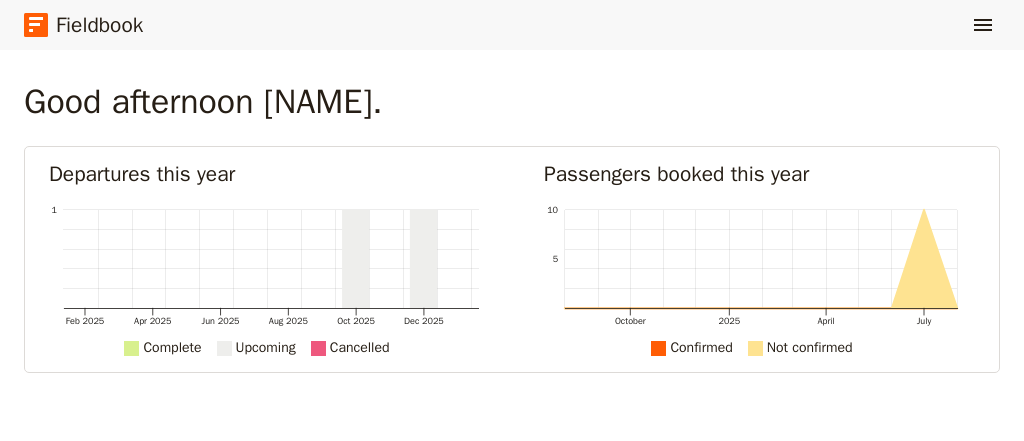 scroll, scrollTop: 0, scrollLeft: 0, axis: both 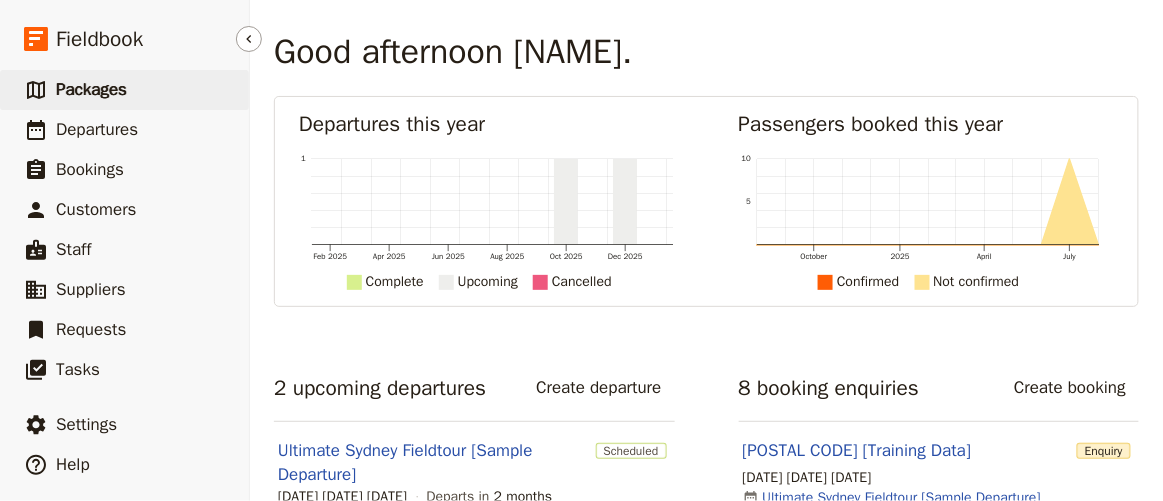 drag, startPoint x: 852, startPoint y: 1, endPoint x: 107, endPoint y: 96, distance: 751.0326 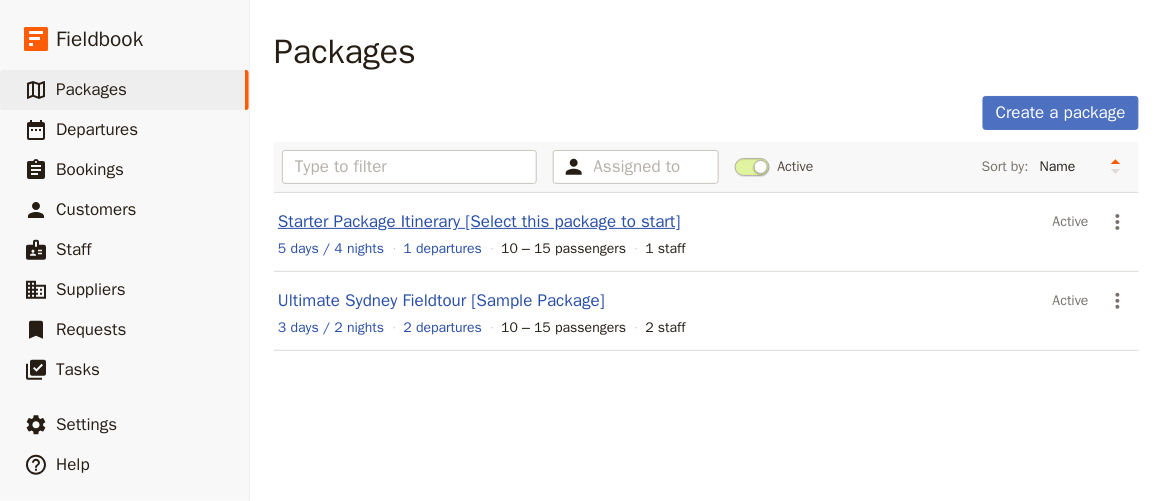 click on "Starter Package Itinerary [Select this package to start]" at bounding box center (479, 221) 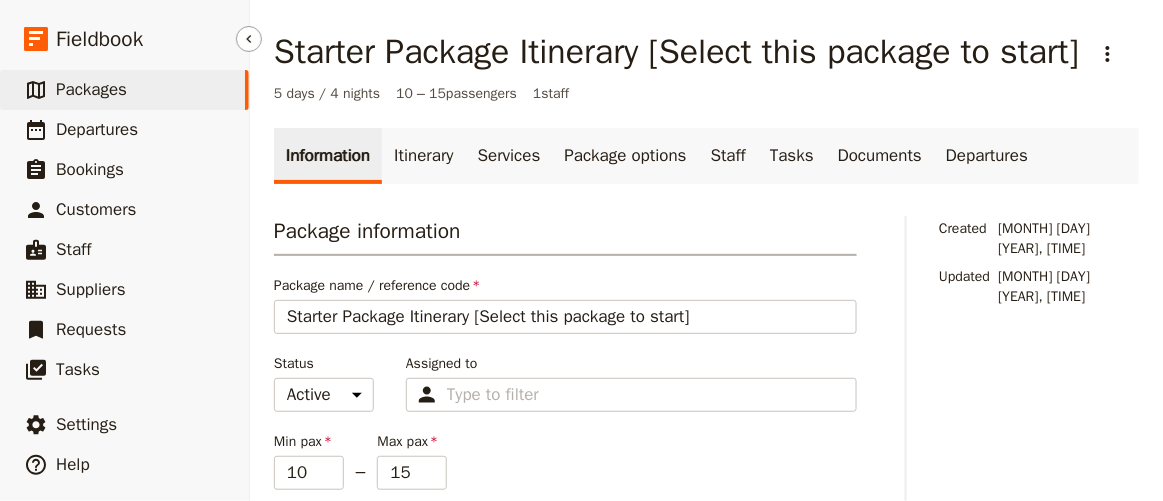click on "Packages" at bounding box center [91, 89] 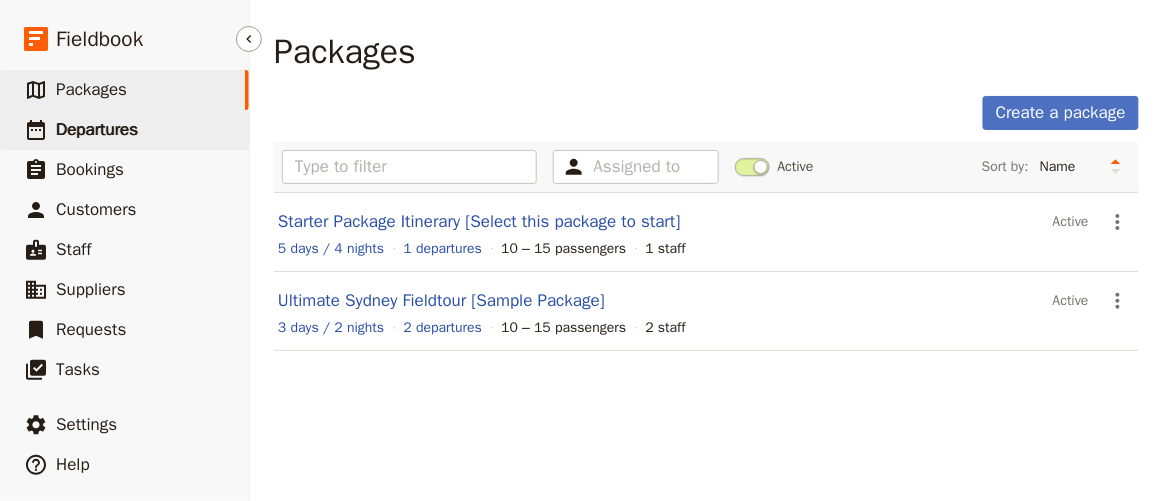 click on "Departures" at bounding box center [97, 129] 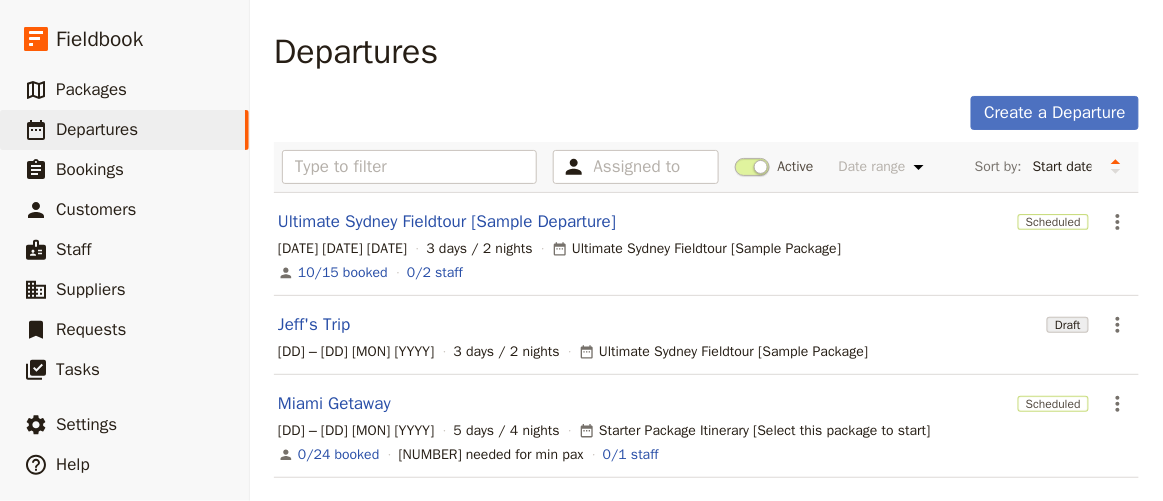 scroll, scrollTop: 45, scrollLeft: 0, axis: vertical 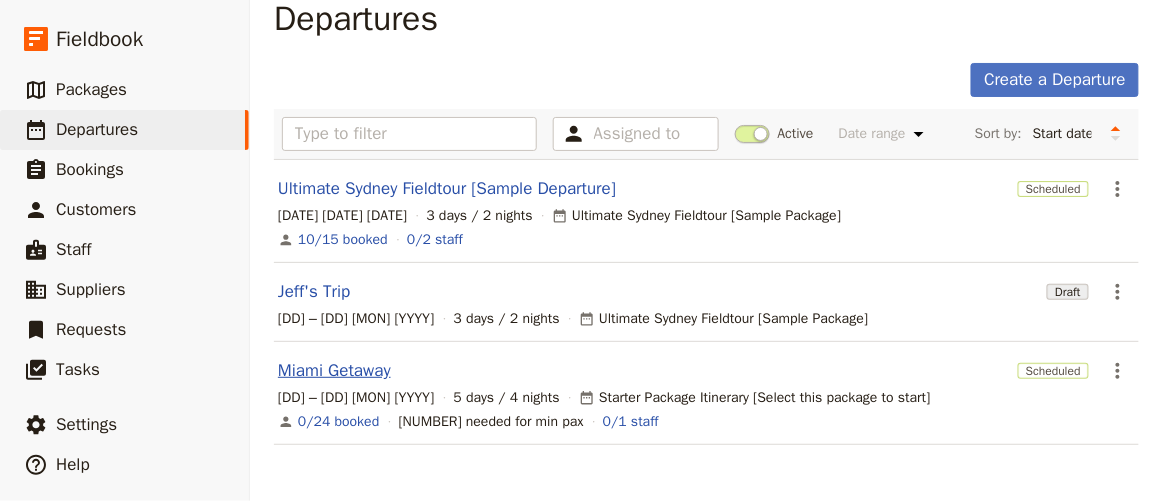 click on "Miami Getaway" at bounding box center [334, 371] 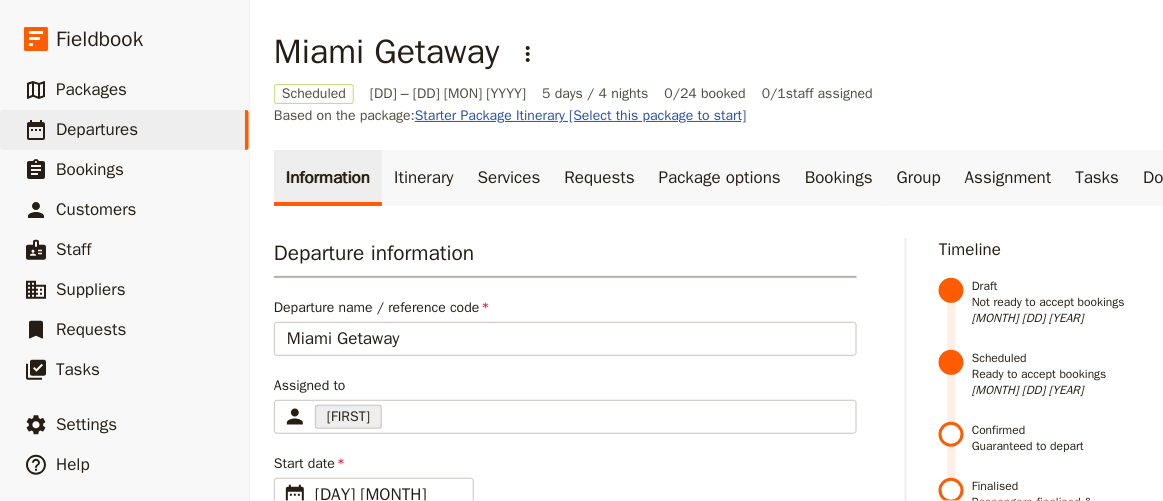 click on "Starter Package Itinerary [Select this package to start]" at bounding box center (581, 115) 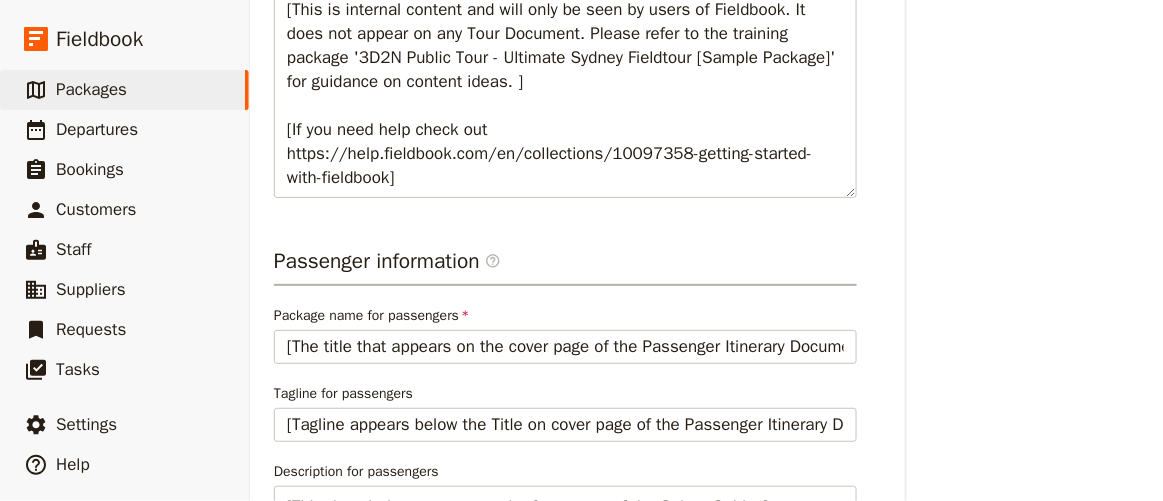 scroll, scrollTop: 0, scrollLeft: 0, axis: both 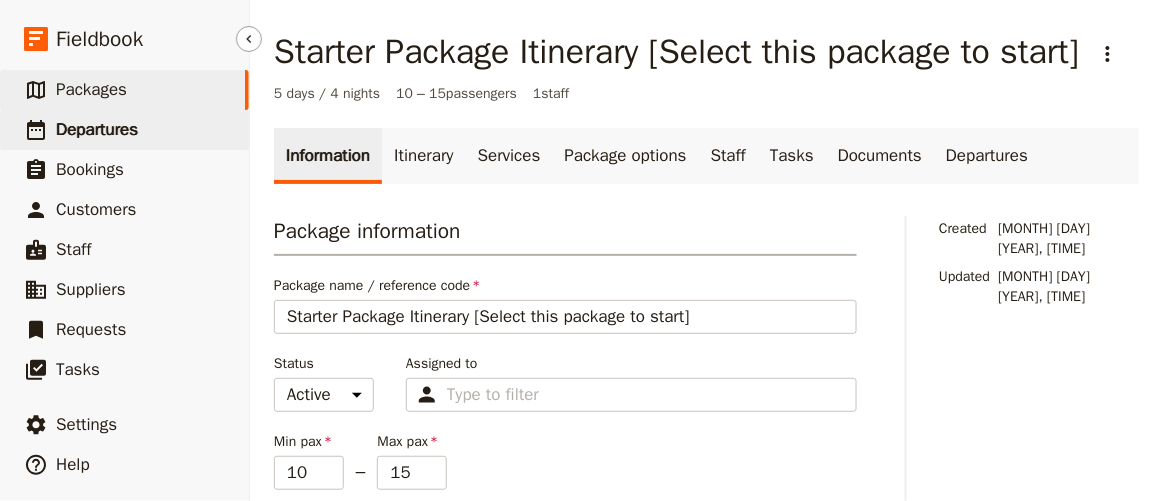 click on "Departures" at bounding box center (97, 129) 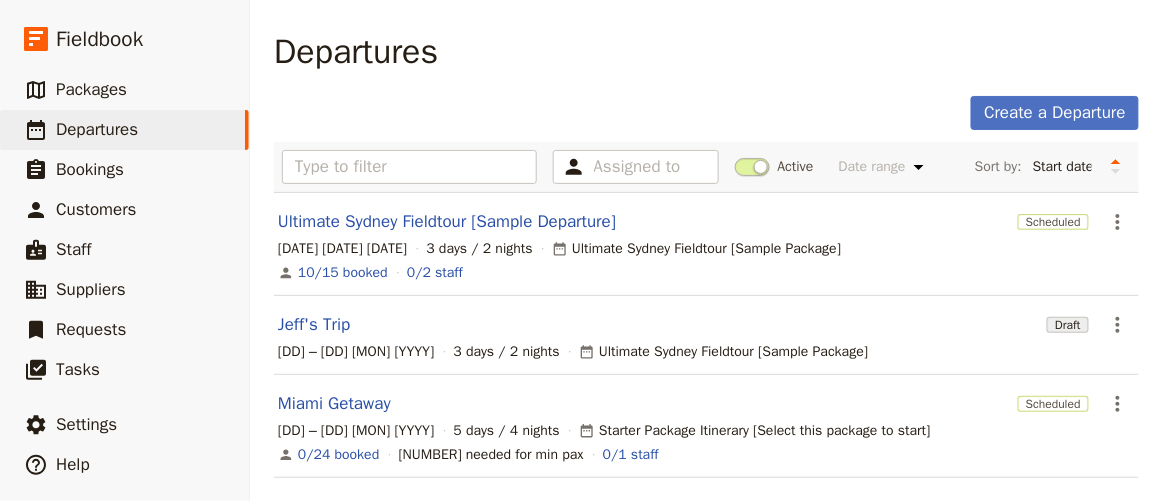 scroll, scrollTop: 45, scrollLeft: 0, axis: vertical 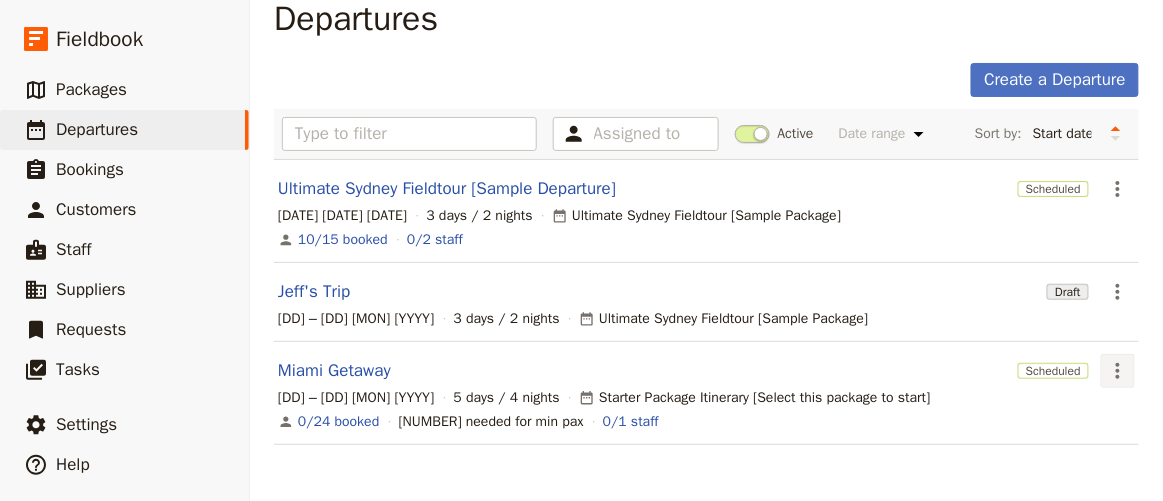 click 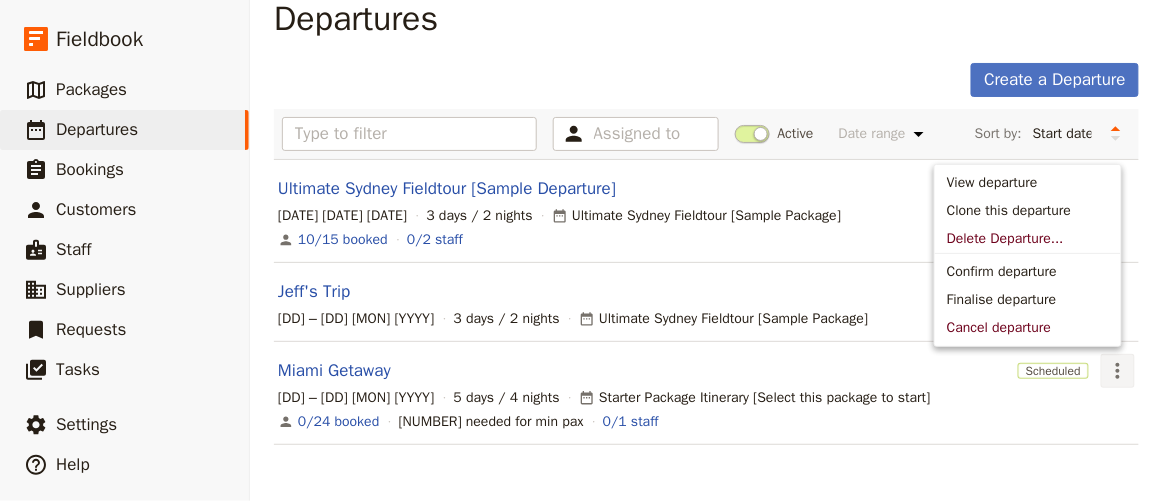 click on "Miami Getaway" at bounding box center (644, 371) 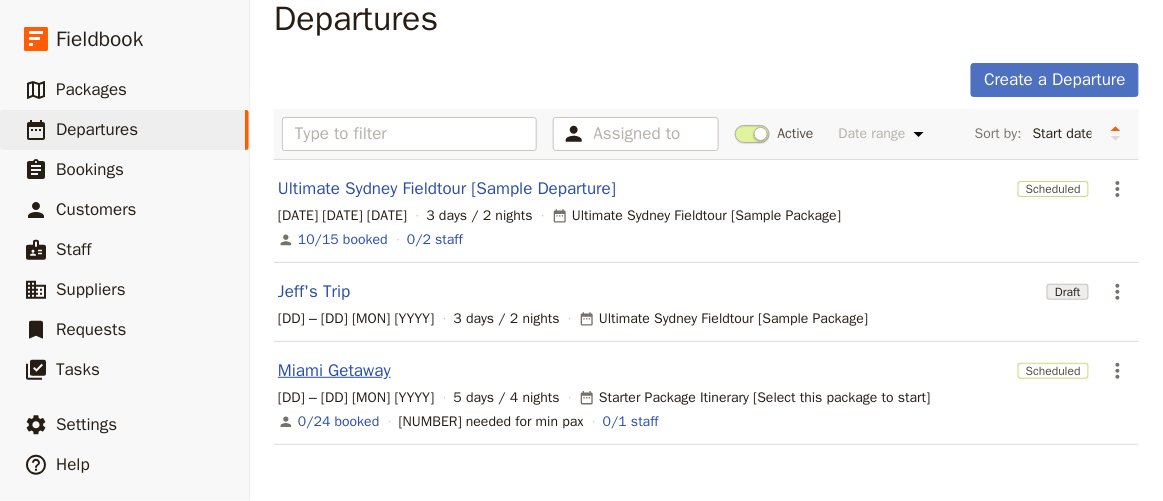 click on "Miami Getaway" at bounding box center [334, 371] 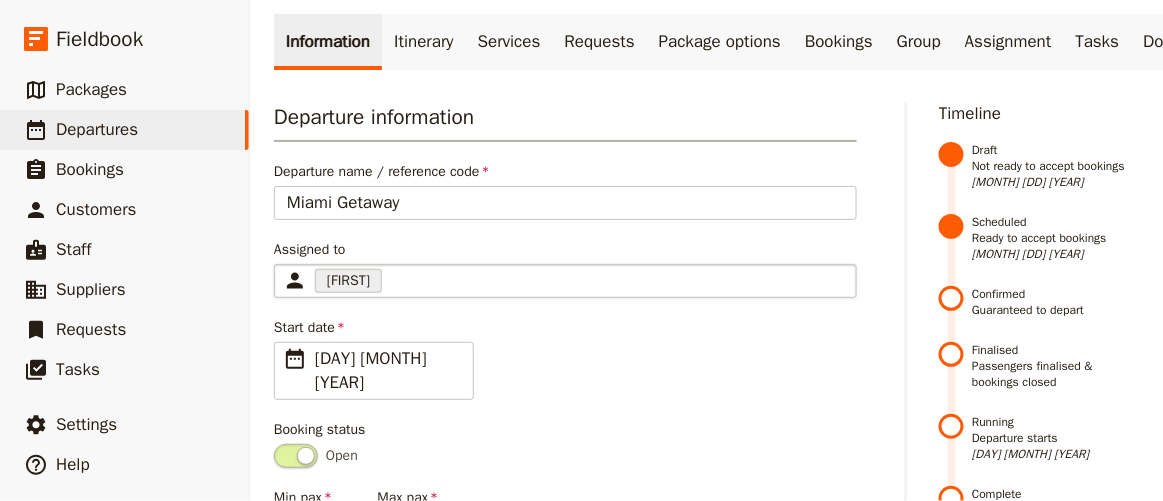scroll, scrollTop: 45, scrollLeft: 0, axis: vertical 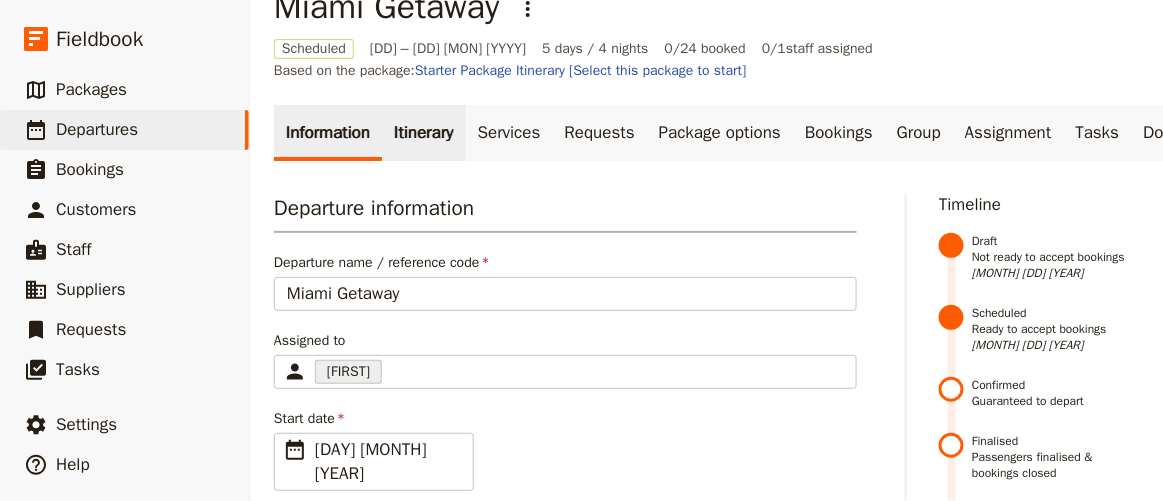 click on "Itinerary" at bounding box center [423, 133] 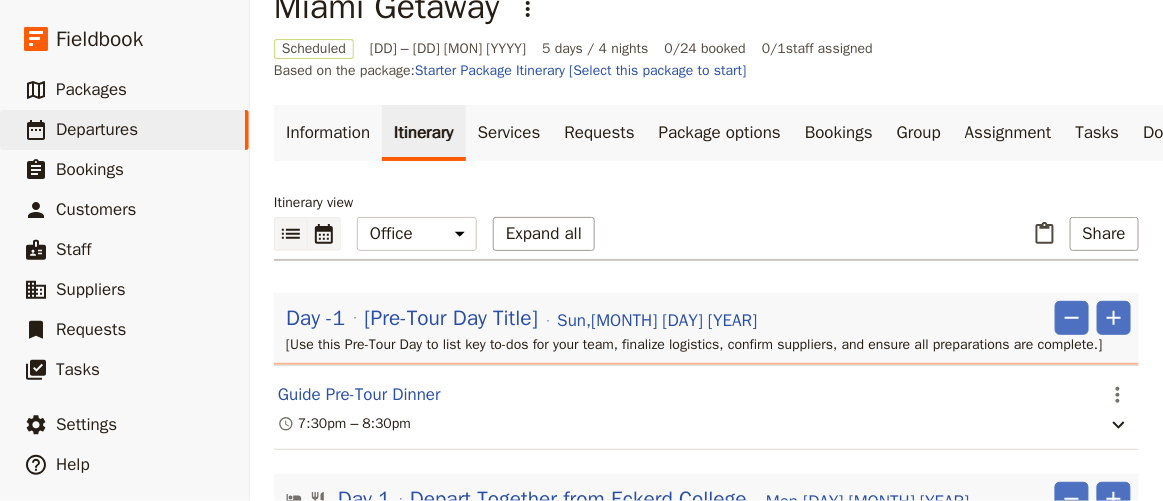 click on "​" at bounding box center [324, 234] 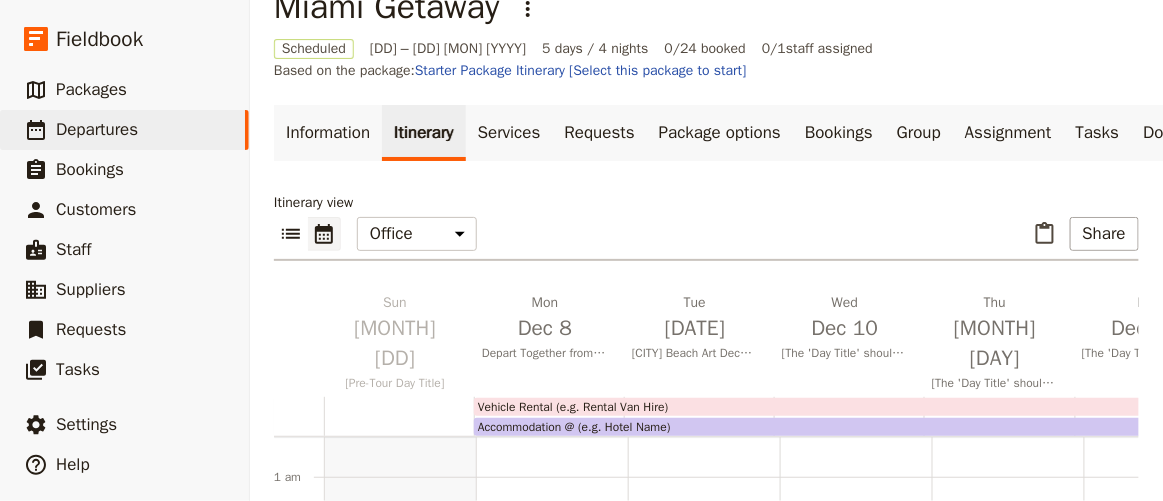 scroll, scrollTop: 239, scrollLeft: 0, axis: vertical 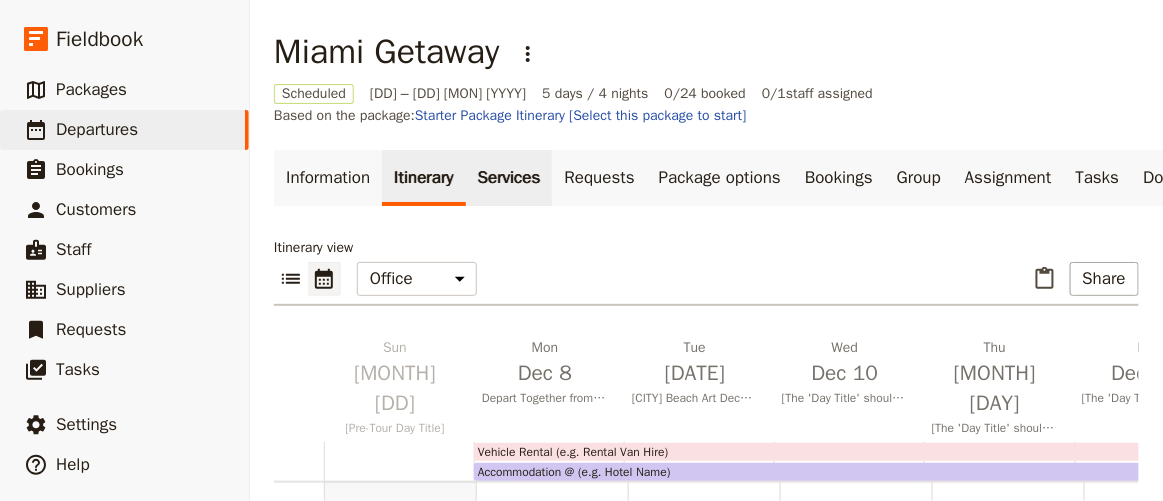 click on "Services" at bounding box center [509, 178] 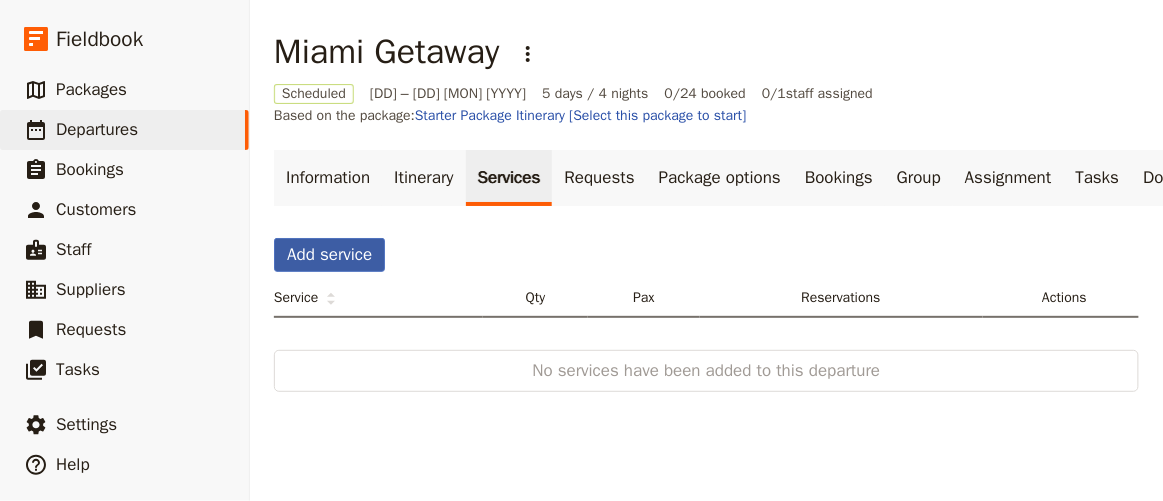 click on "Add service" at bounding box center (329, 255) 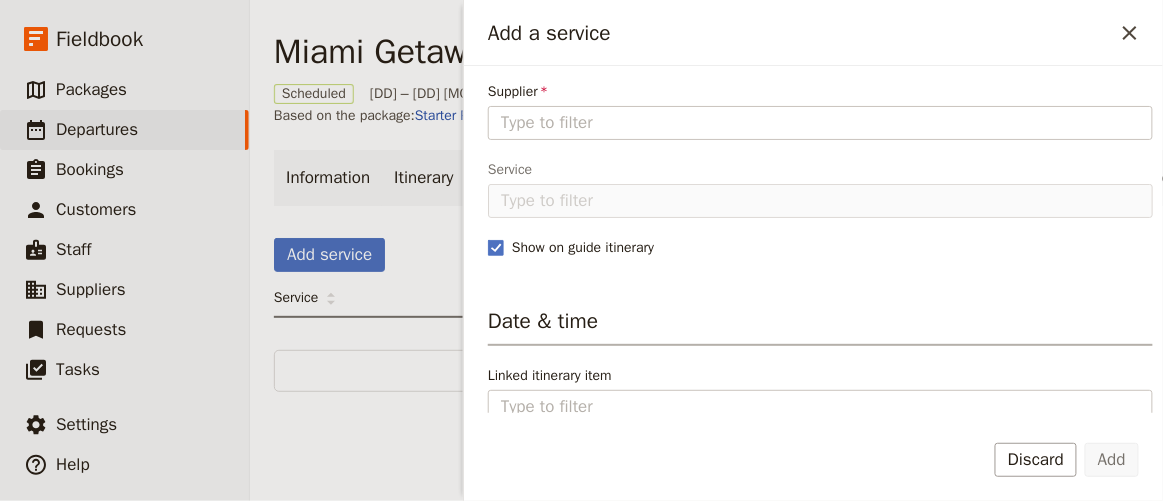 click on "Information Itinerary Services Requests Package options Bookings Group Assignment Tasks Documents Add service Service Qty Pax Reservations Actions No services have been added to this departure" at bounding box center [706, 273] 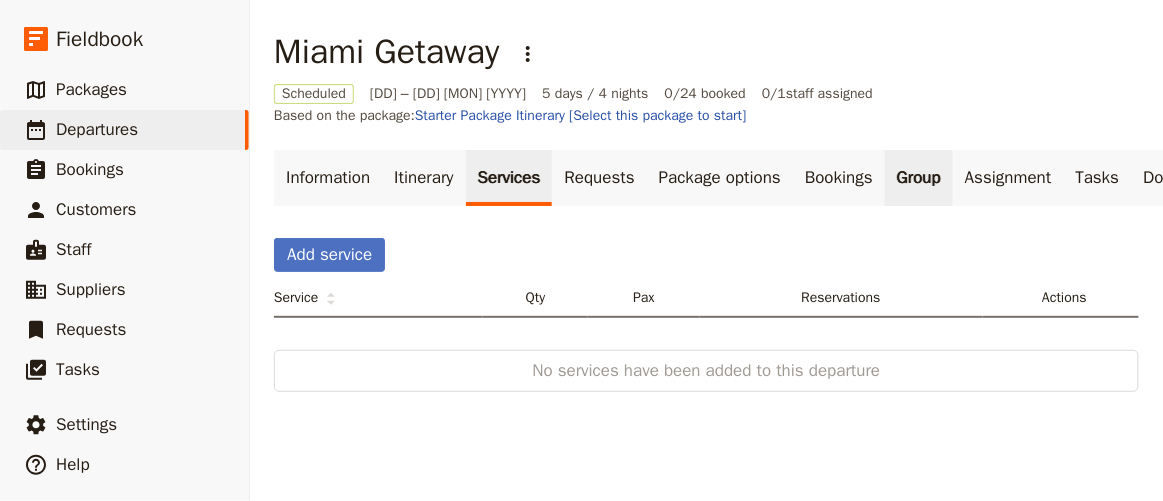 click on "Group" at bounding box center [919, 178] 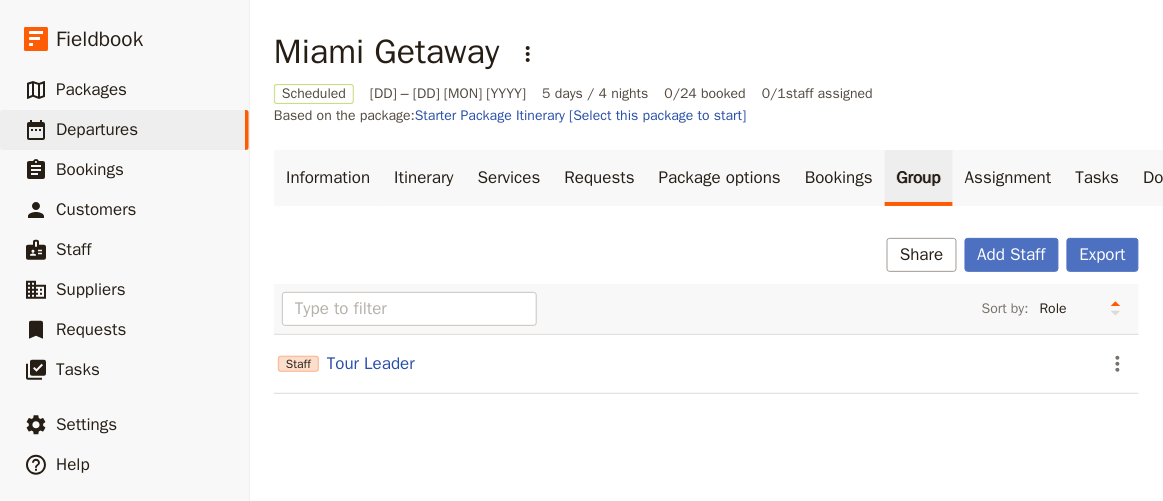 scroll, scrollTop: 0, scrollLeft: 115, axis: horizontal 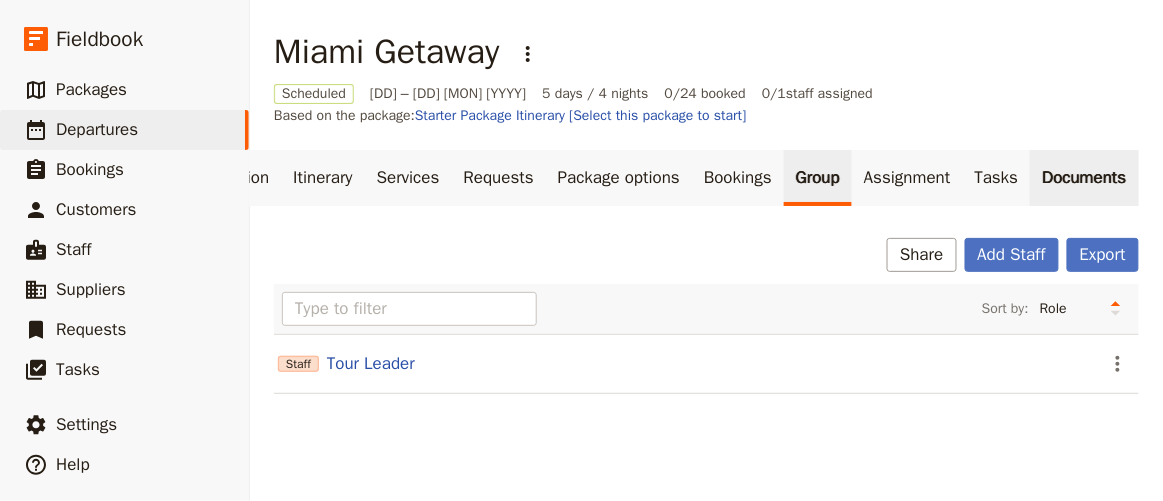 click on "Documents" at bounding box center [1084, 178] 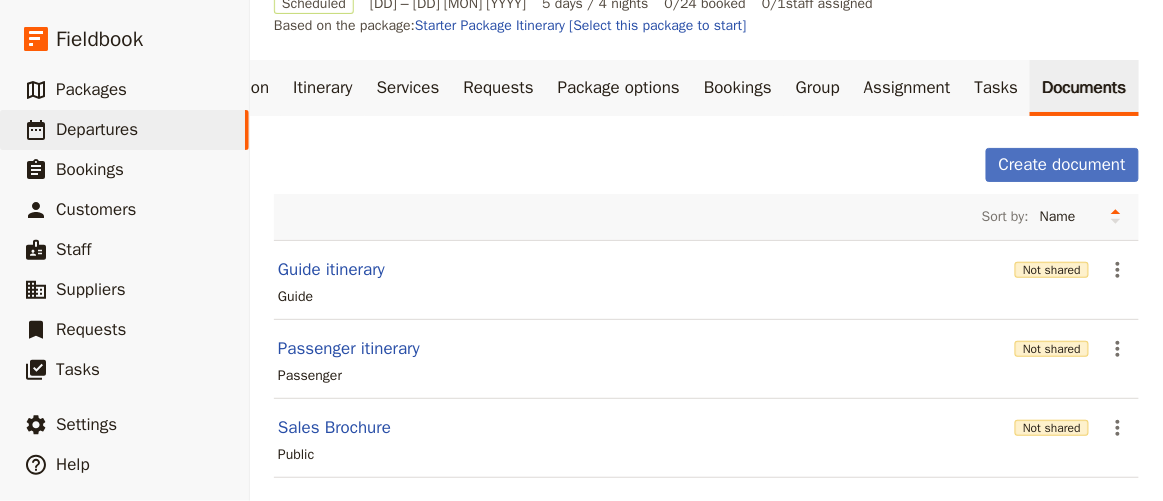 scroll, scrollTop: 128, scrollLeft: 0, axis: vertical 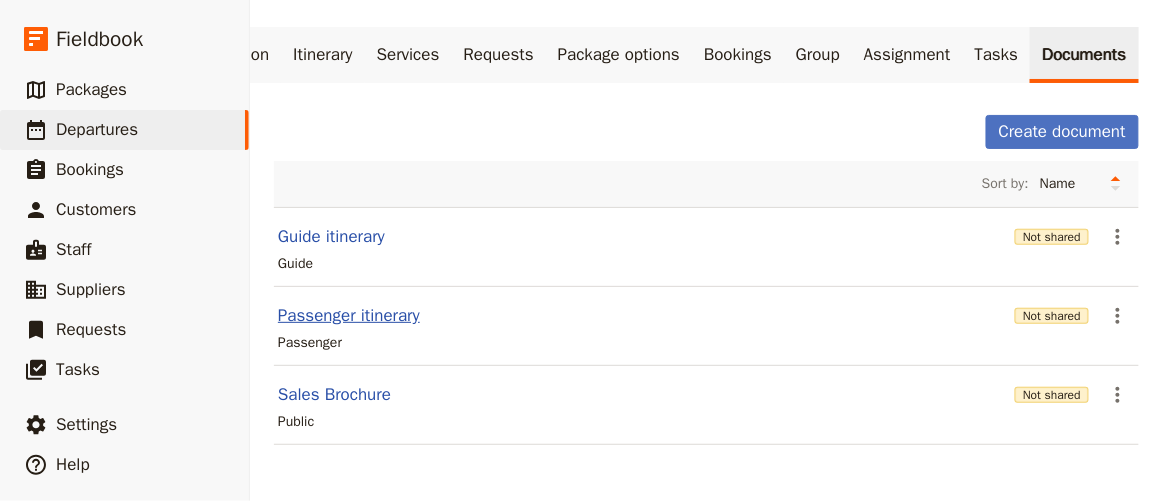 click on "Passenger itinerary" at bounding box center (349, 316) 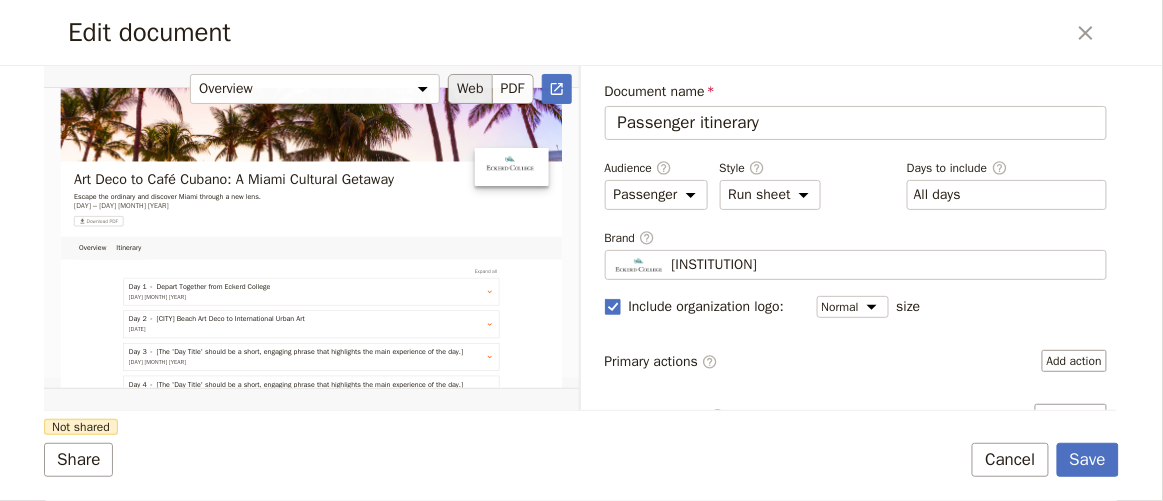 scroll, scrollTop: 0, scrollLeft: 0, axis: both 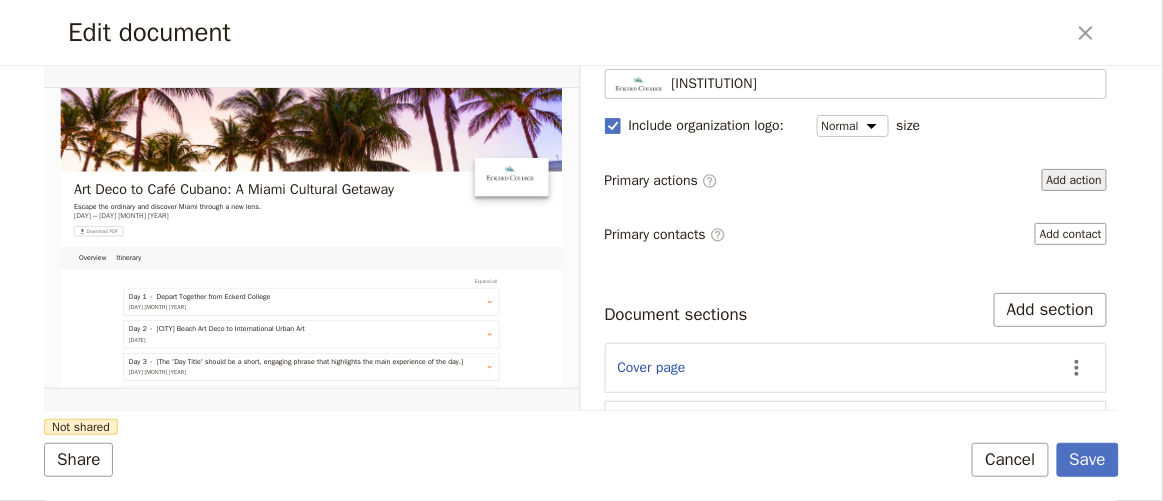 click on "Add action" at bounding box center (1074, 180) 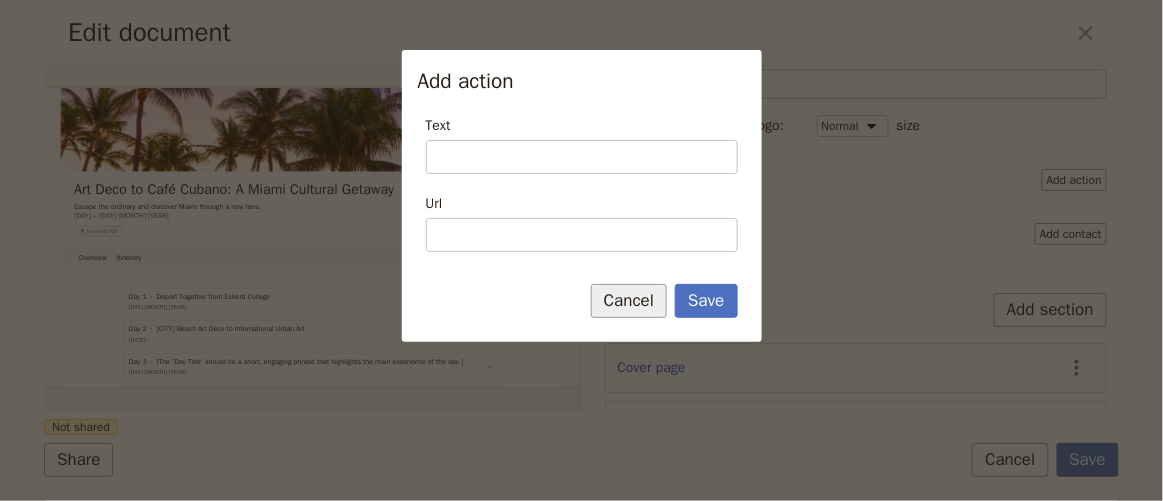 click on "Cancel" at bounding box center [629, 301] 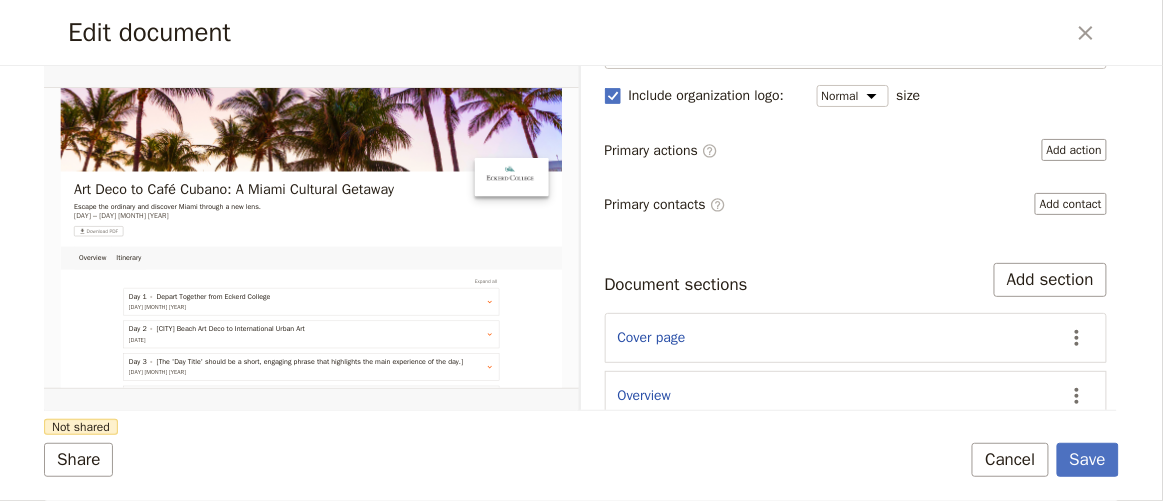scroll, scrollTop: 302, scrollLeft: 0, axis: vertical 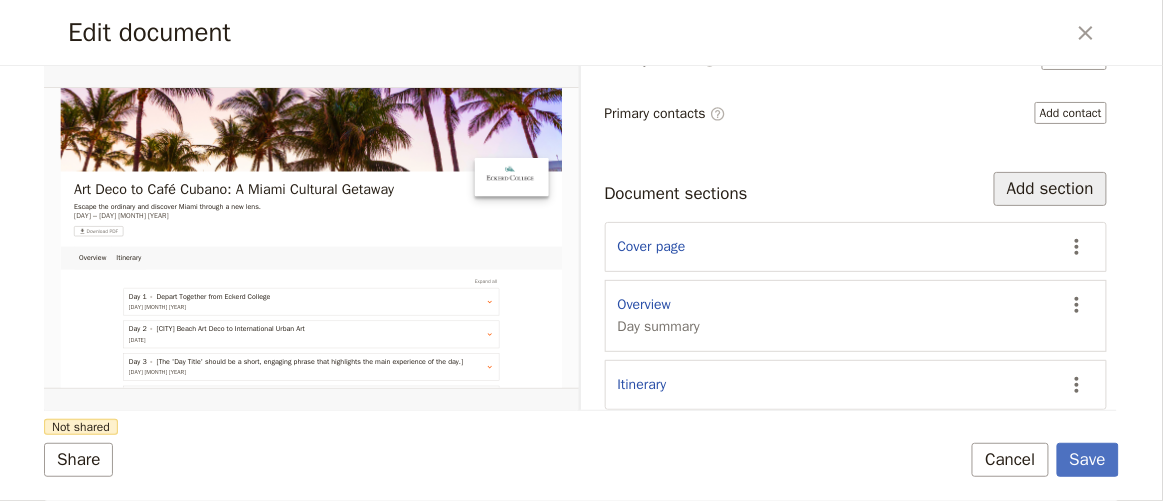 click on "Add section" at bounding box center (1050, 189) 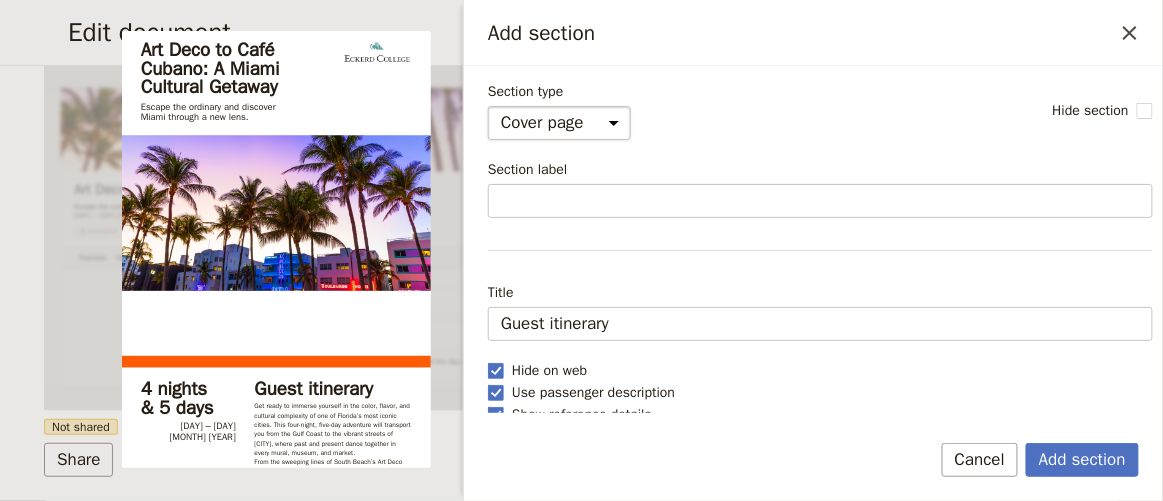 click on "Cover page Day summary Itinerary Custom" at bounding box center [559, 123] 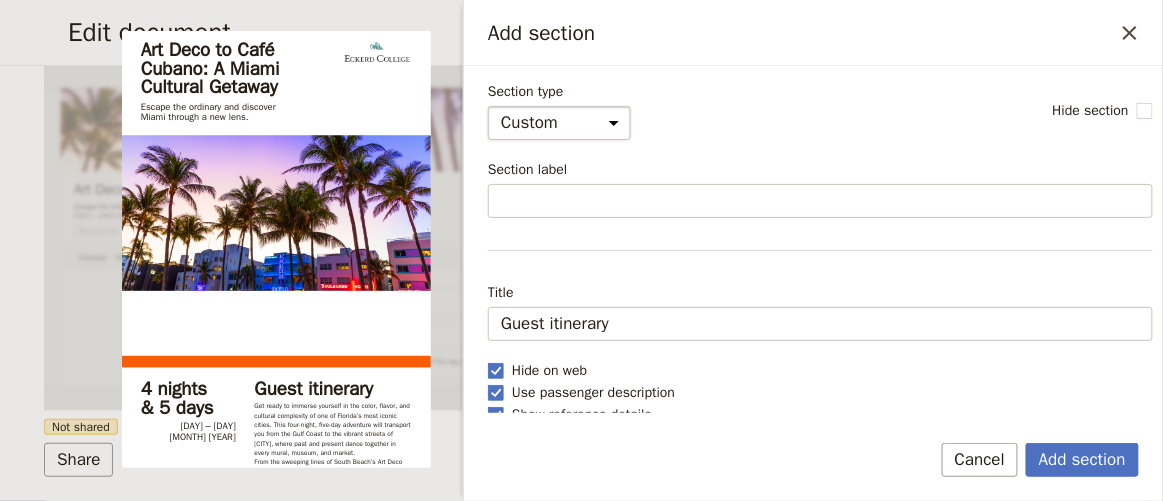 click on "Cover page Day summary Itinerary Custom" at bounding box center [559, 123] 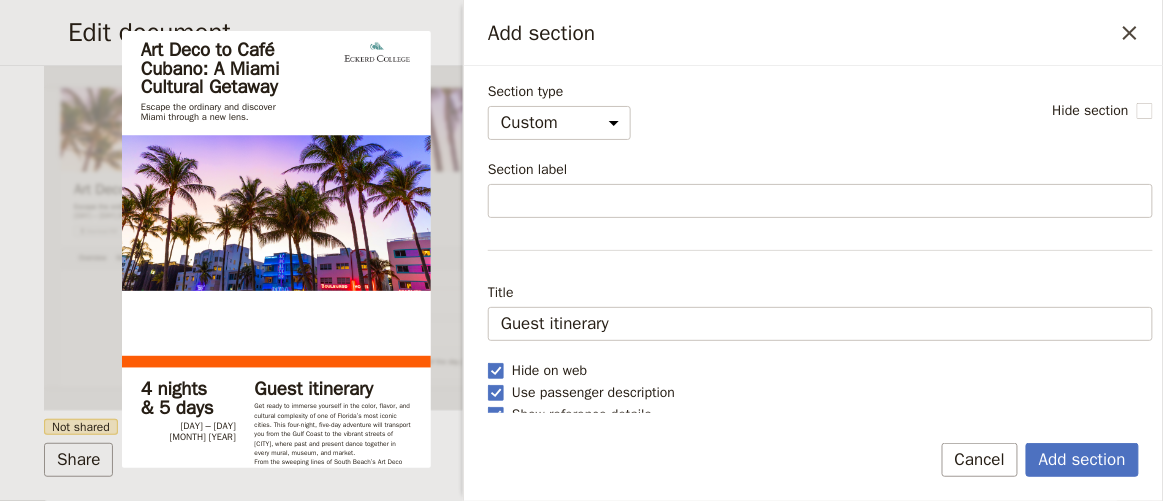 select on "default" 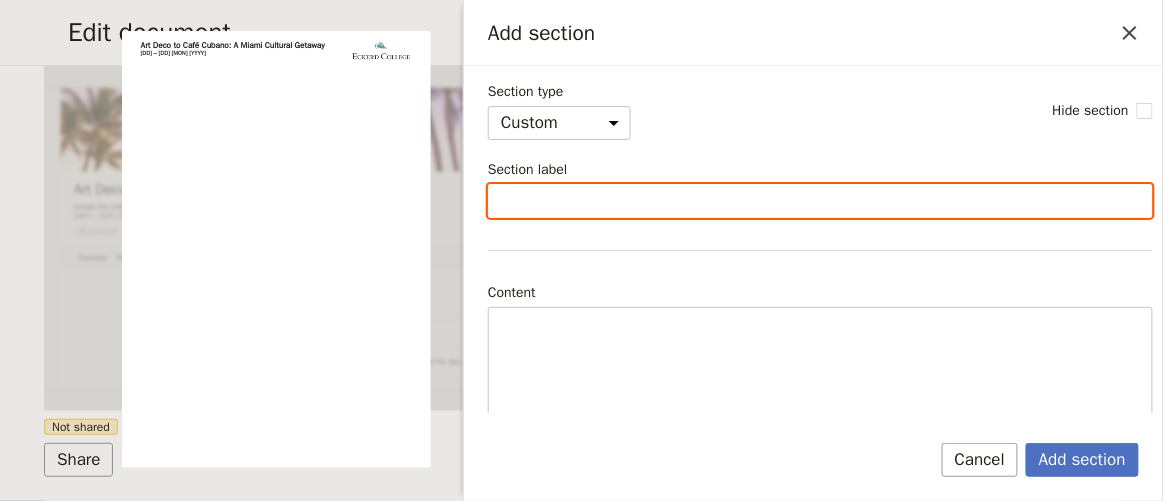 click on "Section label" at bounding box center [820, 201] 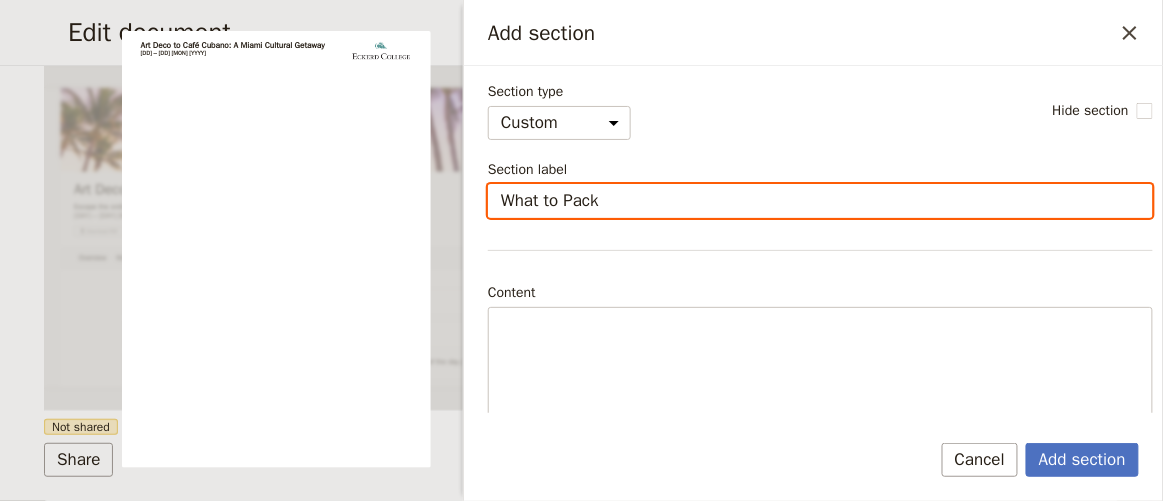 type on "What to Pack" 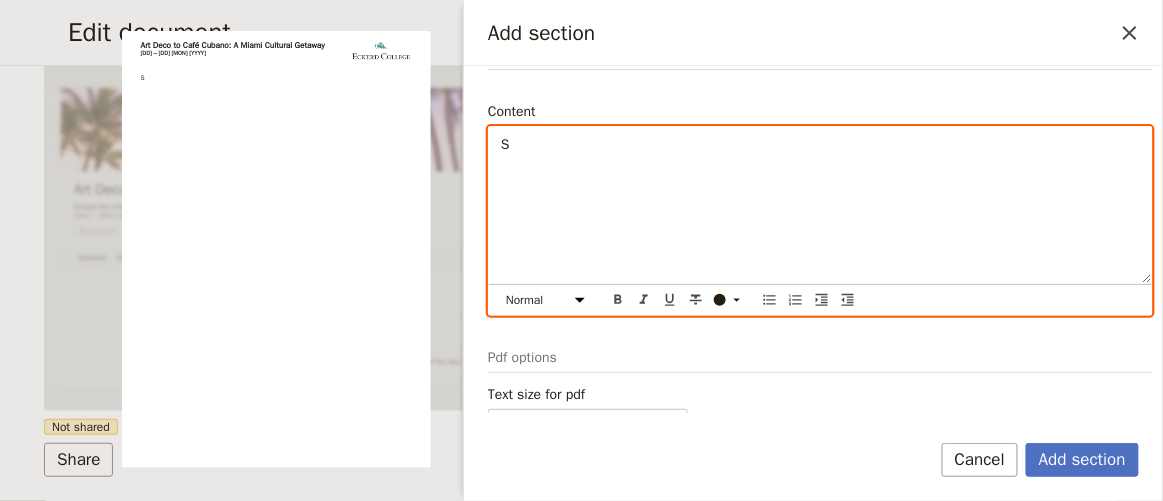 scroll, scrollTop: 85, scrollLeft: 0, axis: vertical 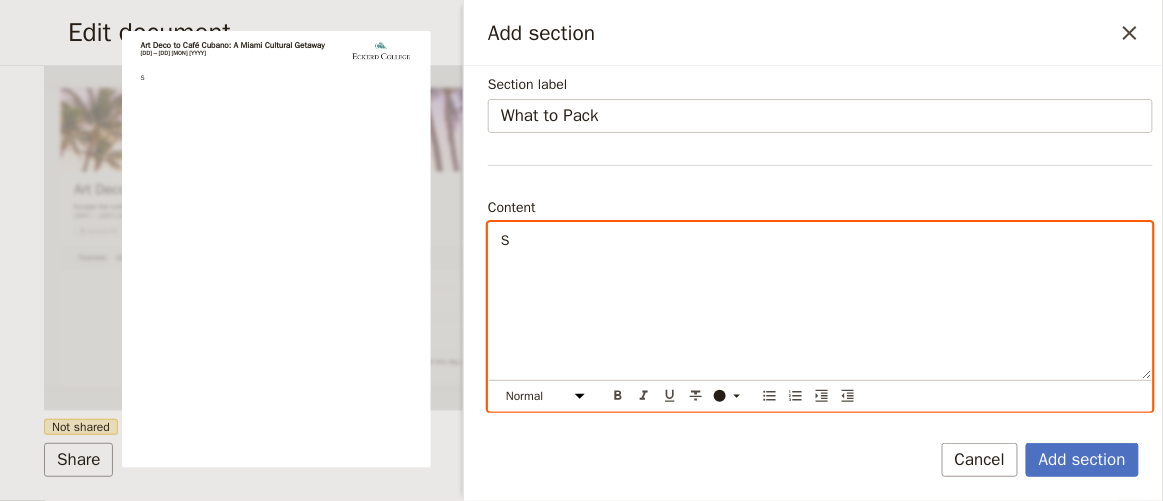 type 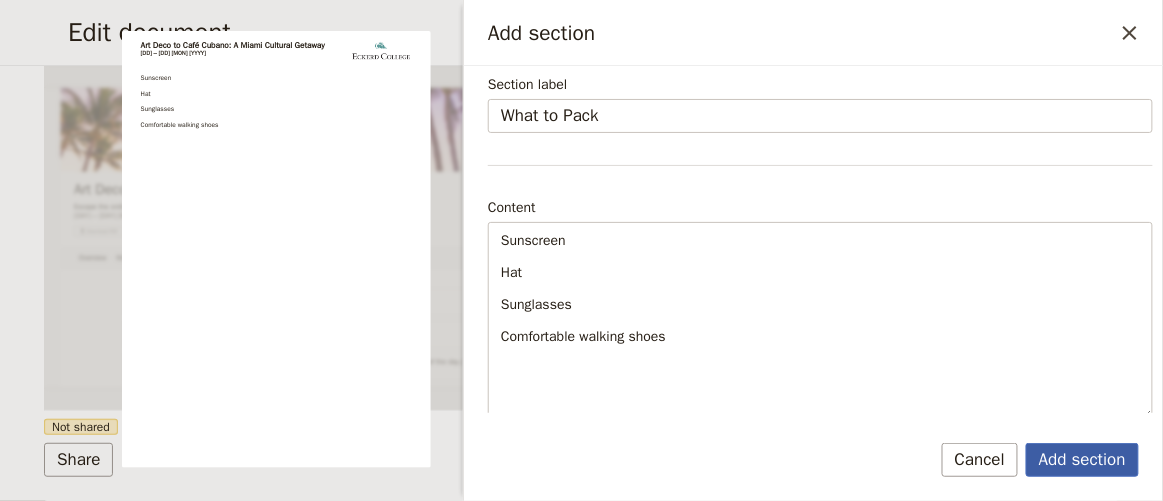 click on "Add section" at bounding box center (1082, 460) 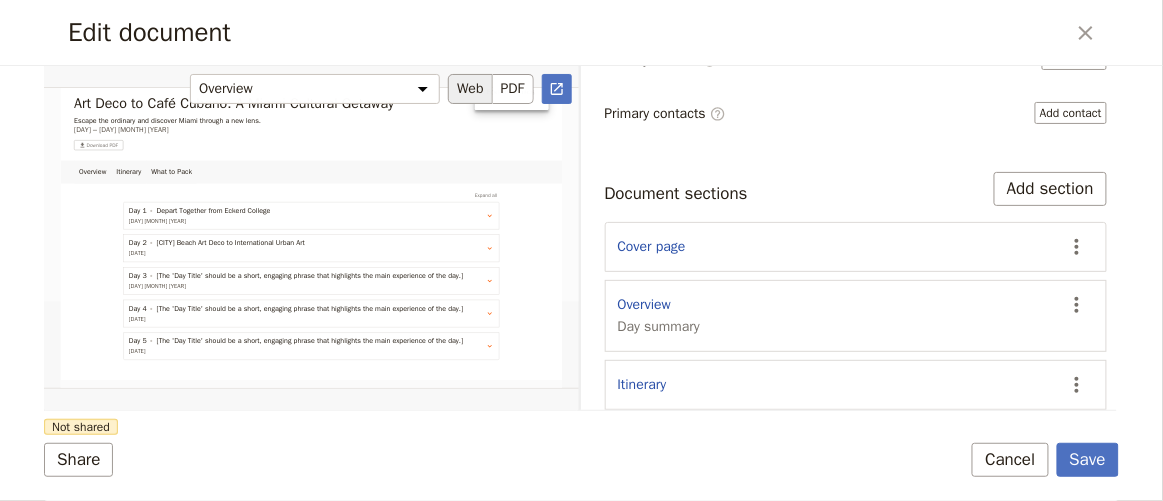 scroll, scrollTop: 0, scrollLeft: 0, axis: both 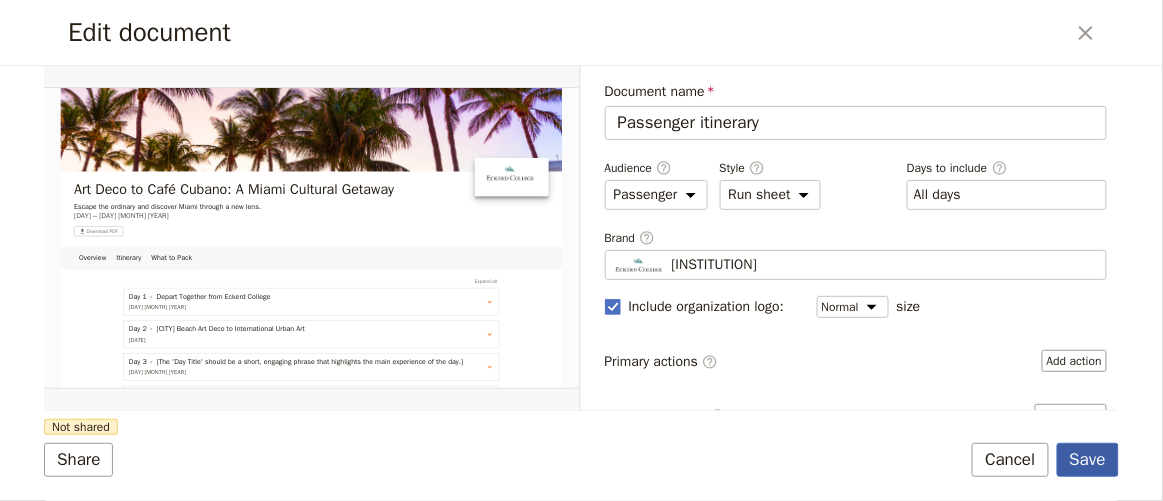 click on "Save" at bounding box center [1088, 460] 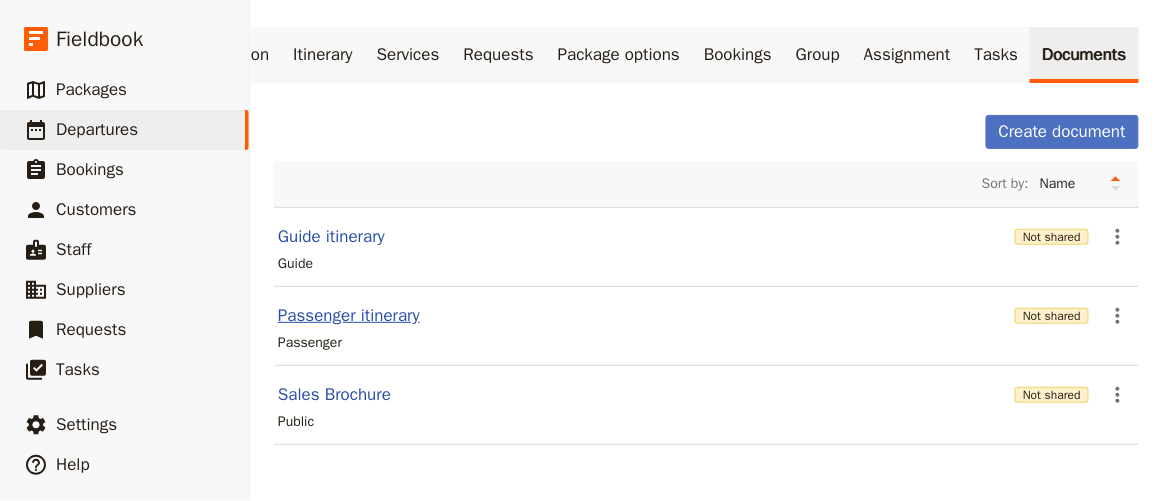 click on "Passenger itinerary" at bounding box center [349, 316] 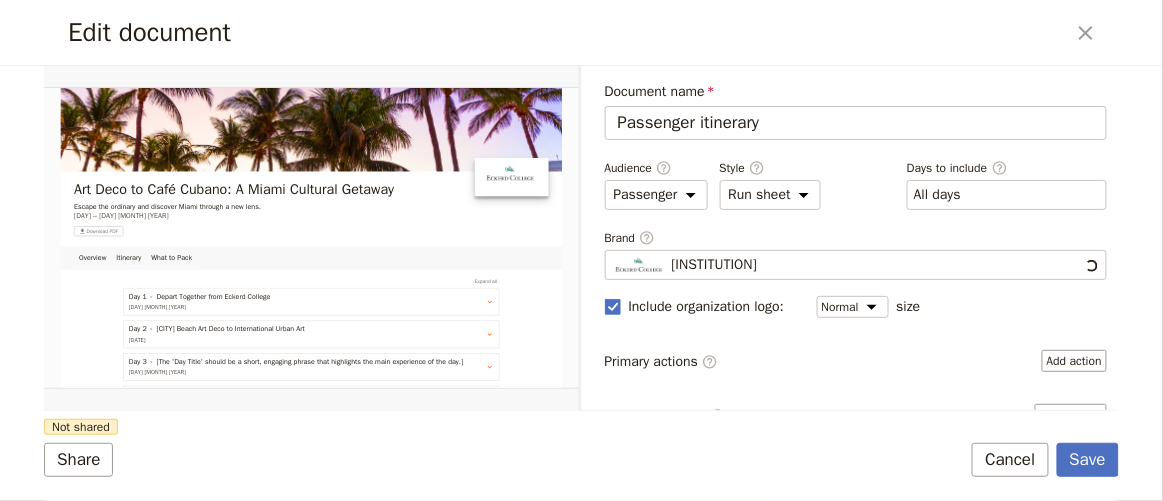 scroll, scrollTop: 0, scrollLeft: 0, axis: both 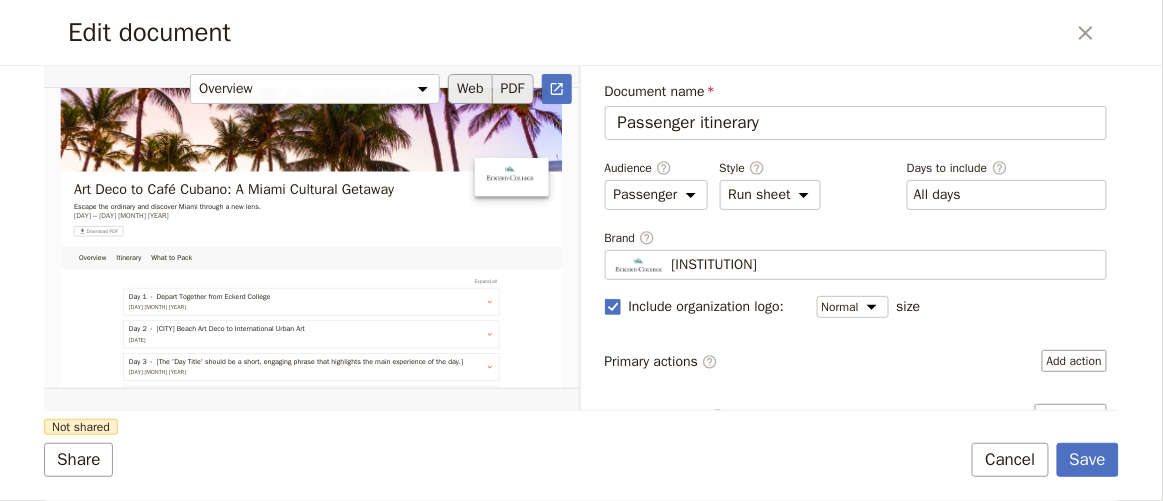 click on "PDF" at bounding box center [513, 89] 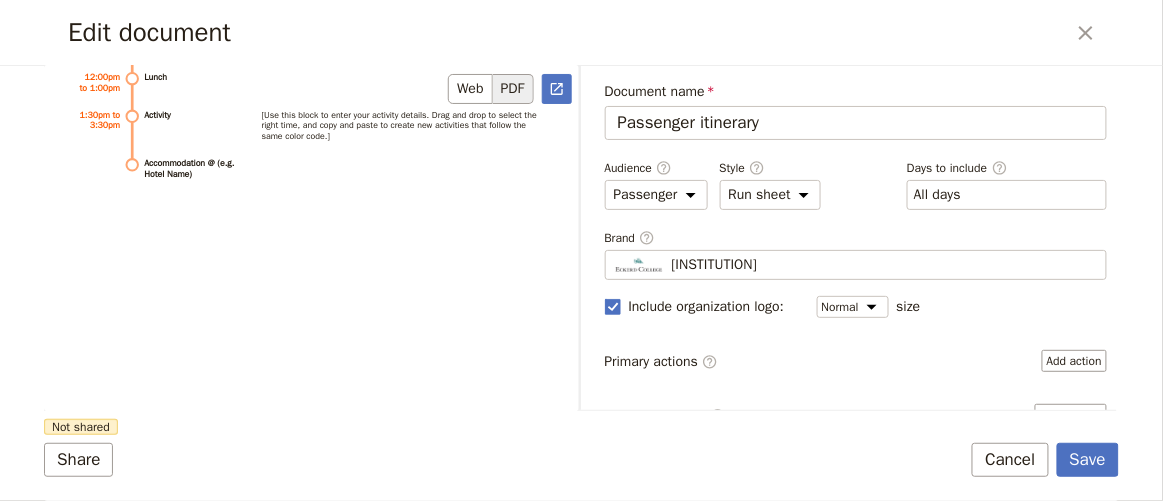 scroll, scrollTop: 3909, scrollLeft: 0, axis: vertical 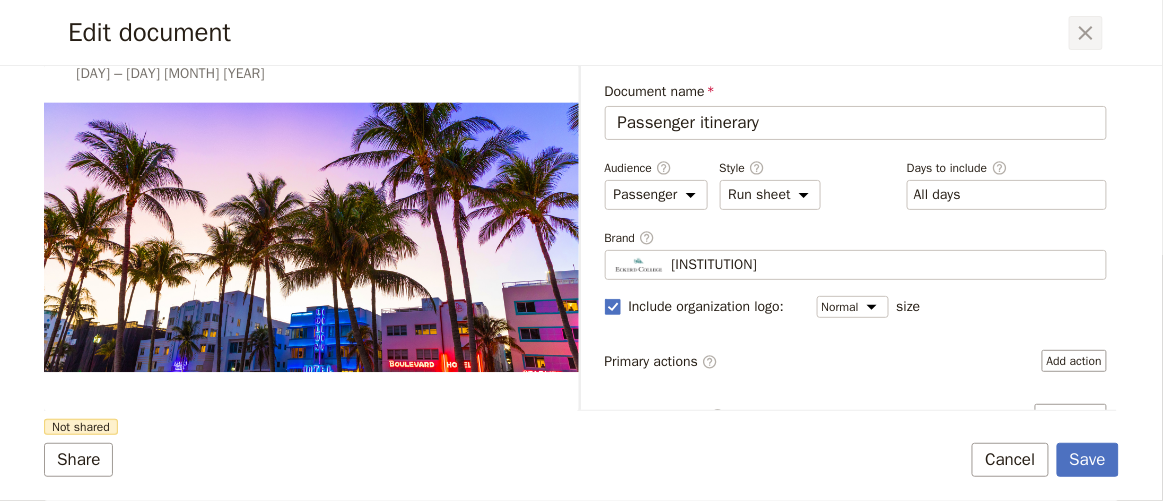 click on "​" at bounding box center (1086, 33) 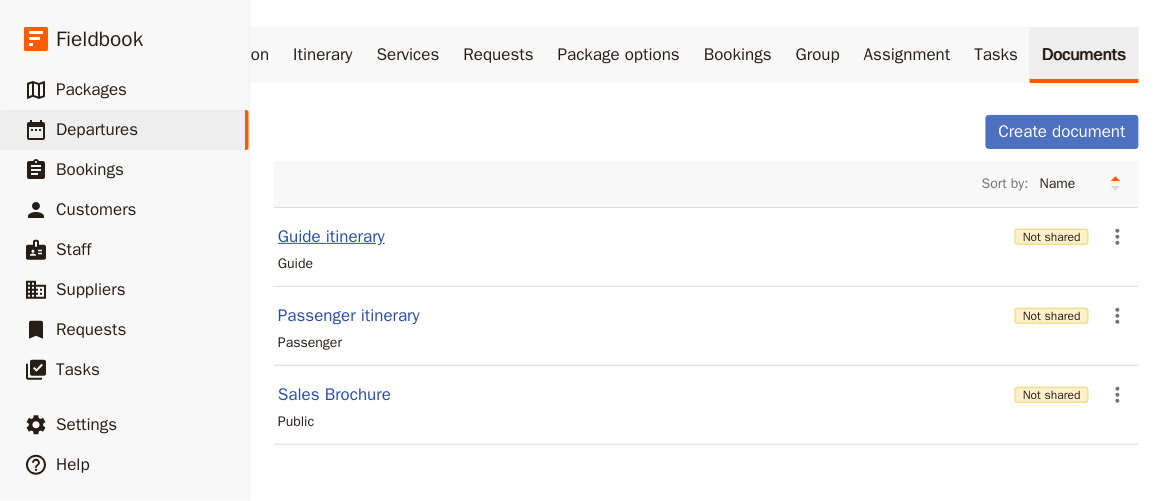 click on "Guide itinerary" at bounding box center [331, 237] 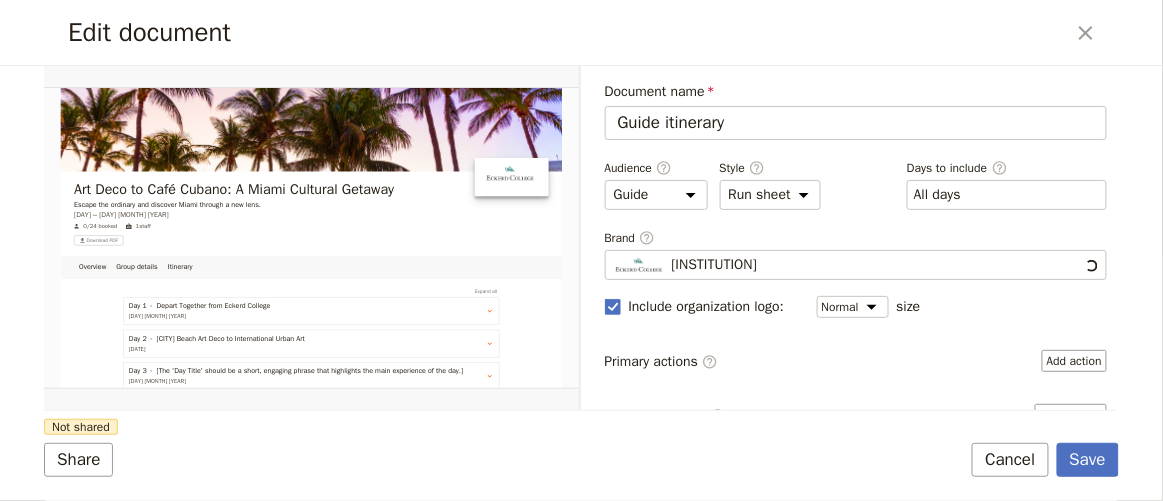 scroll, scrollTop: 0, scrollLeft: 0, axis: both 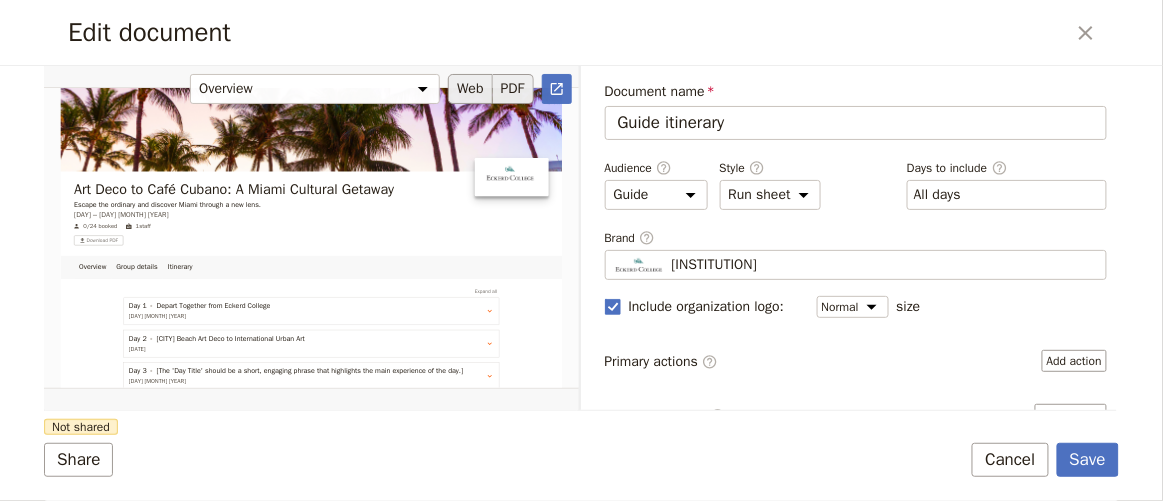 click on "PDF" at bounding box center (513, 89) 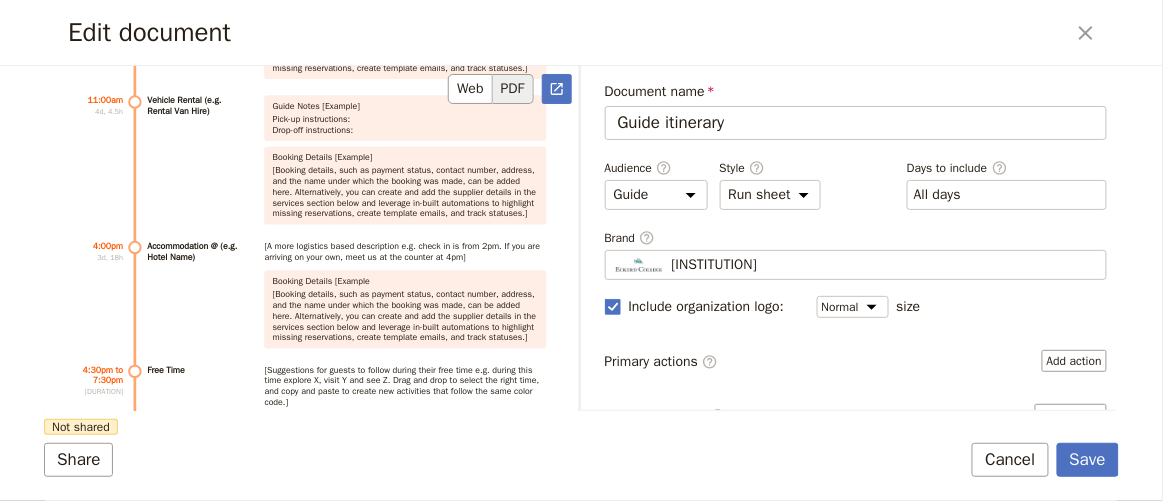 scroll, scrollTop: 5363, scrollLeft: 0, axis: vertical 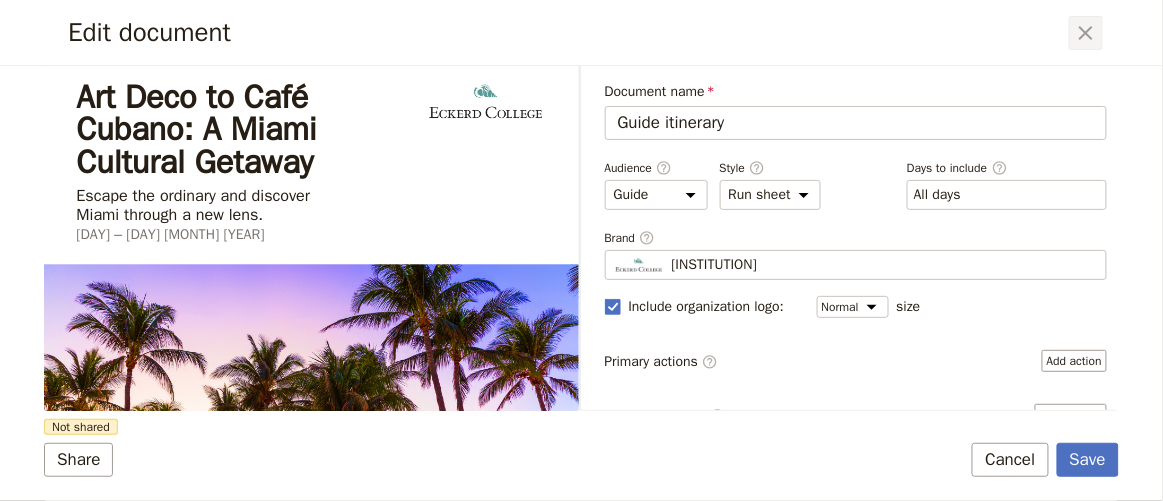 click 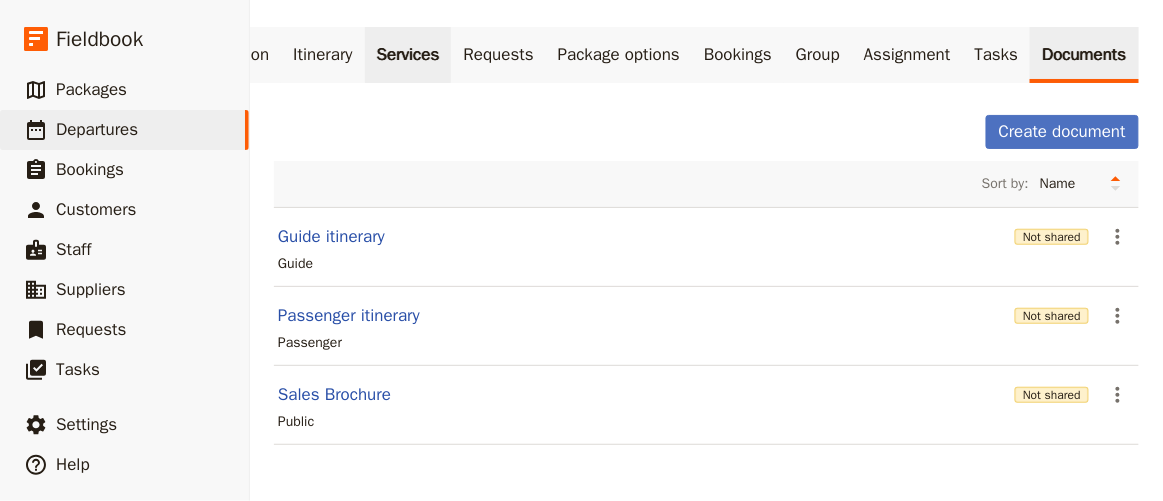 click on "Services" at bounding box center [408, 55] 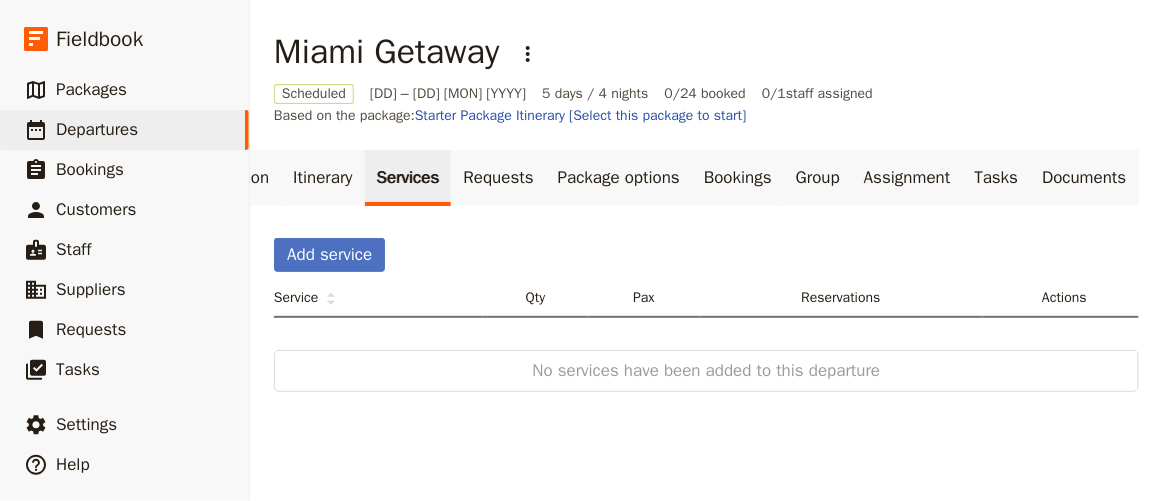 scroll, scrollTop: 0, scrollLeft: 0, axis: both 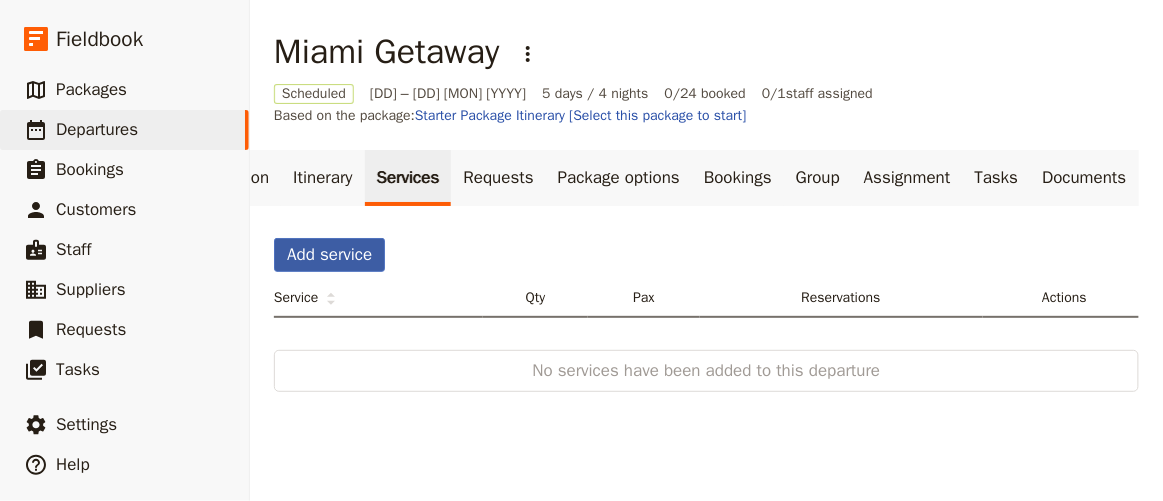click on "Add service" at bounding box center (329, 255) 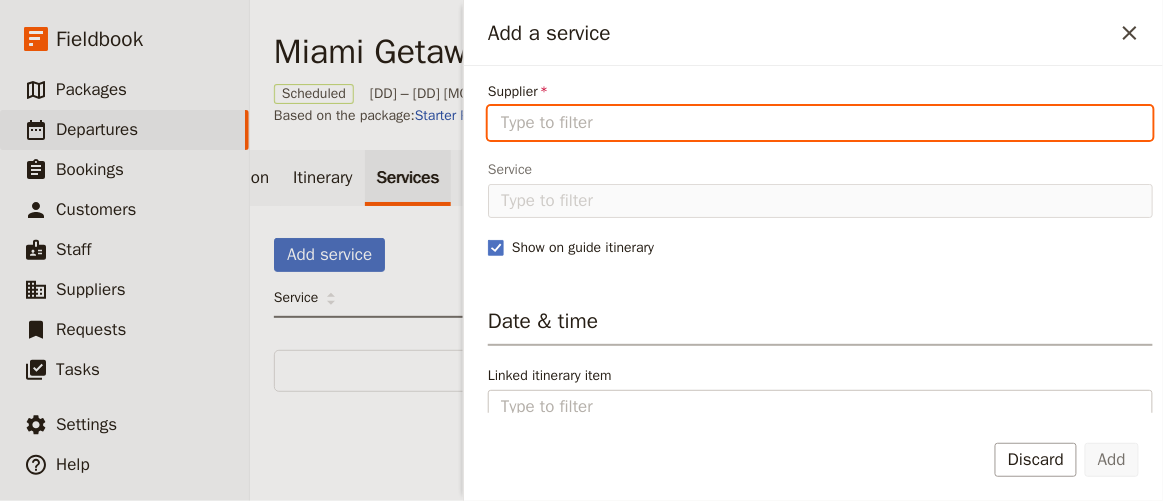 click on "Supplier" at bounding box center (820, 123) 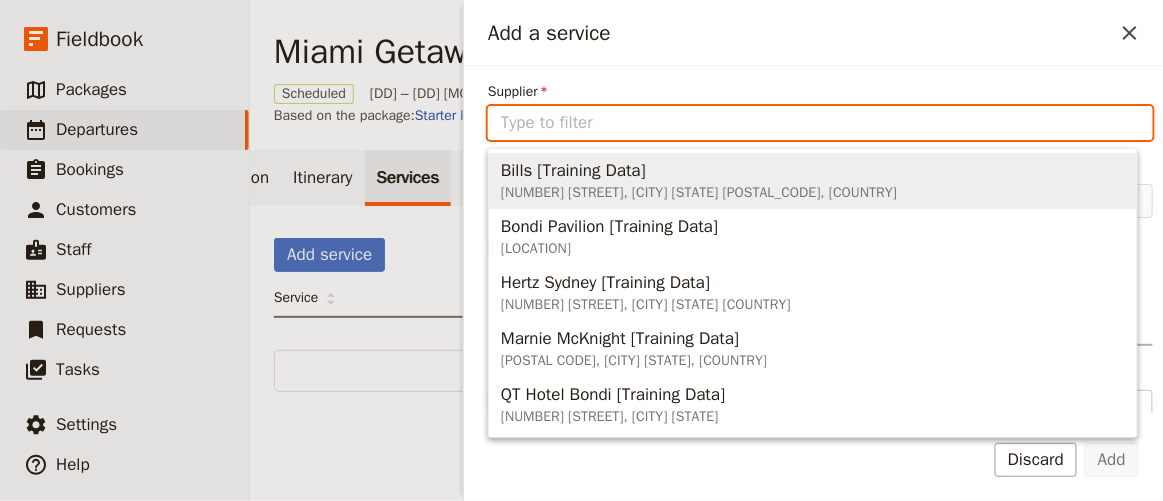 click on "Supplier" at bounding box center [820, 123] 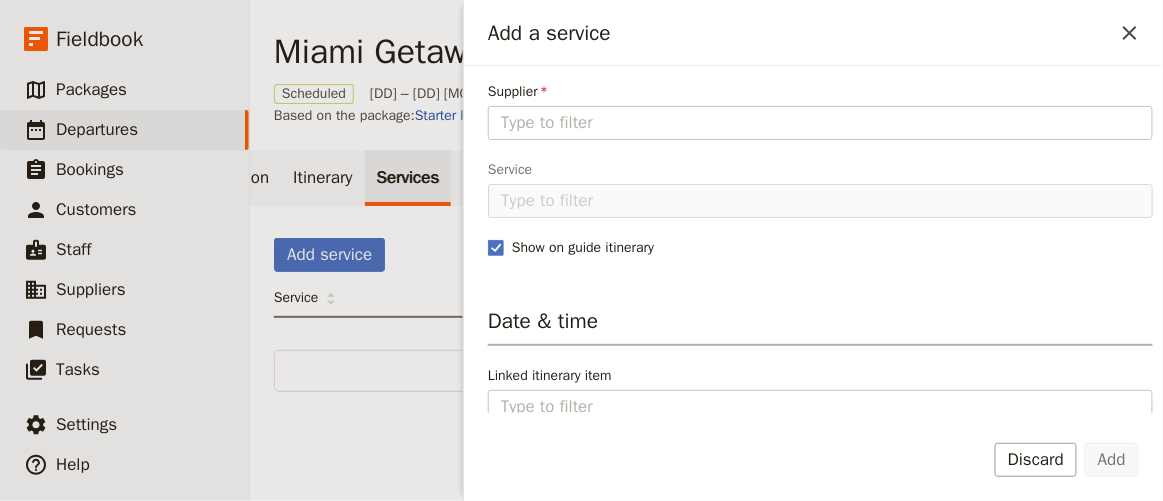 click on "Add Discard" at bounding box center [813, 472] 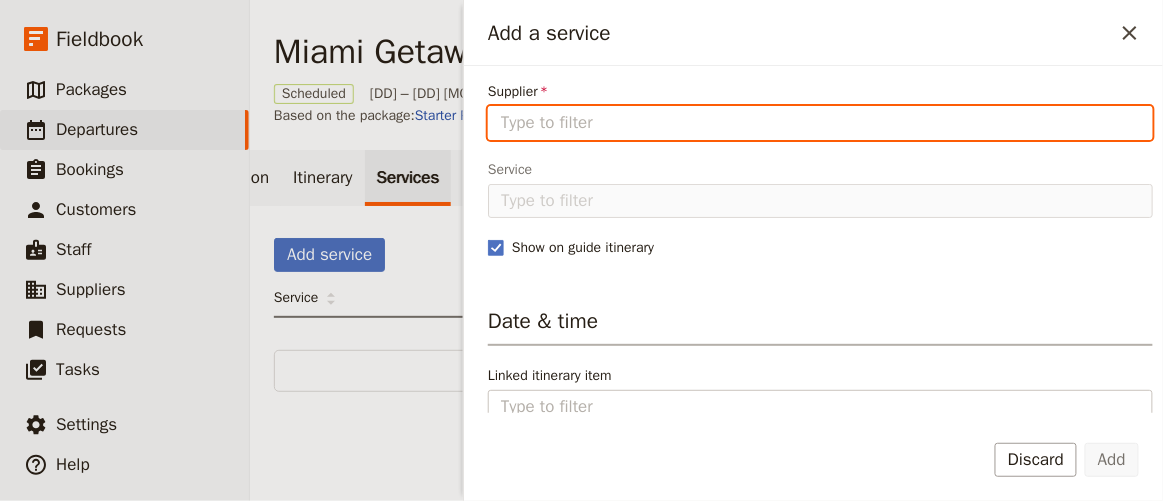 click on "Supplier" at bounding box center [820, 123] 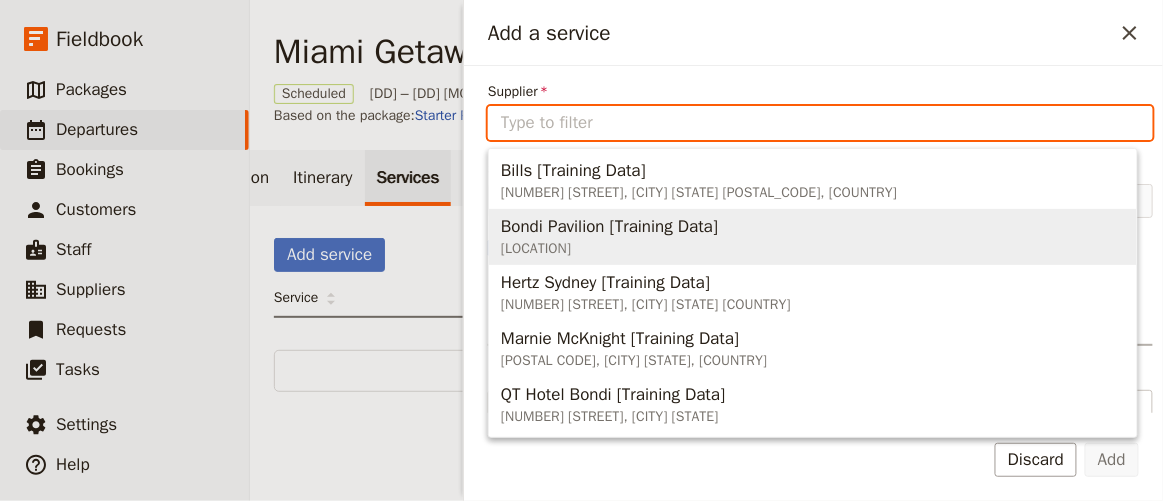 click on "[LOCATION]" at bounding box center (609, 249) 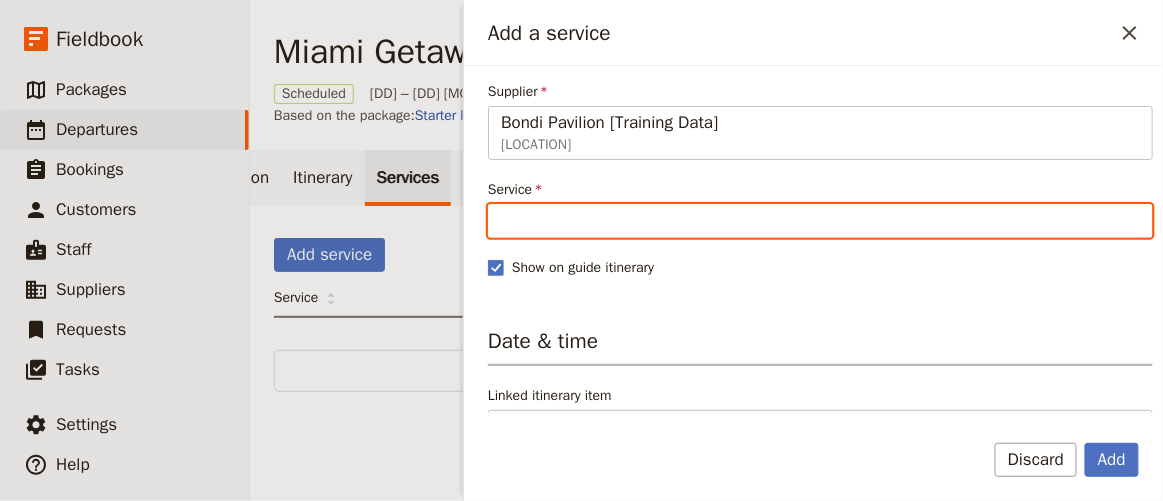 click on "Service" at bounding box center (820, 221) 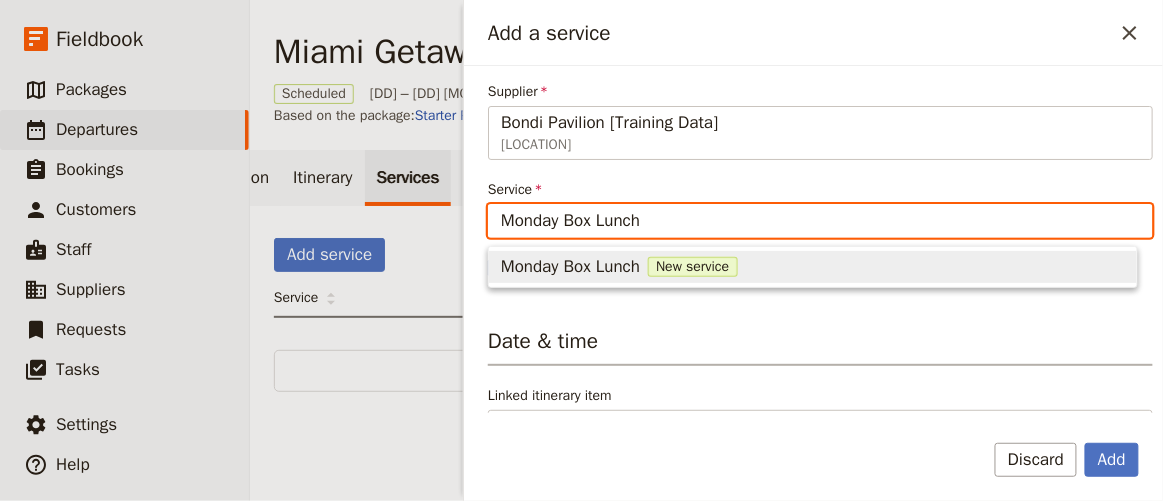 type on "Monday Box Lunch" 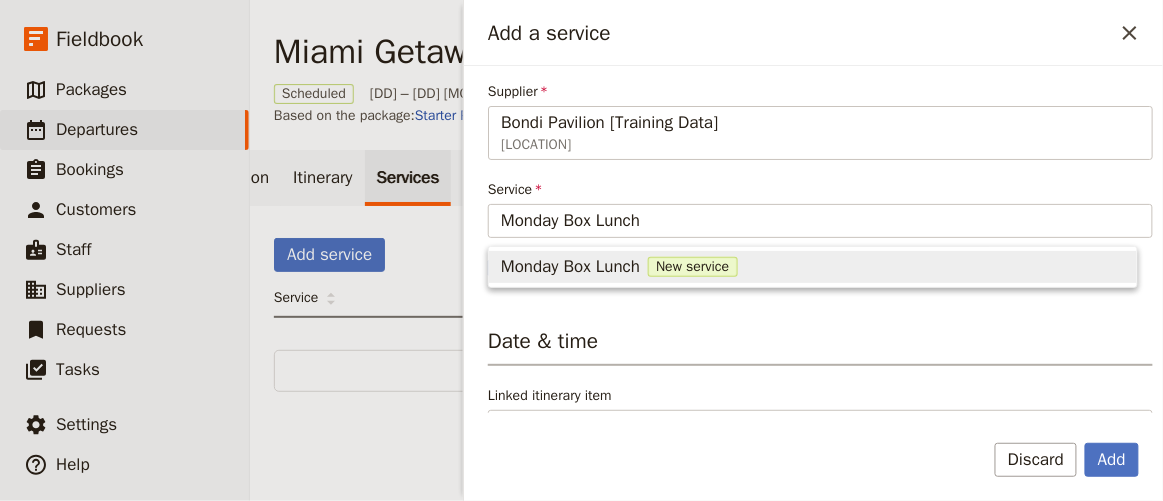 type 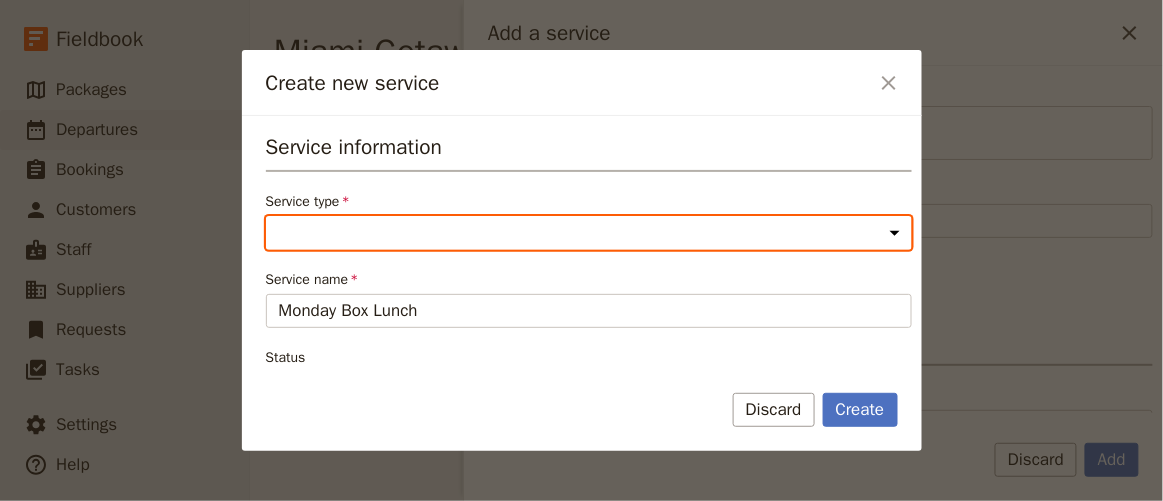 click on "Accommodation Activity Transport Flight Food and beverage Other" at bounding box center [589, 233] 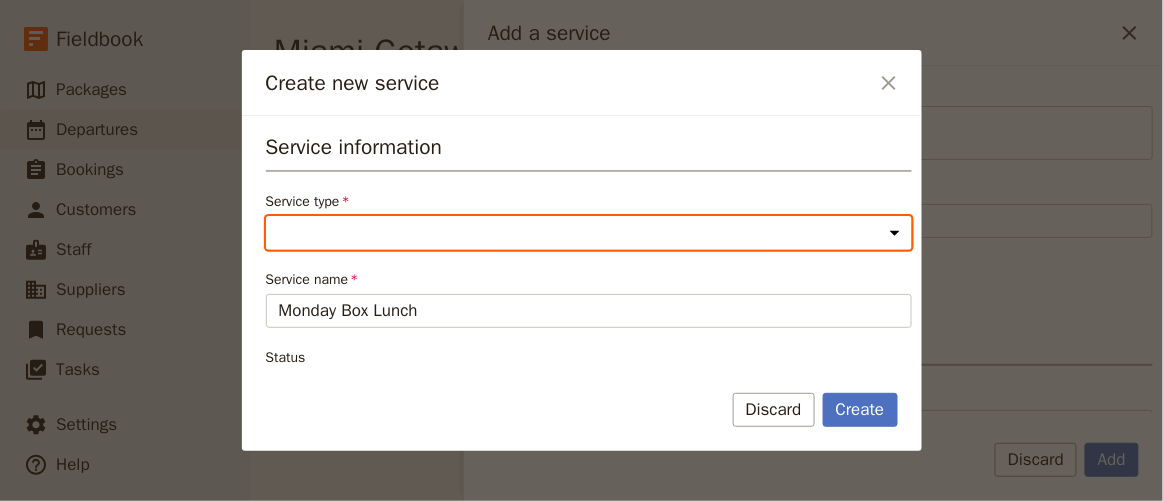 select on "FoodAndBeverageService" 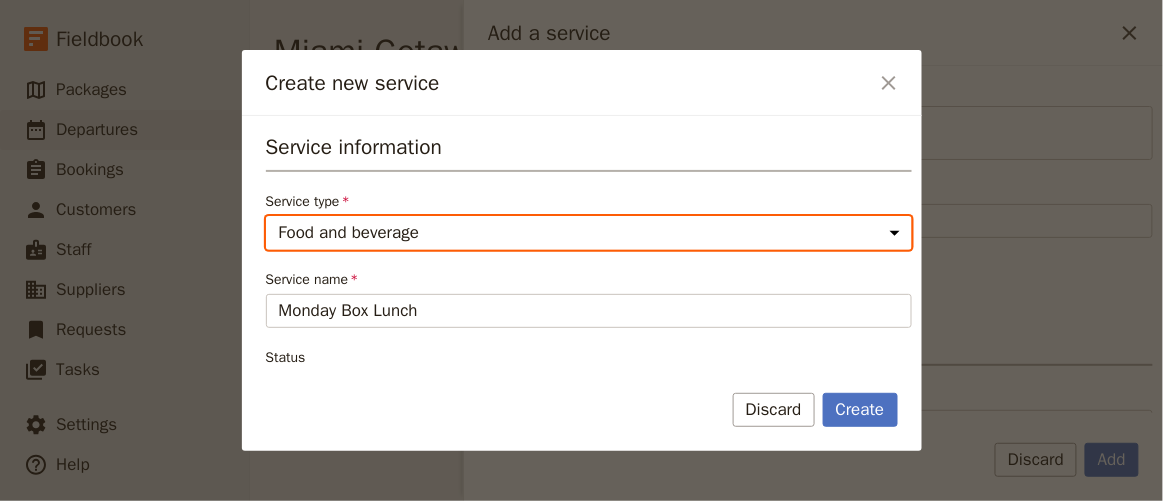 click on "Accommodation Activity Transport Flight Food and beverage Other" at bounding box center [589, 233] 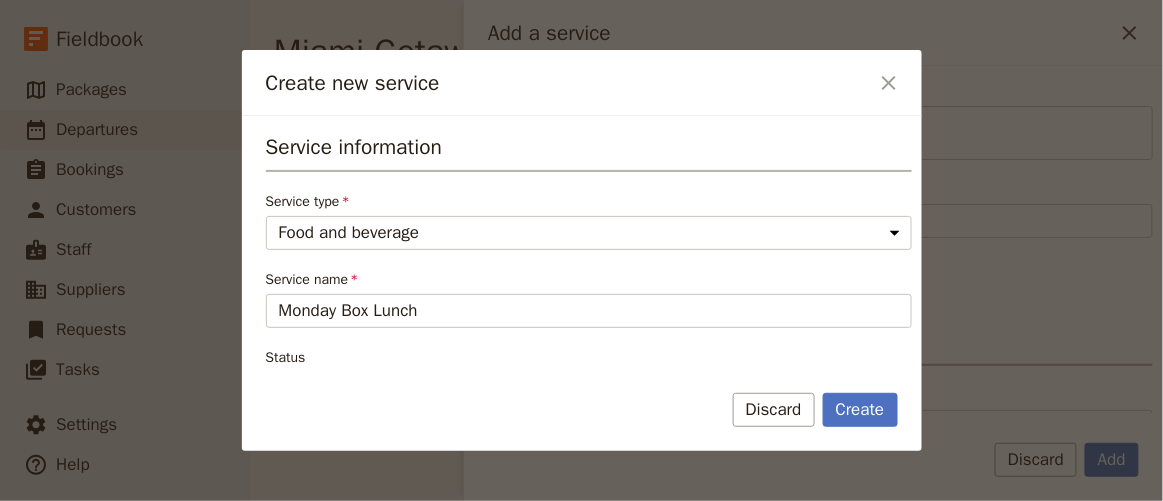 click on "Service information Service type Accommodation Activity Transport Flight Food and beverage Other Service name Monday Box Lunch Status Active Inactive Details" at bounding box center (589, 336) 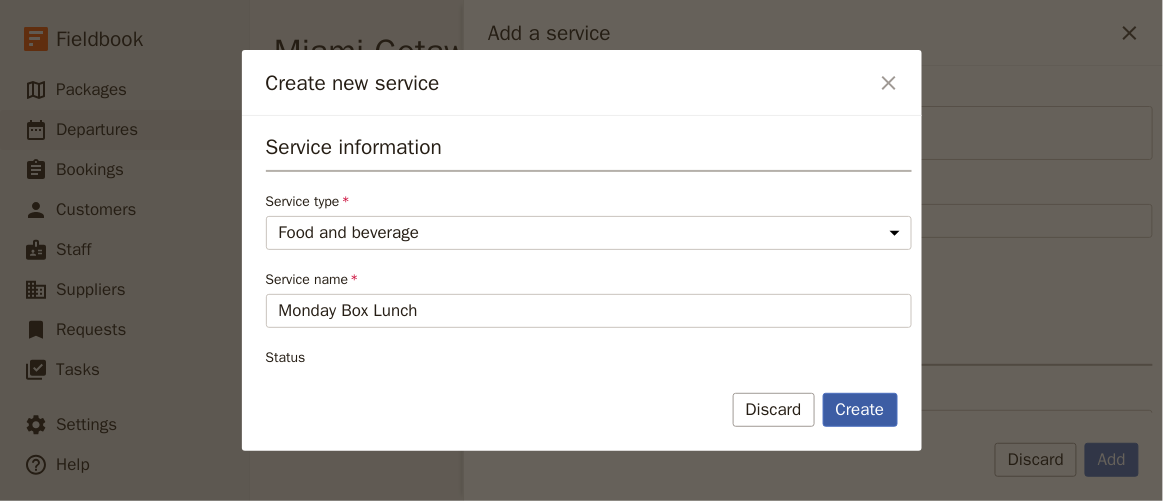 click on "Create" at bounding box center [860, 410] 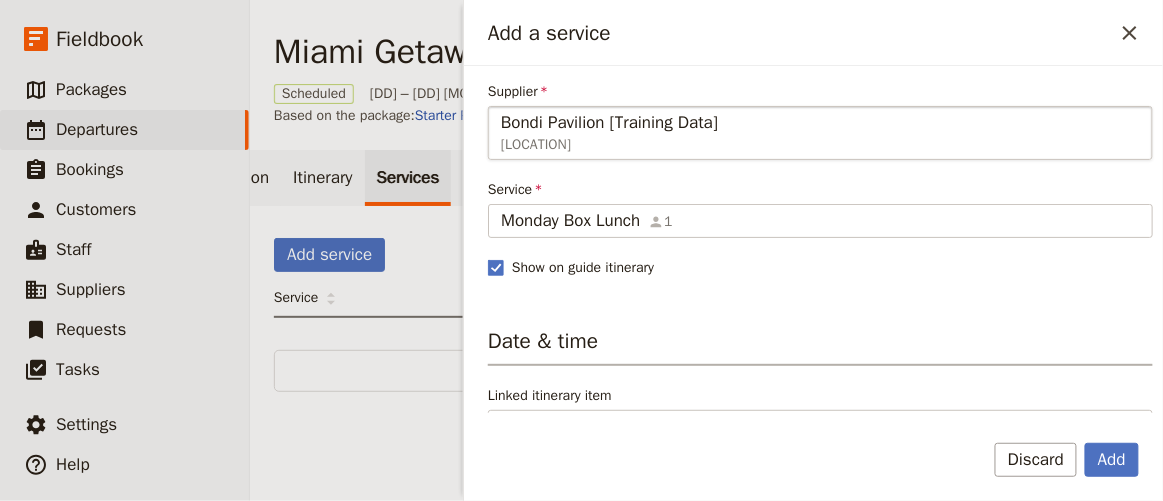 click on "Bondi Pavilion [Training Data]" at bounding box center [609, 123] 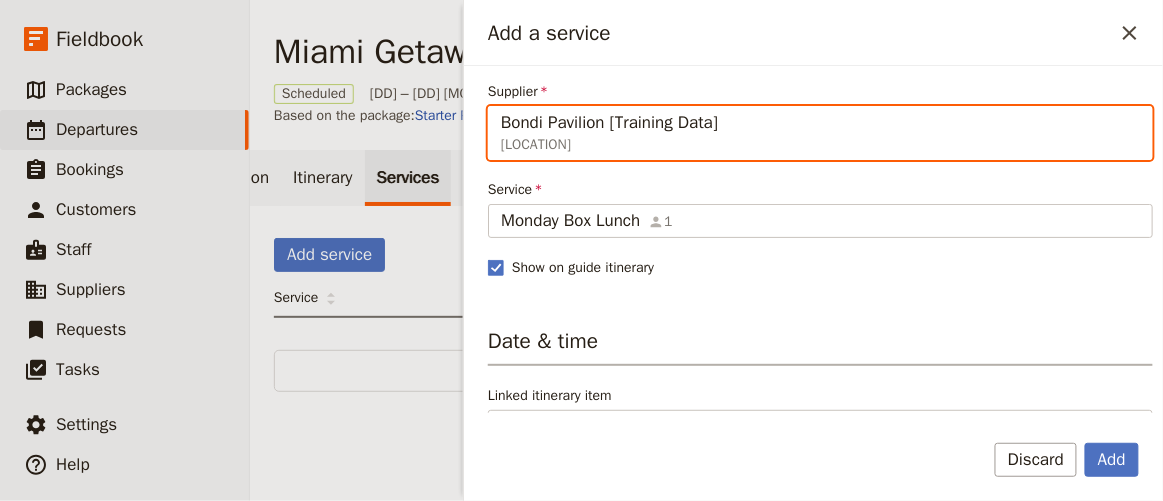click on "Bondi Pavilion [Training Data]" at bounding box center [500, 106] 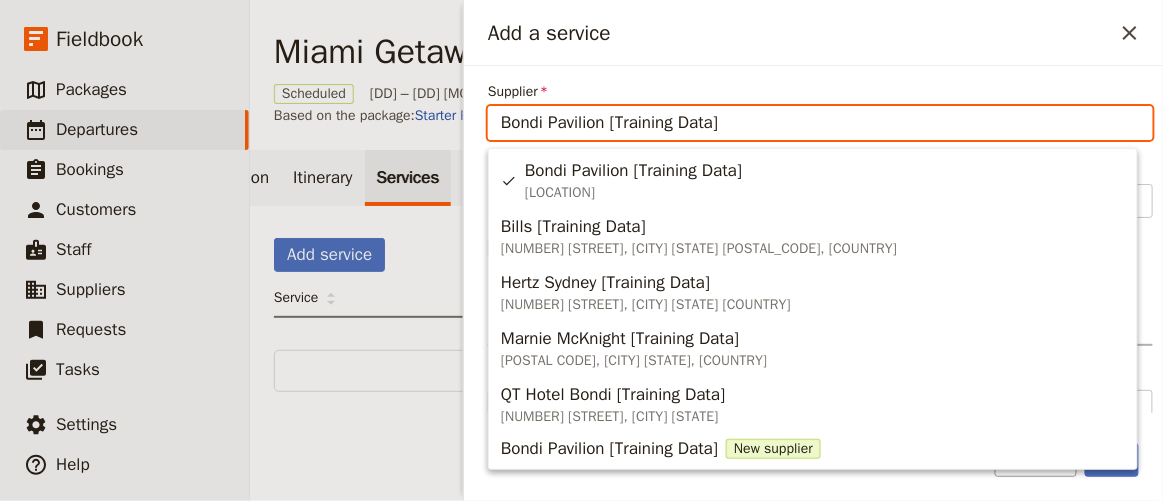 click on "Bondi Pavilion [Training Data]" at bounding box center [820, 123] 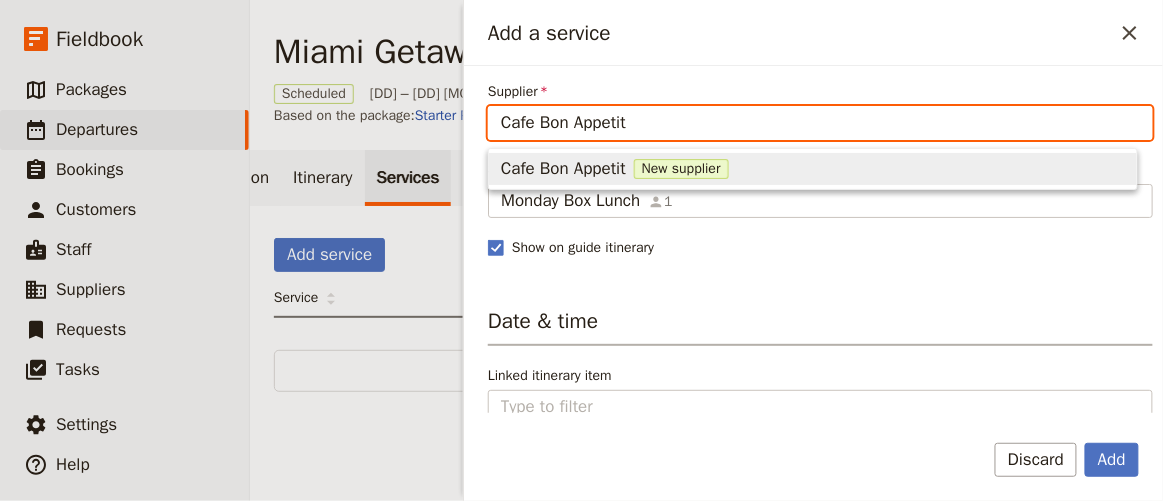 click on "New supplier" at bounding box center [681, 169] 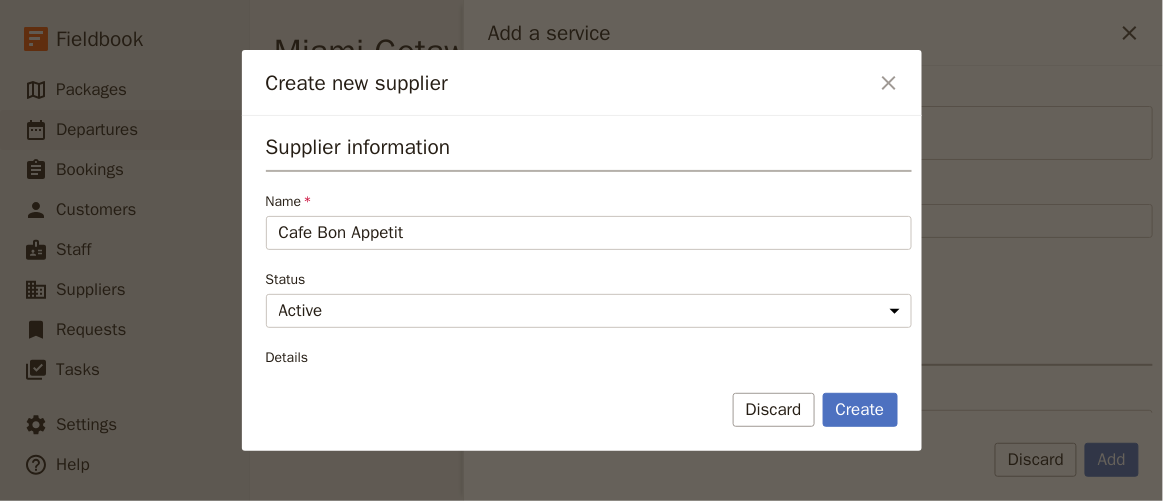 click on "Supplier information Name Cafe Bon Appetit Status Active Inactive Details Contact Website Email Phone Fax Address Unit no/sub premise Street address City/locality State/region Country ZIP/postcode Create Discard" at bounding box center [582, 283] 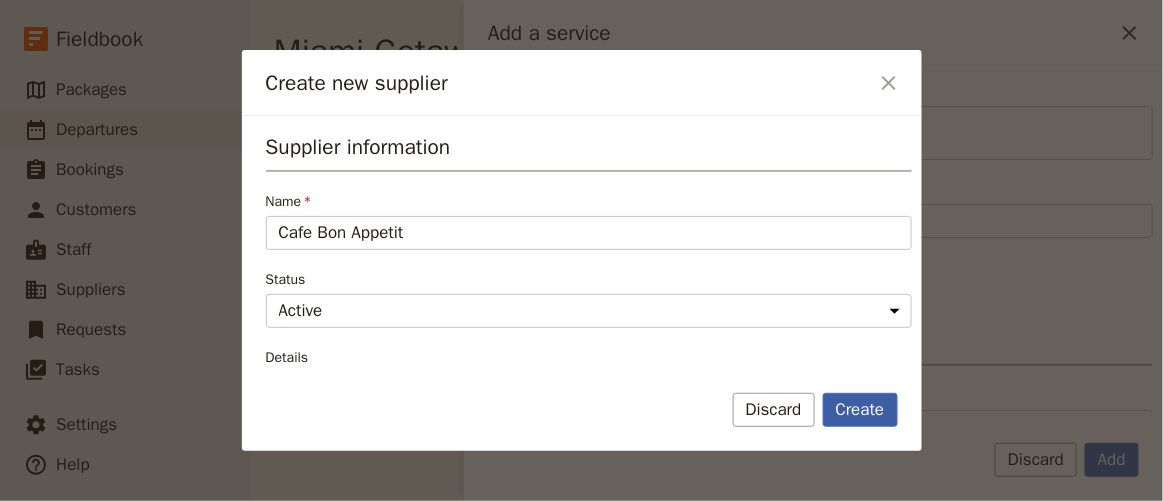 click on "Create" at bounding box center [860, 410] 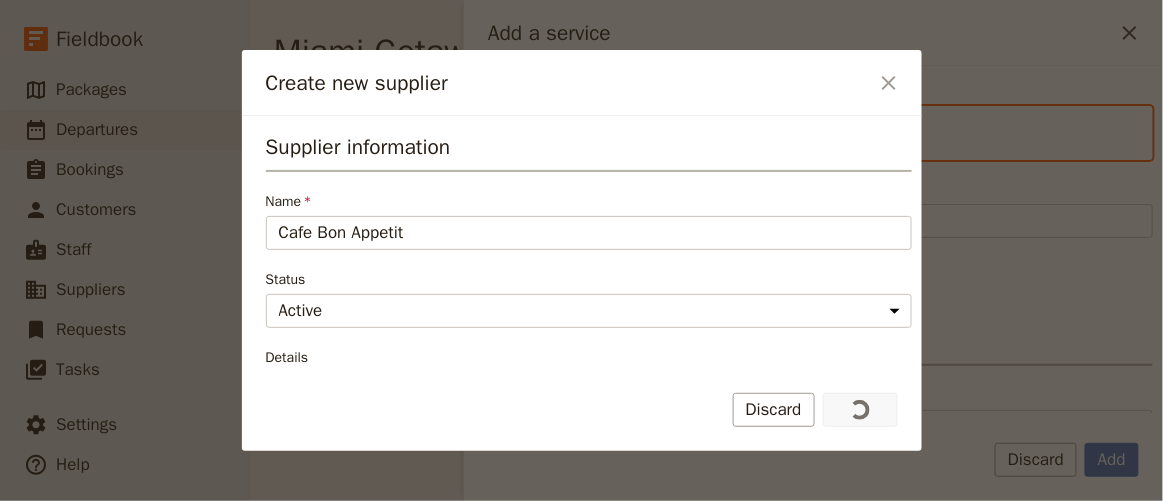 type on "Cafe Bon Appetit" 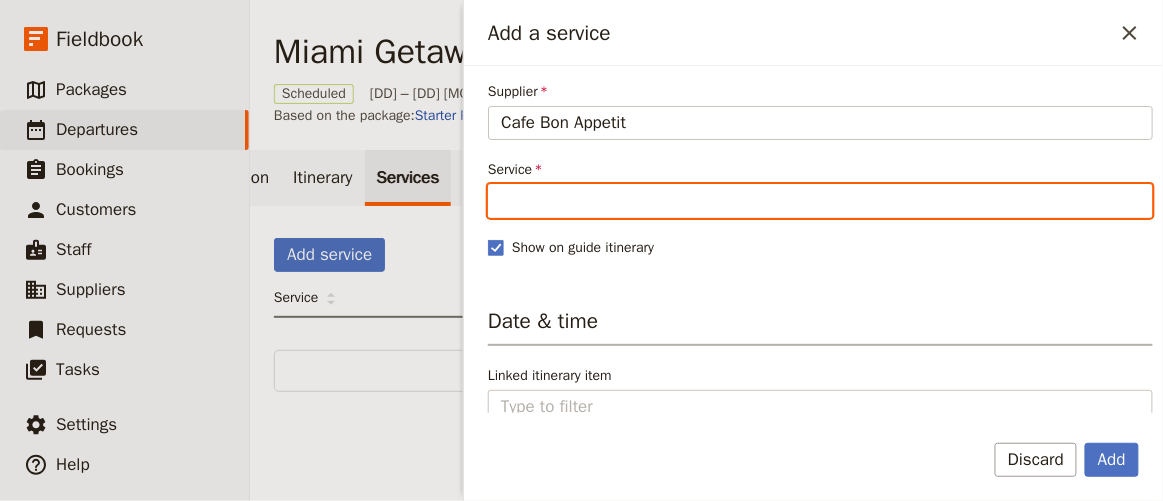scroll, scrollTop: 0, scrollLeft: 0, axis: both 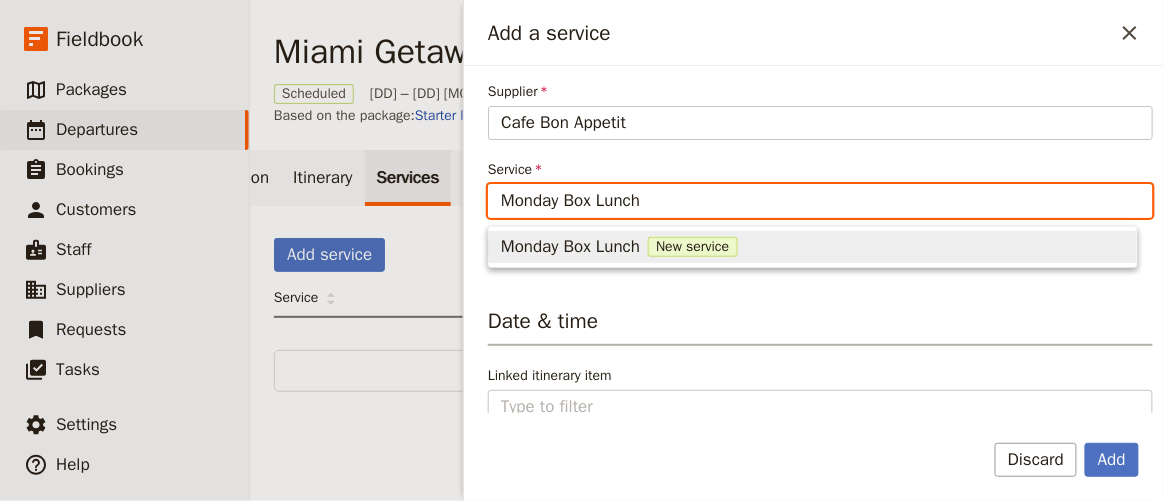 type on "Monday Box Lunch" 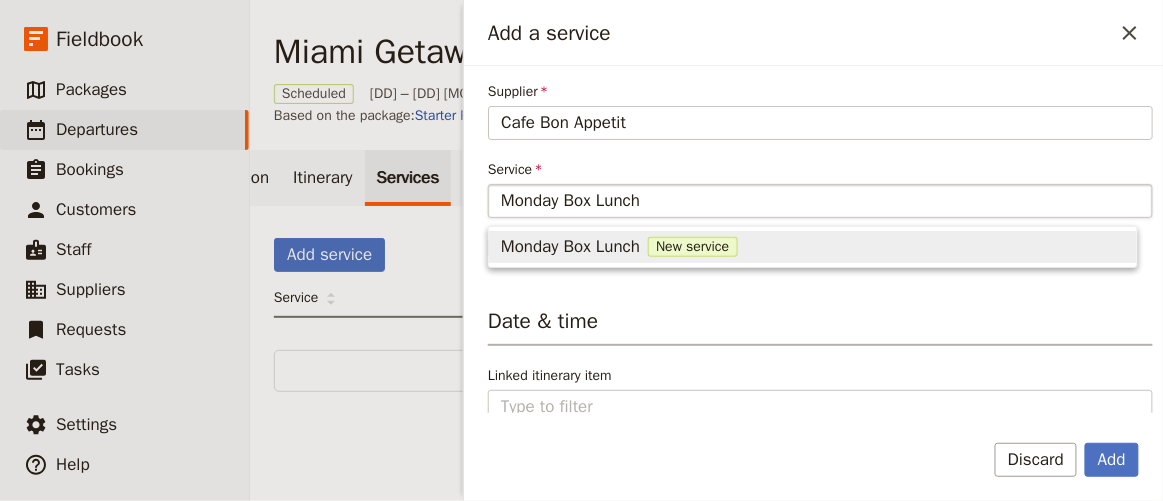 type 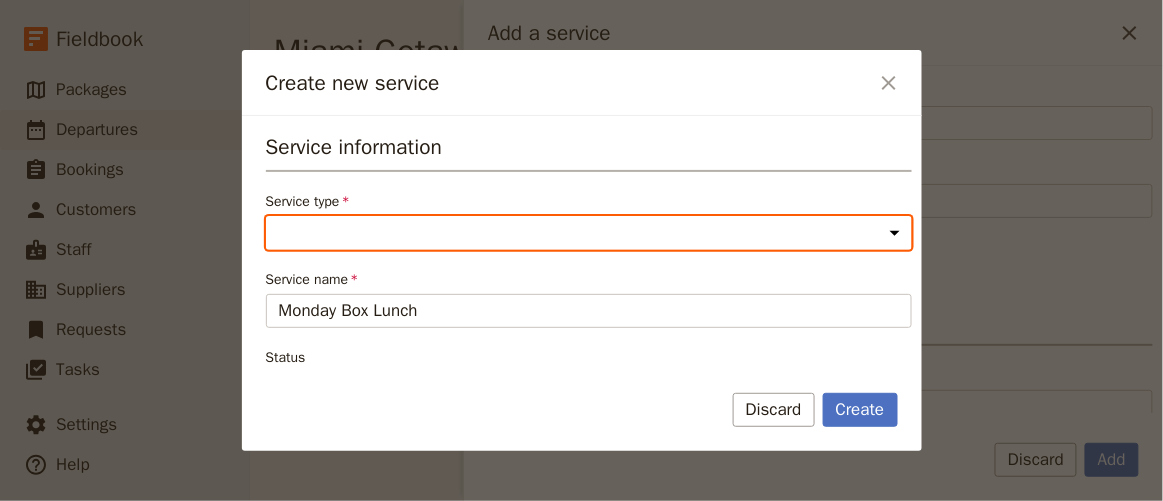 click on "Accommodation Activity Transport Flight Food and beverage Other" at bounding box center (589, 233) 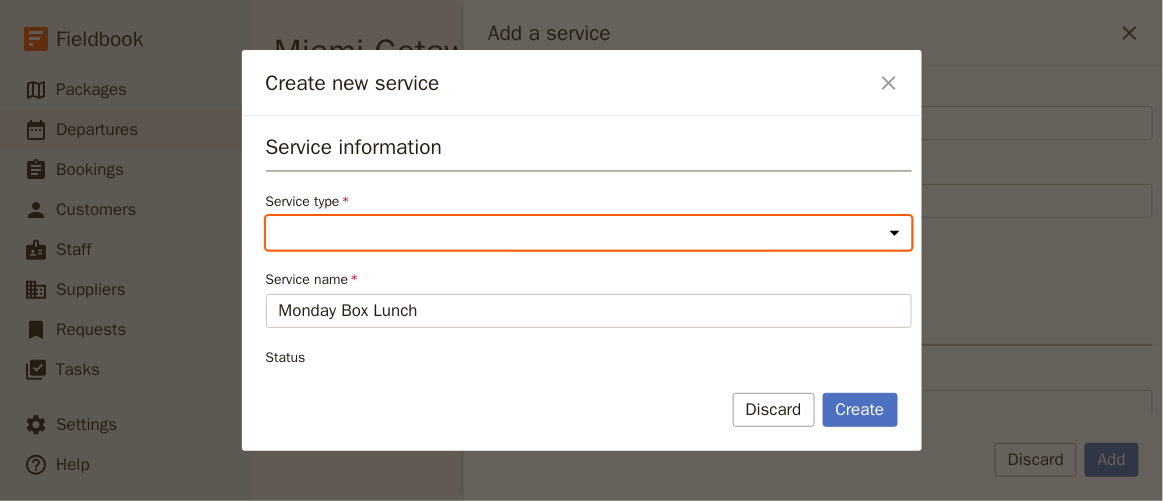 select on "FoodAndBeverageService" 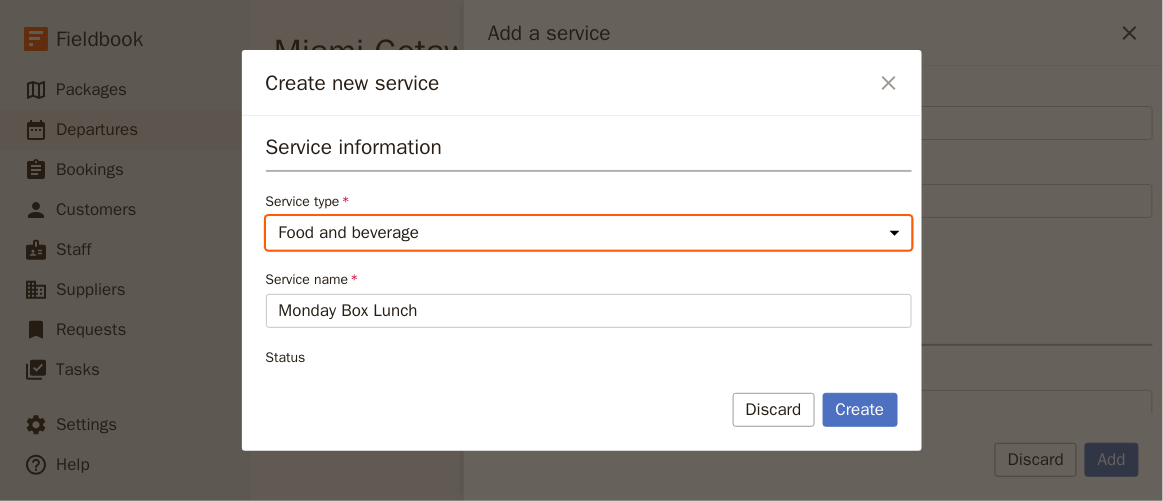 click on "Accommodation Activity Transport Flight Food and beverage Other" at bounding box center [589, 233] 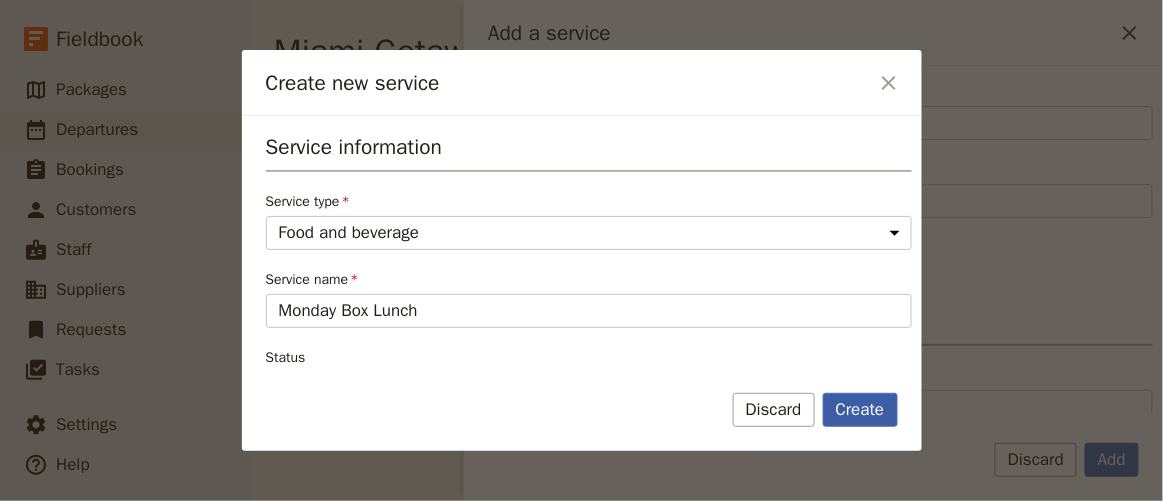 click on "Create" at bounding box center [860, 410] 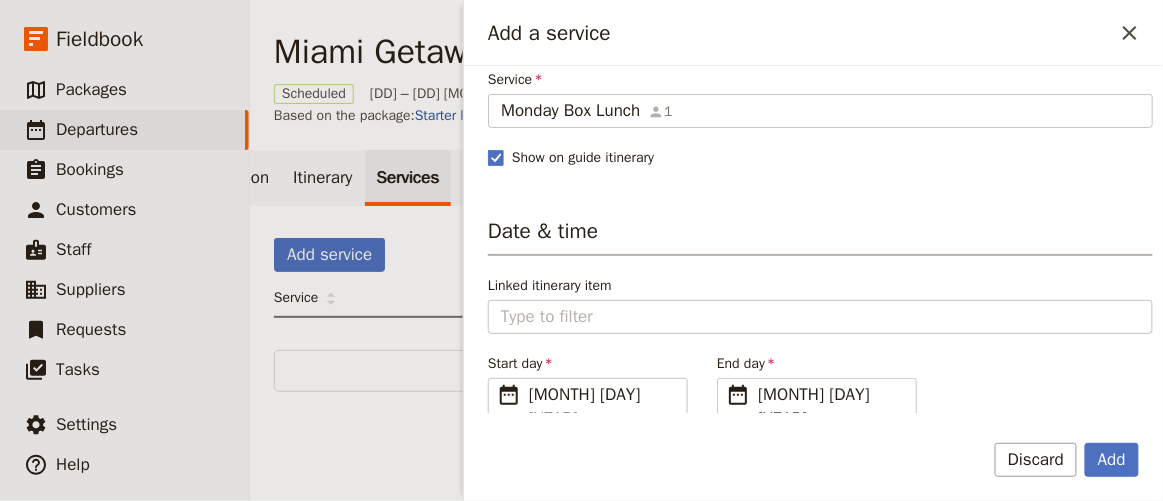 scroll, scrollTop: 181, scrollLeft: 0, axis: vertical 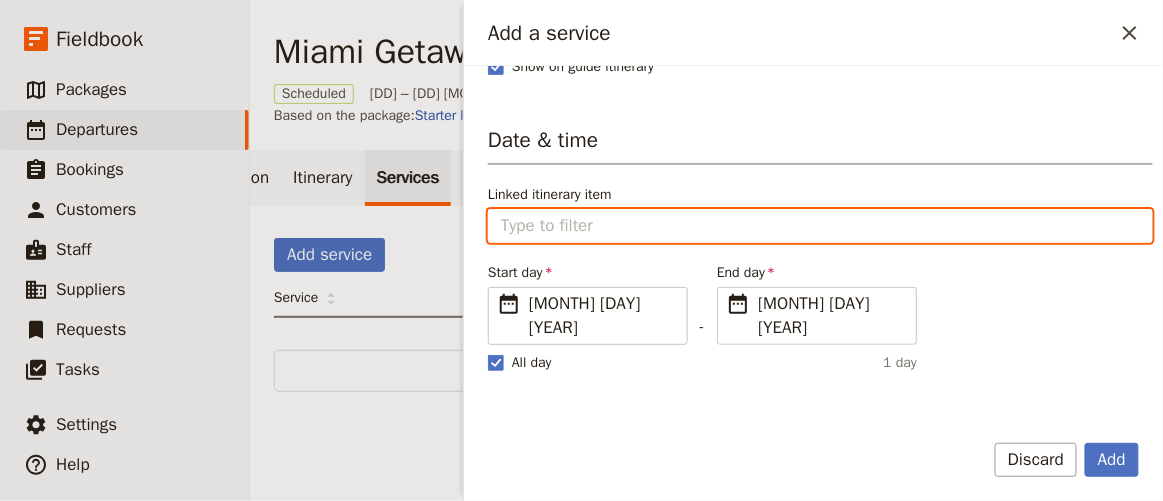 click on "Linked itinerary item" at bounding box center [820, 226] 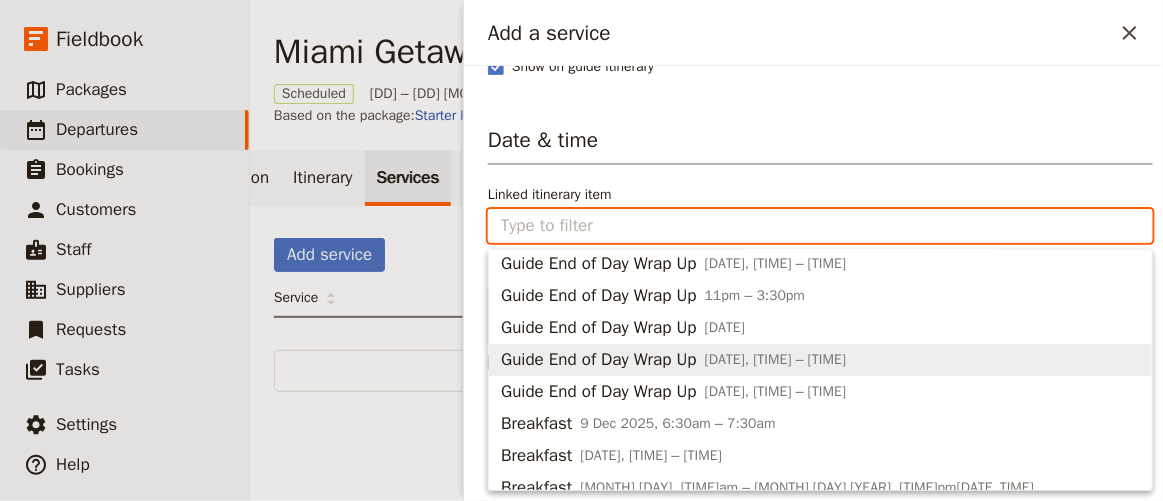 scroll, scrollTop: 0, scrollLeft: 0, axis: both 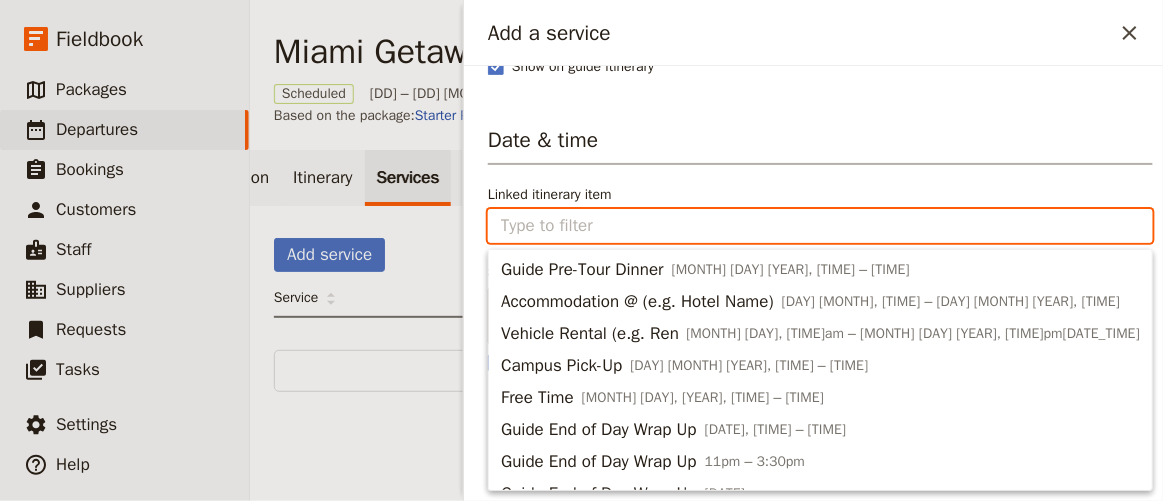 click on "Linked itinerary item" at bounding box center [820, 226] 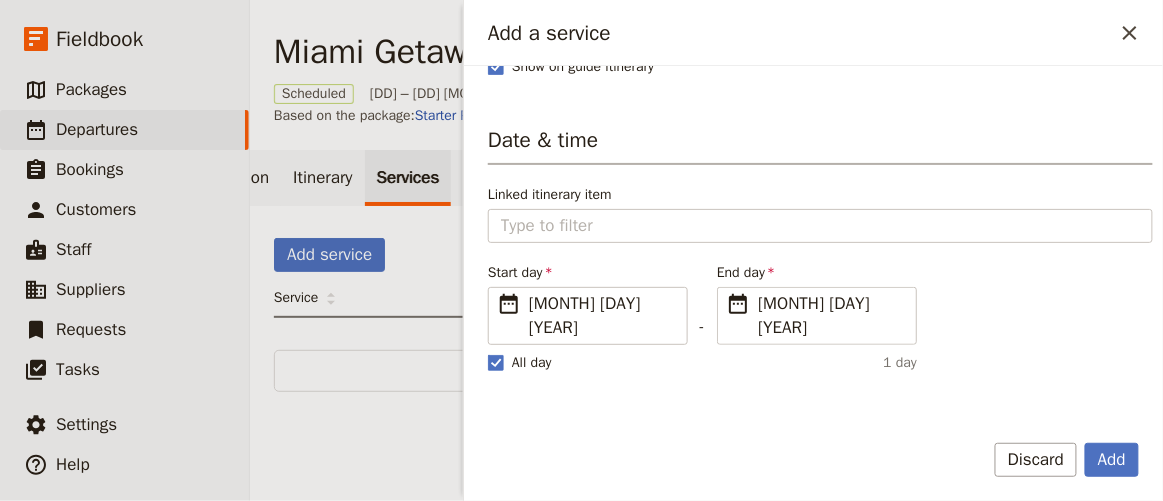 click on "Linked itinerary item" at bounding box center (820, 195) 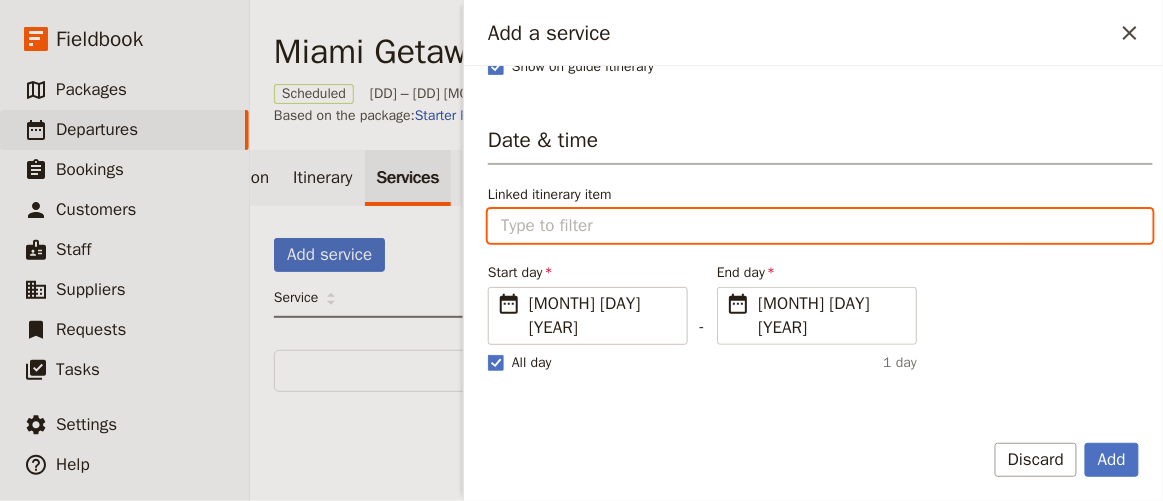 click on "Linked itinerary item" at bounding box center (820, 226) 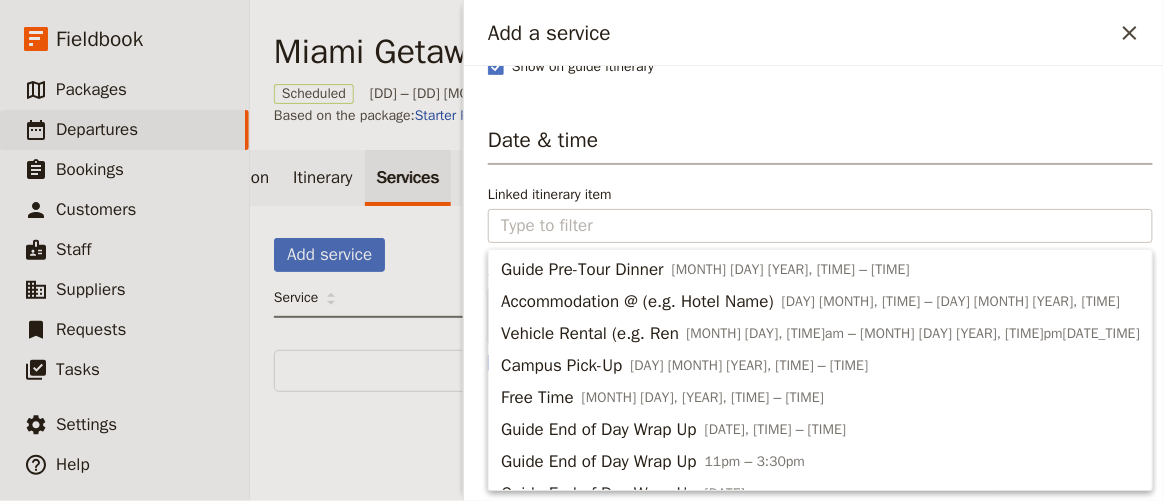 click on "Linked itinerary item" at bounding box center (820, 195) 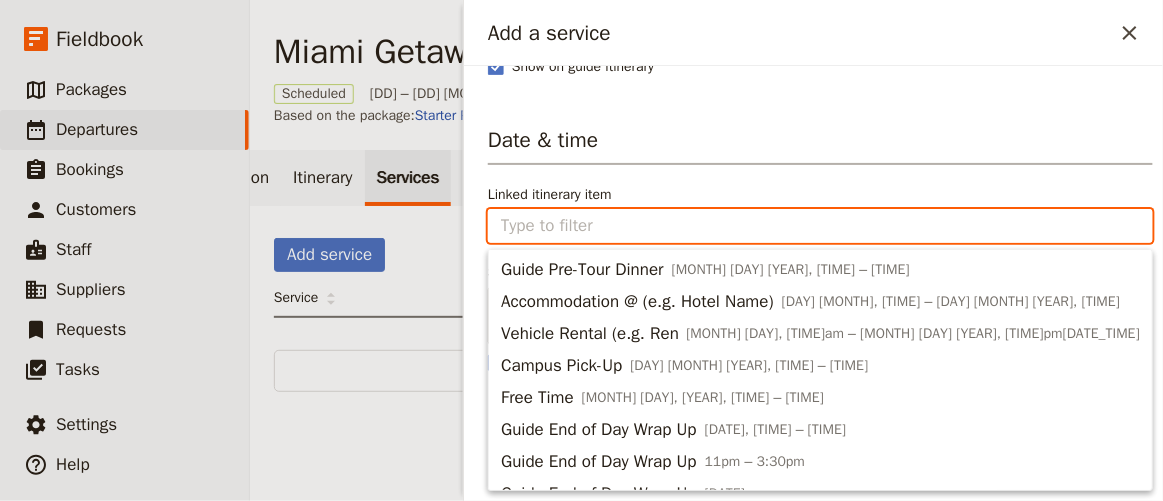 click on "Linked itinerary item" at bounding box center (820, 226) 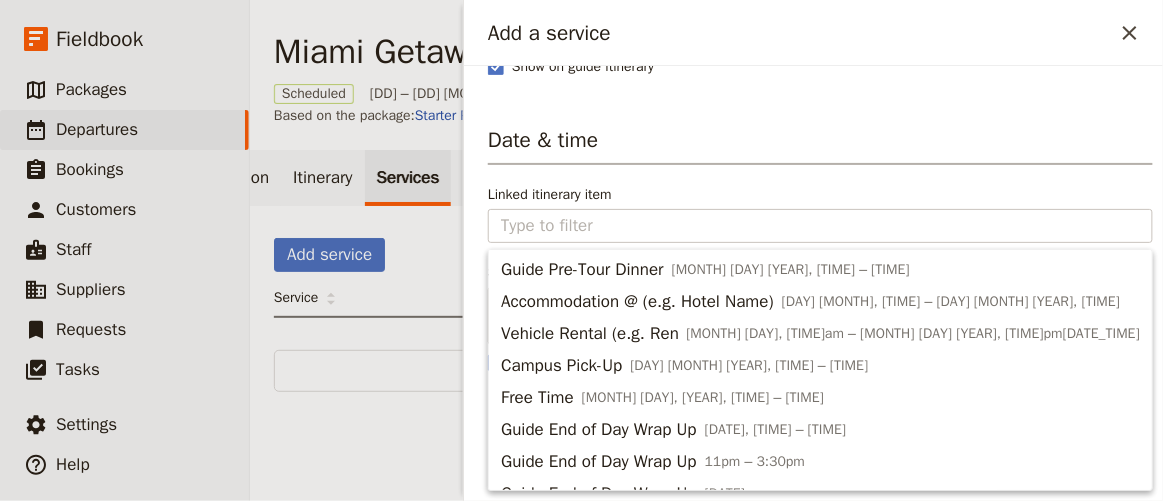 click on "Date & time" at bounding box center (820, 145) 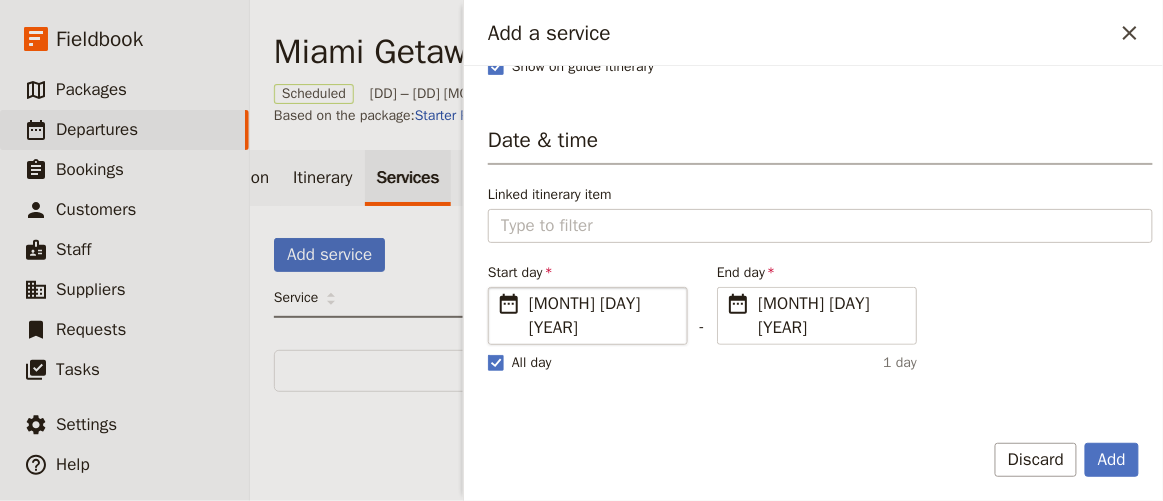 click on "​" at bounding box center [509, 304] 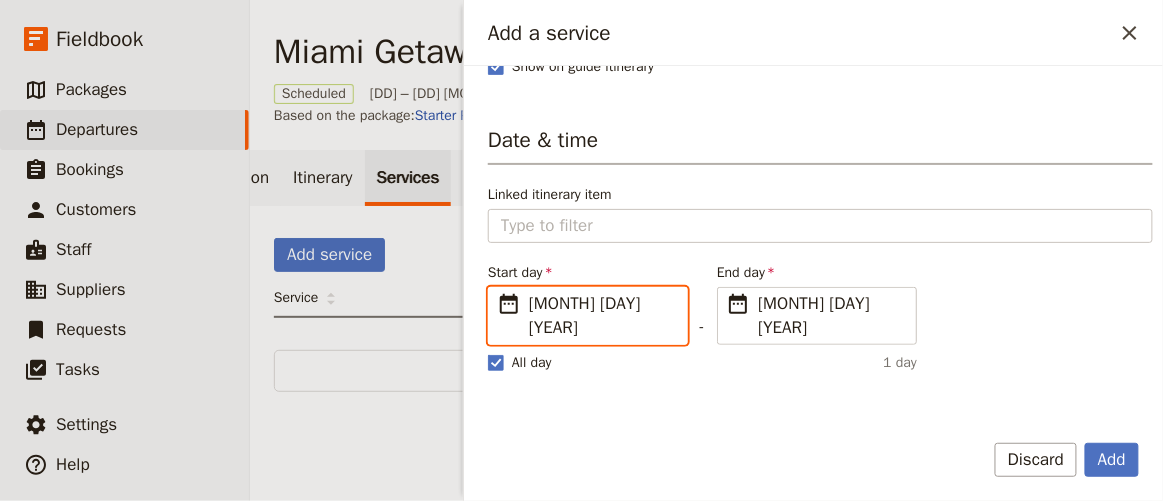 click on "[DATE]" at bounding box center [496, 287] 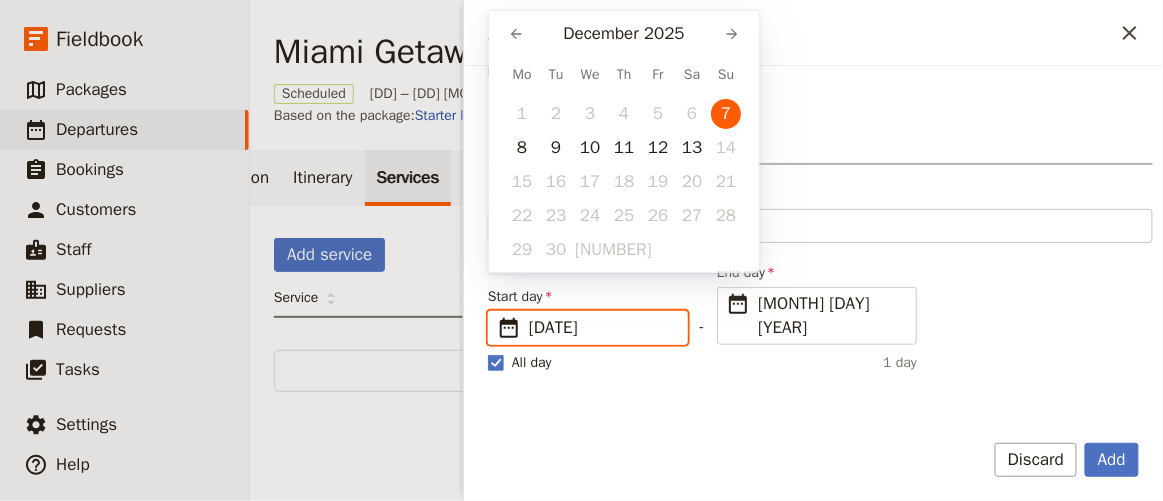 scroll, scrollTop: 0, scrollLeft: 0, axis: both 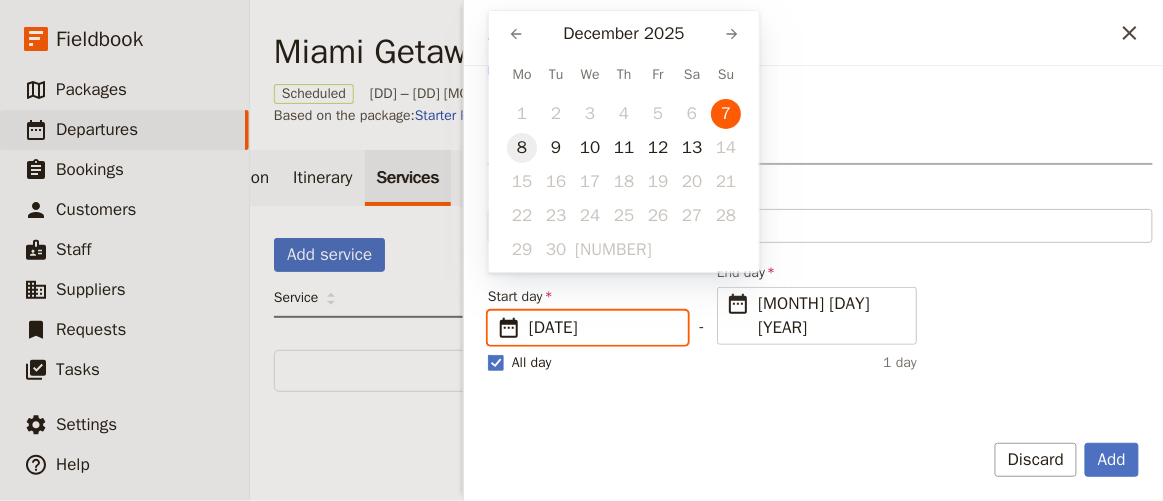click on "8" at bounding box center [522, 148] 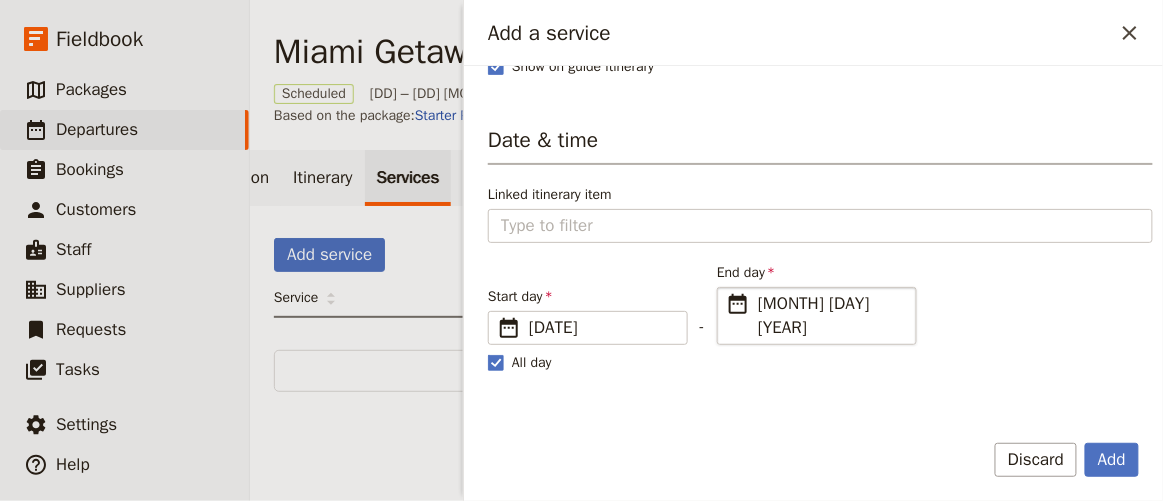 type on "[DATE]" 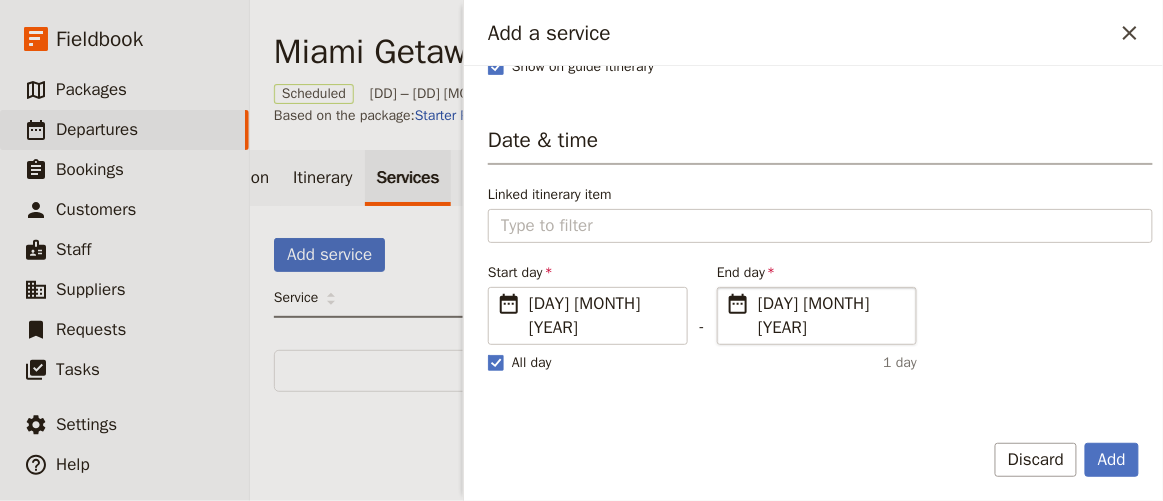 click on "[DAY] [MONTH] [YEAR]" at bounding box center (831, 316) 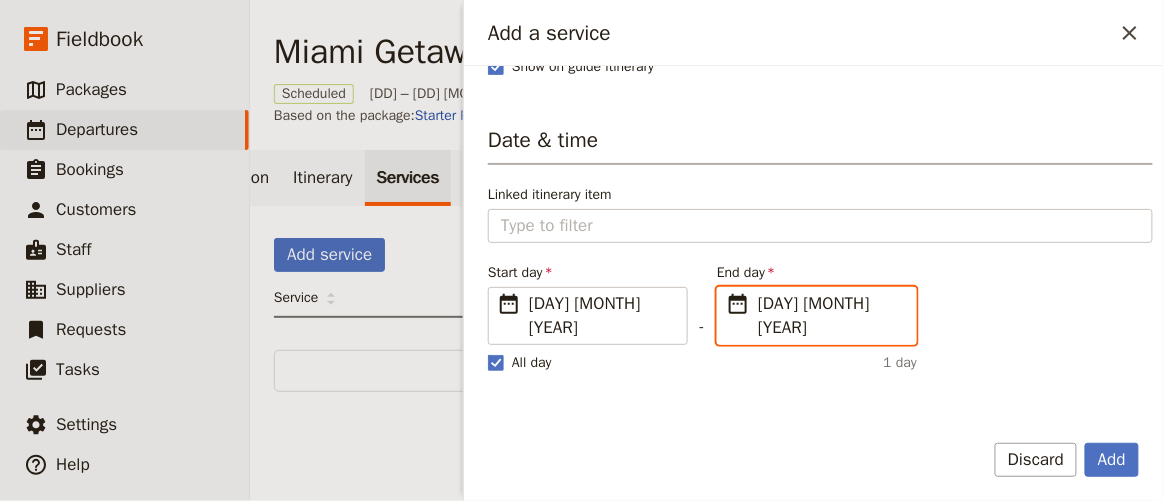 click on "[DATE]" at bounding box center [725, 287] 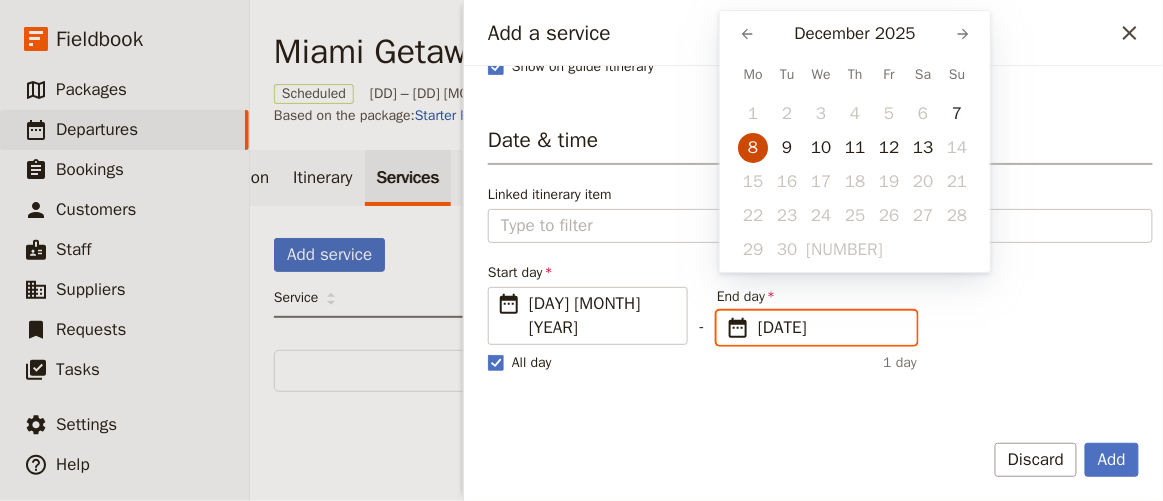 click on "8" at bounding box center (753, 148) 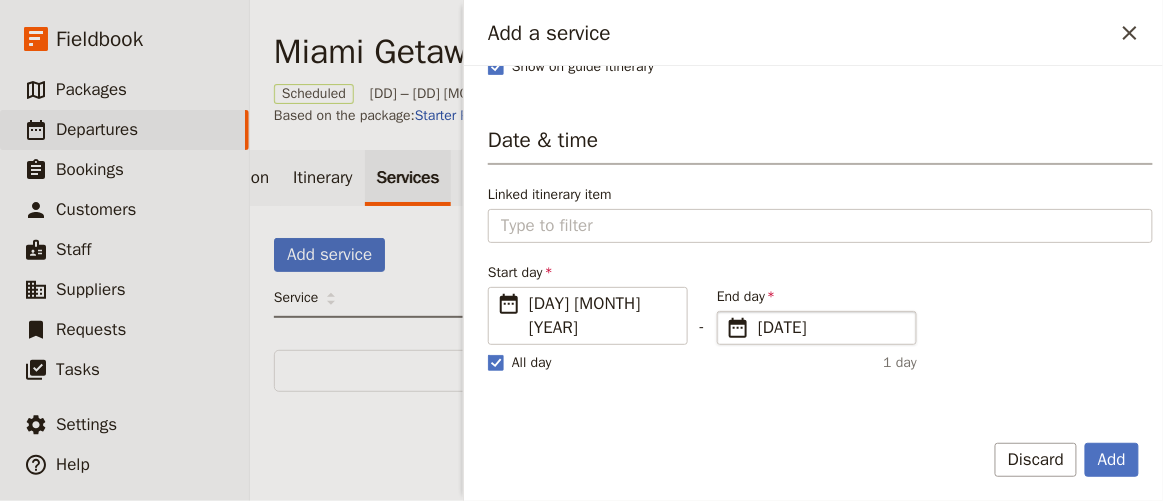 click on "Supplier Cafe Bon Appetit Cafe Bon Appetit Service Monday Box Lunch 1 Monday Box Lunch Show on guide itinerary Date & time Linked itinerary item Start day ​ 8 Dec 2025 08/12/2025 2025-12-08 - End day ​ 08/12/2025 2025-12-08 All day 1 day Quantity Quantity type ​ Pre-reserved On request Quantity 24 24 spots pre-reserved for group of 24 passengers and 1 staff Guide notes ​ Add note Supplier request notes ​ Add note Supplier assignment notes ​ Add note" at bounding box center [813, 239] 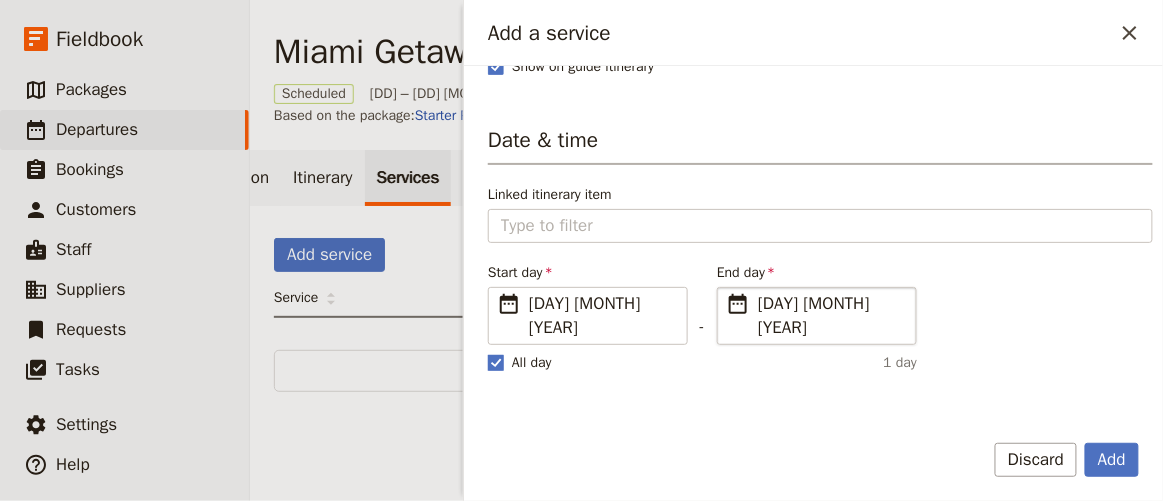 click 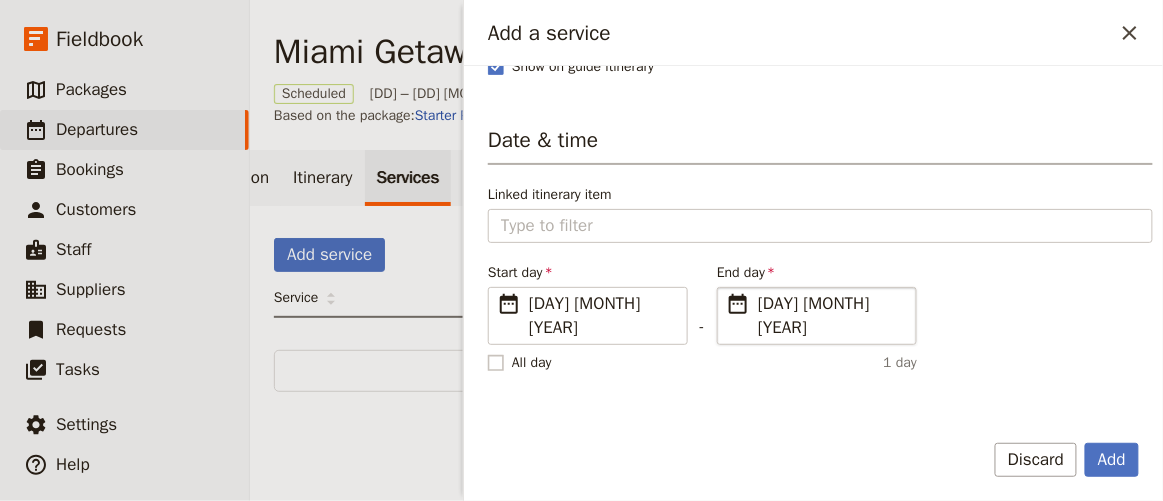 checkbox on "false" 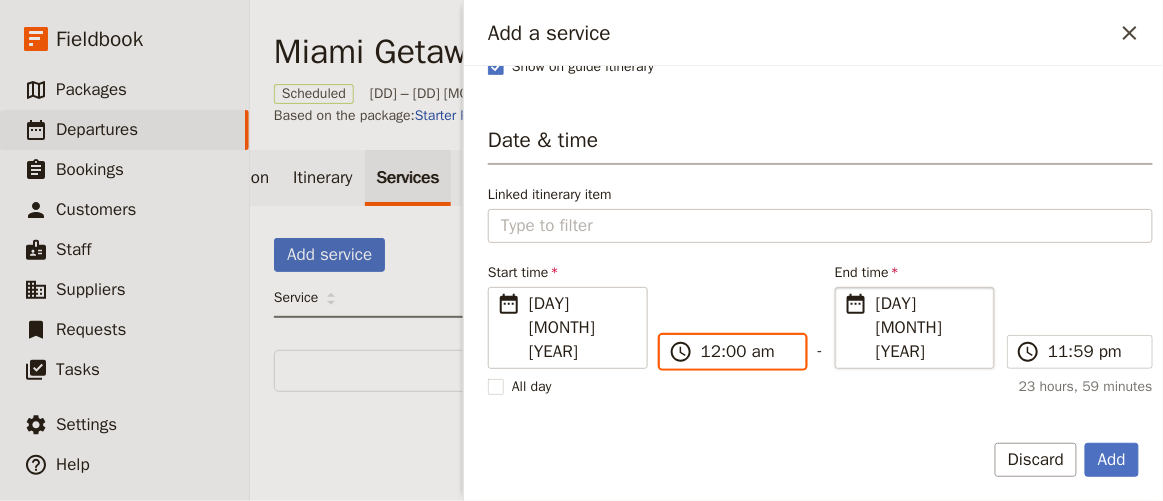 click on "12:00 am" at bounding box center [747, 352] 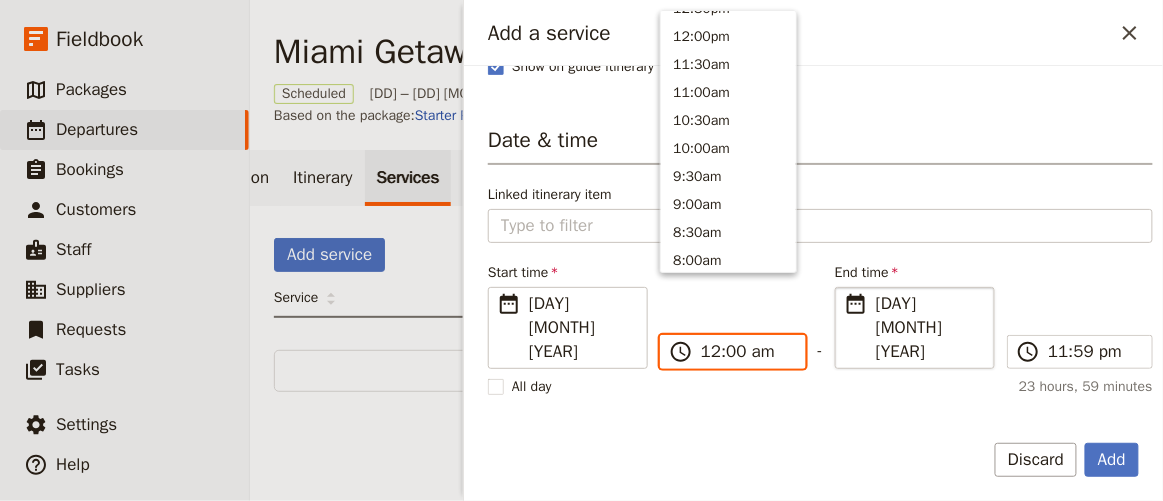 scroll, scrollTop: 727, scrollLeft: 0, axis: vertical 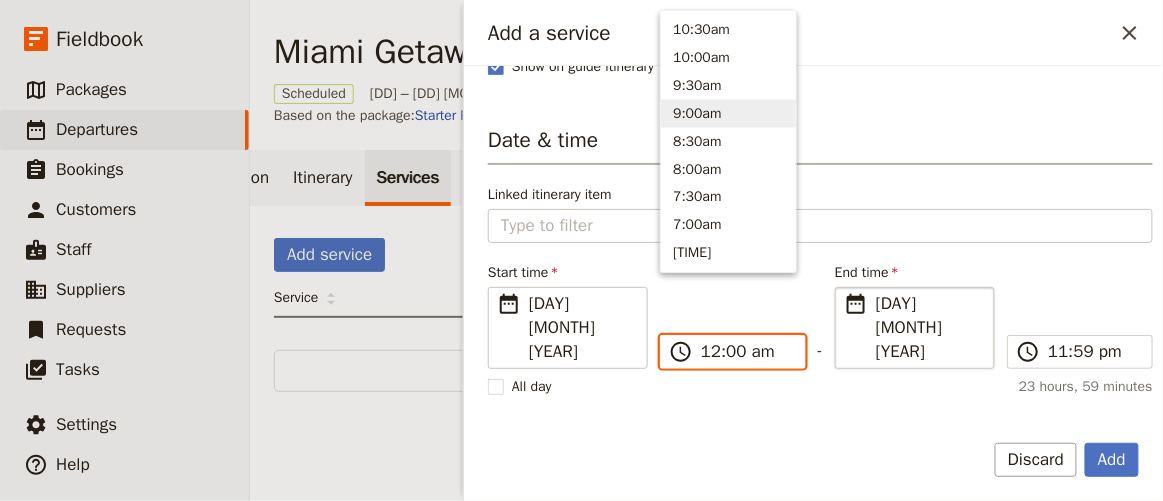 click on "9:00am" at bounding box center [728, 114] 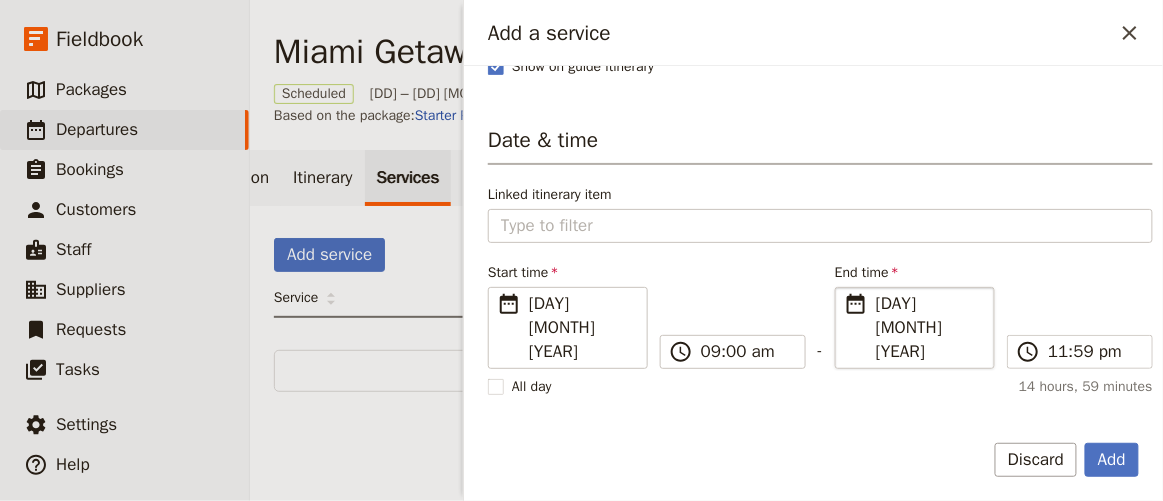 click on "Supplier Cafe Bon Appetit Cafe Bon Appetit Service Monday Box Lunch 1 Monday Box Lunch Show on guide itinerary Date & time Linked itinerary item Start time ​ 8 Dec 2025 08/12/2025 2025-12-08 09:00 ​ 09:00 am - End time ​ 8 Dec 2025 08/12/2025 2025-12-08 23:59 ​ 11:59 pm All day 14 hours, 59 minutes Quantity Quantity type ​ Pre-reserved On request Quantity 24 24 spots pre-reserved for group of 24 passengers and 1 staff Guide notes ​ Add note Supplier request notes ​ Add note Supplier assignment notes ​ Add note" at bounding box center (813, 239) 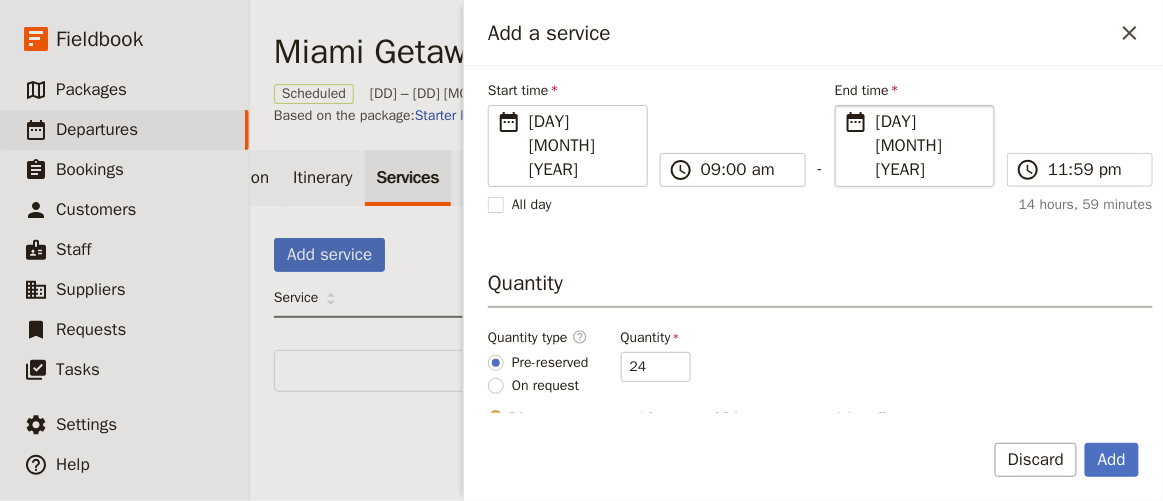 scroll, scrollTop: 272, scrollLeft: 0, axis: vertical 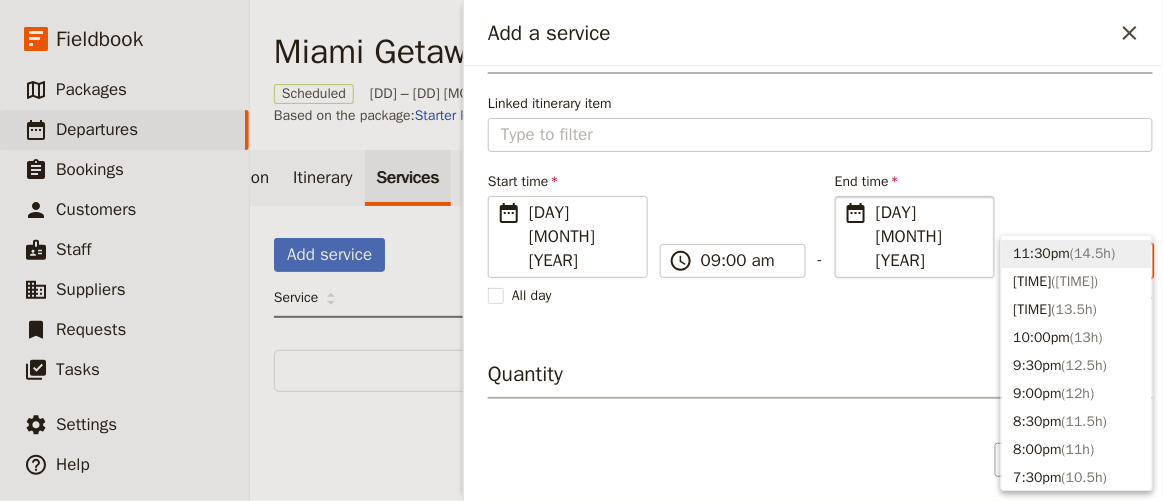 click on "11:59 pm" at bounding box center [1094, 261] 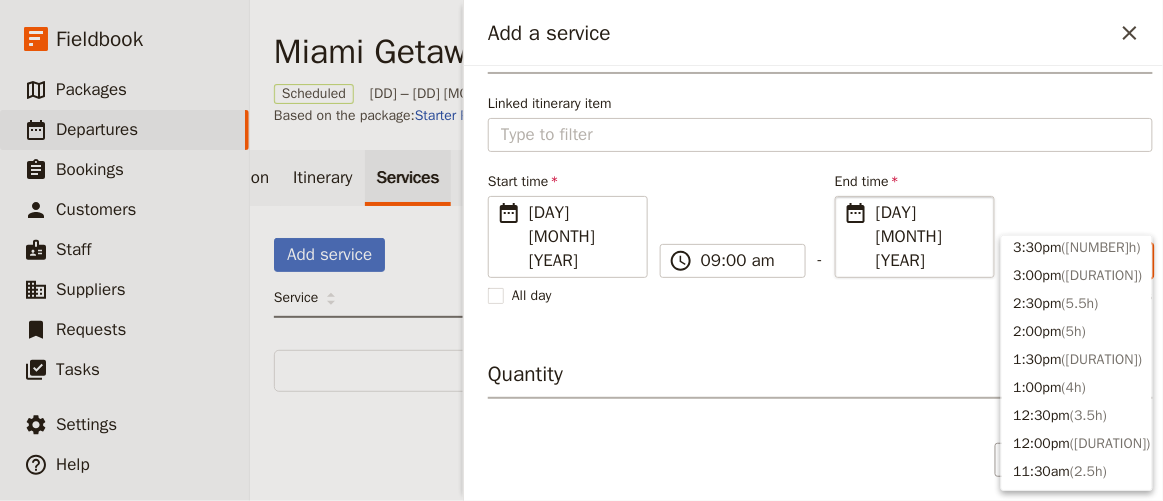 scroll, scrollTop: 545, scrollLeft: 0, axis: vertical 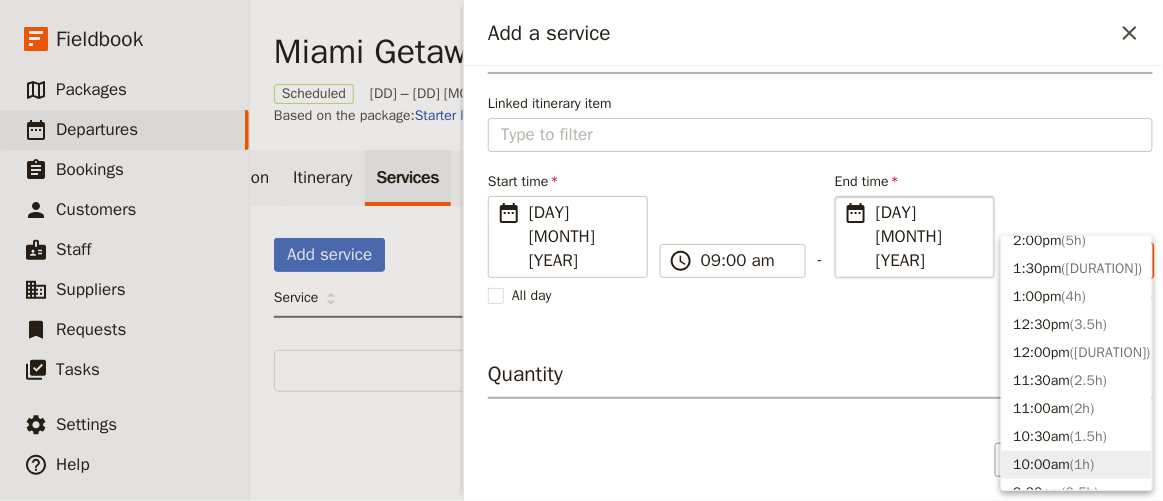 click on "10:00am  ( 1h )" at bounding box center [1077, 465] 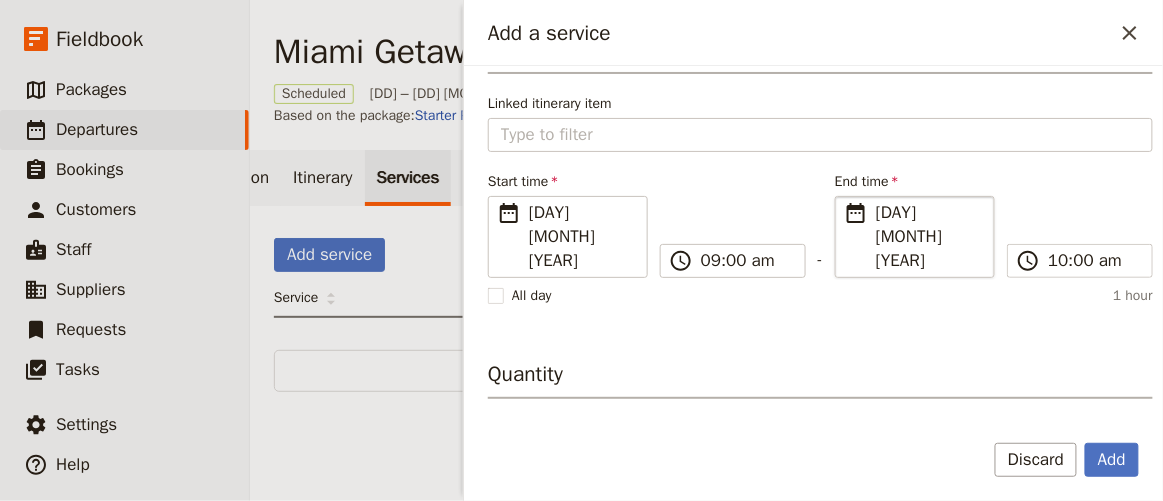 click on "Quantity" at bounding box center (820, 379) 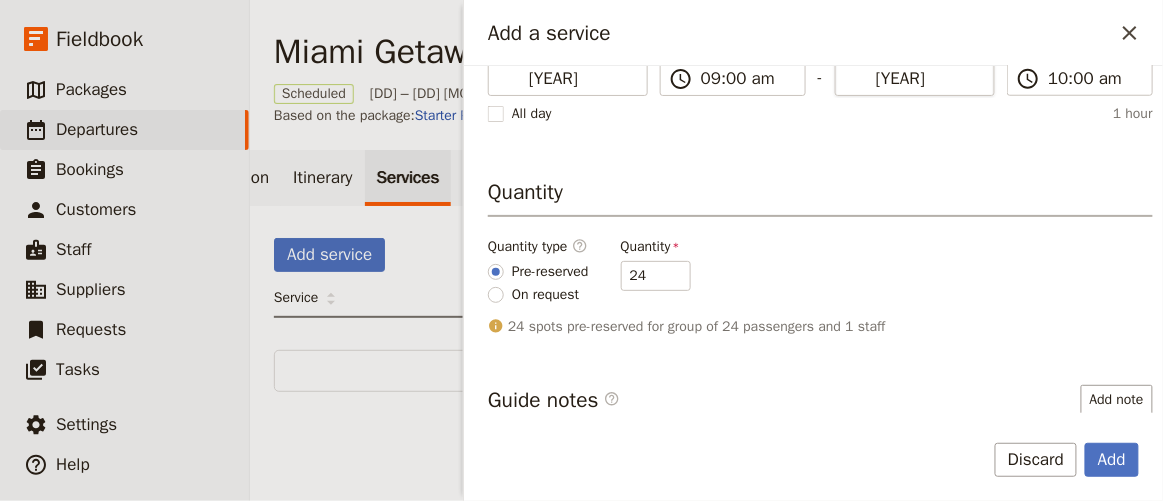 scroll, scrollTop: 586, scrollLeft: 0, axis: vertical 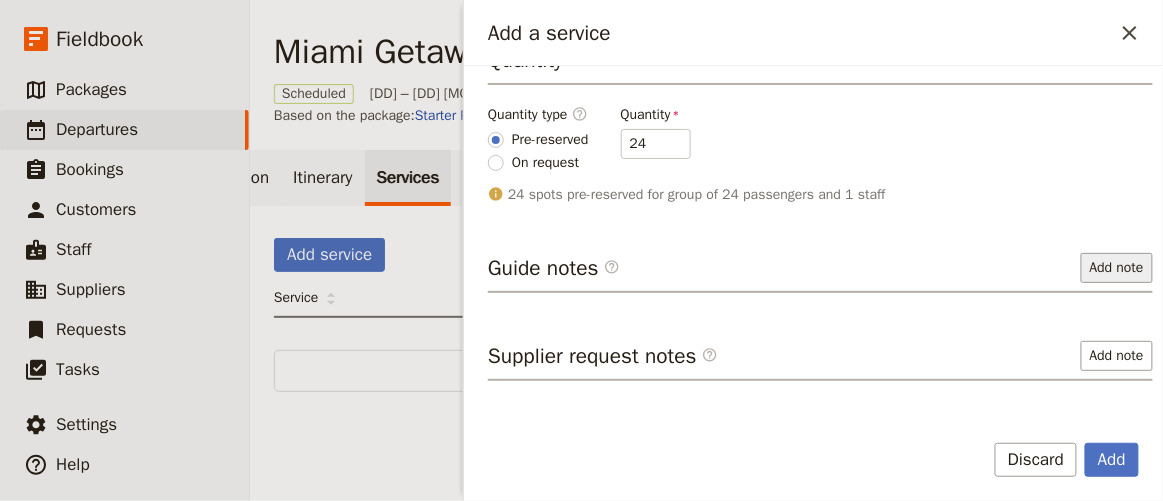click on "Add note" at bounding box center (1117, 268) 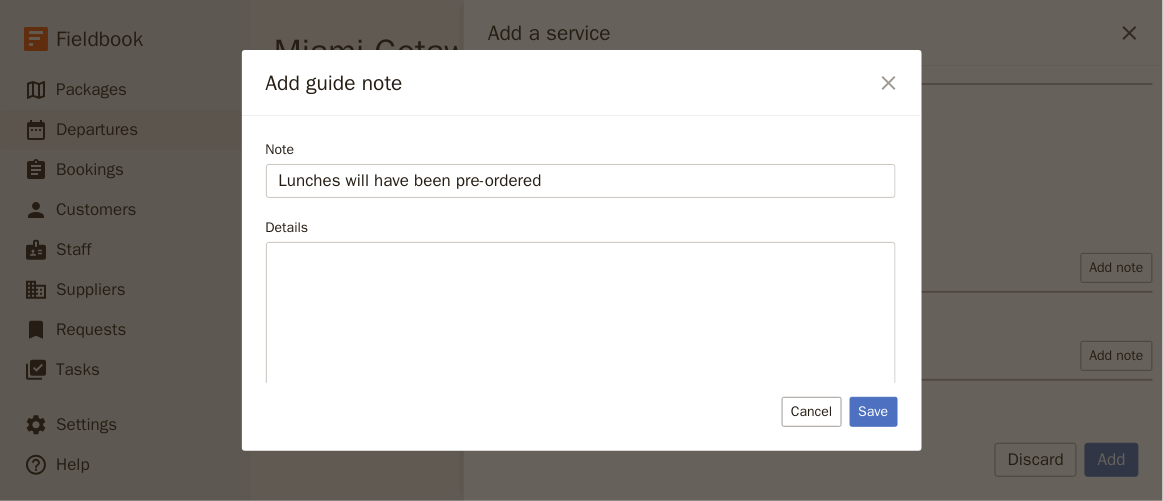 type on "Lunches will have been pre-ordered" 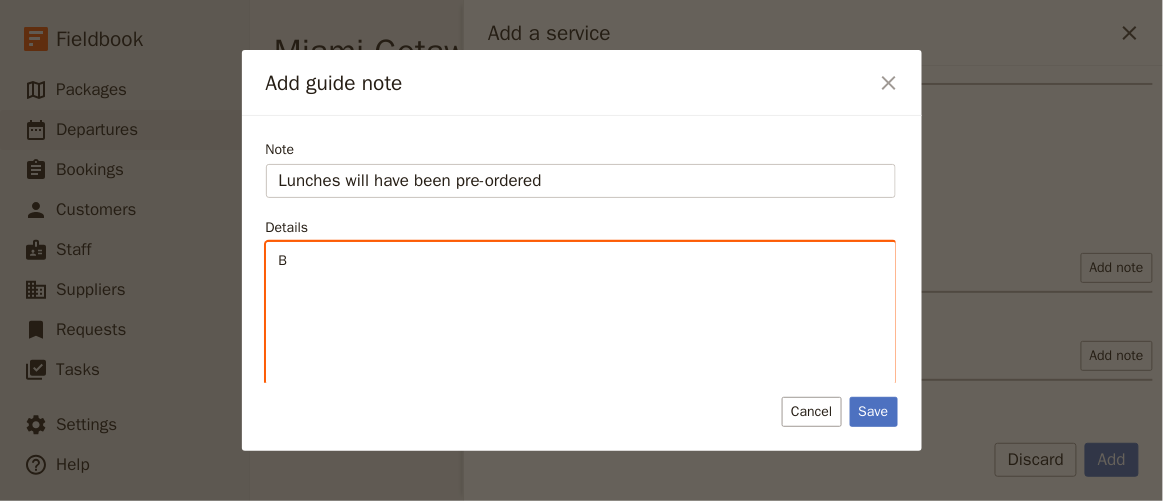 type 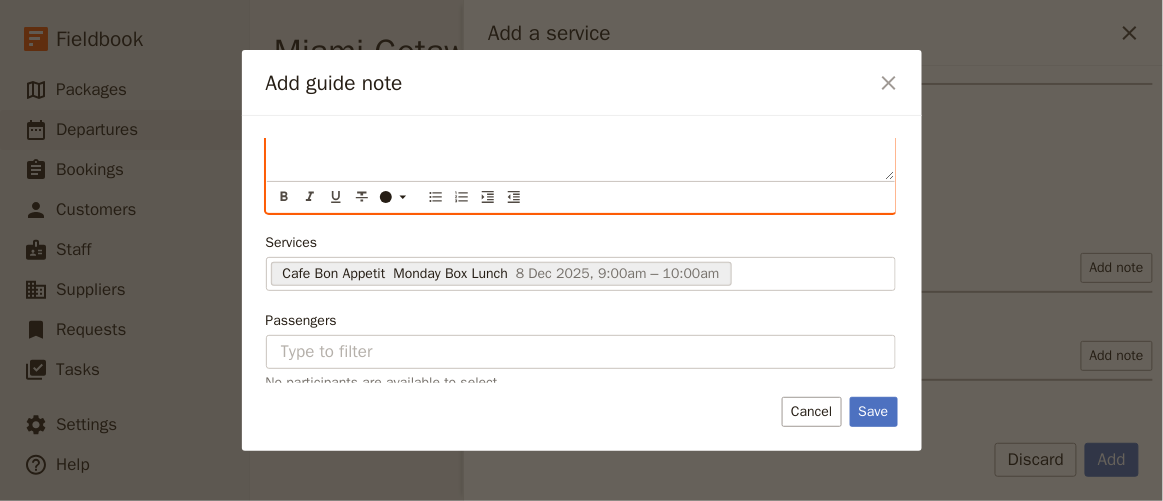 scroll, scrollTop: 226, scrollLeft: 0, axis: vertical 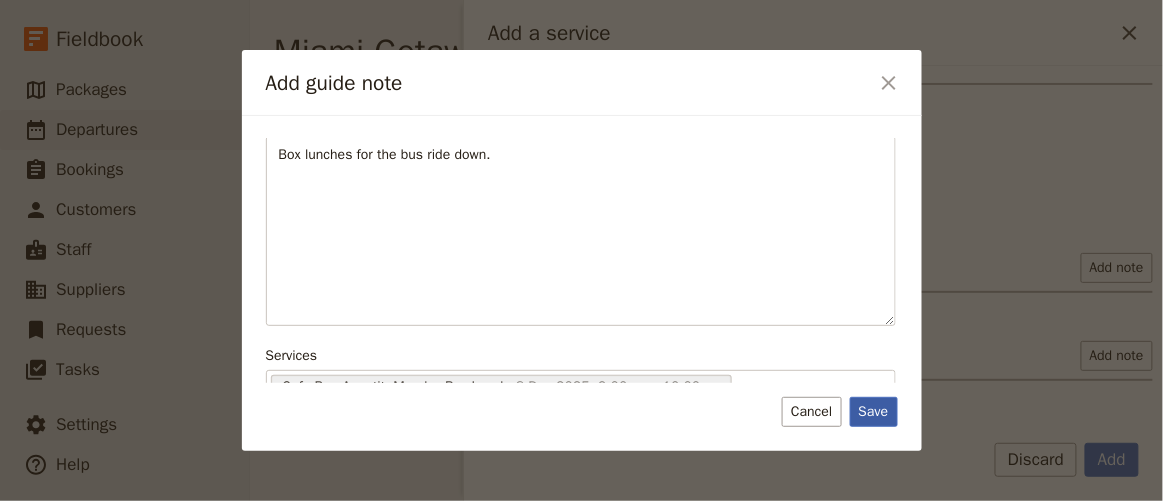 click on "Save" at bounding box center [874, 412] 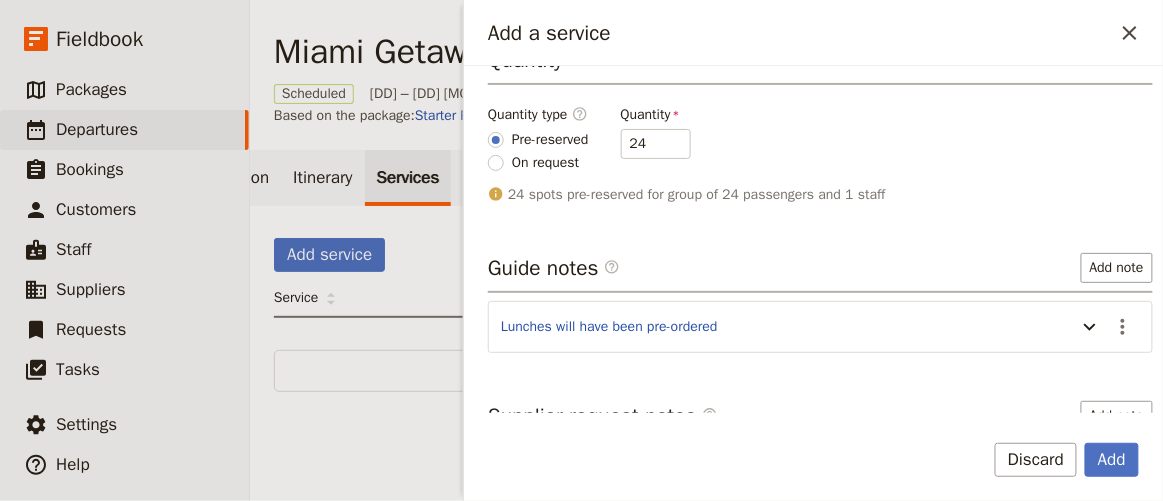 scroll, scrollTop: 645, scrollLeft: 0, axis: vertical 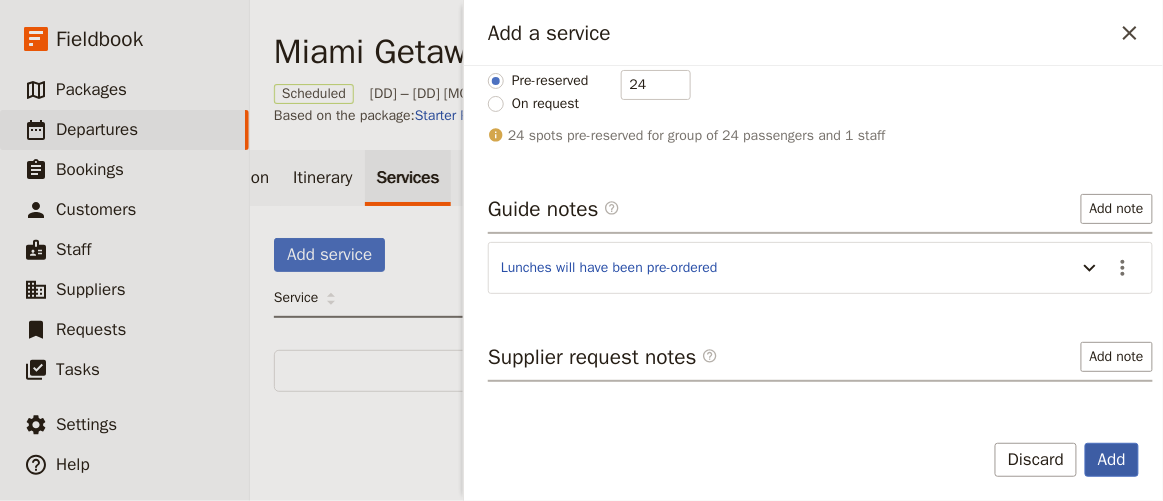 click on "Add" at bounding box center [1112, 460] 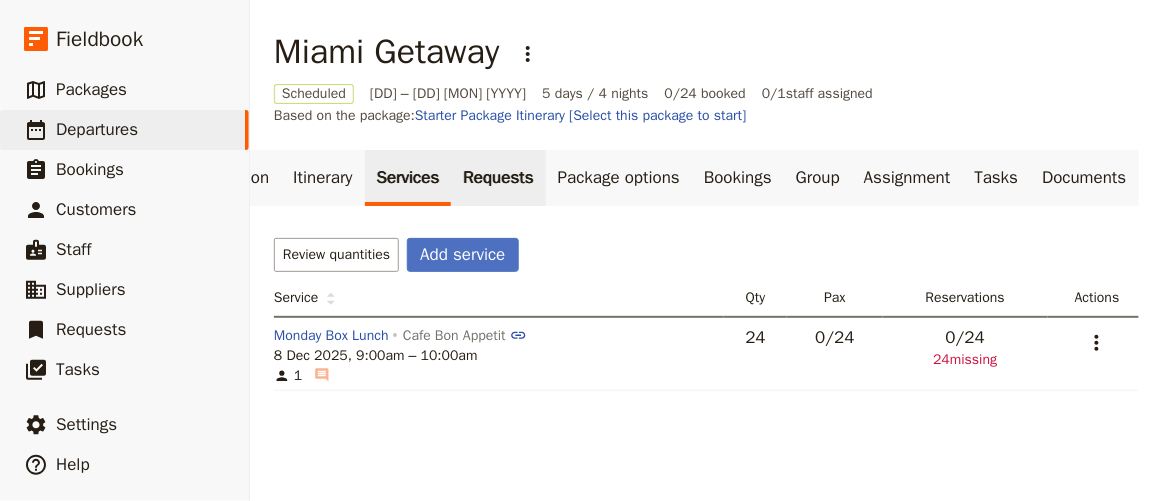 click on "Requests" at bounding box center (498, 178) 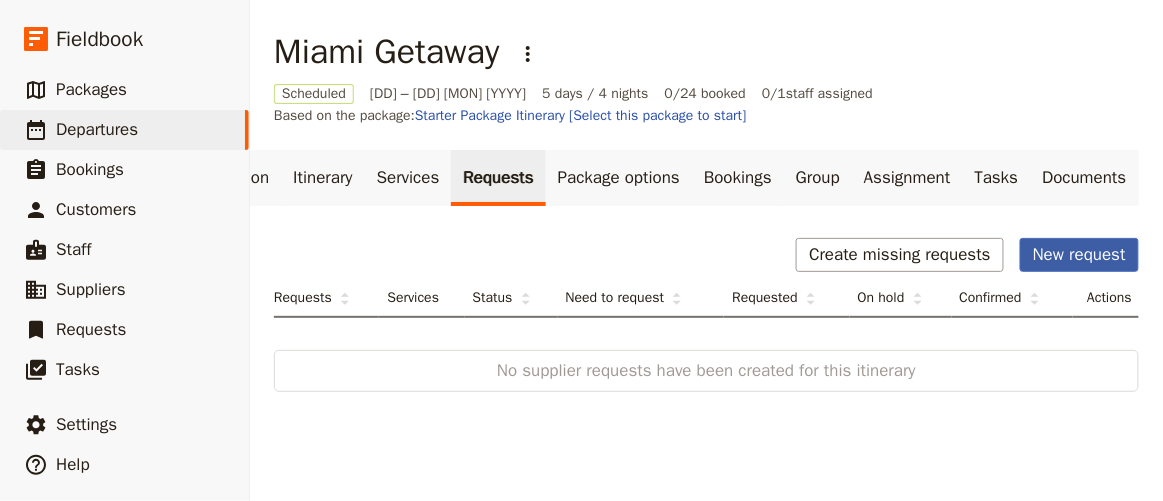 click on "New request" at bounding box center [1079, 255] 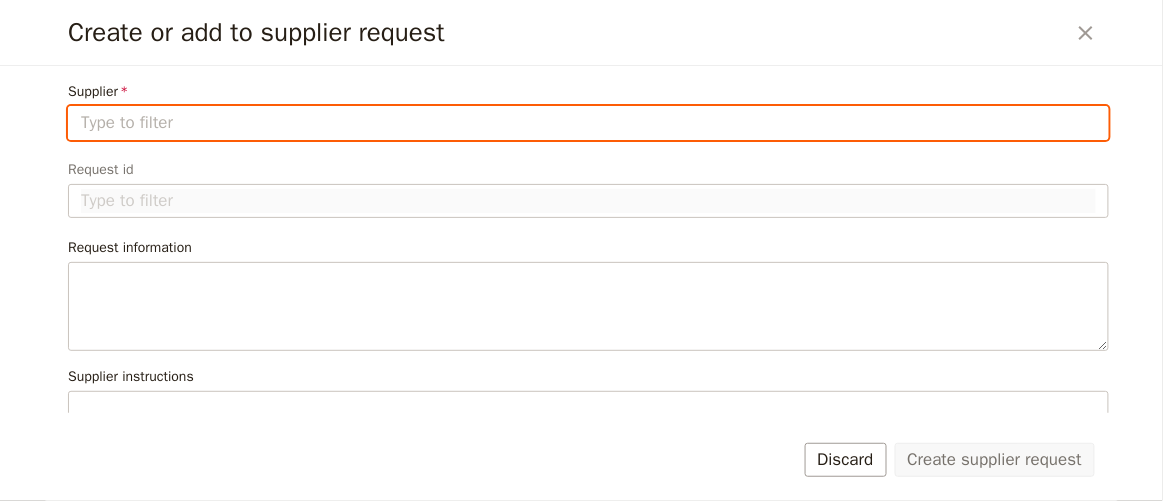 click on "Supplier" at bounding box center (588, 123) 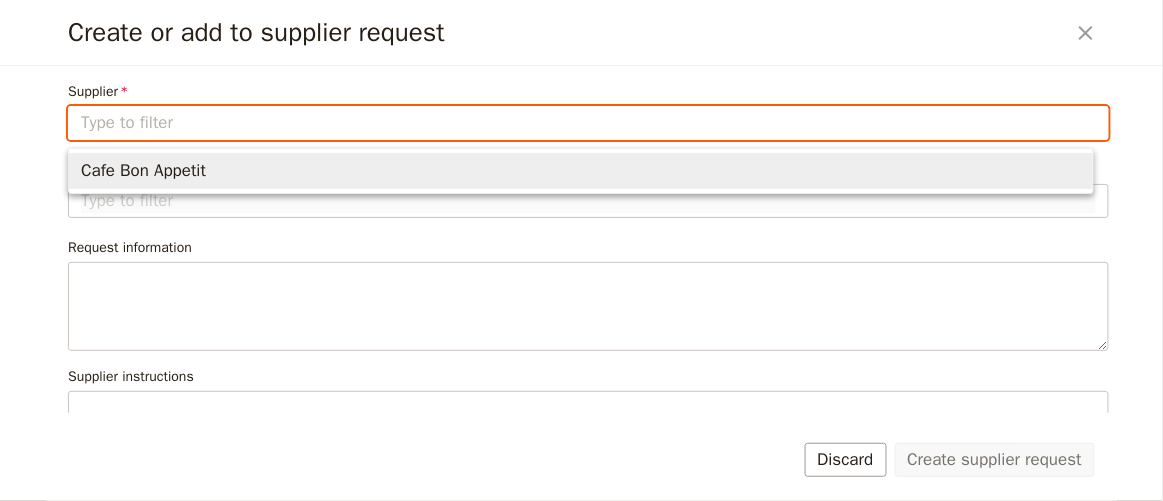 click on "Cafe Bon Appetit" at bounding box center [581, 171] 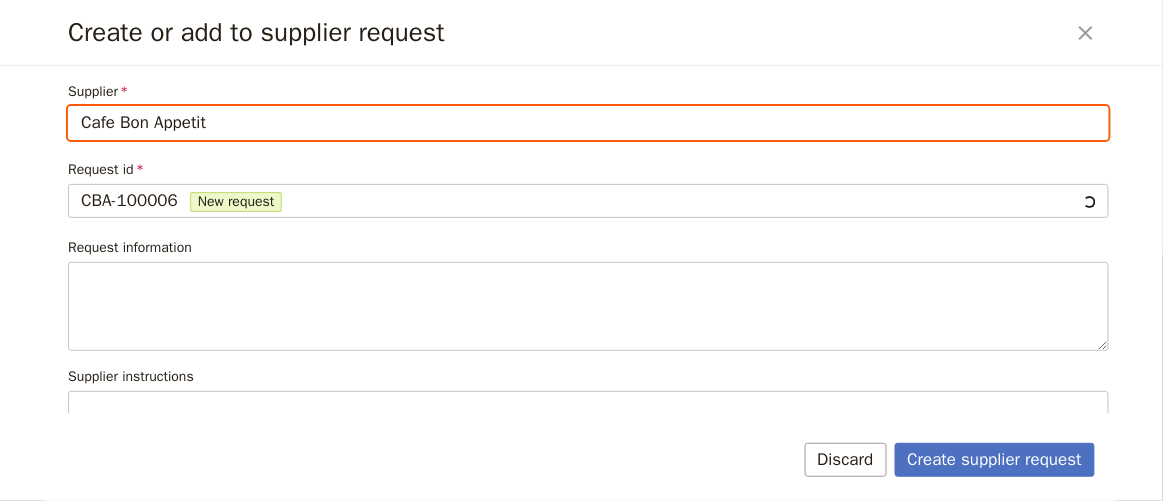 type on "Cafe Bon Appetit" 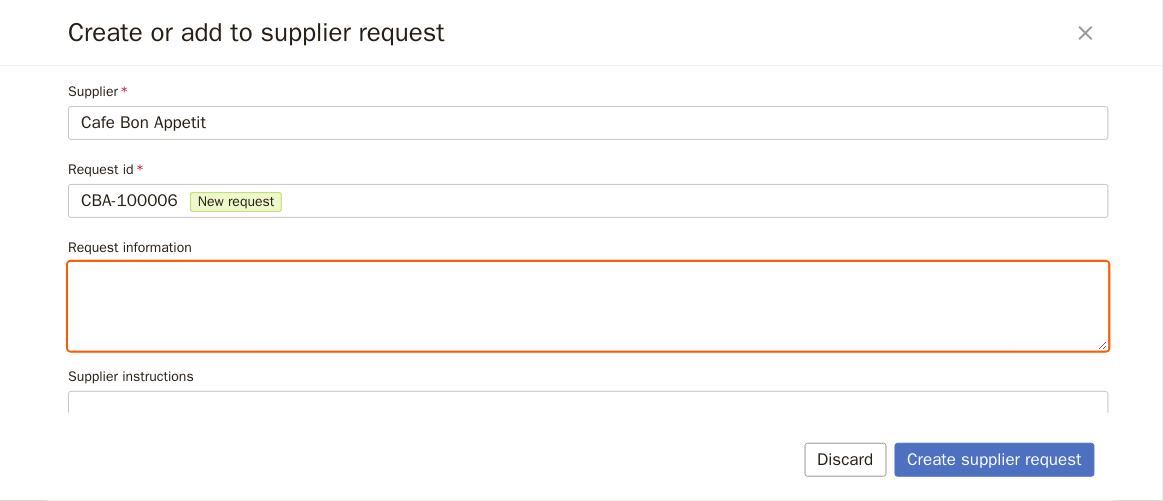click at bounding box center [588, 306] 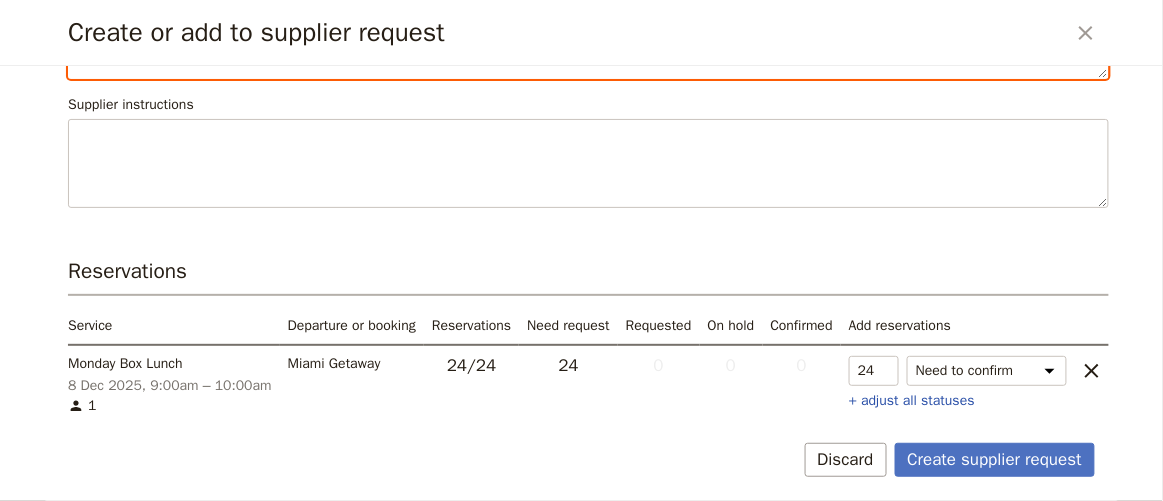 scroll, scrollTop: 90, scrollLeft: 0, axis: vertical 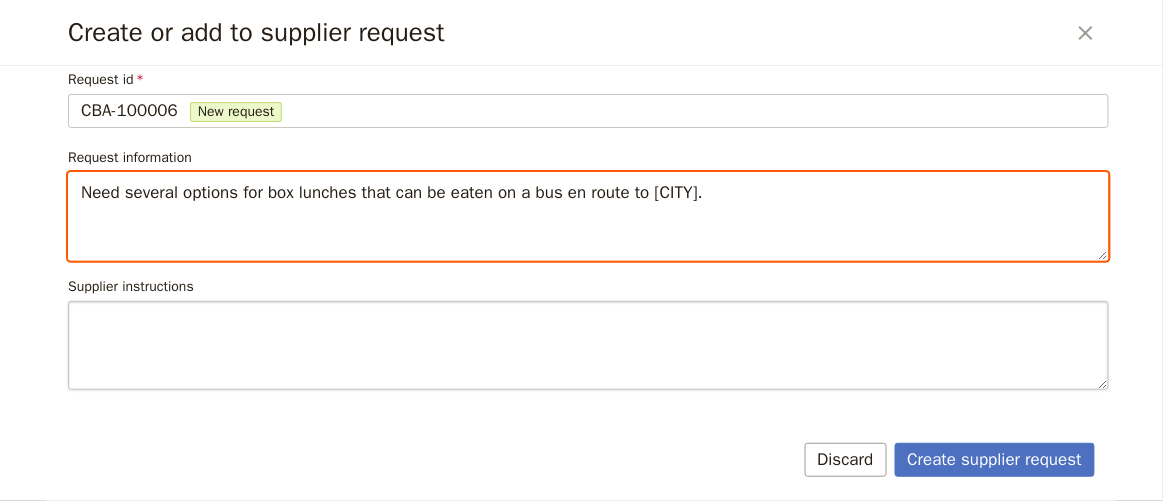 type on "Need several options for box lunches that can be eaten on a bus en route to [CITY]." 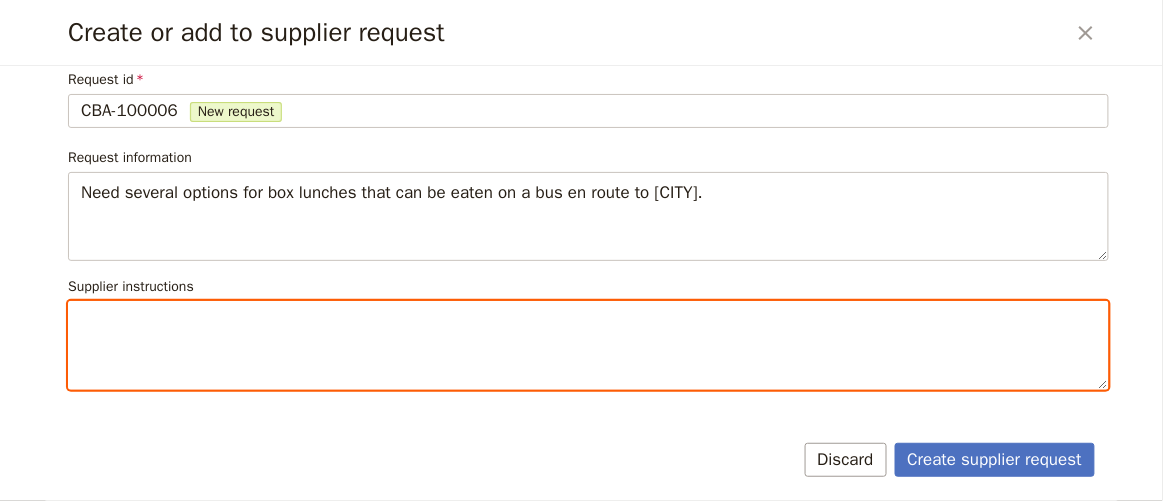 click at bounding box center (588, 345) 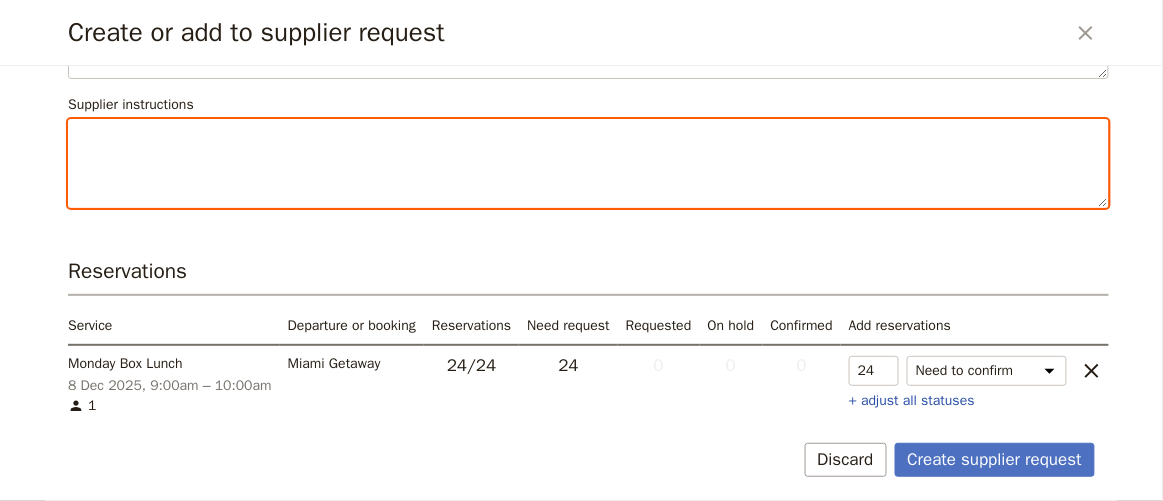 scroll, scrollTop: 318, scrollLeft: 0, axis: vertical 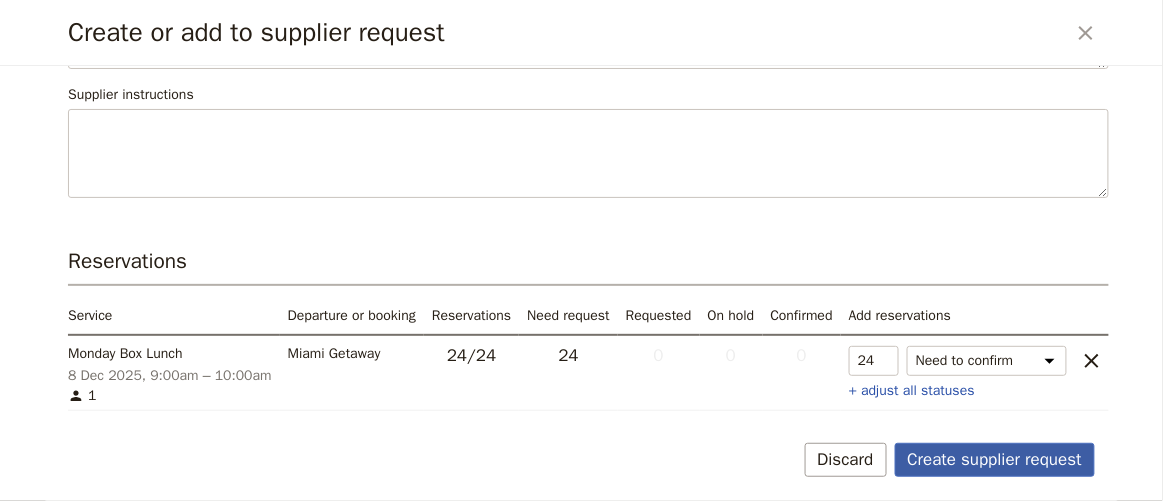 click on "Create supplier request" at bounding box center (995, 460) 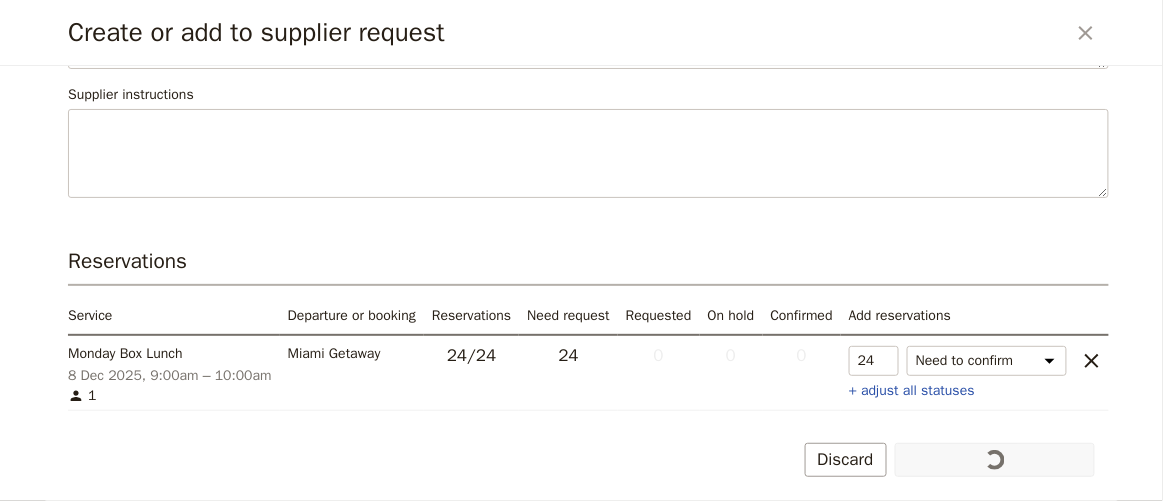 scroll, scrollTop: 317, scrollLeft: 0, axis: vertical 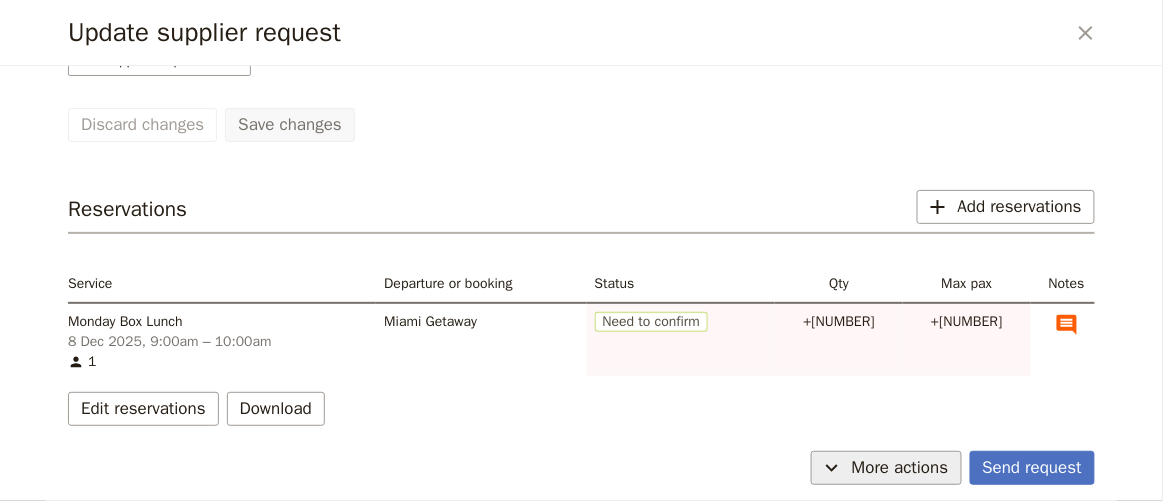 click on "​ More actions" at bounding box center [886, 468] 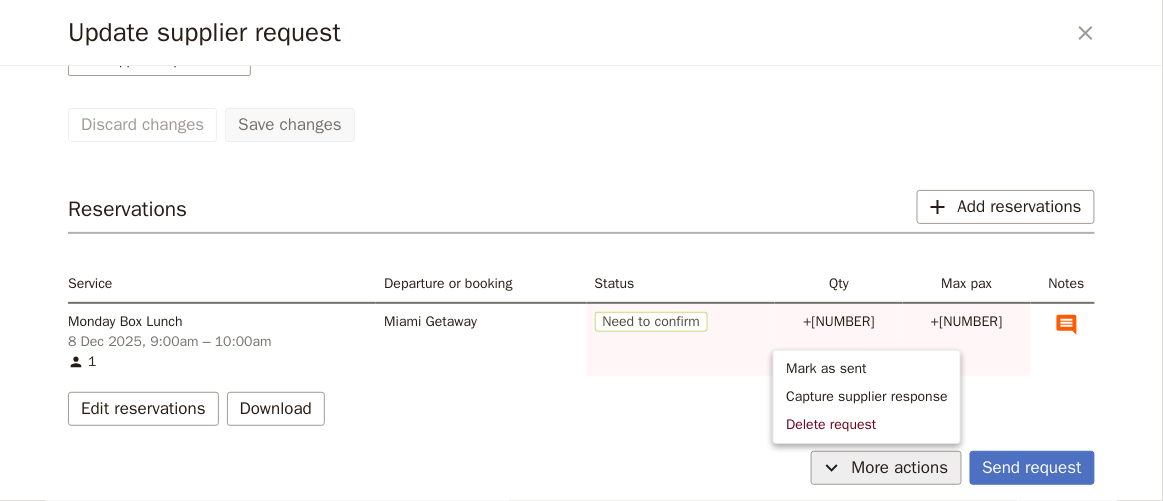 click on "​ More actions" at bounding box center [886, 468] 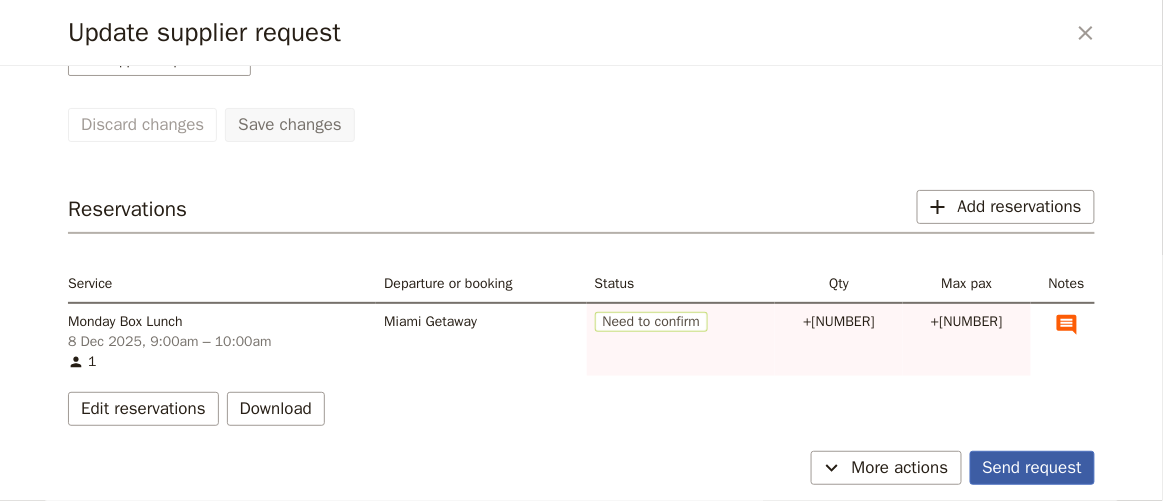 click on "Send request" at bounding box center (1032, 468) 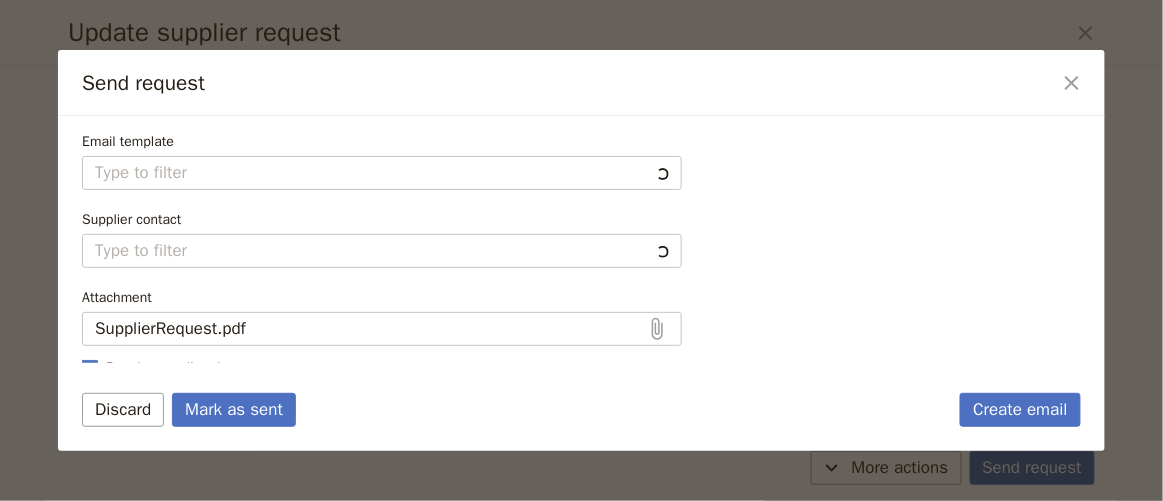 type on "New reservation request" 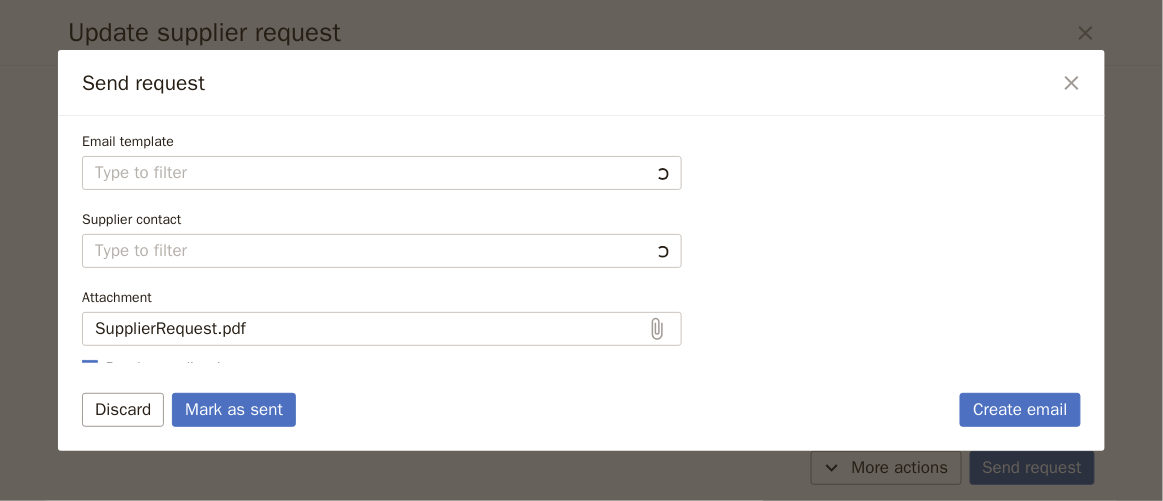 type on "Hi Cafe Bon Appetit
I would like to request the following reservations:
• 24 Monday Box Lunch on 8 Dec 2025, 9:00am – 10:00am
Below are additional instructions and notes for the reservations:
No additional notes or instructions
Please let me know if these reservations can be confirmed.
Kind regards
[LAST]" 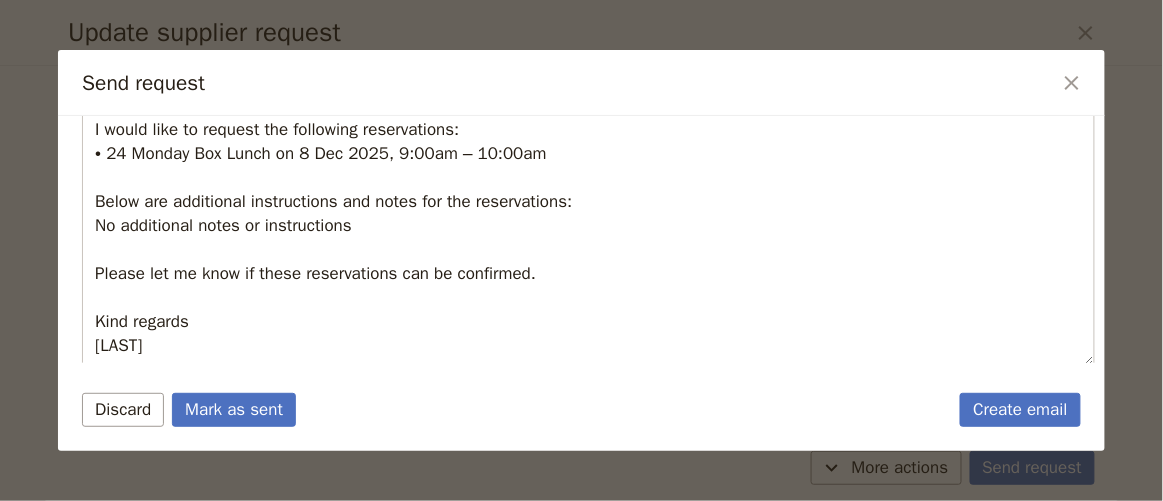 scroll, scrollTop: 190, scrollLeft: 0, axis: vertical 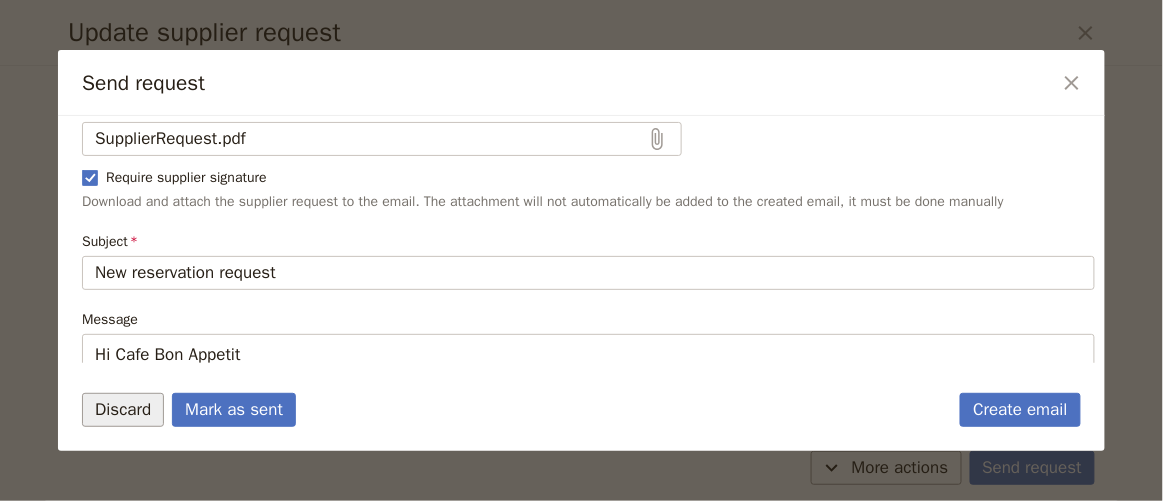 click on "Discard" at bounding box center (123, 410) 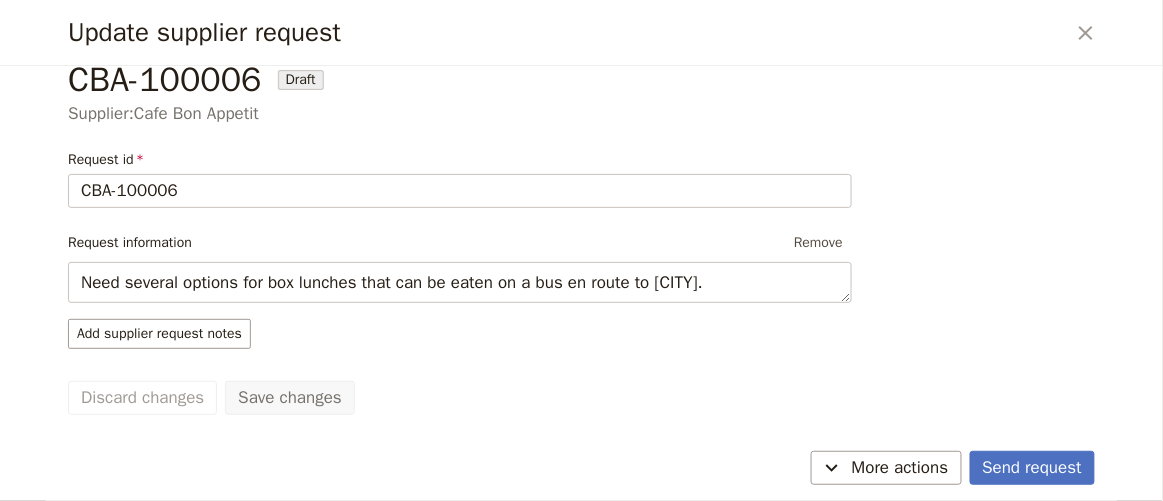 scroll, scrollTop: 0, scrollLeft: 0, axis: both 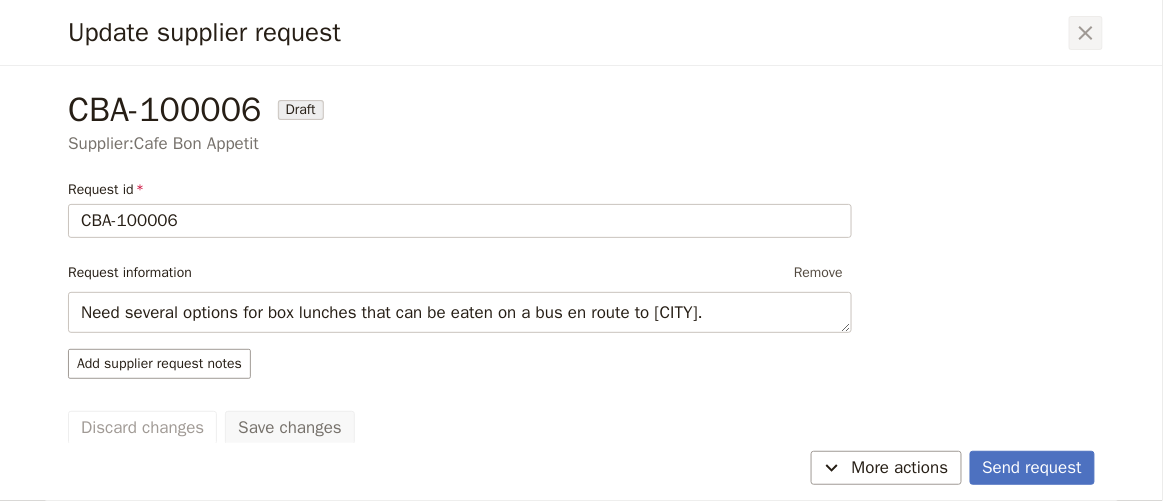 click 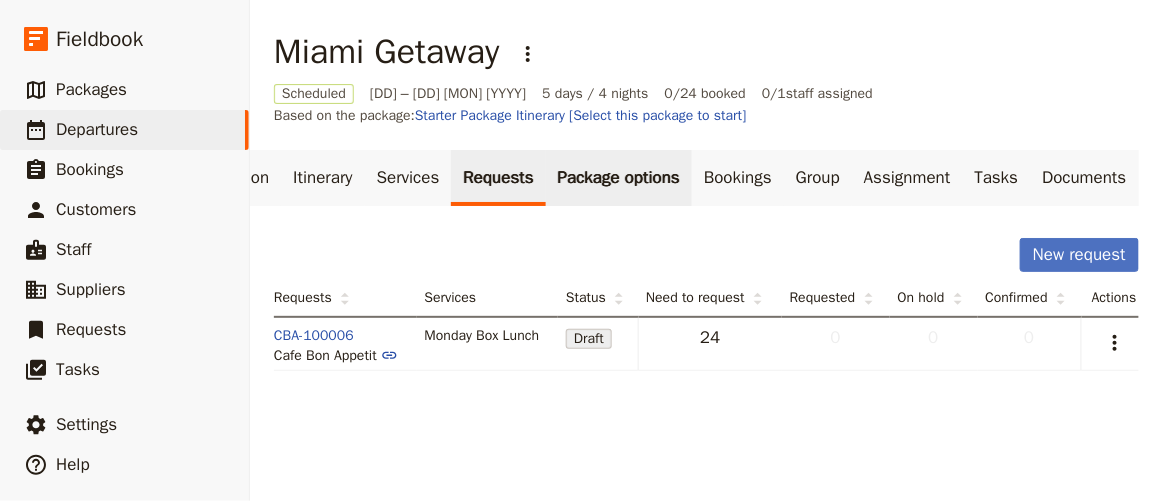 click on "Package options" at bounding box center [619, 178] 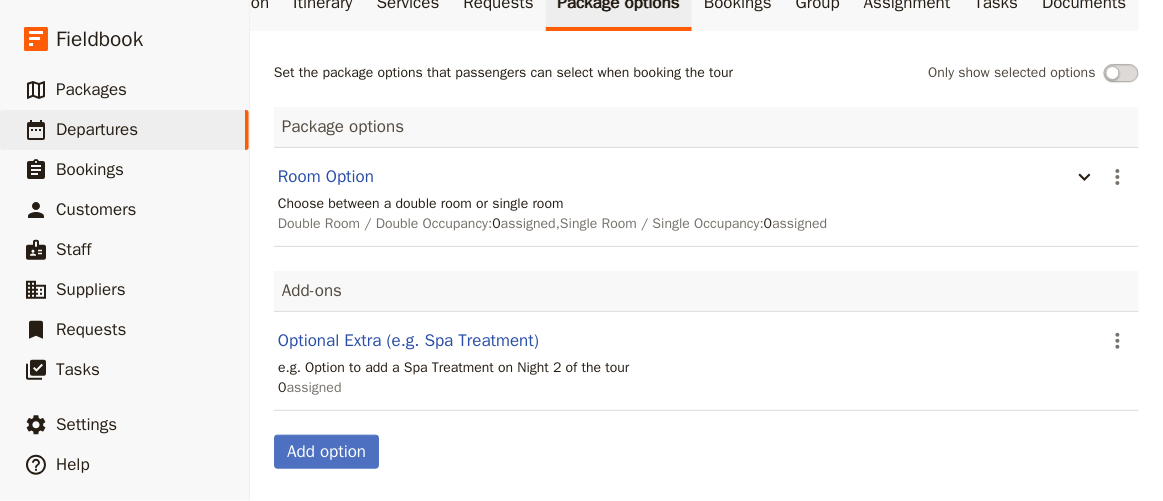 scroll, scrollTop: 0, scrollLeft: 0, axis: both 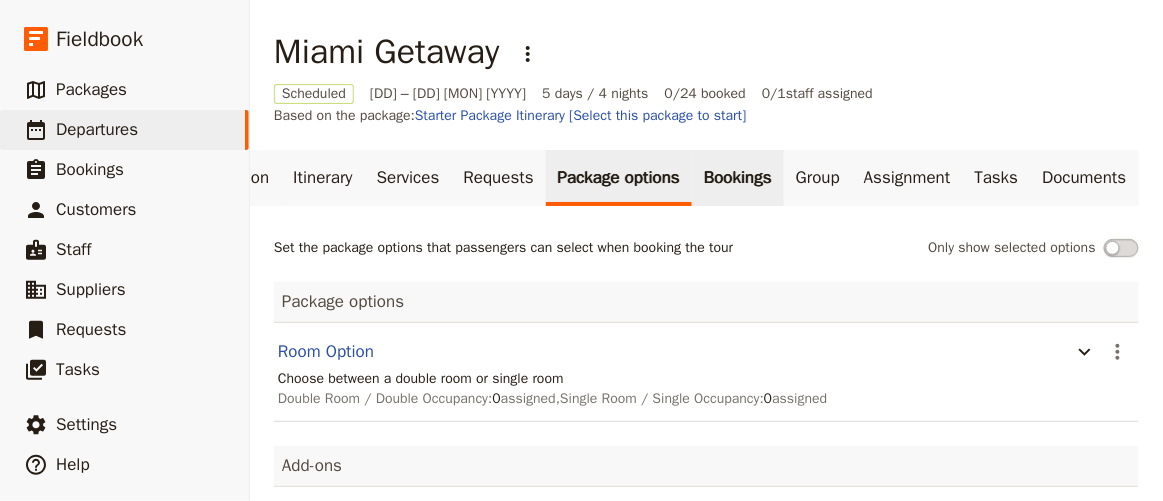 click on "Bookings" at bounding box center (738, 178) 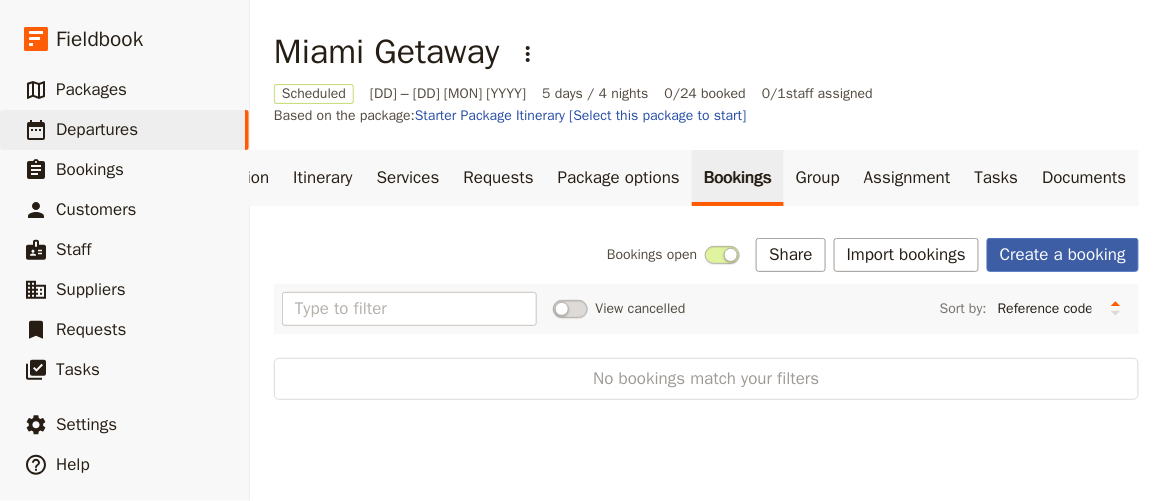 click on "Create a booking" at bounding box center (1063, 255) 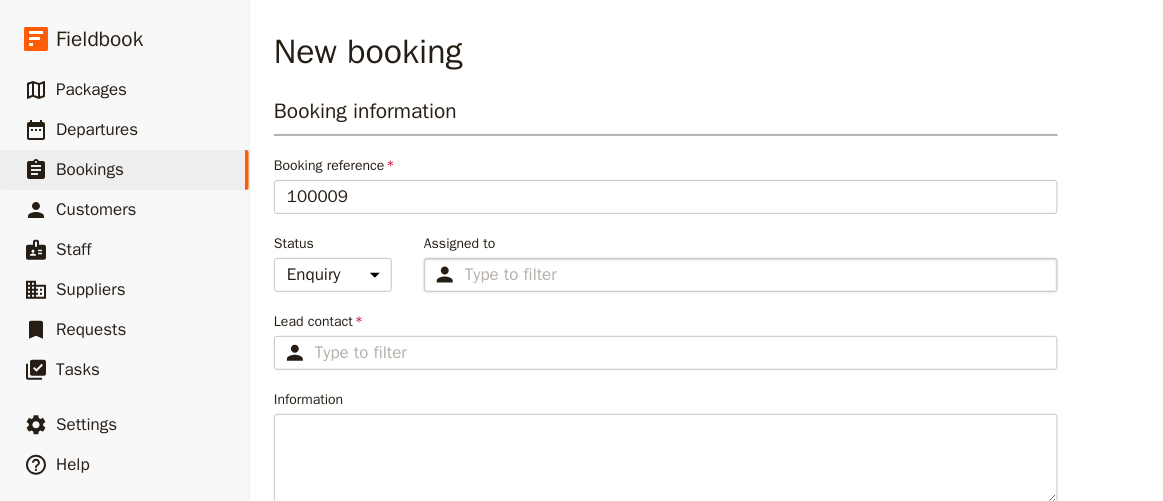 click on "Type to filter" at bounding box center (741, 275) 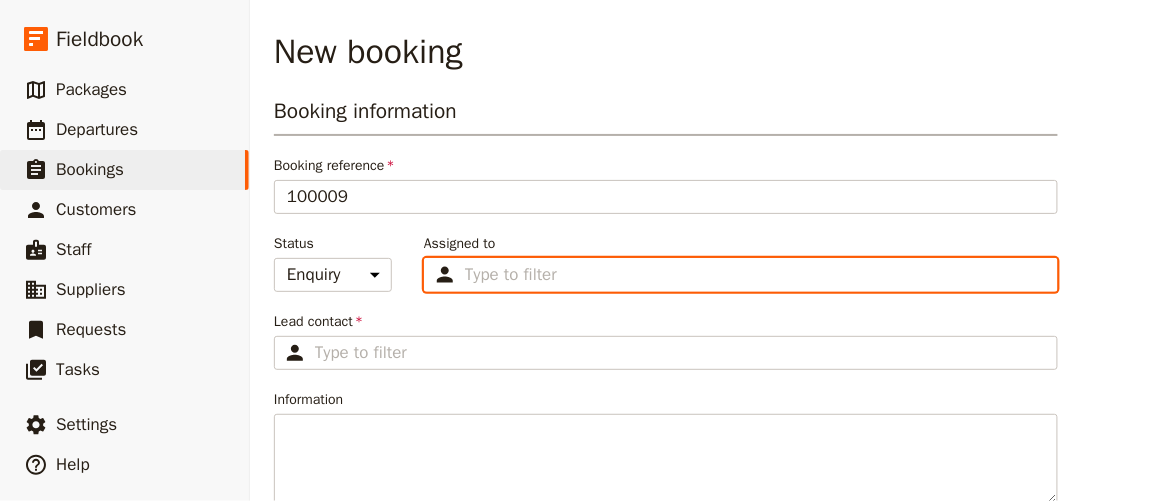 click on "Assigned to Type to filter" at bounding box center (514, 275) 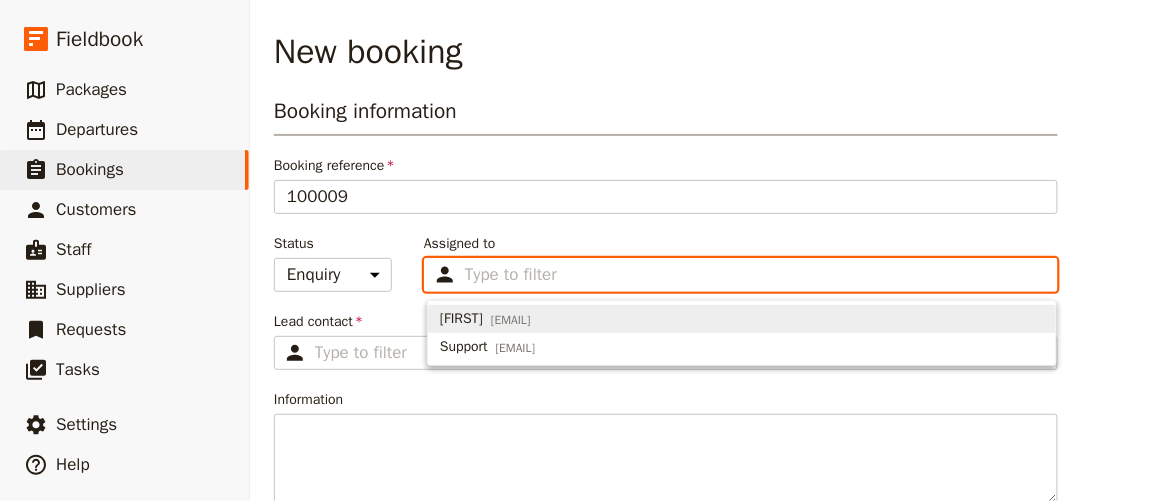 click on "[NAME] [LAST]@[DOMAIN]" at bounding box center (485, 319) 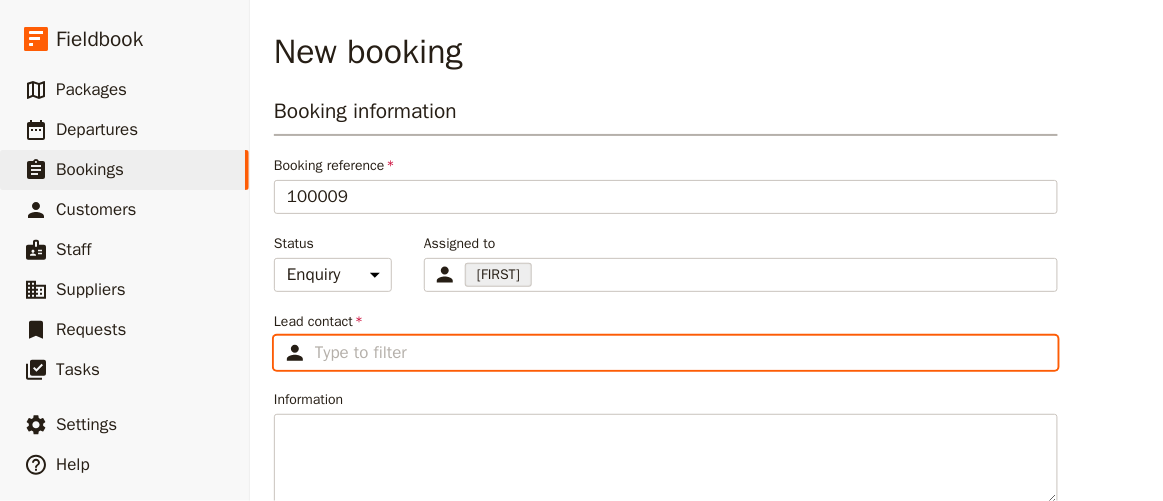 click on "Lead contact ​" at bounding box center [680, 353] 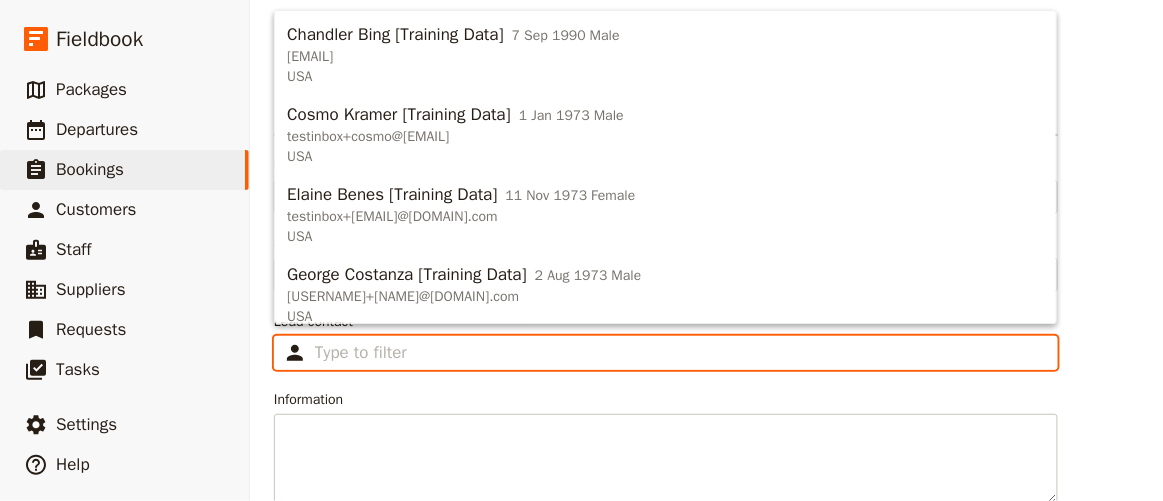 click on "Lead contact ​" at bounding box center [680, 353] 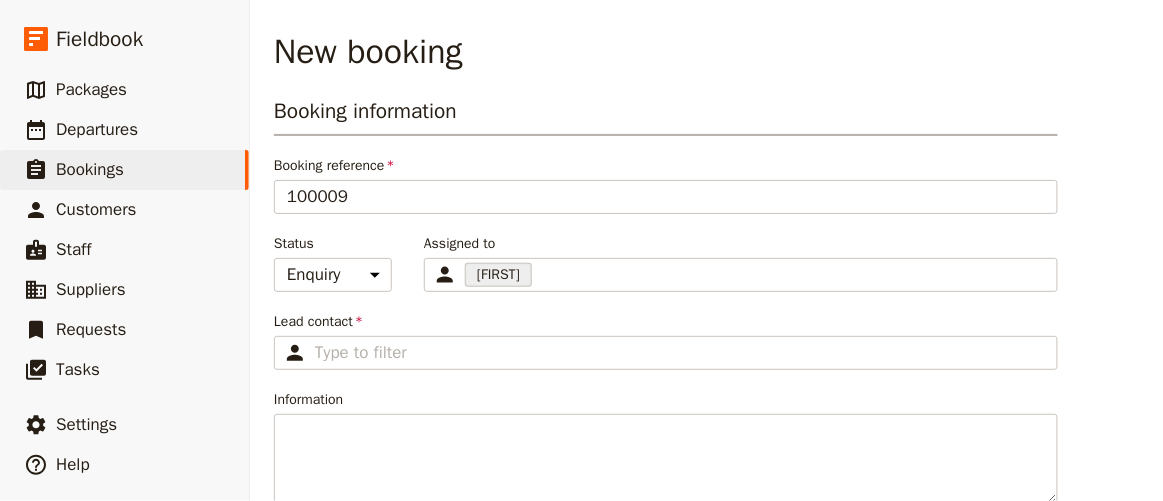 click on "Booking information Booking reference [NUMBER] Status Enquiry On hold Confirmed Assigned to [PERSON] [HASH]
Lead contact ​​Please fill out this field. Information Number of passengers 1" at bounding box center [666, 339] 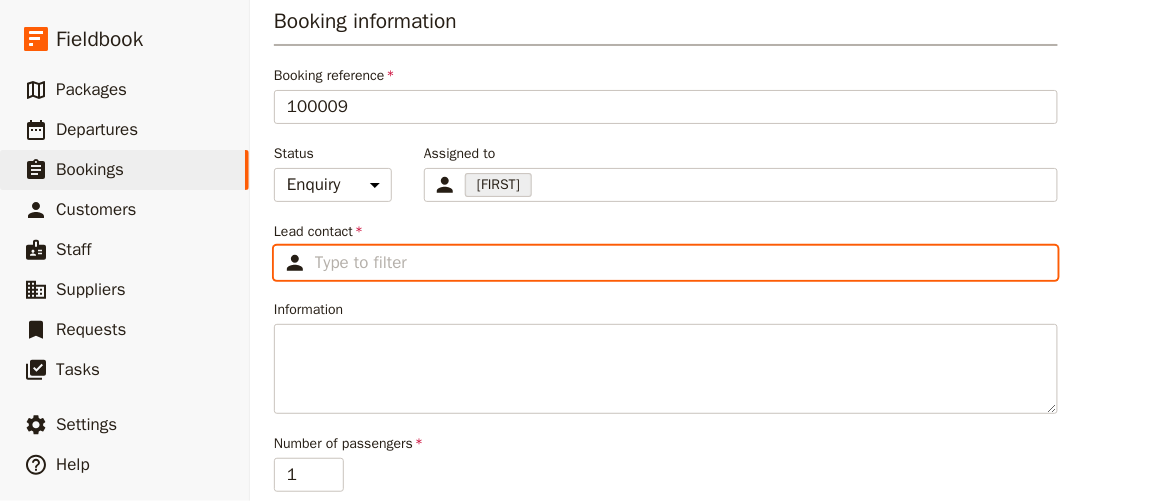 click on "Lead contact ​" at bounding box center (680, 263) 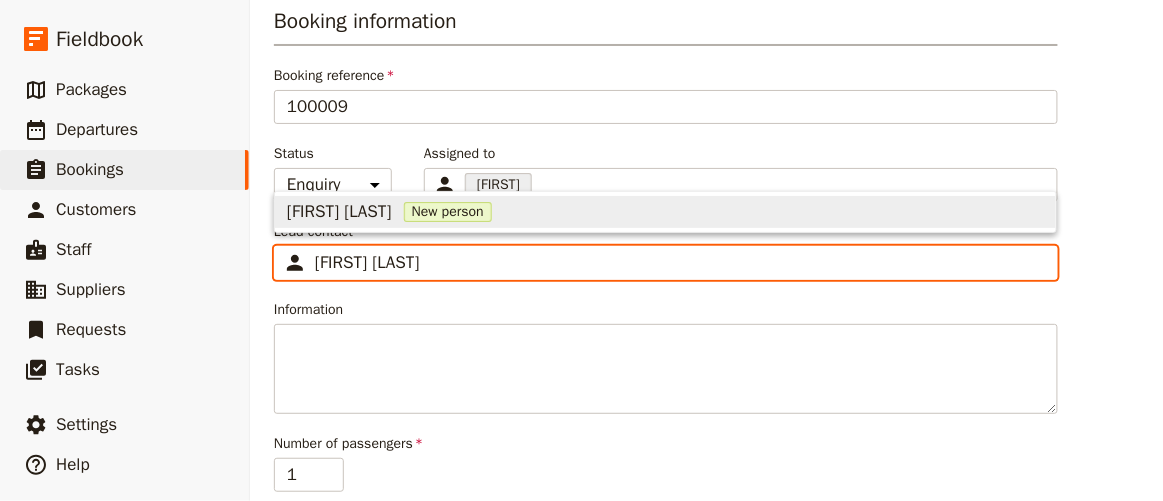 type on "[FIRST] [LAST]" 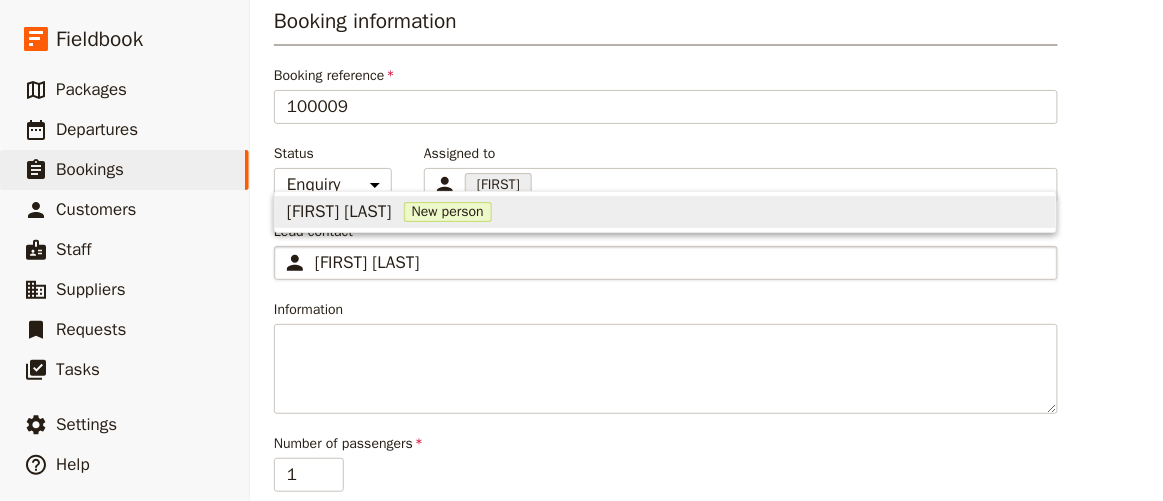 type 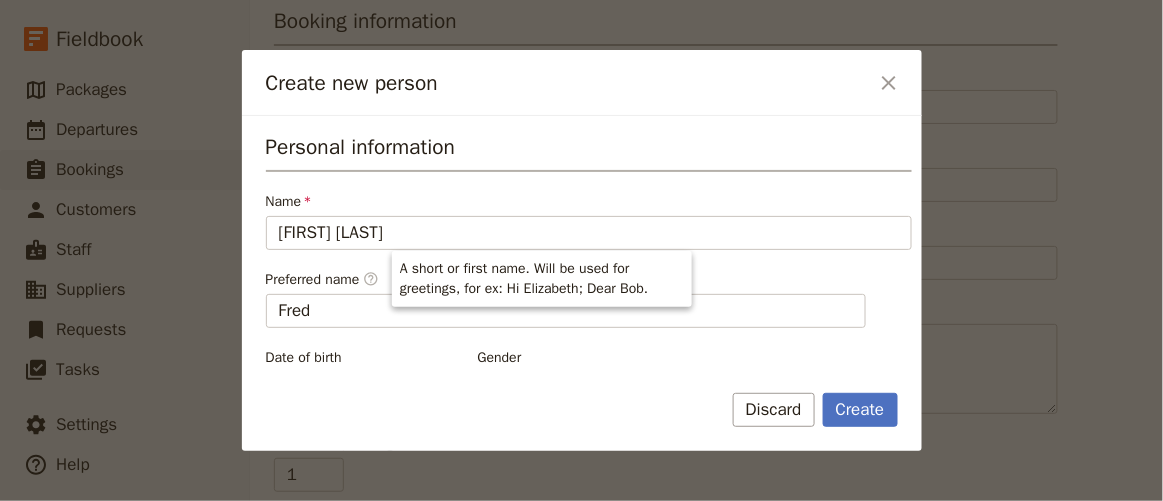 click on "Personal information Name [FIRST] [LAST] Preferred name ​ [FIRST] Date of birth ​ Gender Male Female Other Contact information Email Phone Address Unit no/sub premise Street address City/locality State/region Country ZIP/postcode Travel Profile Biography Dietary information Medical information Additional notes Create Discard" at bounding box center [582, 283] 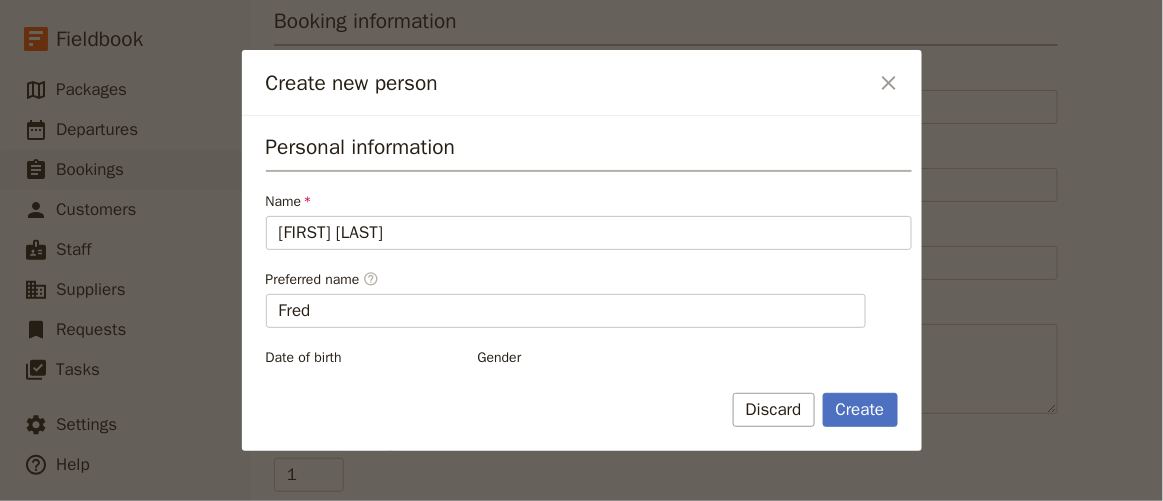 scroll, scrollTop: 181, scrollLeft: 0, axis: vertical 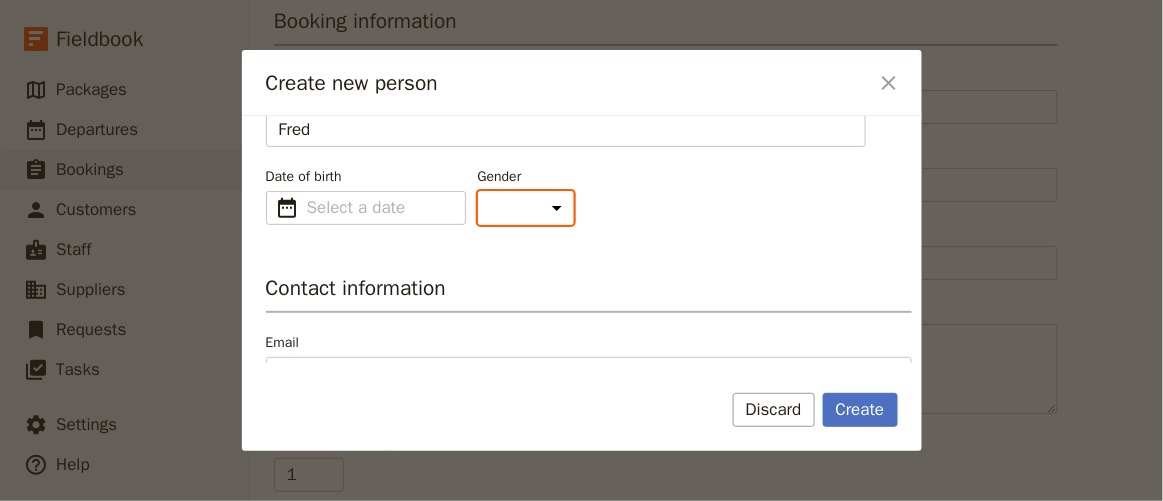 click on "Male Female Other" at bounding box center [526, 208] 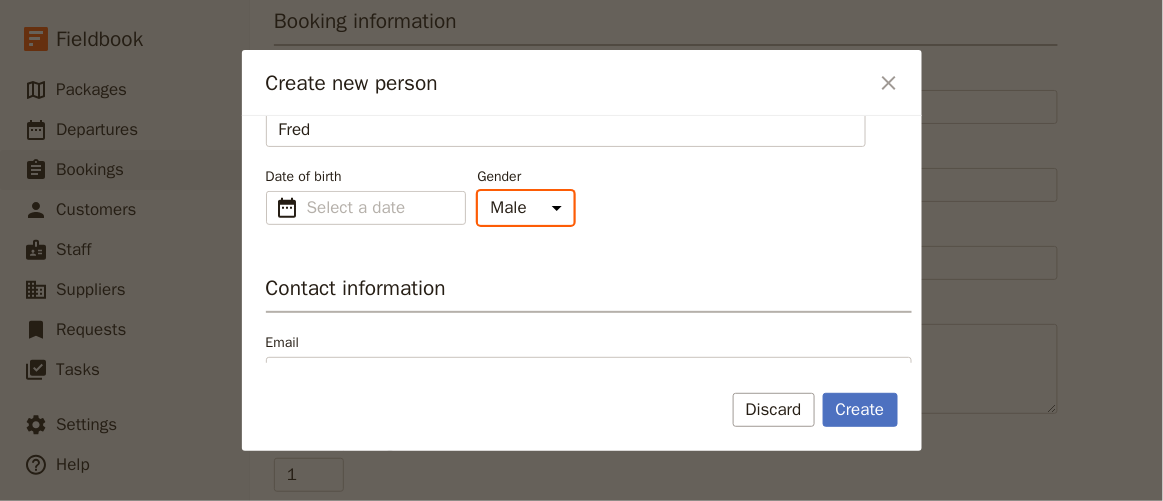 click on "Male Female Other" at bounding box center (526, 208) 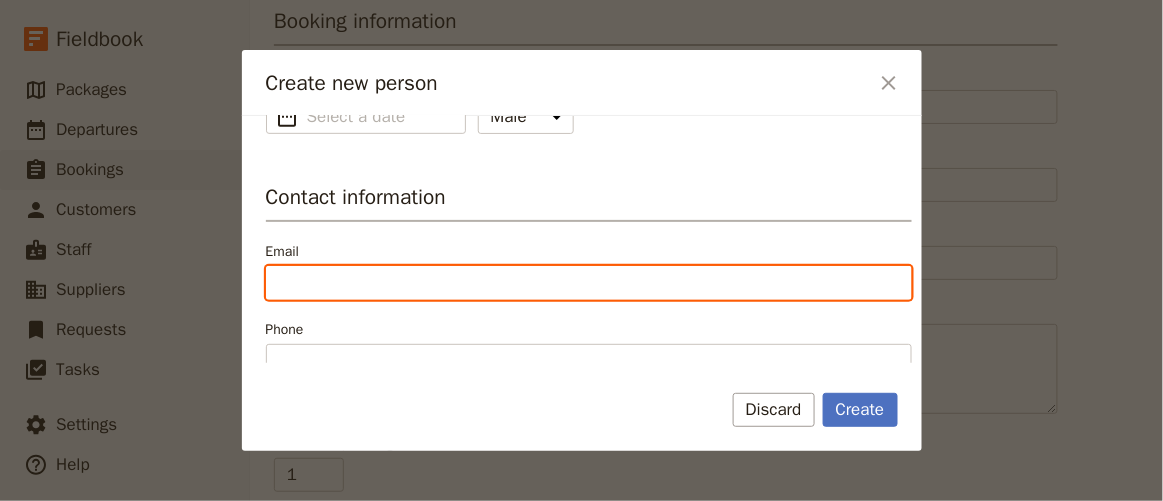 click on "Email" at bounding box center [589, 283] 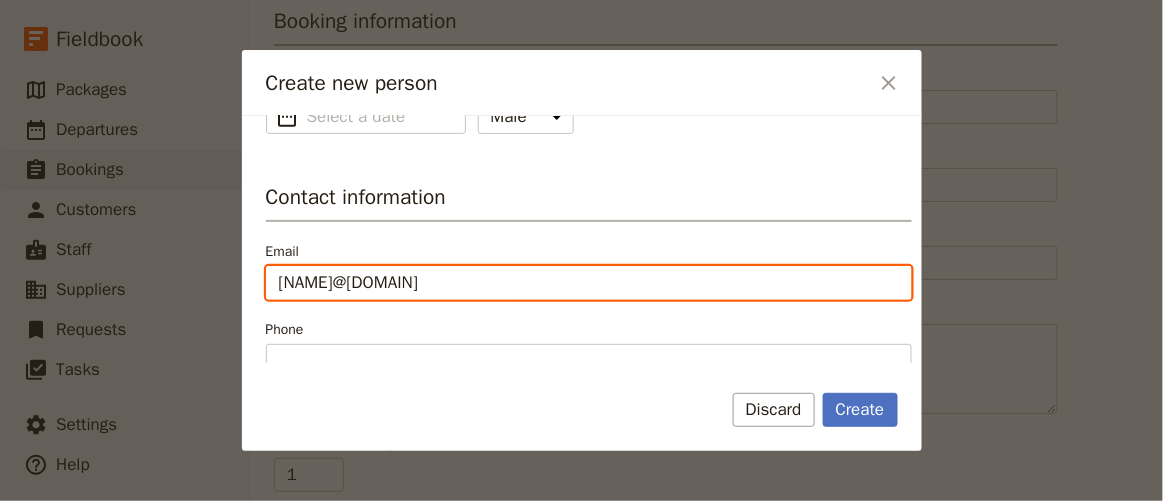 type on "[NAME]@[DOMAIN]" 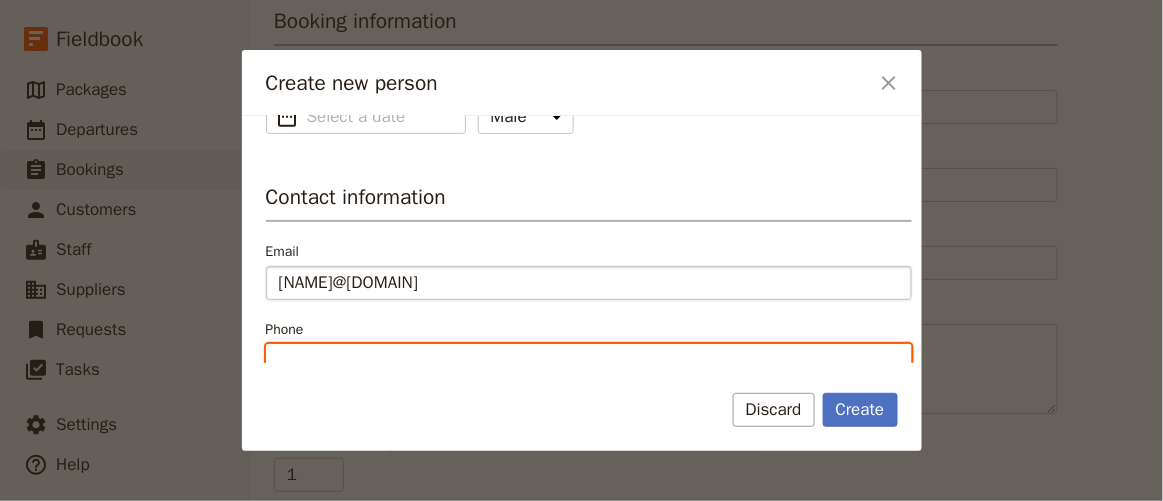 scroll, scrollTop: 281, scrollLeft: 0, axis: vertical 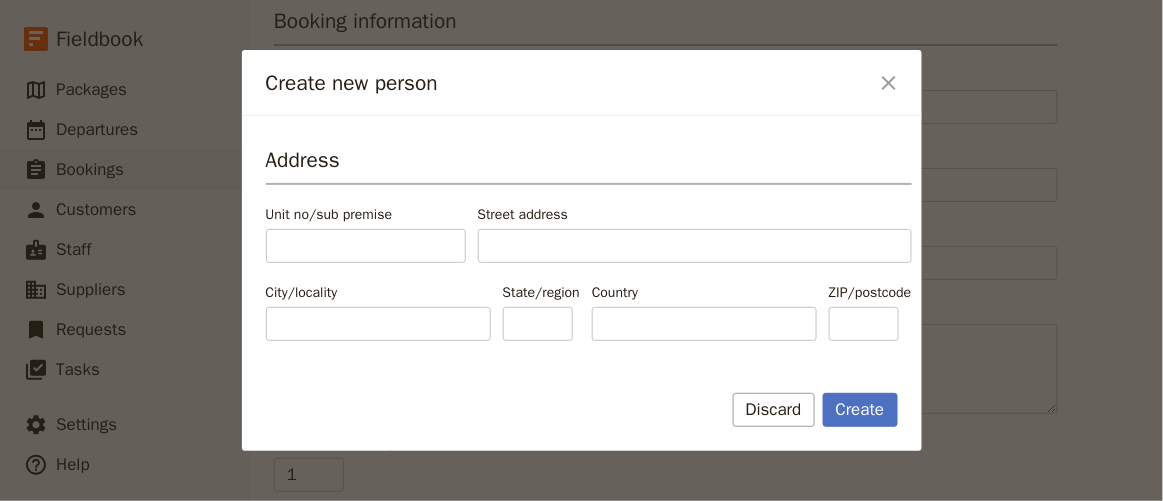 click on "Address Unit no/sub premise Street address City/locality State/region Country ZIP/postcode" at bounding box center (589, 243) 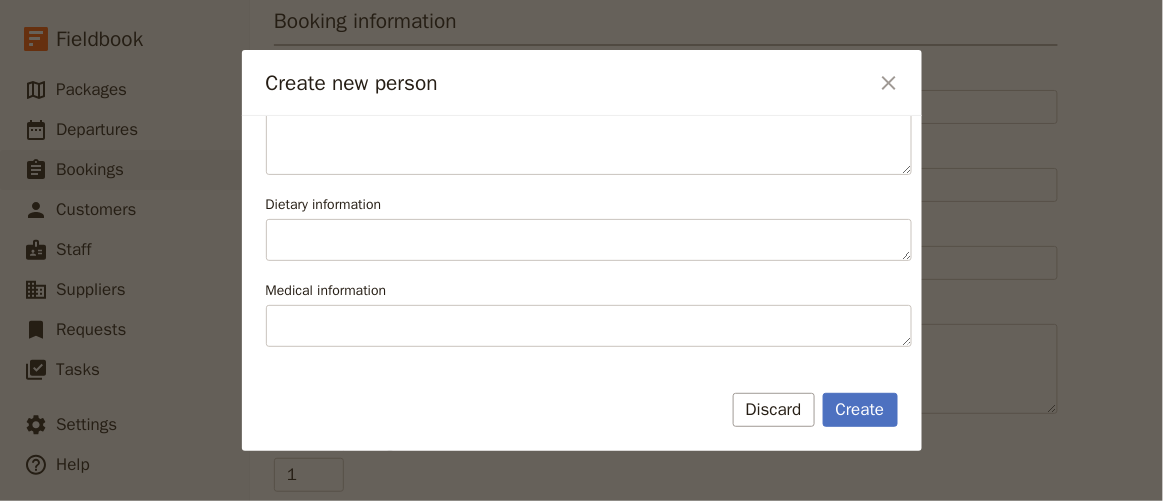 scroll, scrollTop: 977, scrollLeft: 0, axis: vertical 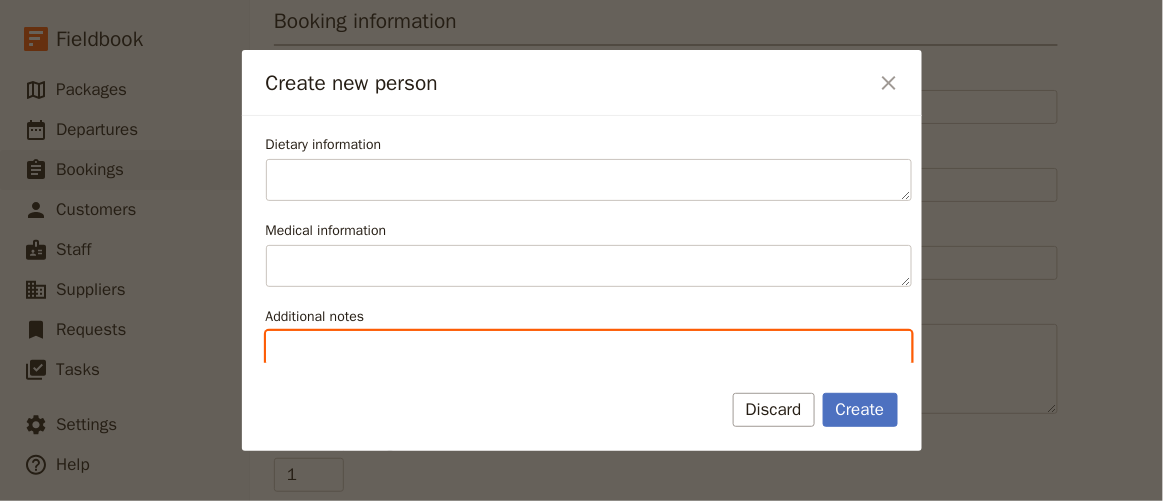 click on "Additional notes" at bounding box center (589, 352) 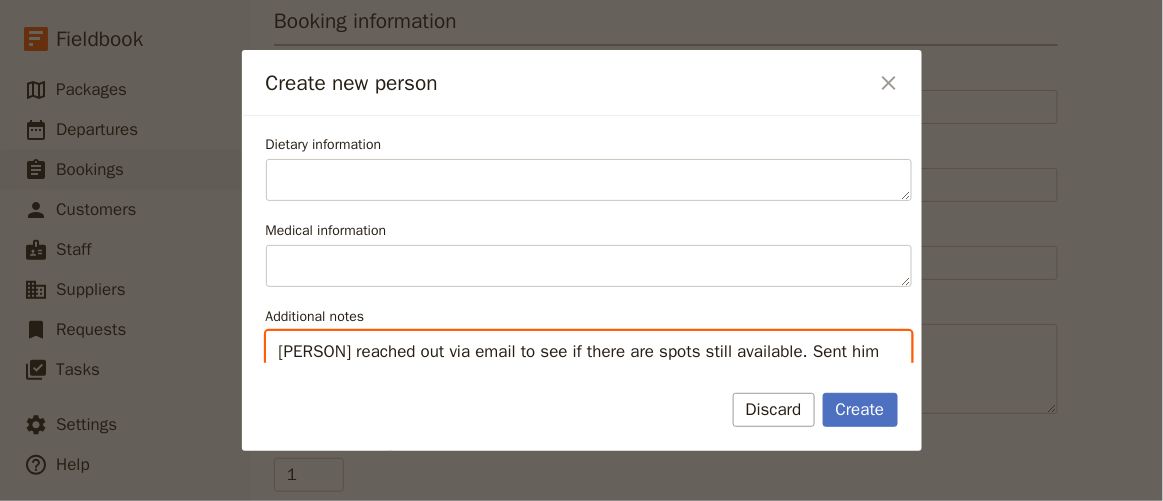 scroll, scrollTop: 990, scrollLeft: 0, axis: vertical 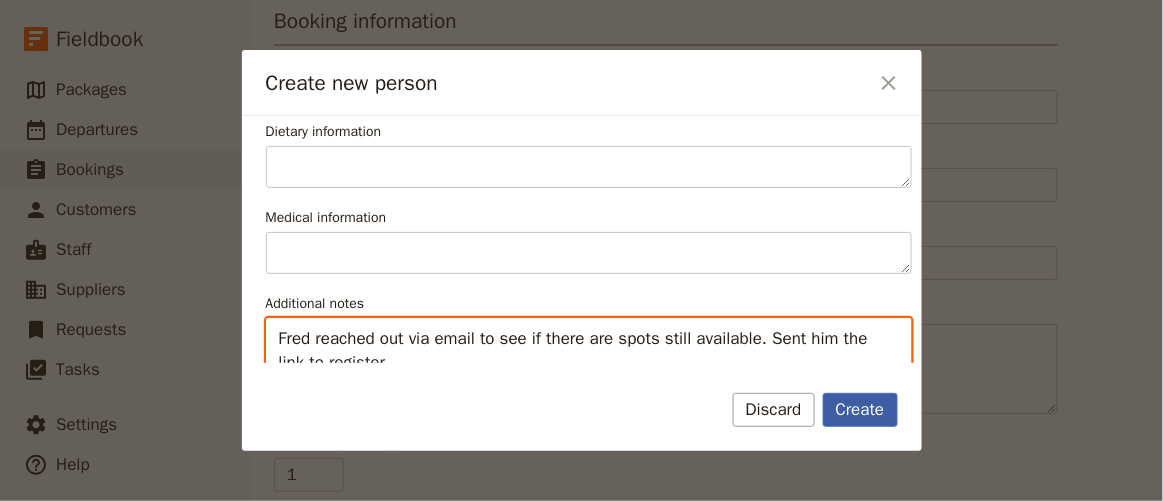 type on "Fred reached out via email to see if there are spots still available. Sent him the link to register." 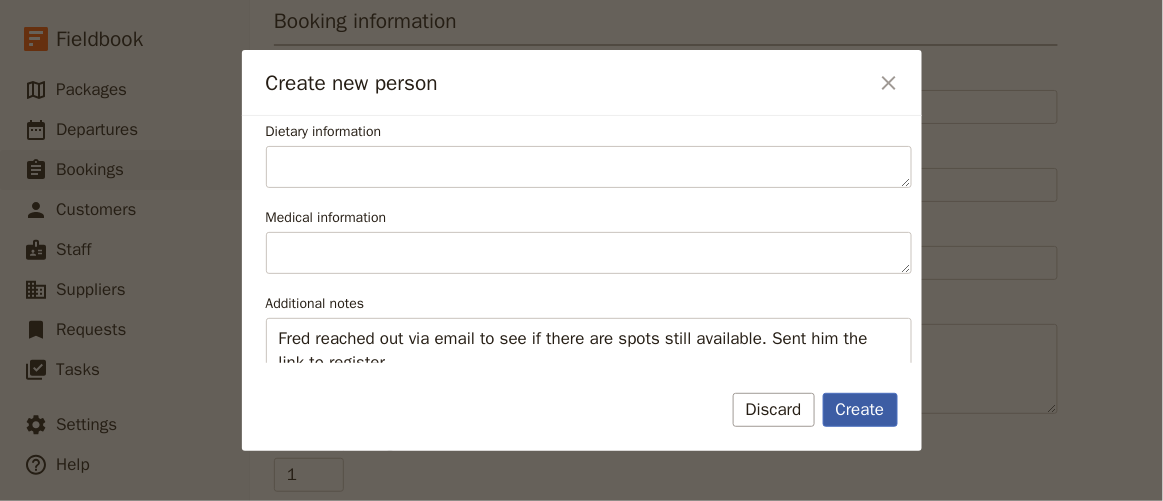click on "Create" at bounding box center (860, 410) 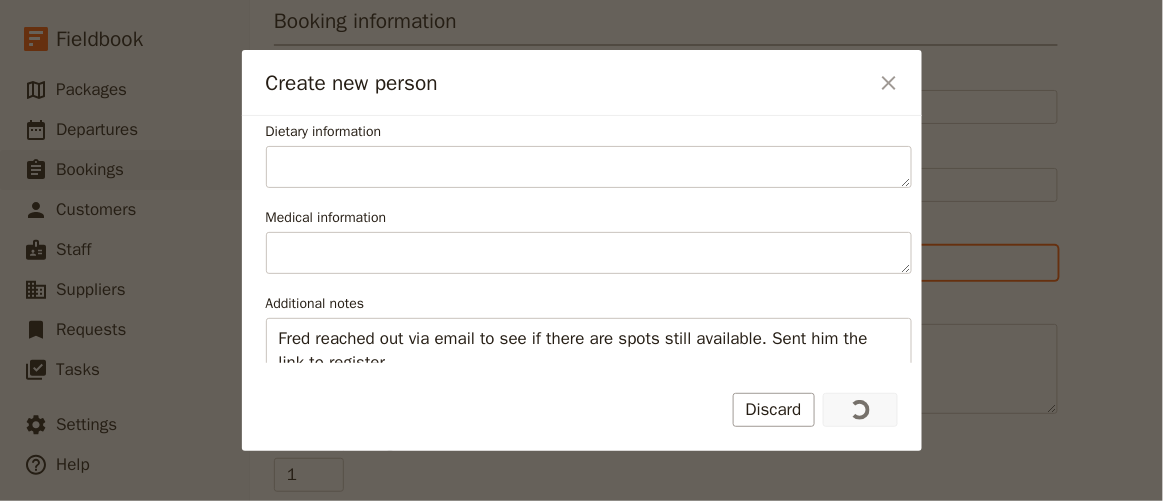 type on "[FIRST] [LAST]" 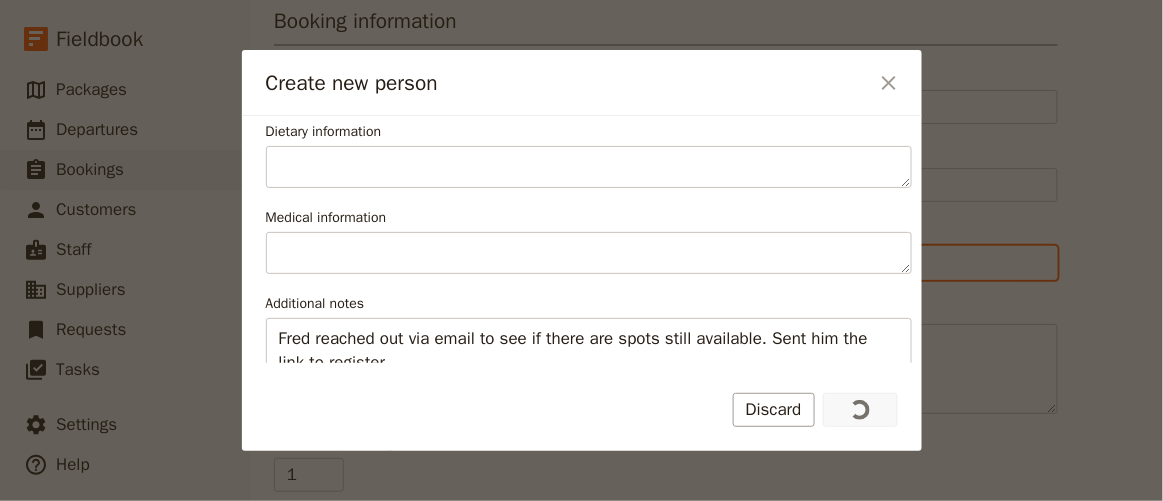 type on "[FIRST] [LAST]" 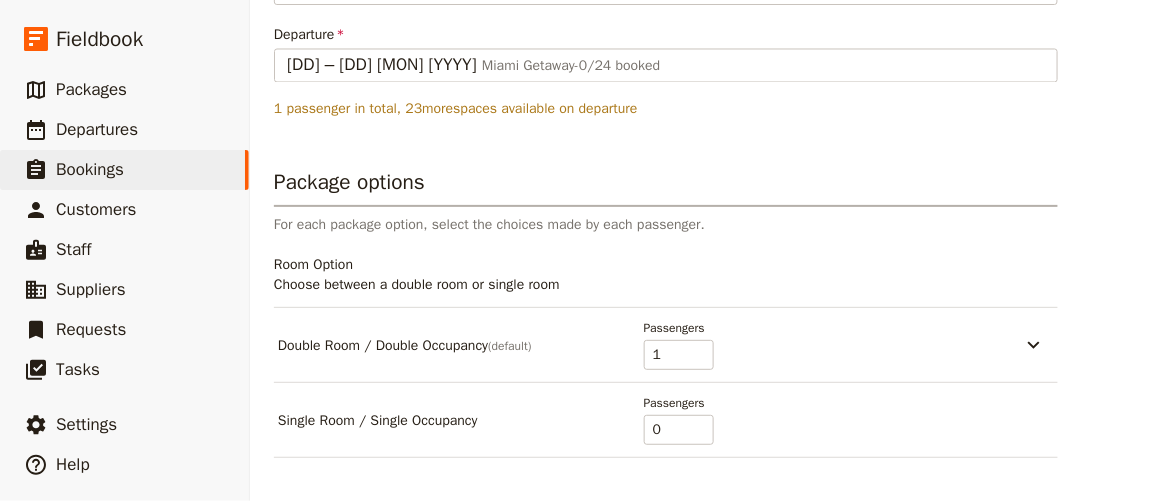 scroll, scrollTop: 1181, scrollLeft: 0, axis: vertical 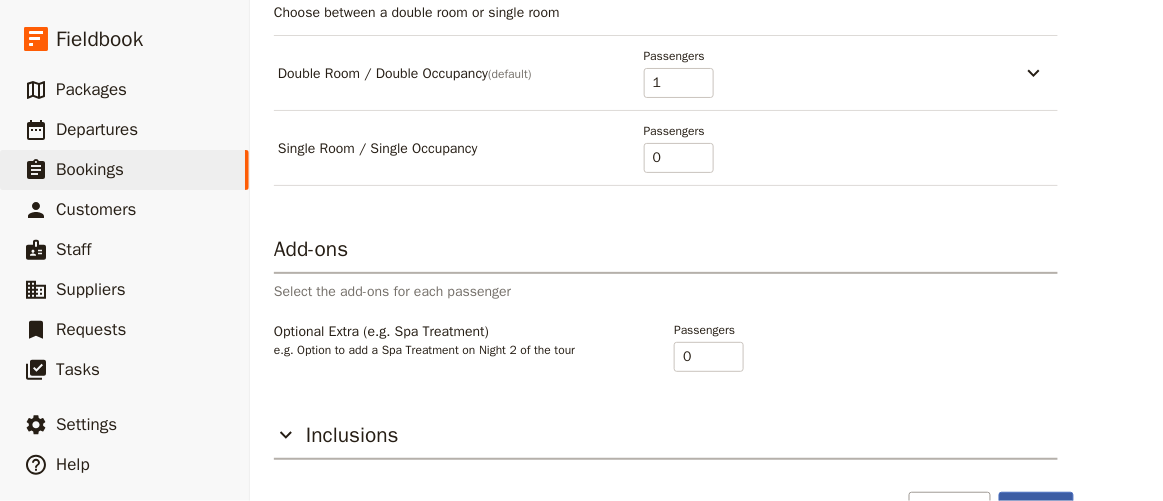 click on "Create" at bounding box center (1036, 509) 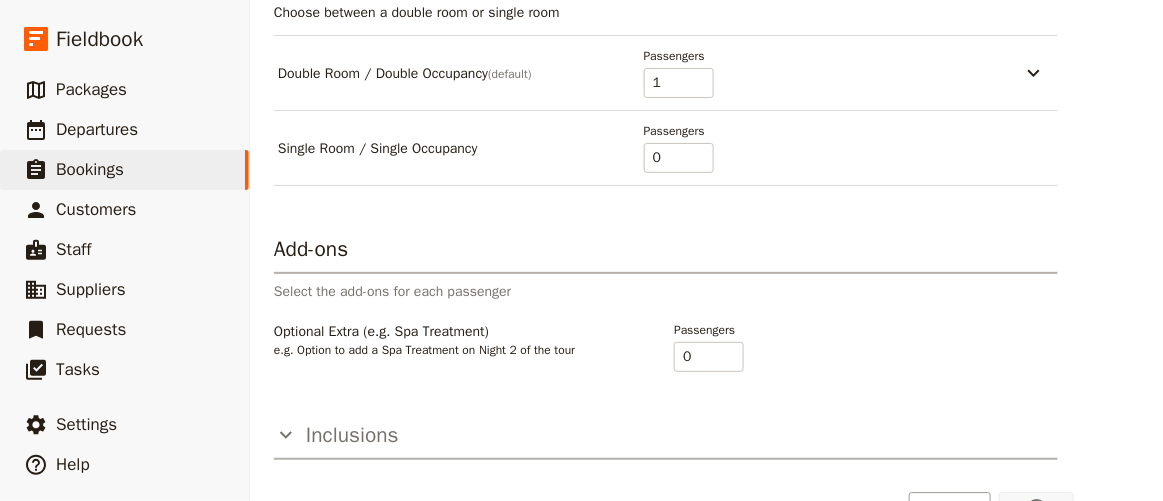scroll, scrollTop: 0, scrollLeft: 0, axis: both 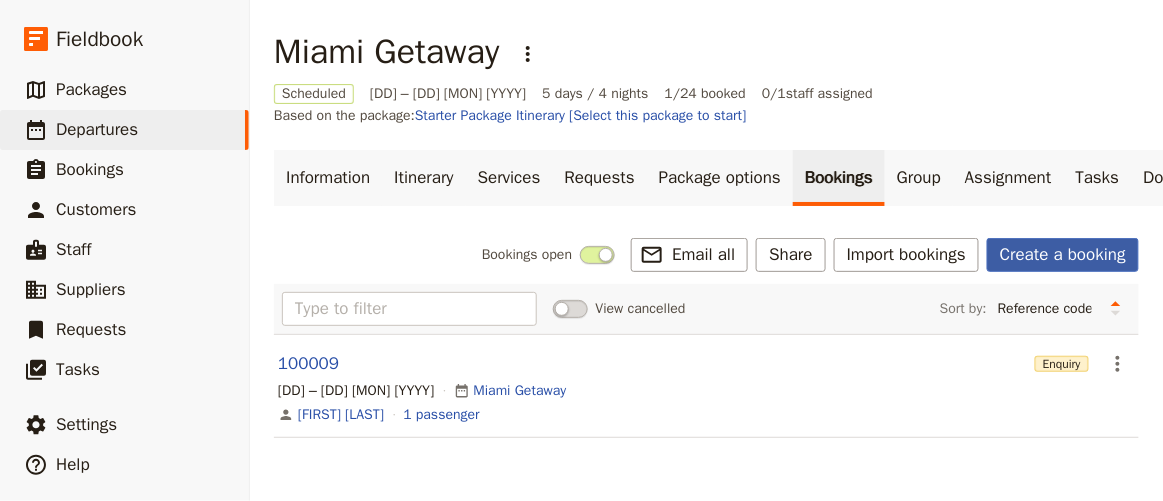 click on "Create a booking" at bounding box center [1063, 255] 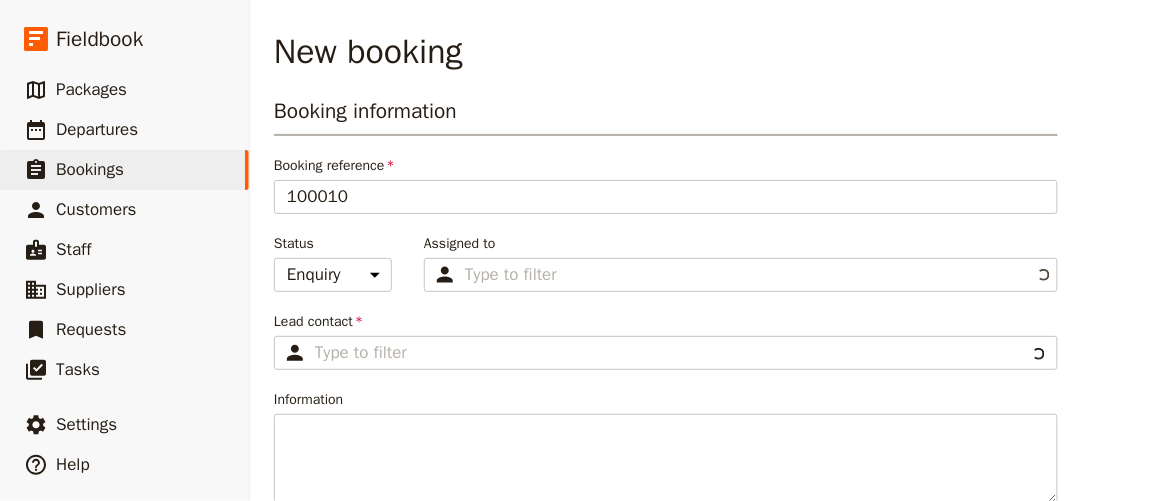 type on "Starter Package Itinerary [Select this package to start]" 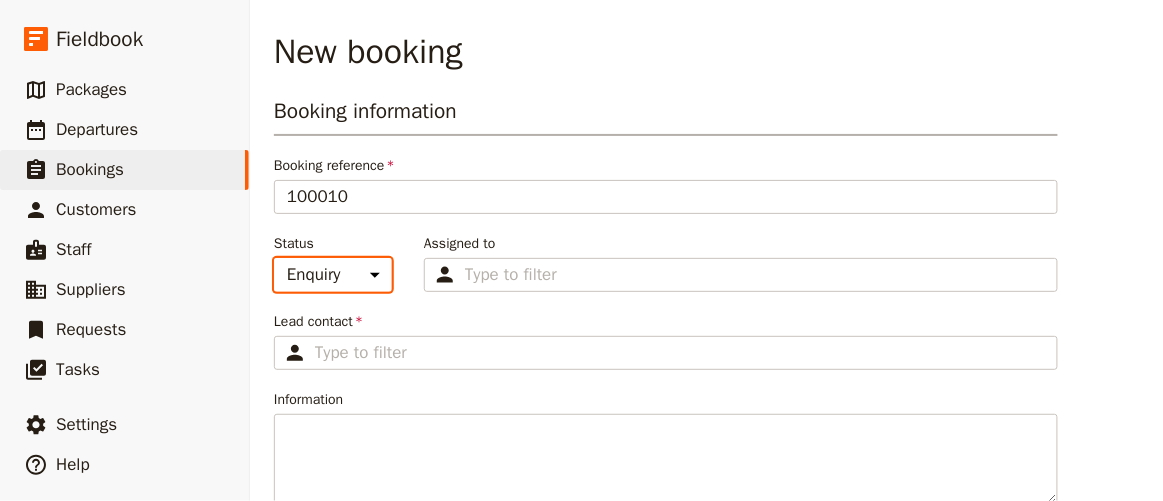 click on "Enquiry On hold Confirmed" at bounding box center (333, 275) 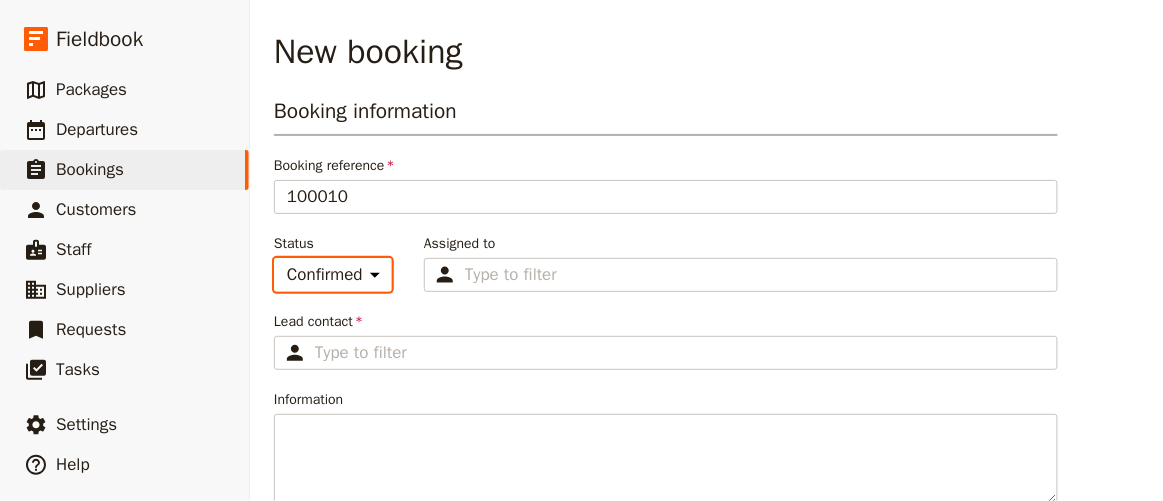 click on "Enquiry On hold Confirmed" at bounding box center [333, 275] 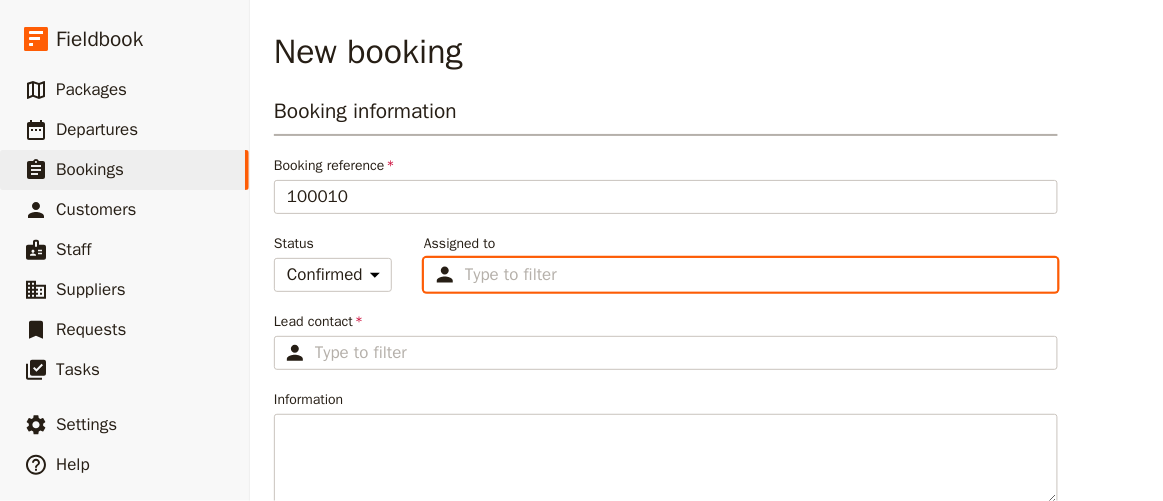 click on "Assigned to Type to filter" at bounding box center (514, 275) 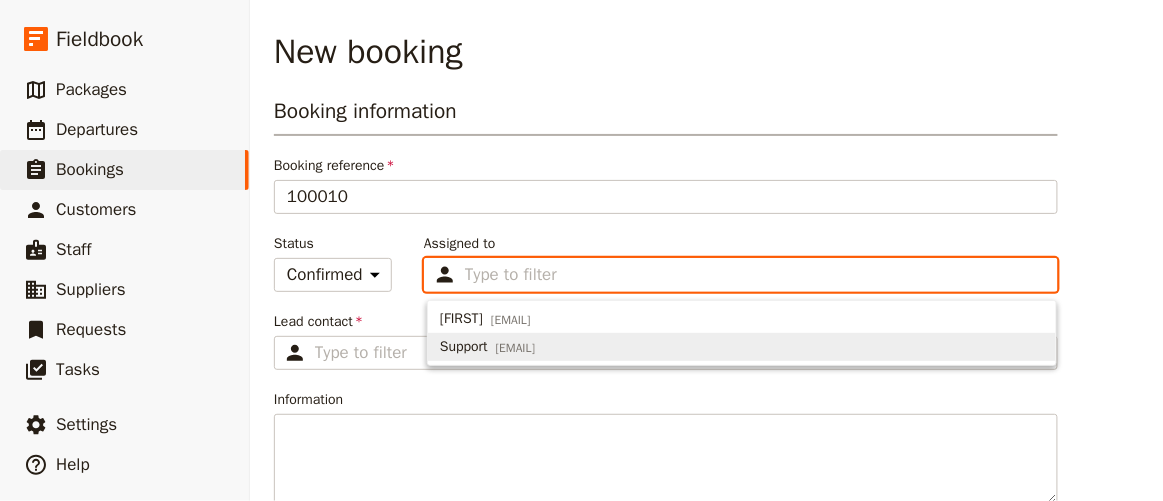 click on "Support support@[DOMAIN].com" at bounding box center (742, 347) 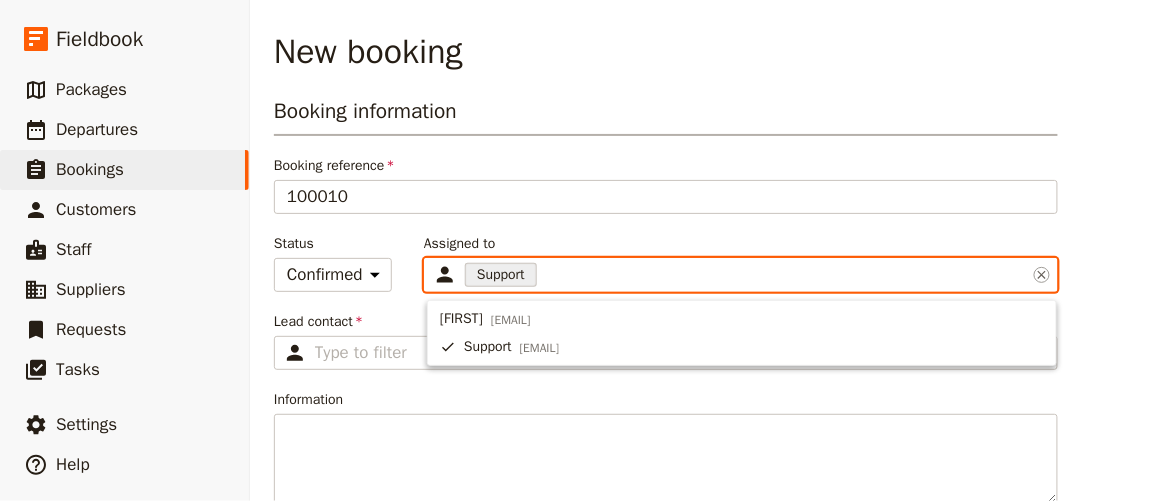 click on "Support" at bounding box center (501, 275) 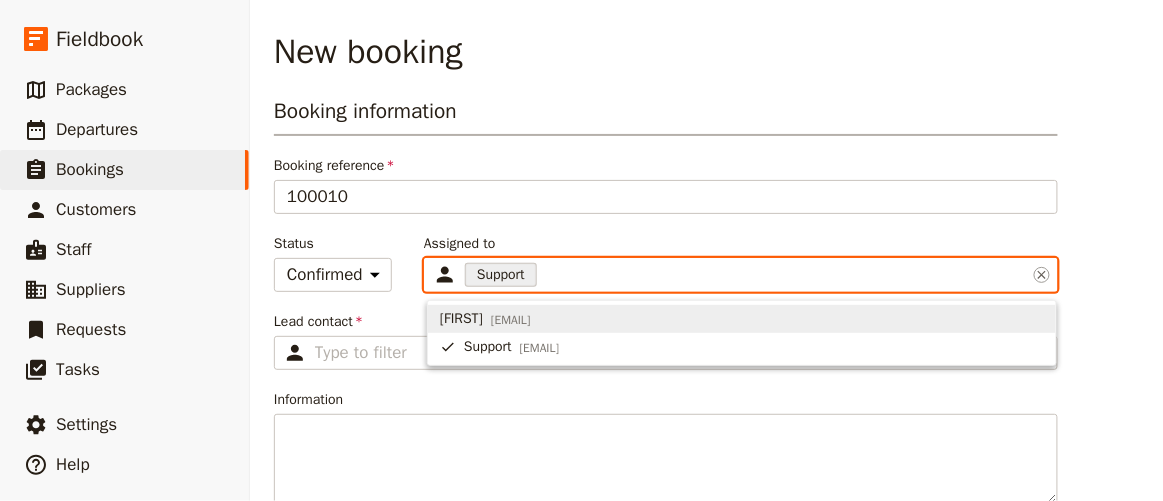 click on "[FIRST]" at bounding box center (461, 319) 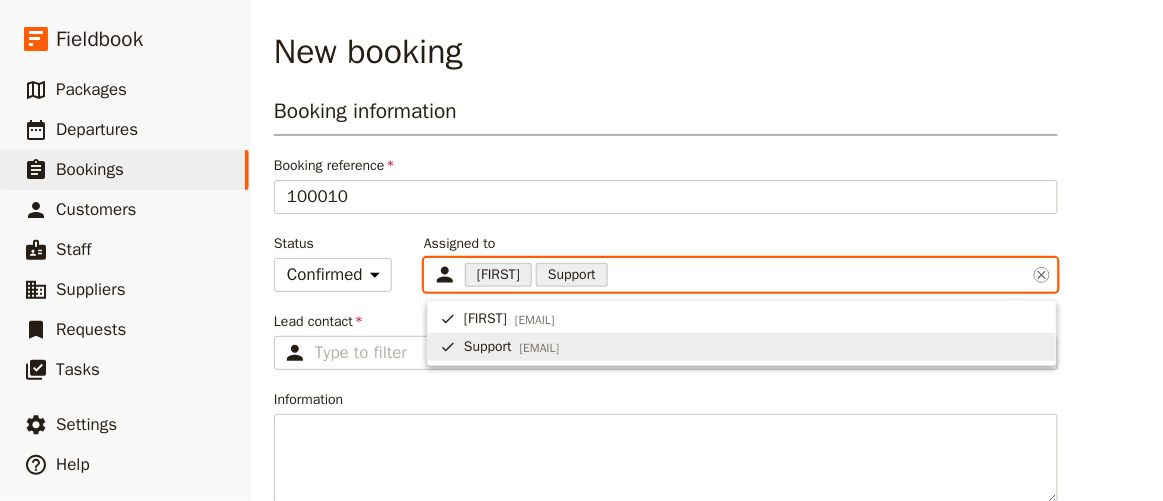 click 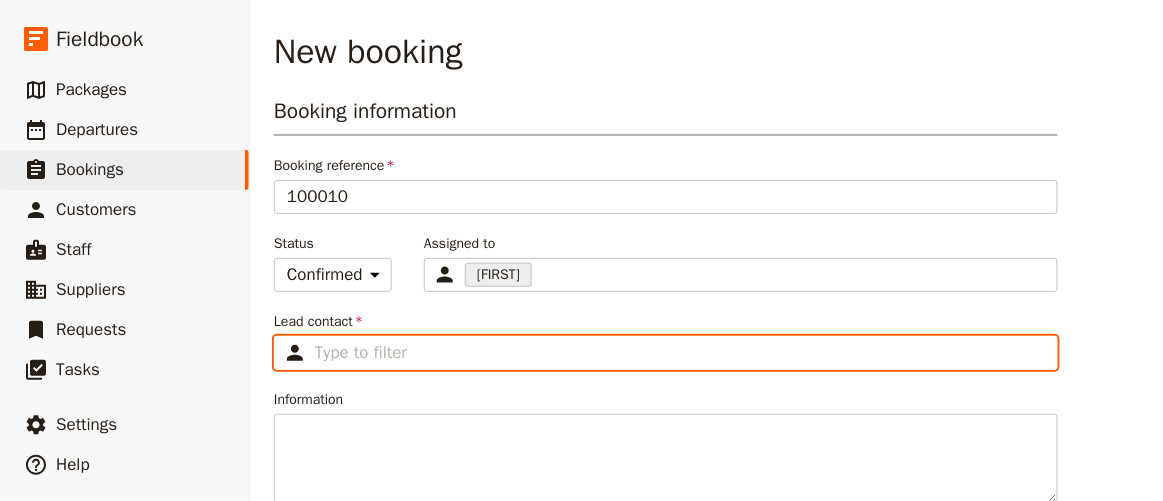 click on "Lead contact ​" at bounding box center (680, 353) 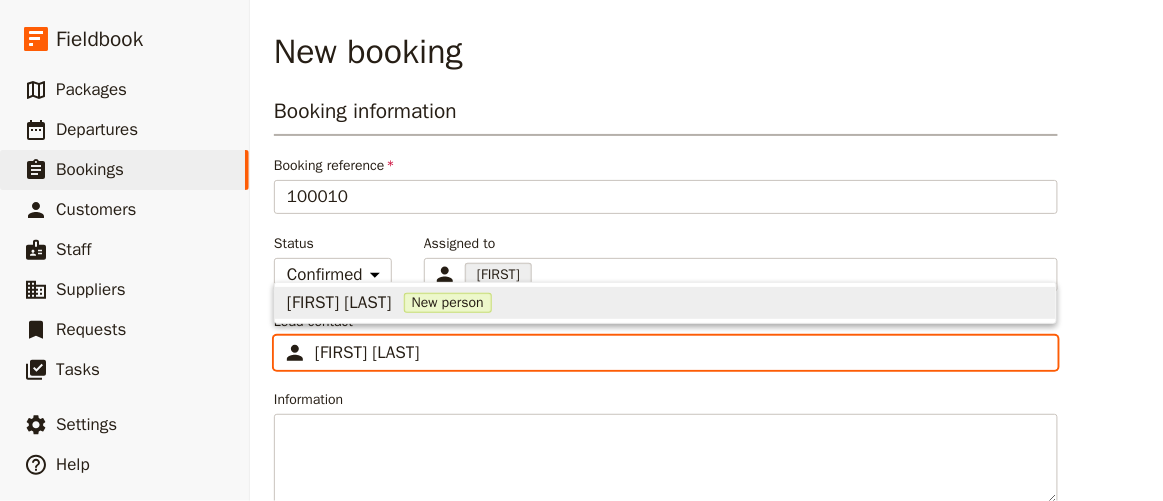 type on "[FIRST] [LAST]" 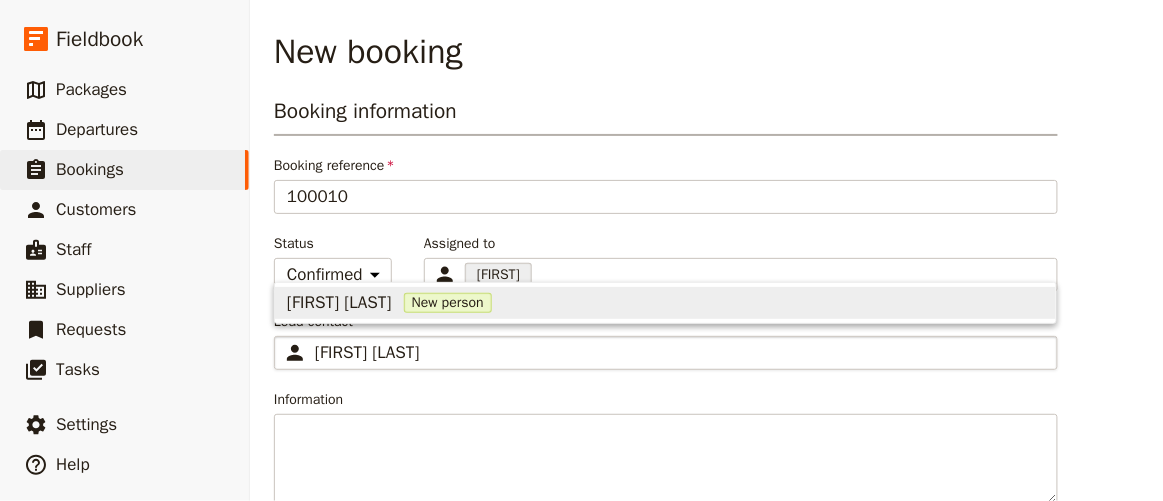 type 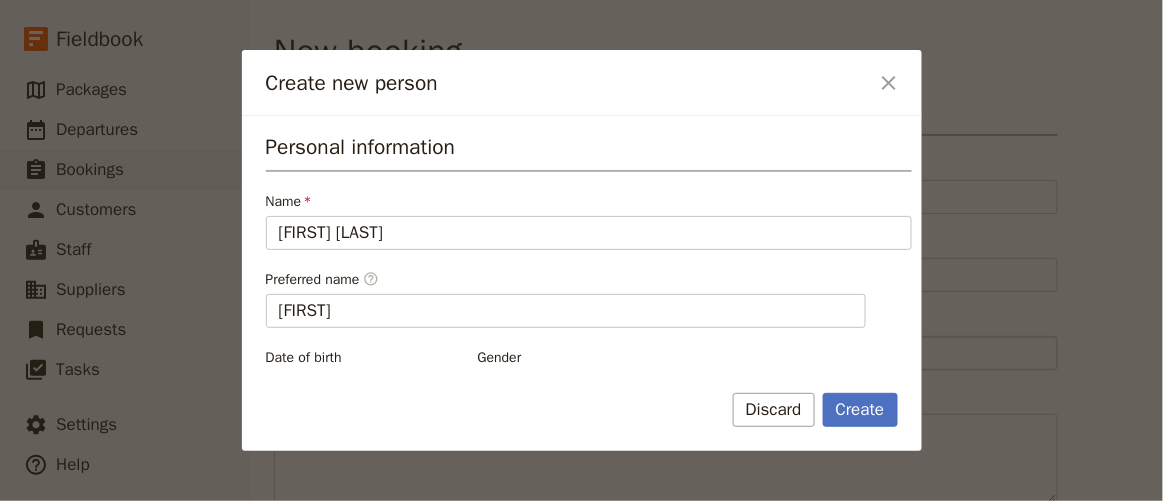 click on "Date of birth" at bounding box center [366, 358] 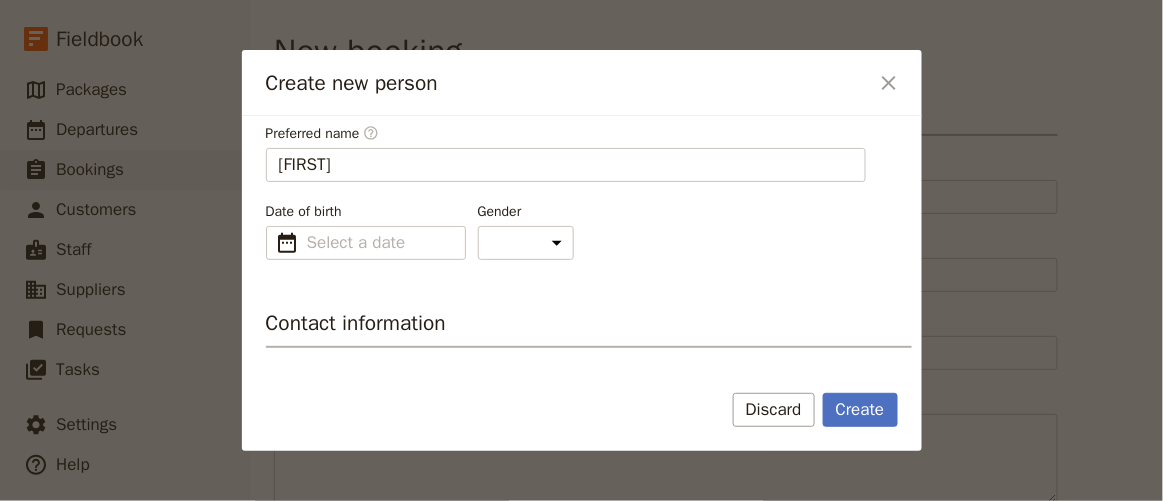 click on "Date of birth ​ Gender Male Female Other" at bounding box center [589, 231] 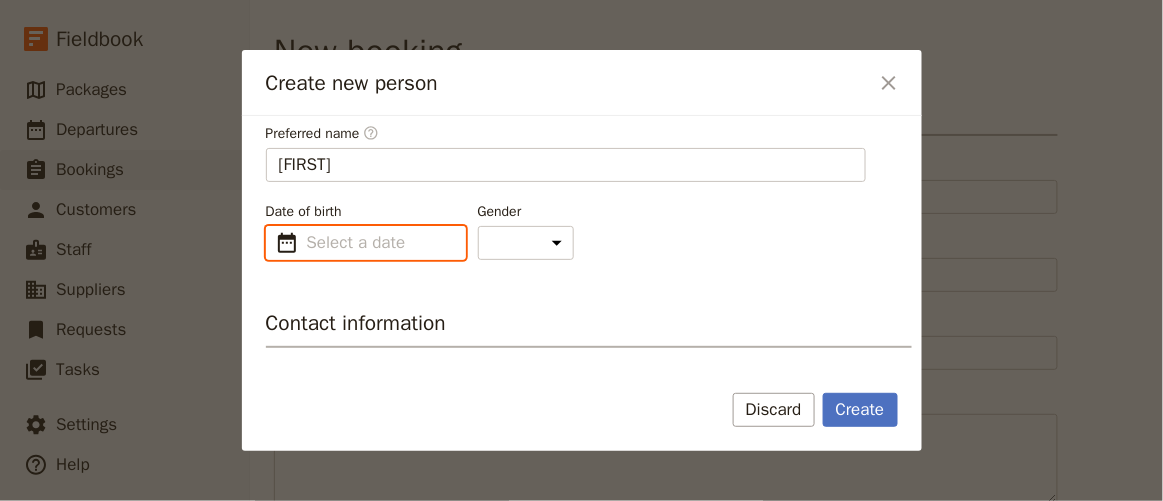 type on "dd/mm/yyyy" 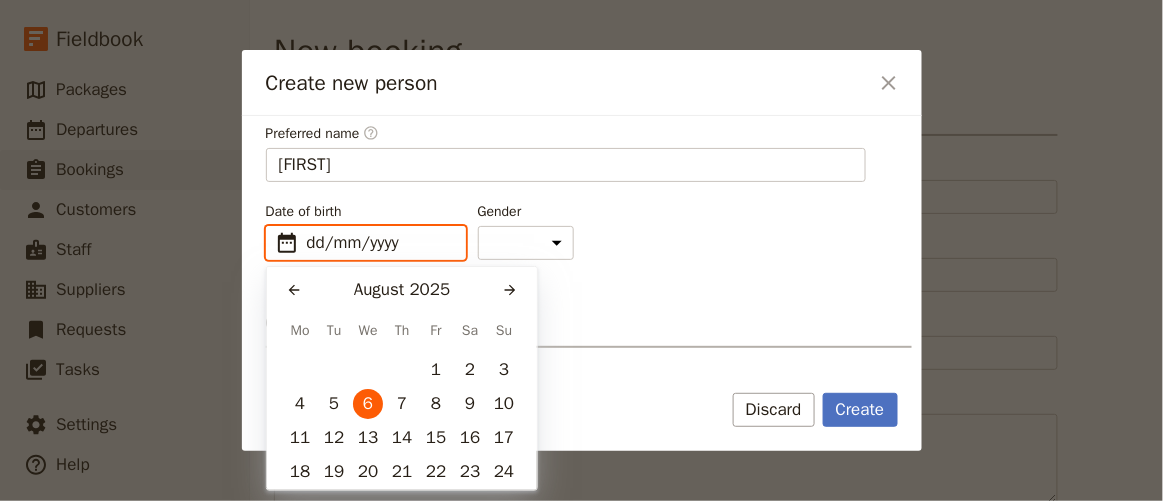 click on "dd/mm/yyyy" at bounding box center [380, 243] 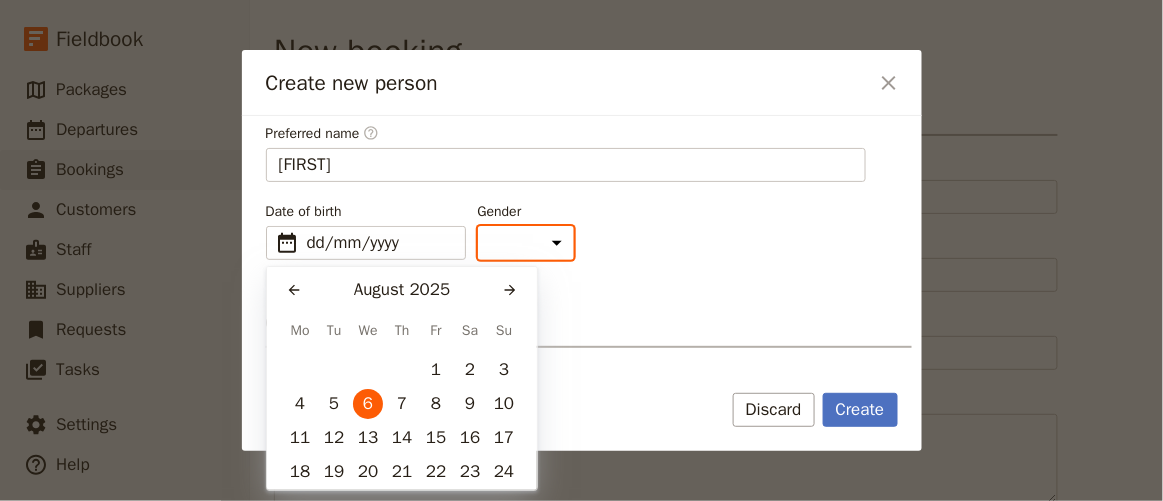 type 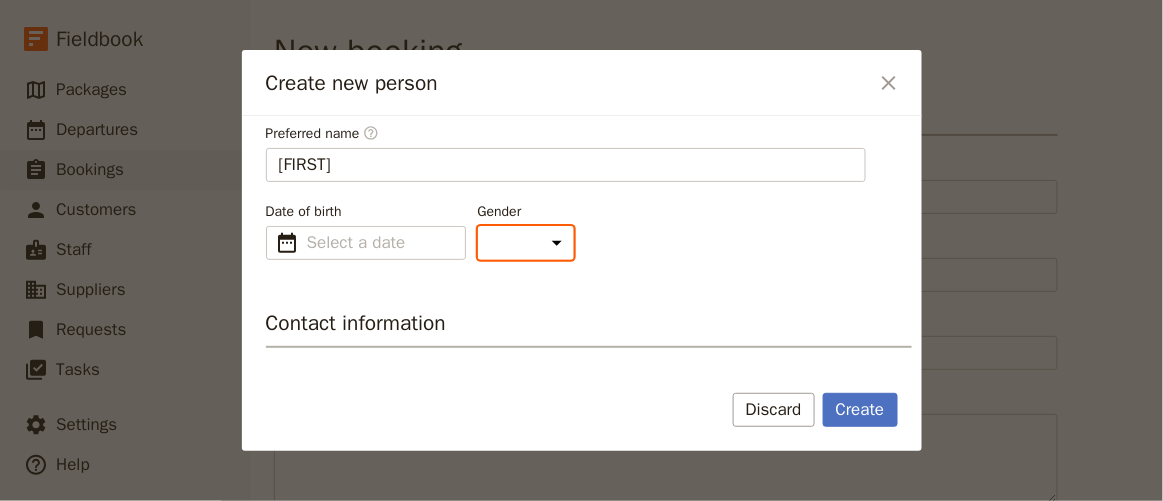 click on "Male Female Other" at bounding box center [526, 243] 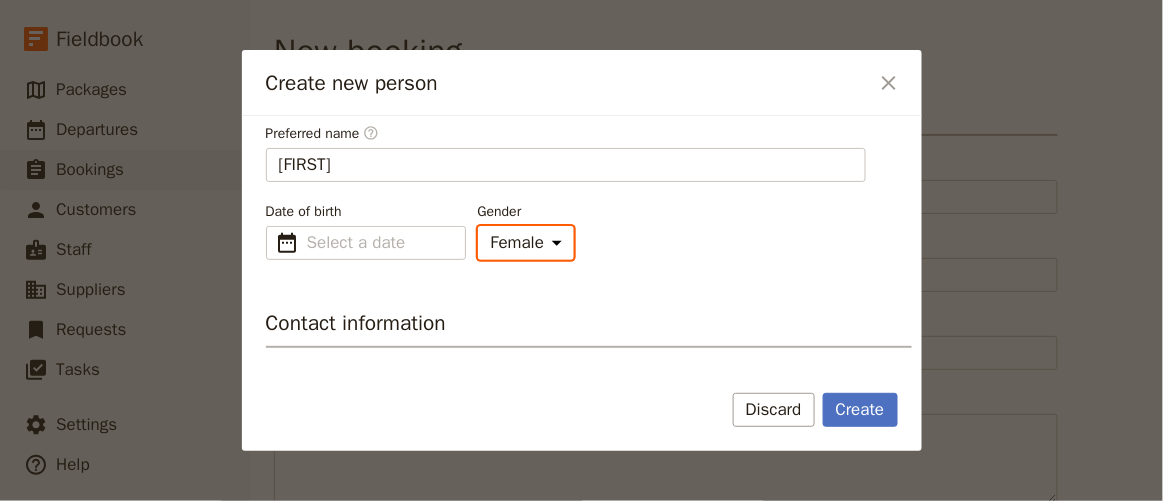 click on "Male Female Other" at bounding box center (526, 243) 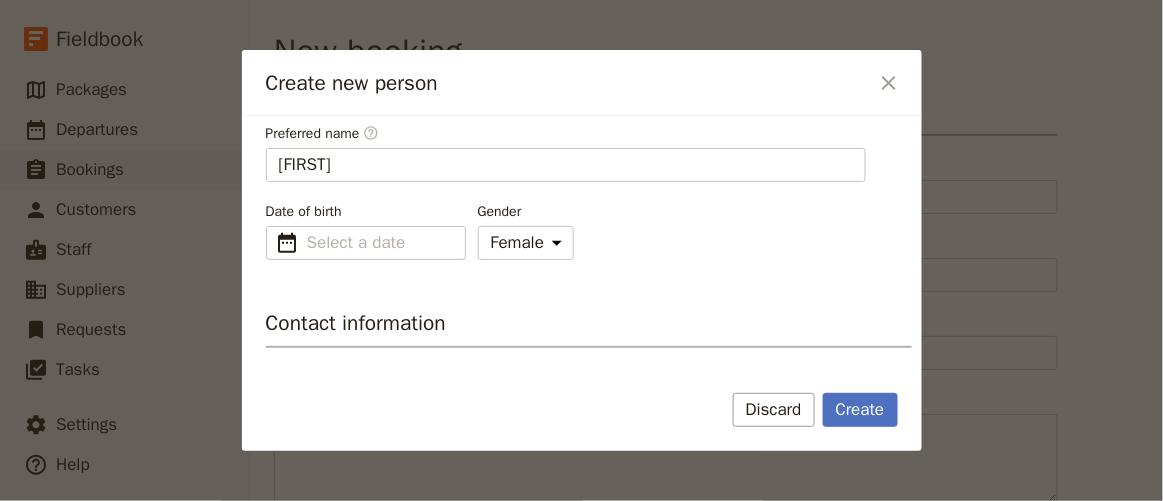 click on "Personal information Name [FIRST] [LAST] Preferred name ​ [FIRST] Date of birth ​ Gender Male Female Other Contact information Email Phone Address Unit no/sub premise Street address City/locality State/region Country ZIP/postcode Travel Profile Biography Dietary information Medical information Additional notes" at bounding box center [589, 595] 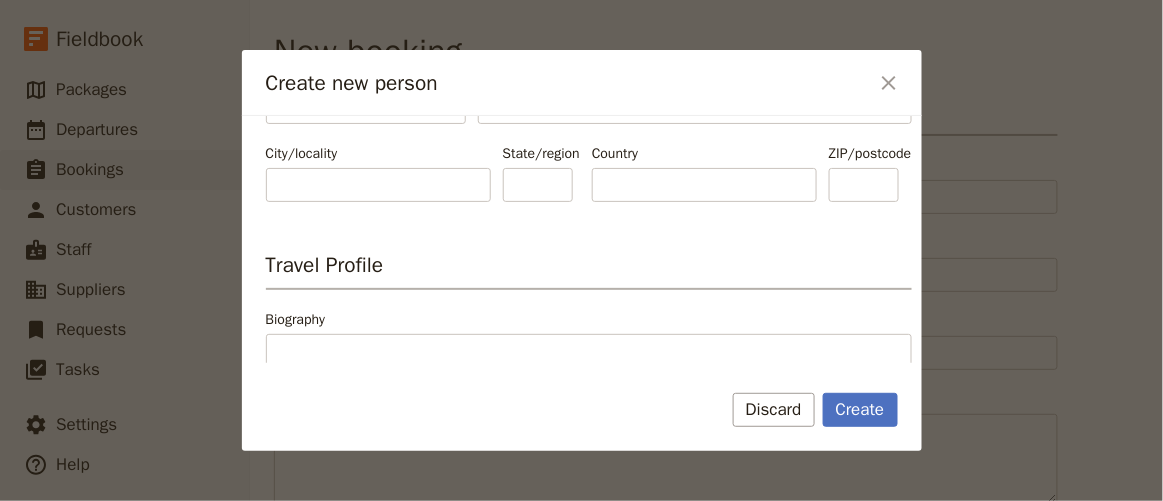 scroll, scrollTop: 783, scrollLeft: 0, axis: vertical 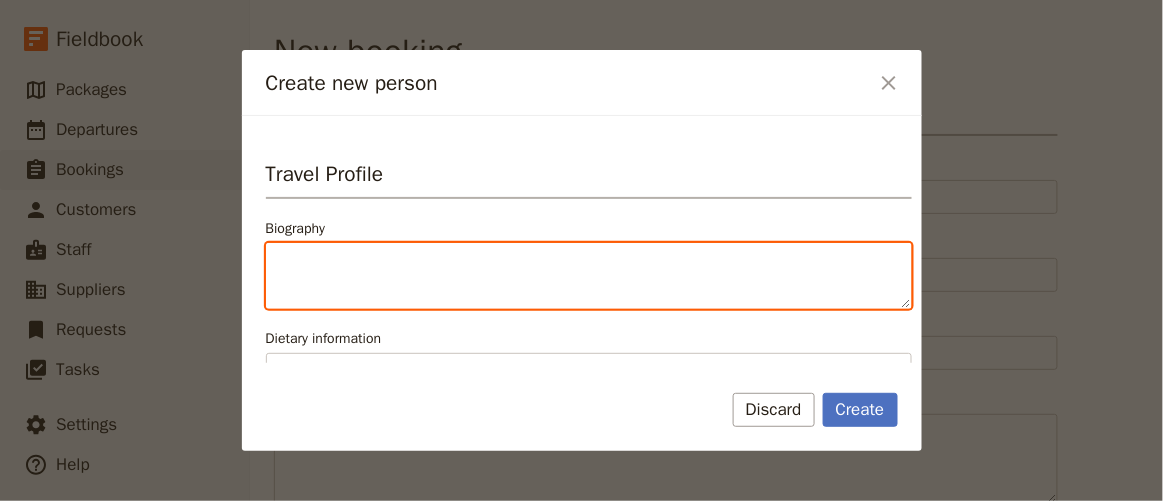 click on "Biography" at bounding box center [589, 276] 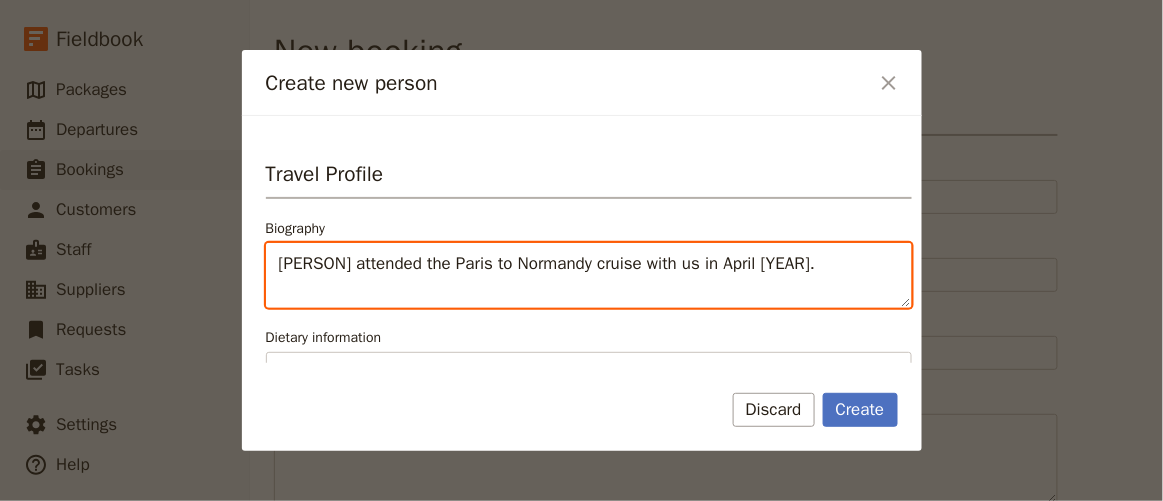scroll, scrollTop: 873, scrollLeft: 0, axis: vertical 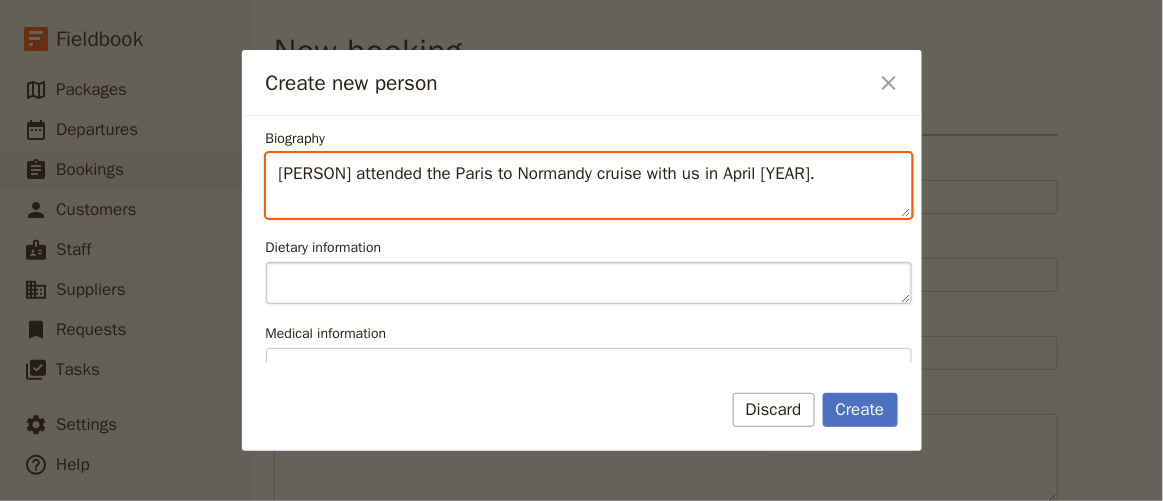 type on "[PERSON] attended the Paris to Normandy cruise with us in April [YEAR]." 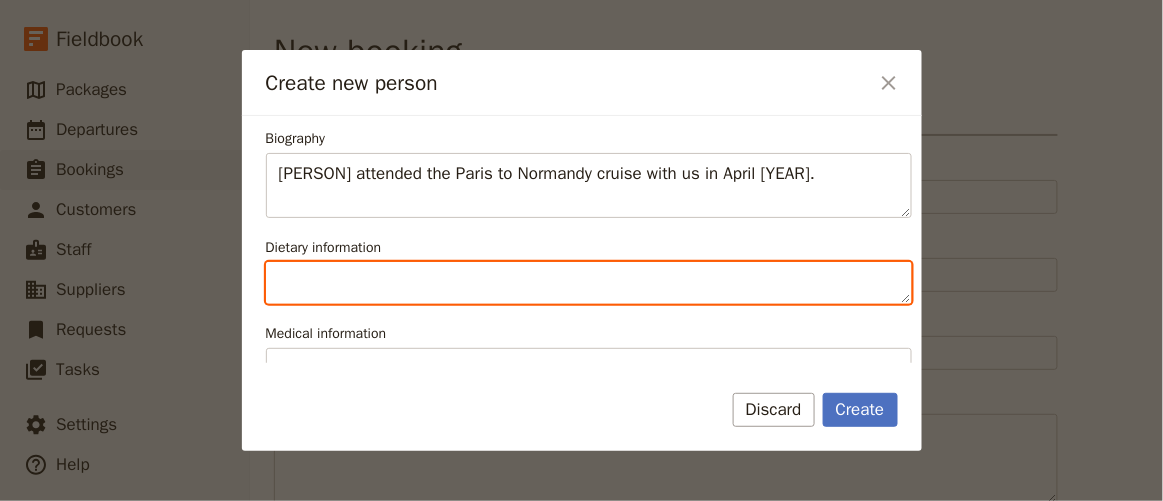 click on "Dietary information" at bounding box center (589, 283) 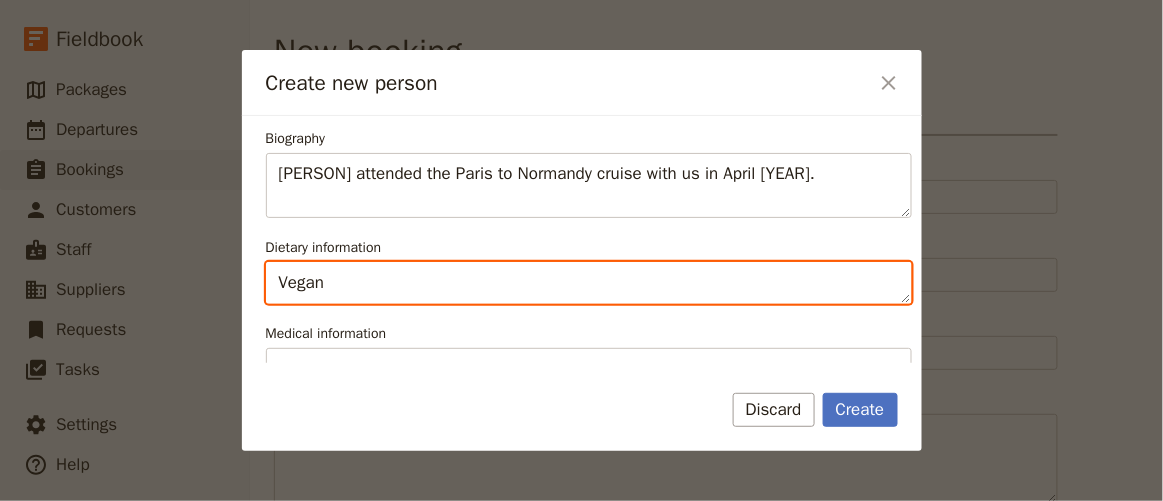 type on "Vegan" 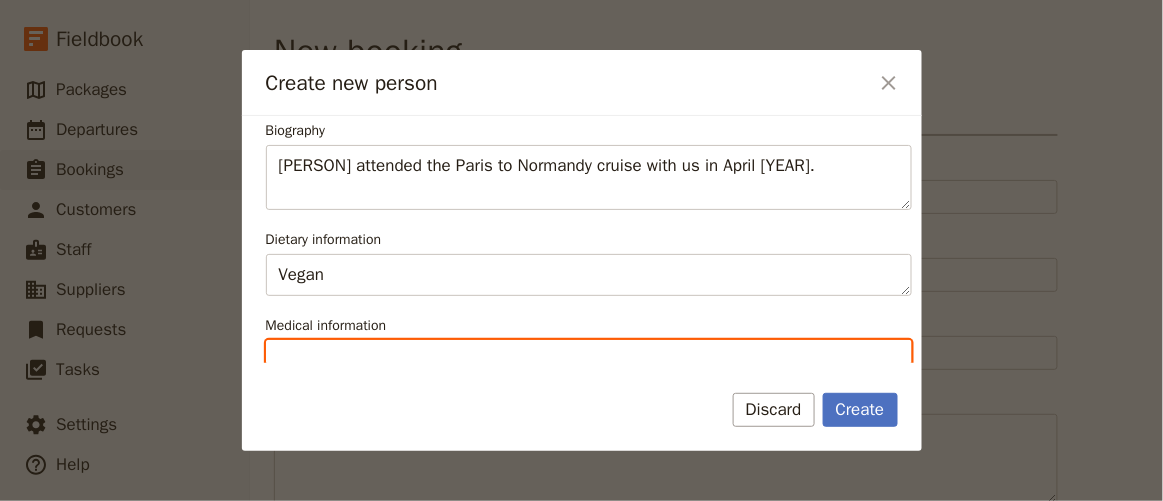 scroll, scrollTop: 978, scrollLeft: 0, axis: vertical 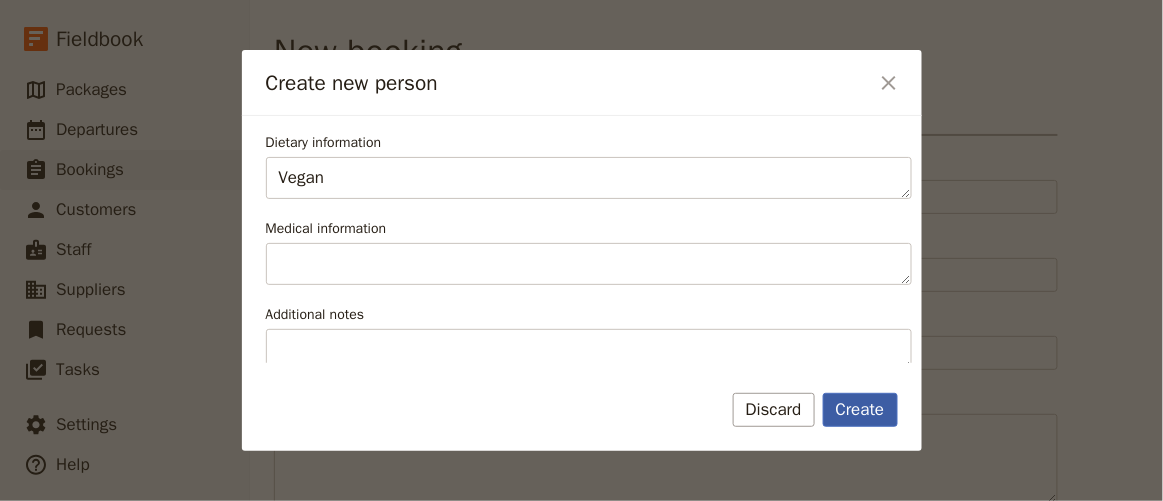 click on "Create" at bounding box center (860, 410) 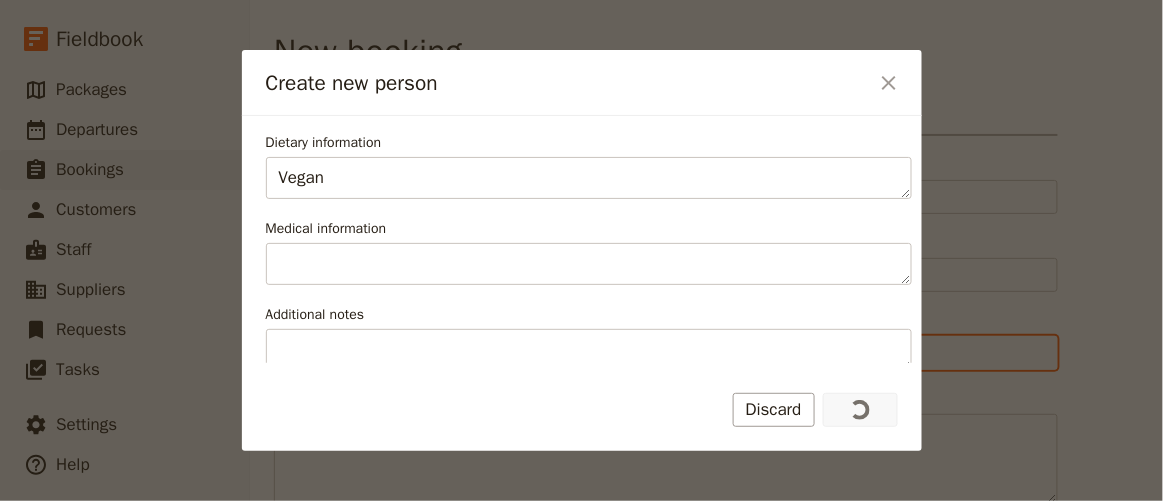 type on "[FIRST] [LAST]" 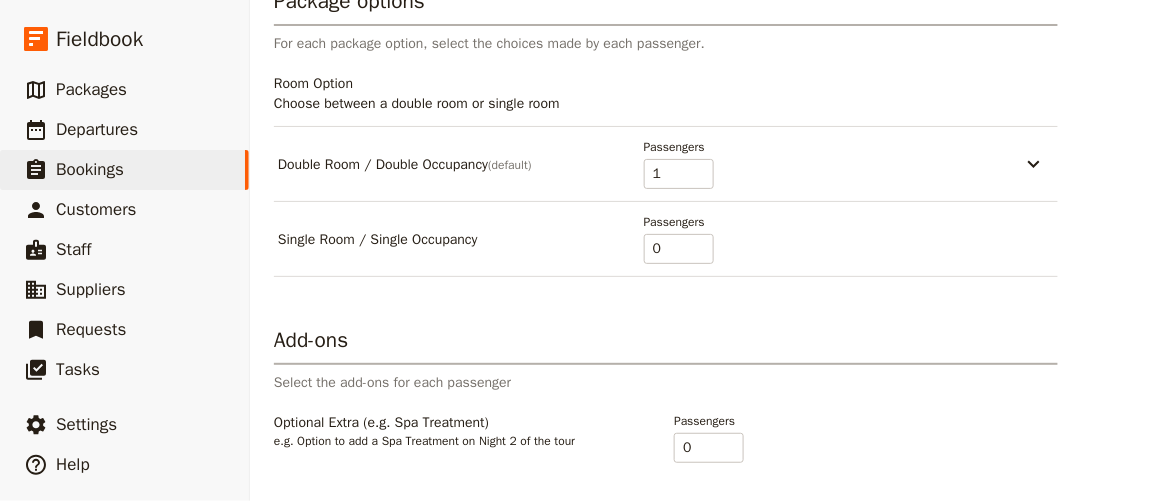 scroll, scrollTop: 1226, scrollLeft: 0, axis: vertical 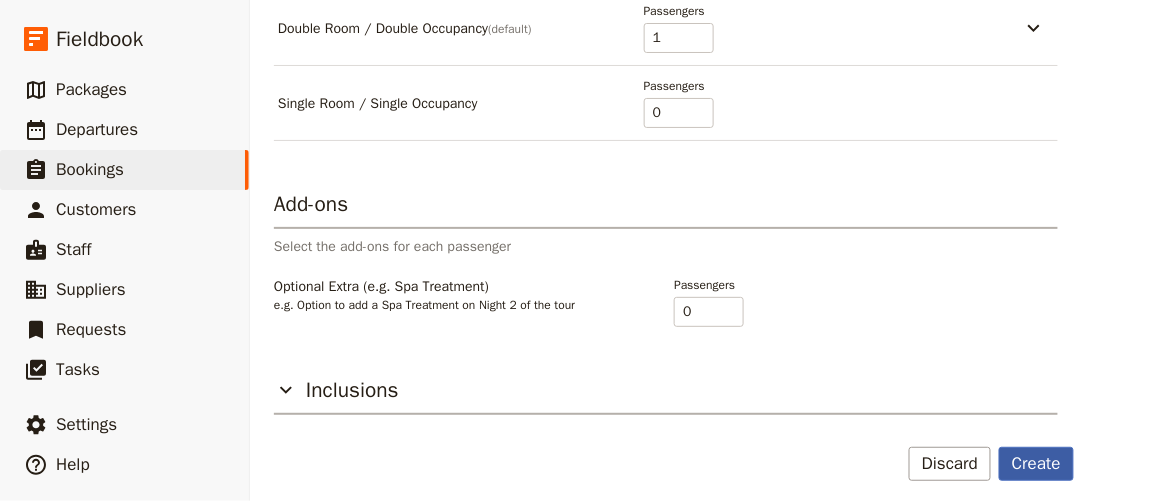 click on "Create" at bounding box center (1036, 464) 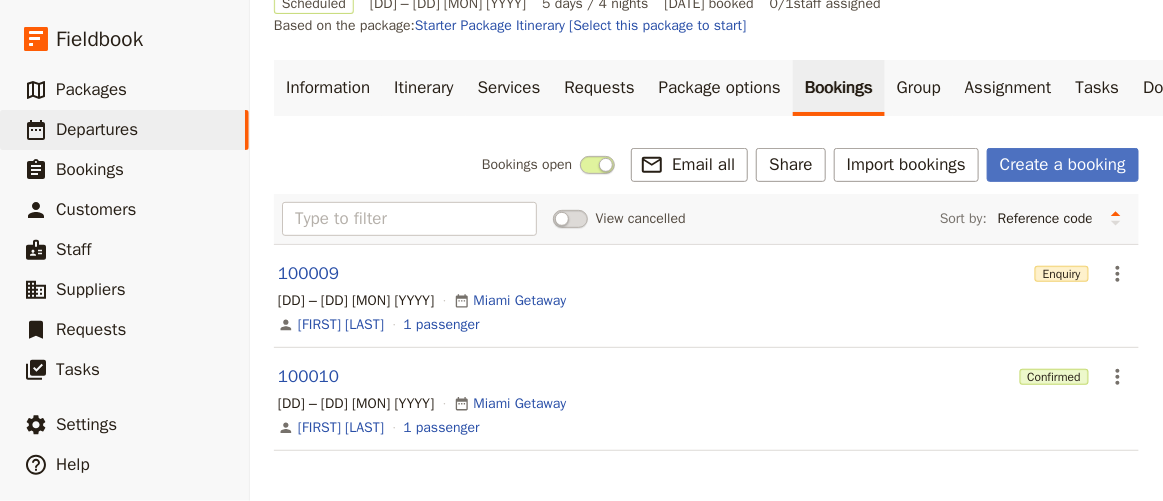 scroll, scrollTop: 101, scrollLeft: 0, axis: vertical 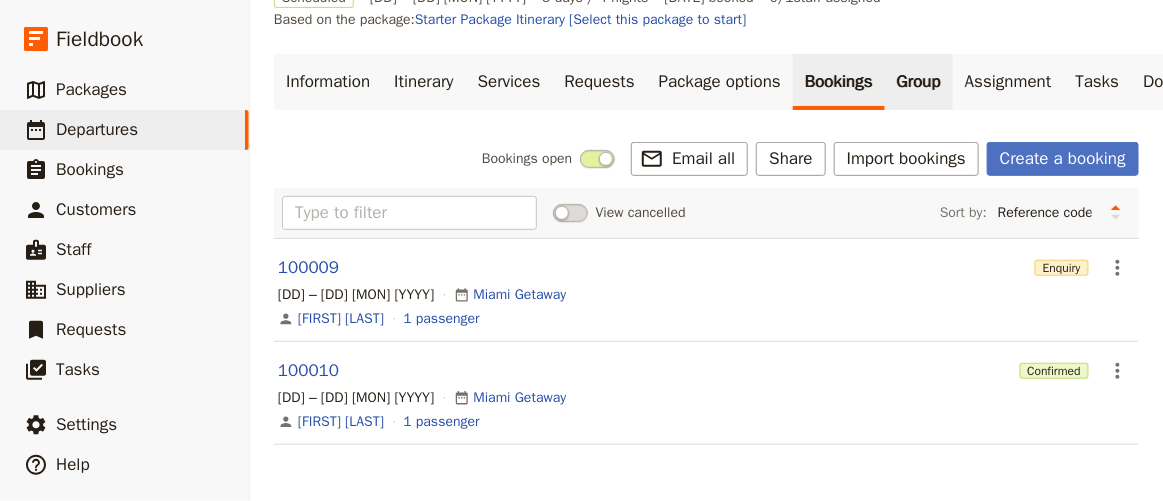 click on "Group" at bounding box center [919, 82] 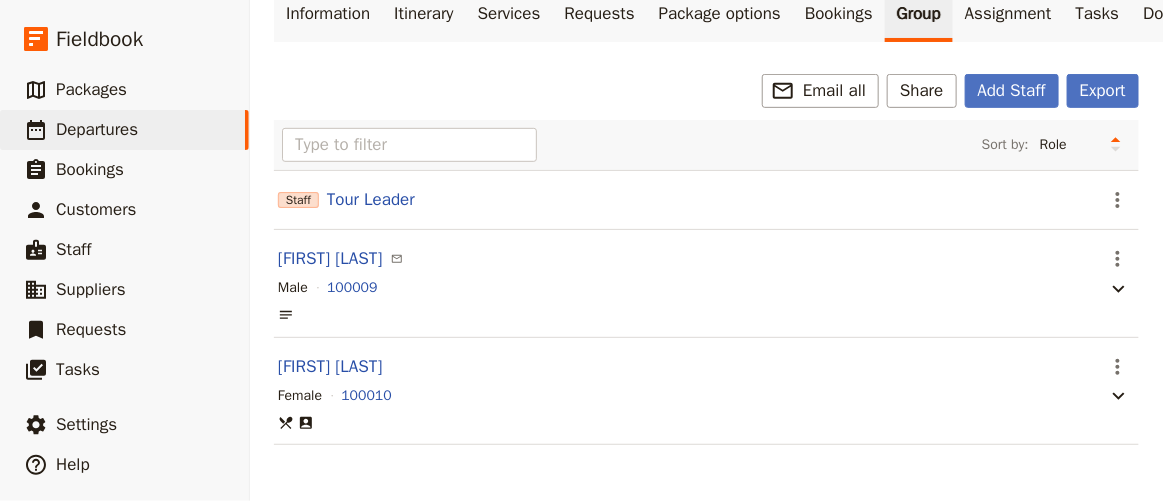 scroll, scrollTop: 0, scrollLeft: 0, axis: both 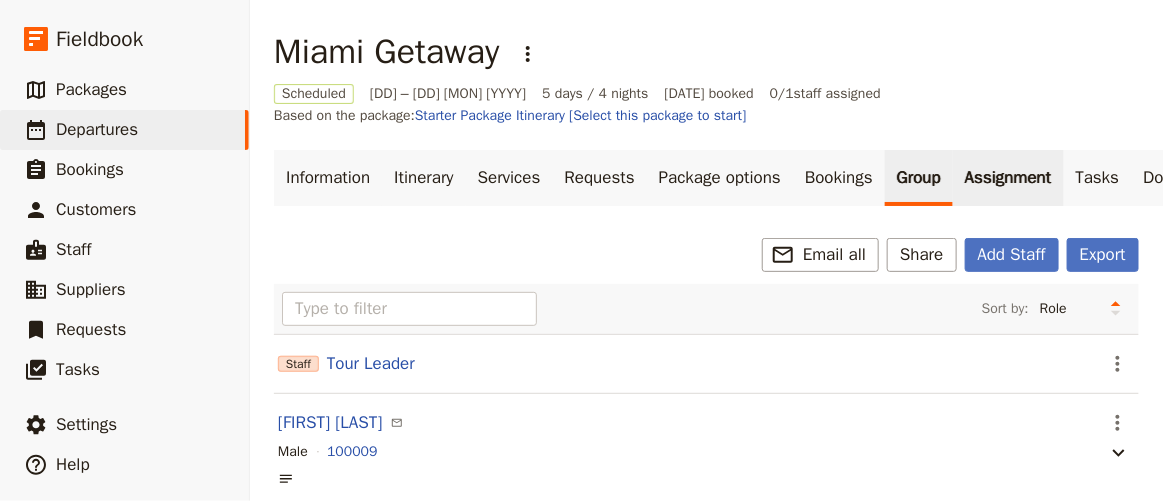 click on "Assignment" at bounding box center (1008, 178) 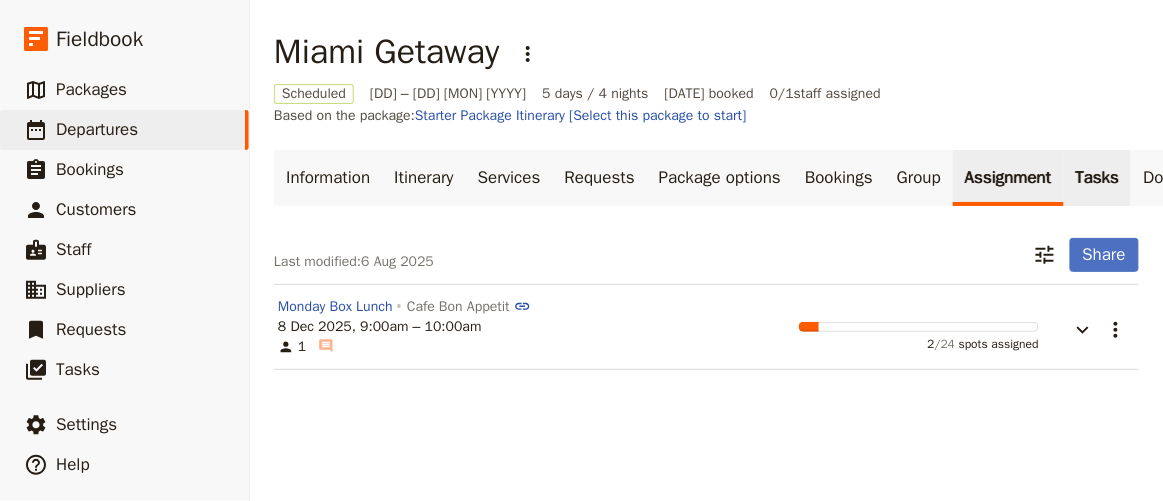 click on "Tasks" at bounding box center [1098, 178] 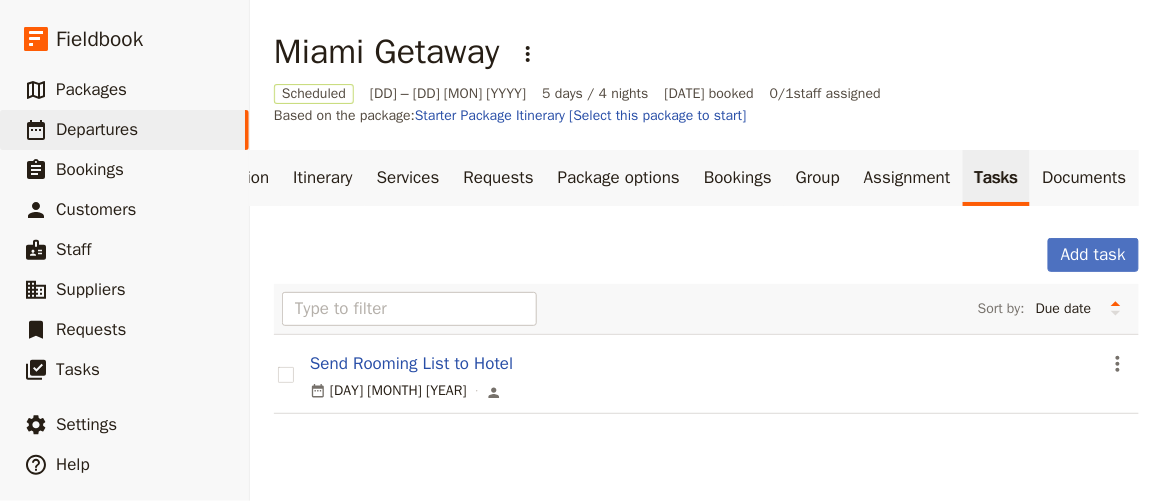 scroll, scrollTop: 0, scrollLeft: 115, axis: horizontal 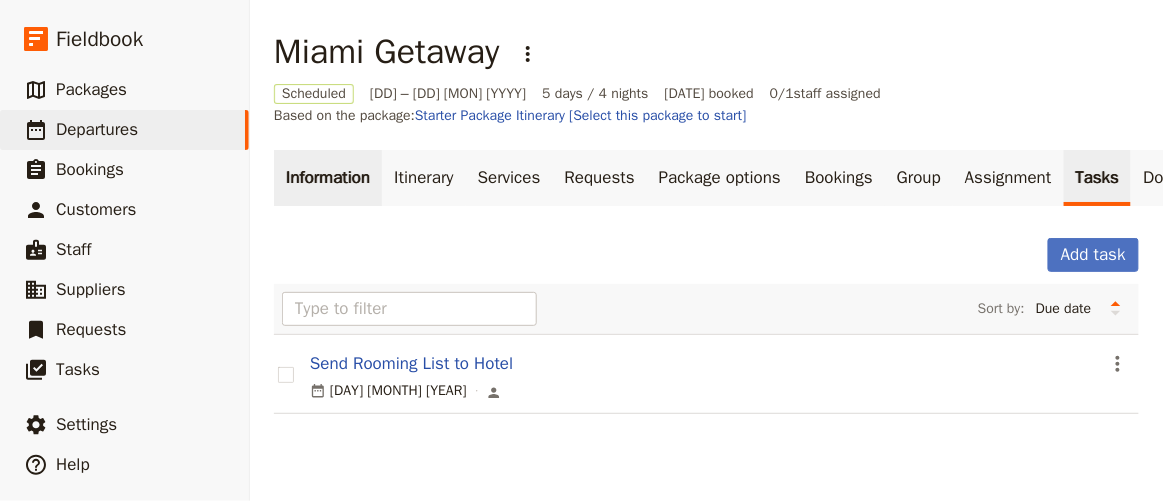 click on "Information" at bounding box center (328, 178) 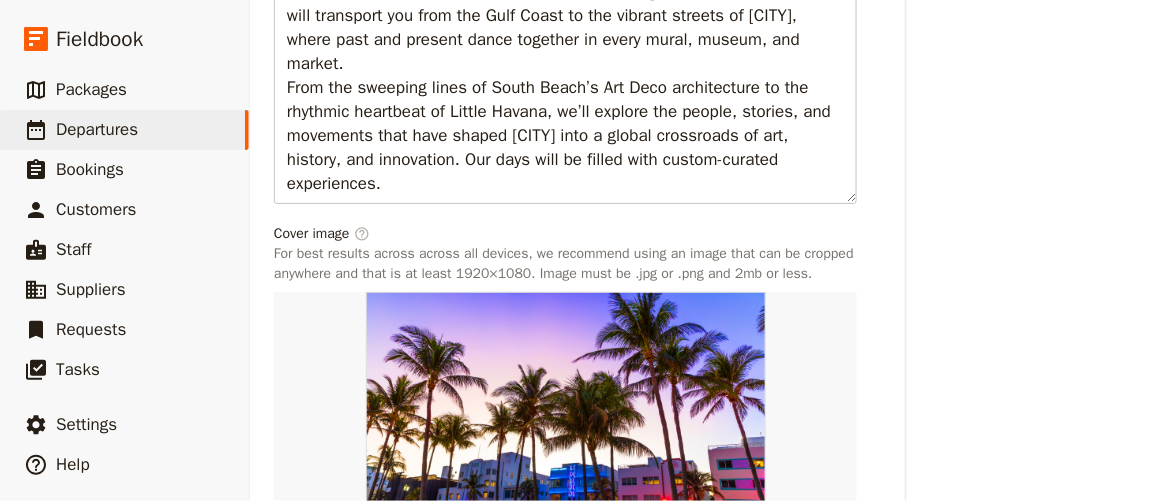 scroll, scrollTop: 1441, scrollLeft: 0, axis: vertical 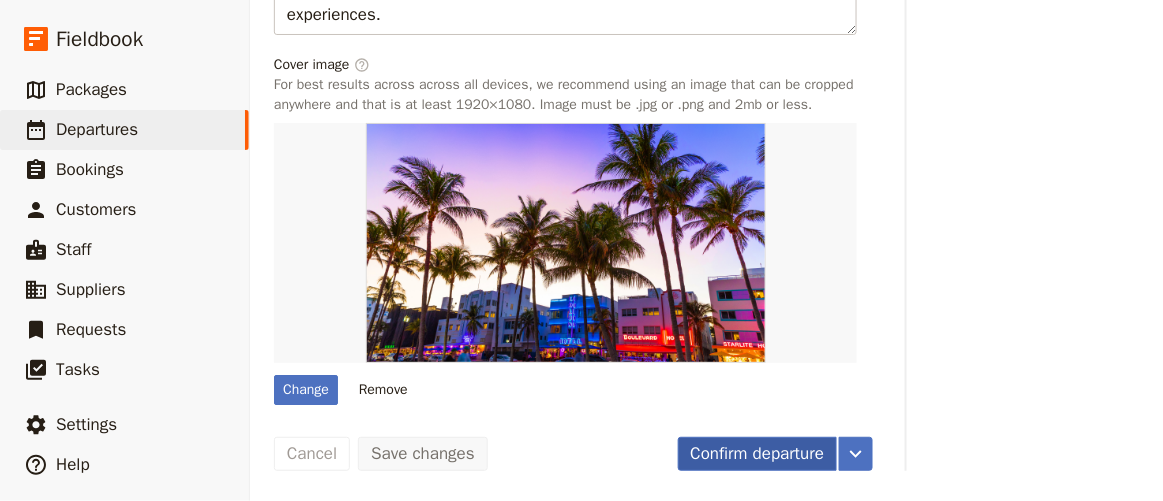 click on "Confirm departure" at bounding box center [758, 454] 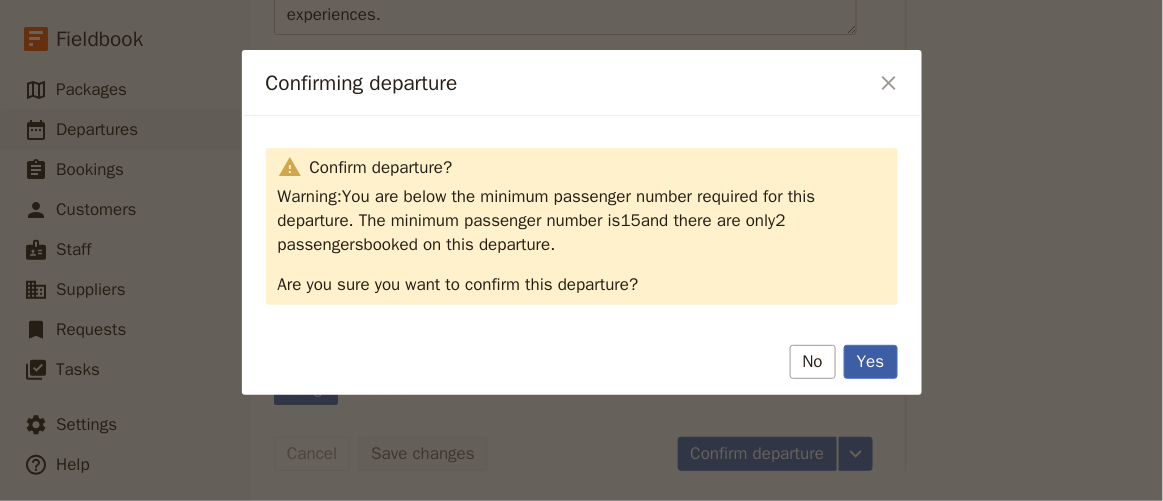 click on "Yes" at bounding box center [871, 362] 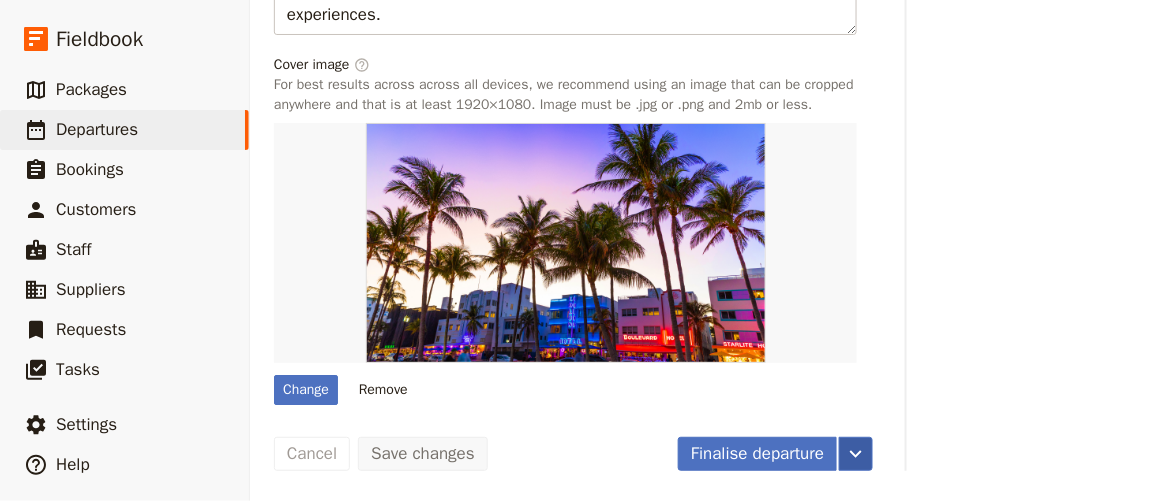 click on "​" at bounding box center [856, 454] 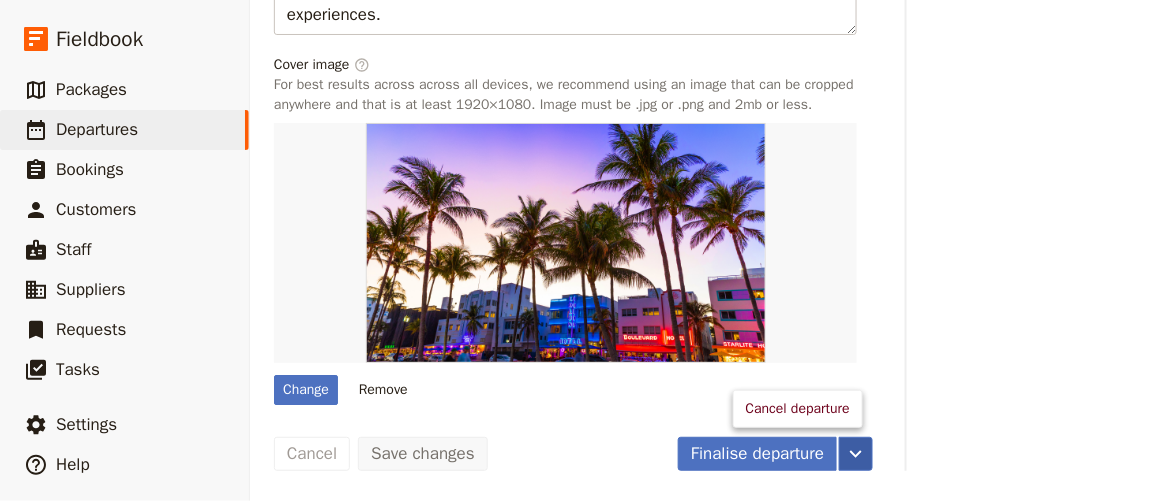 click on "​" at bounding box center (856, 454) 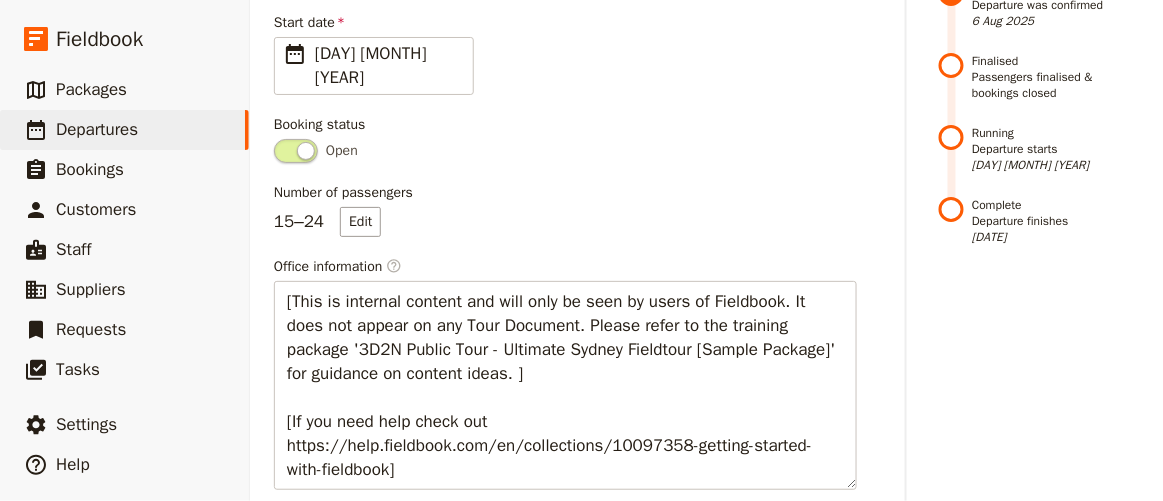scroll, scrollTop: 0, scrollLeft: 0, axis: both 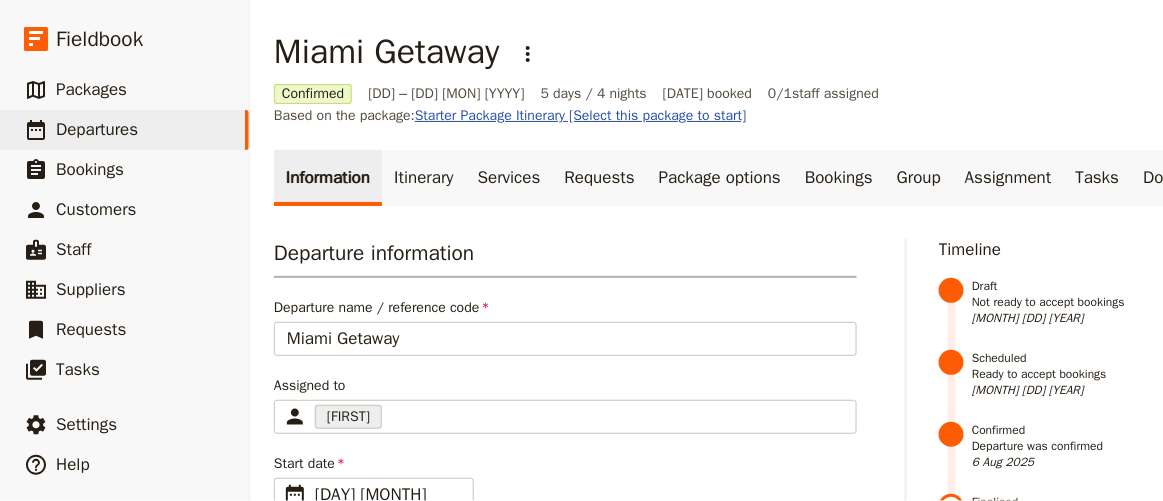 click on "Starter Package Itinerary [Select this package to start]" at bounding box center [581, 115] 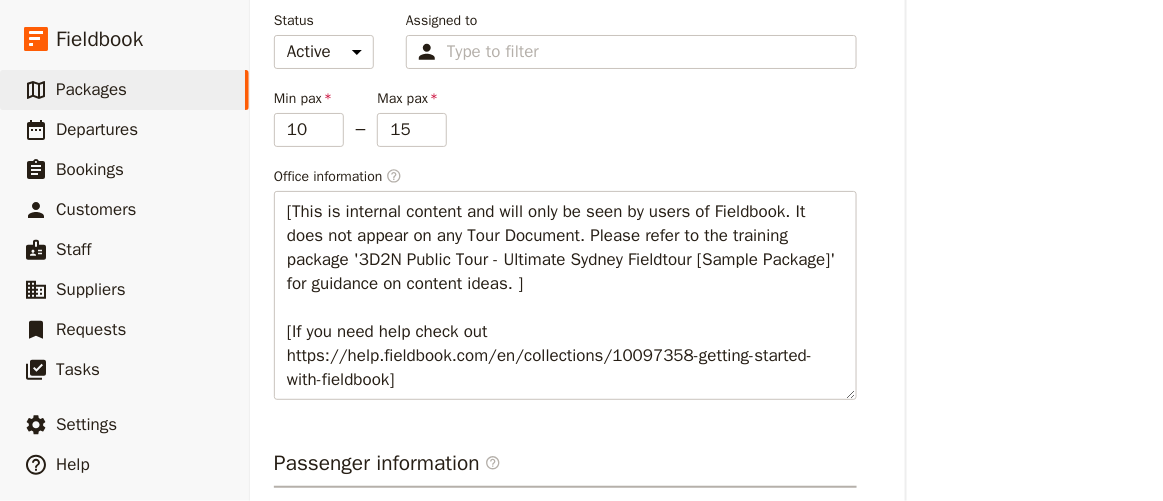 scroll, scrollTop: 0, scrollLeft: 0, axis: both 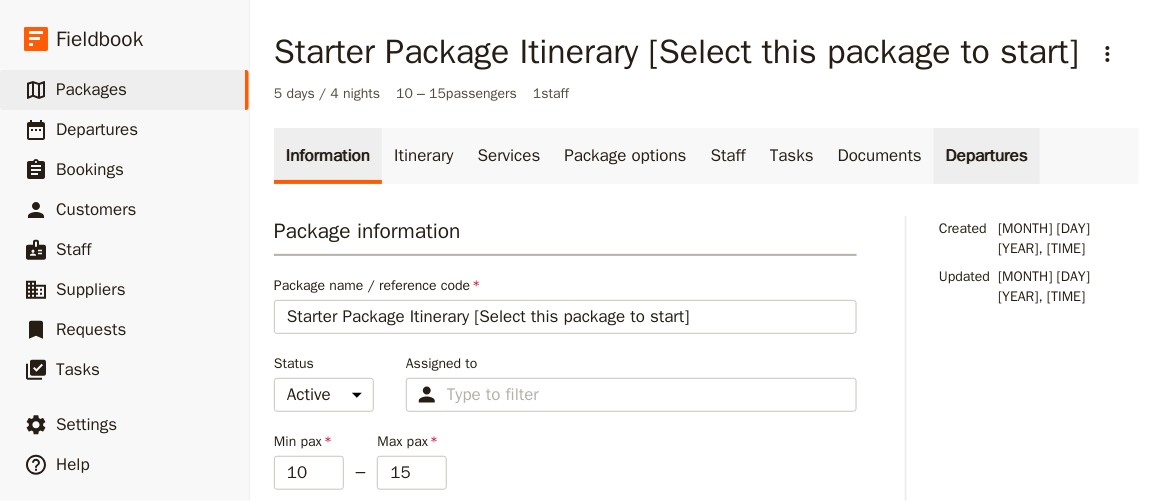 click on "Departures" at bounding box center (987, 156) 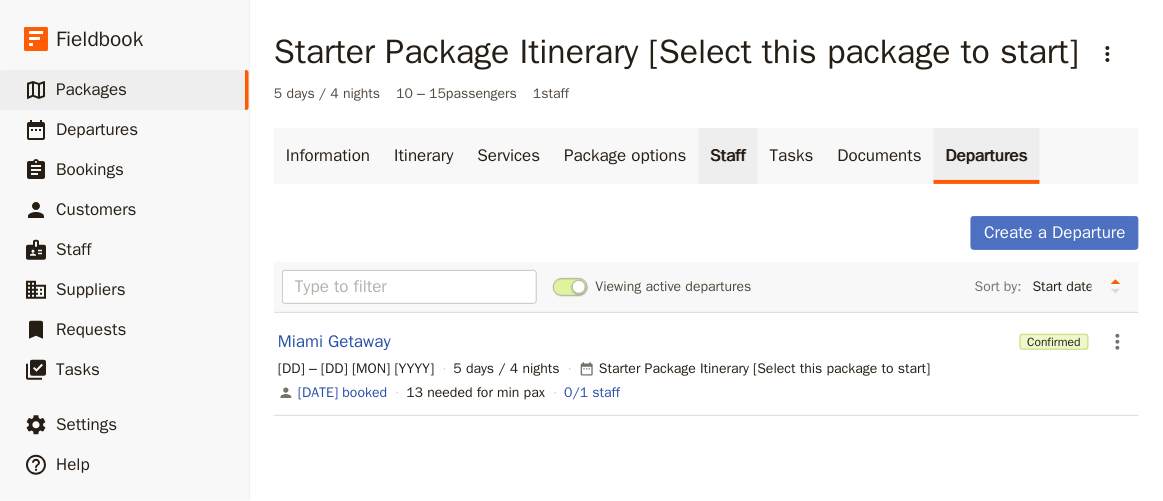 scroll, scrollTop: 8, scrollLeft: 0, axis: vertical 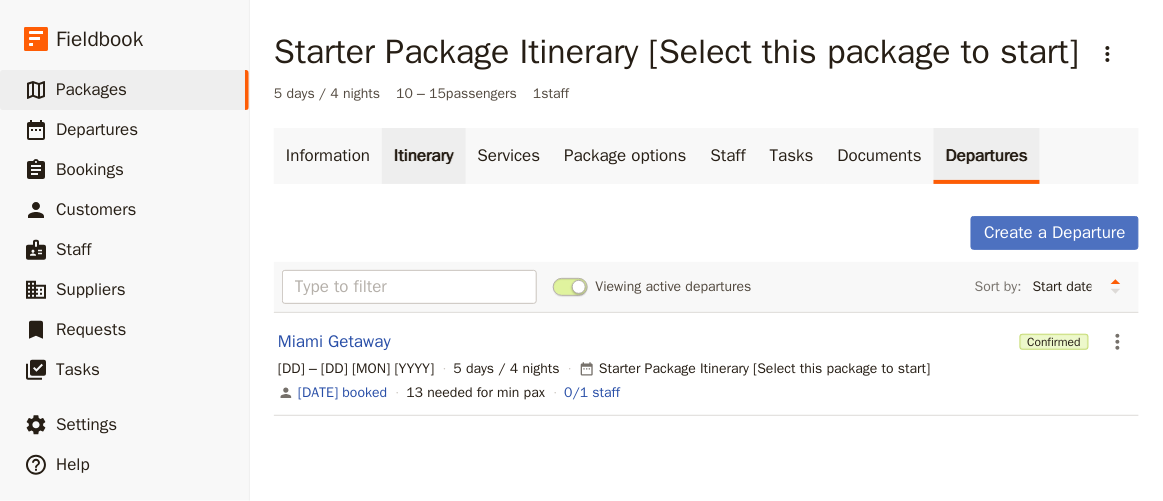 click on "Itinerary" at bounding box center [423, 156] 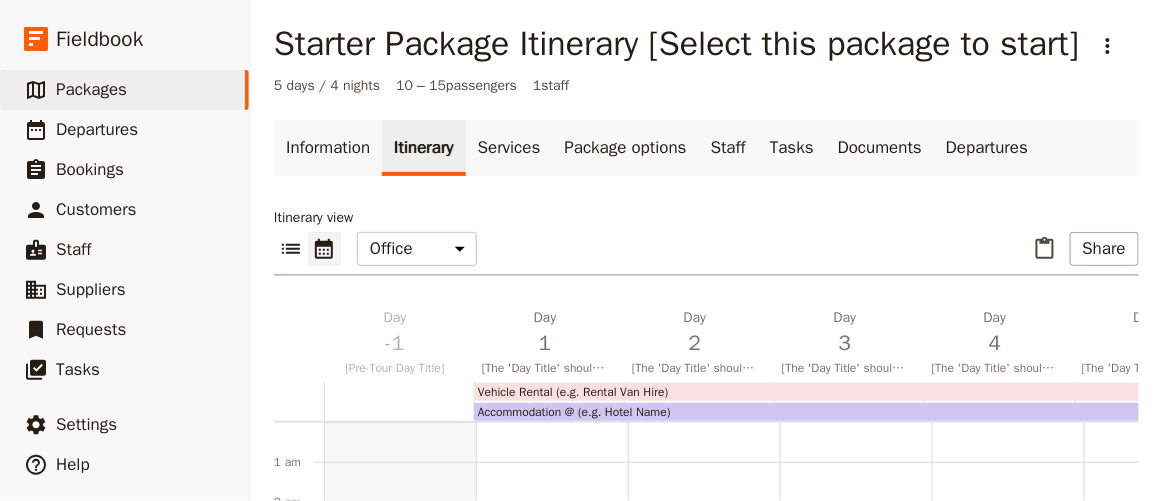 scroll, scrollTop: 239, scrollLeft: 0, axis: vertical 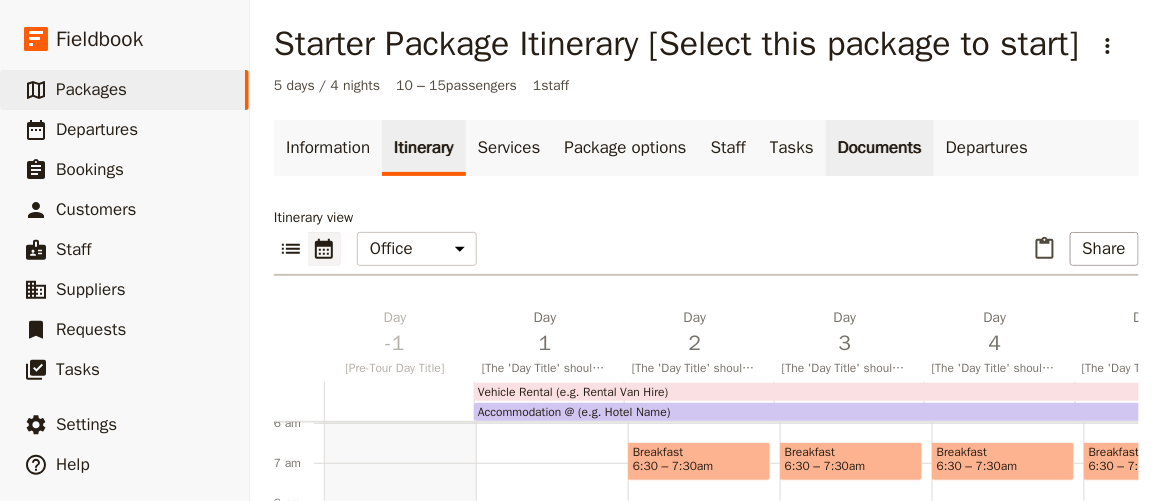 click on "Documents" at bounding box center [880, 148] 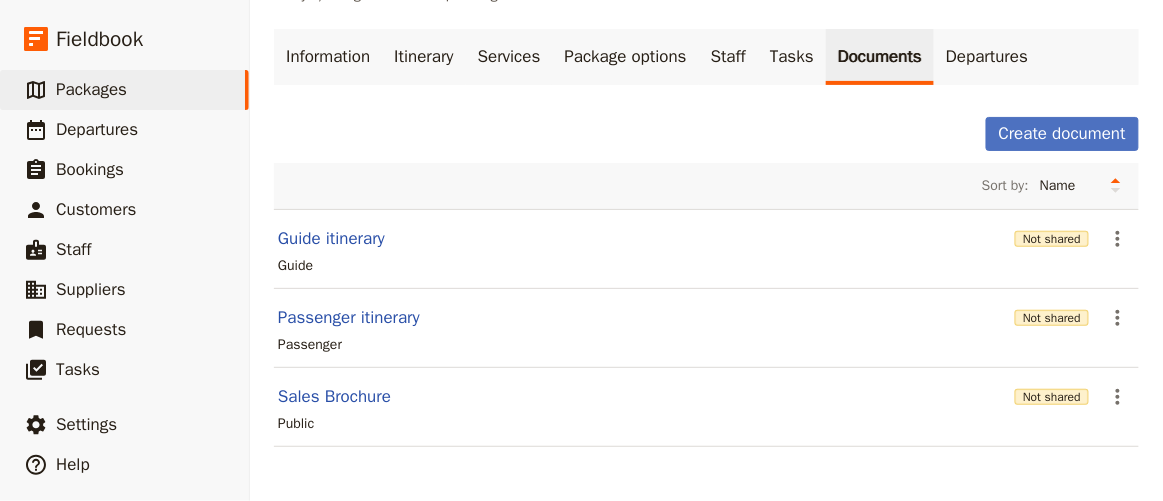 scroll, scrollTop: 137, scrollLeft: 0, axis: vertical 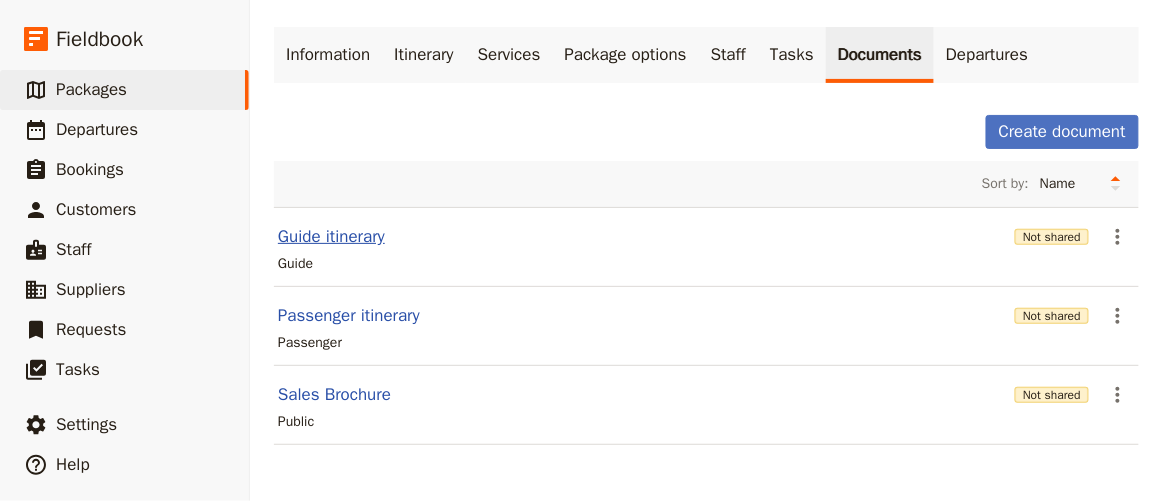 click on "Guide itinerary" at bounding box center (331, 237) 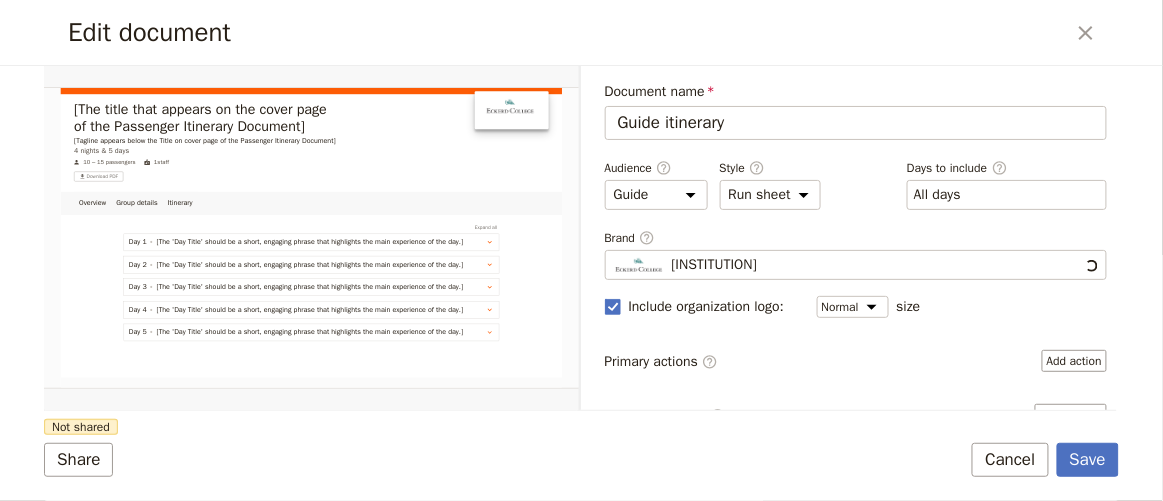 scroll, scrollTop: 0, scrollLeft: 0, axis: both 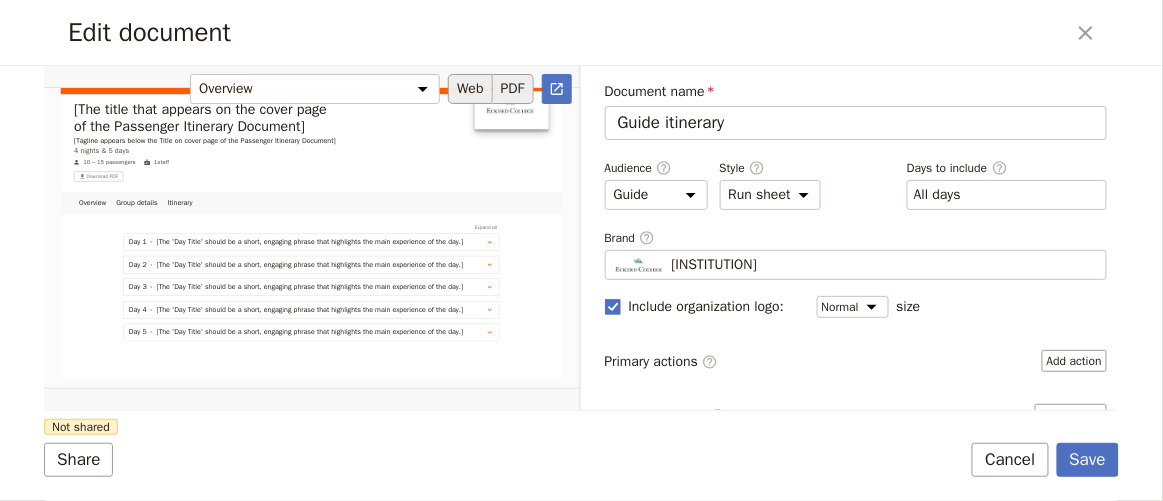 click on "PDF" at bounding box center [513, 89] 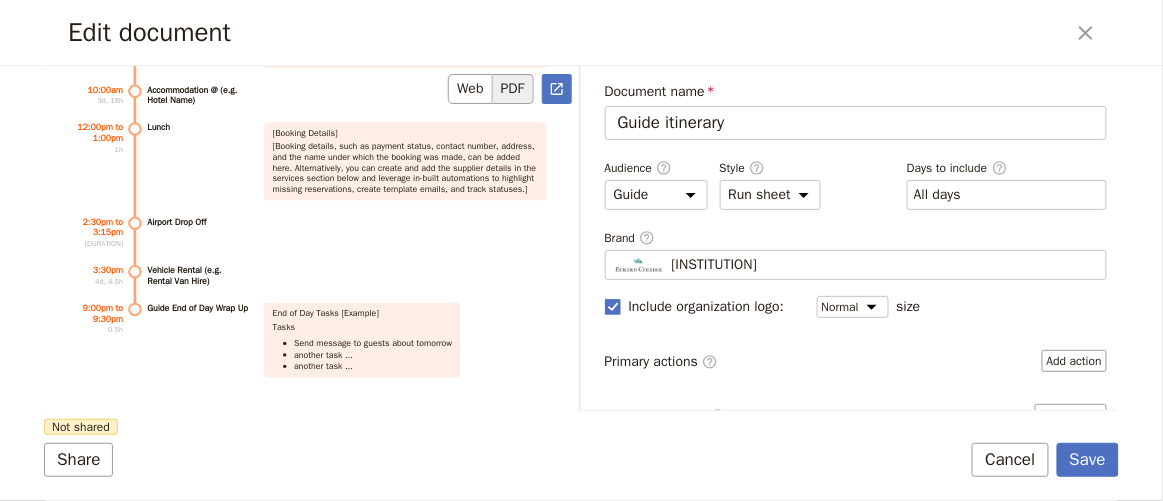 scroll, scrollTop: 10113, scrollLeft: 0, axis: vertical 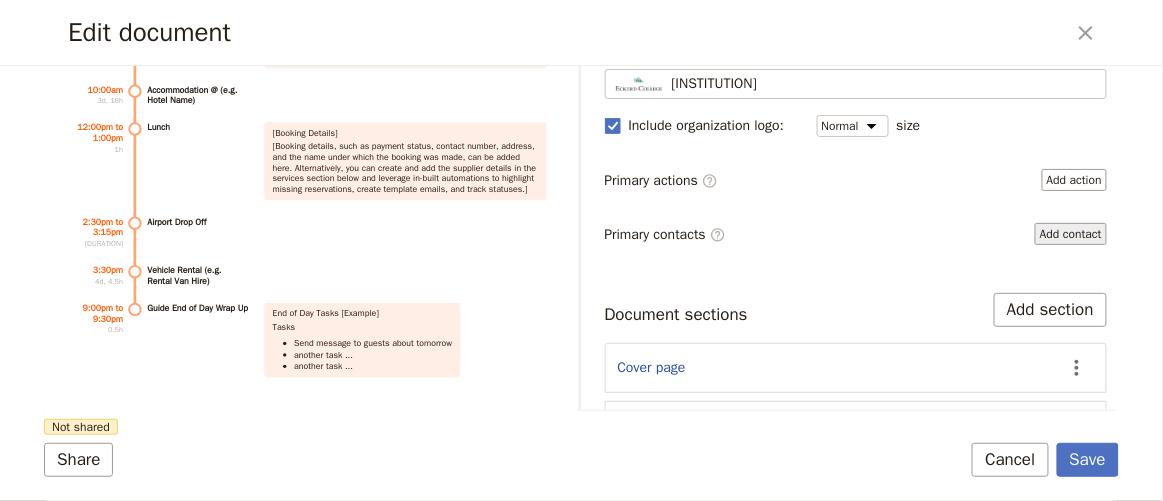 click on "Add contact" at bounding box center (1071, 234) 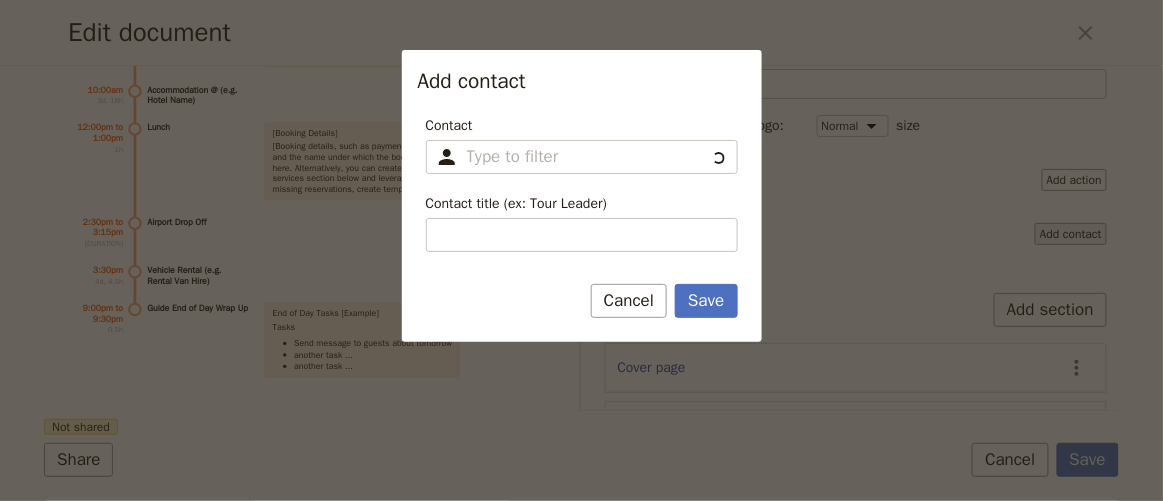 scroll, scrollTop: 10113, scrollLeft: 0, axis: vertical 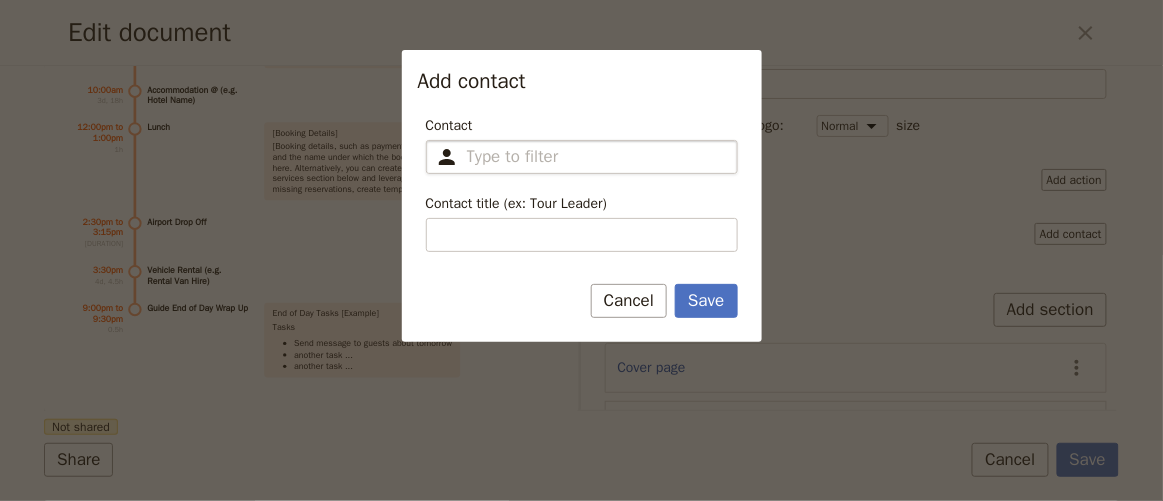 click on "Contact ​" at bounding box center [596, 157] 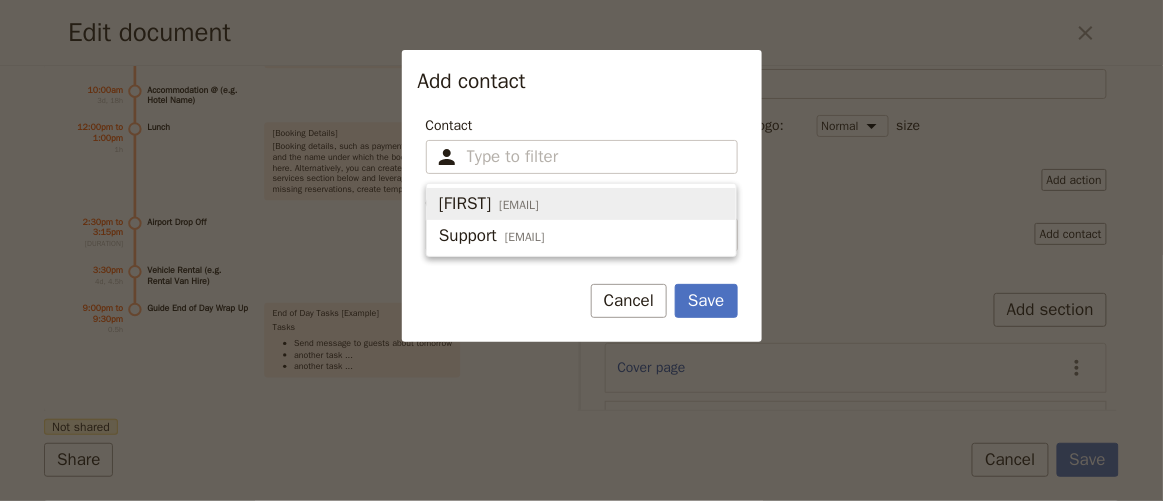 click on "[EMAIL]" at bounding box center (519, 205) 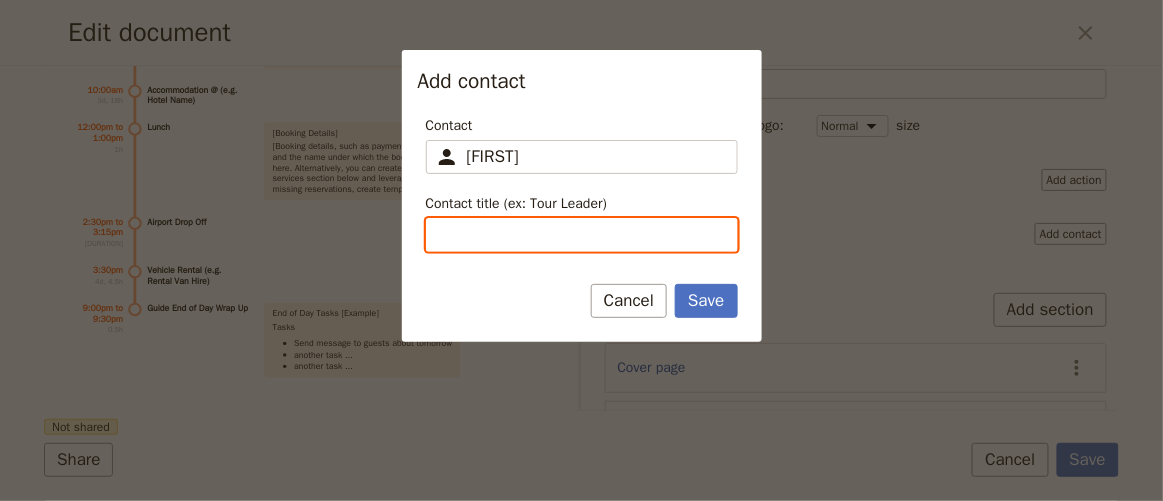 click on "Contact title (ex: Tour Leader)" at bounding box center [582, 235] 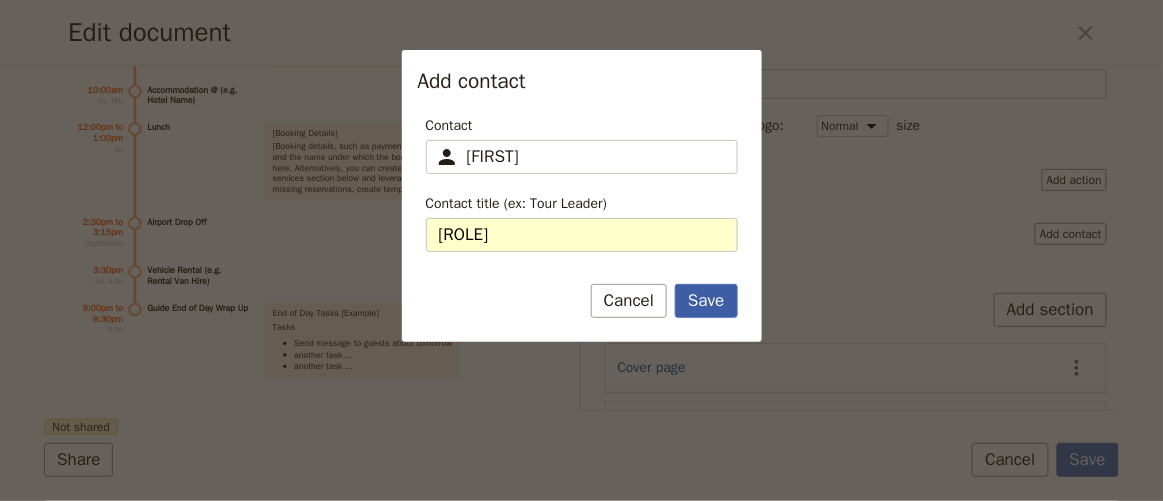 click on "Save" at bounding box center [706, 301] 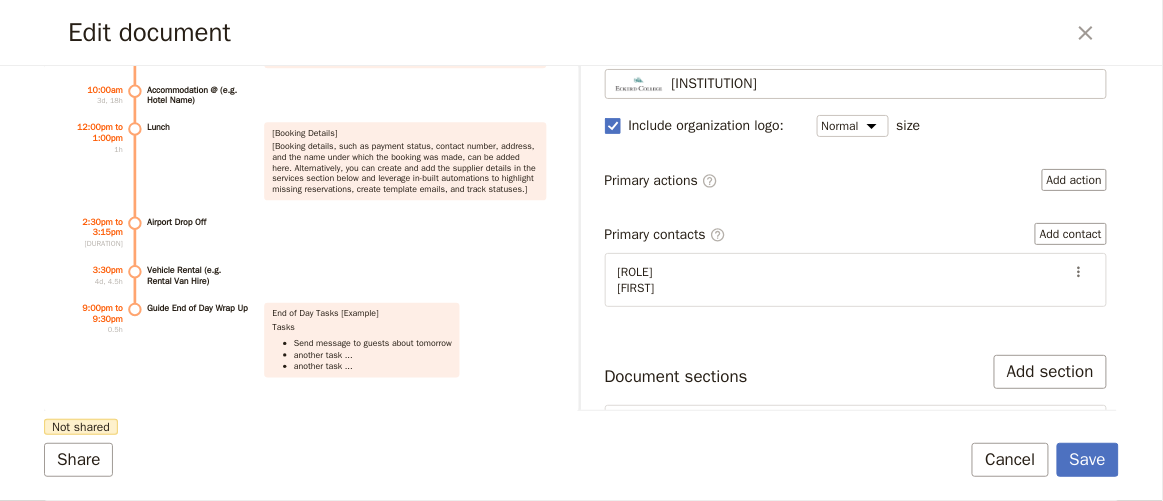 scroll, scrollTop: 10113, scrollLeft: 0, axis: vertical 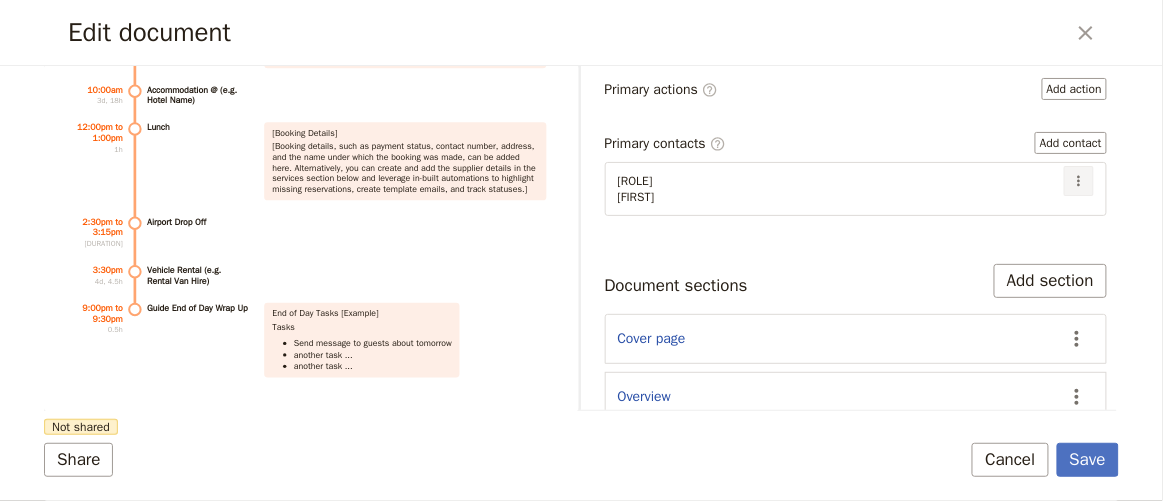 click 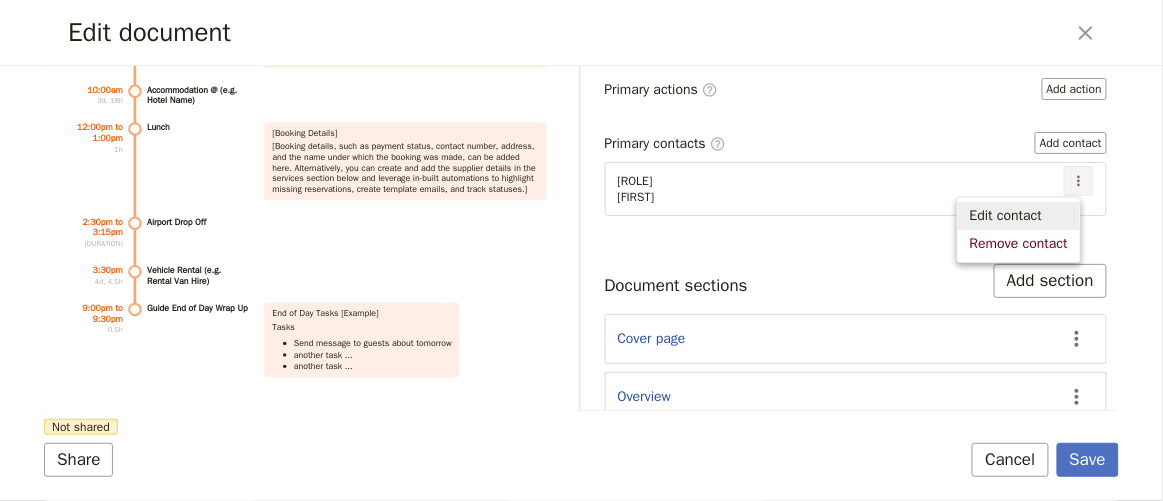 click on "Edit contact" at bounding box center [1006, 216] 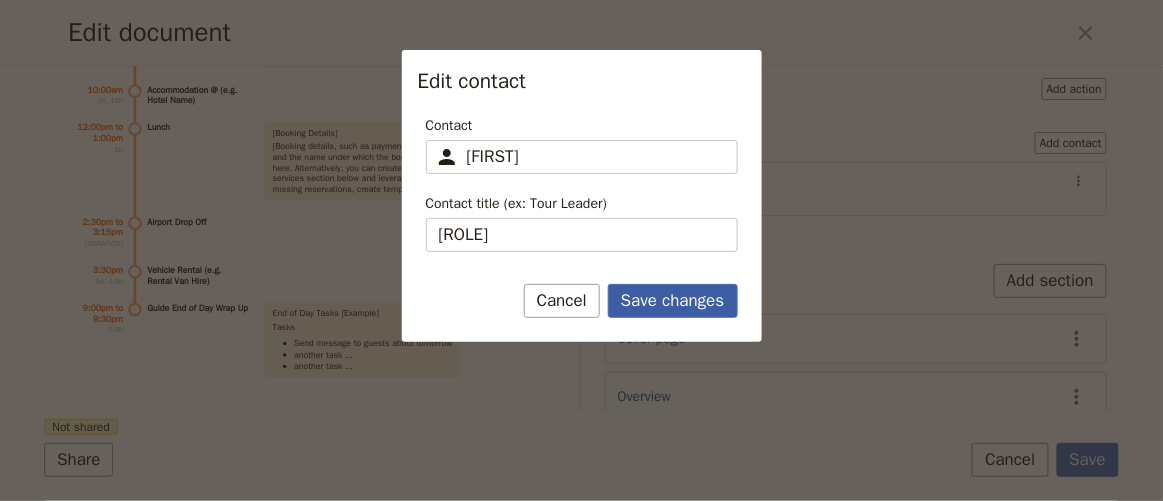 click on "Save changes" at bounding box center (673, 301) 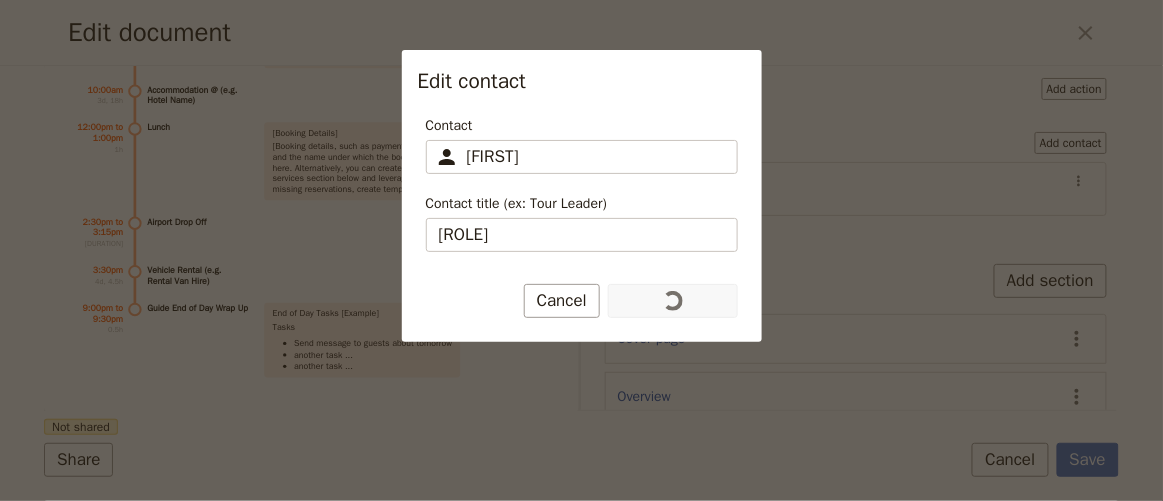 scroll, scrollTop: 10113, scrollLeft: 0, axis: vertical 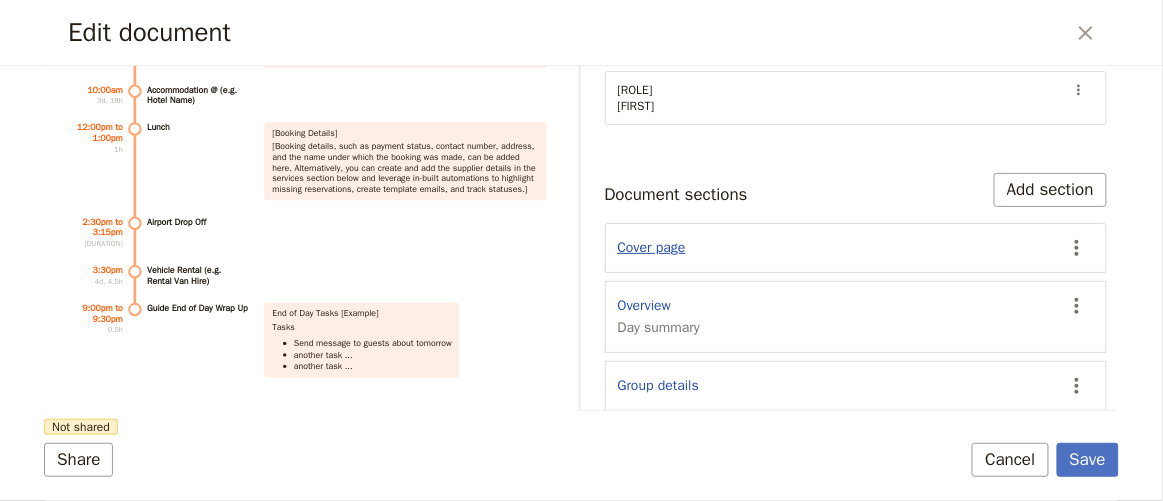 click on "Cover page" at bounding box center [652, 248] 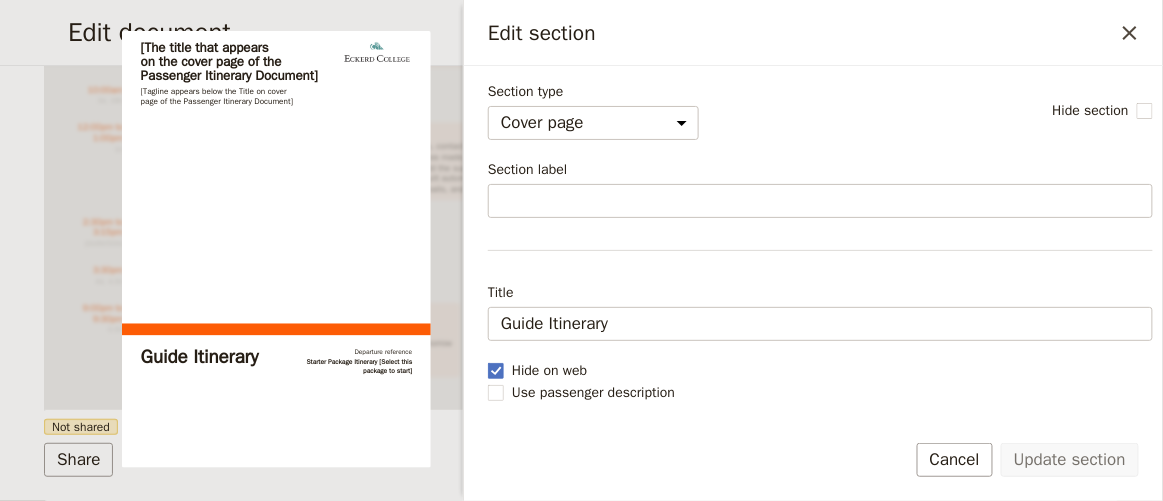 scroll, scrollTop: 10113, scrollLeft: 0, axis: vertical 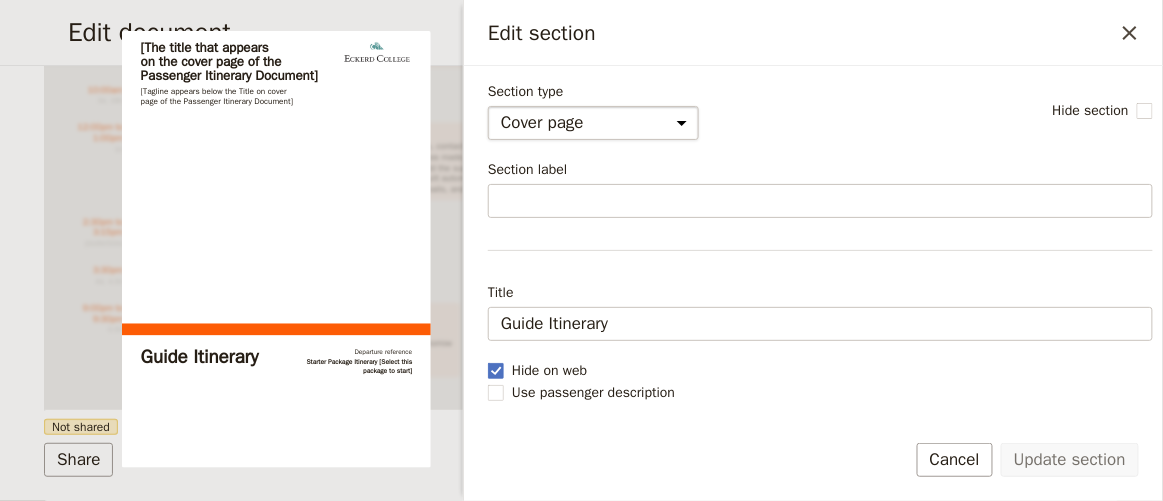 click on "Cover page Day summary Itinerary Group details Contact details Suppliers and services Custom" at bounding box center (593, 123) 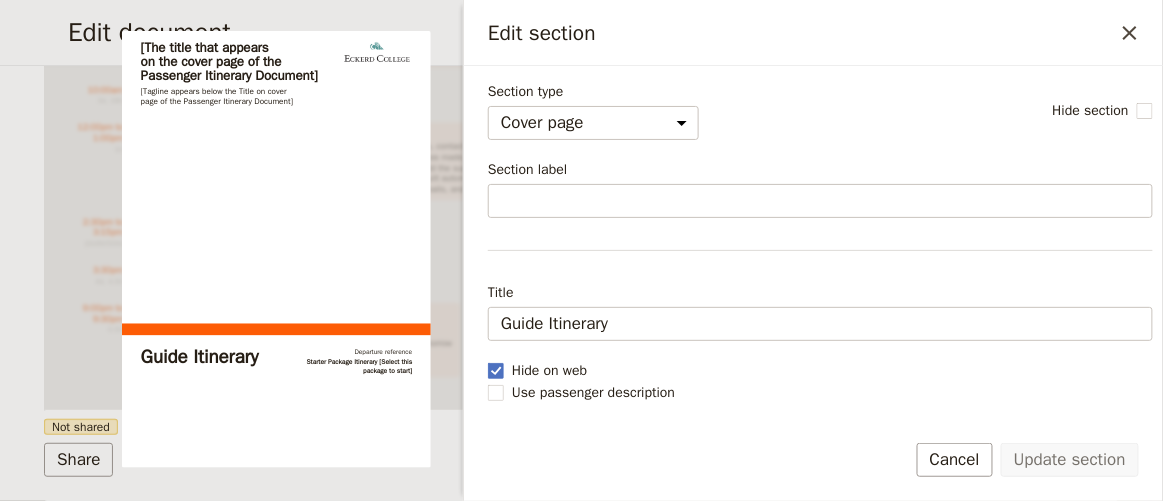 click on "Section type Cover page Day summary Itinerary Group details Contact details Suppliers and services Custom Hide section Section label Title Guide Itinerary Hide on web Use passenger description Content Normal Small text Heading 1 Heading 2 Heading 3 ​ ​ ​ ​ ​ ​ ​ ​ ​ 750 / 750   characters  remaining Show reference details Show number of days or times Show divider PDF [The title that appears on the cover page of the Passenger Itinerary Document] [Tagline appears below the Title on cover page of the Passenger Itinerary Document] Guide Itinerary Departure reference   Starter Package Itinerary [Select this package to start]" at bounding box center [813, 239] 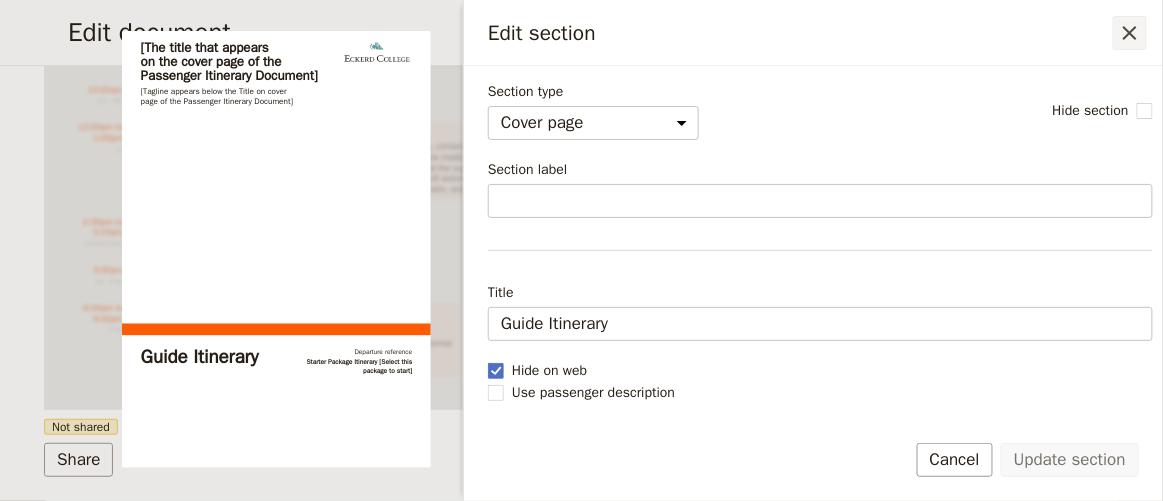 click 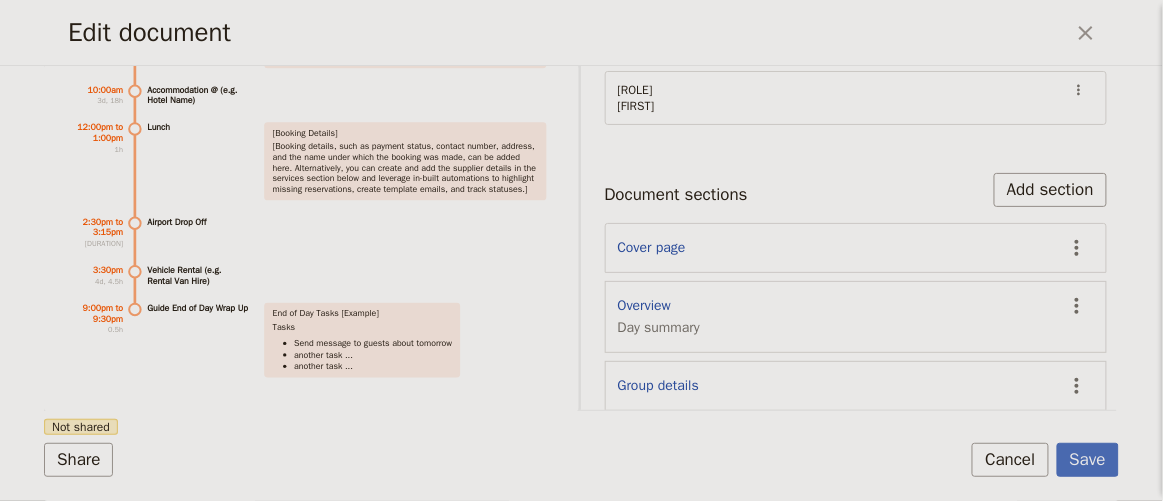scroll, scrollTop: 10113, scrollLeft: 0, axis: vertical 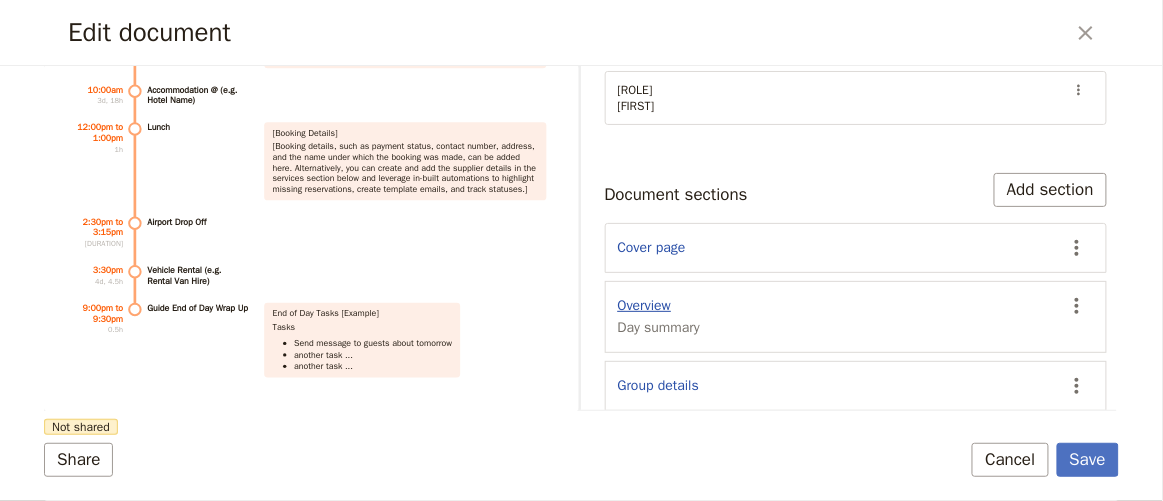 click on "Overview" at bounding box center (645, 306) 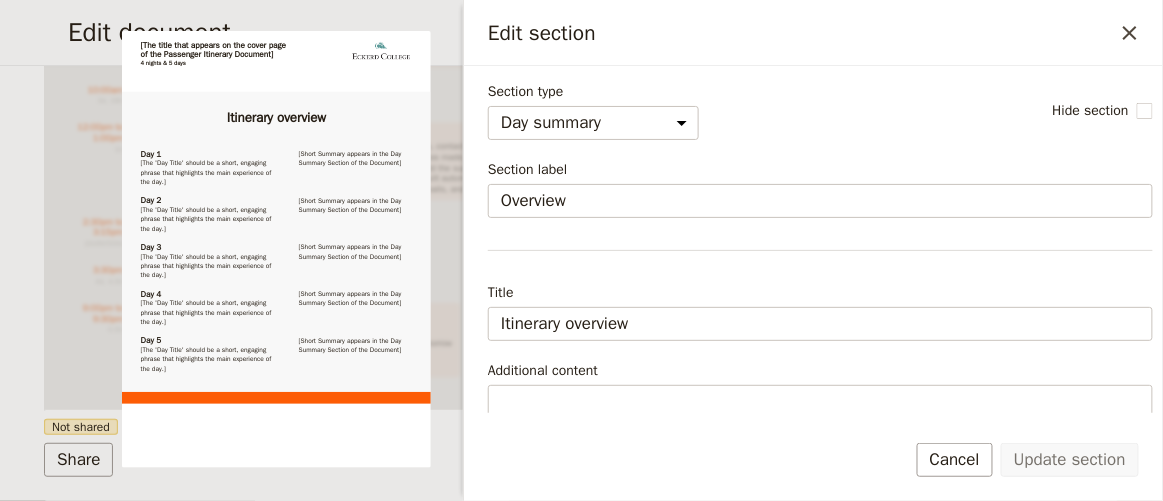 scroll, scrollTop: 10113, scrollLeft: 0, axis: vertical 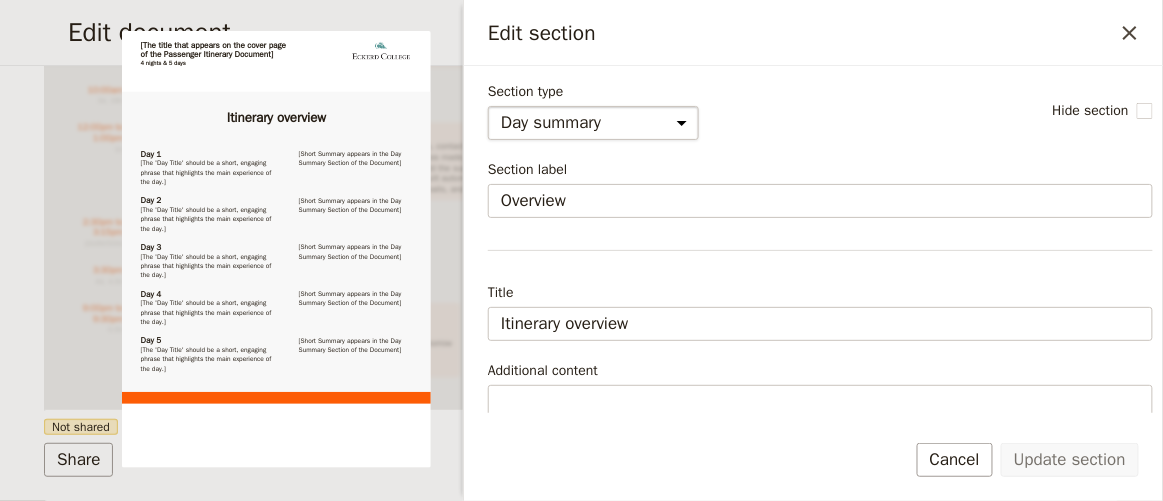 click on "Cover page Day summary Itinerary Group details Contact details Suppliers and services Custom" at bounding box center (593, 123) 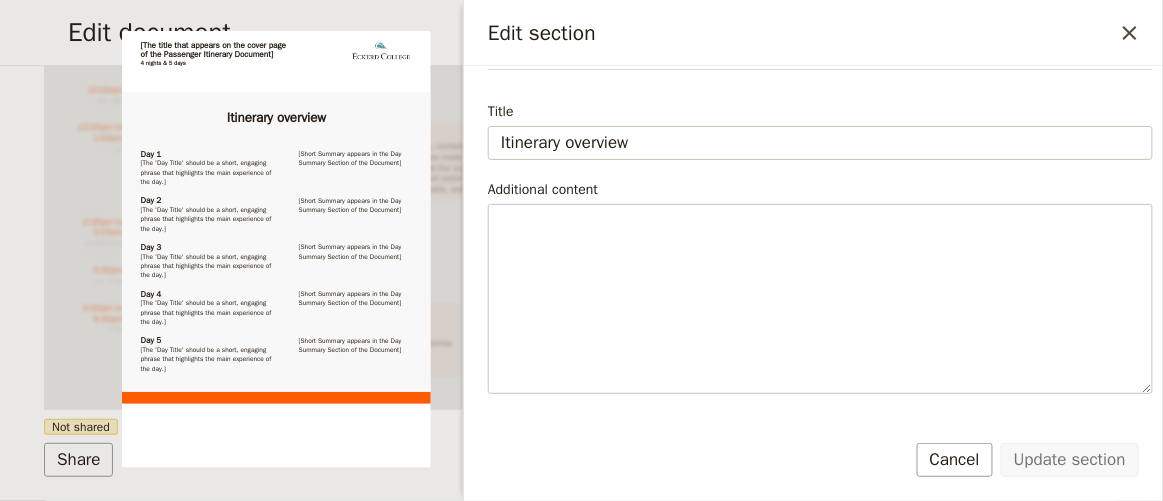 scroll, scrollTop: 295, scrollLeft: 0, axis: vertical 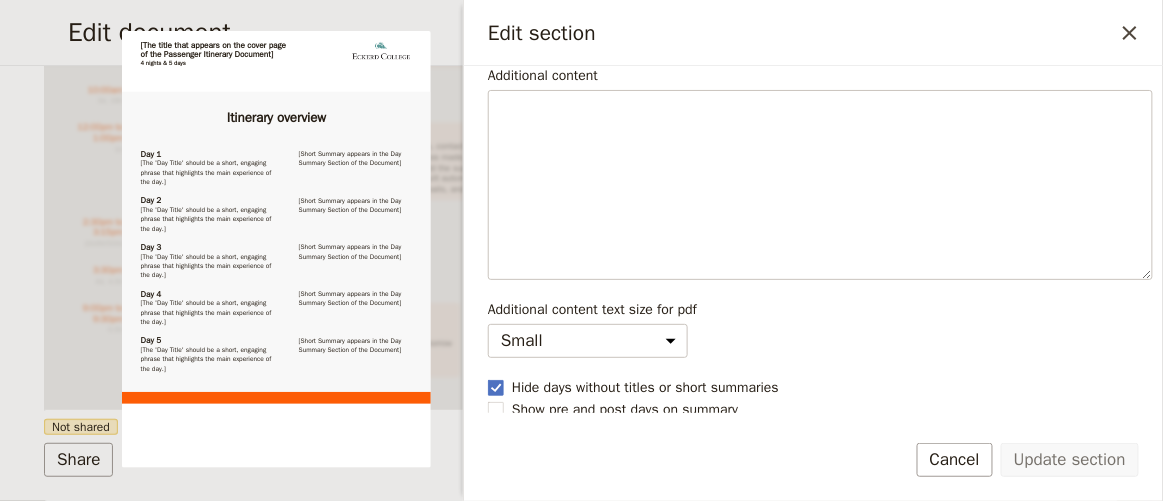 click on "Update section Cancel" at bounding box center (813, 472) 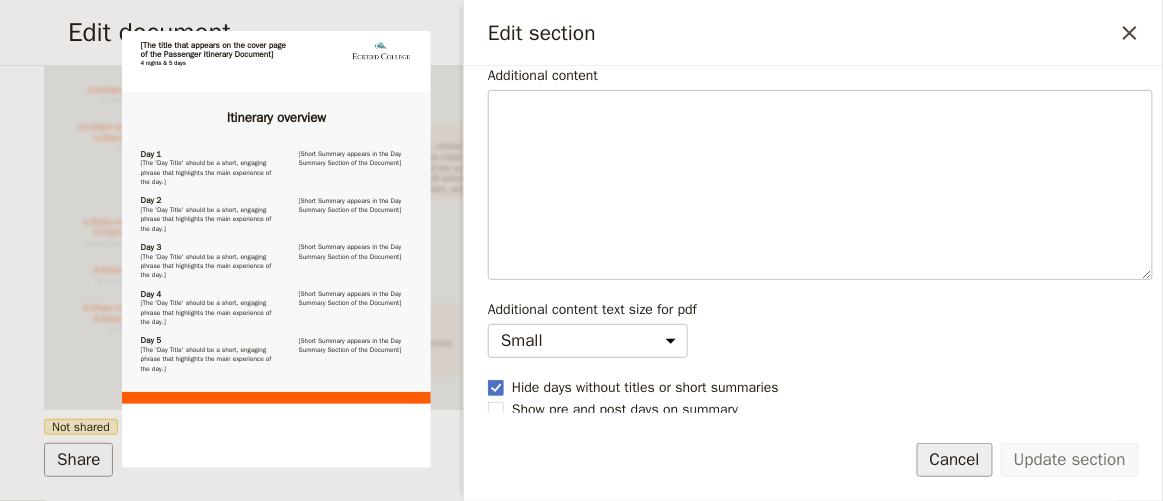 click on "Cancel" at bounding box center (955, 460) 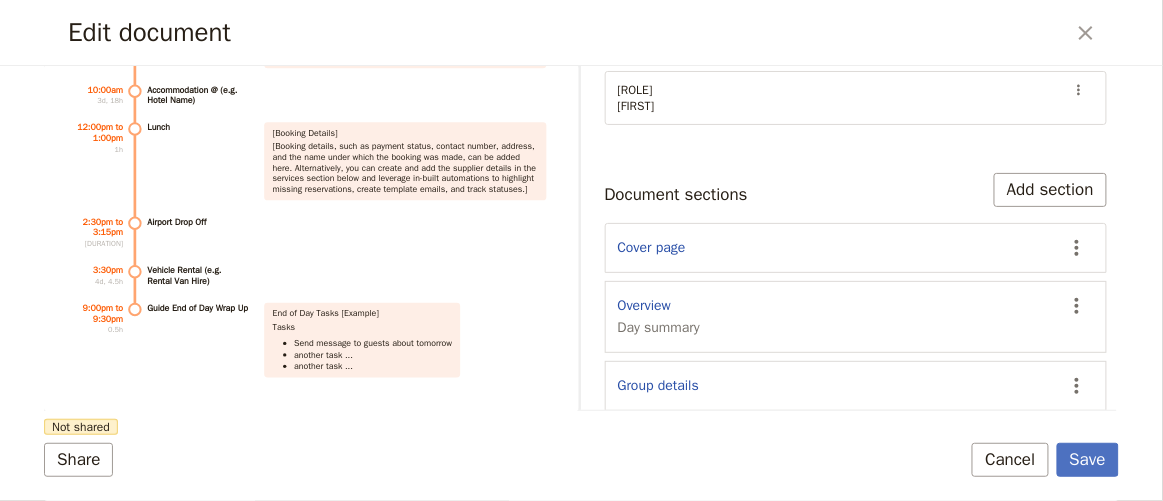 scroll, scrollTop: 10113, scrollLeft: 0, axis: vertical 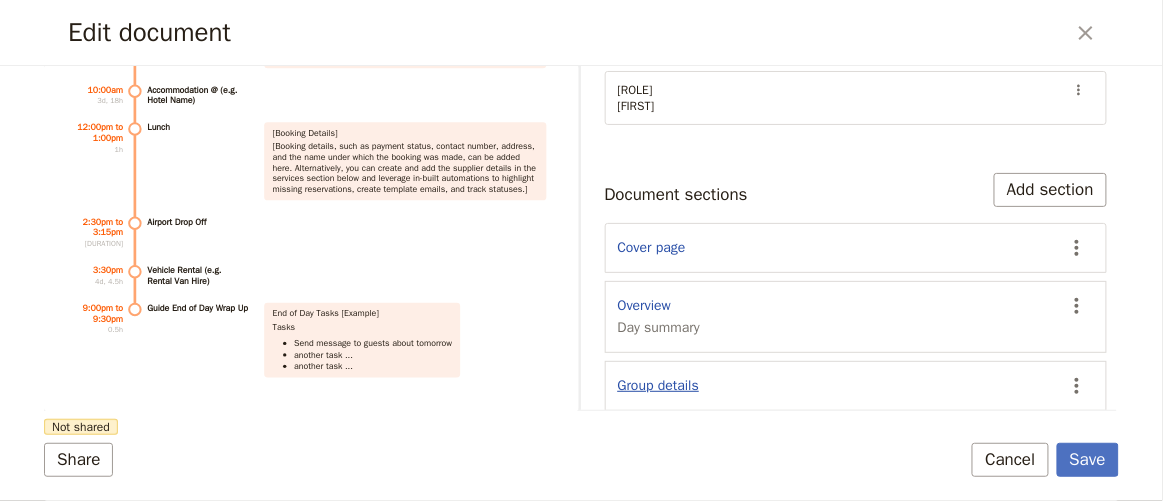 click on "Group details" at bounding box center [659, 386] 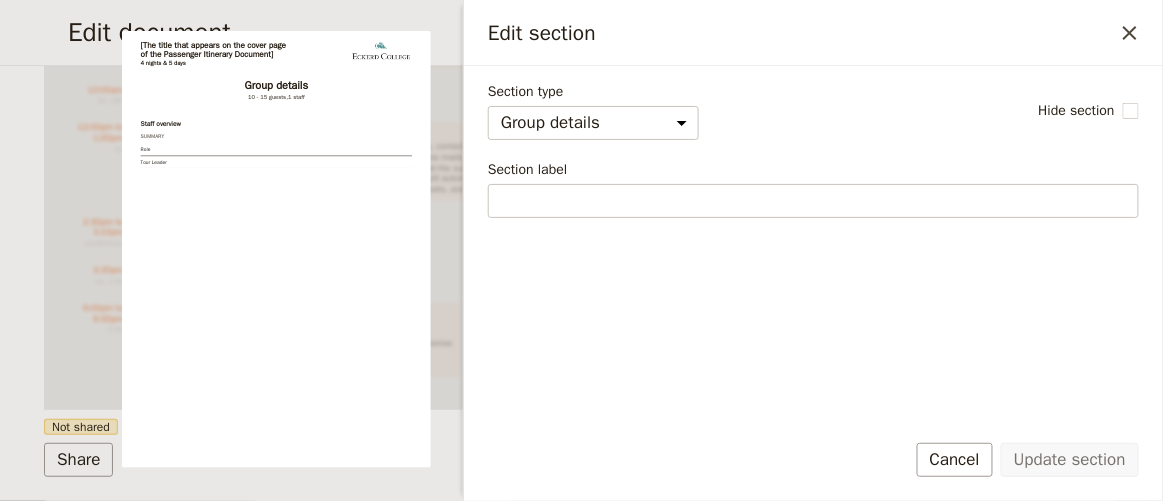 scroll, scrollTop: 10113, scrollLeft: 0, axis: vertical 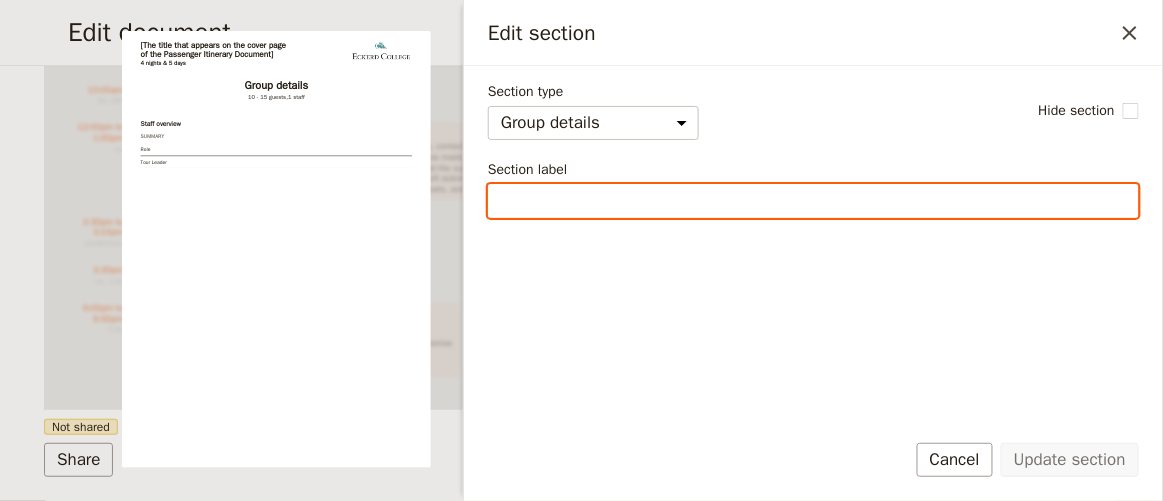 click on "Section label" at bounding box center (813, 201) 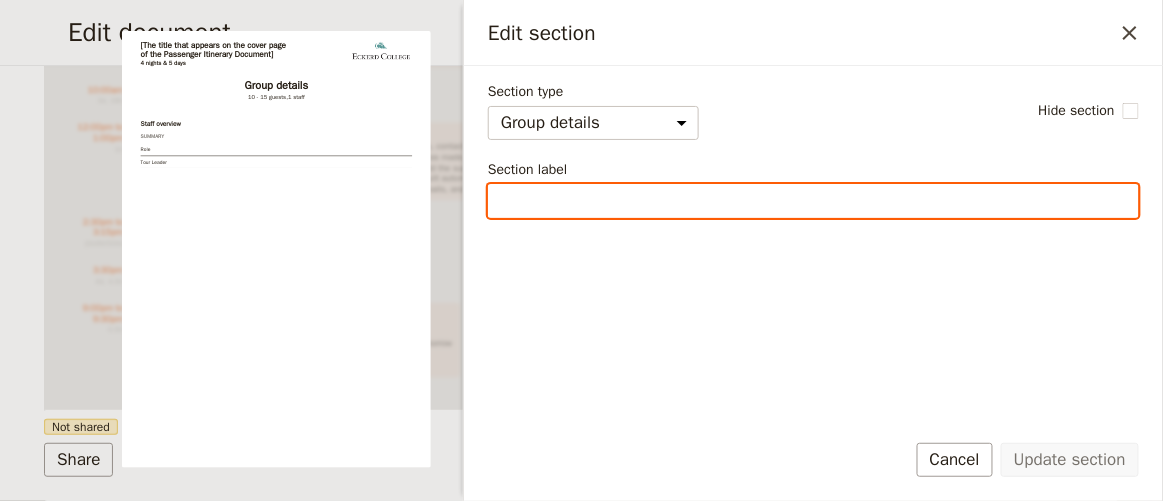 click on "Section label" at bounding box center [813, 201] 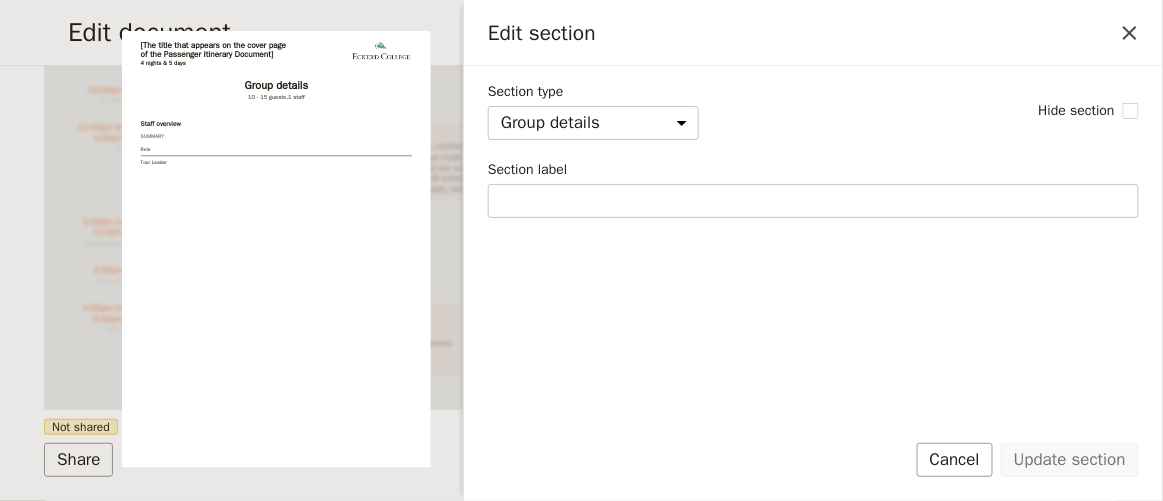 click on "Section type Cover page Day summary Itinerary Group details Contact details Suppliers and services Custom Hide section Section label Web PDF [The title that appears on the cover page of the Passenger Itinerary Document] 4 nights   &   5 days Group details 10 - 15   guests ,  1   staff Staff overview Summary Role Tour Leader" at bounding box center (813, 246) 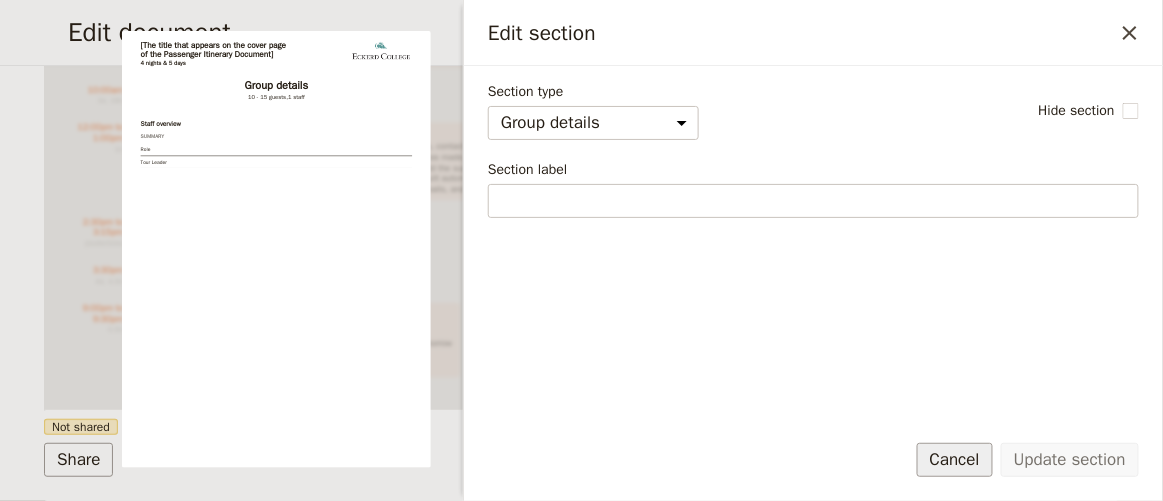 click on "Cancel" at bounding box center [955, 460] 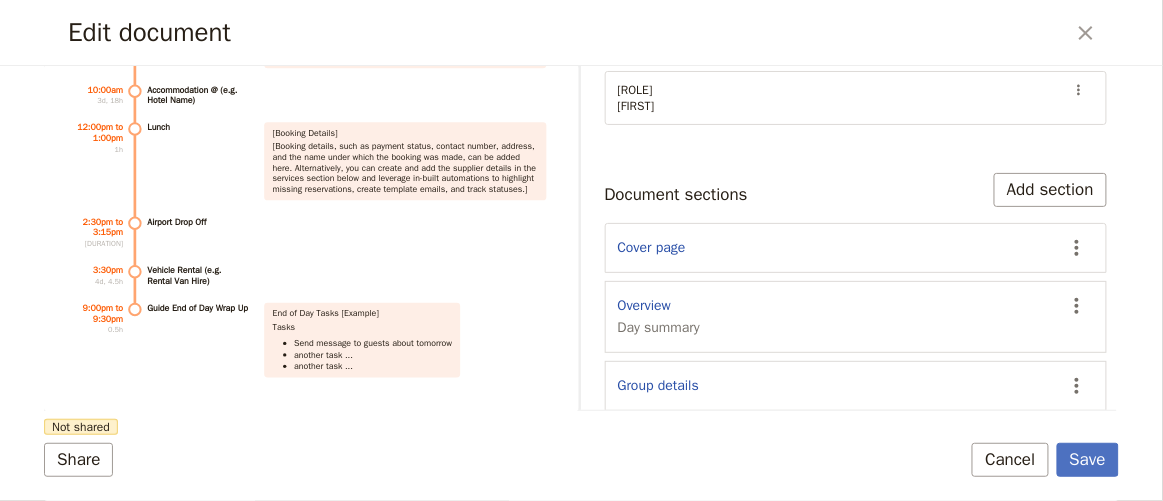 scroll, scrollTop: 10113, scrollLeft: 0, axis: vertical 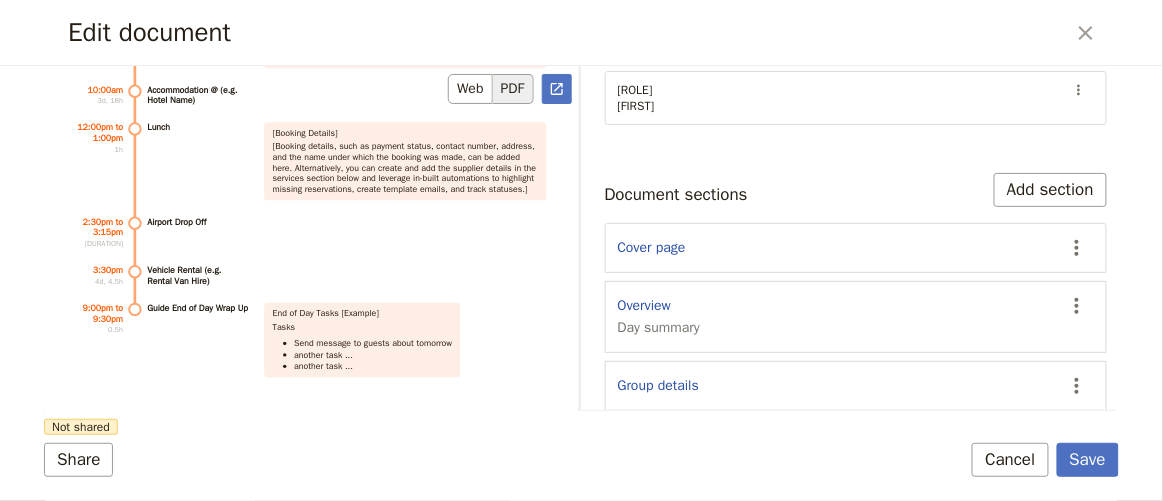 click on "PDF" at bounding box center (513, 89) 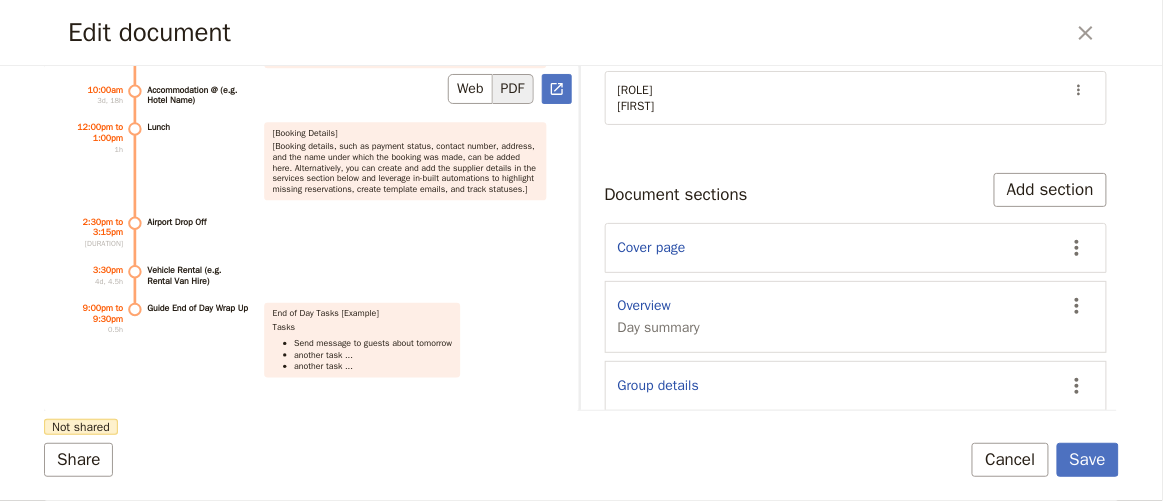 click on "Web PDF ​" at bounding box center (312, 89) 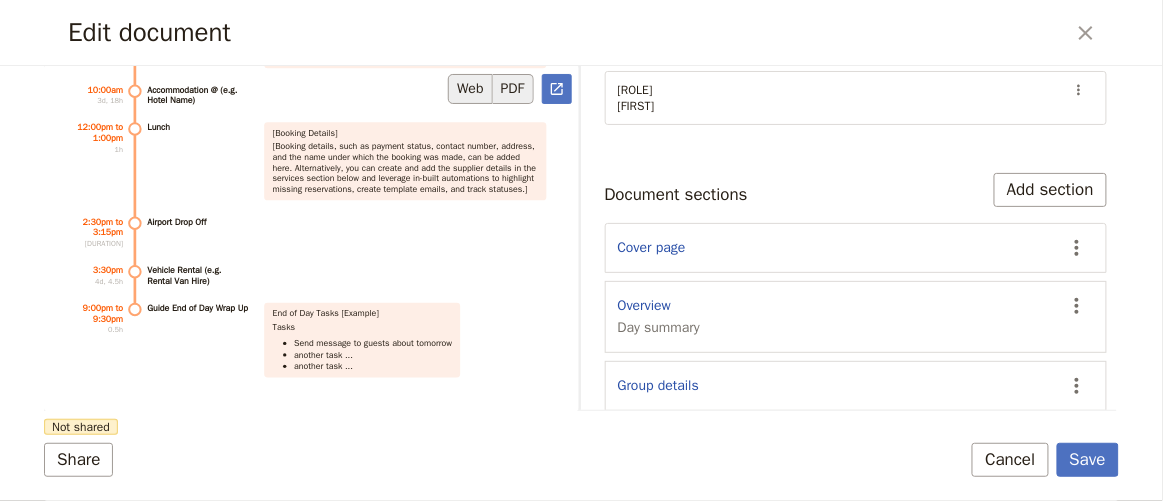 click on "Web" at bounding box center [470, 89] 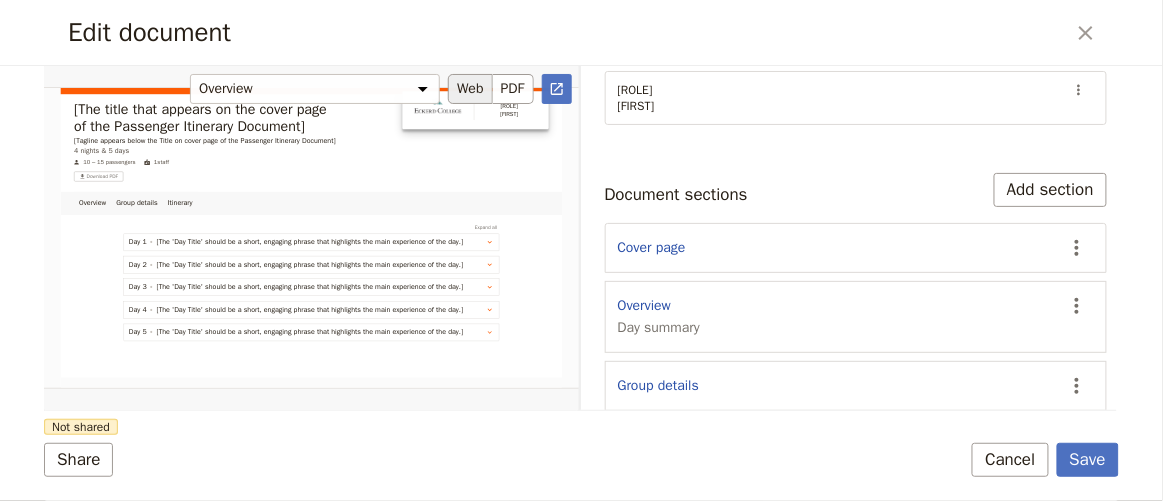 scroll, scrollTop: 0, scrollLeft: 0, axis: both 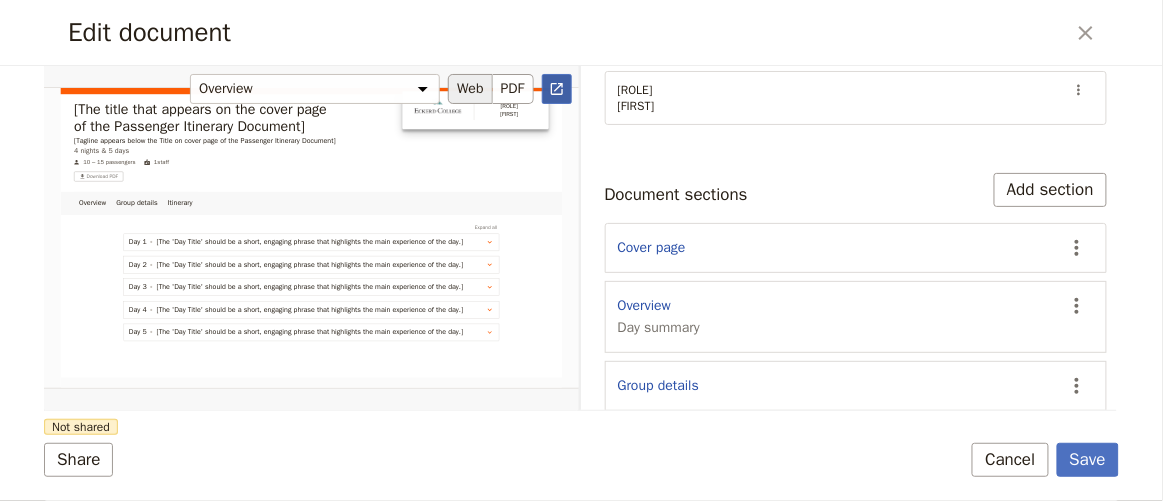 click 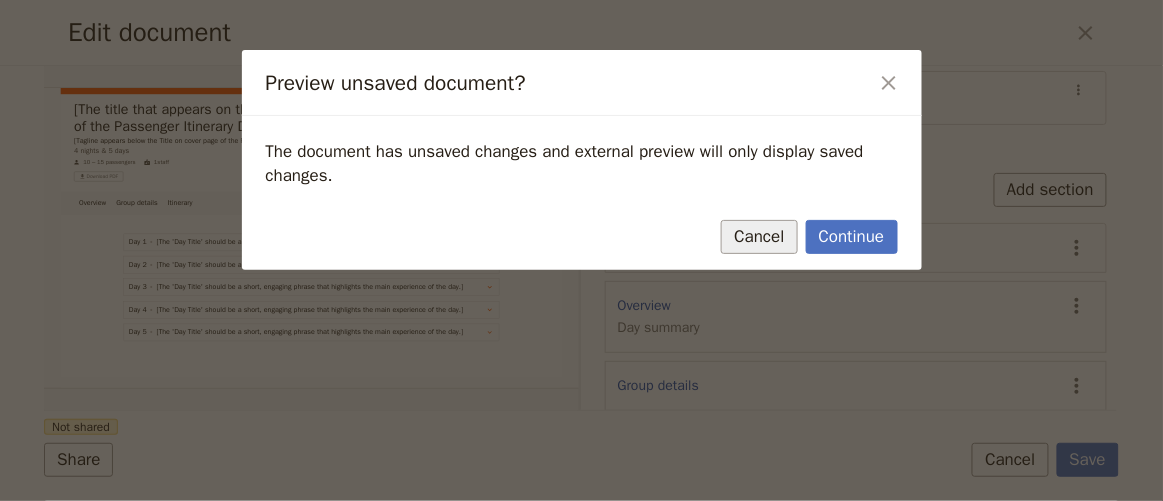 click on "Cancel" at bounding box center (759, 237) 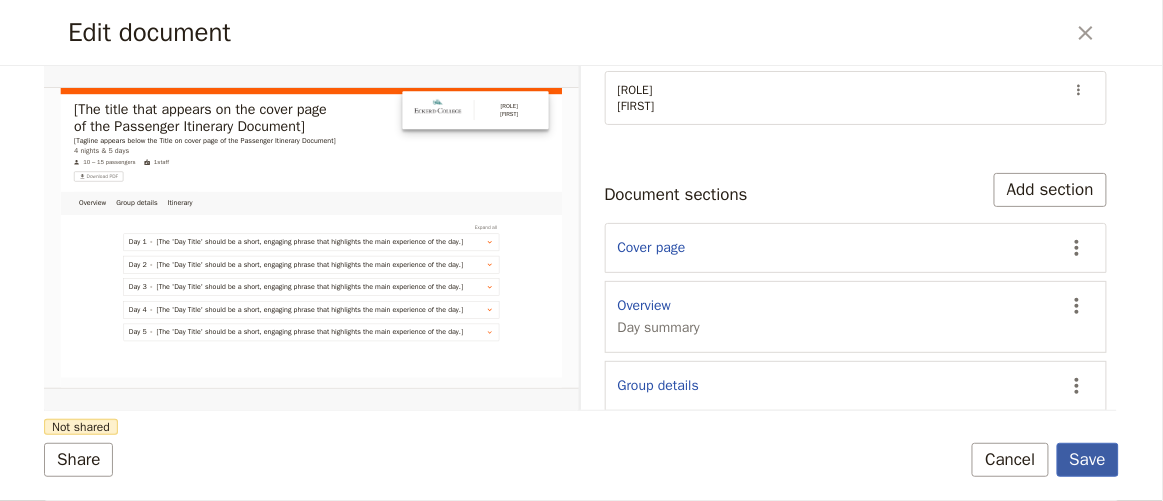 click on "Save" at bounding box center (1088, 460) 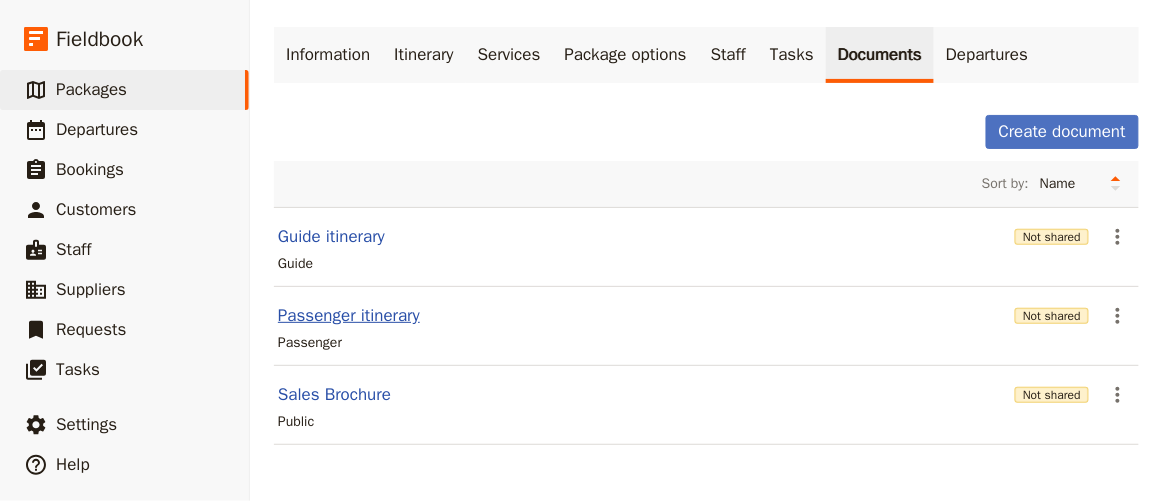click on "Passenger itinerary" at bounding box center [349, 316] 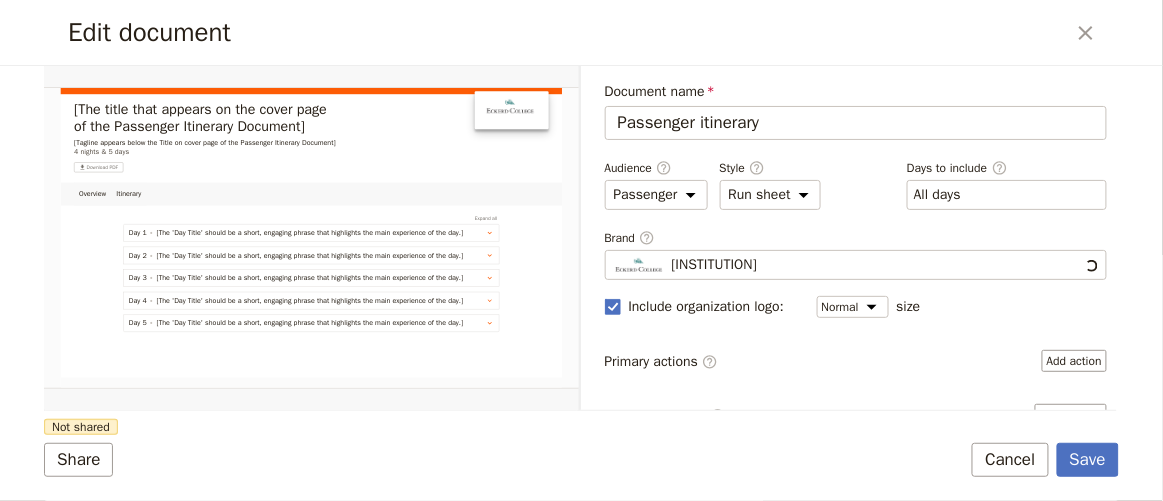 scroll, scrollTop: 0, scrollLeft: 0, axis: both 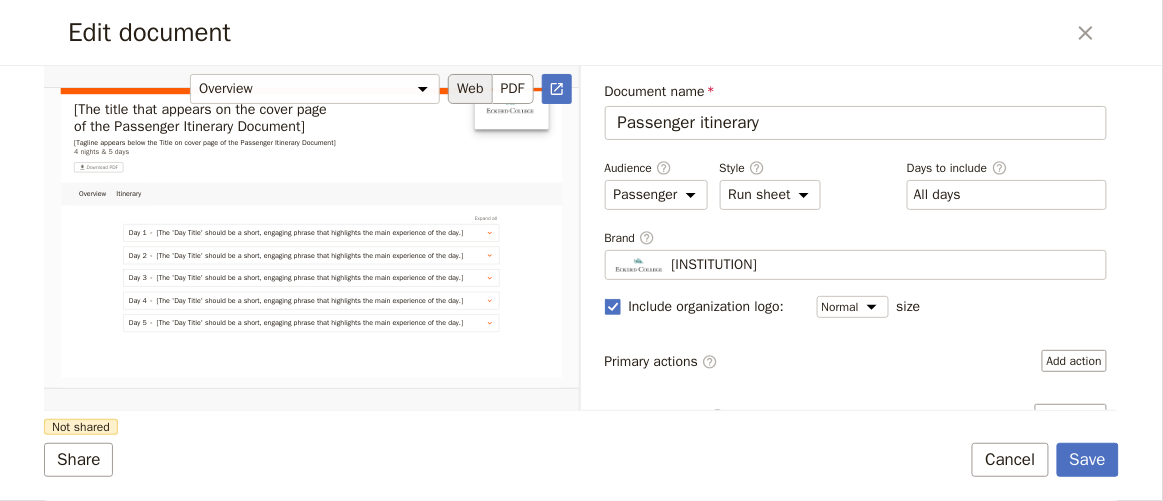 click on "Web" at bounding box center (470, 89) 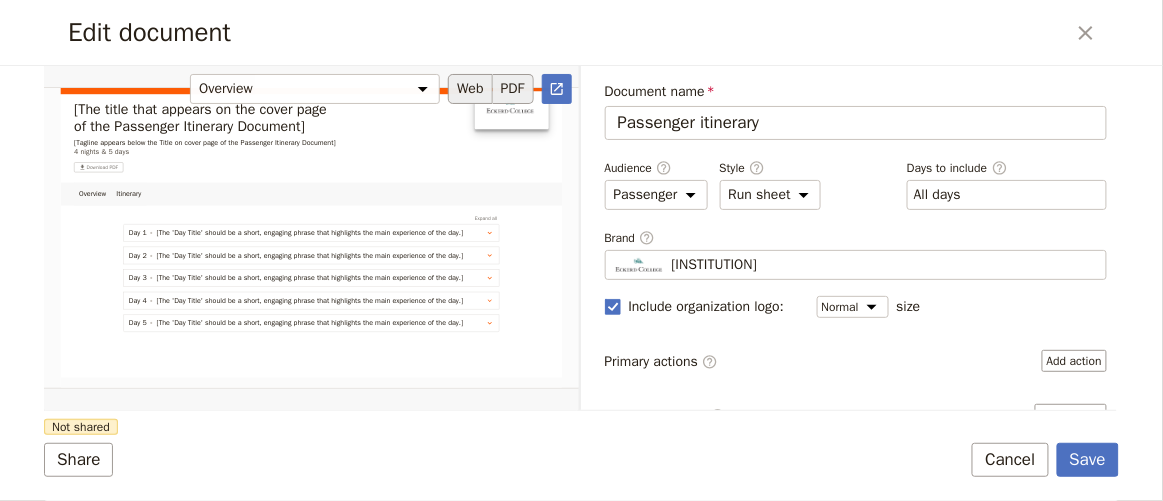 click on "PDF" at bounding box center [513, 89] 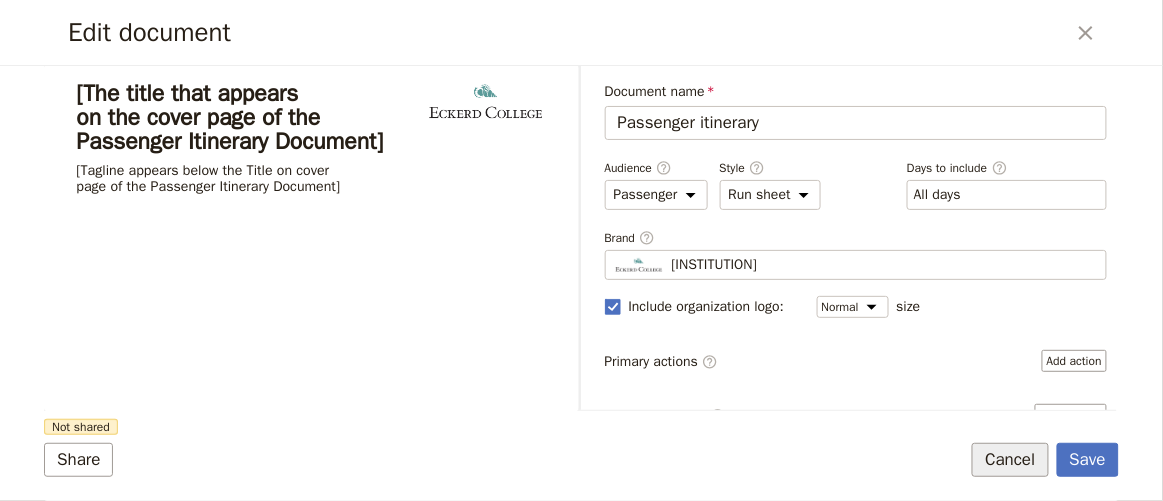 click on "Cancel" at bounding box center (1010, 460) 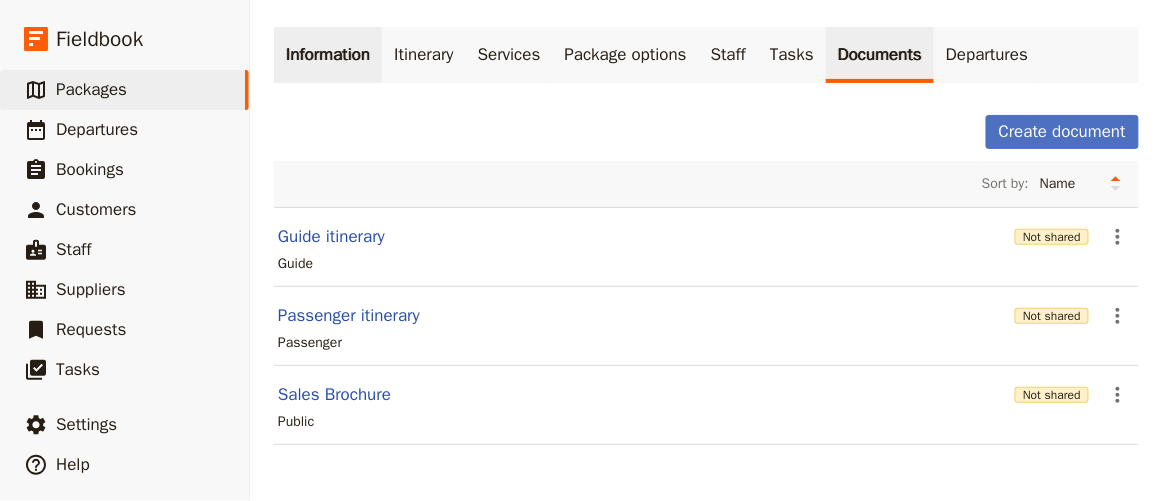 click on "Information" at bounding box center [328, 55] 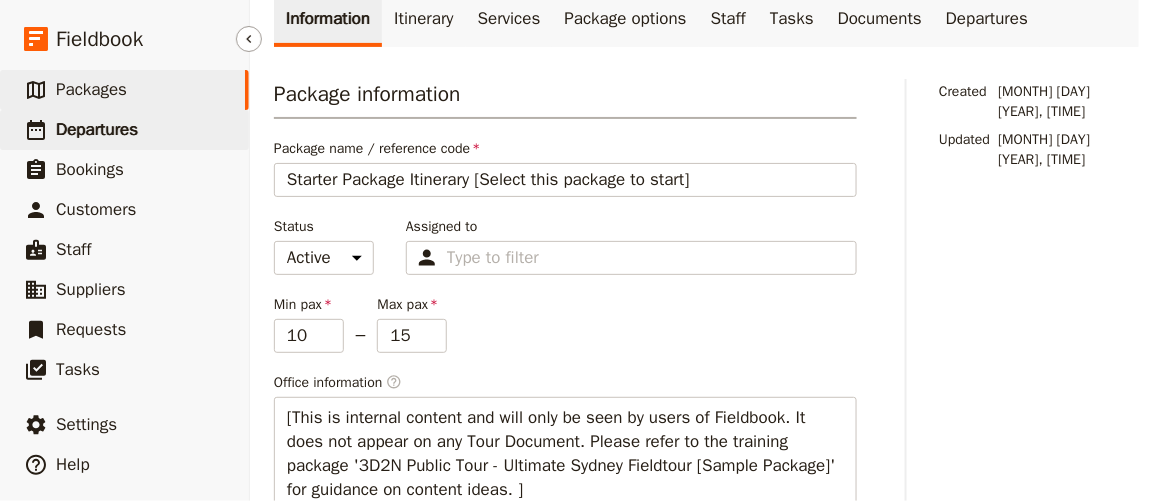 click on "Departures" at bounding box center (97, 129) 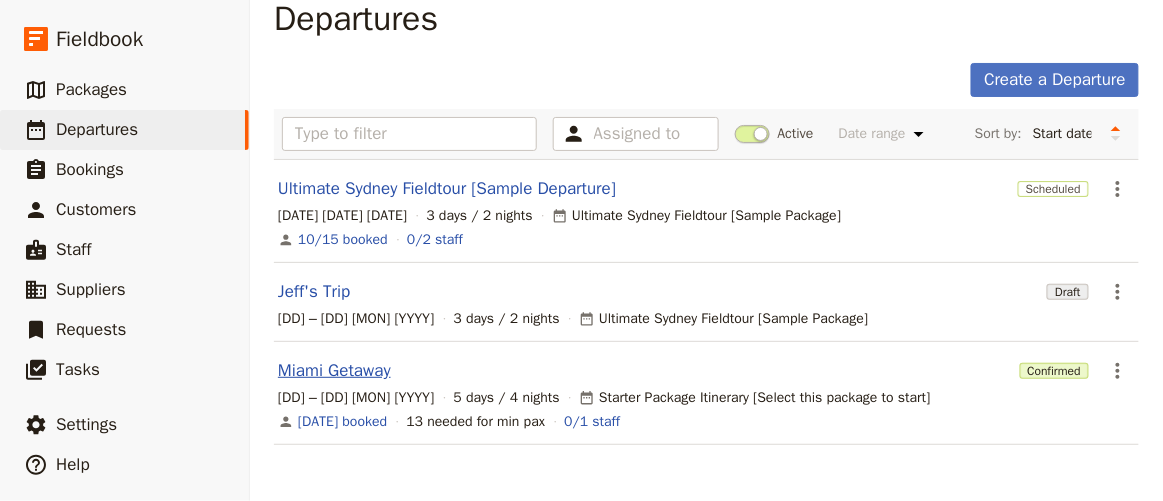 click on "Miami Getaway" at bounding box center [334, 371] 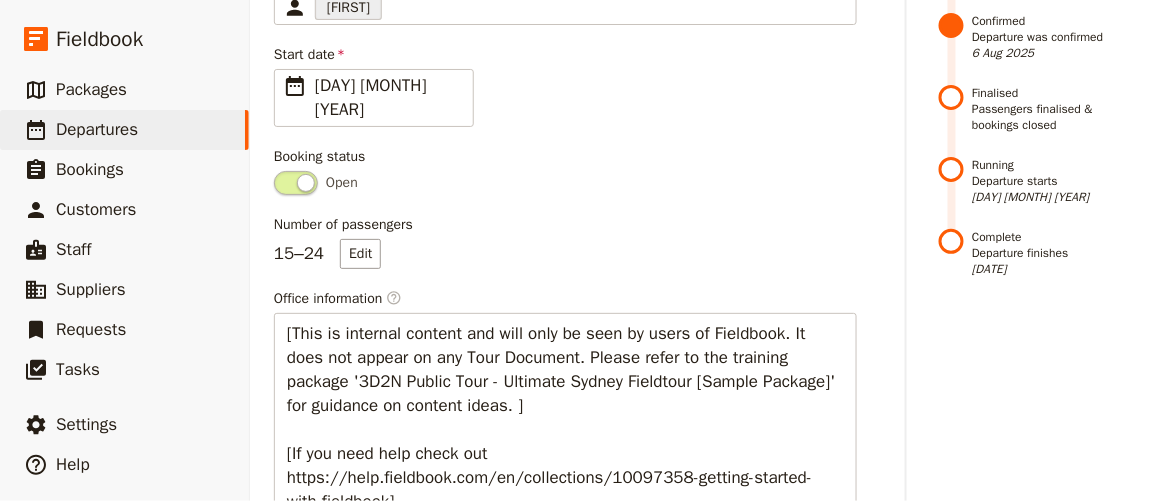 scroll, scrollTop: 772, scrollLeft: 0, axis: vertical 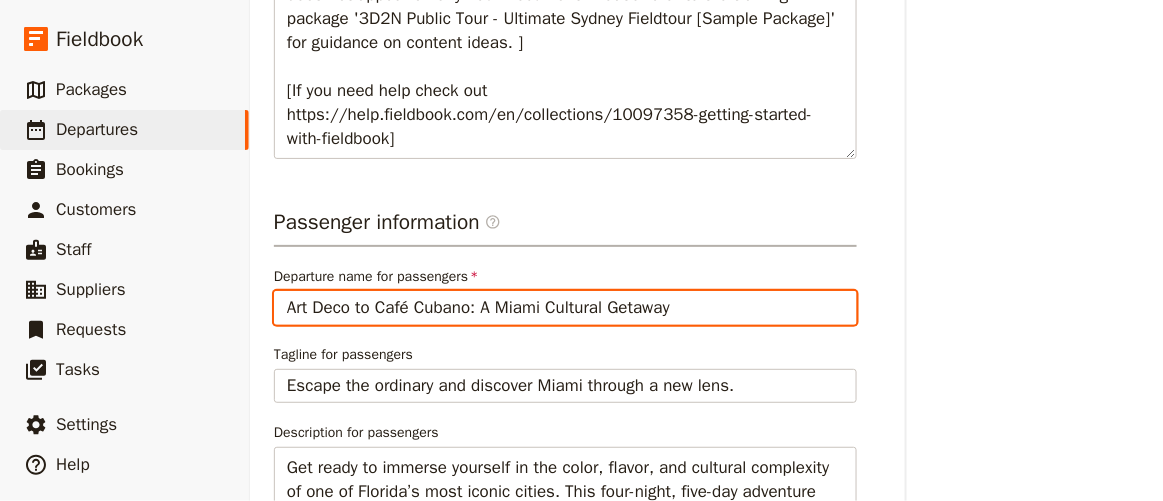 click on "Art Deco to Café Cubano: A Miami Cultural Getaway" at bounding box center [565, 308] 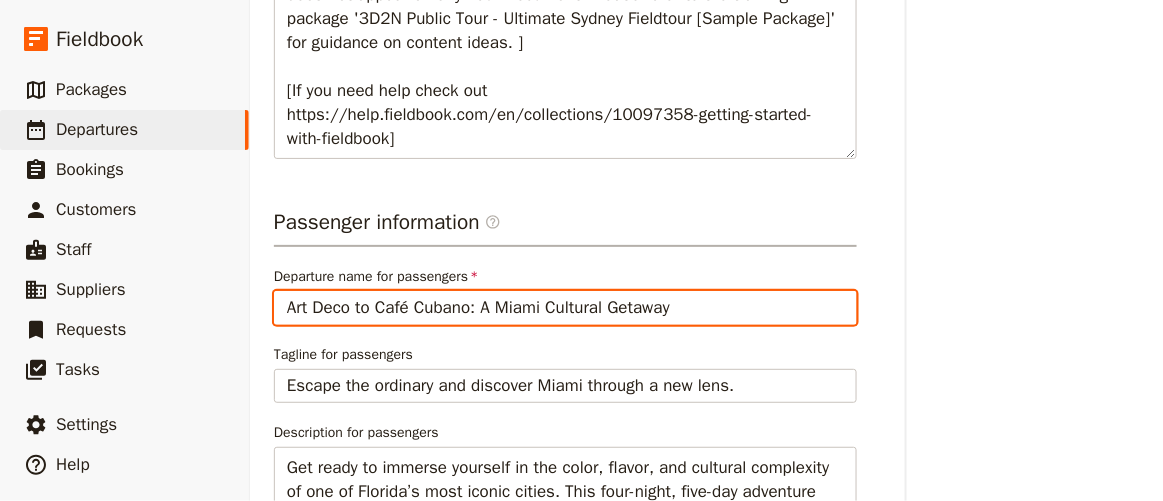 click on "Art Deco to Café Cubano: A Miami Cultural Getaway" at bounding box center [565, 308] 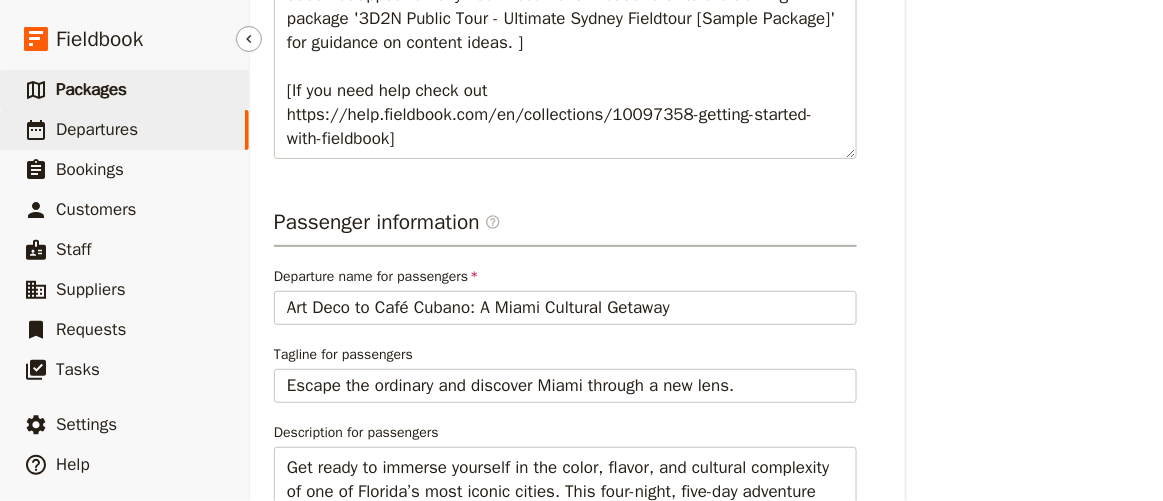 click on "Packages" at bounding box center (91, 89) 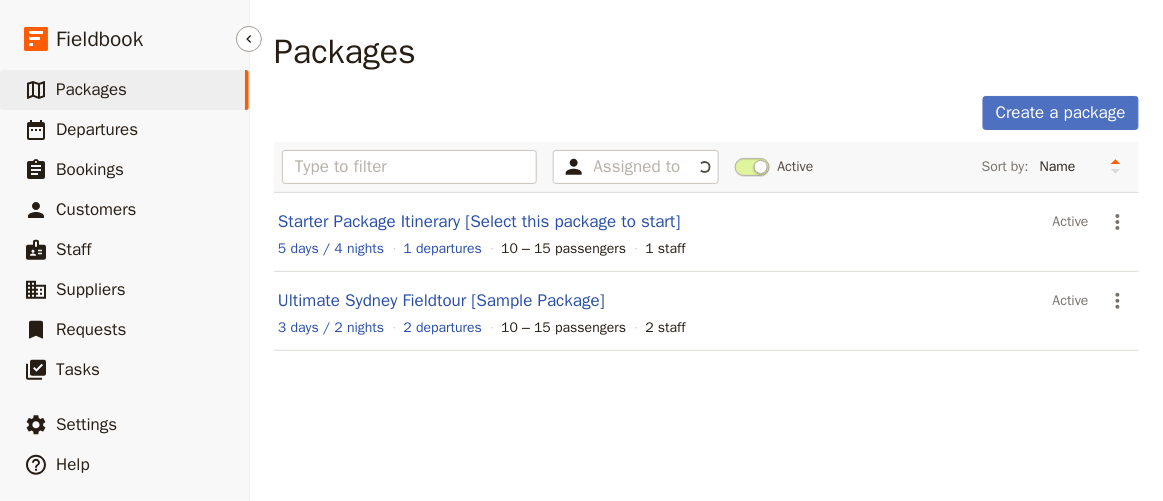 scroll, scrollTop: 0, scrollLeft: 0, axis: both 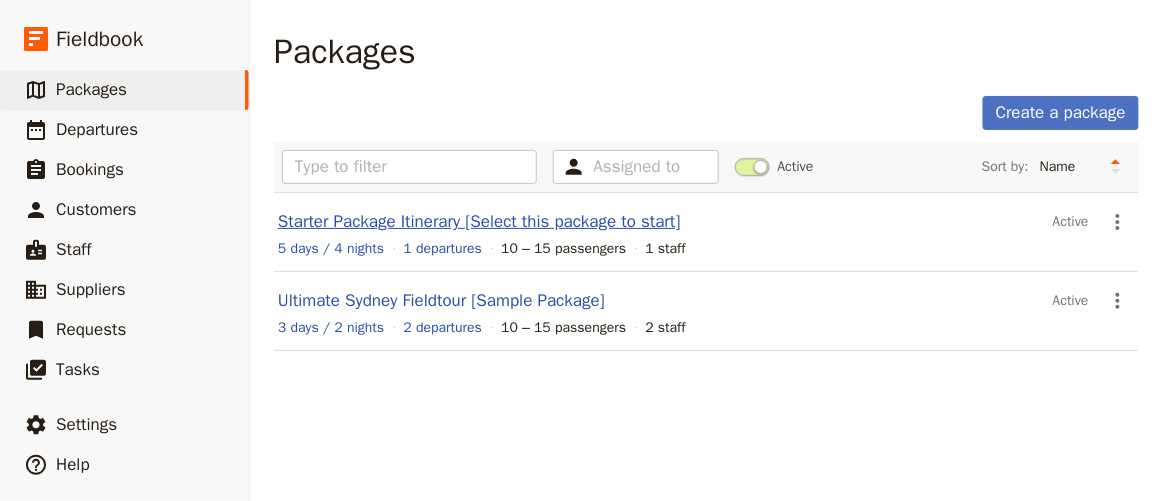 click on "Starter Package Itinerary [Select this package to start]" at bounding box center [479, 221] 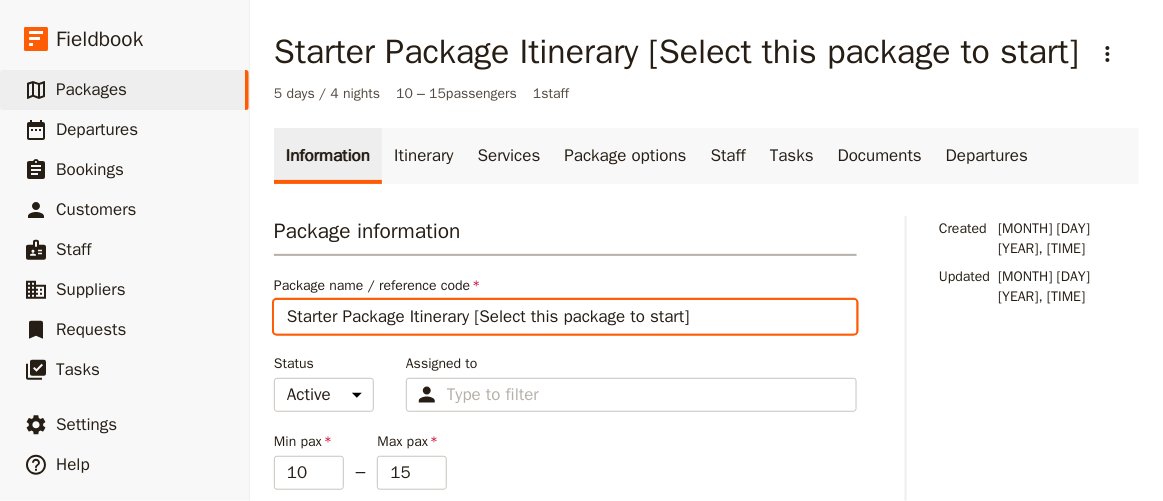 click on "Starter Package Itinerary [Select this package to start]" at bounding box center [565, 317] 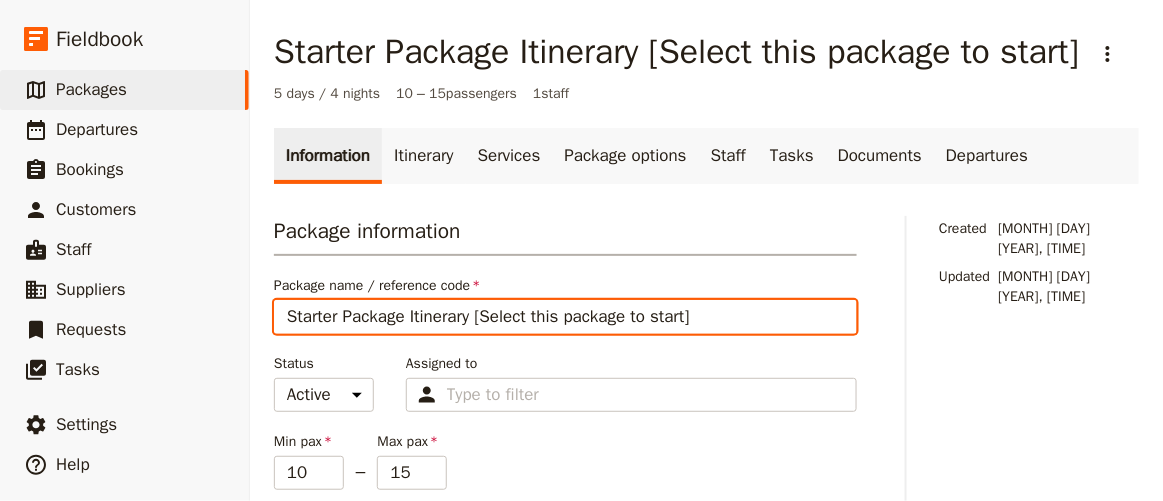 click on "Starter Package Itinerary [Select this package to start]" at bounding box center (565, 317) 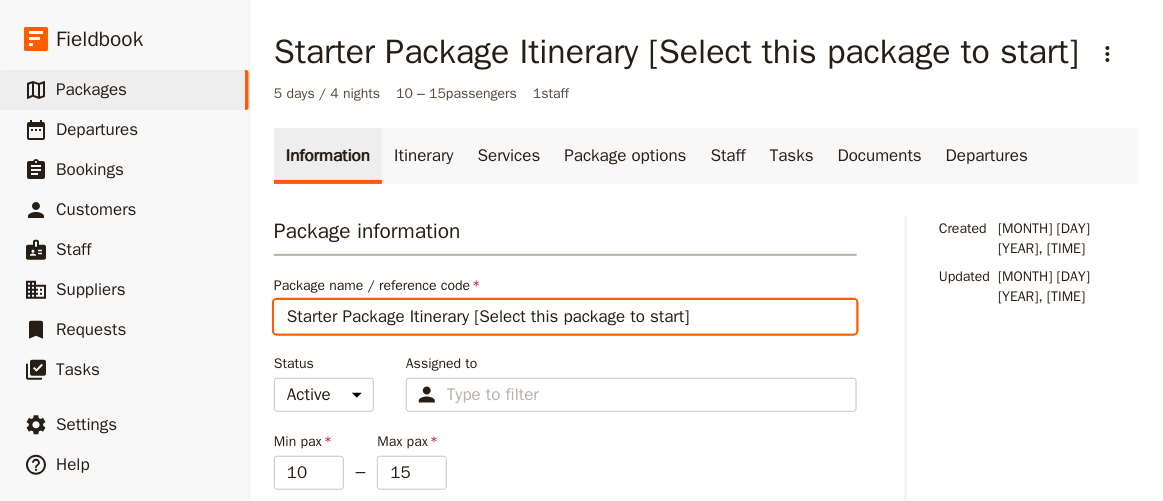 paste on "Art Deco to Café Cubano: A Miami Cultural Getaway" 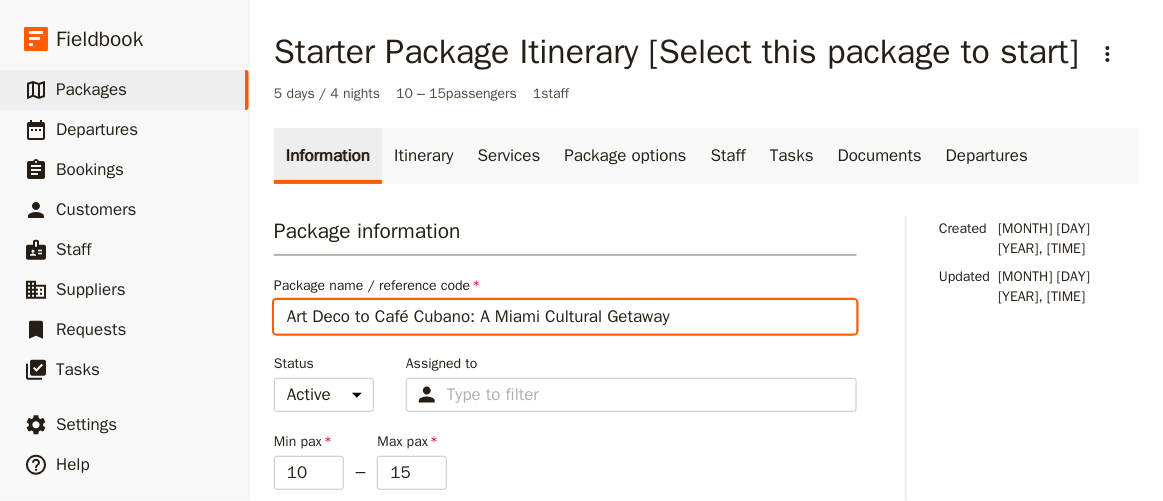 type on "Art Deco to Café Cubano: A Miami Cultural Getaway" 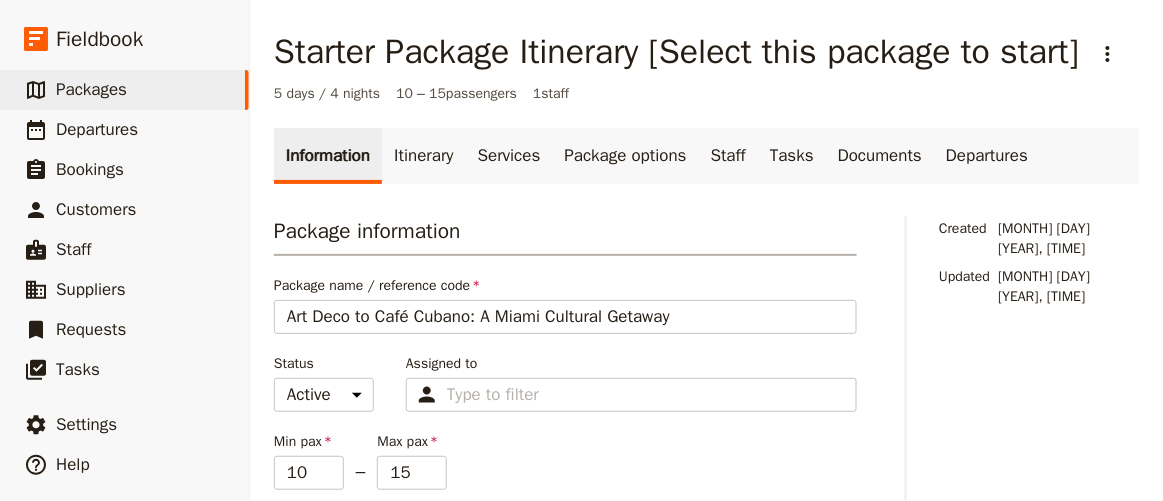 click on "Package name / reference code" at bounding box center (565, 286) 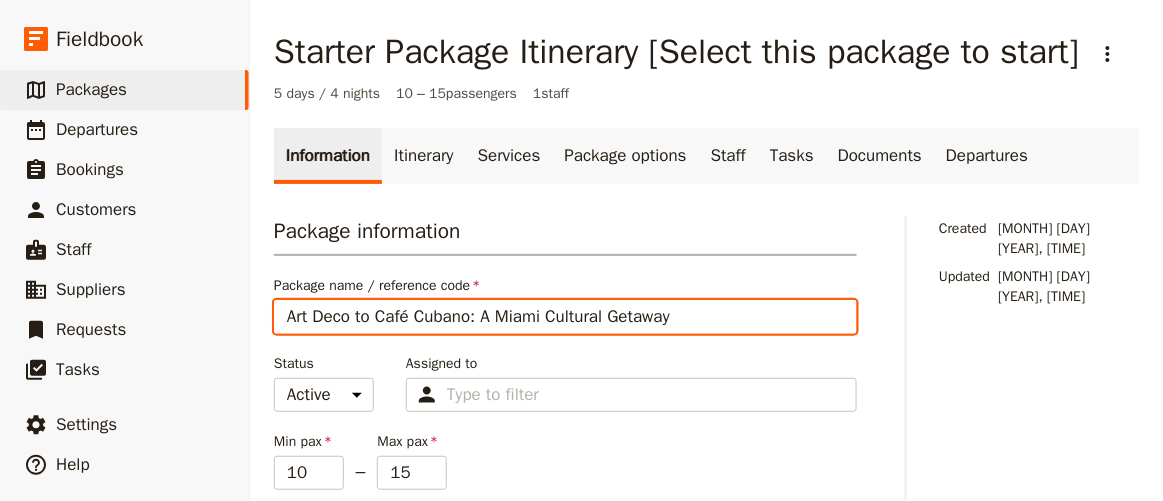 click on "Art Deco to Café Cubano: A Miami Cultural Getaway" at bounding box center (565, 317) 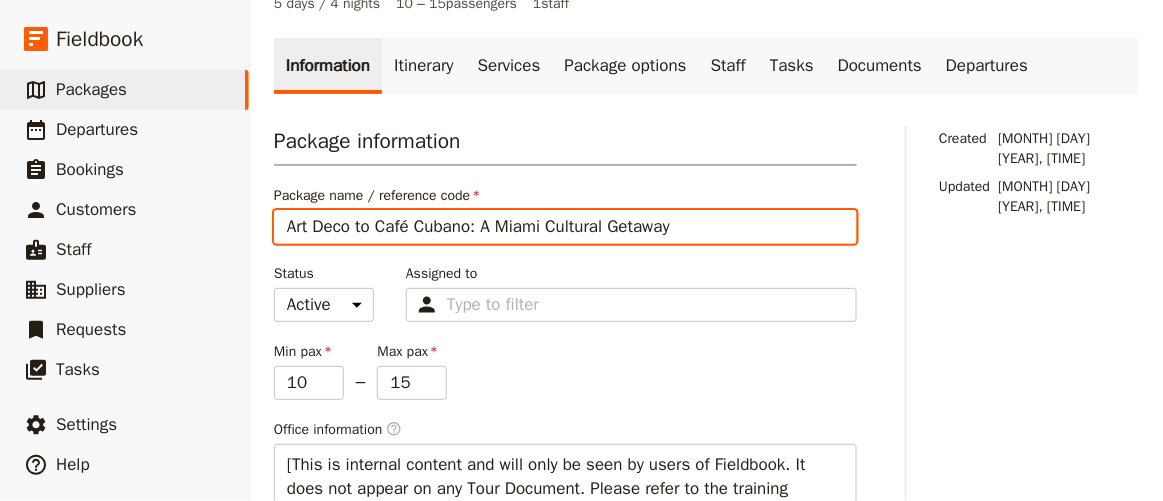 scroll, scrollTop: 181, scrollLeft: 0, axis: vertical 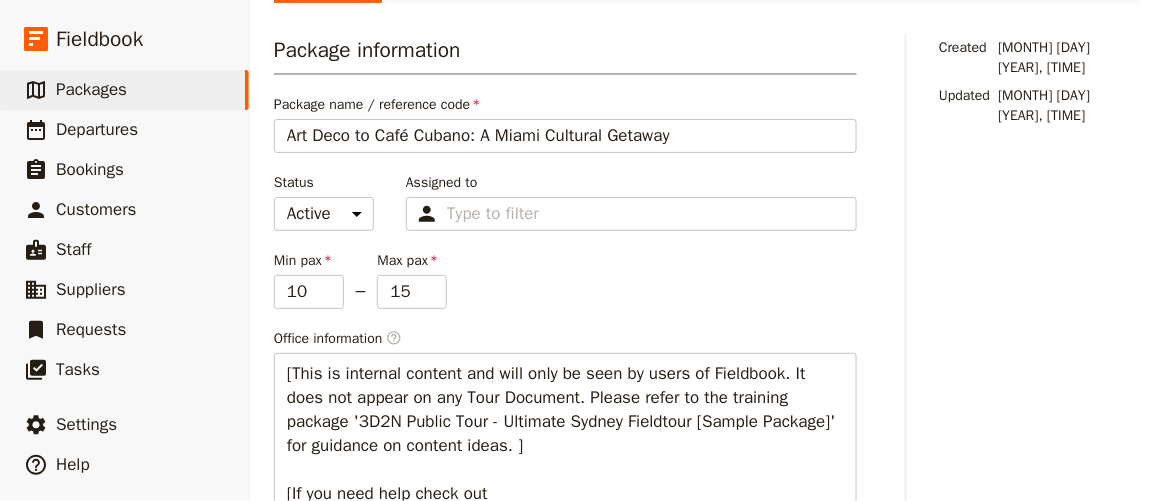 click on "Package information Package name / reference code Art Deco to Café Cubano: A Miami Cultural Getaway Status Active Inactive Assigned to Type to filter Min pax 10 – Max pax 15 Office information ​ [This is internal content and will only be seen by users of Fieldbook. It does not appear on any Tour Document. Please refer to the training package '3D2N Public Tour - Ultimate Sydney Fieldtour [Sample Package]' for guidance on content ideas. ]
[If you need help check out https://help.fieldbook.com/en/collections/10097358-getting-started-with-fieldbook]" at bounding box center [565, 298] 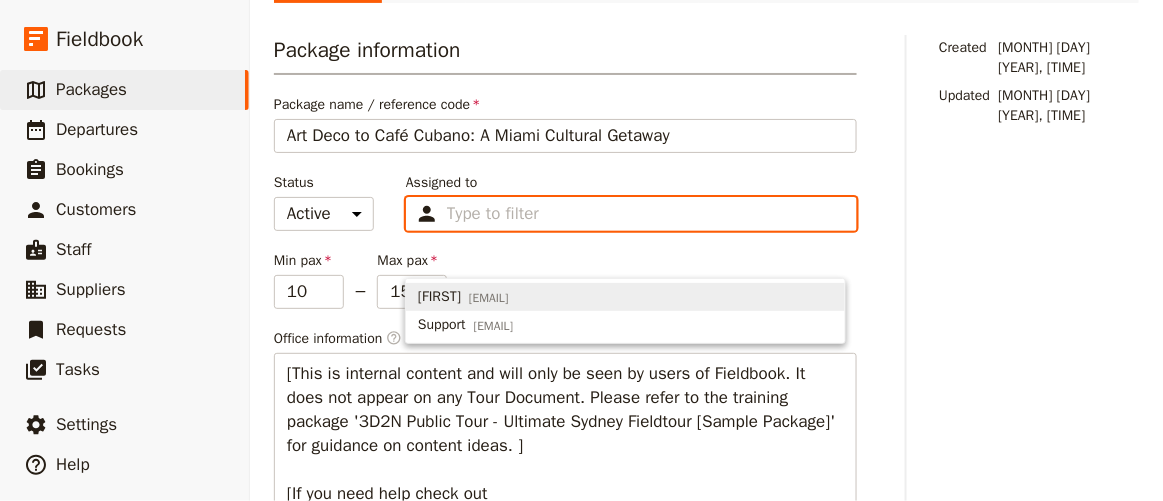 click on "Assigned to Type to filter" at bounding box center (496, 214) 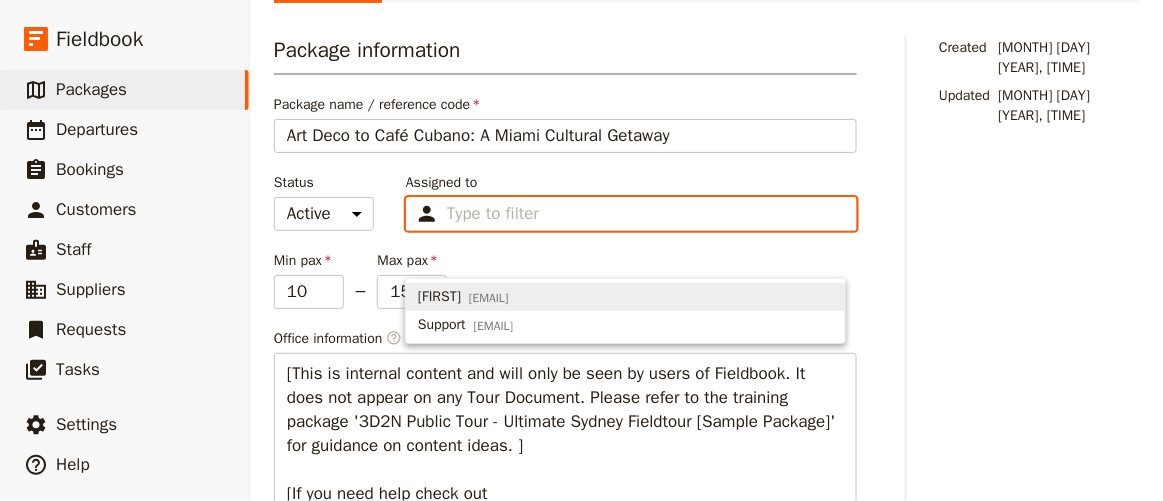 click on "[EMAIL]" at bounding box center [489, 298] 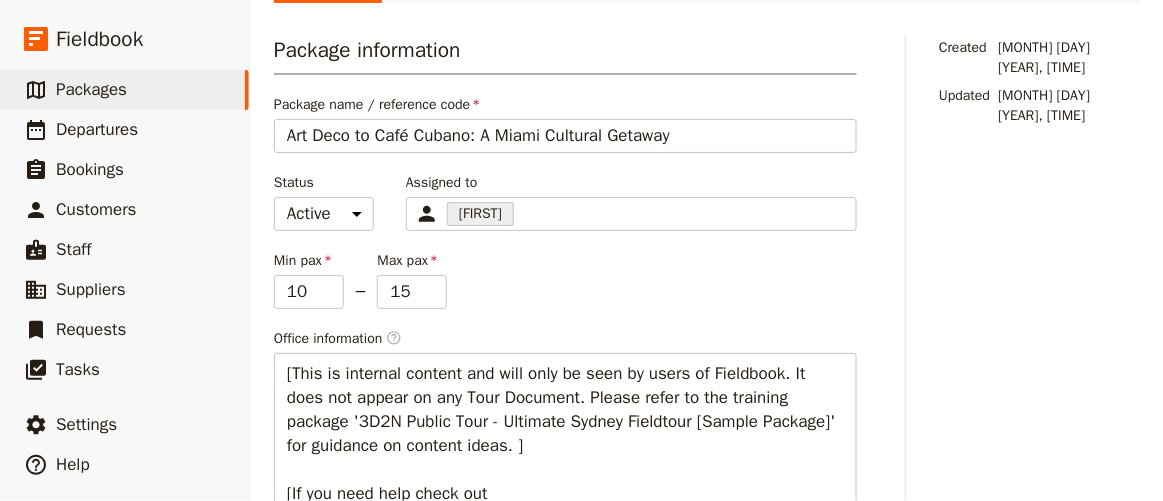 click on "Office information ​" at bounding box center [565, 339] 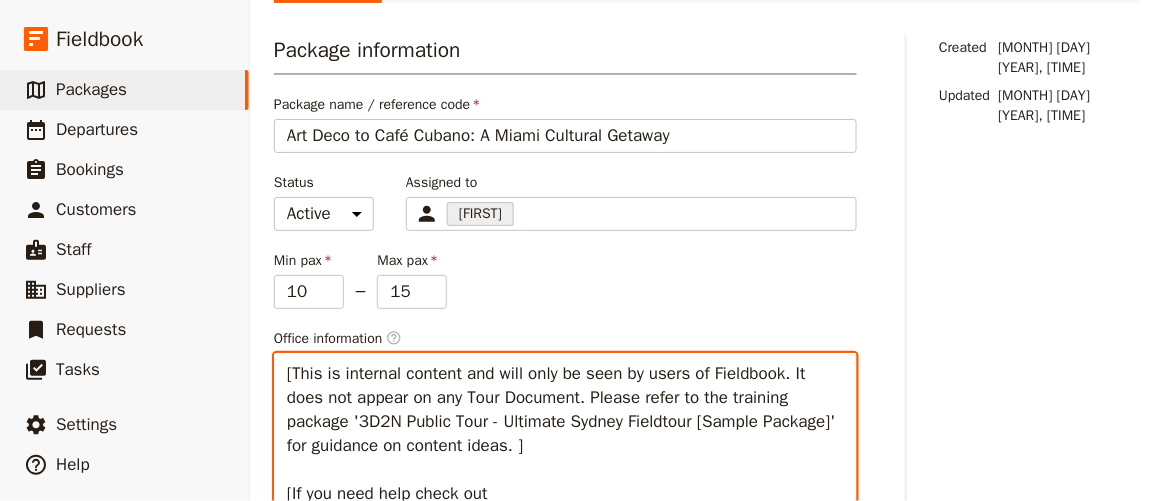 click on "[This is internal content and will only be seen by users of Fieldbook. It does not appear on any Tour Document. Please refer to the training package '3D2N Public Tour - Ultimate Sydney Fieldtour [Sample Package]' for guidance on content ideas. ]
[If you need help check out https://help.fieldbook.com/en/collections/10097358-getting-started-with-fieldbook]" at bounding box center (565, 457) 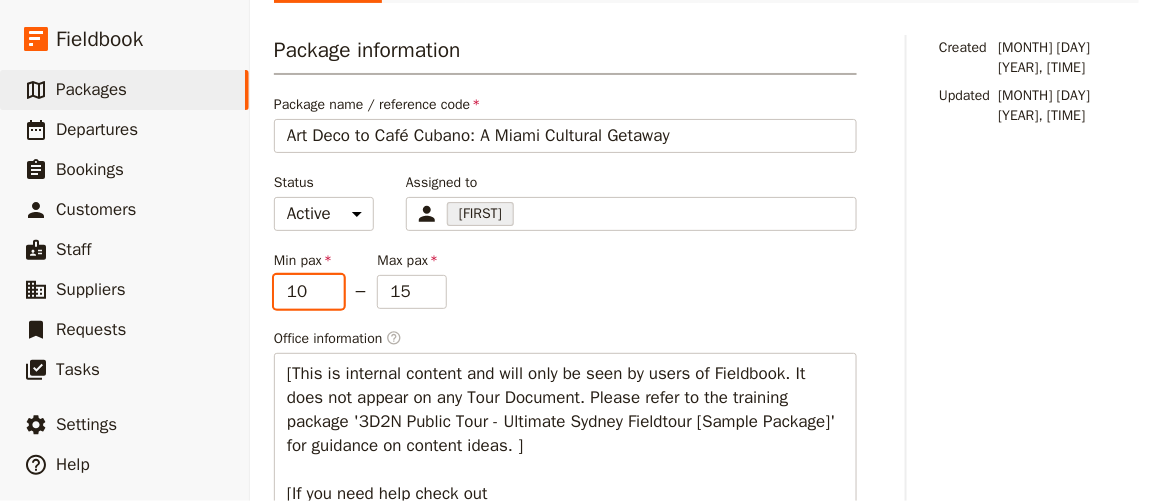 click on "10" at bounding box center [309, 292] 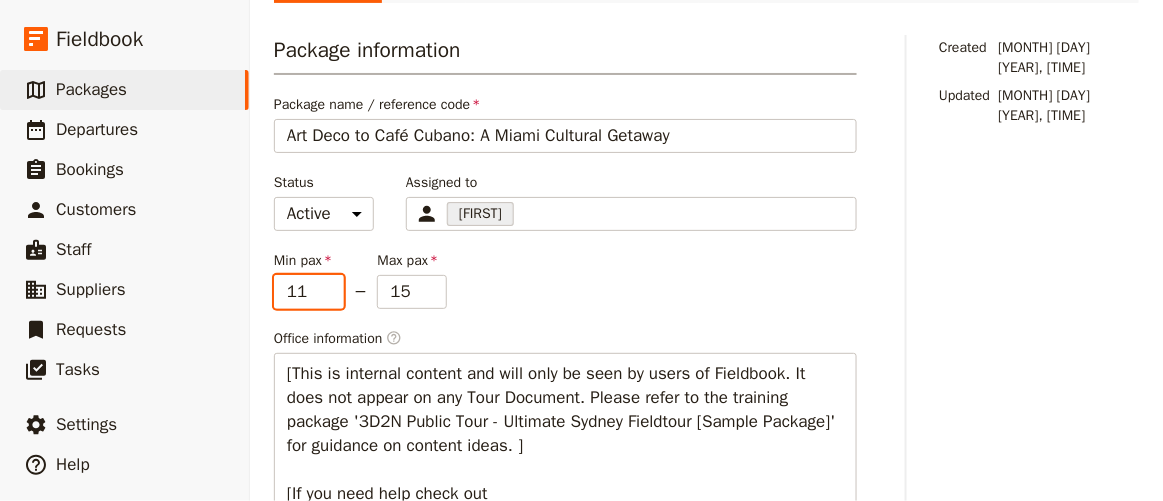 click on "11" at bounding box center (309, 292) 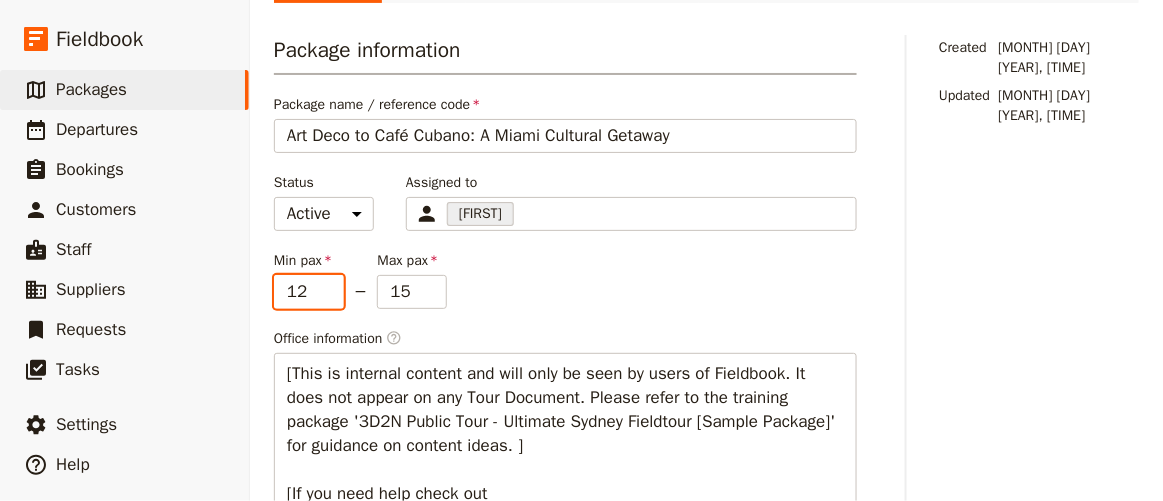 click on "12" at bounding box center [309, 292] 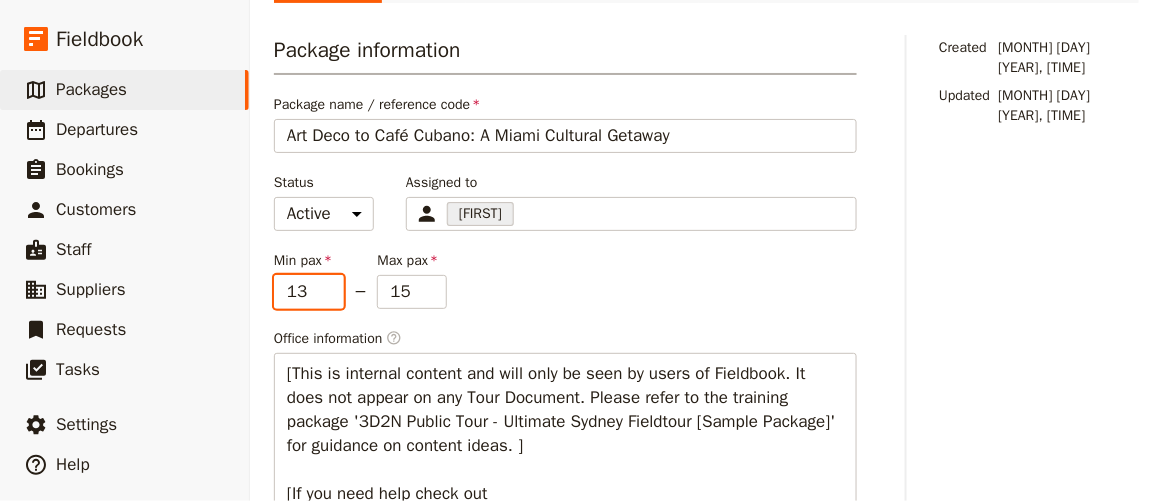 click on "13" at bounding box center (309, 292) 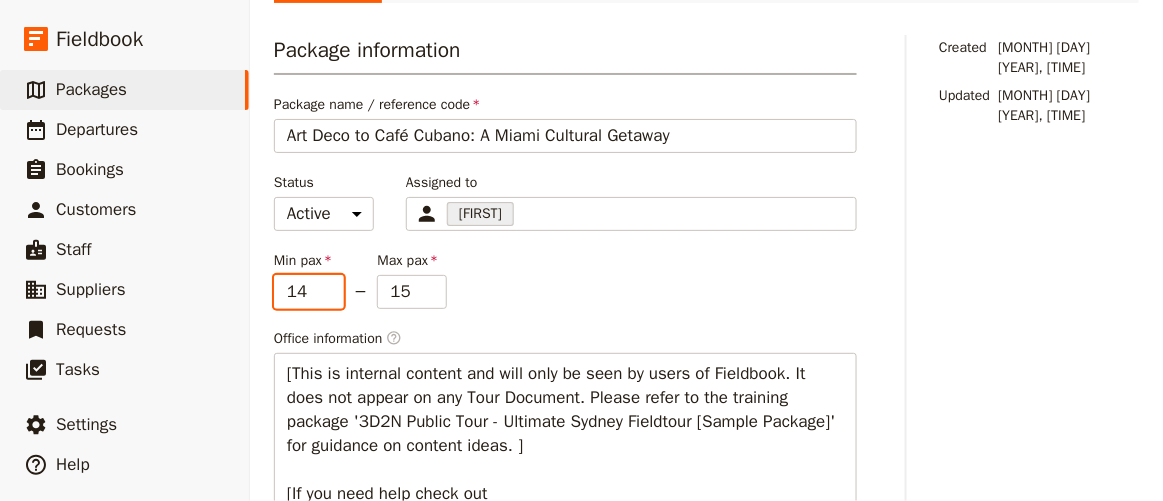 click on "14" at bounding box center [309, 292] 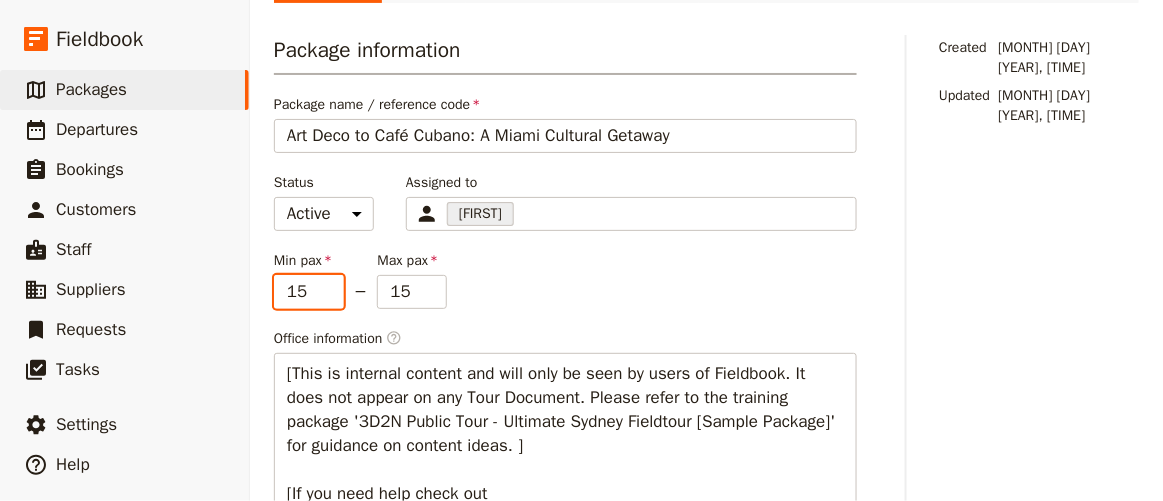 type on "15" 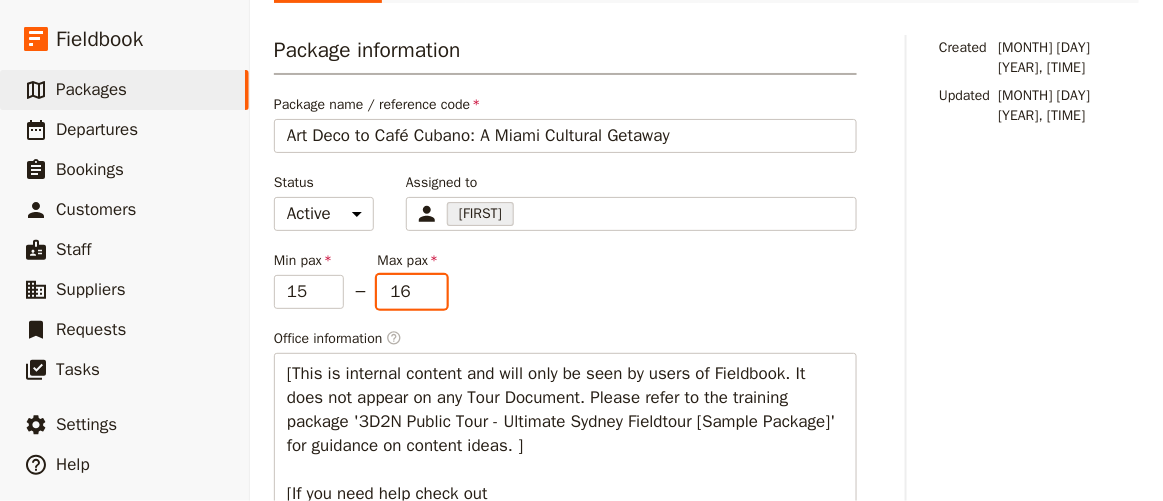 click on "16" at bounding box center (412, 292) 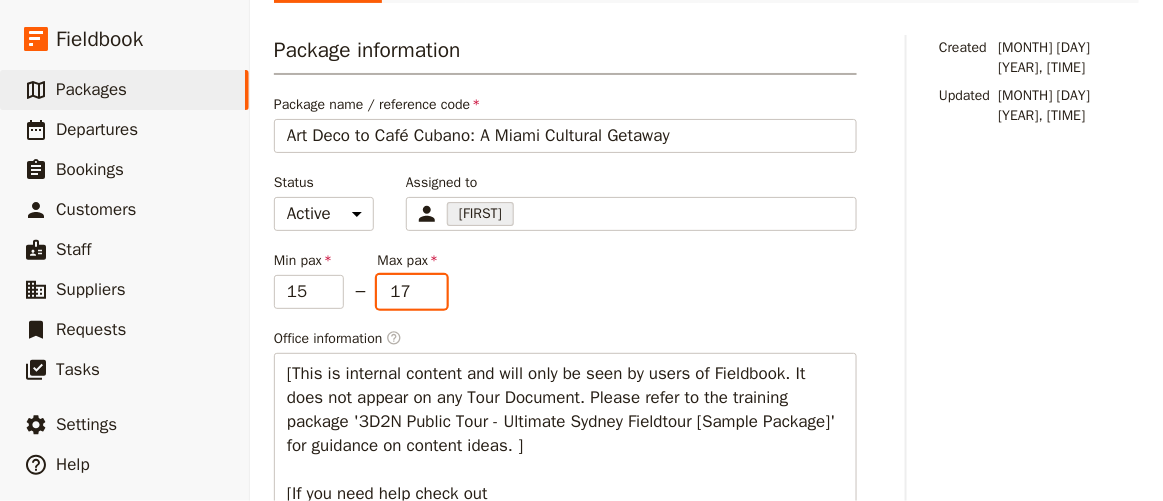 click on "17" at bounding box center (412, 292) 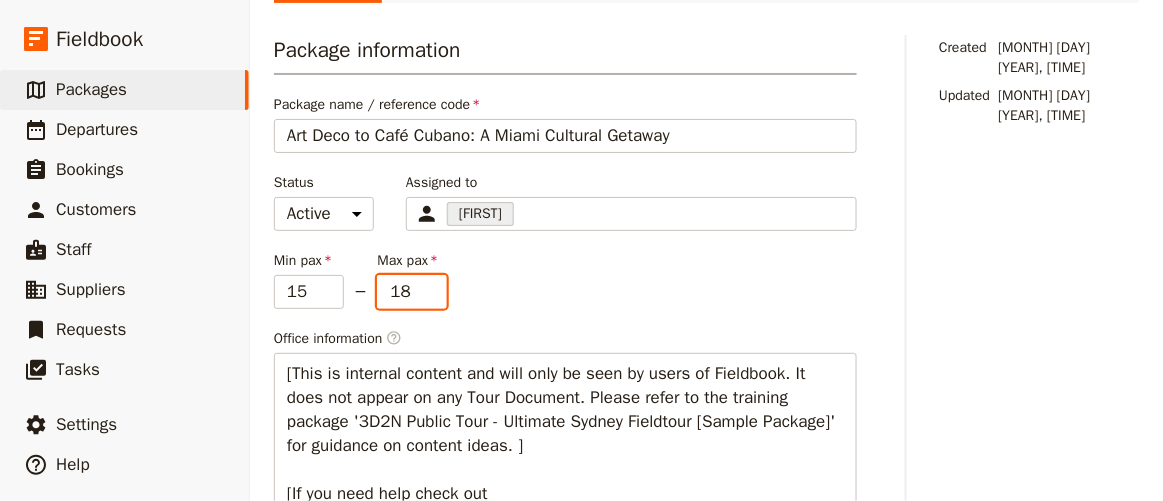 click on "18" at bounding box center [412, 292] 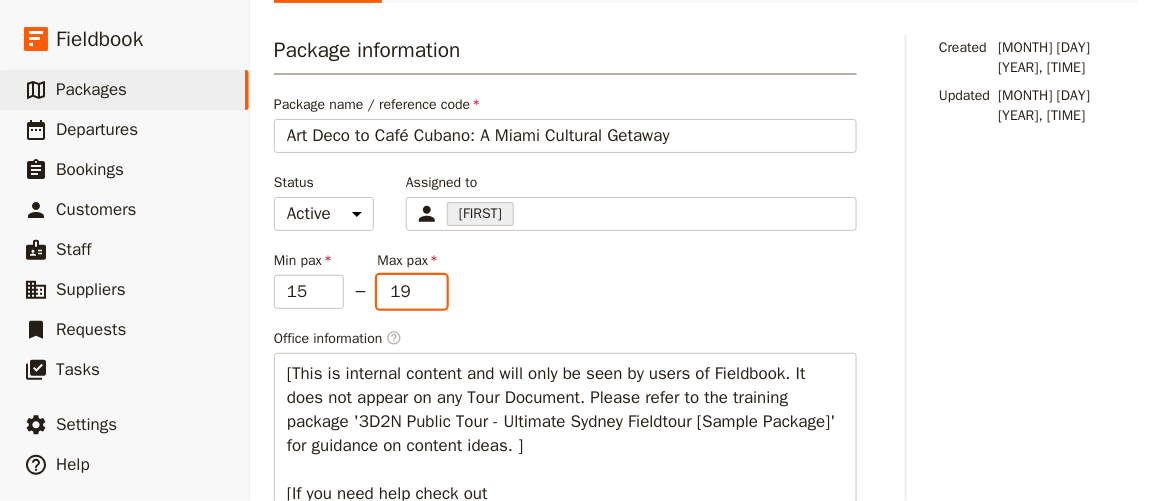 click on "19" at bounding box center (412, 292) 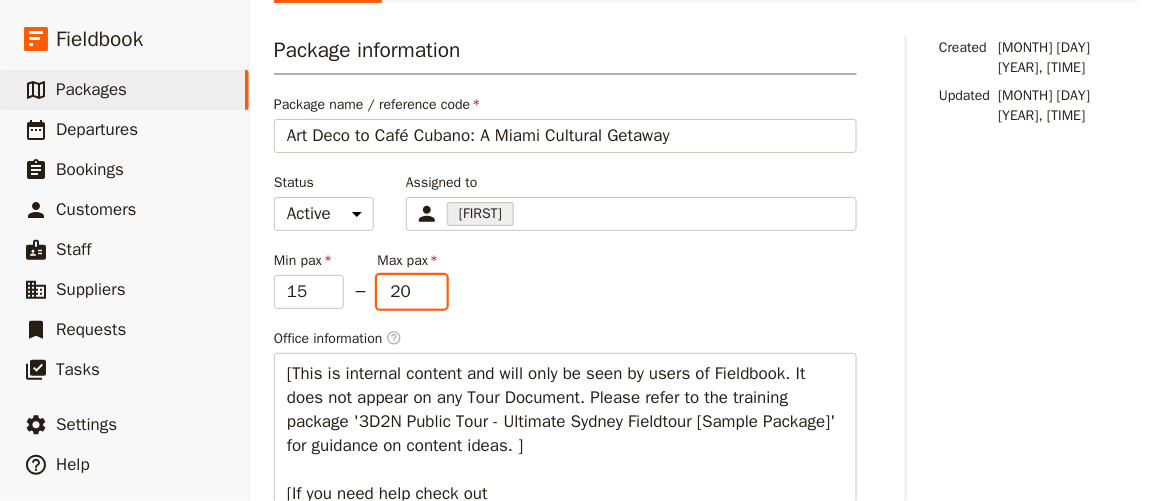 type on "20" 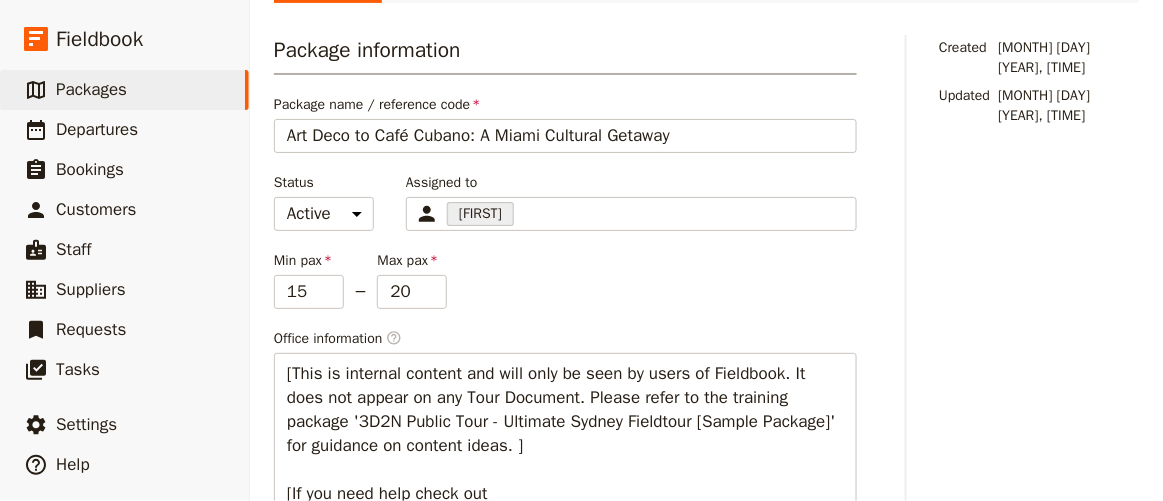 click on "Min pax 15 – Max pax 20" at bounding box center [565, 280] 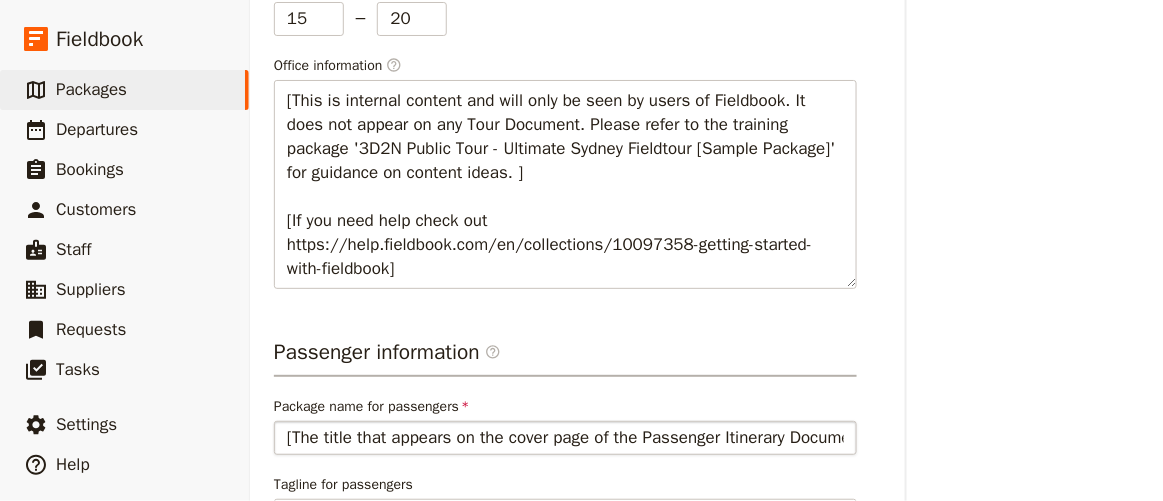 scroll, scrollTop: 545, scrollLeft: 0, axis: vertical 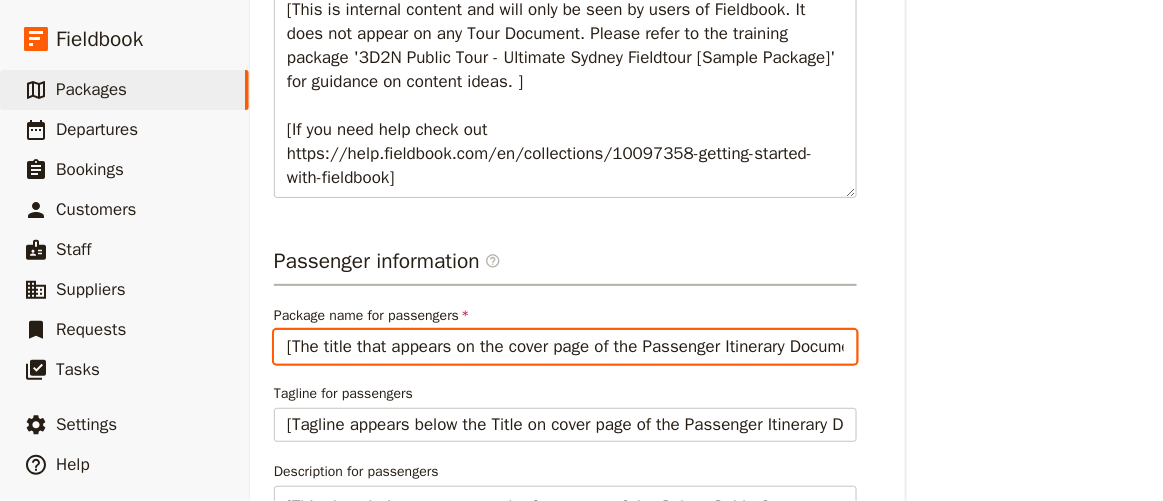 click on "[The title that appears on the cover page of the Passenger Itinerary Document]" at bounding box center [565, 347] 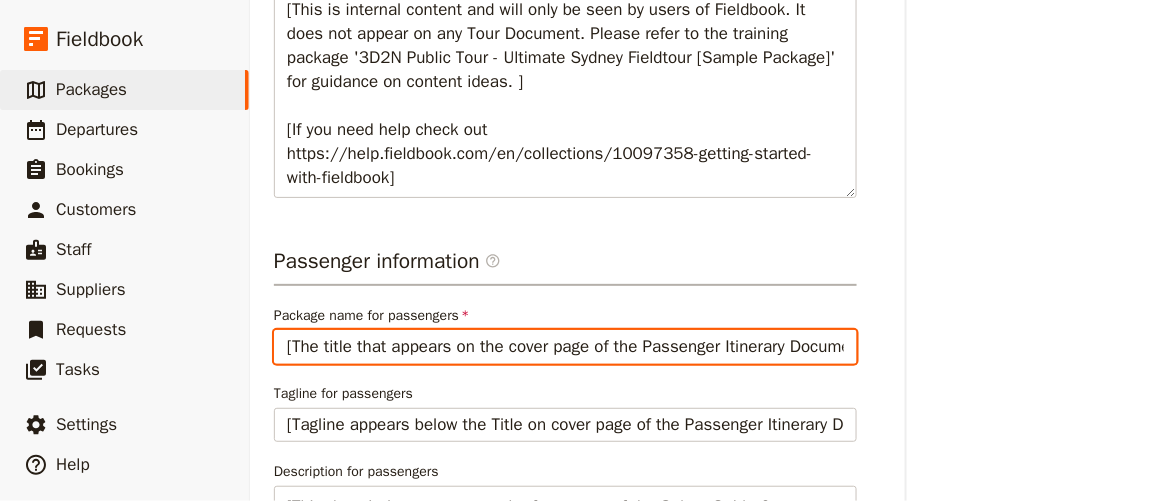 click on "[The title that appears on the cover page of the Passenger Itinerary Document]" at bounding box center [565, 347] 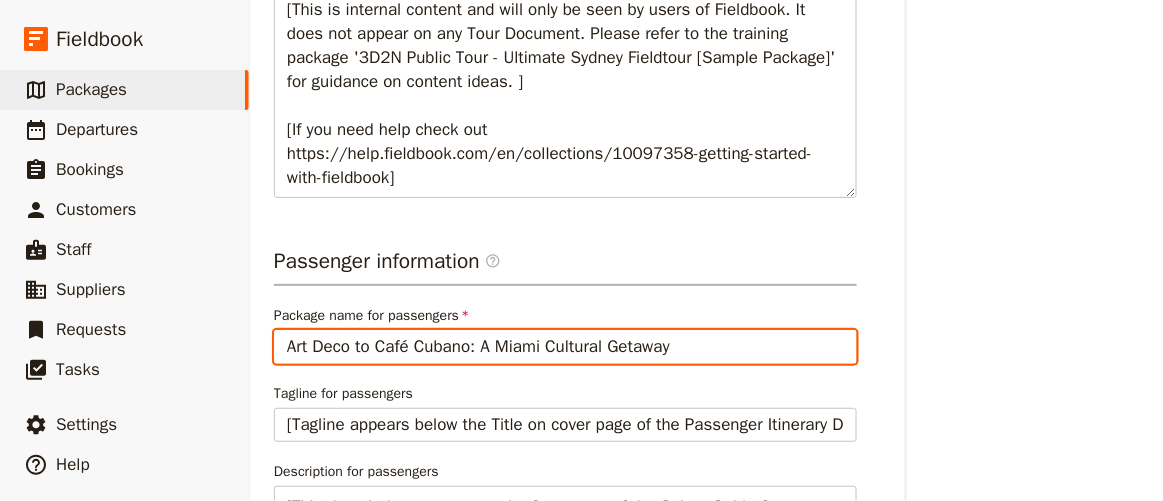 type on "Art Deco to Café Cubano: A Miami Cultural Getaway" 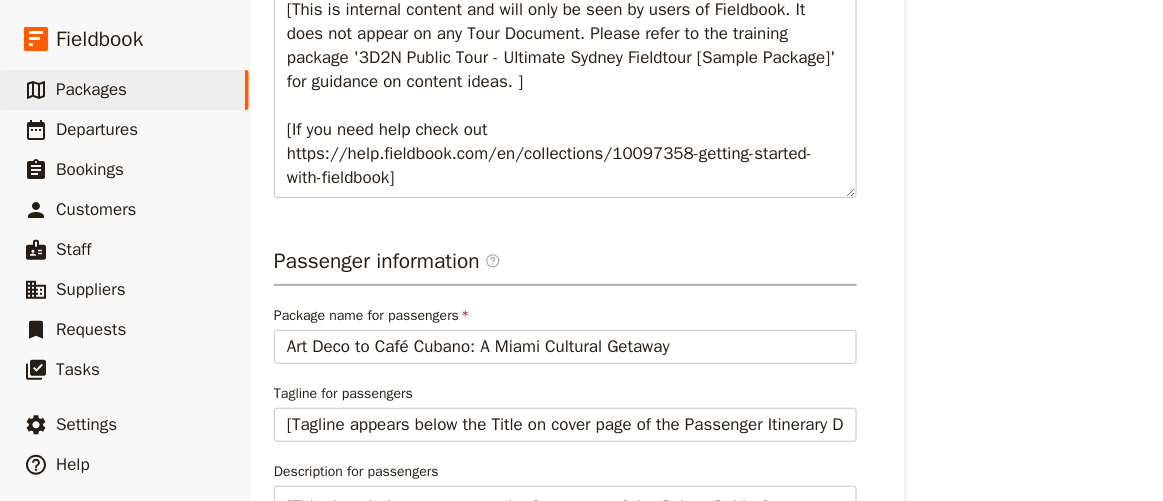 click on "Package name for passengers" at bounding box center [565, 316] 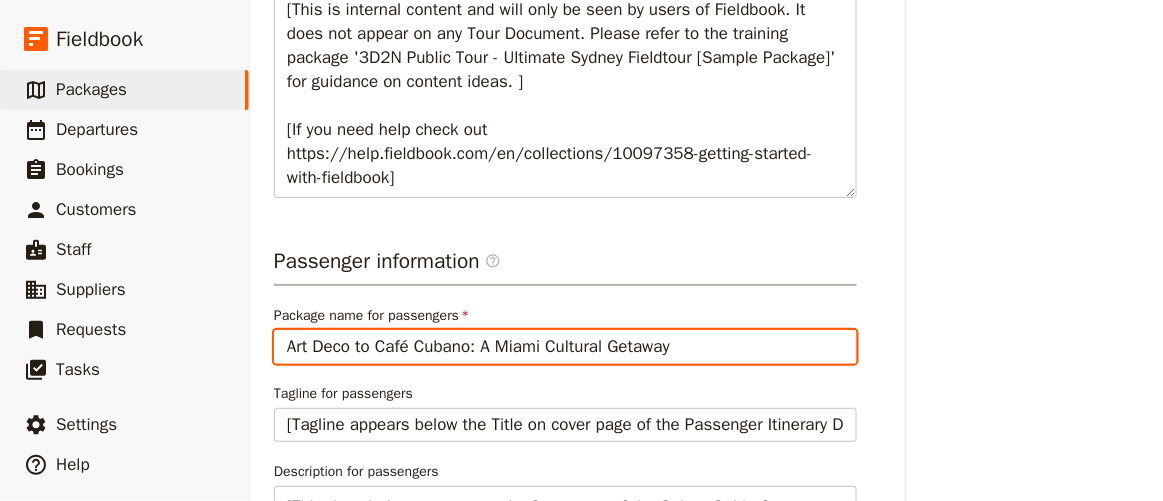 click on "Art Deco to Café Cubano: A Miami Cultural Getaway" at bounding box center (565, 347) 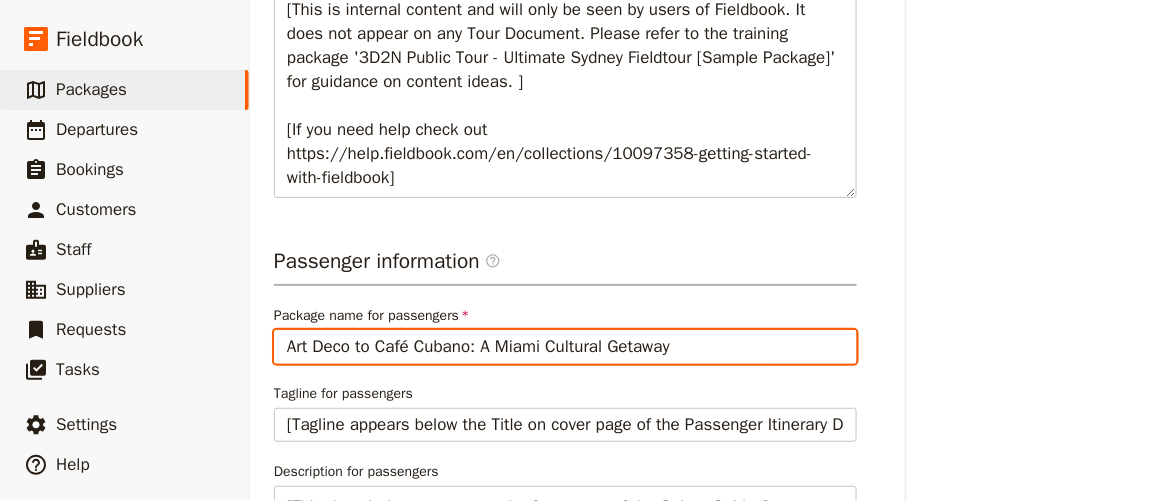 scroll, scrollTop: 727, scrollLeft: 0, axis: vertical 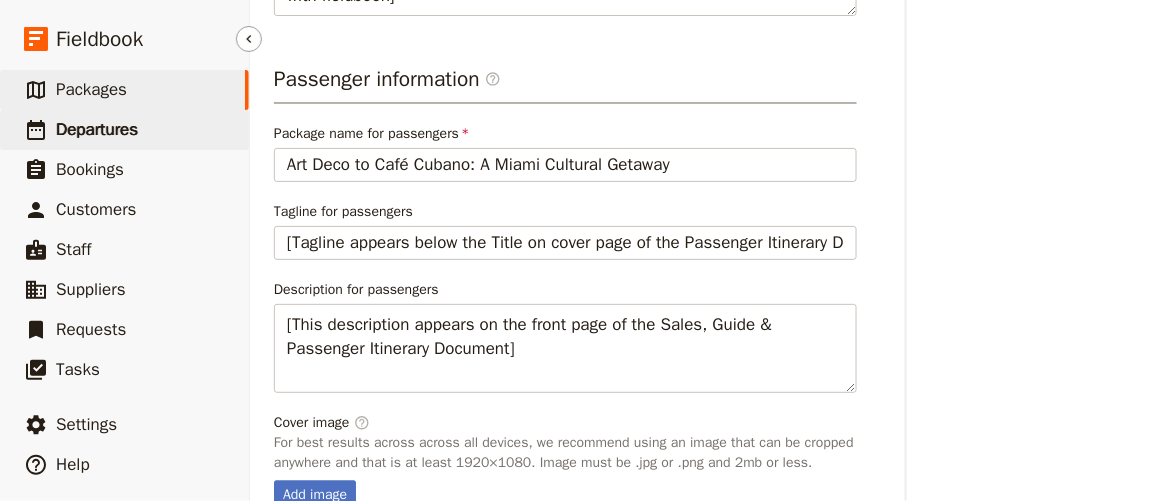 click on "​ Departures" at bounding box center [124, 130] 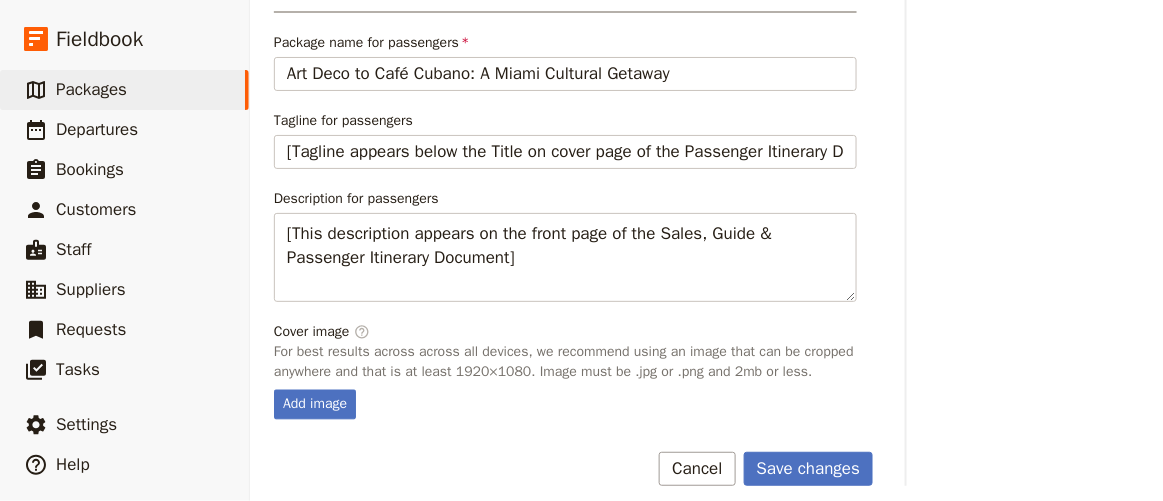 scroll, scrollTop: 889, scrollLeft: 0, axis: vertical 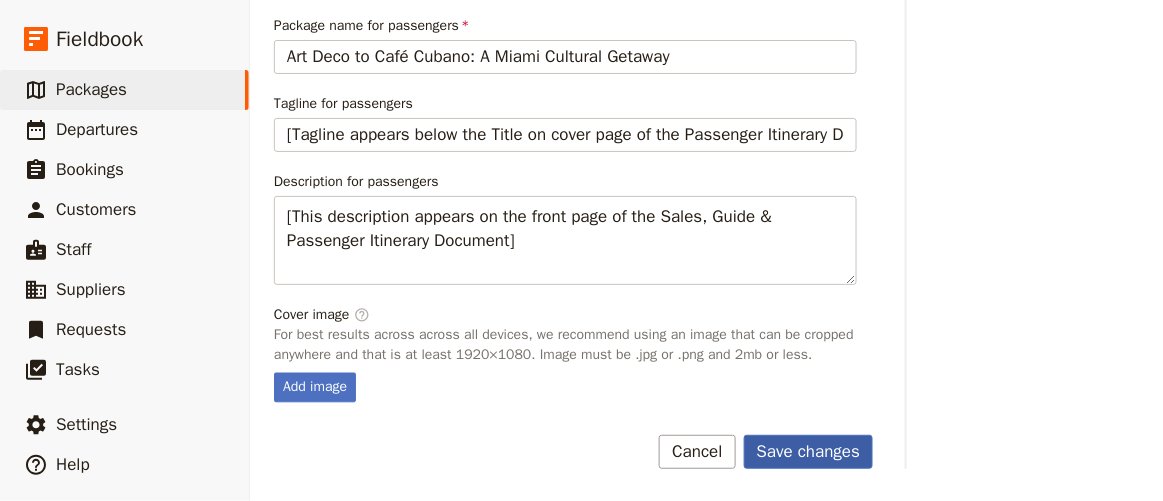 click on "Save changes" at bounding box center (809, 452) 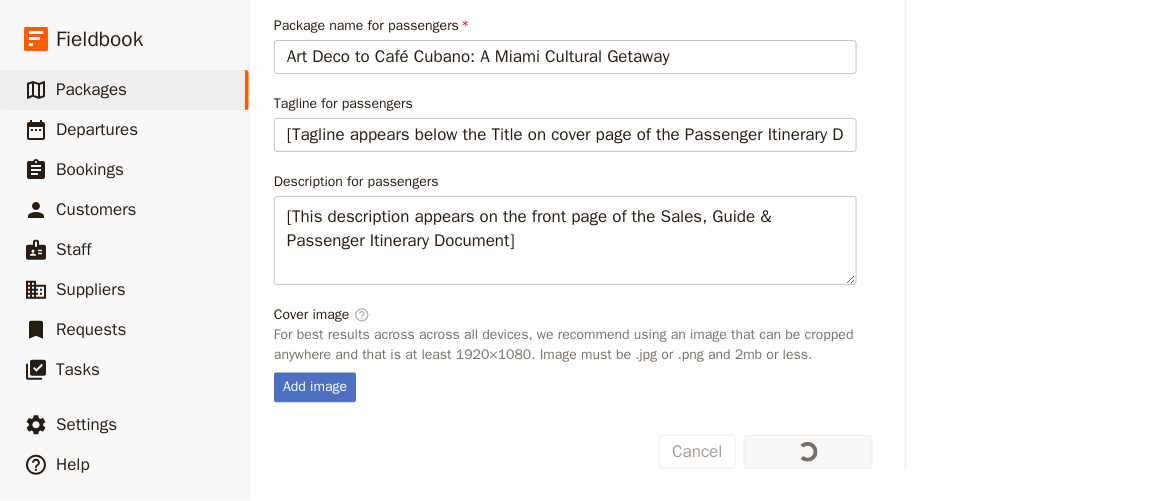 scroll, scrollTop: 849, scrollLeft: 0, axis: vertical 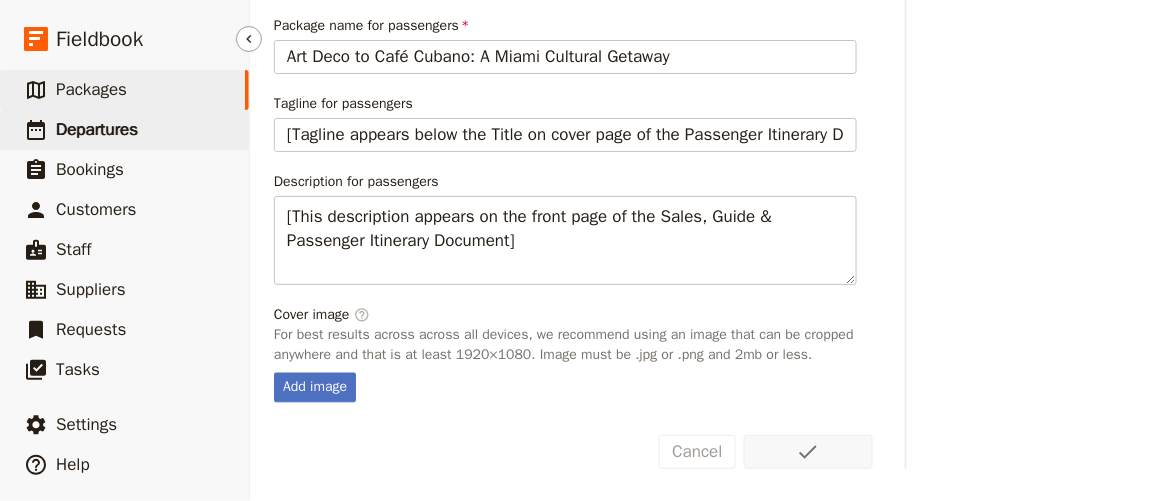 click on "Departures" at bounding box center (97, 129) 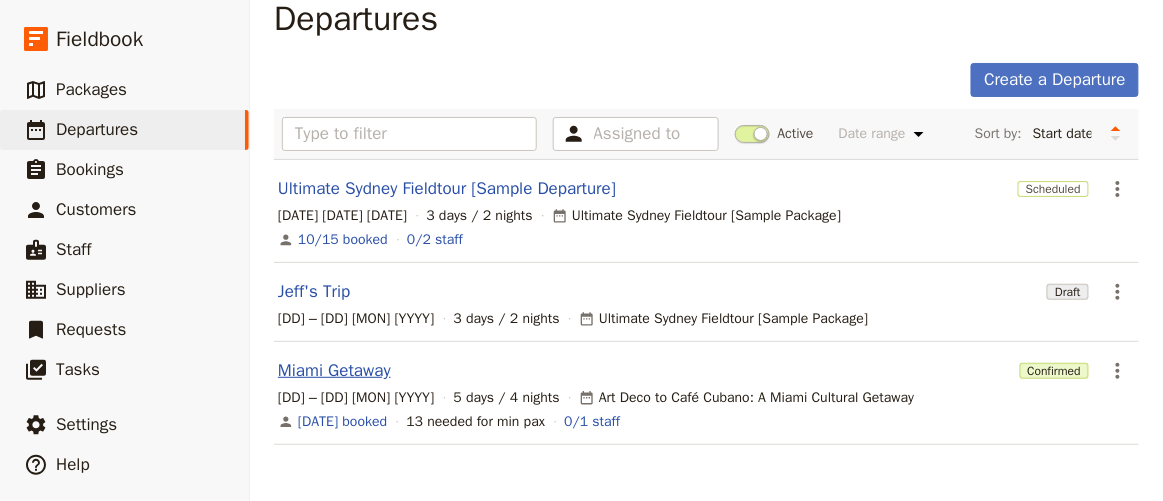 click on "Miami Getaway" at bounding box center (334, 371) 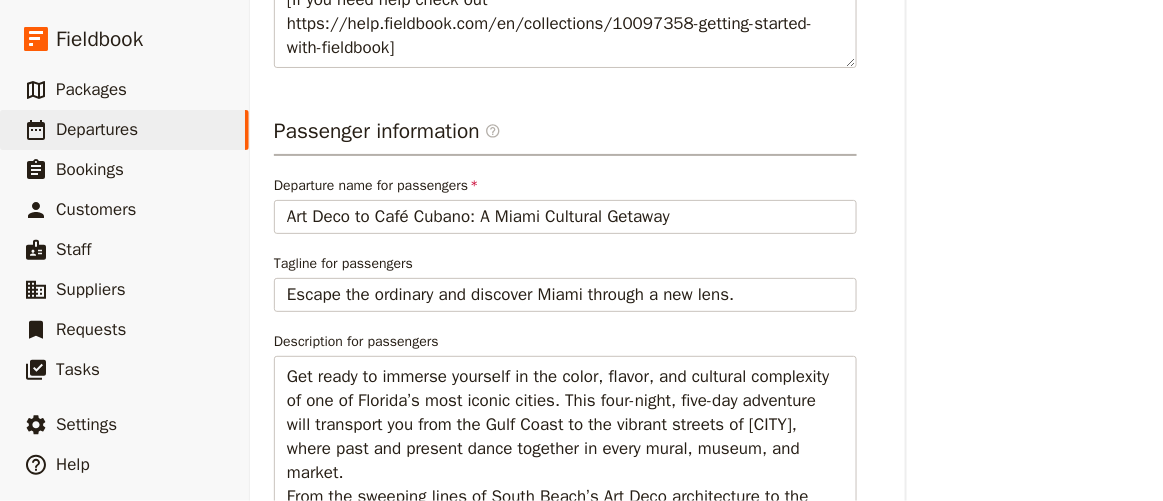 scroll, scrollTop: 954, scrollLeft: 0, axis: vertical 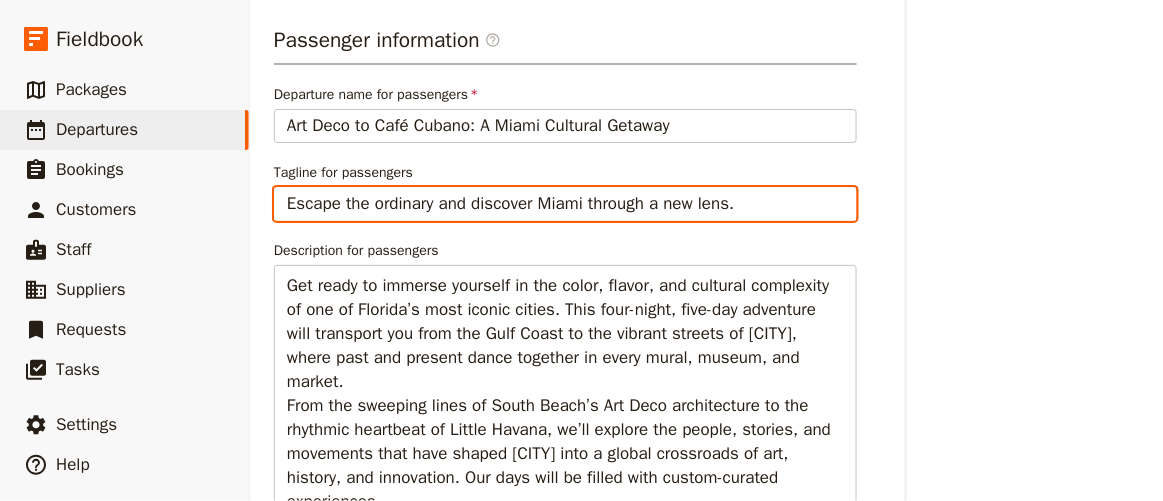 click on "Escape the ordinary and discover Miami through a new lens." at bounding box center (565, 204) 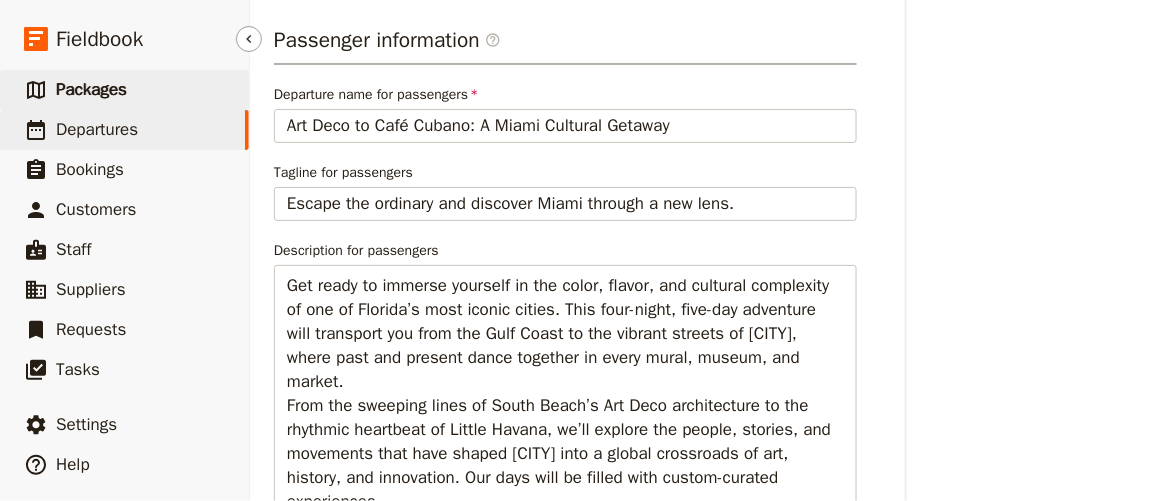 click on "Packages" at bounding box center (91, 89) 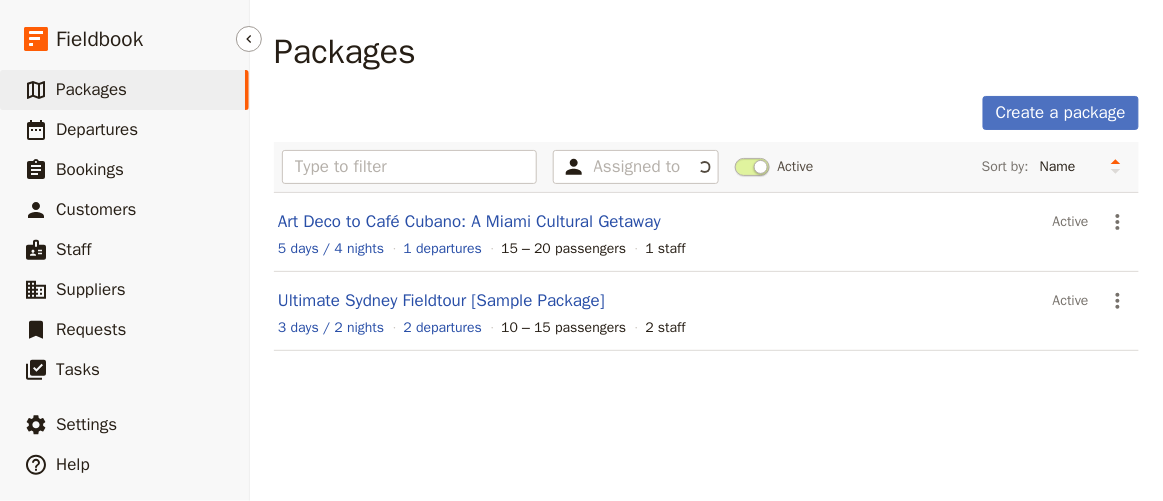 scroll, scrollTop: 0, scrollLeft: 0, axis: both 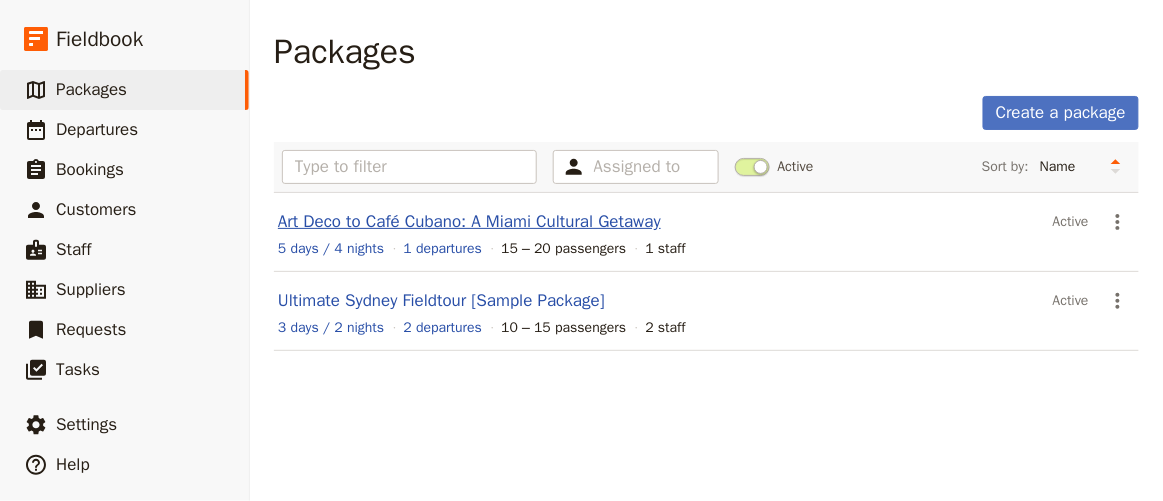 click on "Art Deco to Café Cubano: A Miami Cultural Getaway" at bounding box center [469, 221] 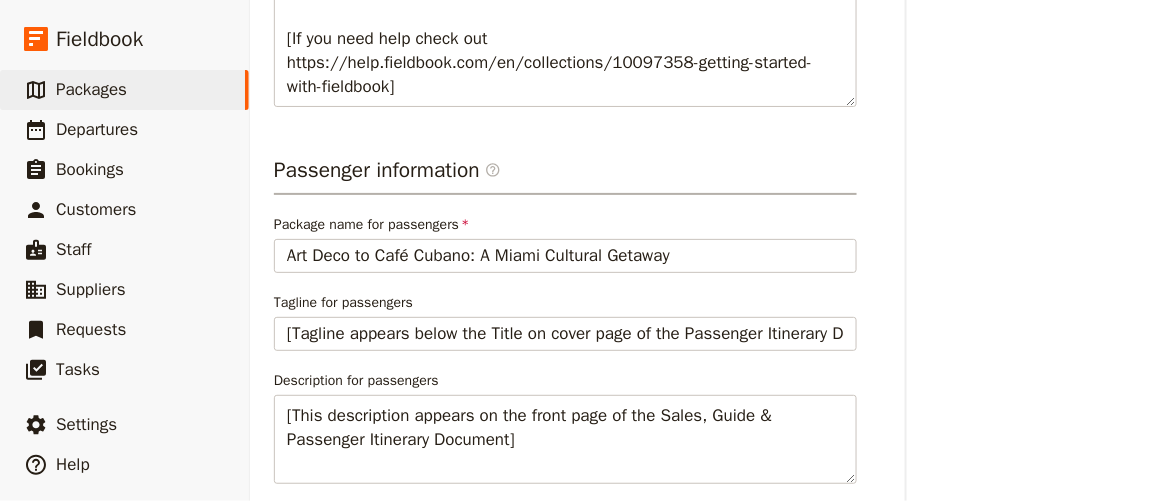 scroll, scrollTop: 727, scrollLeft: 0, axis: vertical 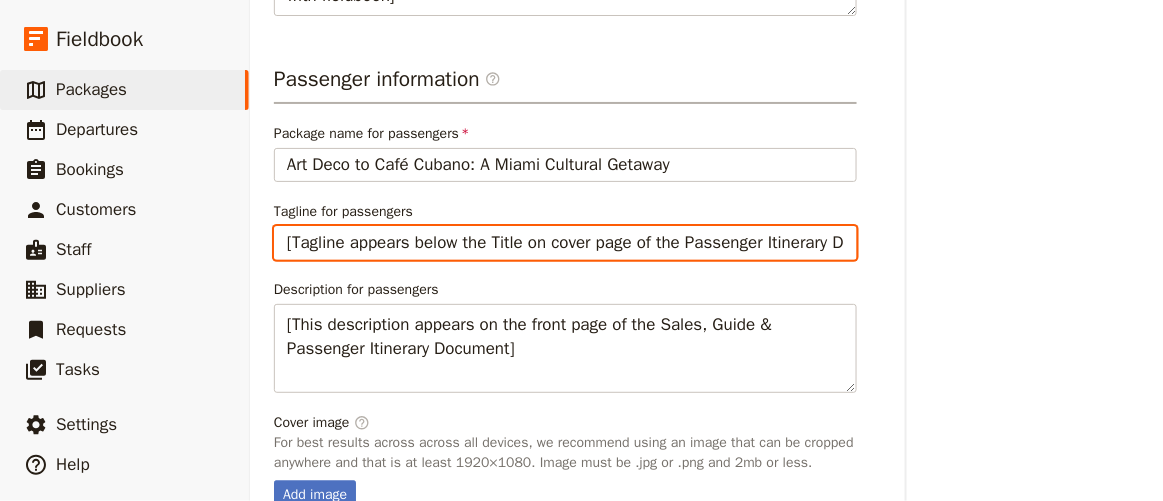 click on "[Tagline appears below the Title on cover page of the Passenger Itinerary Document]" at bounding box center [565, 243] 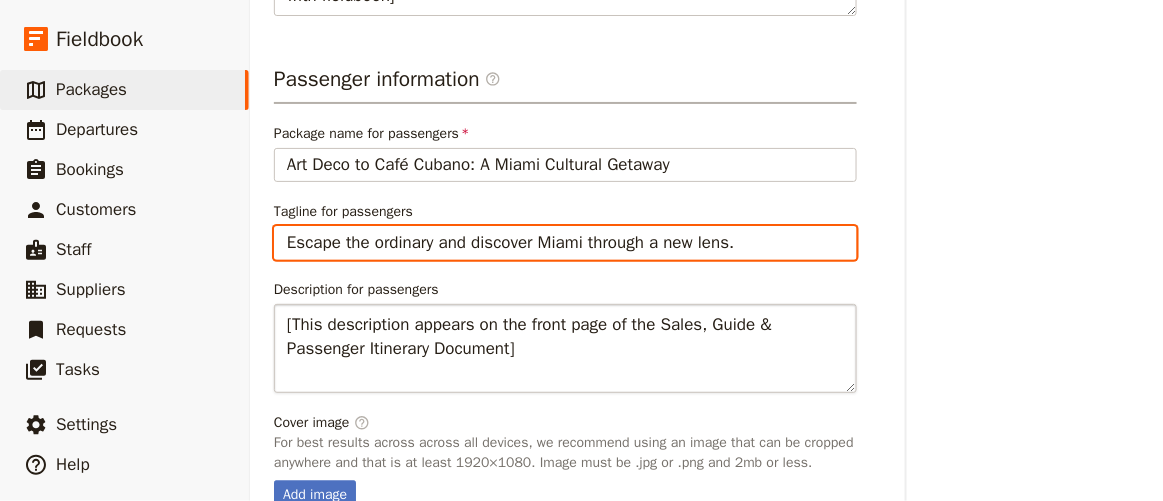 type on "Escape the ordinary and discover Miami through a new lens." 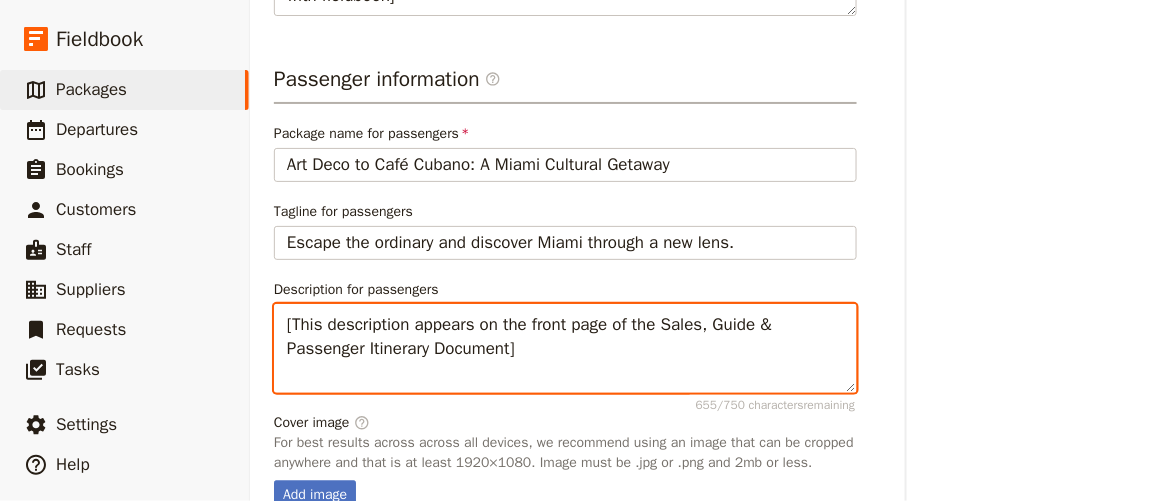 click on "[This description appears on the front page of the Sales, Guide & Passenger Itinerary Document]" at bounding box center [565, 348] 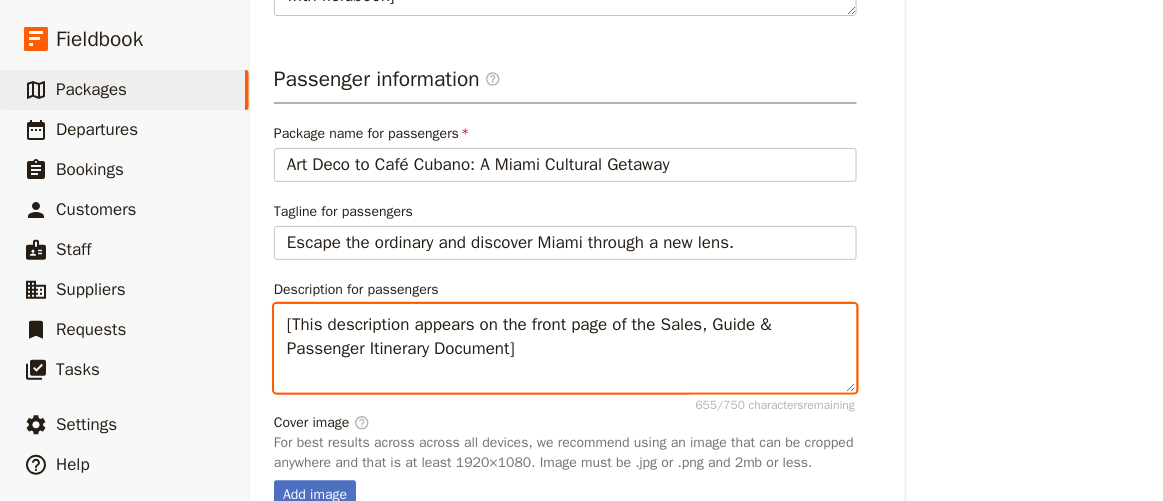 scroll, scrollTop: 849, scrollLeft: 0, axis: vertical 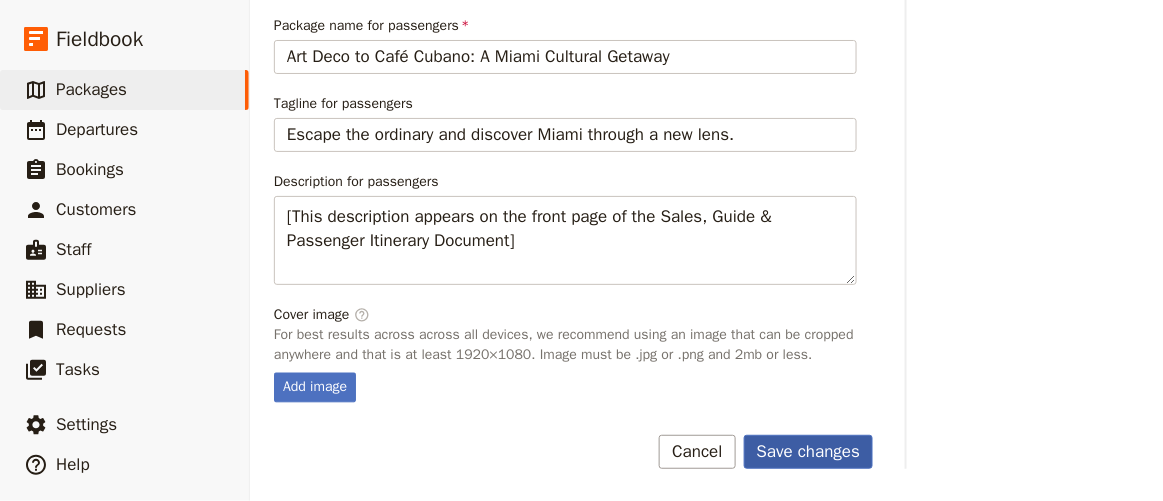 click on "Save changes" at bounding box center [809, 452] 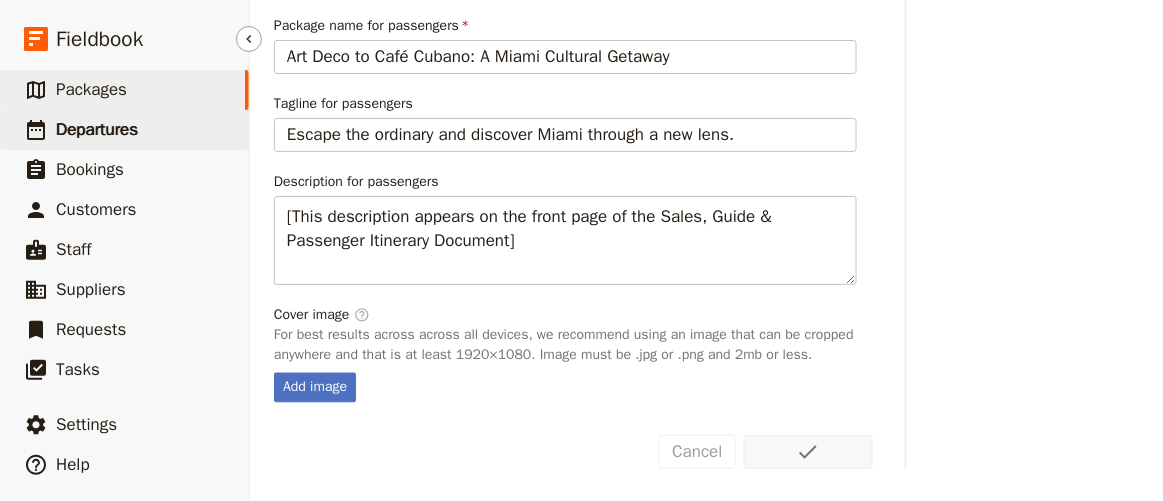 click on "Departures" at bounding box center (97, 129) 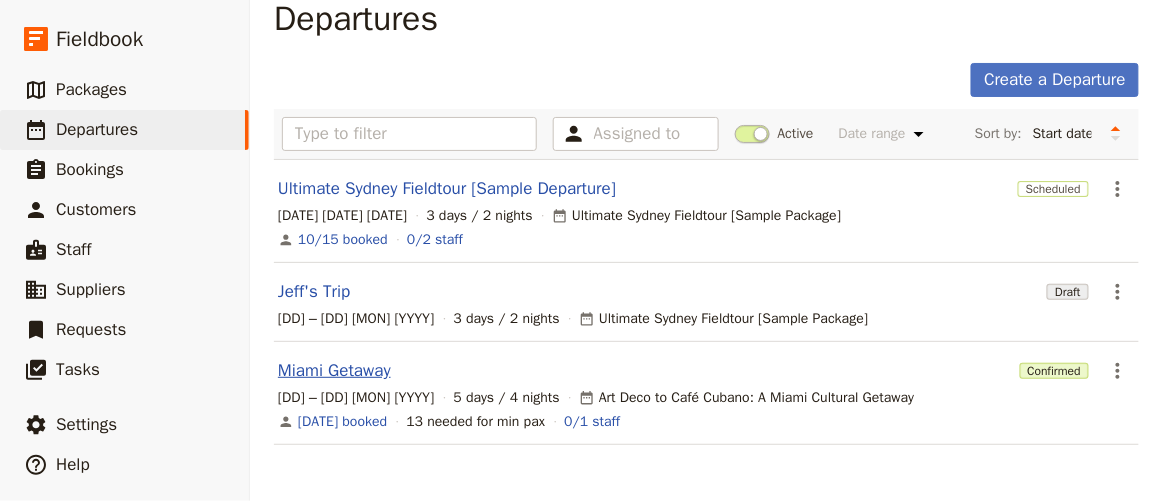 click on "Miami Getaway" at bounding box center [334, 371] 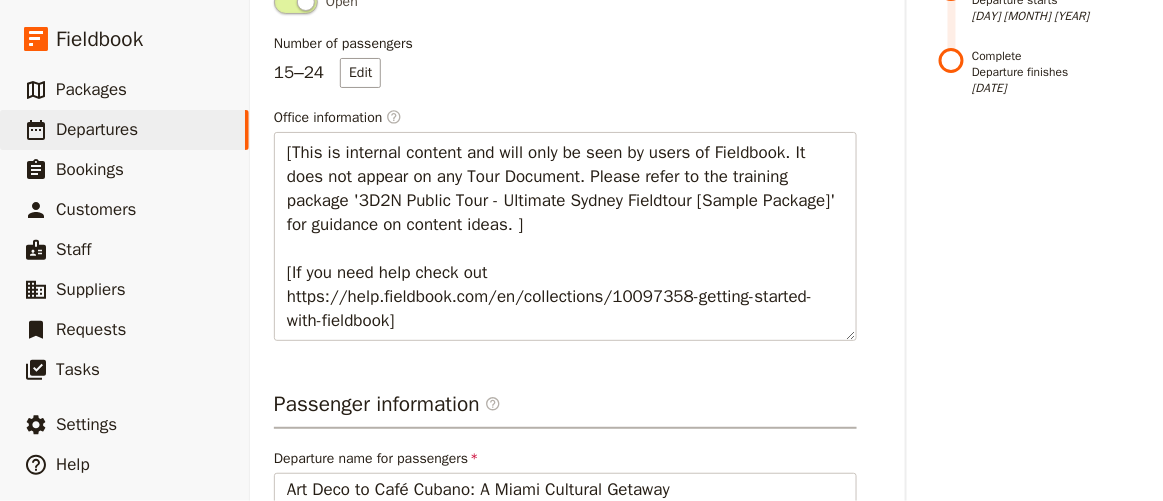 scroll, scrollTop: 1136, scrollLeft: 0, axis: vertical 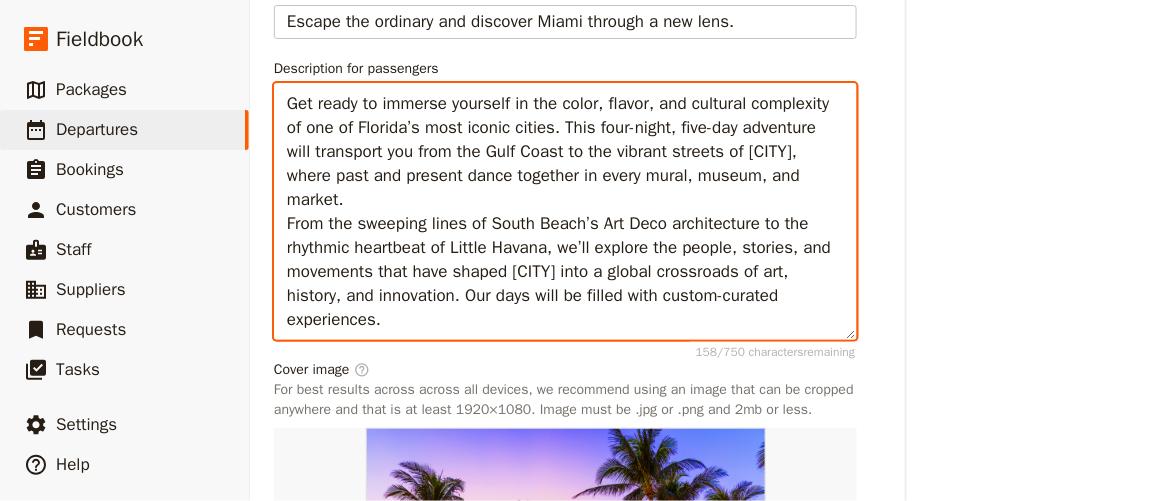 click on "Get ready to immerse yourself in the color, flavor, and cultural complexity of one of Florida’s most iconic cities. This four-night, five-day adventure will transport you from the Gulf Coast to the vibrant streets of [CITY], where past and present dance together in every mural, museum, and market.
From the sweeping lines of South Beach’s Art Deco architecture to the rhythmic heartbeat of Little Havana, we’ll explore the people, stories, and movements that have shaped [CITY] into a global crossroads of art, history, and innovation. Our days will be filled with custom-curated experiences." at bounding box center (565, 211) 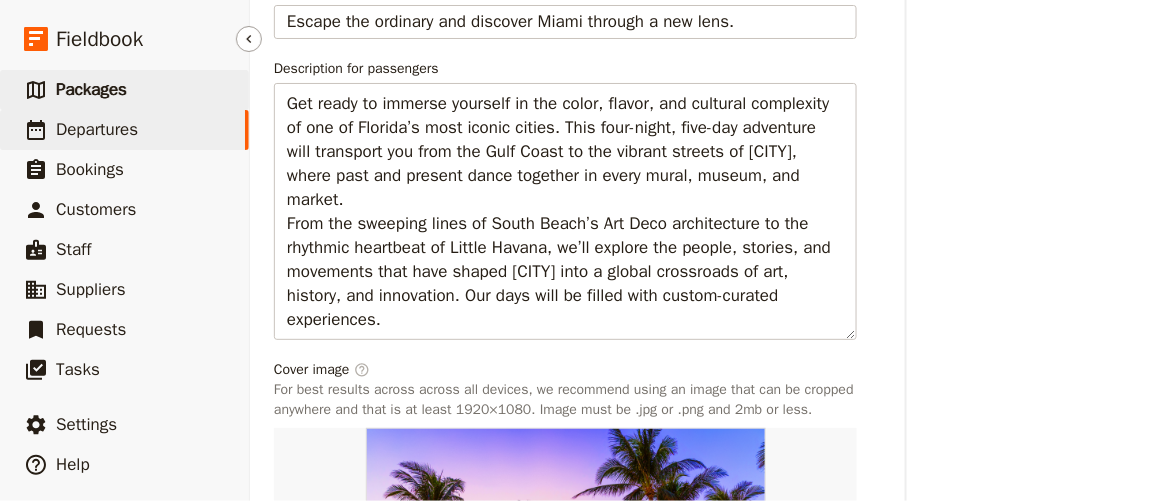 click on "Packages" at bounding box center [91, 89] 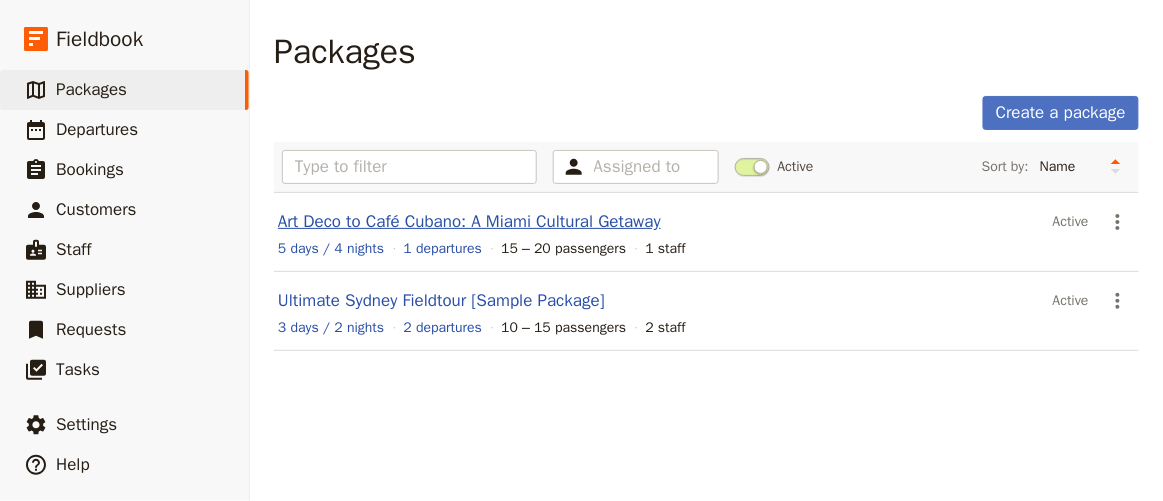 click on "Art Deco to Café Cubano: A Miami Cultural Getaway" at bounding box center [469, 221] 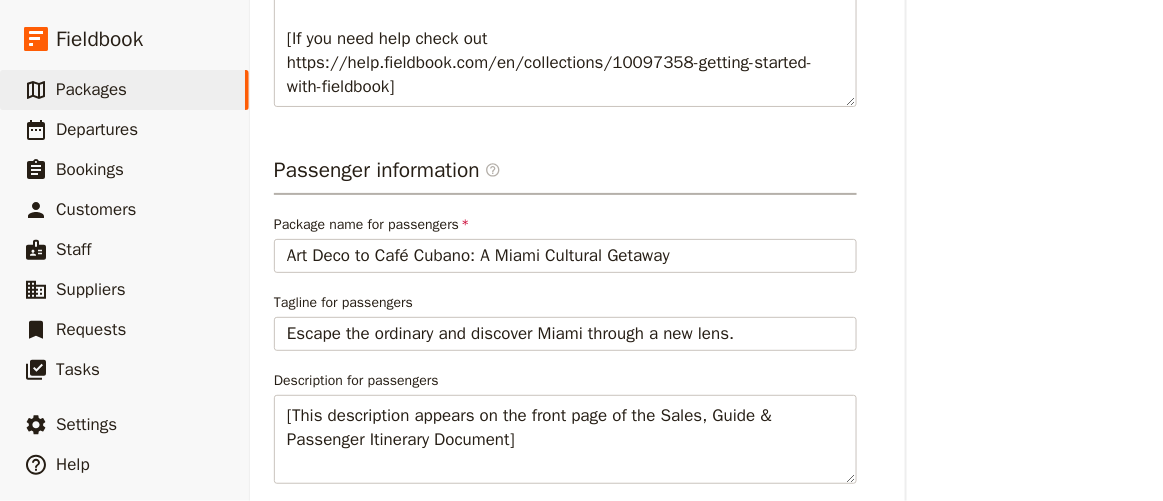 scroll, scrollTop: 818, scrollLeft: 0, axis: vertical 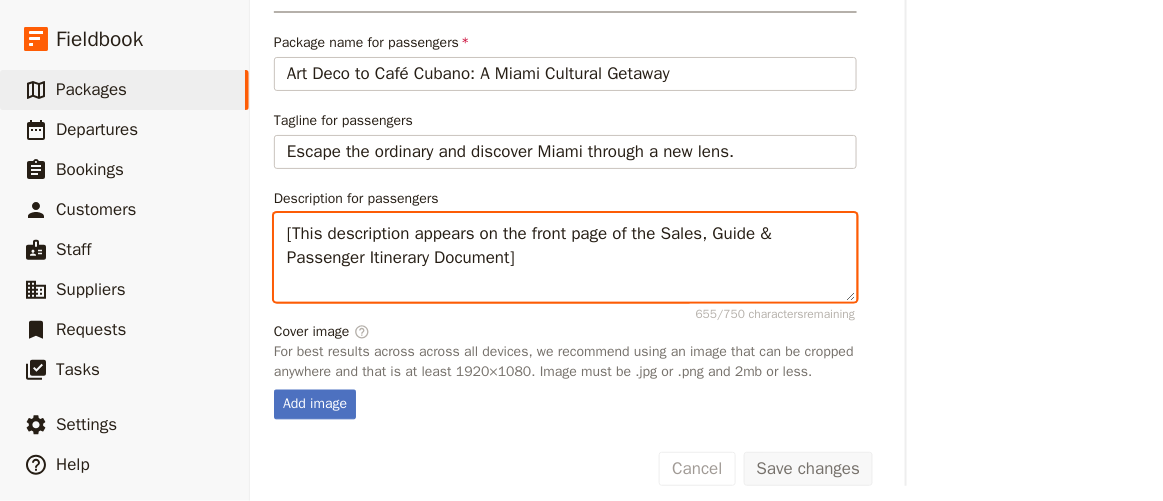 click on "[This description appears on the front page of the Sales, Guide & Passenger Itinerary Document]" at bounding box center (565, 257) 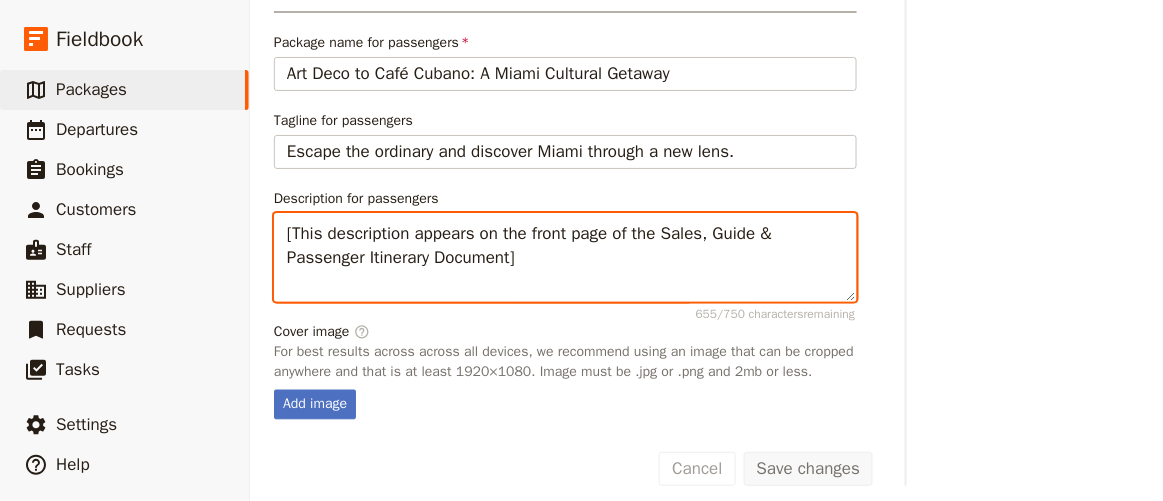 click on "[This description appears on the front page of the Sales, Guide & Passenger Itinerary Document]" at bounding box center (565, 257) 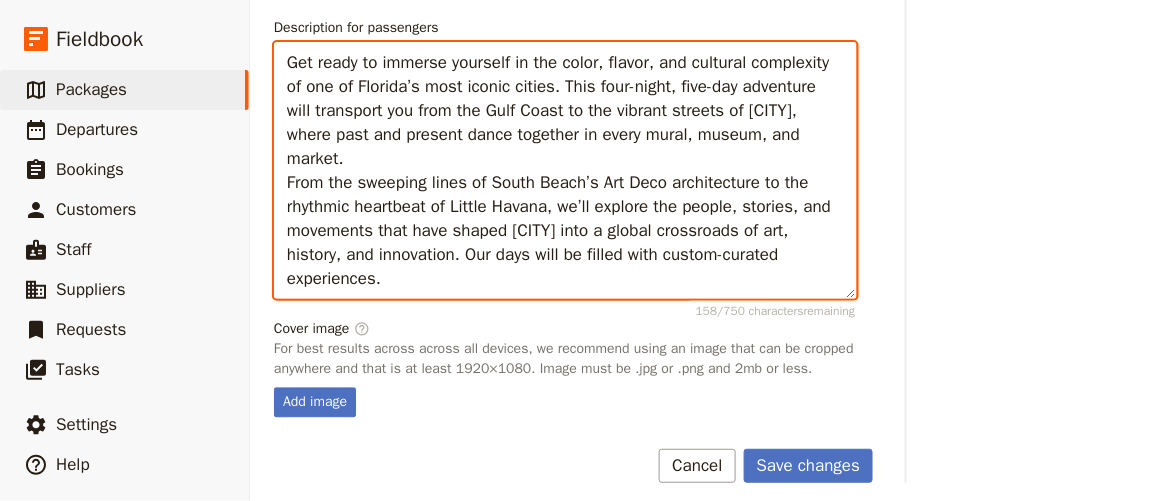 scroll, scrollTop: 1016, scrollLeft: 0, axis: vertical 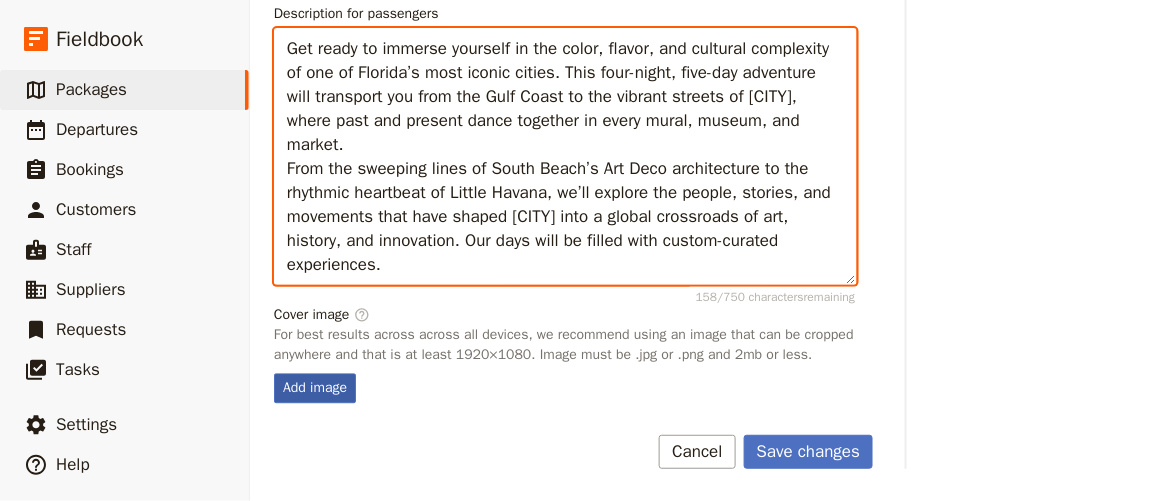 type on "Get ready to immerse yourself in the color, flavor, and cultural complexity of one of Florida’s most iconic cities. This four-night, five-day adventure will transport you from the Gulf Coast to the vibrant streets of [CITY], where past and present dance together in every mural, museum, and market.
From the sweeping lines of South Beach’s Art Deco architecture to the rhythmic heartbeat of Little Havana, we’ll explore the people, stories, and movements that have shaped [CITY] into a global crossroads of art, history, and innovation. Our days will be filled with custom-curated experiences." 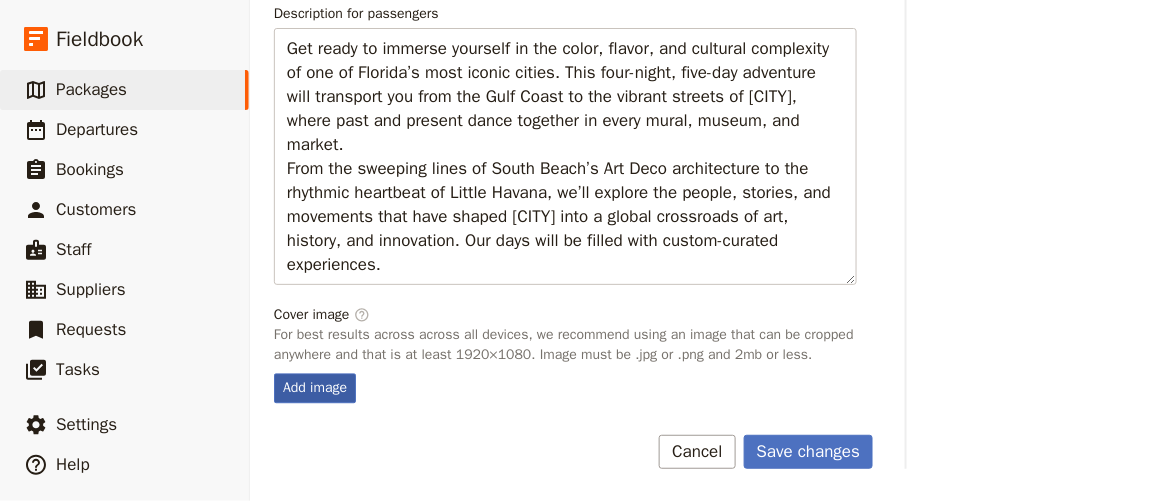 click on "Add image" at bounding box center [315, 388] 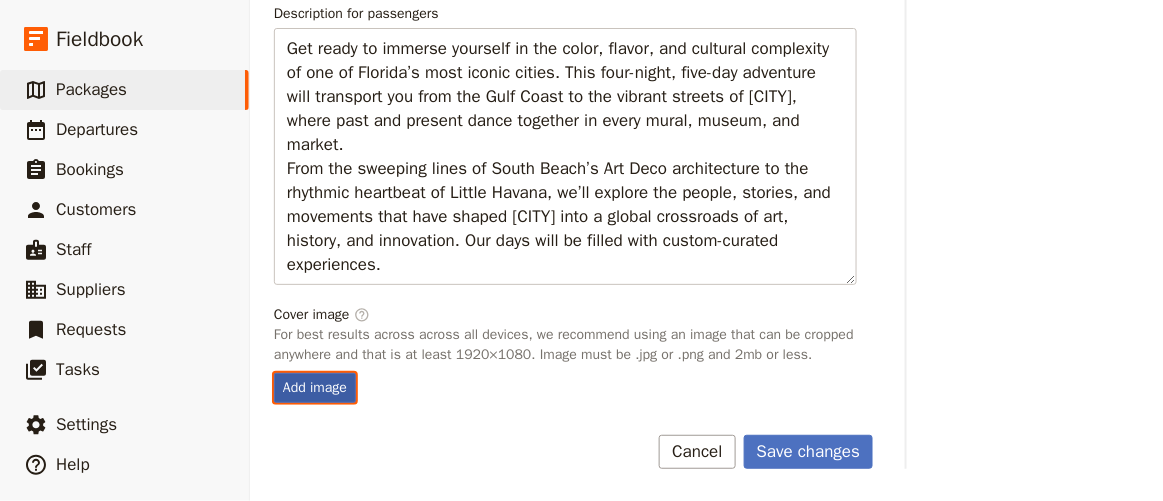 click on "Add image" at bounding box center (273, 372) 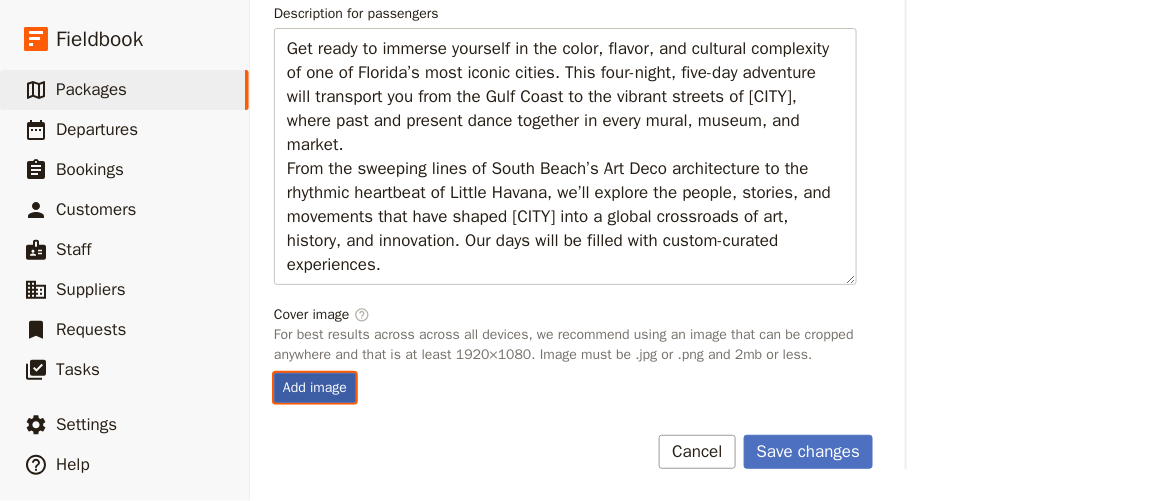 type on "C:\fakepath\[EVENT].jpeg" 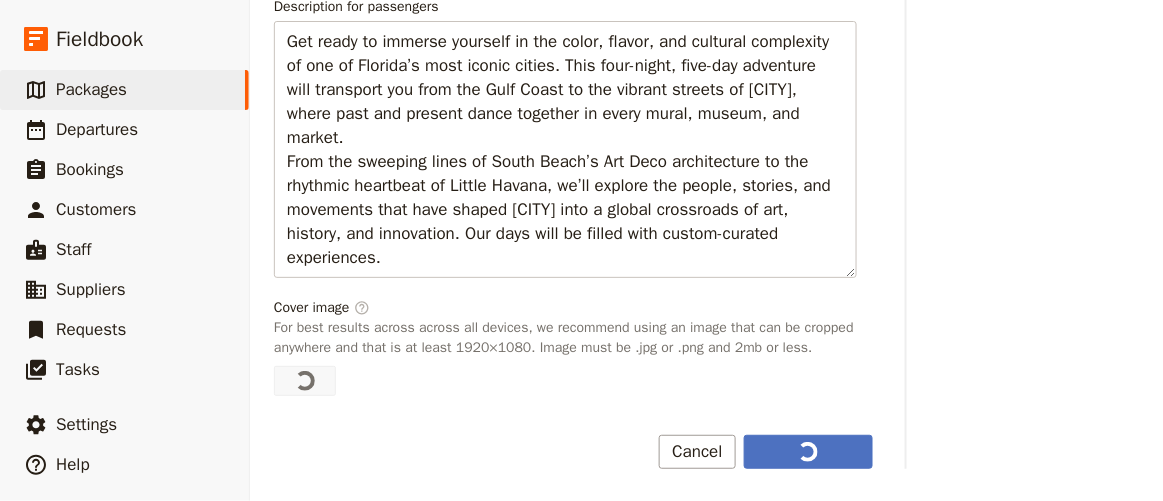 scroll, scrollTop: 1022, scrollLeft: 0, axis: vertical 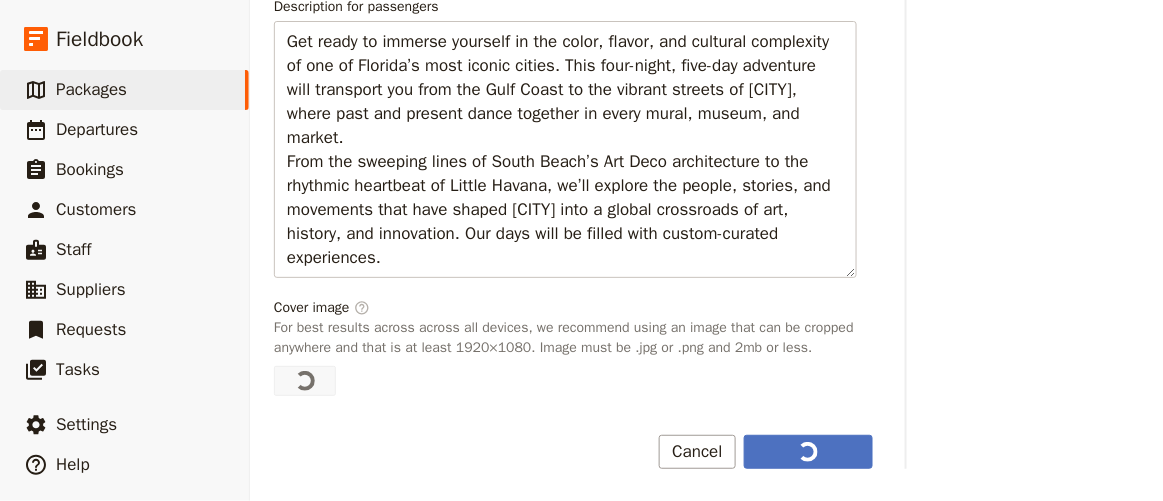type on "[This description appears on the front page of the Sales, Guide & Passenger Itinerary Document]" 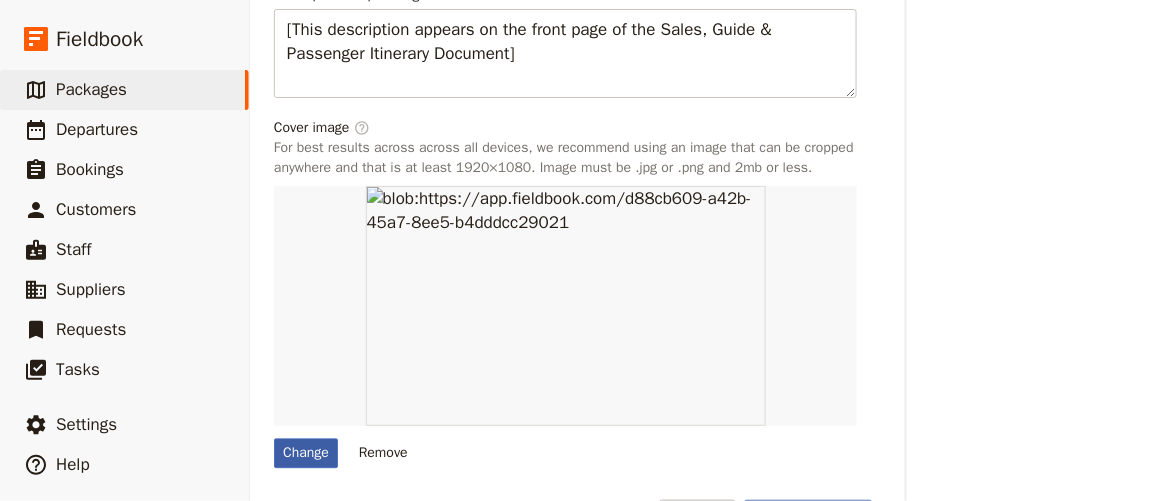 scroll, scrollTop: 1101, scrollLeft: 0, axis: vertical 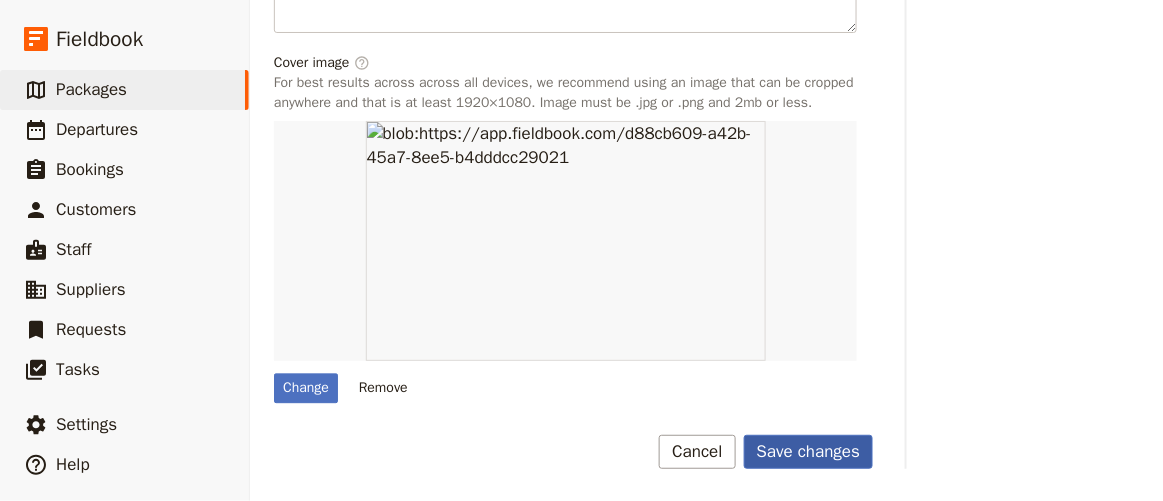 click on "Save changes" at bounding box center [809, 452] 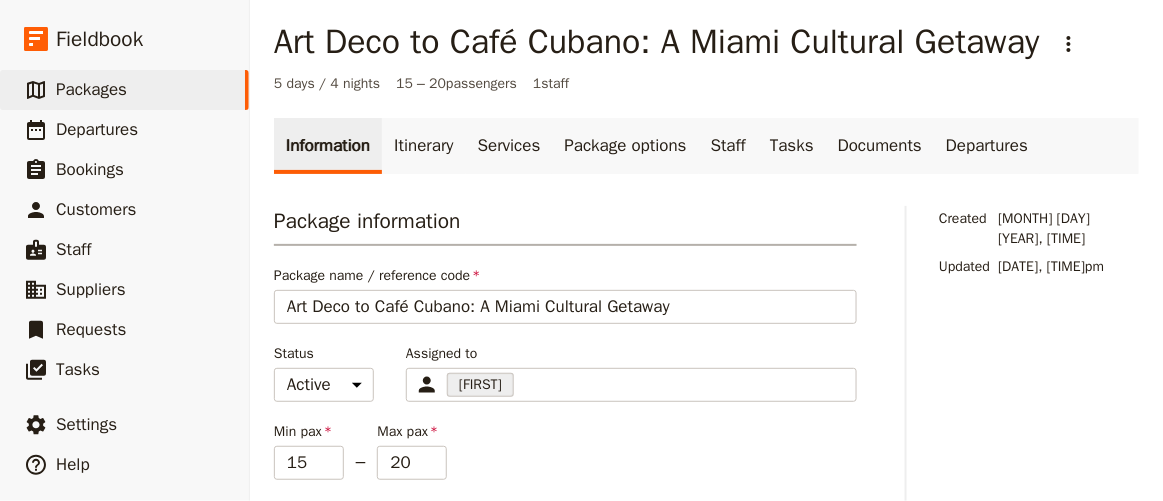 scroll, scrollTop: 0, scrollLeft: 0, axis: both 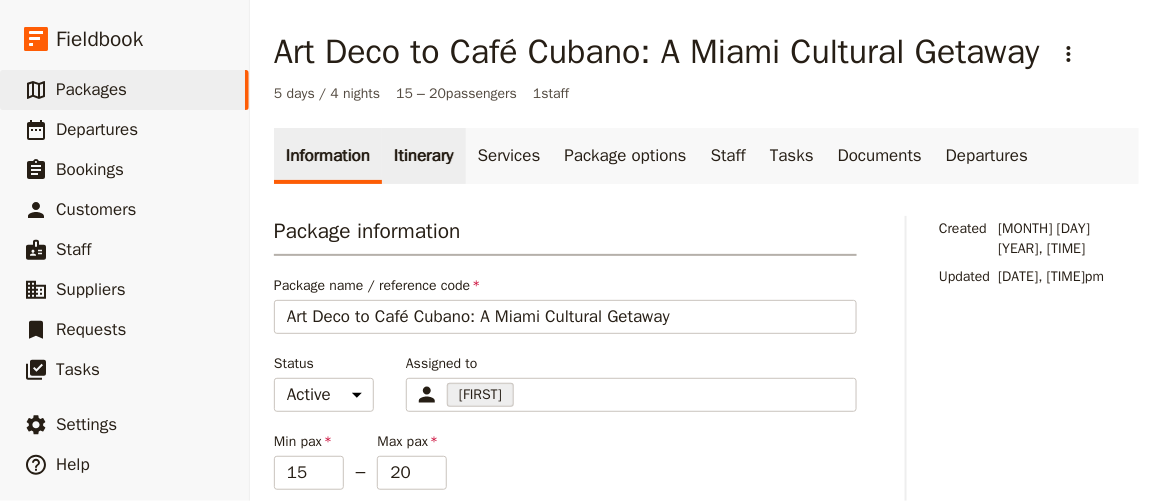 click on "Itinerary" at bounding box center (423, 156) 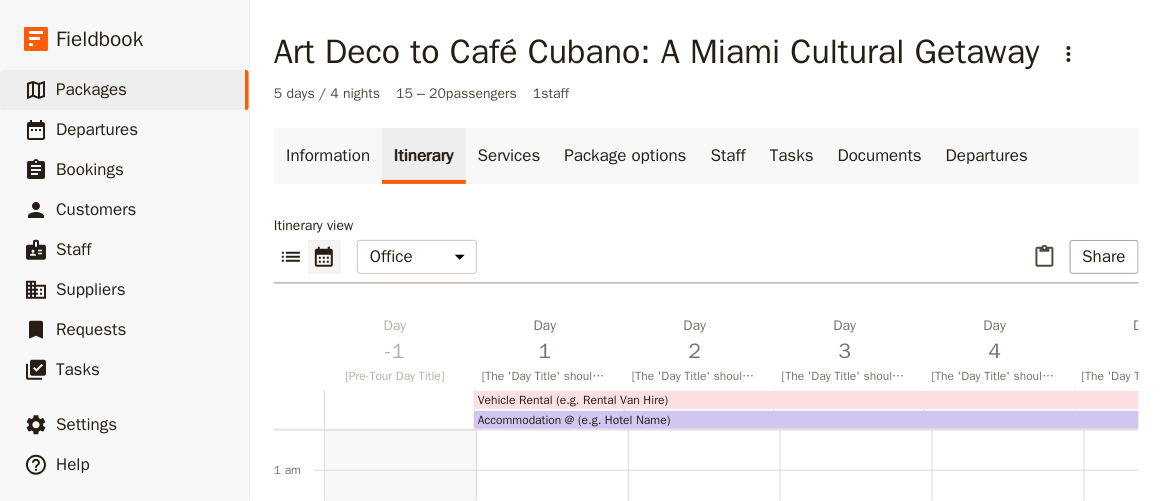 scroll, scrollTop: 239, scrollLeft: 0, axis: vertical 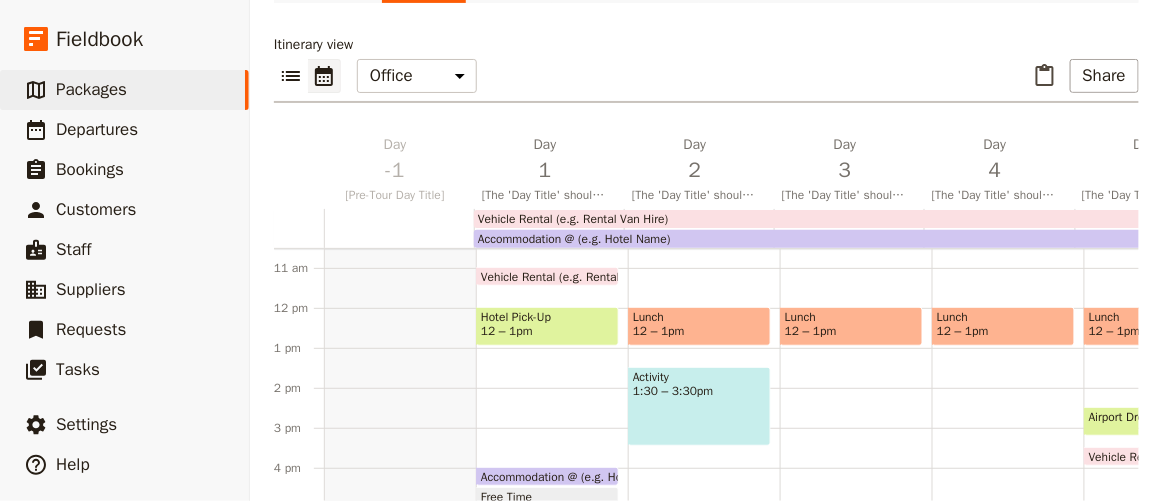 click on "Hotel Pick-Up" at bounding box center (547, 317) 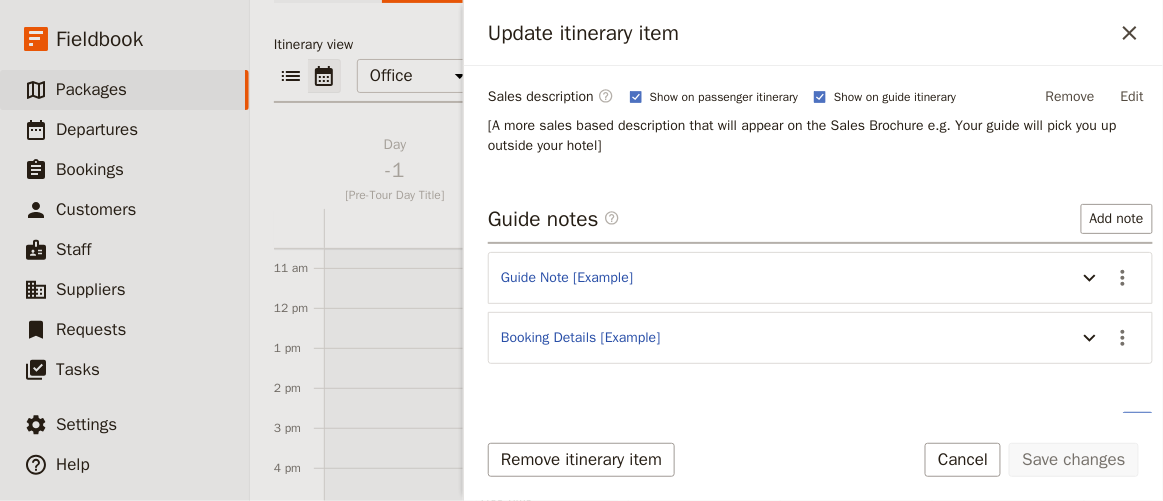 scroll, scrollTop: 0, scrollLeft: 0, axis: both 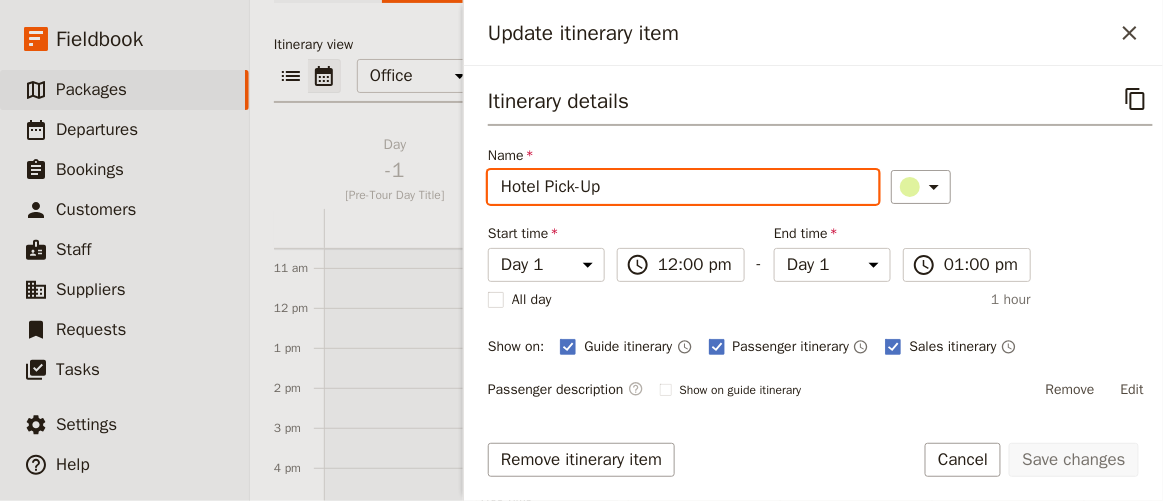 click on "Hotel Pick-Up" at bounding box center (683, 187) 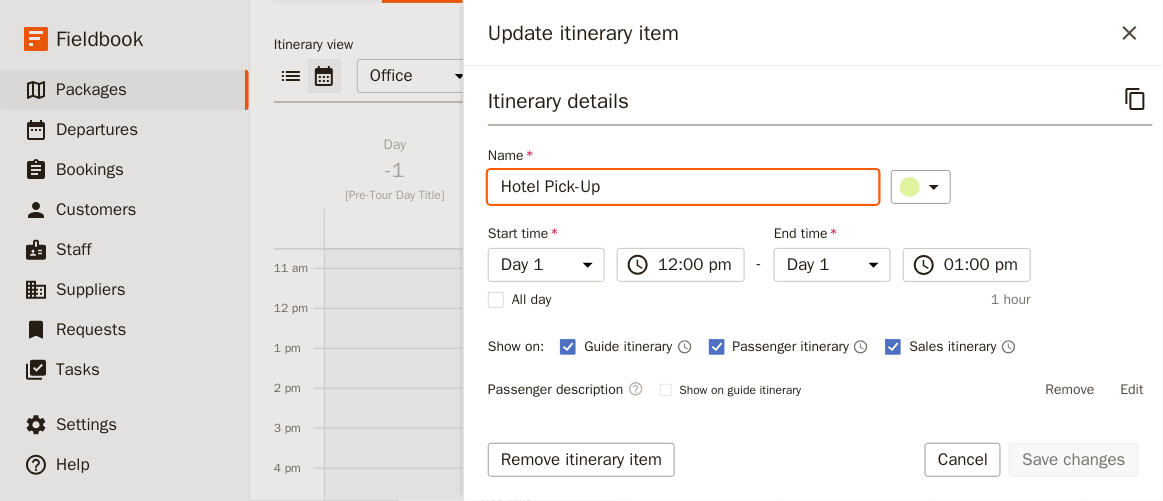 click on "Hotel Pick-Up" at bounding box center [683, 187] 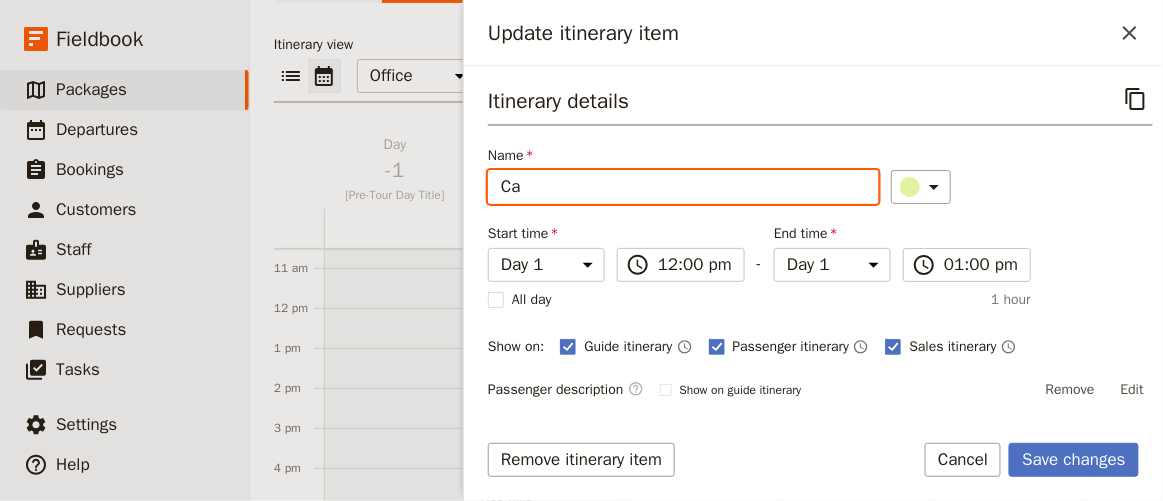 type on "C" 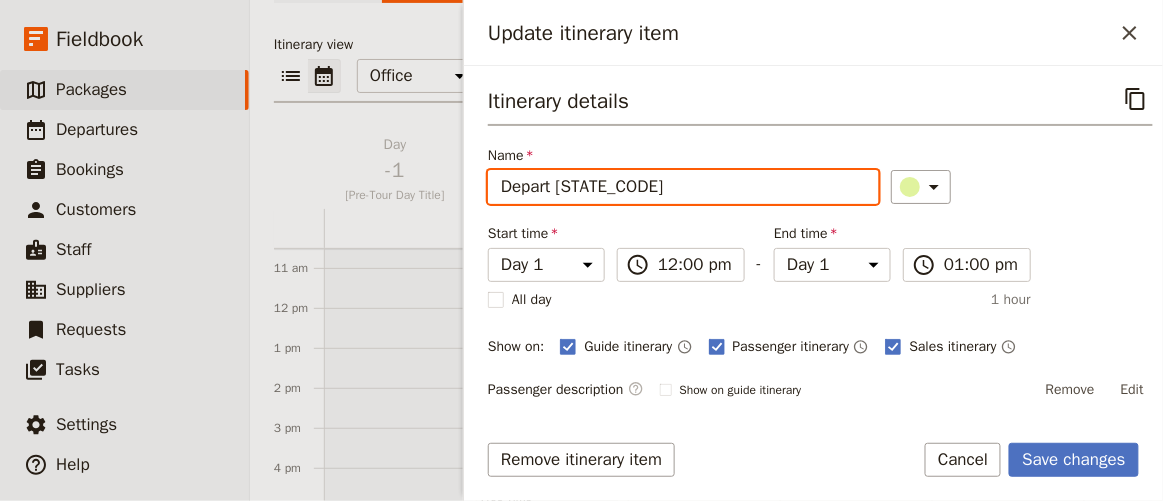 type on "Depart [STATE_CODE]" 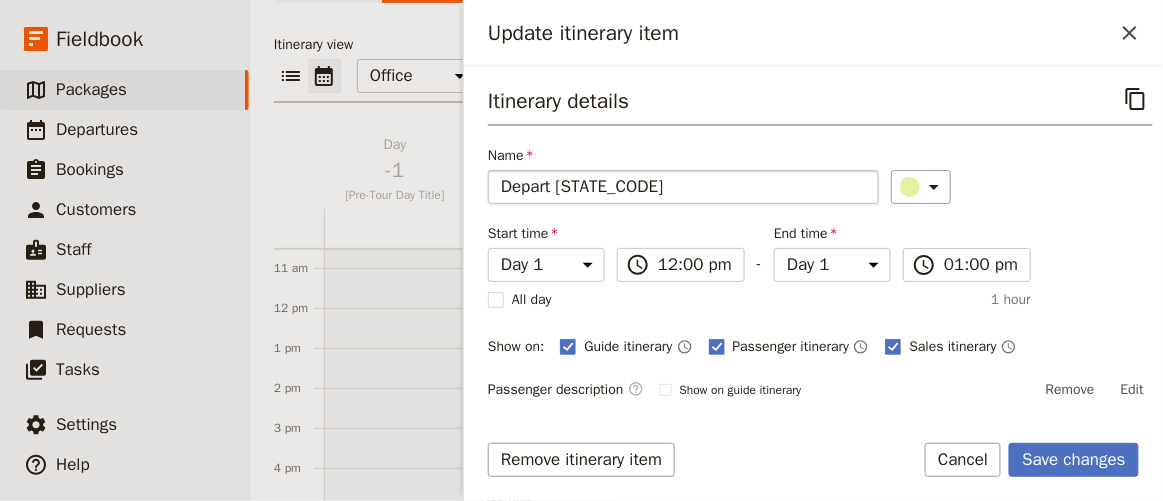 type 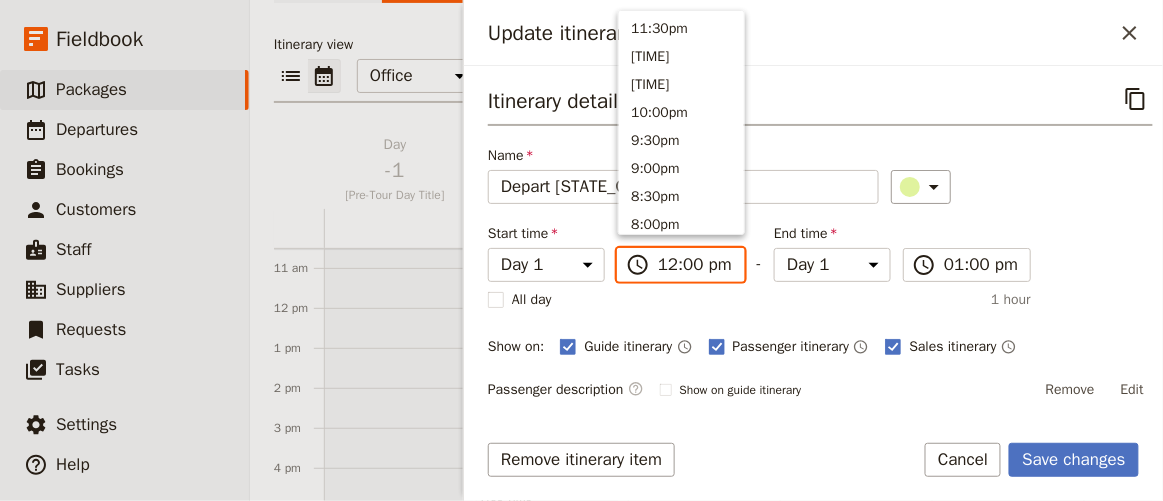 scroll, scrollTop: 647, scrollLeft: 0, axis: vertical 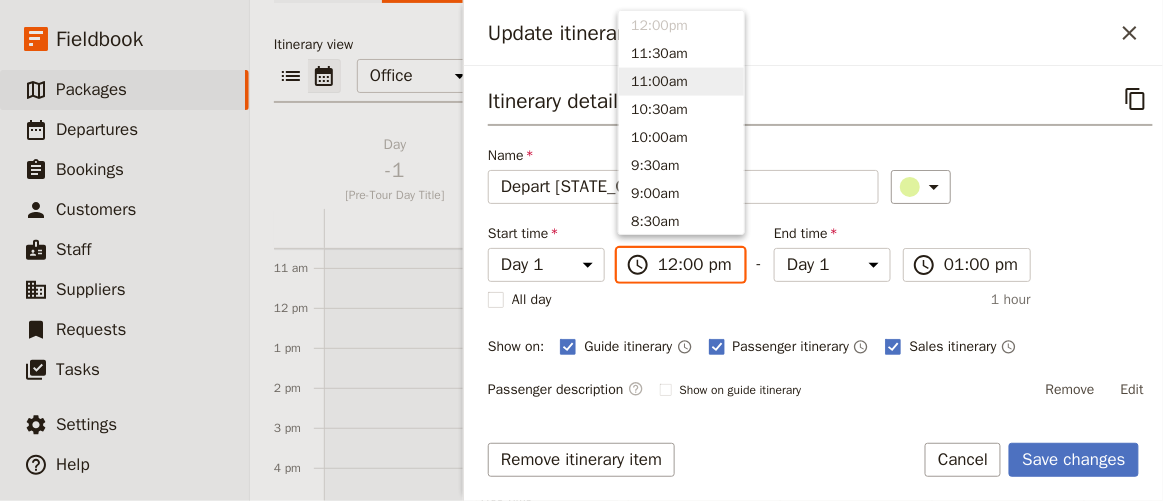 click on "11:00am" at bounding box center (681, 82) 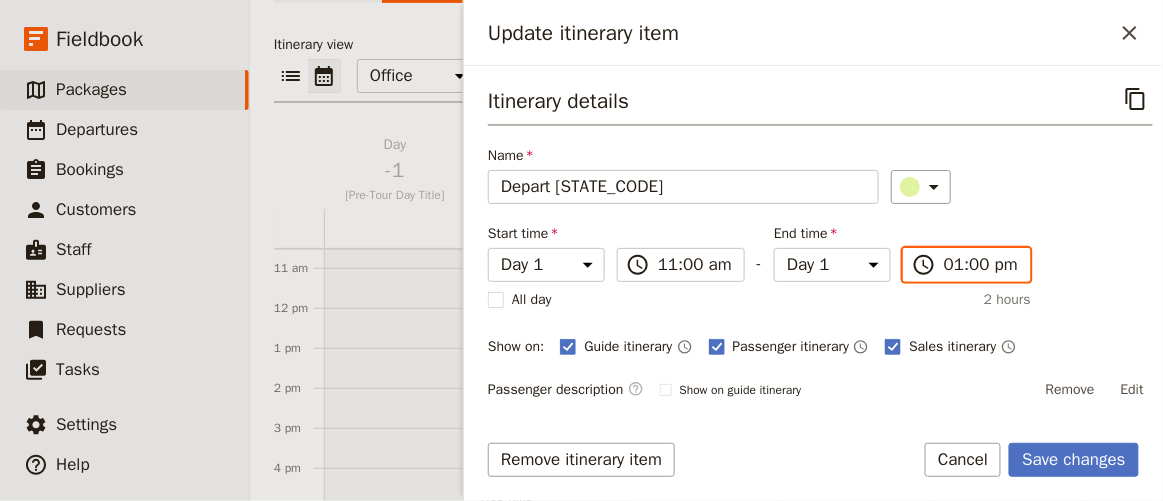 click on "01:00 pm" at bounding box center (981, 265) 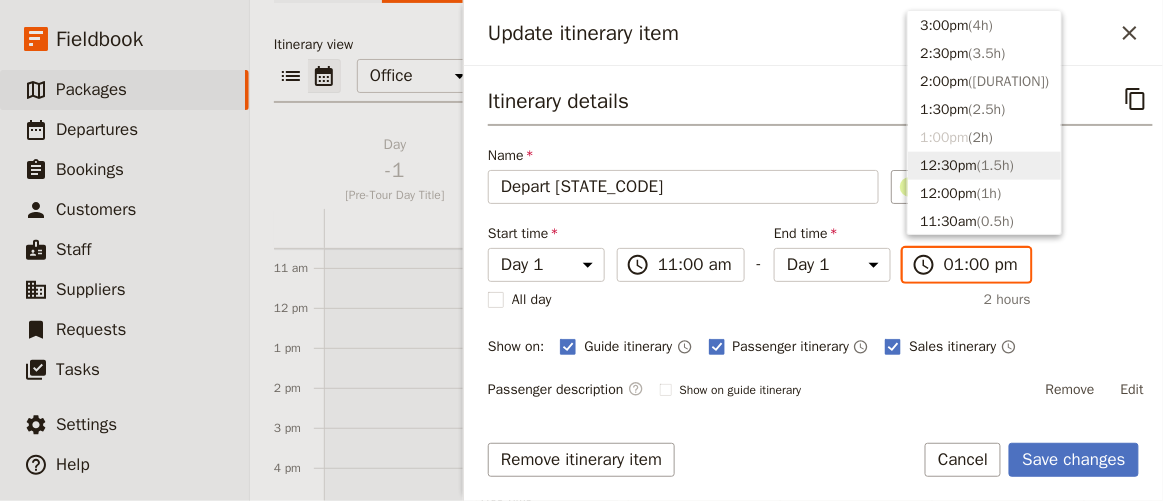scroll, scrollTop: 389, scrollLeft: 0, axis: vertical 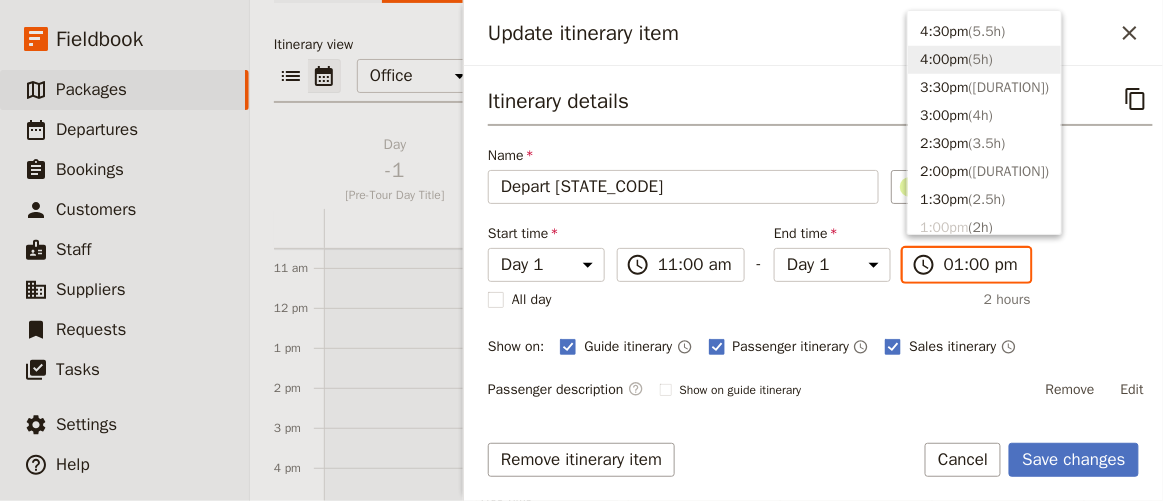 click on "4:00pm  ( 5h )" at bounding box center [984, 60] 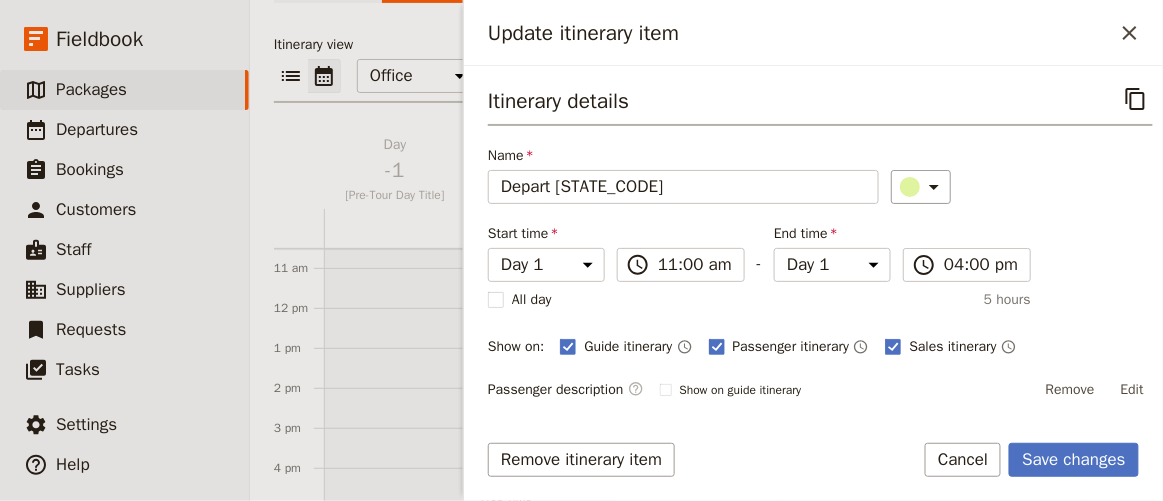 click on "Itinerary details ​ Name Depart St. Petersburg ​ Start time Day -1 Day 1 Day 2 Day 3 Day 4 Day 5 Day +1 11:00 ​ 11:00 am - End time Day -1 Day 1 Day 2 Day 3 Day 4 Day 5 Day +1 16:00 ​ 04:00 pm All day 5 hours Show on: Guide itinerary ​ Passenger itinerary ​ Sales itinerary ​ Passenger description ​ Show on guide itinerary Remove Edit [A more logistics based description e.g. Your guide will meet you near the reception of Amazing Hotel, please arrive 5 minutes early] Sales description ​ Show on passenger itinerary Show on guide itinerary Remove Edit [A more sales based description that will appear on the Sales Brochure e.g. Your guide will pick you up outside your hotel]" at bounding box center (820, 300) 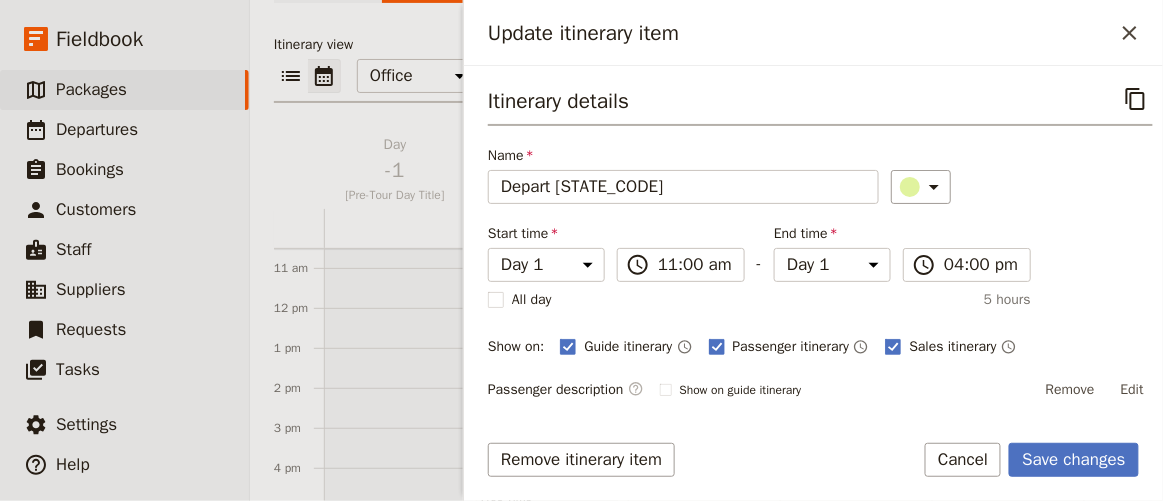 scroll, scrollTop: 90, scrollLeft: 0, axis: vertical 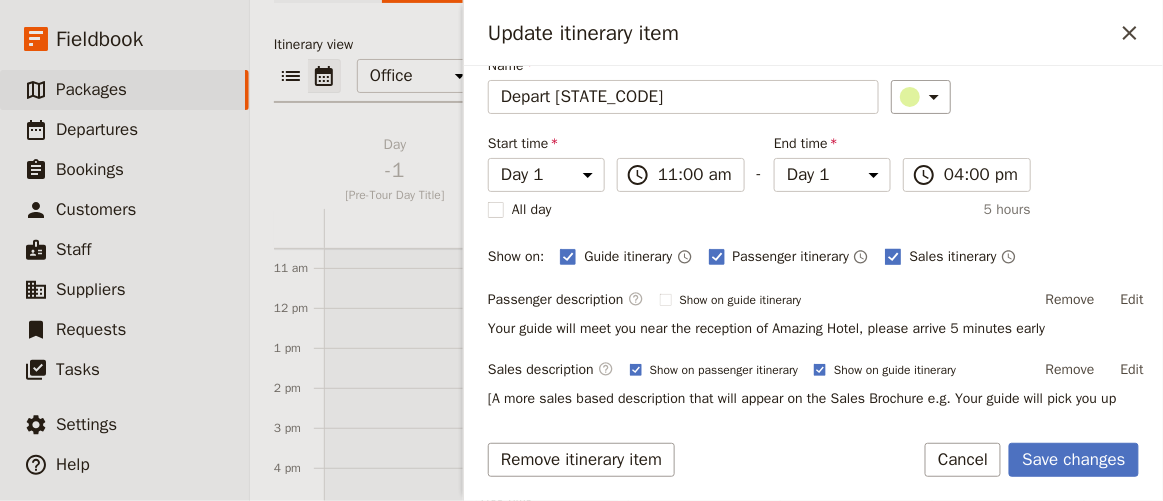 click 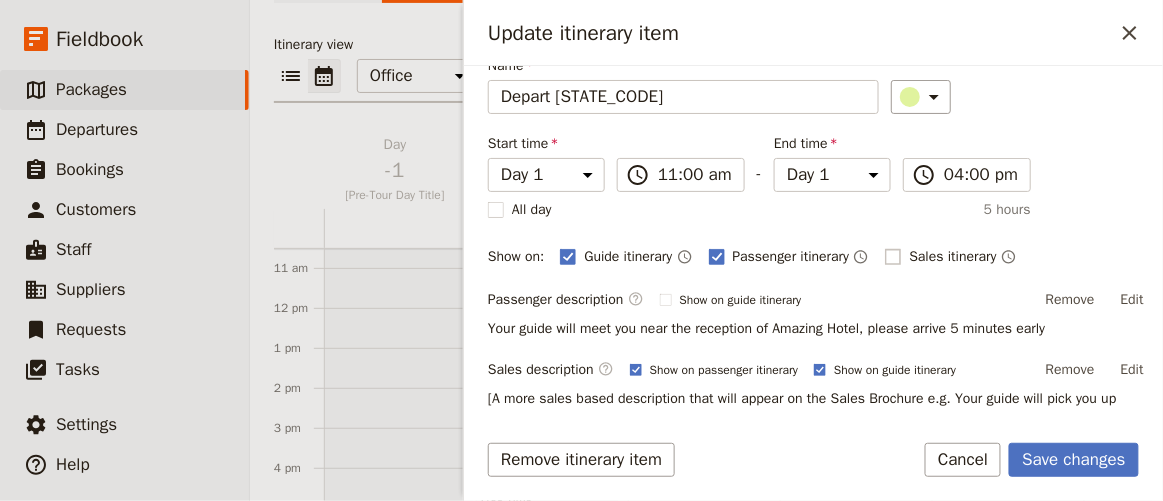 checkbox on "false" 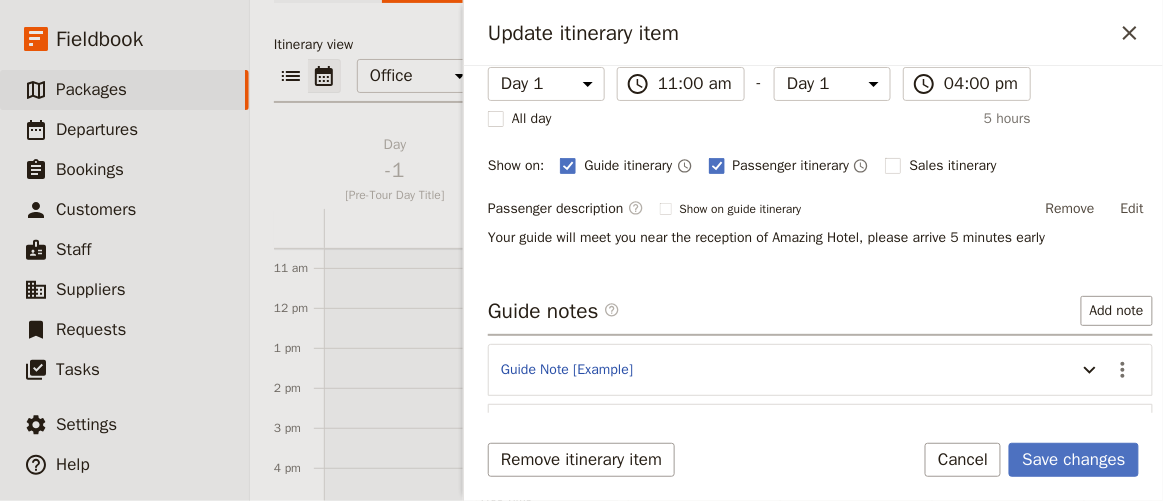 scroll, scrollTop: 272, scrollLeft: 0, axis: vertical 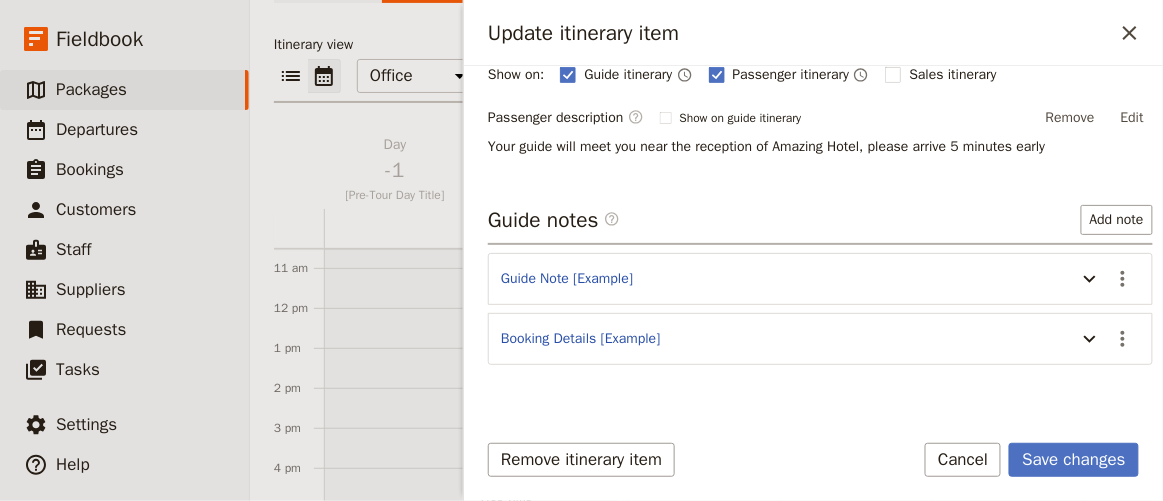 click on "Your guide will meet you near the reception of Amazing Hotel, please arrive 5 minutes early" at bounding box center [820, 147] 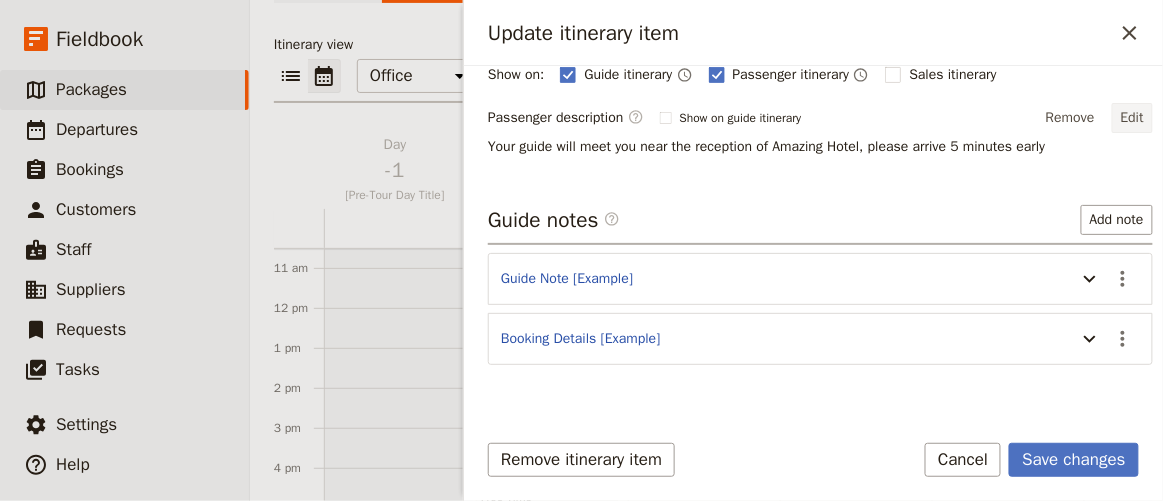 click on "Edit" at bounding box center [1132, 118] 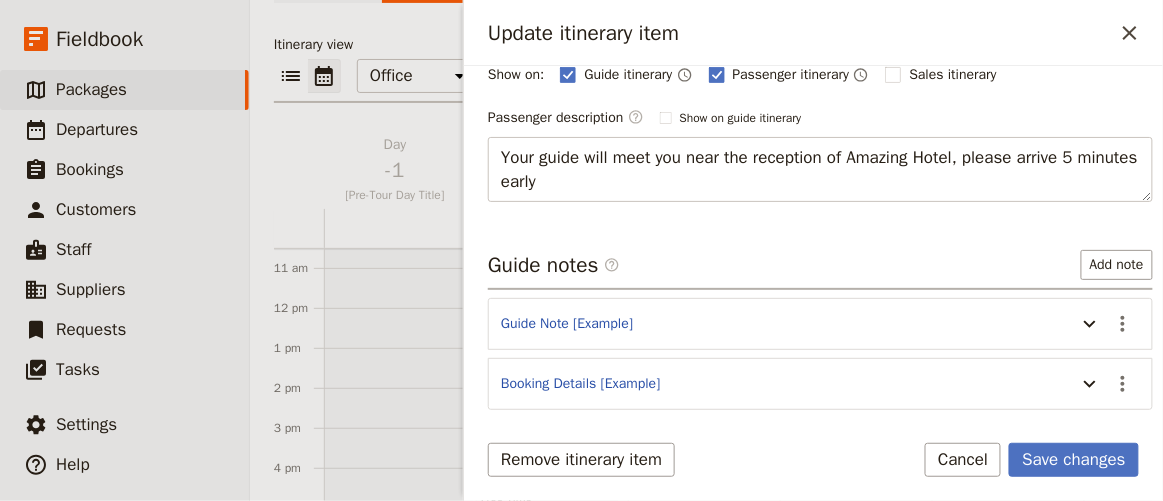 drag, startPoint x: 869, startPoint y: 177, endPoint x: 467, endPoint y: 140, distance: 403.69916 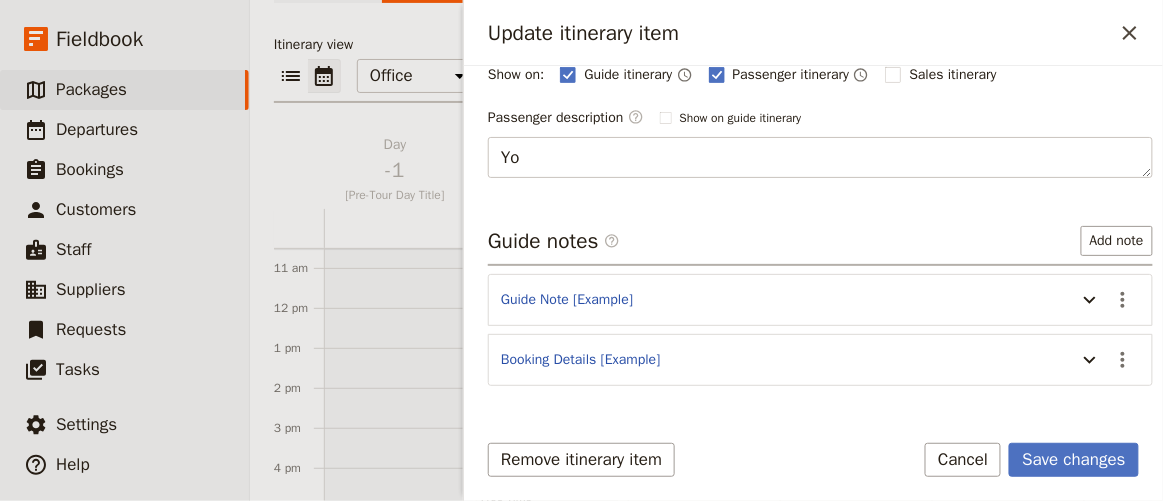 type on "Y" 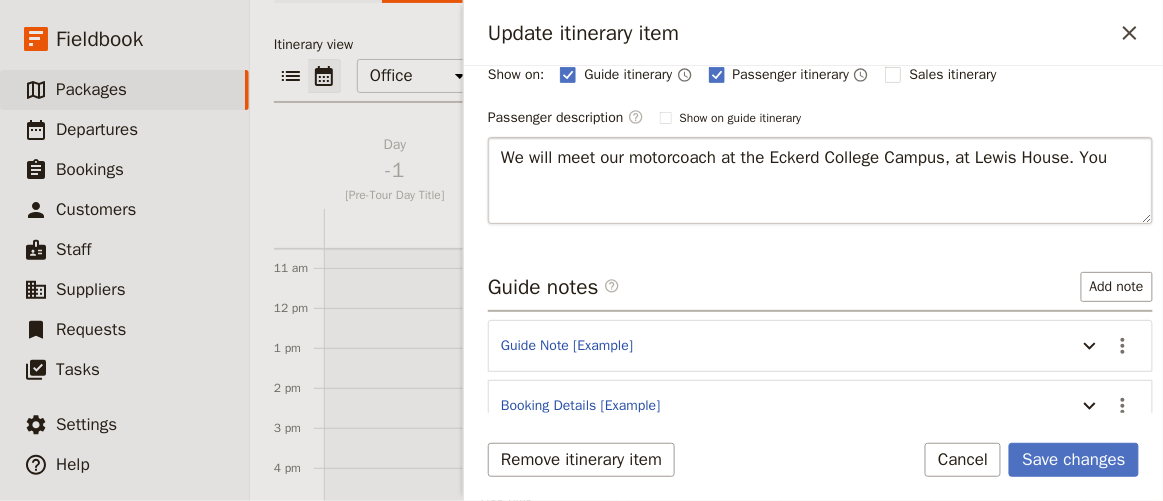 drag, startPoint x: 1135, startPoint y: 169, endPoint x: 1136, endPoint y: 216, distance: 47.010635 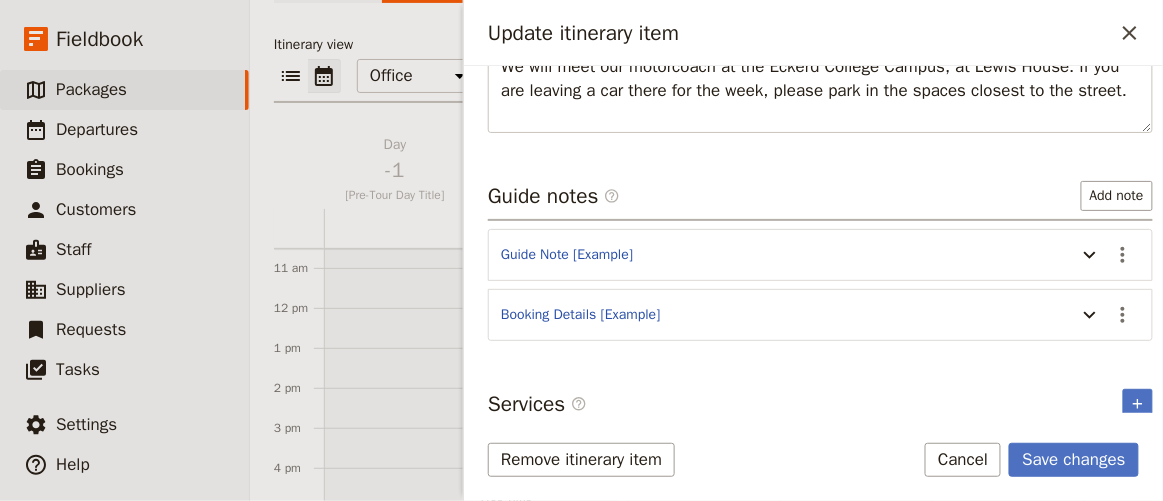 scroll, scrollTop: 272, scrollLeft: 0, axis: vertical 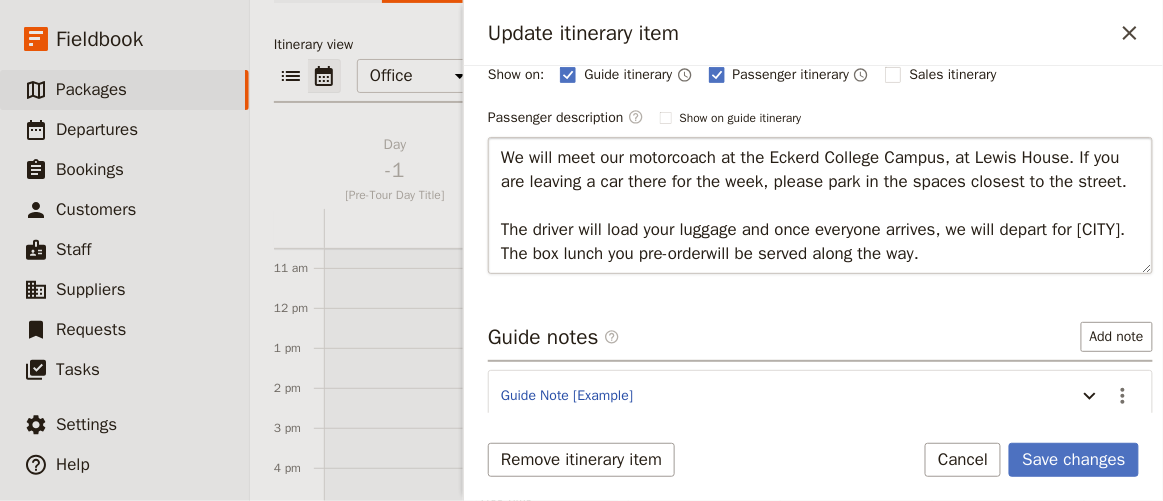 type on "We will meet our motorcoach at the Eckerd College Campus, at Lewis House. If you are leaving a car there for the week, please park in the spaces closest to the street.
The driver will load your luggage and once everyone arrives, we will depart for Miami. The box lunch you pre-order will be served along the way." 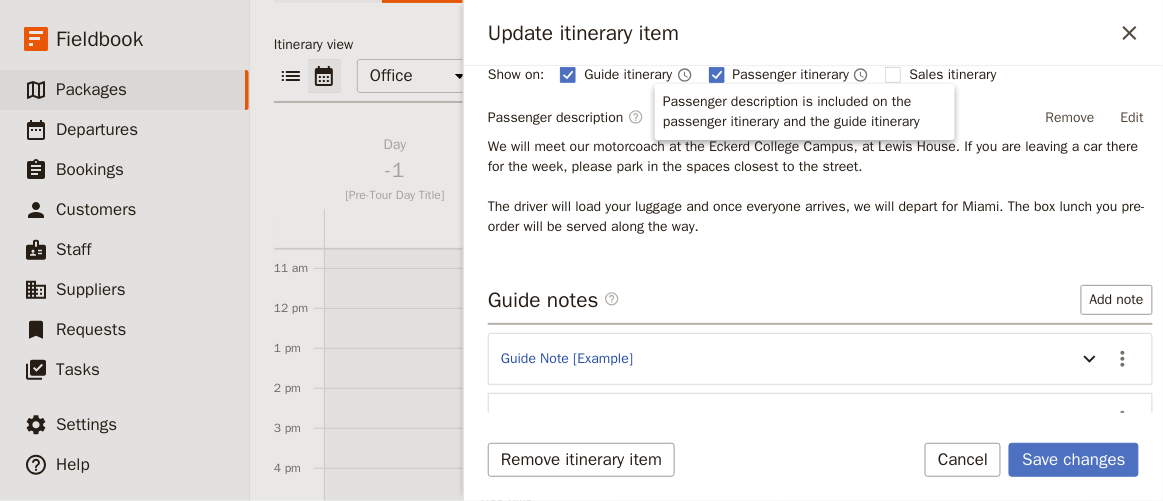 click on "Itinerary details ​ Name Depart St. Petersburg ​ Start time Day -1 Day 1 Day 2 Day 3 Day 4 Day 5 Day +1 11:00 ​ 11:00 am - End time Day -1 Day 1 Day 2 Day 3 Day 4 Day 5 Day +1 16:00 ​ 04:00 pm All day 5 hours Show on: Guide itinerary ​ Passenger itinerary ​ Sales itinerary ​ Passenger description ​ Show on guide itinerary Remove Edit We will meet our motorcoach at the Eckerd College Campus, at Lewis House. If you are leaving a car there for the week, please park in the spaces closest to the street.
The driver will load your luggage and once everyone arrives, we will depart for Miami. The box lunch you pre-order will be served along the way. Guide notes ​ Add note Guide Note [Example] ​ Booking Details [Example] ​ Services ​ ​" at bounding box center (813, 239) 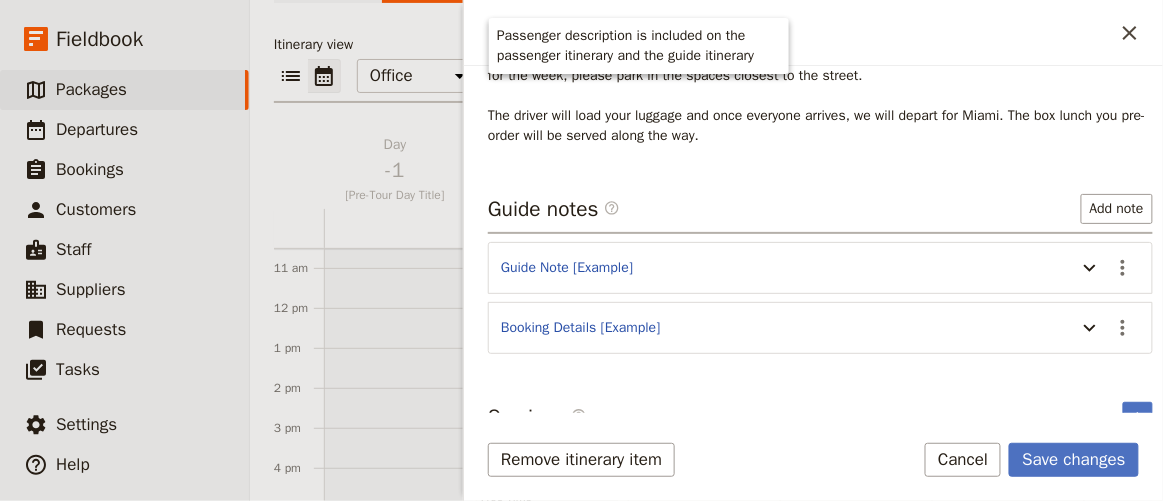 scroll, scrollTop: 383, scrollLeft: 0, axis: vertical 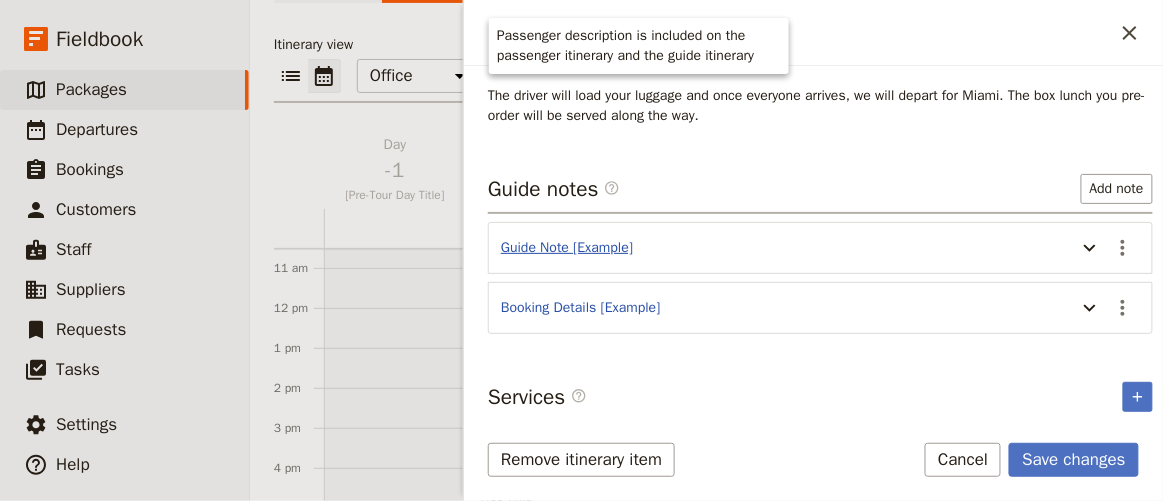 click on "Guide Note [Example]" at bounding box center (567, 248) 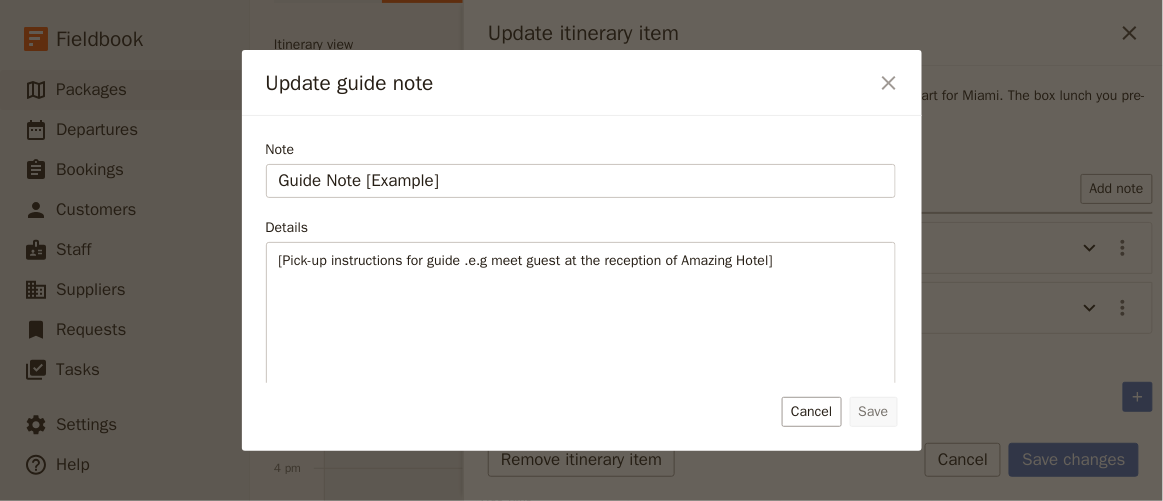 drag, startPoint x: 467, startPoint y: 176, endPoint x: 166, endPoint y: 197, distance: 301.73166 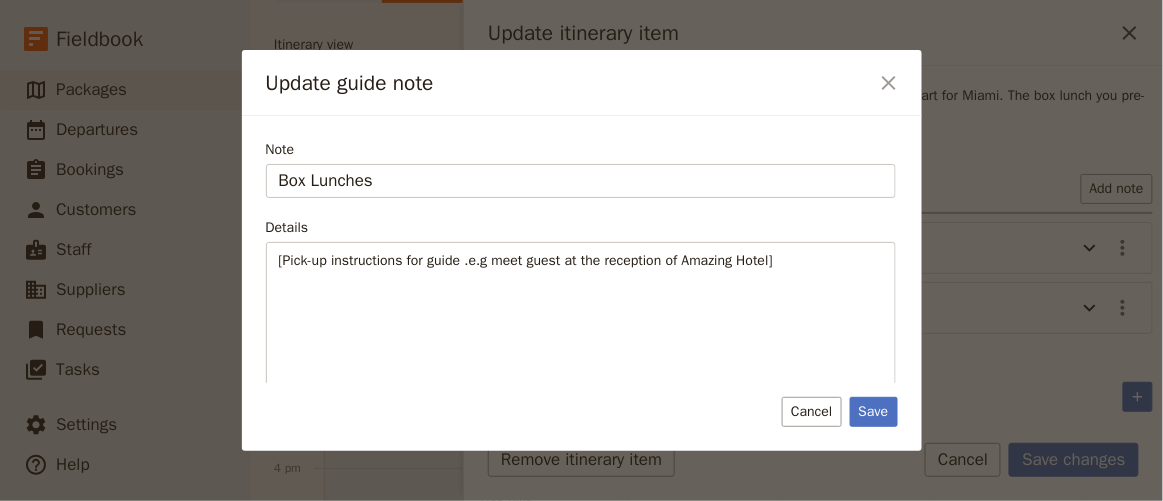type on "Box Lunches" 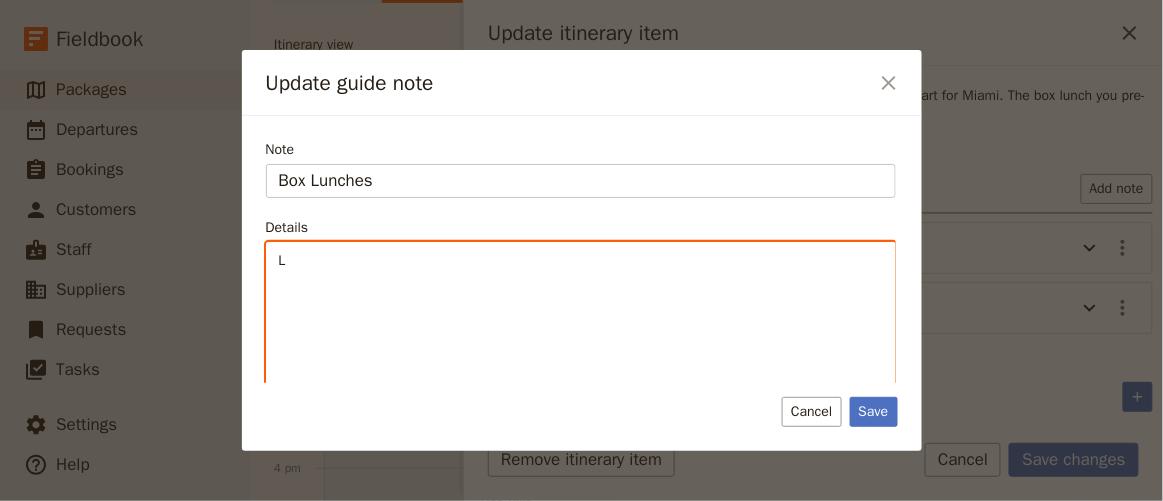type 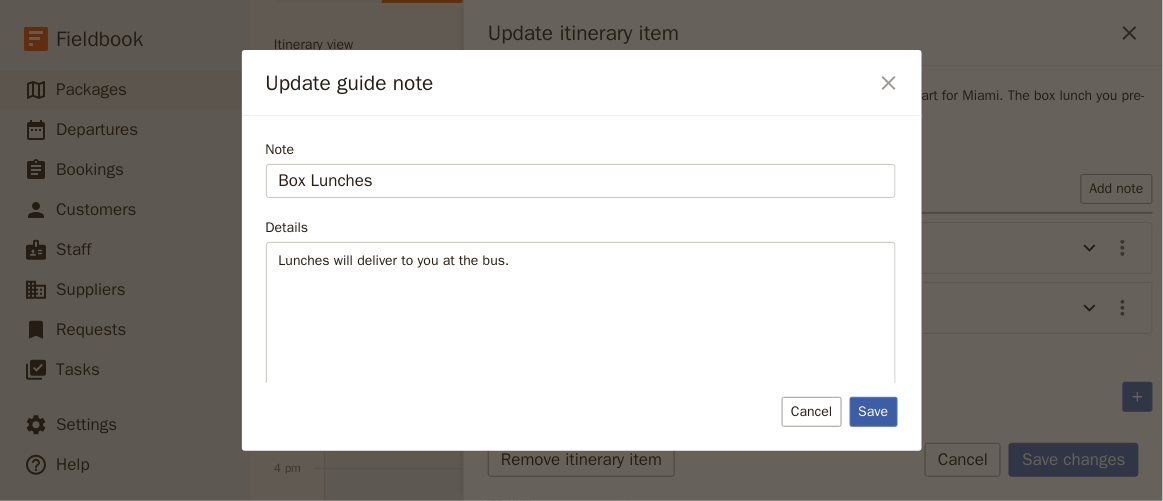 click on "Save" at bounding box center (874, 412) 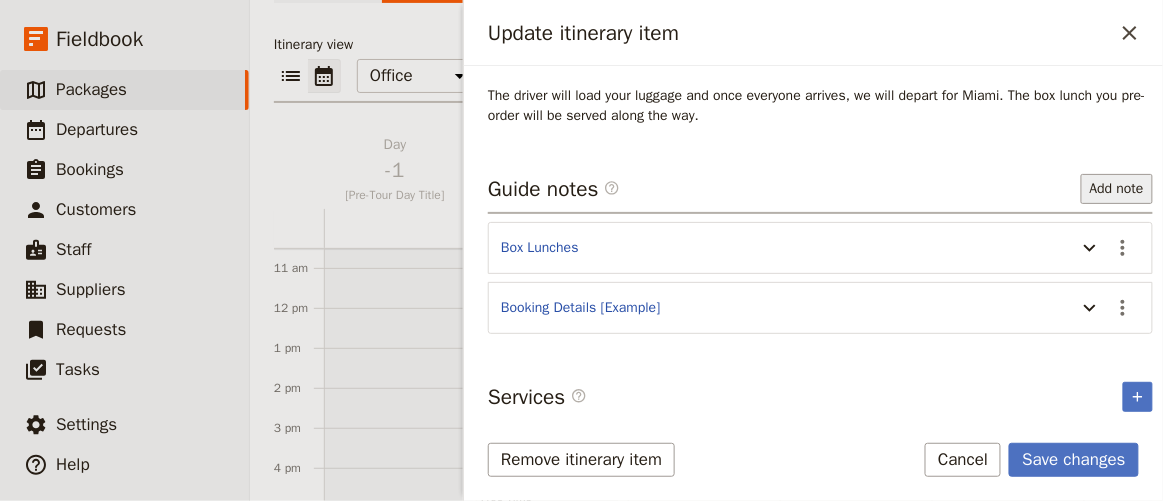 click on "Add note" at bounding box center (1117, 189) 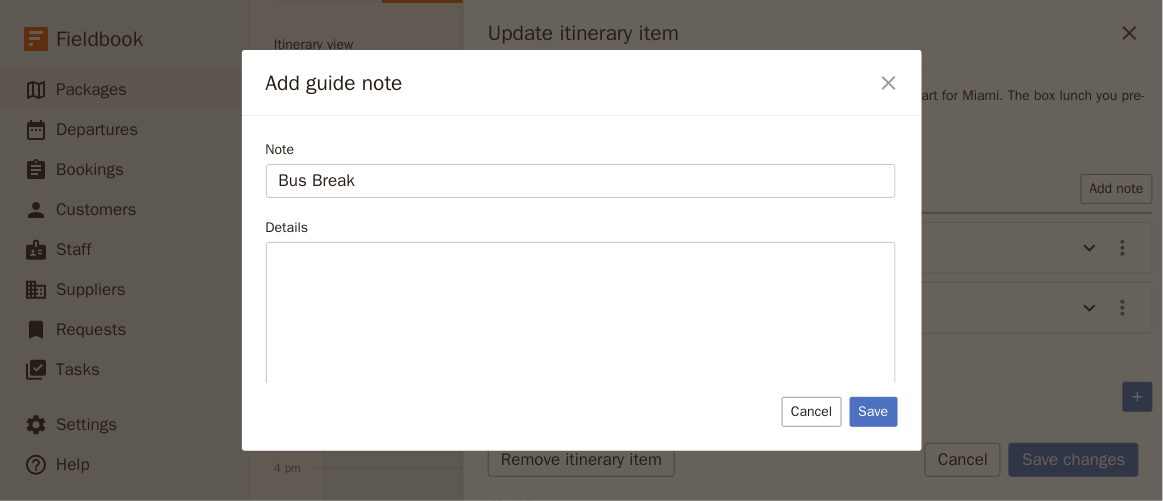 type on "Bus Break" 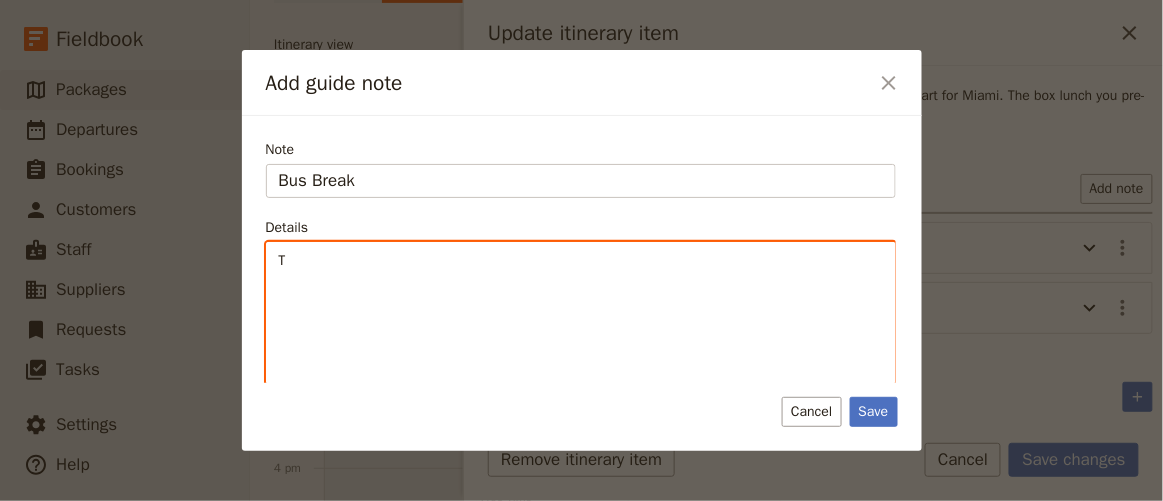 type 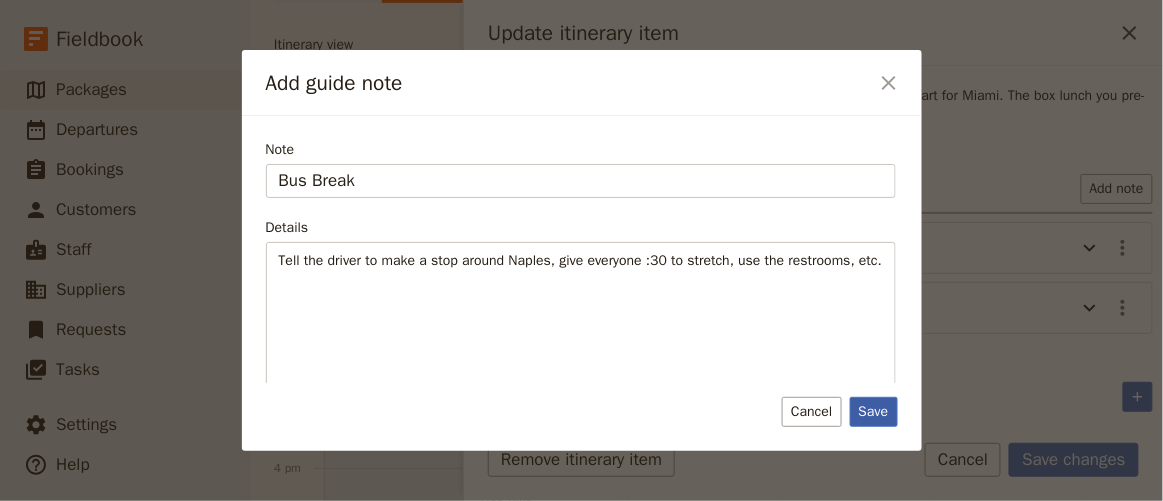 click on "Save" at bounding box center (874, 412) 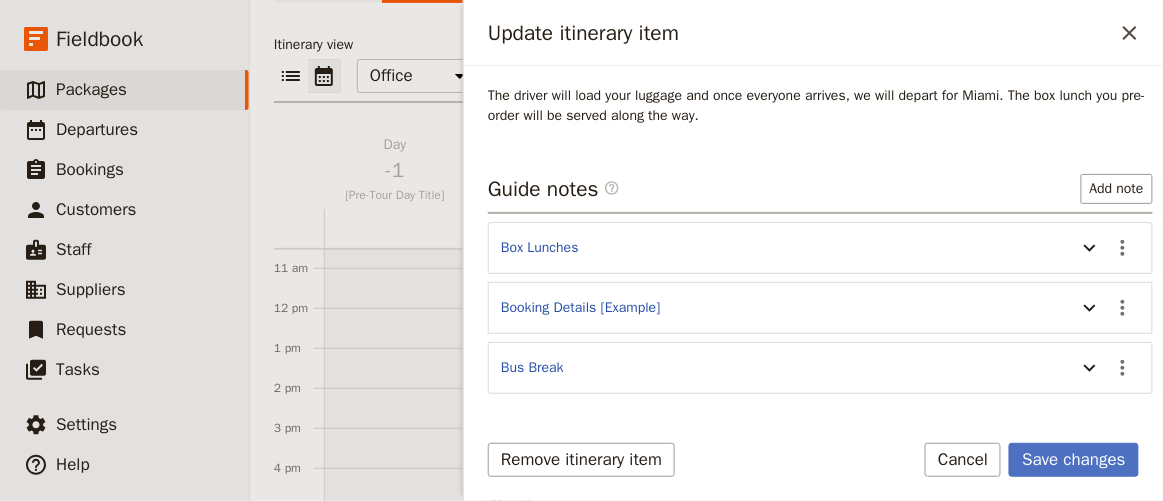scroll, scrollTop: 443, scrollLeft: 0, axis: vertical 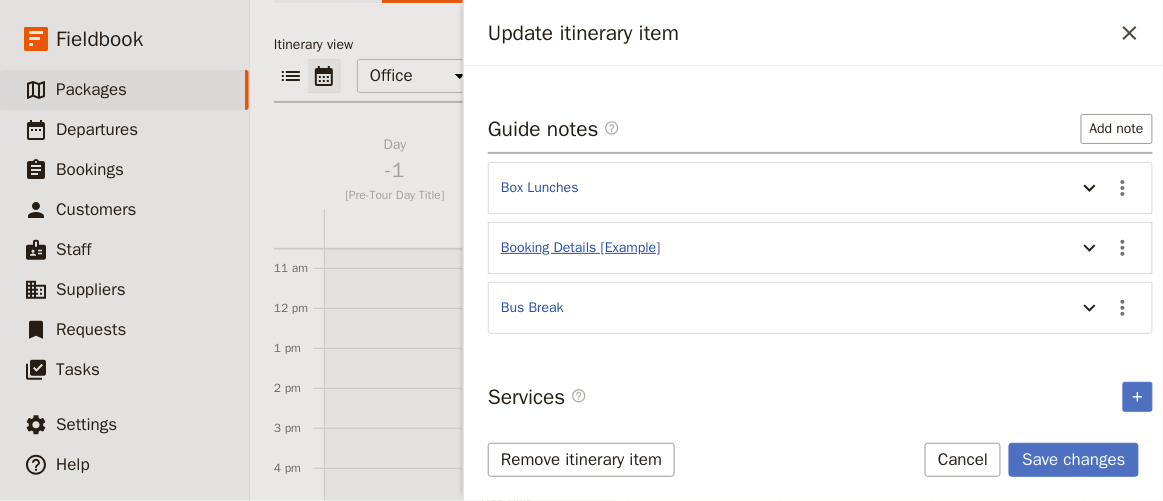click on "Booking Details [Example]" at bounding box center [581, 248] 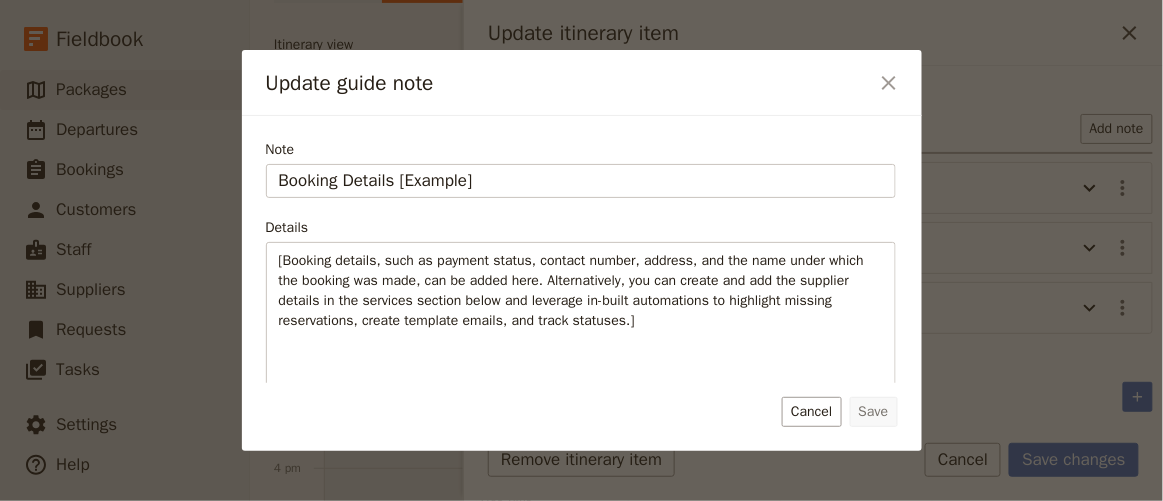 drag, startPoint x: 516, startPoint y: 185, endPoint x: 255, endPoint y: 186, distance: 261.00192 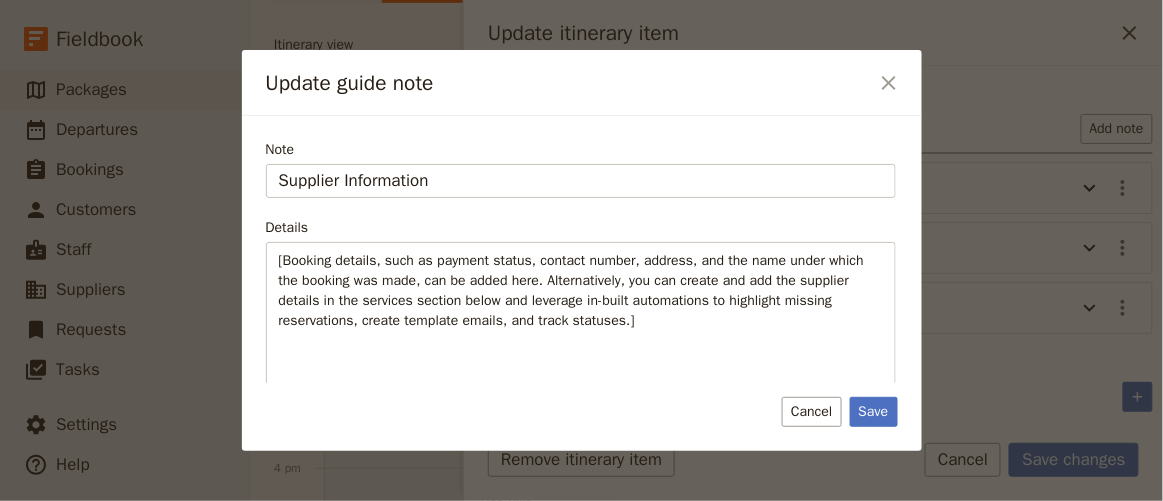 type on "Supplier Information" 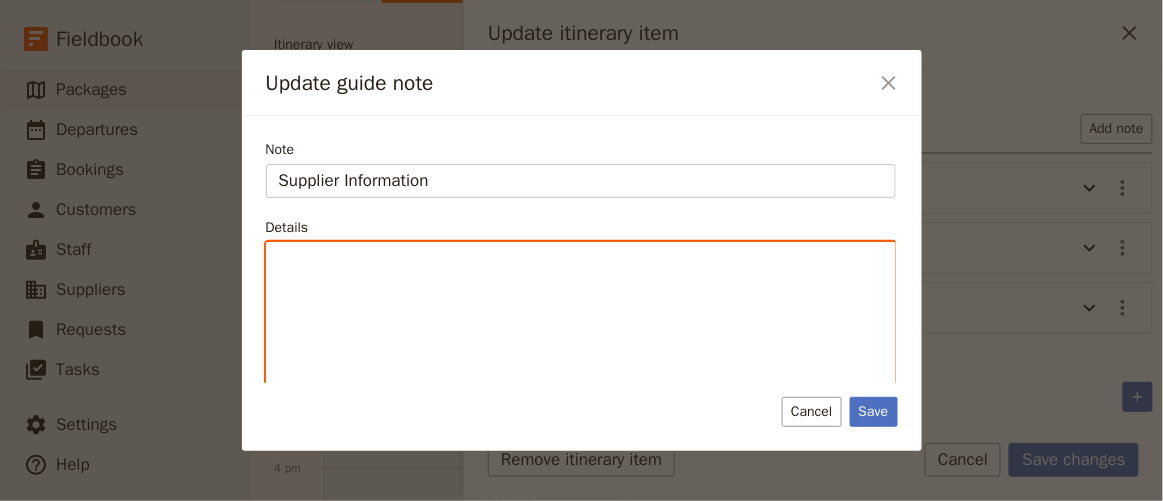 type 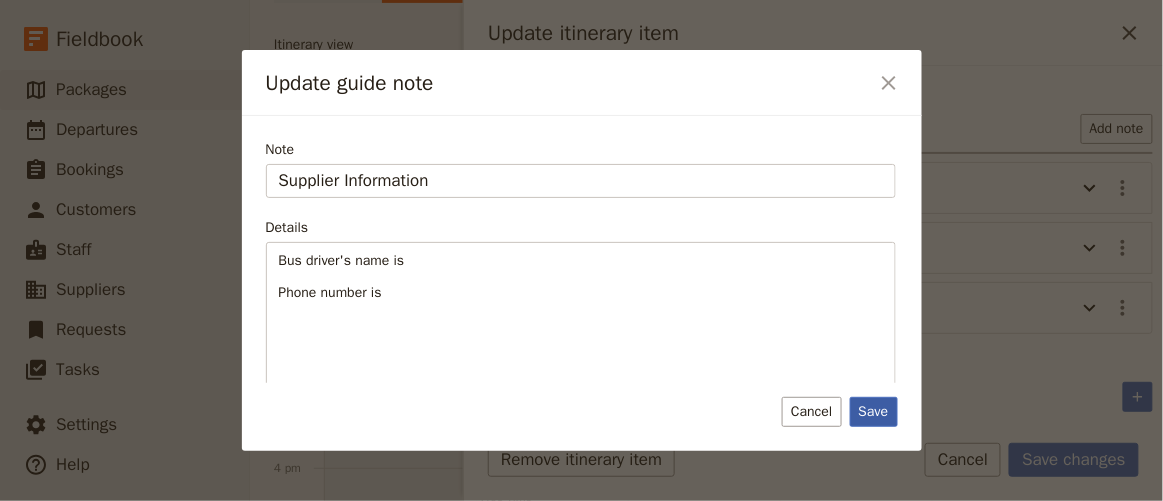 click on "Save" at bounding box center (874, 412) 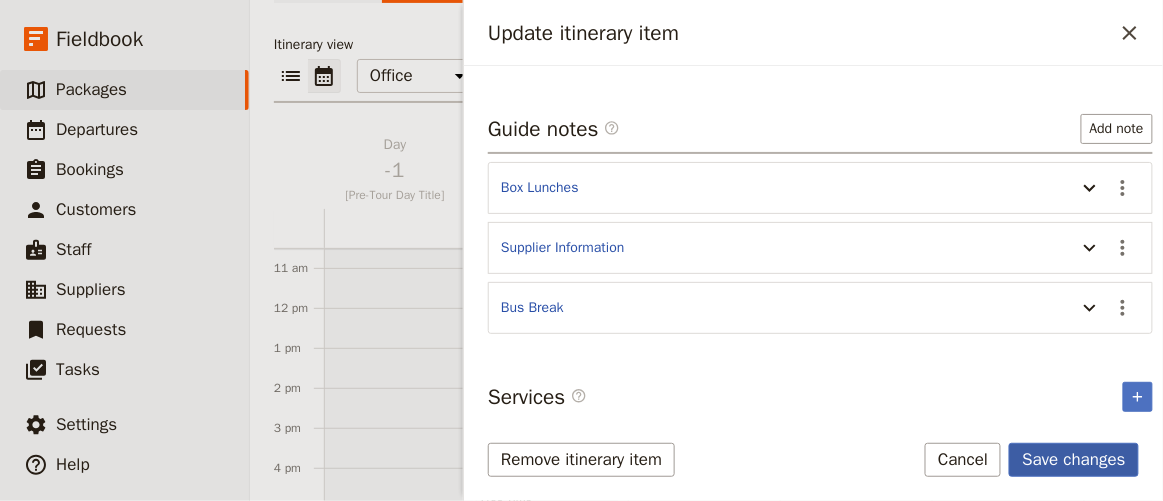 click on "Save changes" at bounding box center (1074, 460) 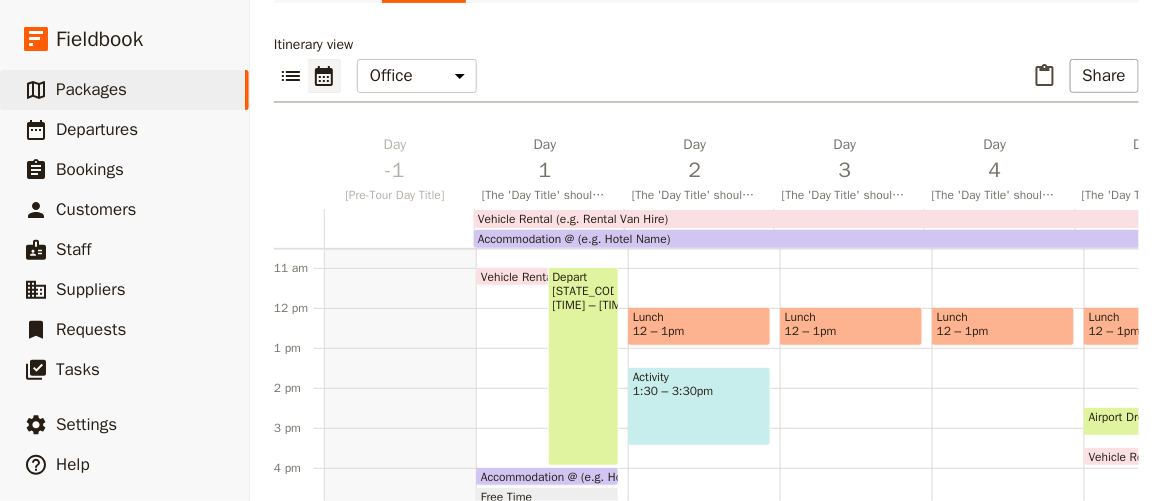 scroll, scrollTop: 181, scrollLeft: 0, axis: vertical 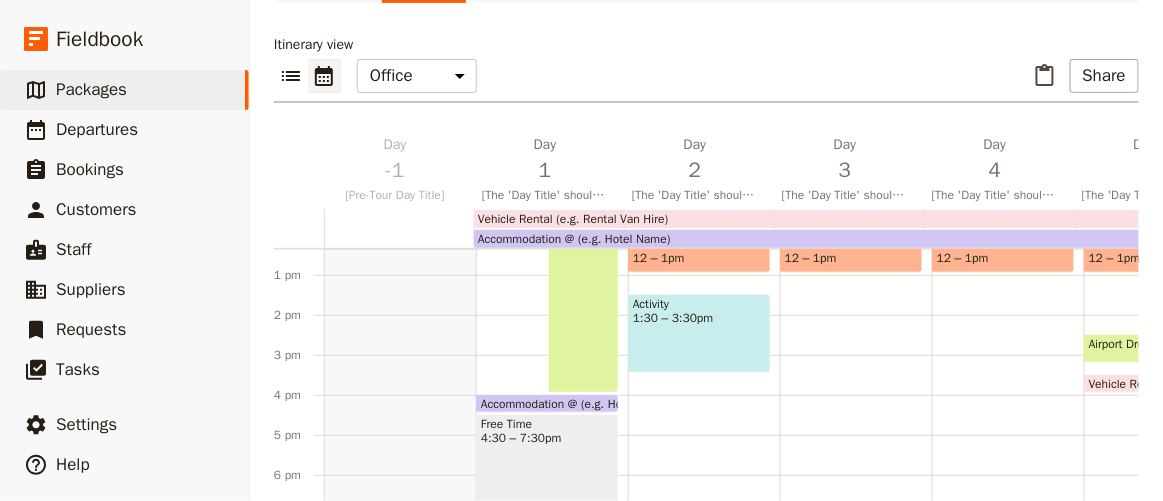 click on "Accommodation @ (e.g. Hotel Name)" at bounding box center [581, 403] 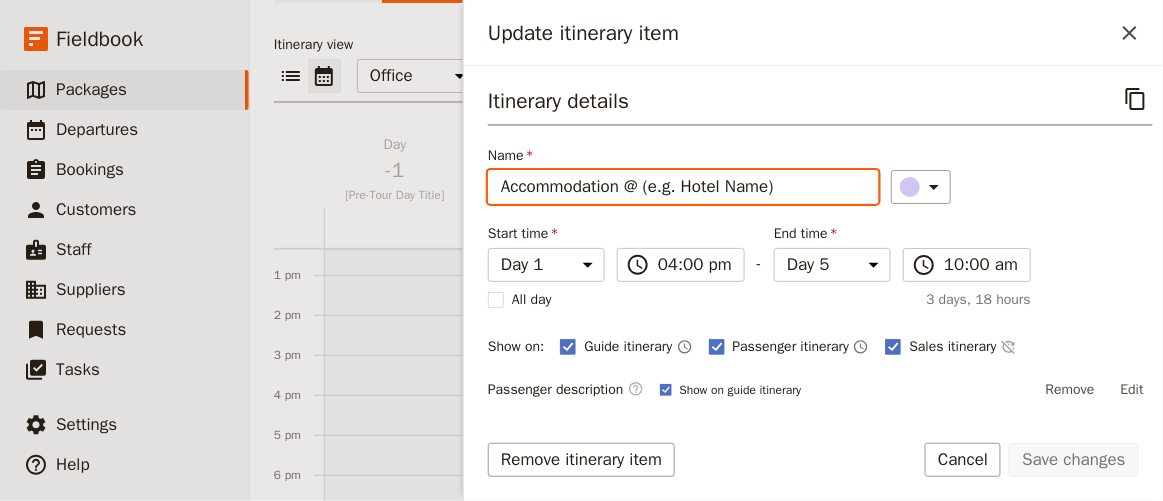 click on "Accommodation @ (e.g. Hotel Name)" at bounding box center [683, 187] 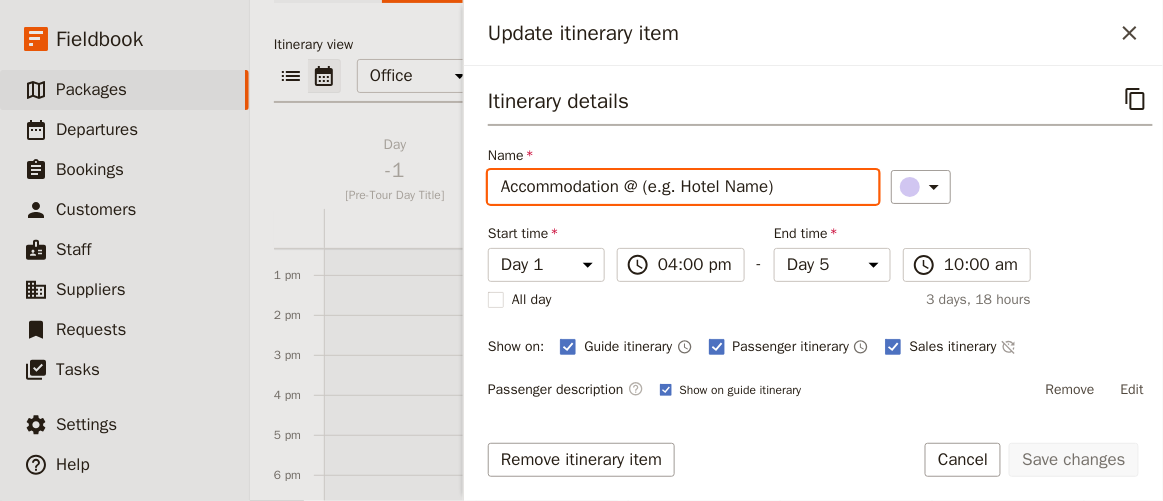 click on "Accommodation @ (e.g. Hotel Name)" at bounding box center (683, 187) 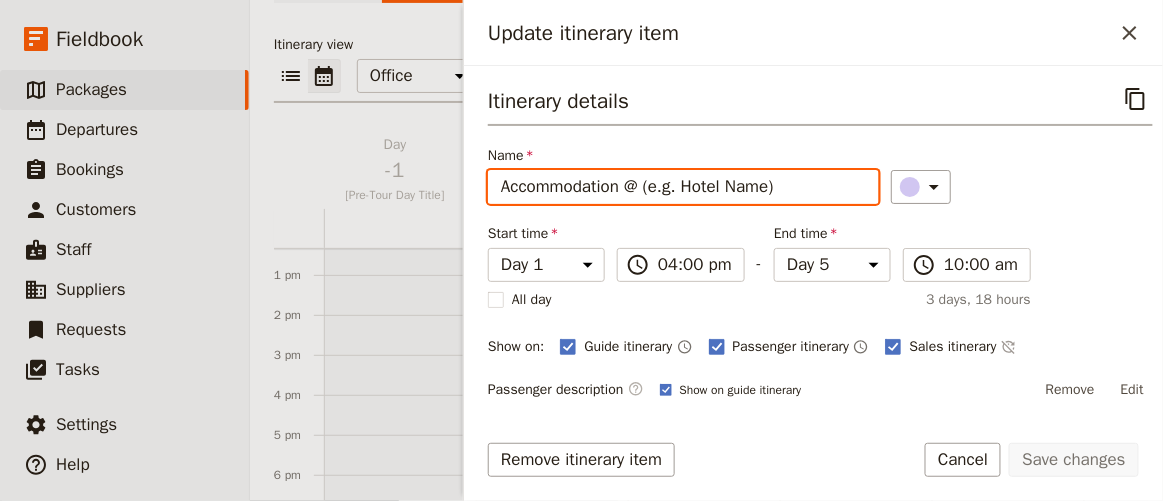 click on "Accommodation @ (e.g. Hotel Name)" at bounding box center (683, 187) 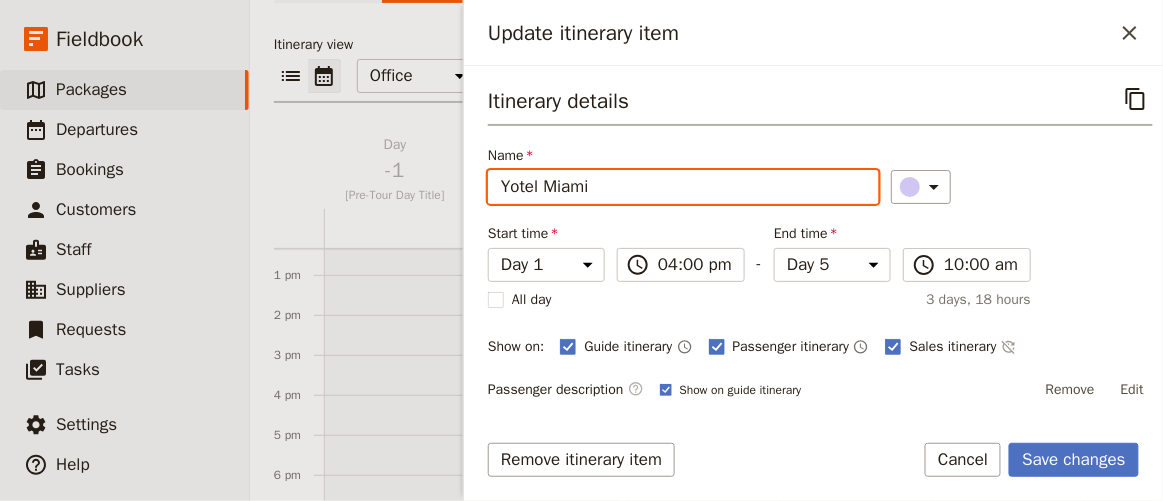 type on "Yotel Miami" 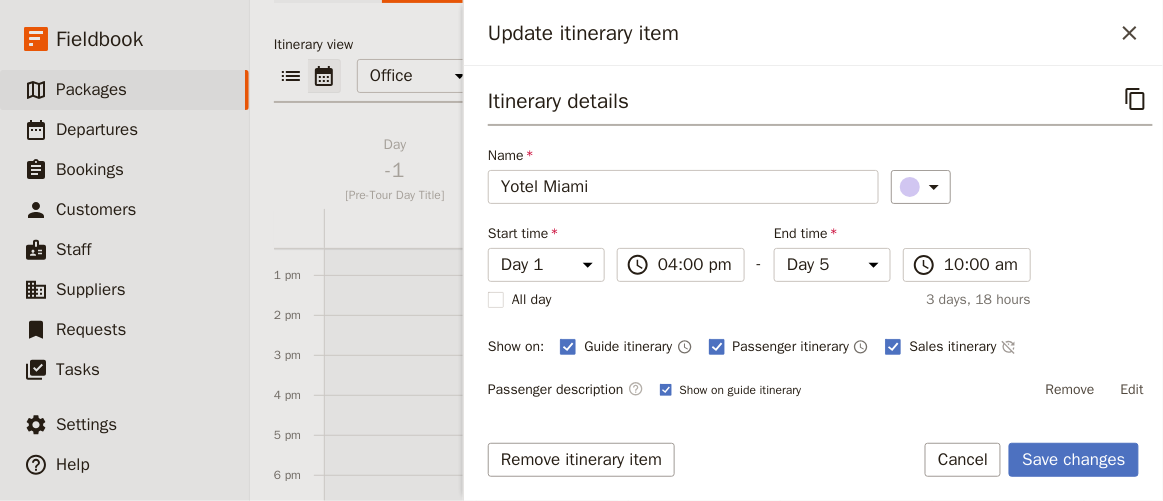 click on "Start time Day -1 Day 1 Day 2 Day 3 Day 4 Day 5 Day +1 16:00 ​ 04:00 pm - End time Day -1 Day 1 Day 2 Day 3 Day 4 Day 5 Day +1 10:00 ​ 10:00 am" at bounding box center [759, 253] 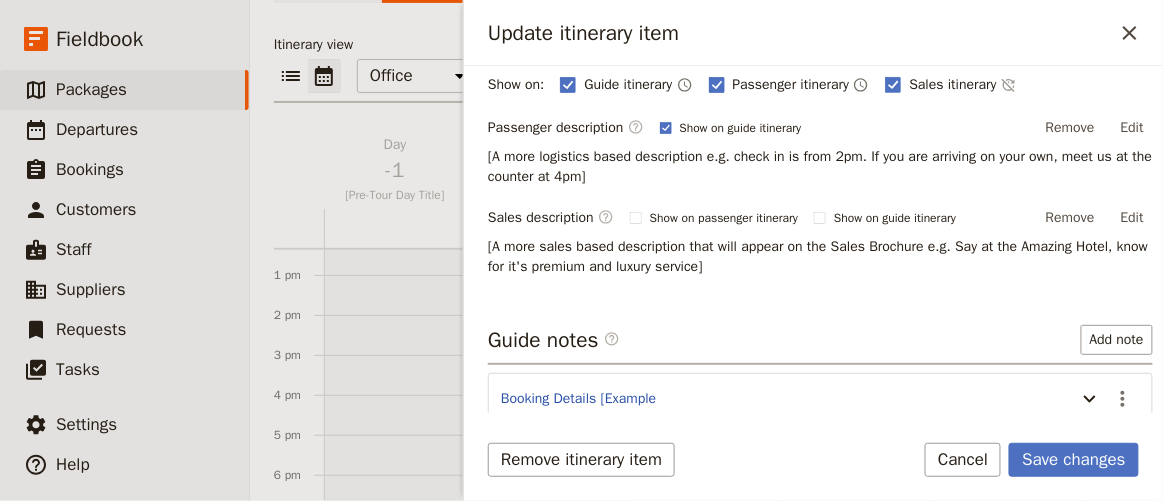 scroll, scrollTop: 353, scrollLeft: 0, axis: vertical 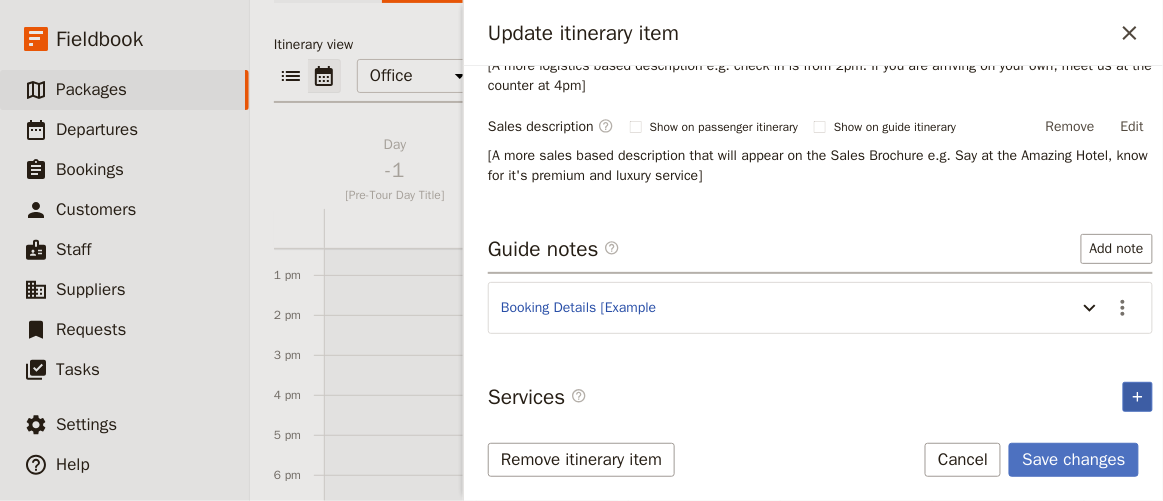 click 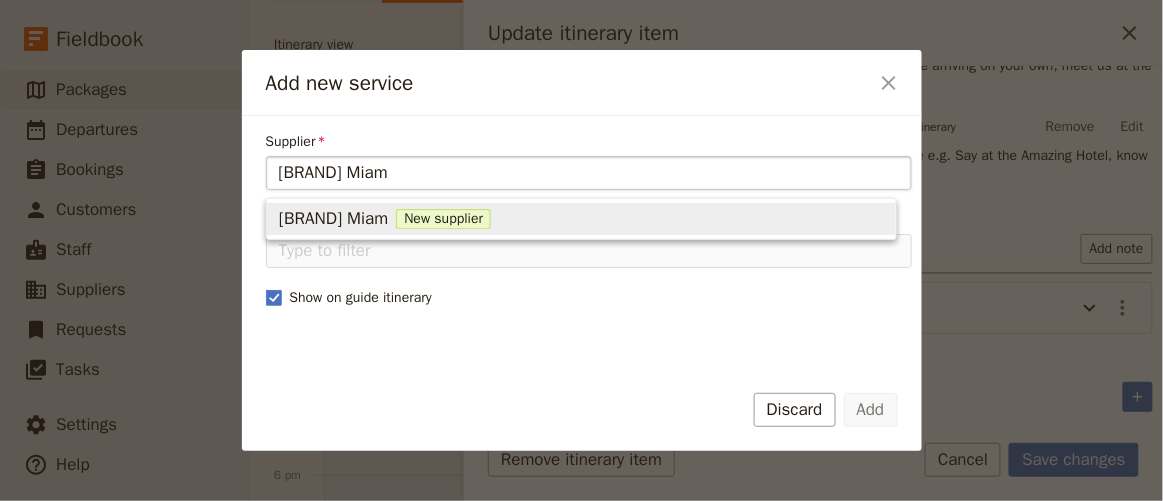 type on "Yotel Miami" 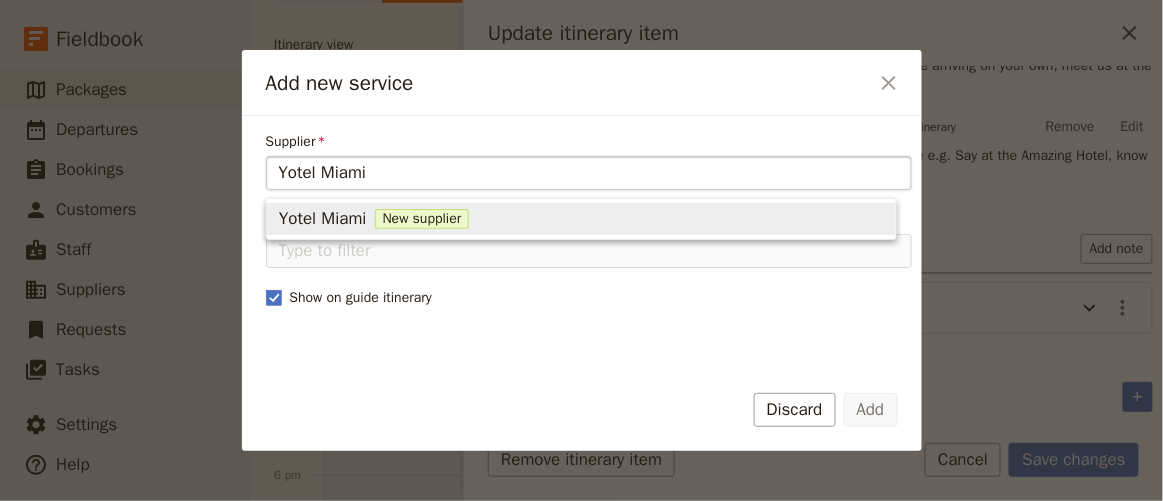type 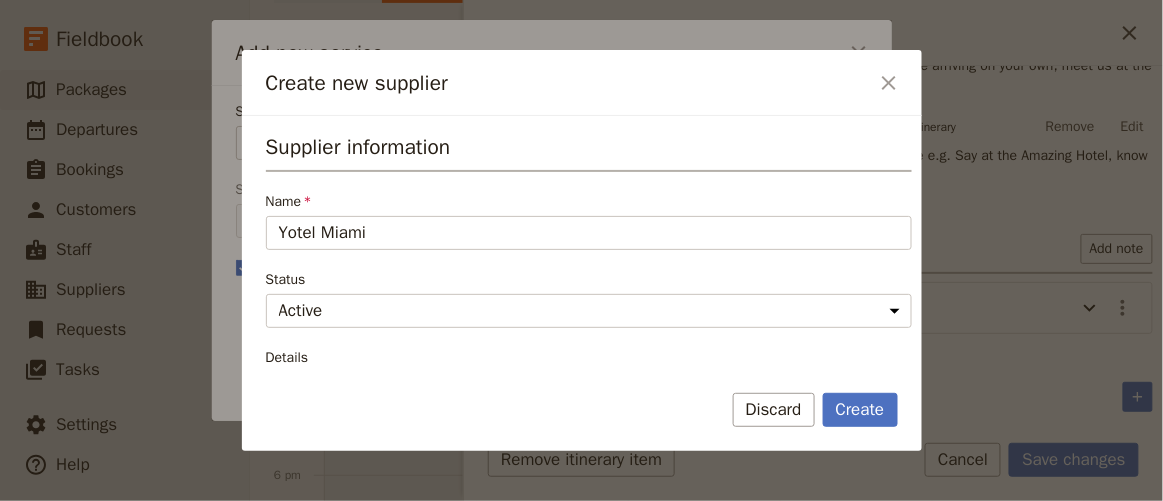 click on "Details" at bounding box center [589, 358] 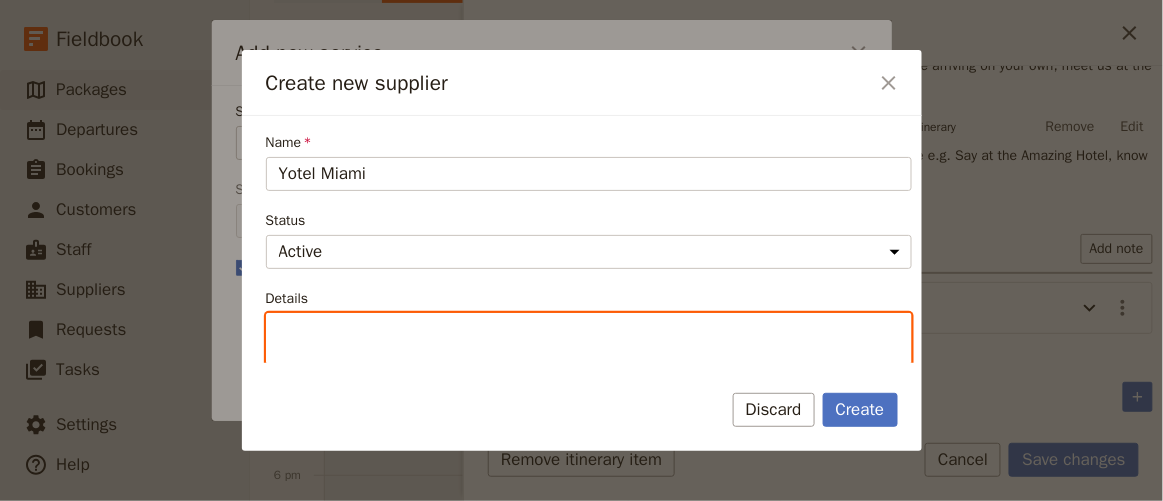 scroll, scrollTop: 150, scrollLeft: 0, axis: vertical 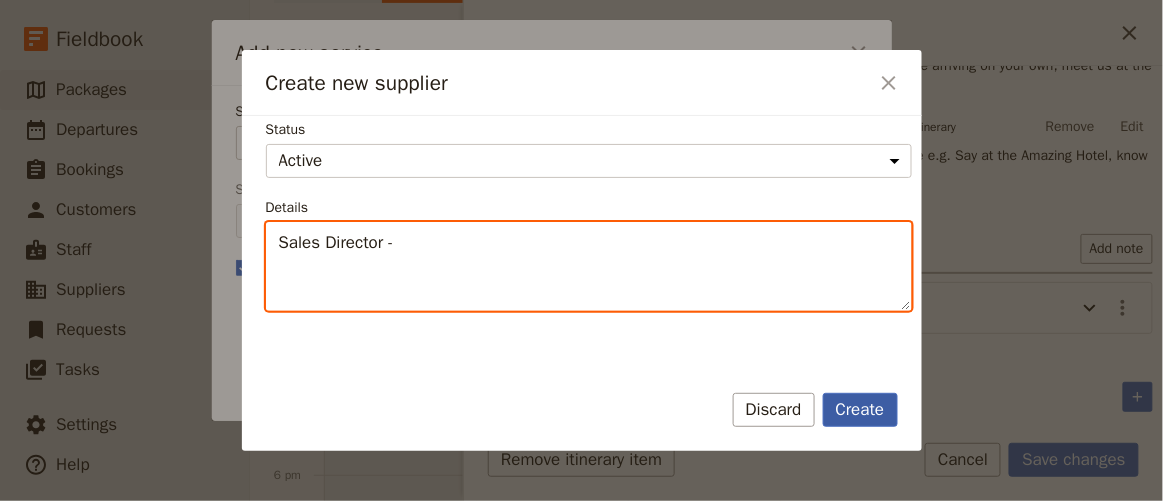 type on "Sales Director -" 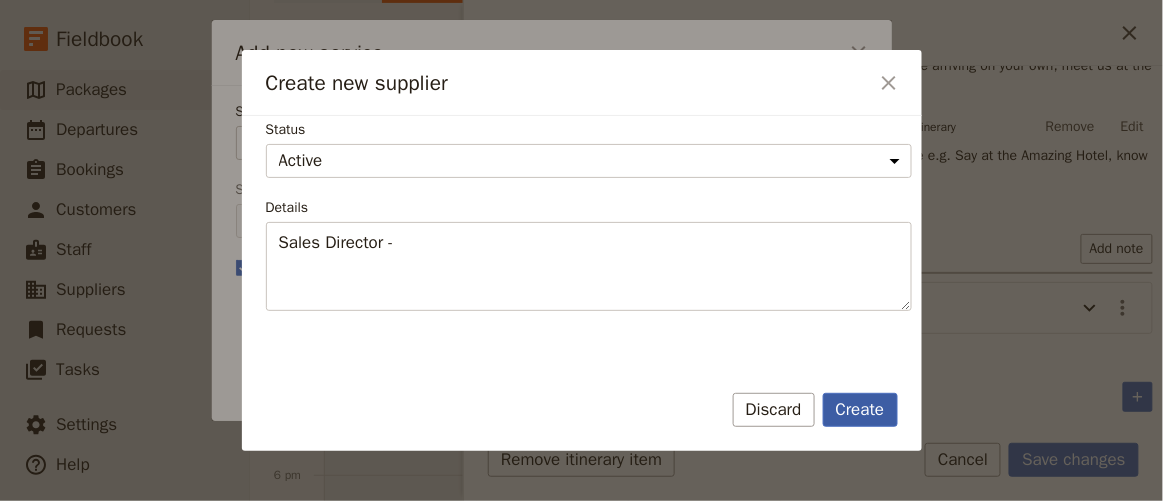 click on "Create" at bounding box center (860, 410) 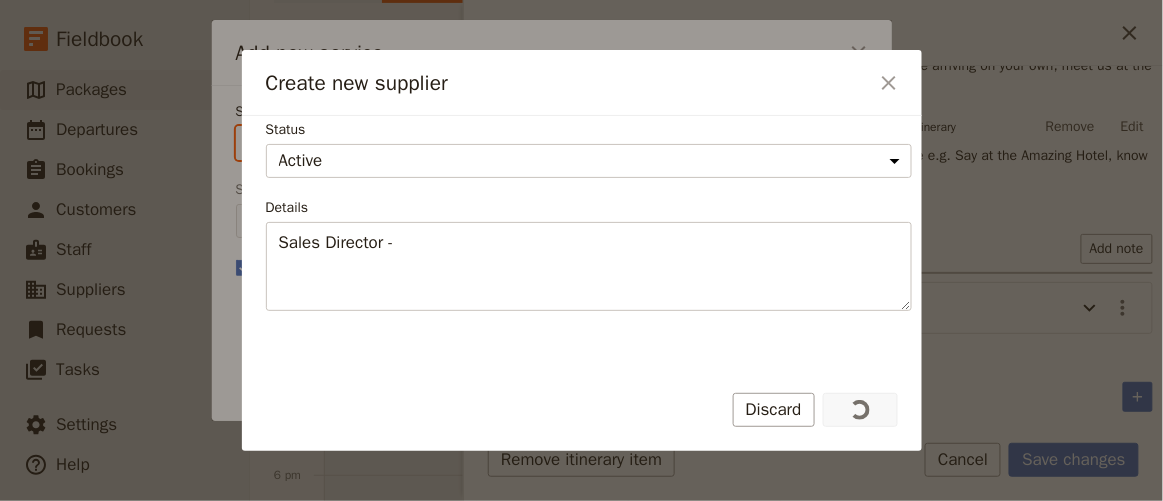type on "Yotel Miami" 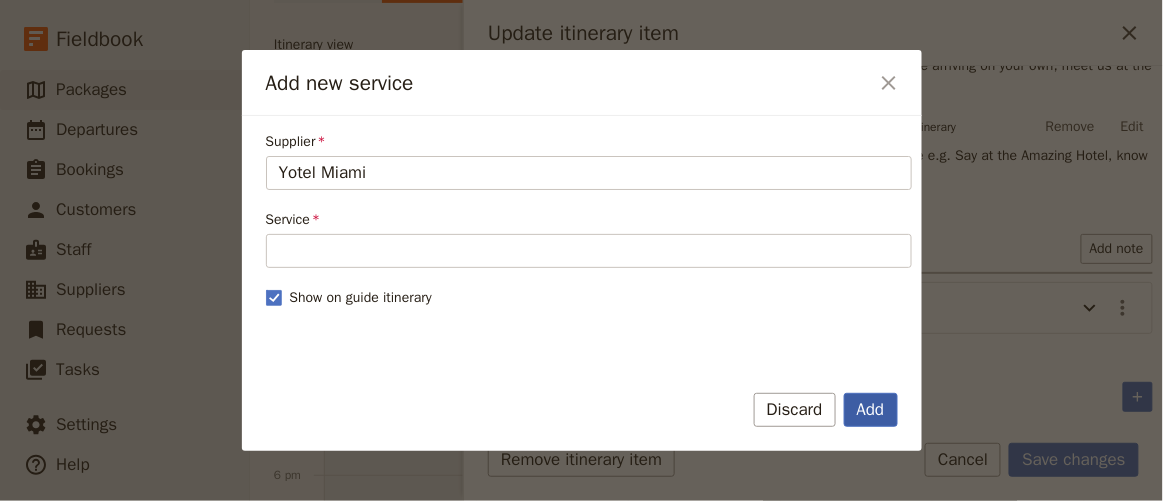 click on "Add" at bounding box center [871, 410] 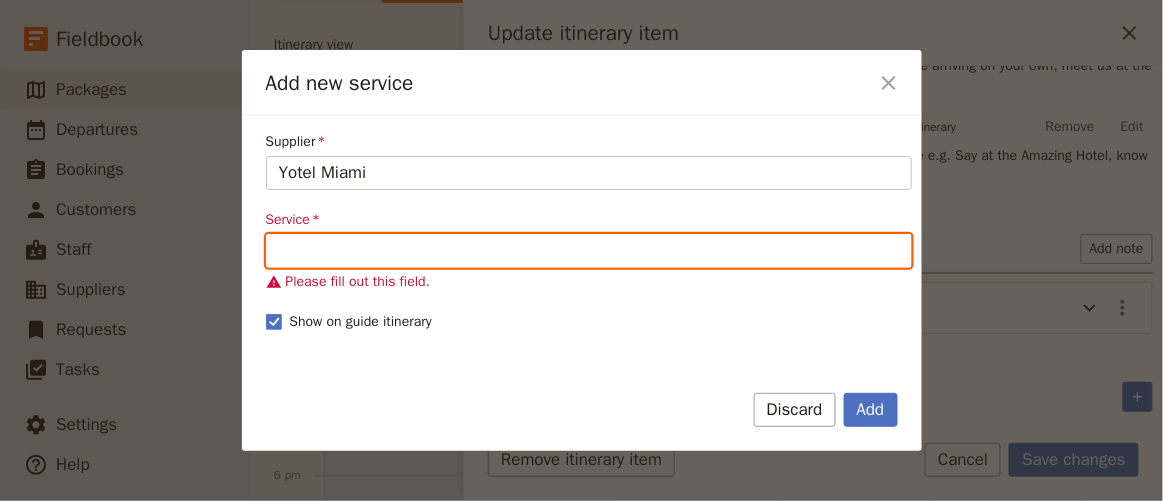 click on "Service" at bounding box center (589, 251) 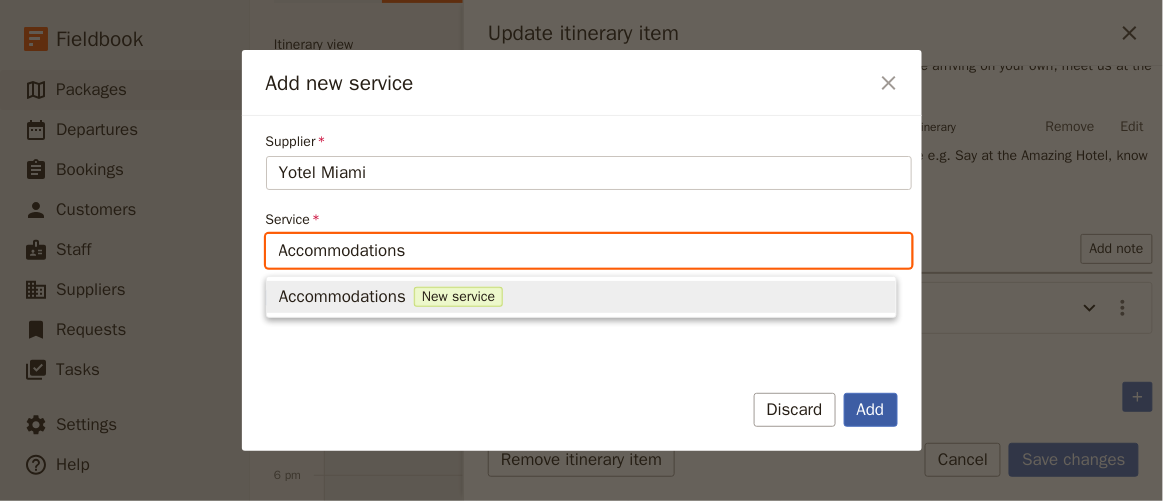 type on "Accommodations" 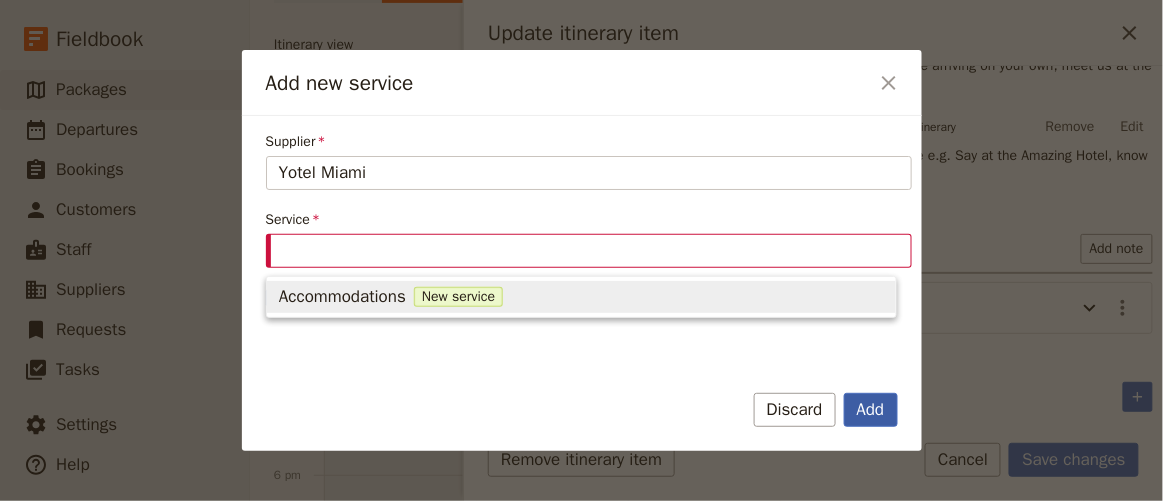 click on "Add" at bounding box center [871, 410] 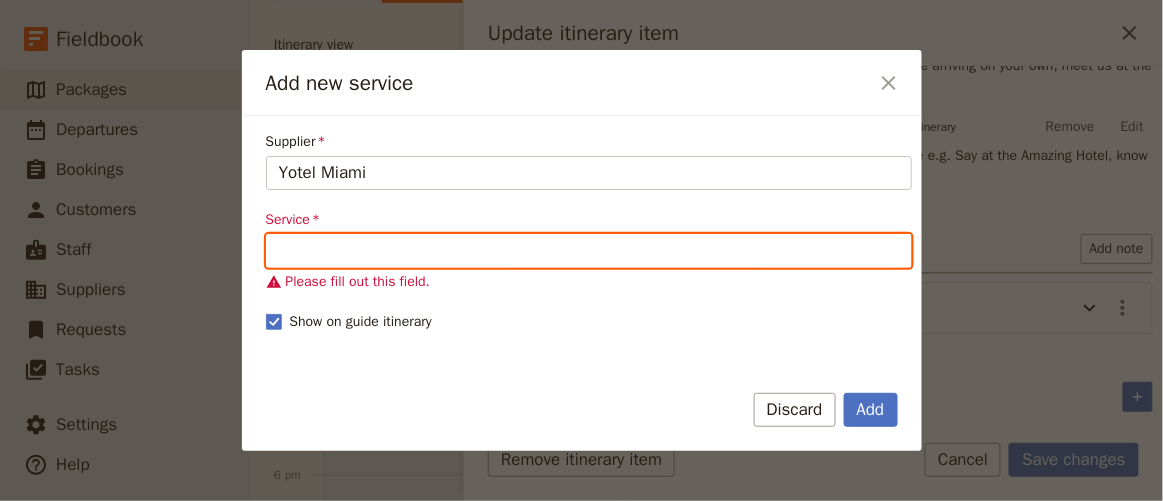 click on "Service" at bounding box center (589, 251) 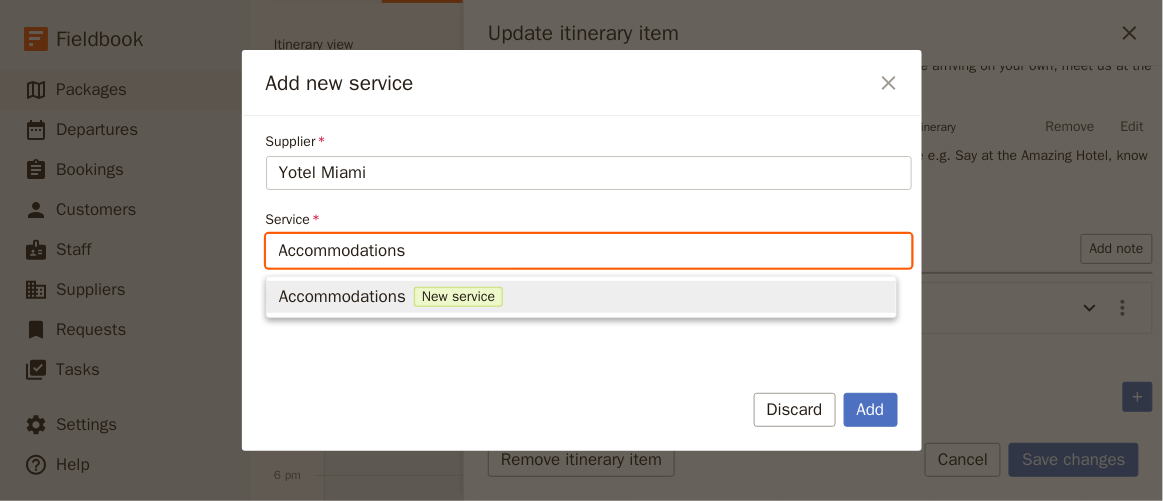 type on "Accommodations" 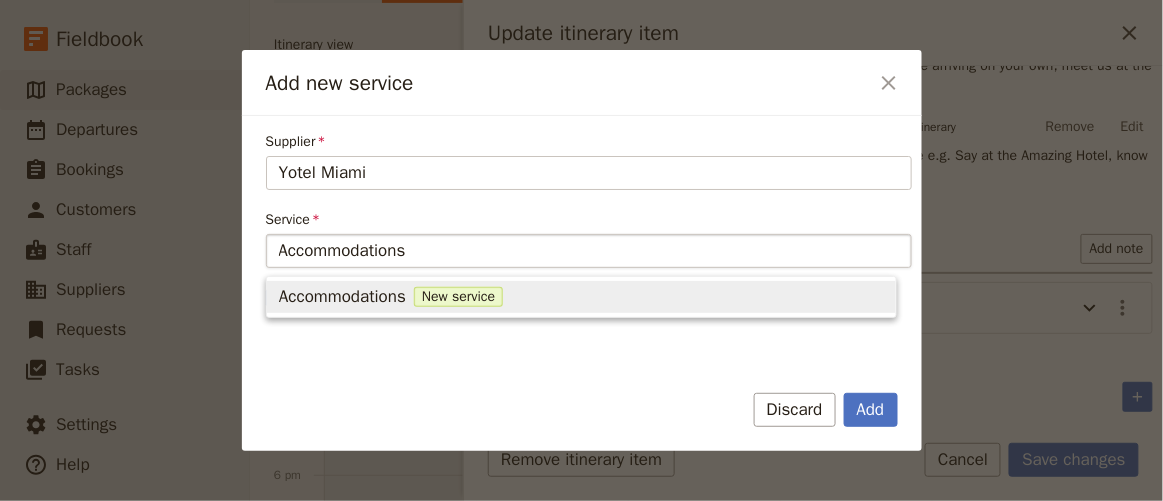 type 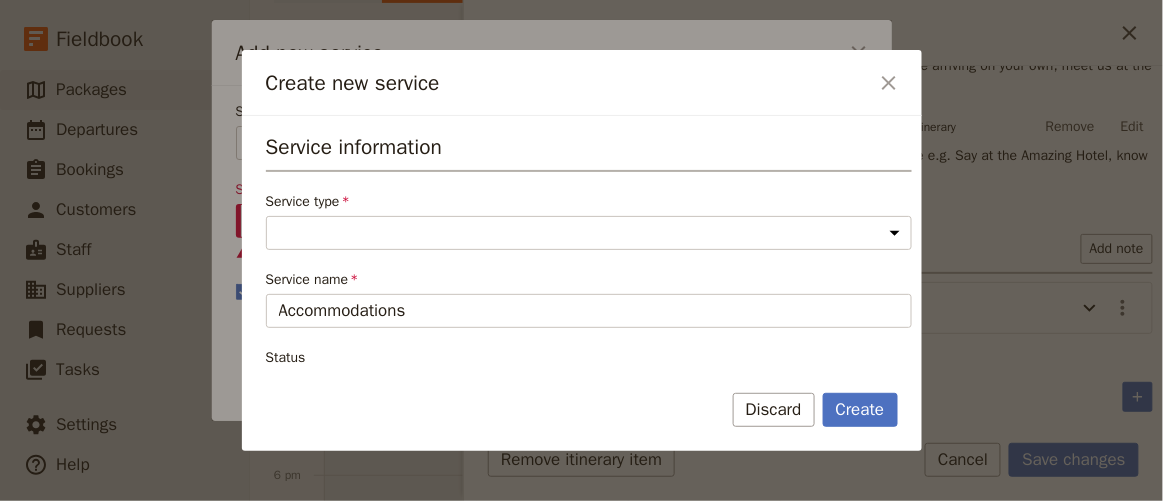 click on "Status" at bounding box center (589, 358) 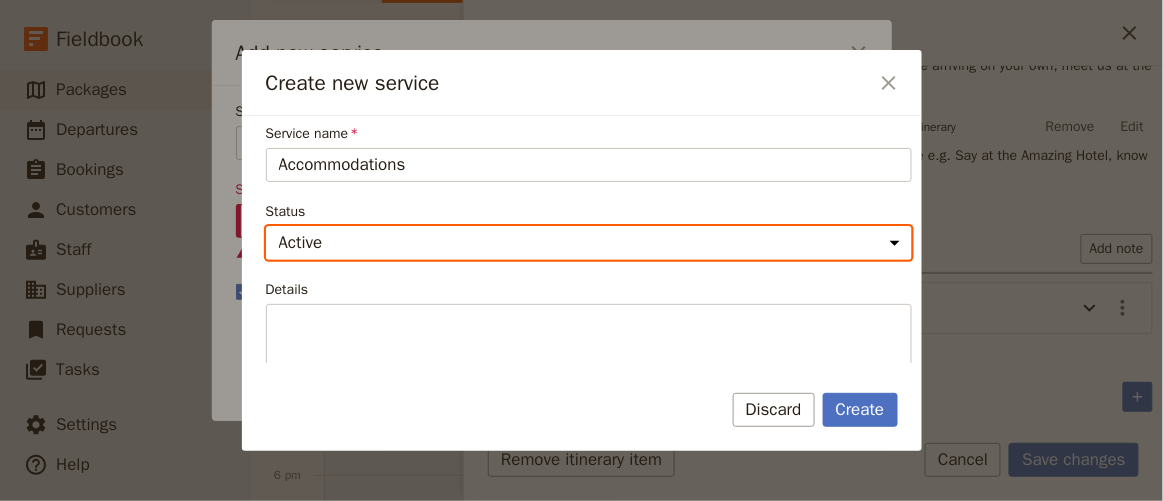scroll, scrollTop: 0, scrollLeft: 0, axis: both 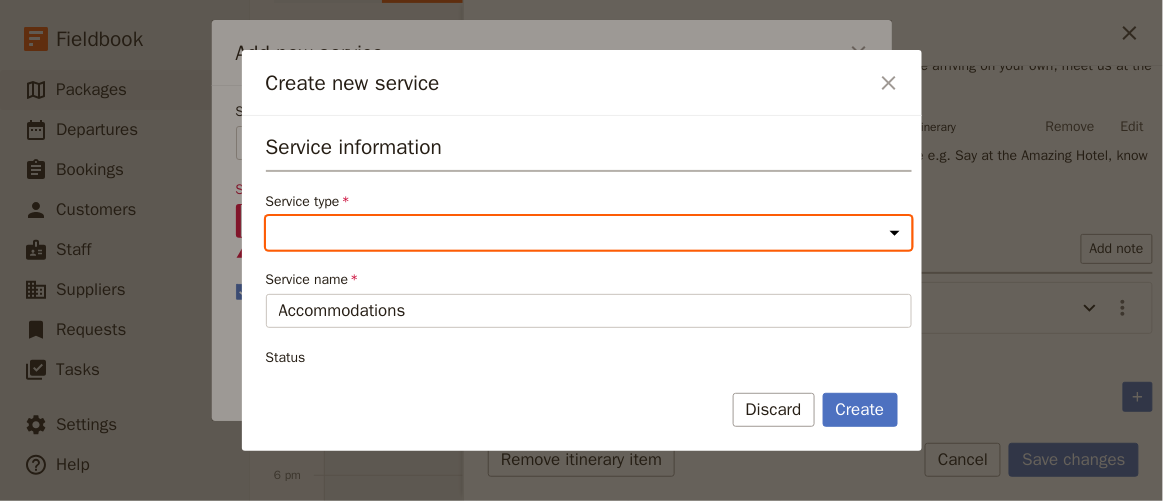 click on "Accommodation Activity Transport Flight Food and beverage Other" at bounding box center [589, 233] 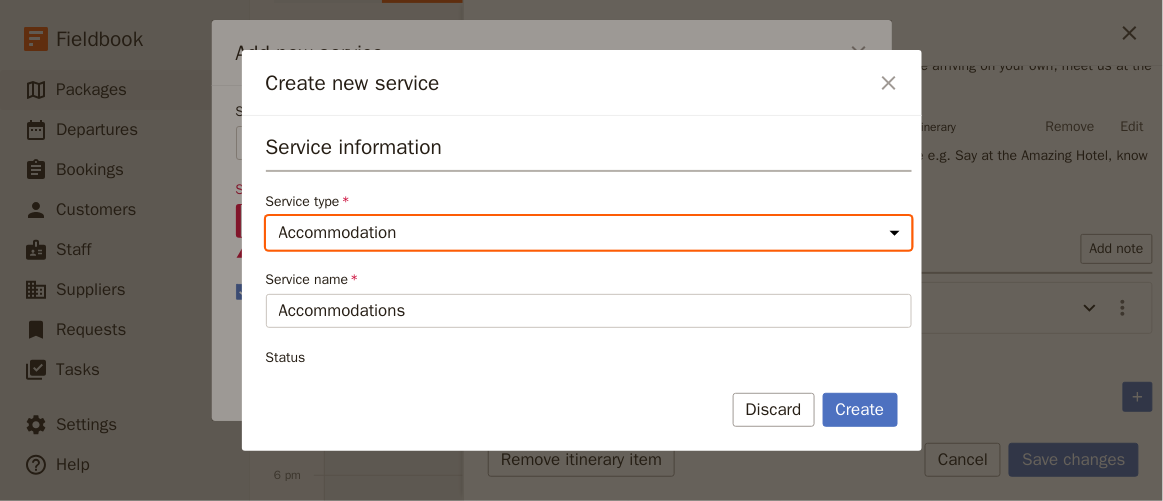 click on "Accommodation Activity Transport Flight Food and beverage Other" at bounding box center [589, 233] 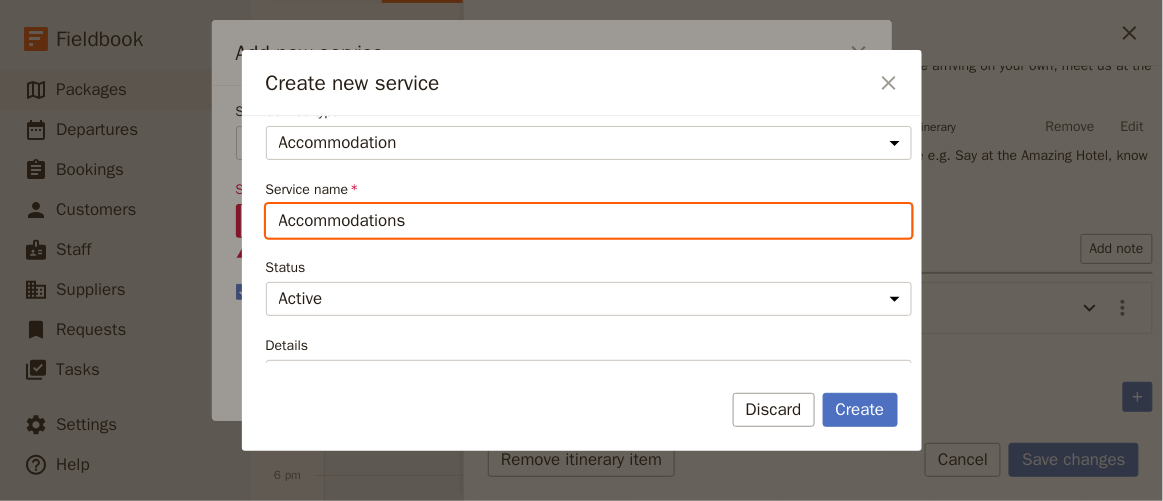 click on "Accommodations" at bounding box center [589, 221] 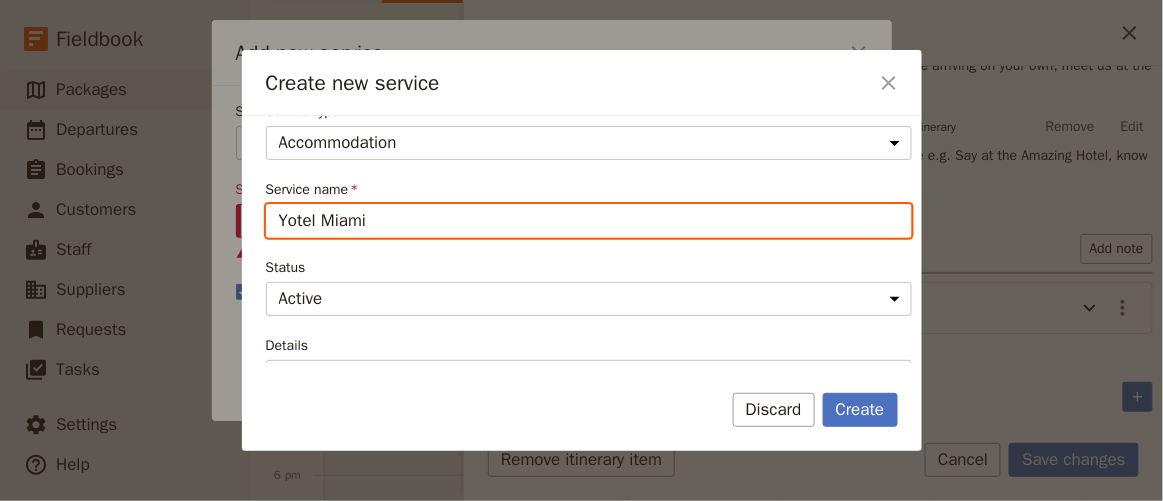 type on "Yotel Miami" 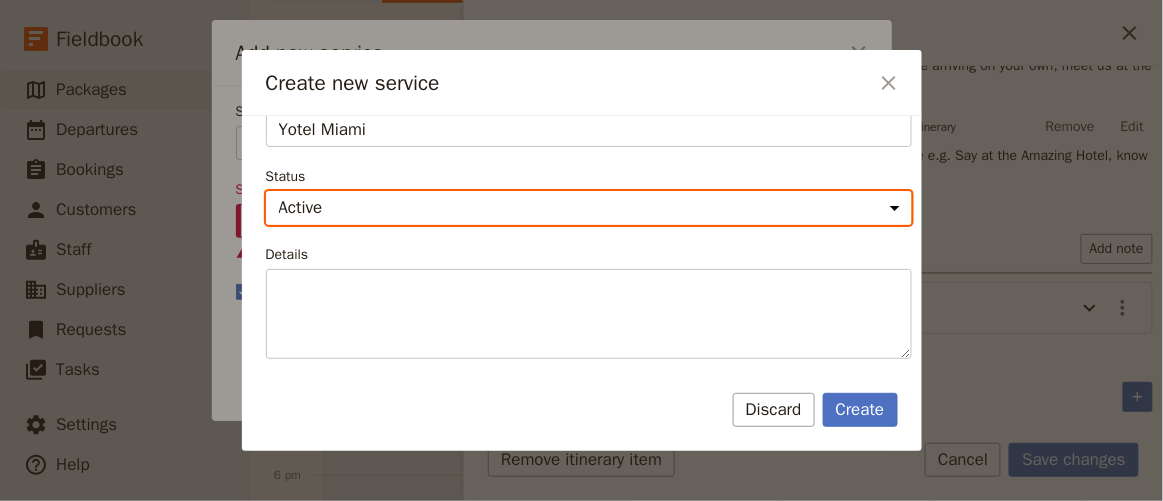 scroll, scrollTop: 272, scrollLeft: 0, axis: vertical 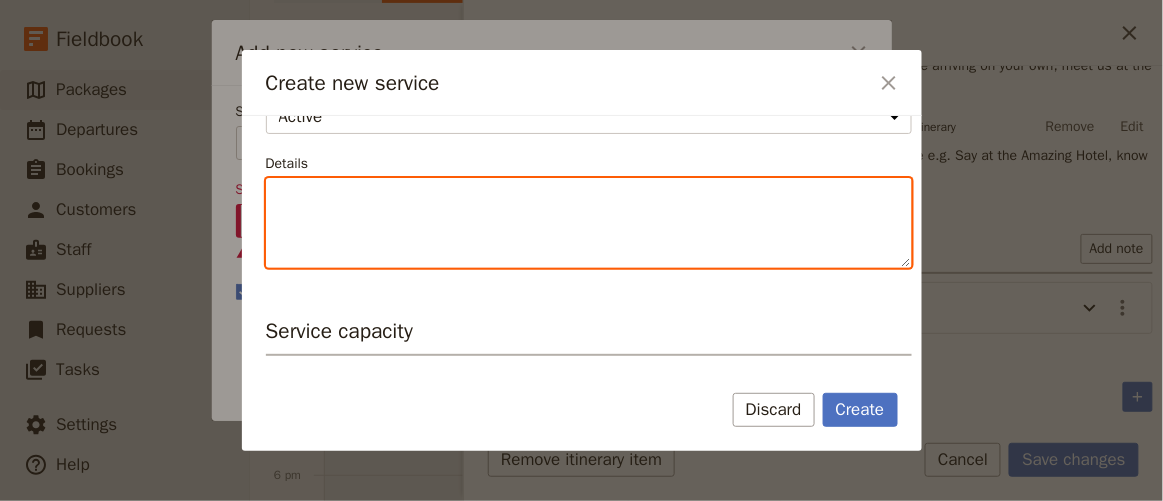 click on "Details" at bounding box center (589, 223) 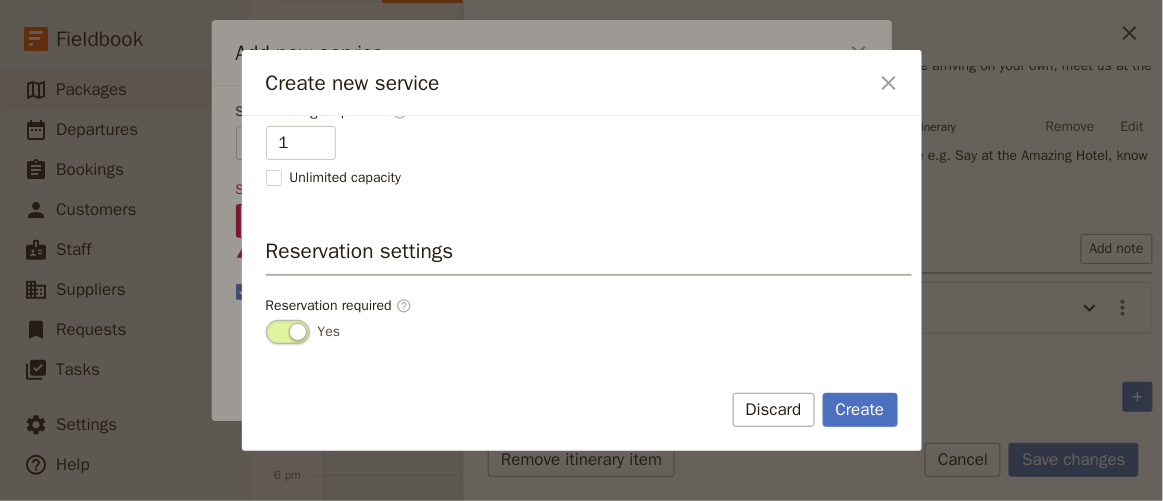 scroll, scrollTop: 610, scrollLeft: 0, axis: vertical 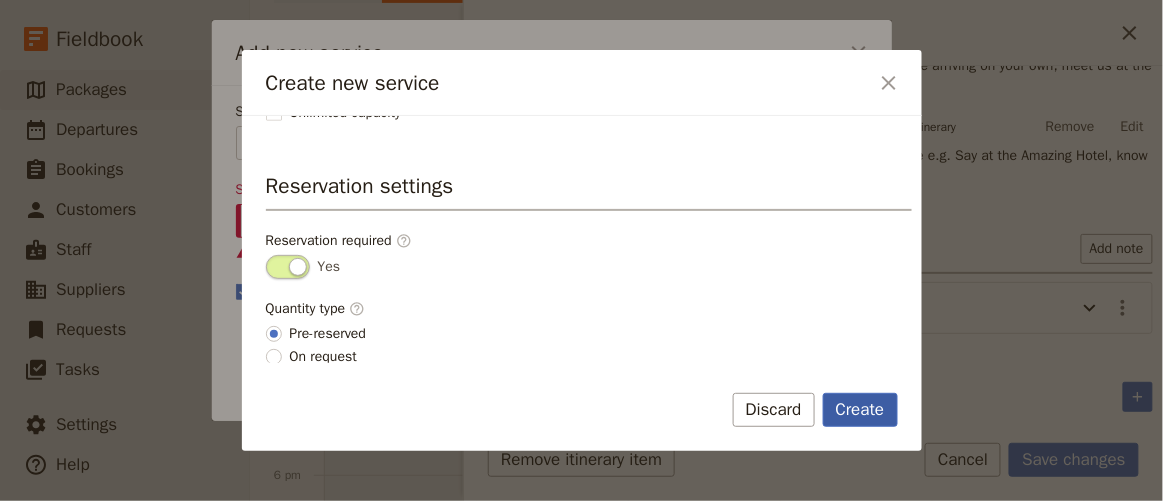 type on "Address:
NE 2nd St." 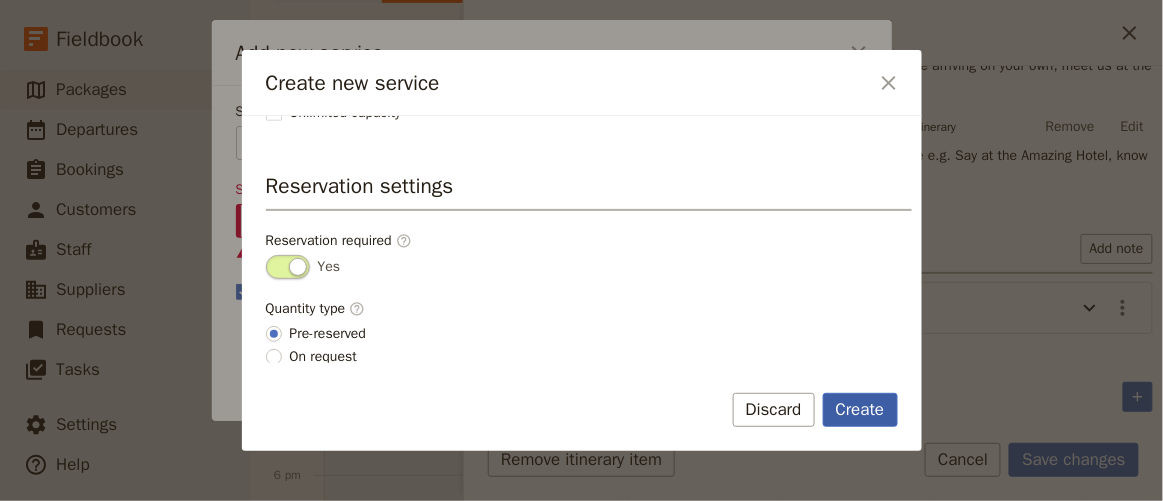 click on "Create" at bounding box center [860, 410] 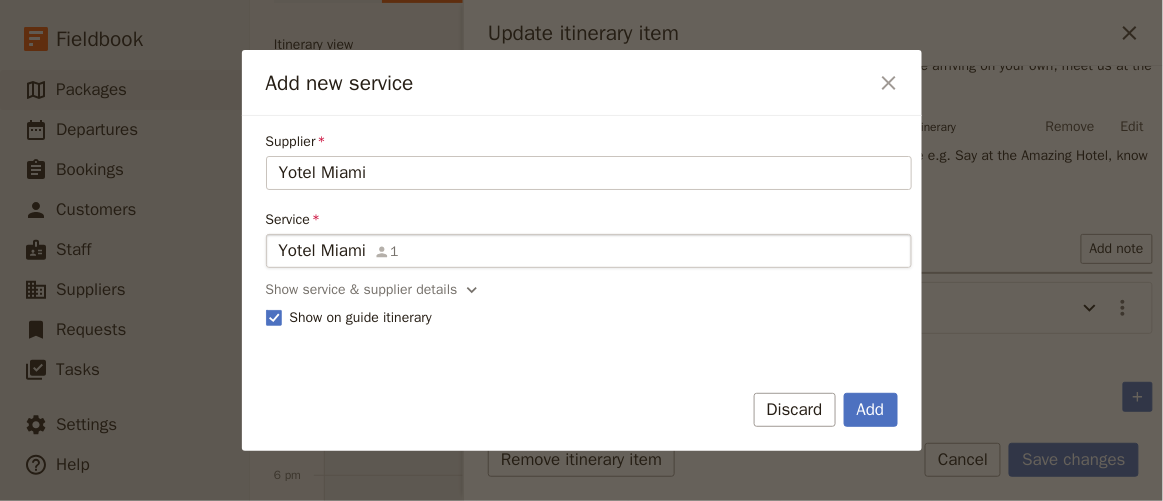 click on "Yotel Miami" at bounding box center (323, 251) 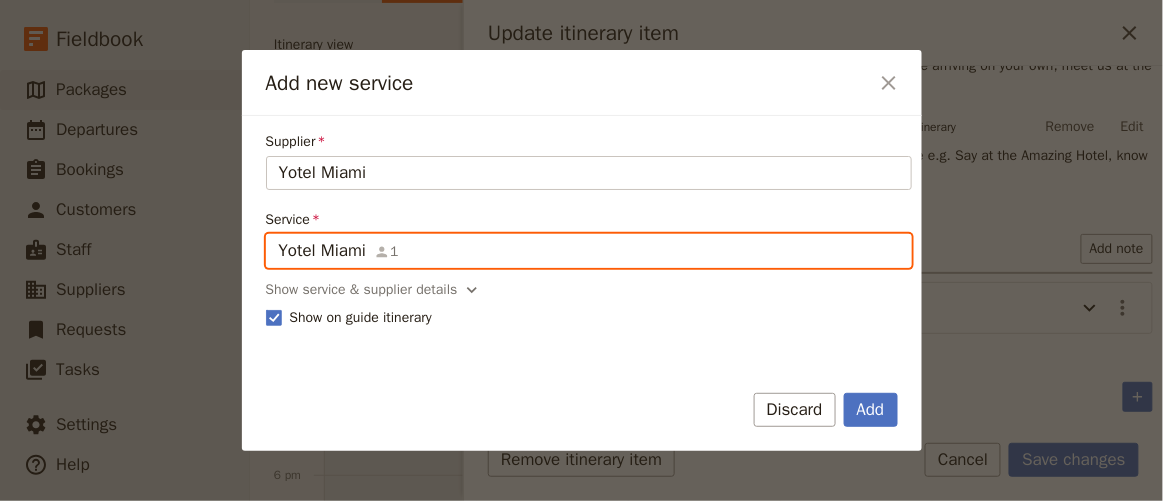 click on "Yotel Miami" at bounding box center (278, 234) 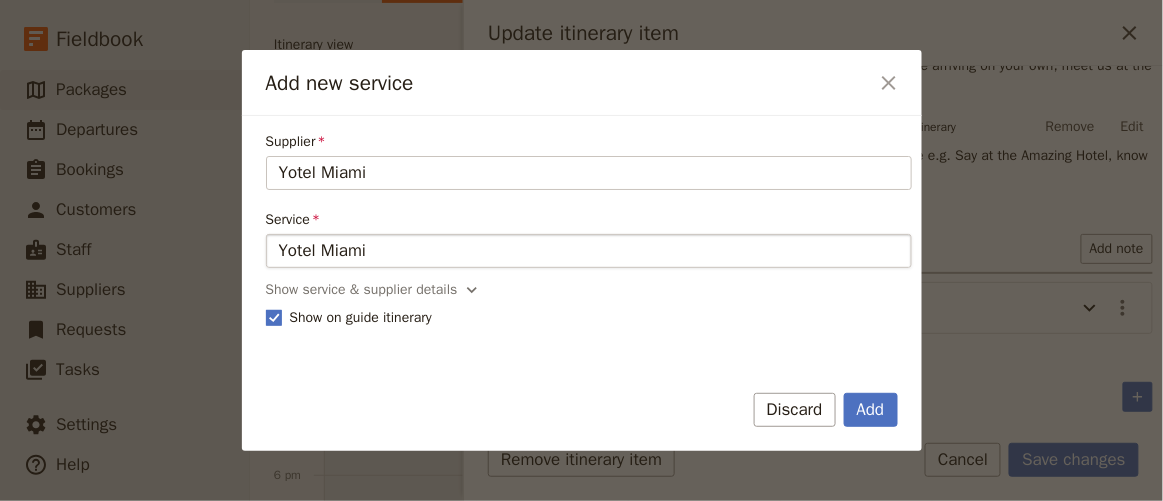 click on "Show on guide itinerary" at bounding box center (589, 318) 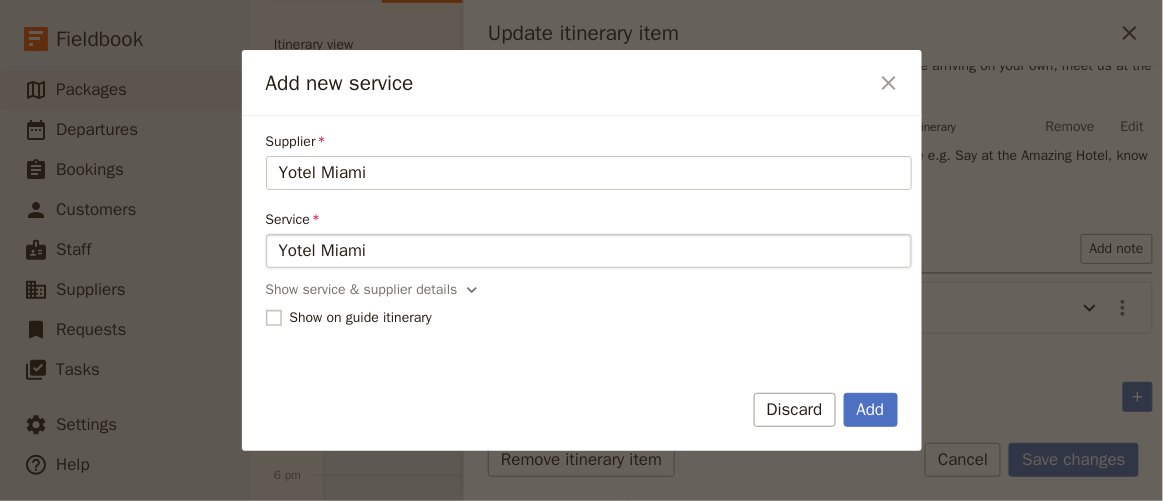 checkbox on "false" 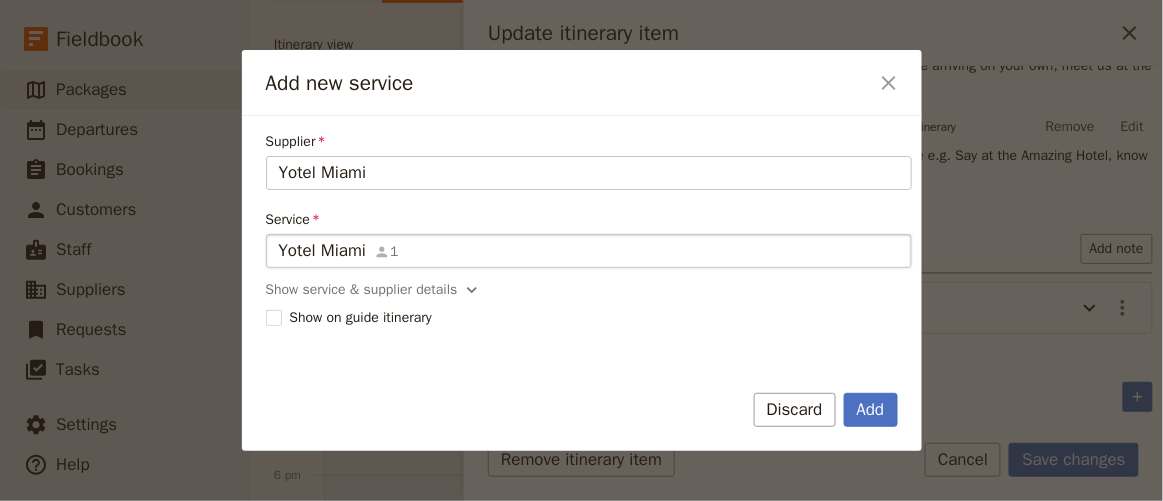 click on "Yotel Miami" at bounding box center [323, 251] 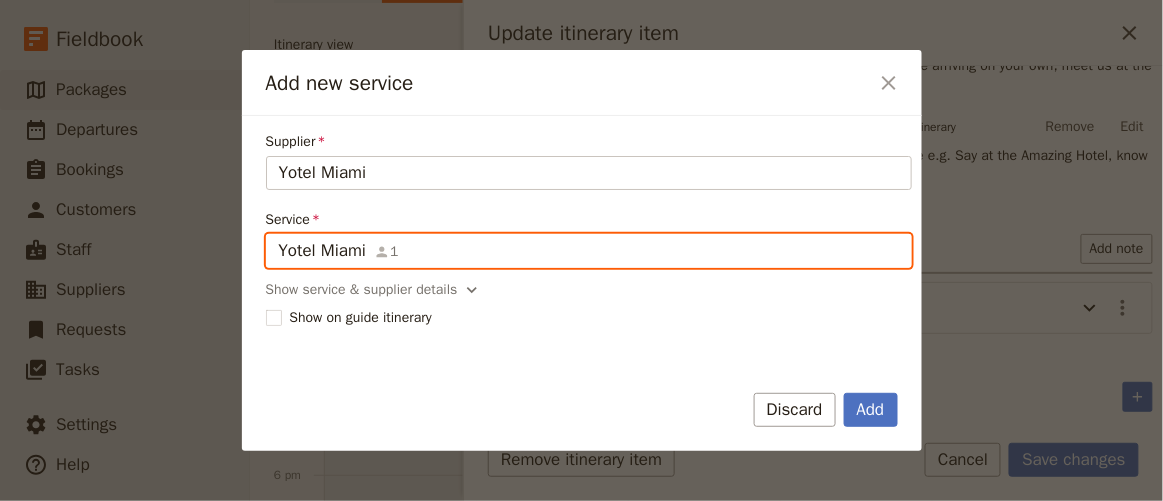 click on "Yotel Miami" at bounding box center (278, 234) 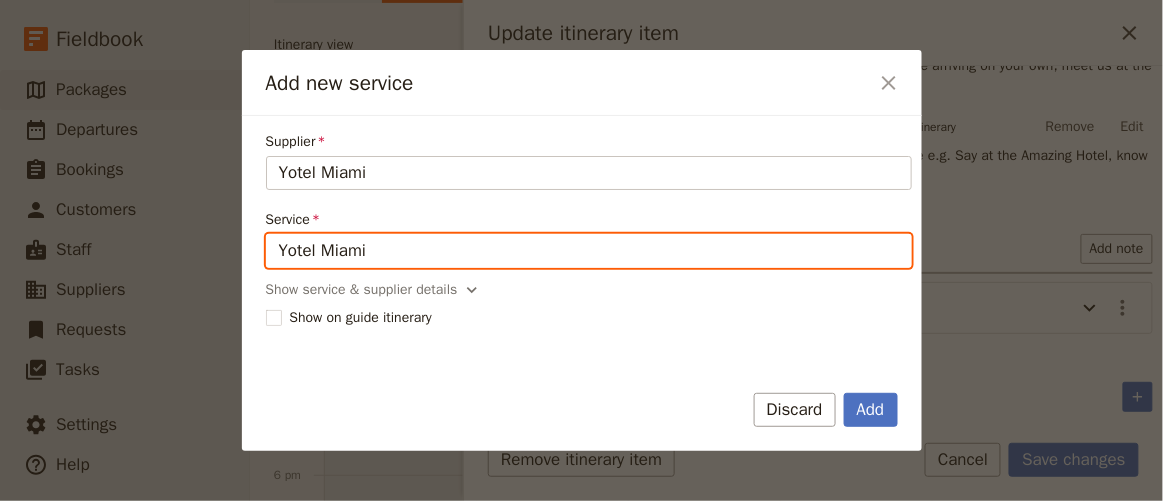 scroll, scrollTop: 0, scrollLeft: 0, axis: both 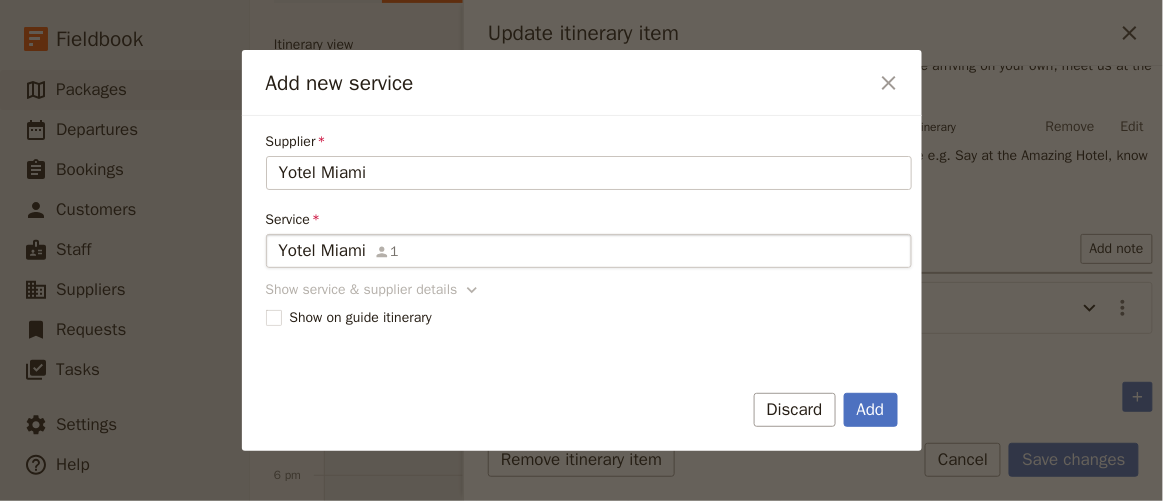 click 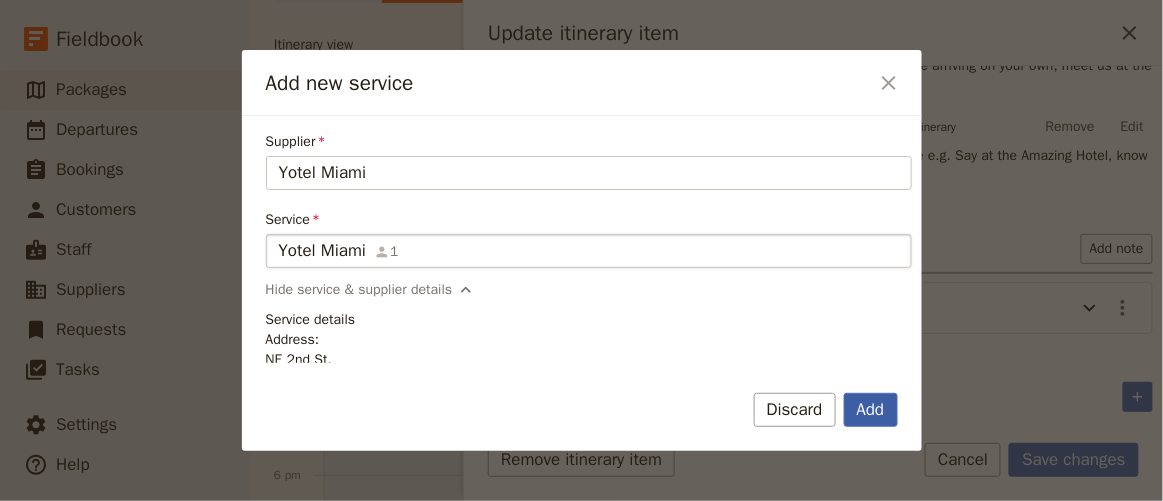 click on "Add" at bounding box center [871, 410] 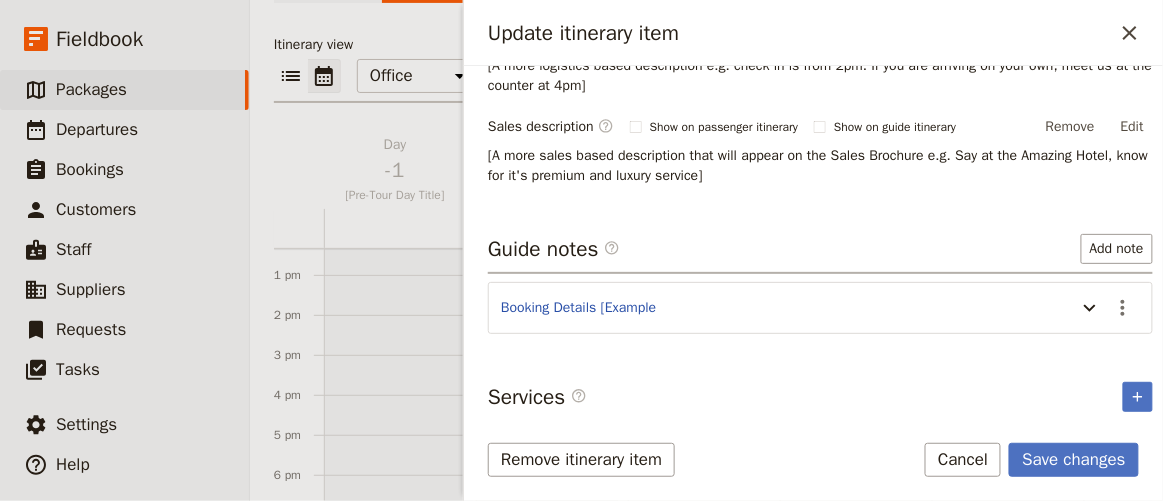 scroll, scrollTop: 416, scrollLeft: 0, axis: vertical 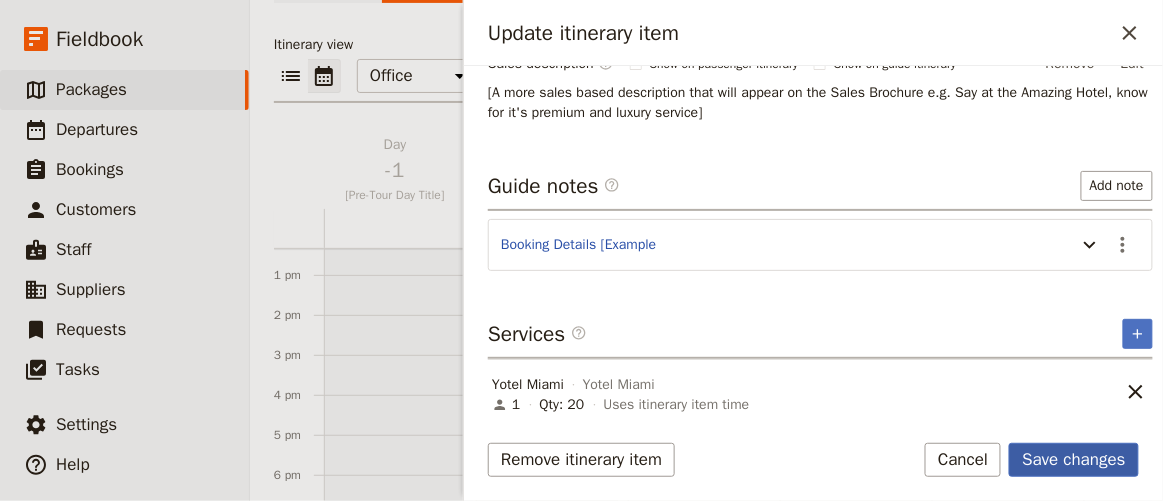 click on "Save changes" at bounding box center (1074, 460) 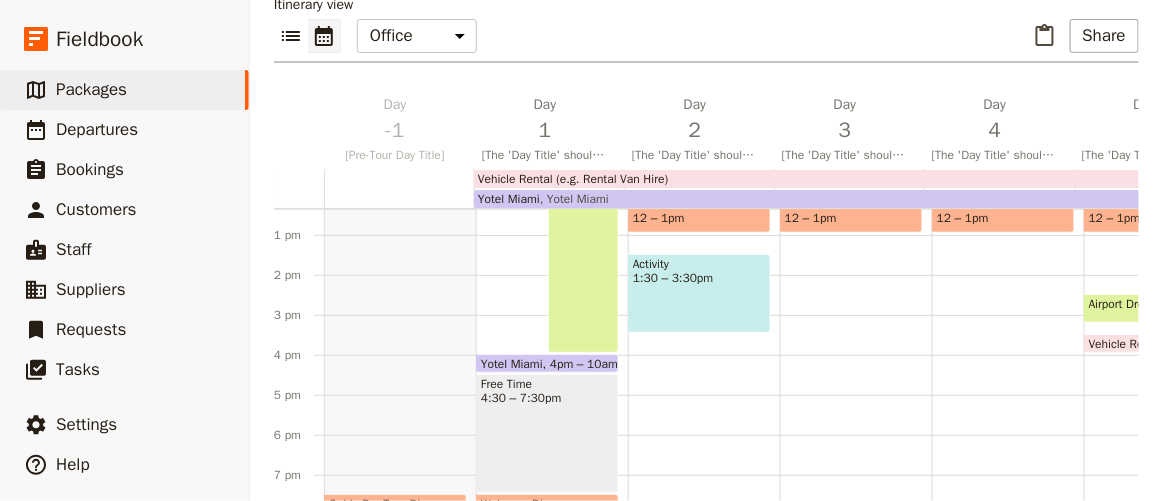 scroll, scrollTop: 181, scrollLeft: 0, axis: vertical 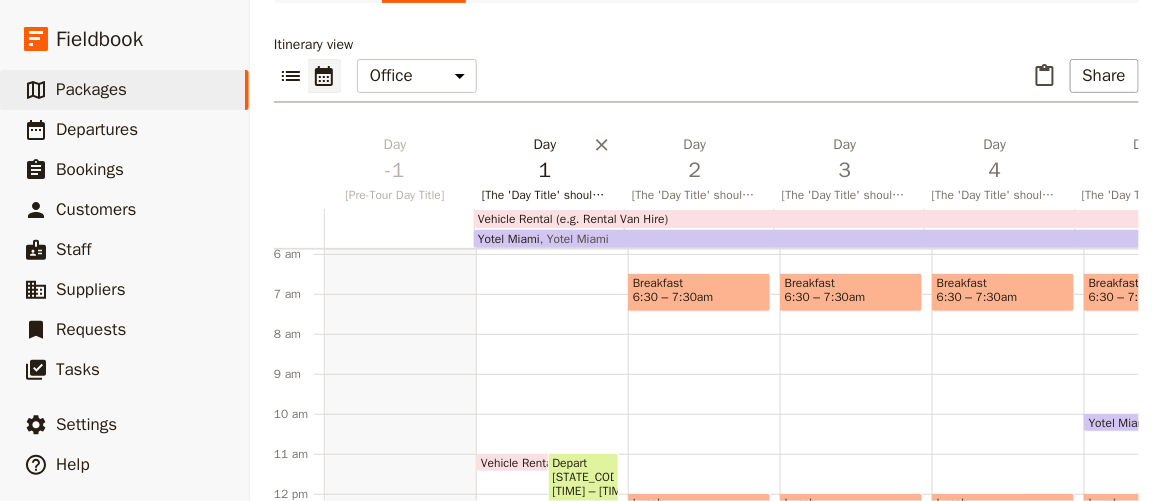 click on "[The 'Day Title' should be a short, engaging phrase that highlights the main experience of the day.]" at bounding box center [545, 195] 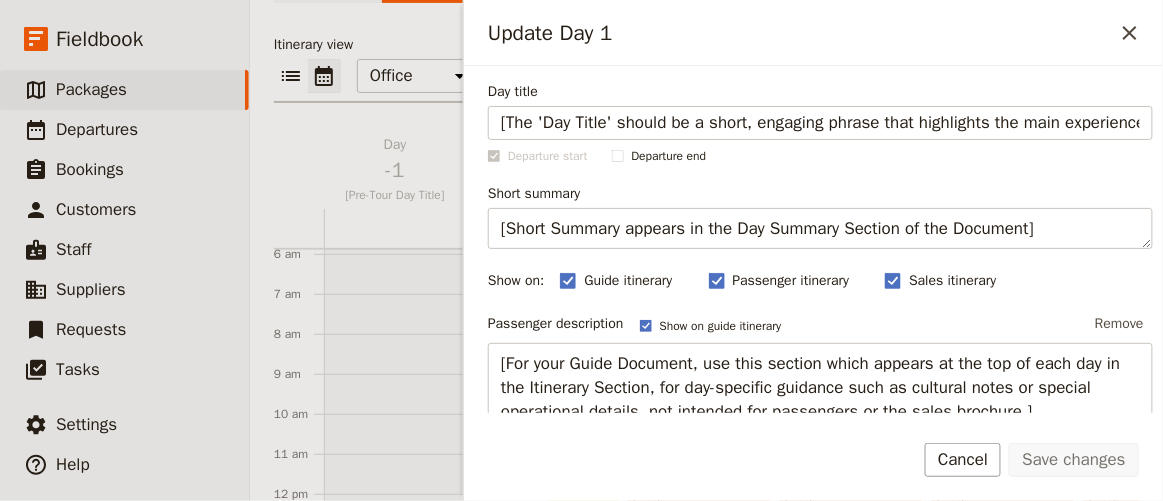 scroll, scrollTop: 0, scrollLeft: 112, axis: horizontal 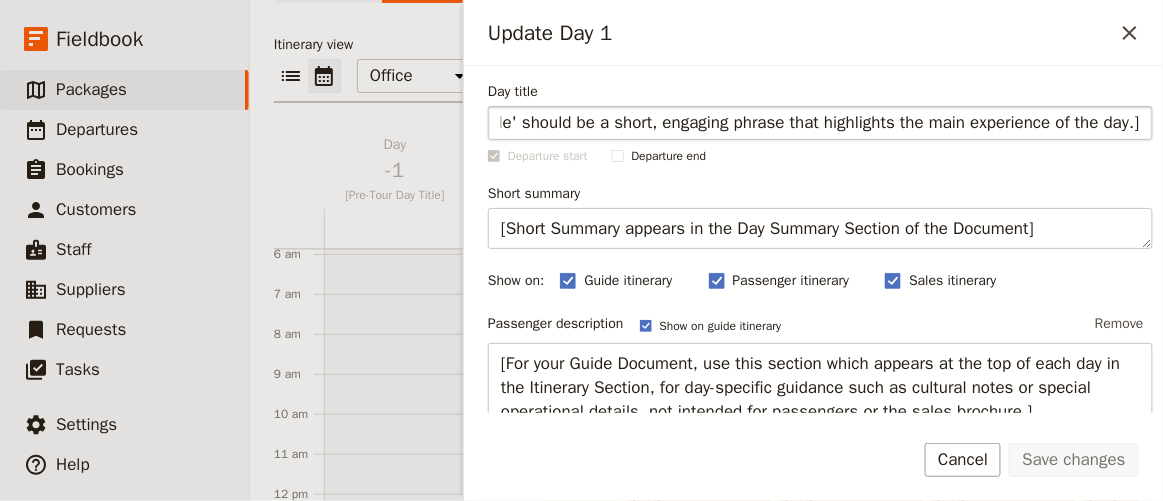 click on "[The 'Day Title' should be a short, engaging phrase that highlights the main experience of the day.]" at bounding box center [820, 123] 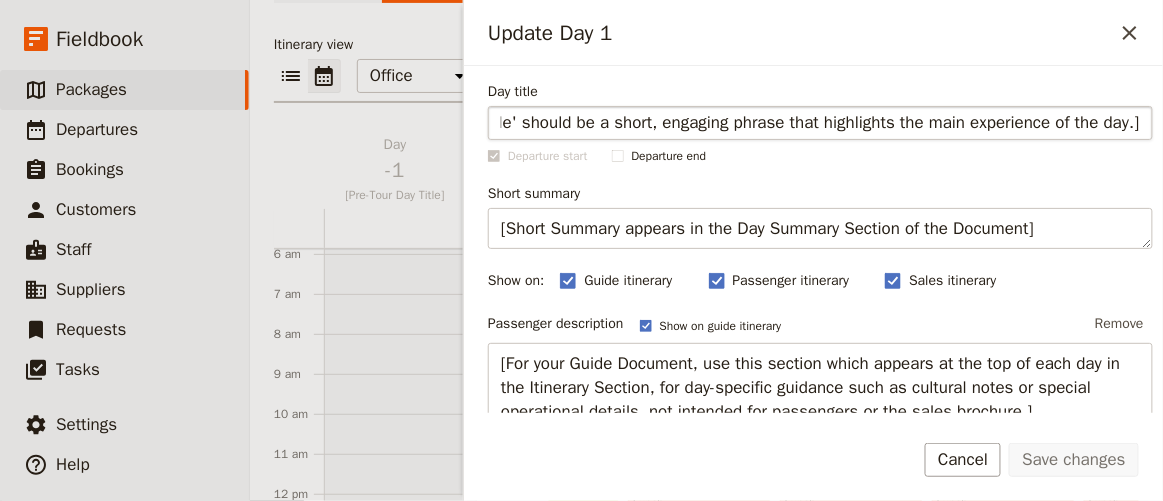 click on "[The 'Day Title' should be a short, engaging phrase that highlights the main experience of the day.]" at bounding box center [820, 123] 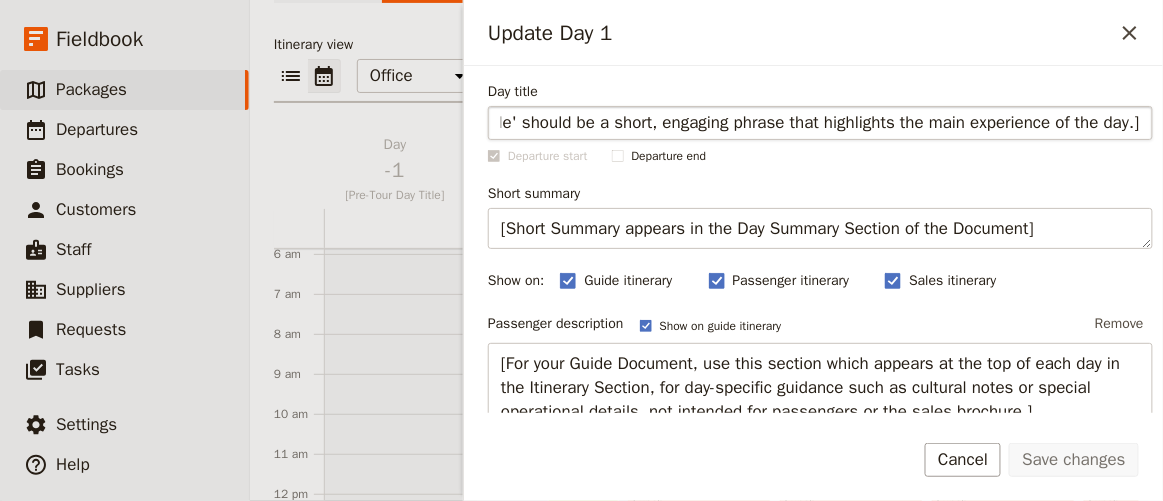 click on "[The 'Day Title' should be a short, engaging phrase that highlights the main experience of the day.]" at bounding box center (820, 123) 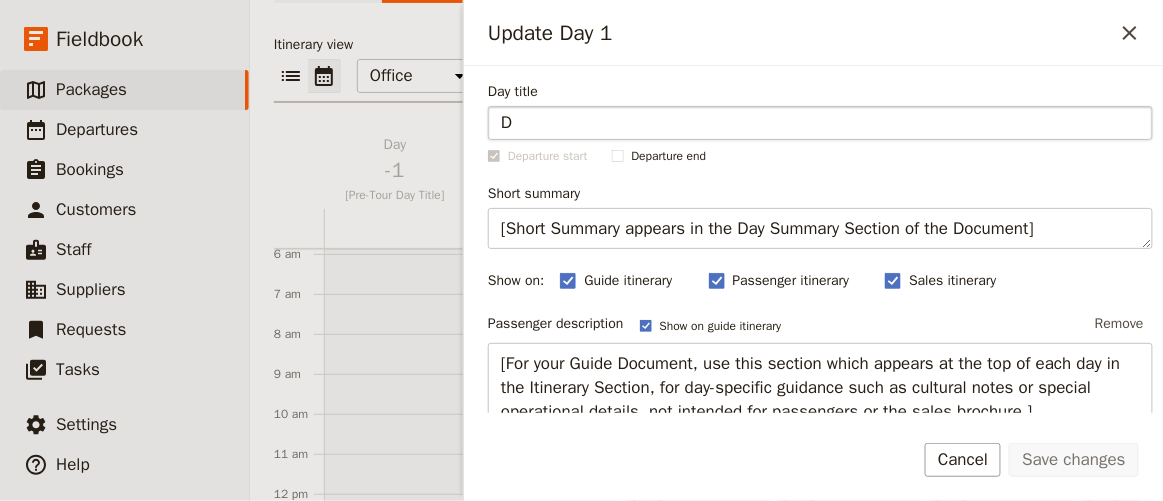 scroll, scrollTop: 0, scrollLeft: 0, axis: both 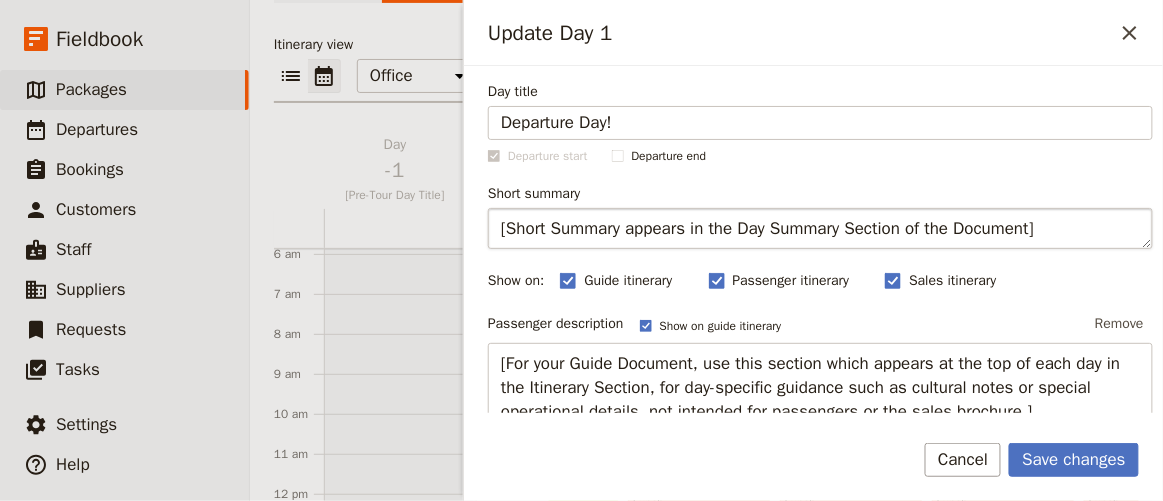 type on "Departure Day!" 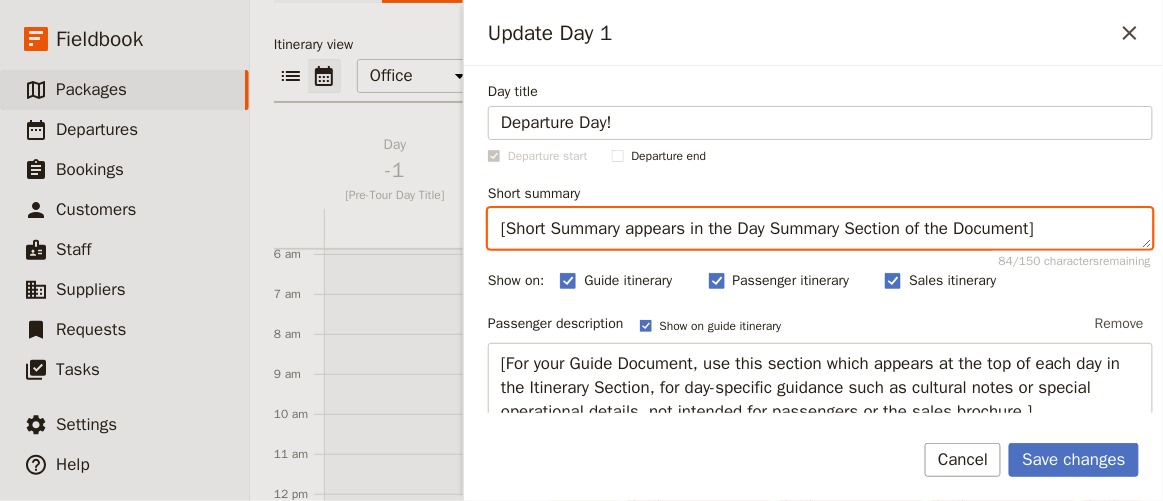 click on "[Short Summary appears in the Day Summary Section of the Document]" at bounding box center (820, 228) 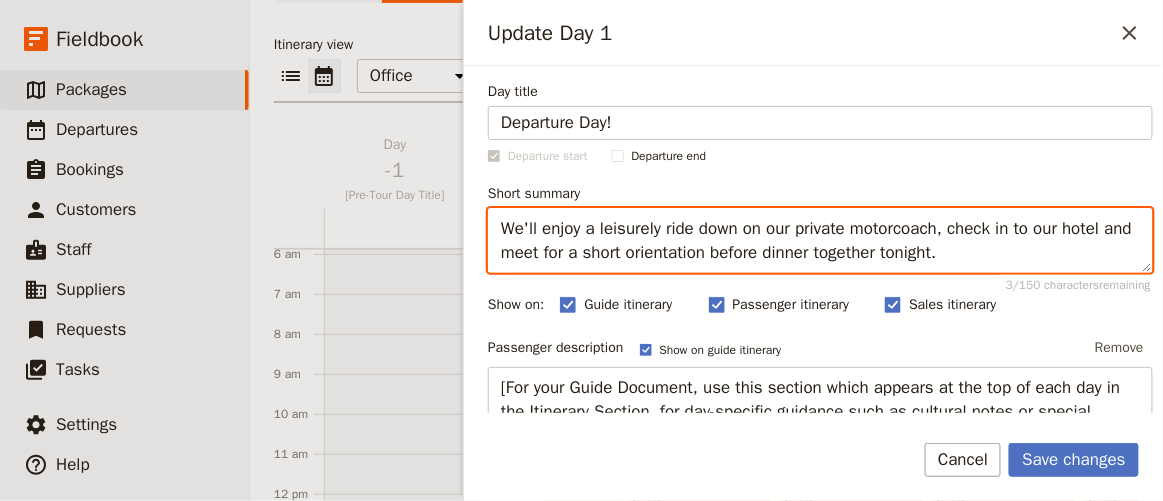 scroll, scrollTop: 90, scrollLeft: 0, axis: vertical 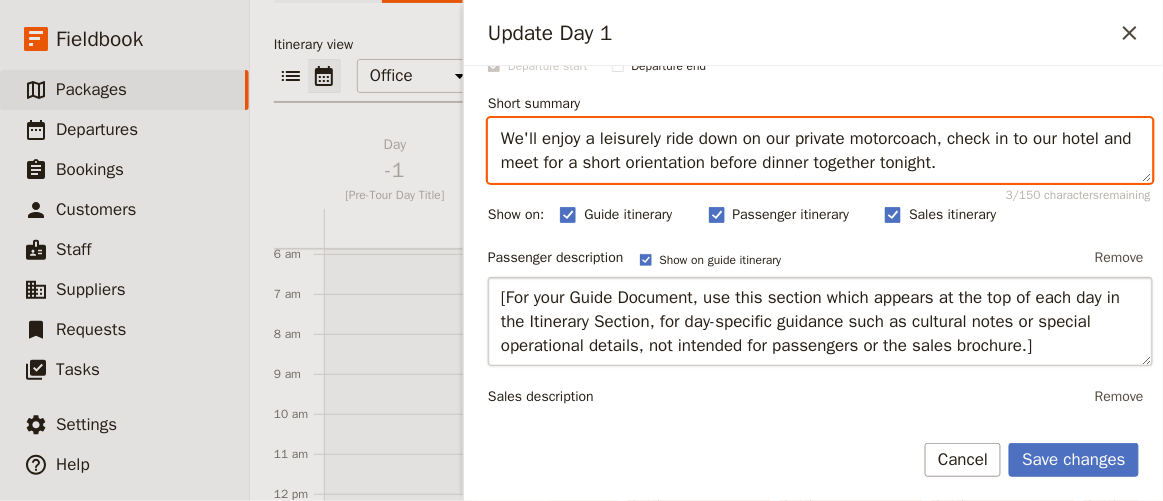 type on "We'll enjoy a leisurely ride down on our private motorcoach, check in to our hotel and meet for a short orientation before dinner together tonight." 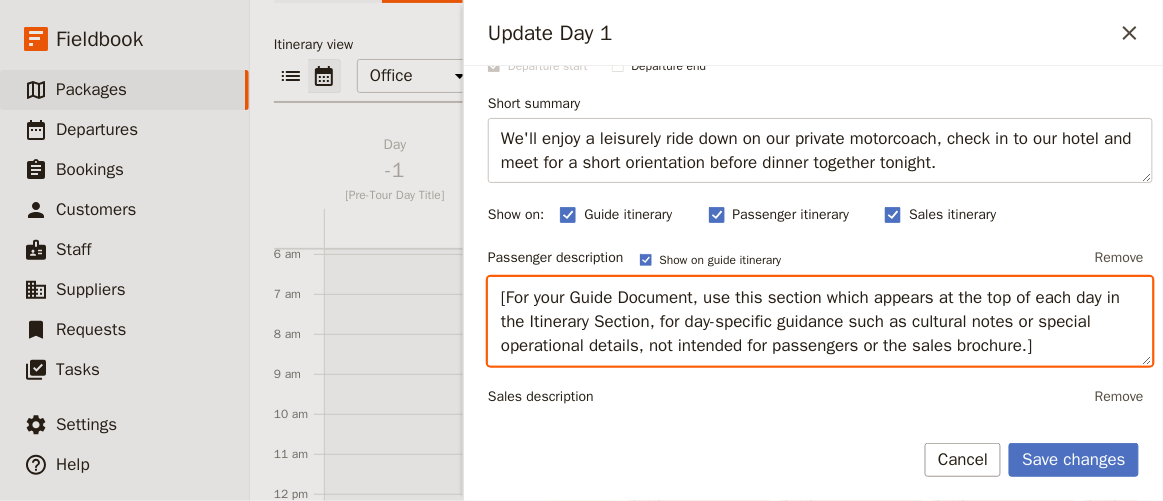 click on "[For your Guide Document, use this section which appears at the top of each day in the Itinerary Section, for day-specific guidance such as cultural notes or special operational details, not intended for passengers or the sales brochure.]" at bounding box center [820, 321] 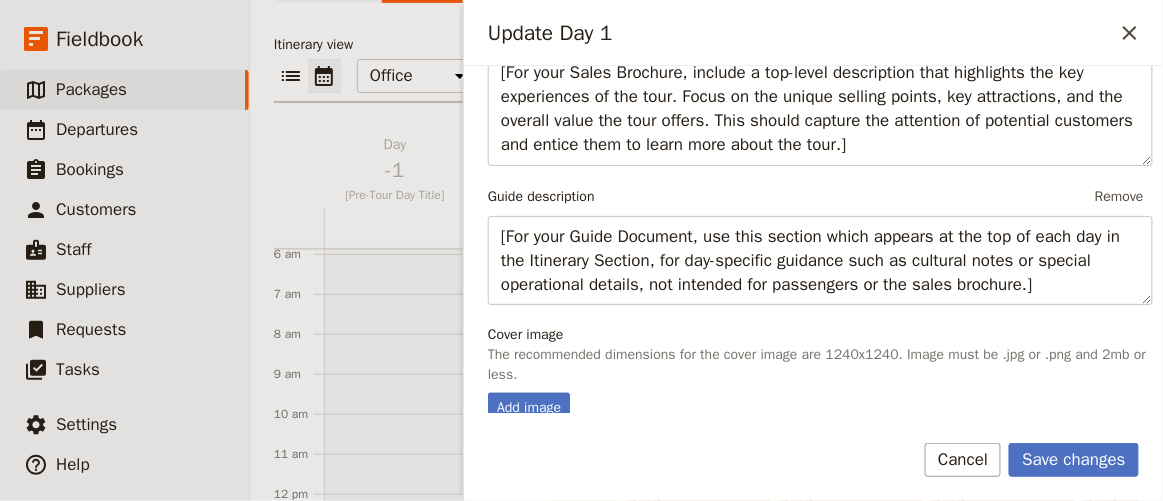scroll, scrollTop: 545, scrollLeft: 0, axis: vertical 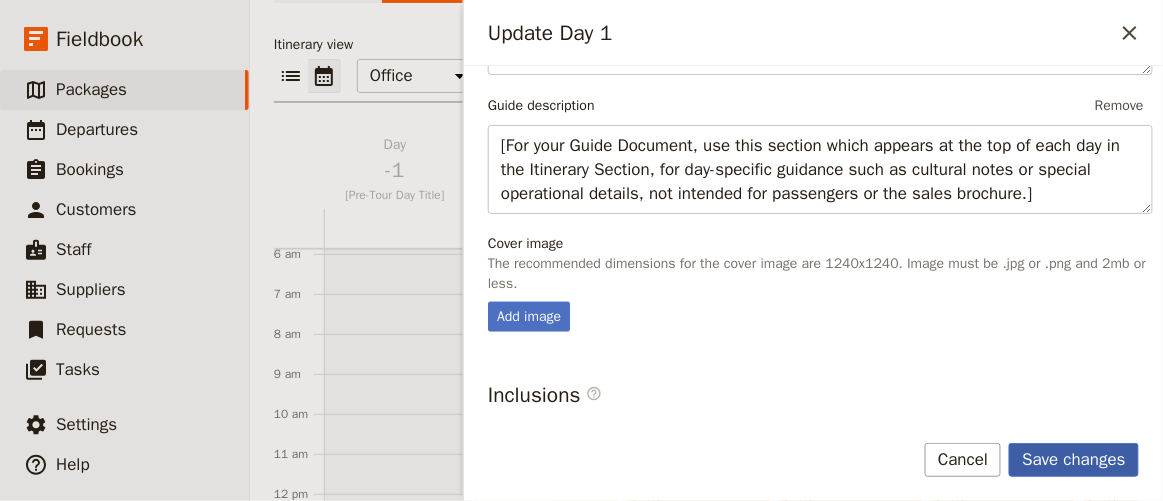 click on "Save changes" at bounding box center [1074, 460] 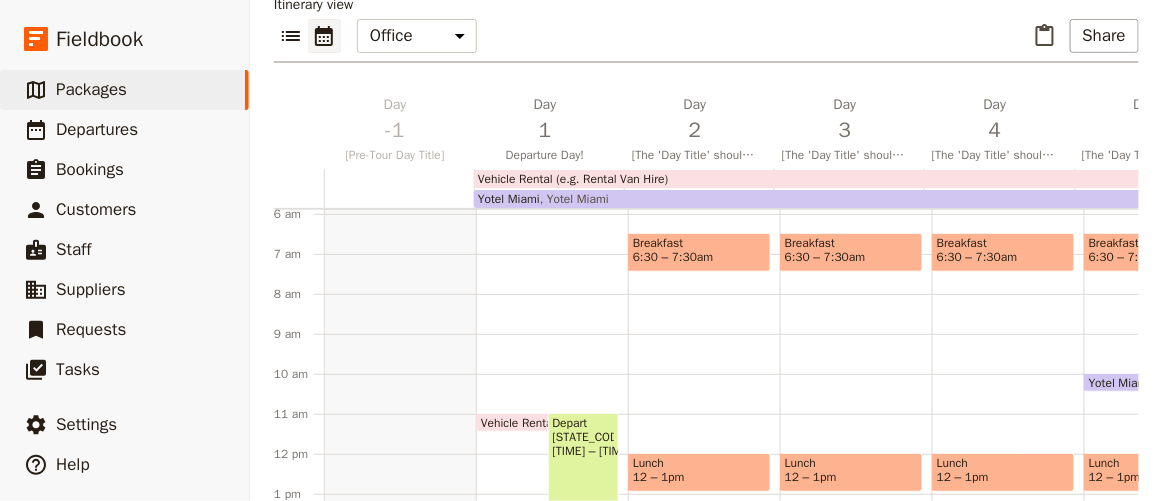 scroll, scrollTop: 181, scrollLeft: 0, axis: vertical 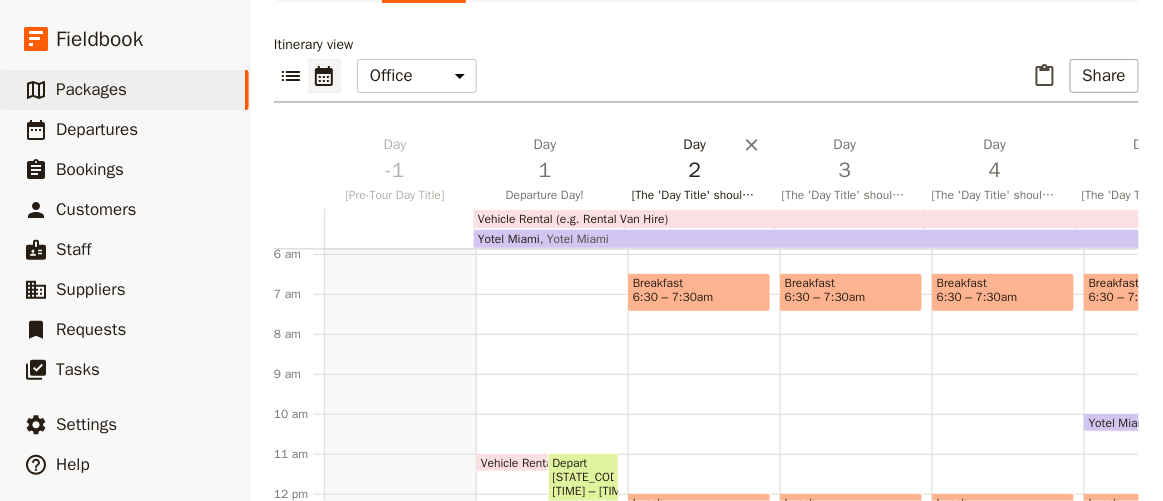 click on "[The 'Day Title' should be a short, engaging phrase that highlights the main experience of the day.]" at bounding box center (695, 195) 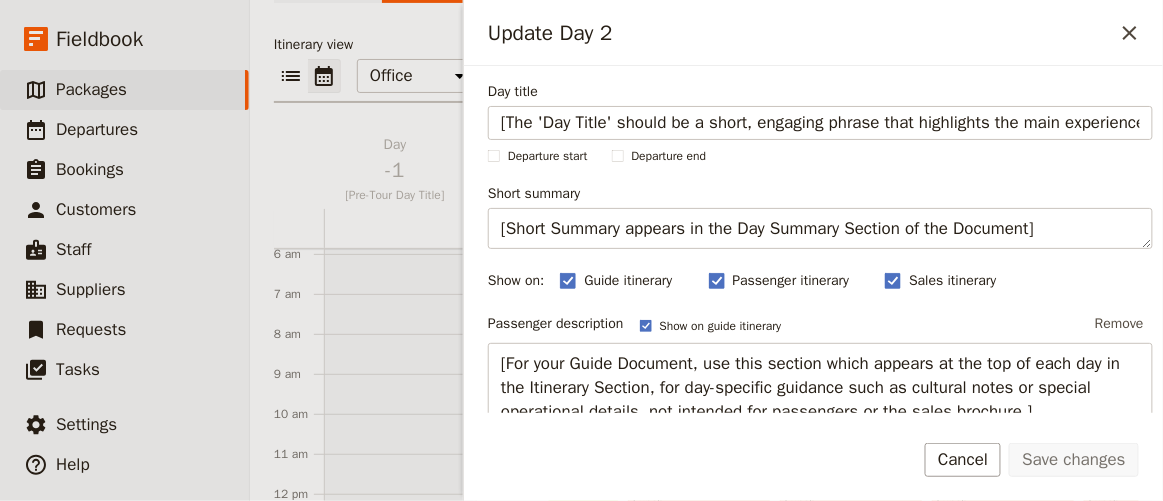 scroll, scrollTop: 0, scrollLeft: 112, axis: horizontal 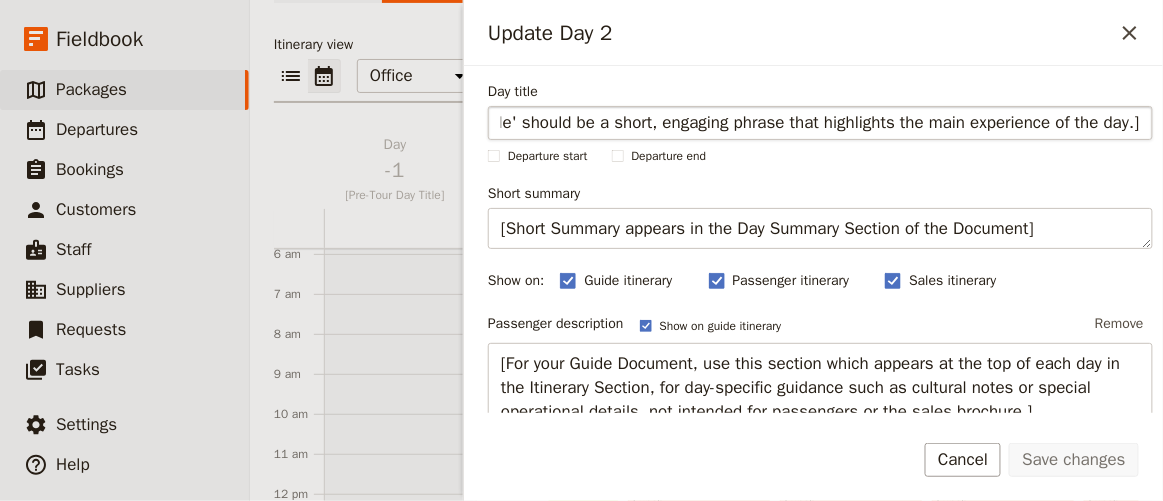 click on "[The 'Day Title' should be a short, engaging phrase that highlights the main experience of the day.]" at bounding box center [820, 123] 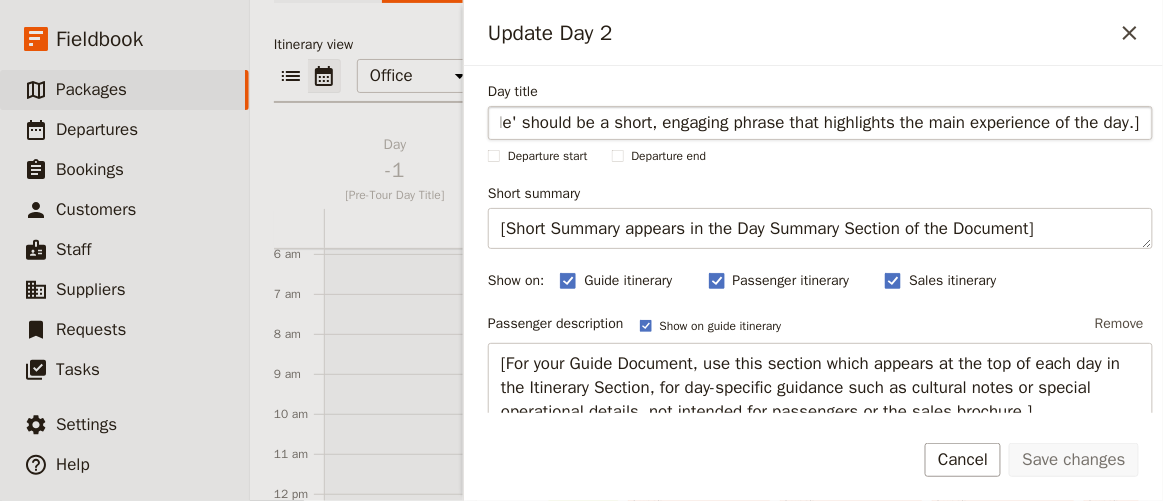 click on "[The 'Day Title' should be a short, engaging phrase that highlights the main experience of the day.]" at bounding box center (820, 123) 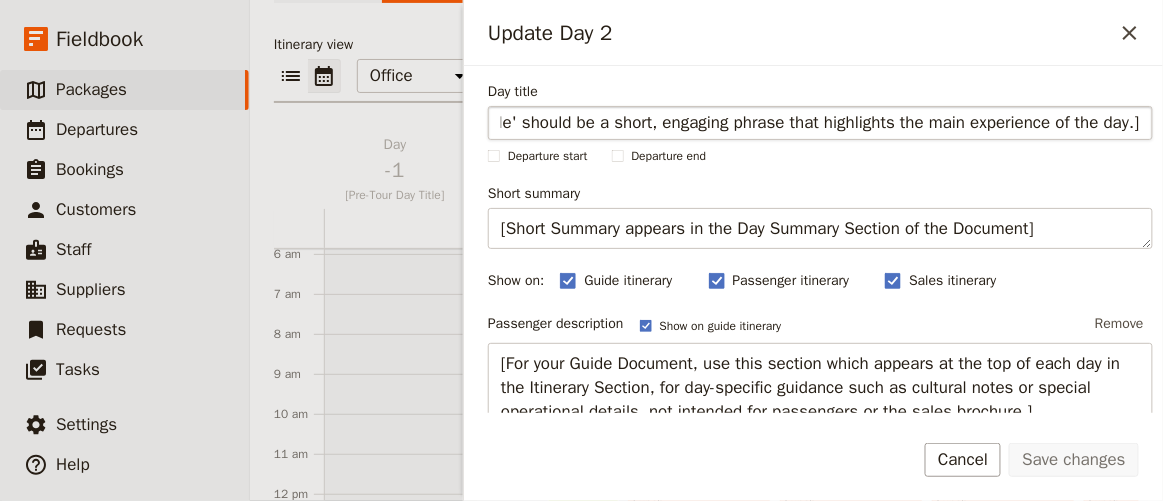 click on "[The 'Day Title' should be a short, engaging phrase that highlights the main experience of the day.]" at bounding box center [820, 123] 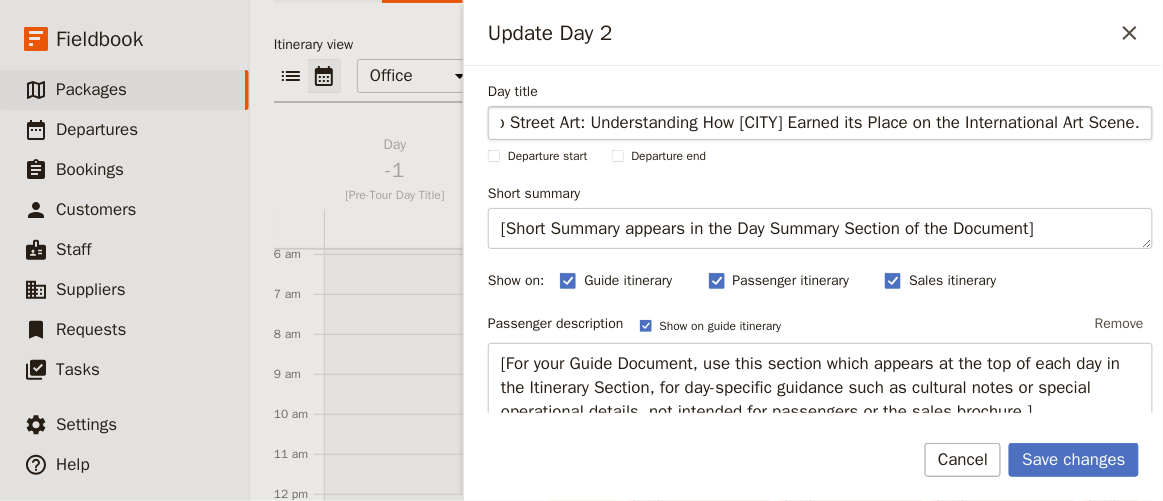 scroll, scrollTop: 0, scrollLeft: 99, axis: horizontal 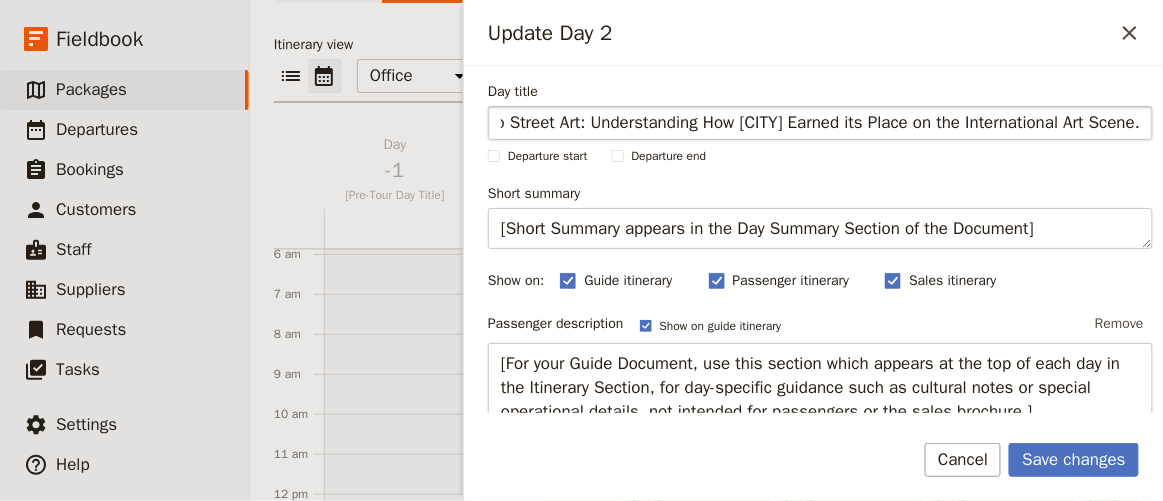 click on "Art Deco to Street Art: Understanding How [CITY] Earned its Place on the International Art Scene." at bounding box center [820, 123] 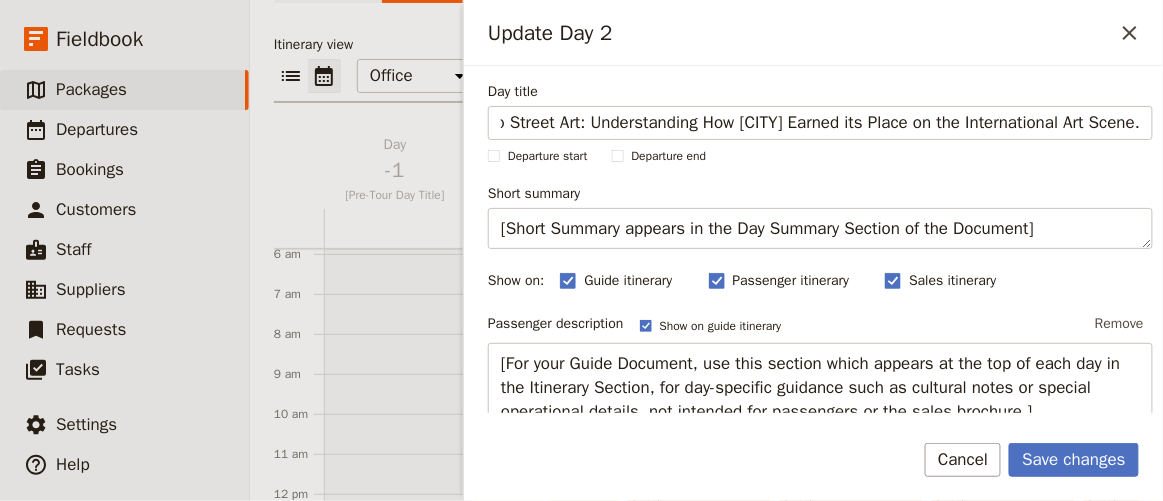 type on "Art Deco to Street Art: Understanding How [CITY] Earned its Place on the International Art Scene." 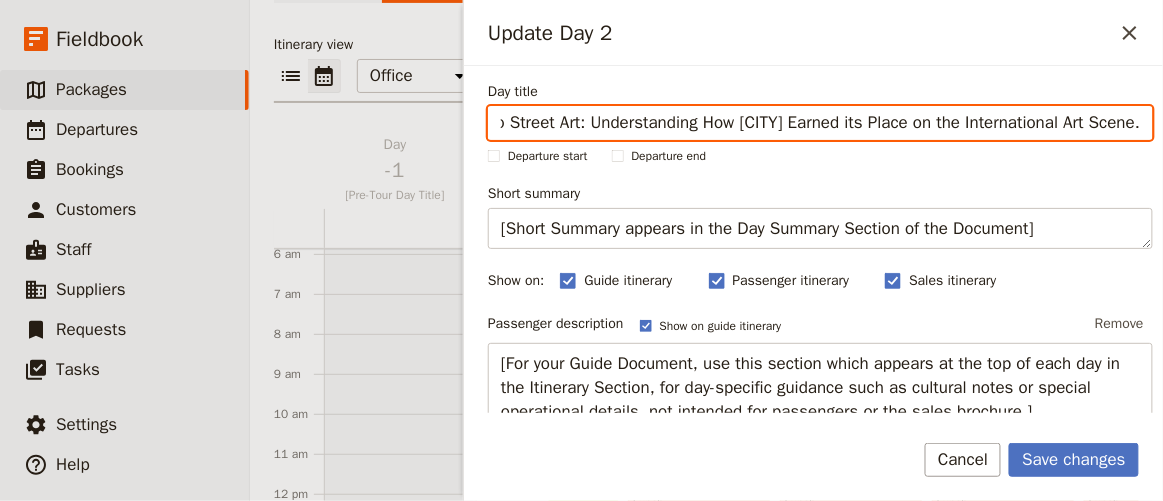 scroll, scrollTop: 0, scrollLeft: 0, axis: both 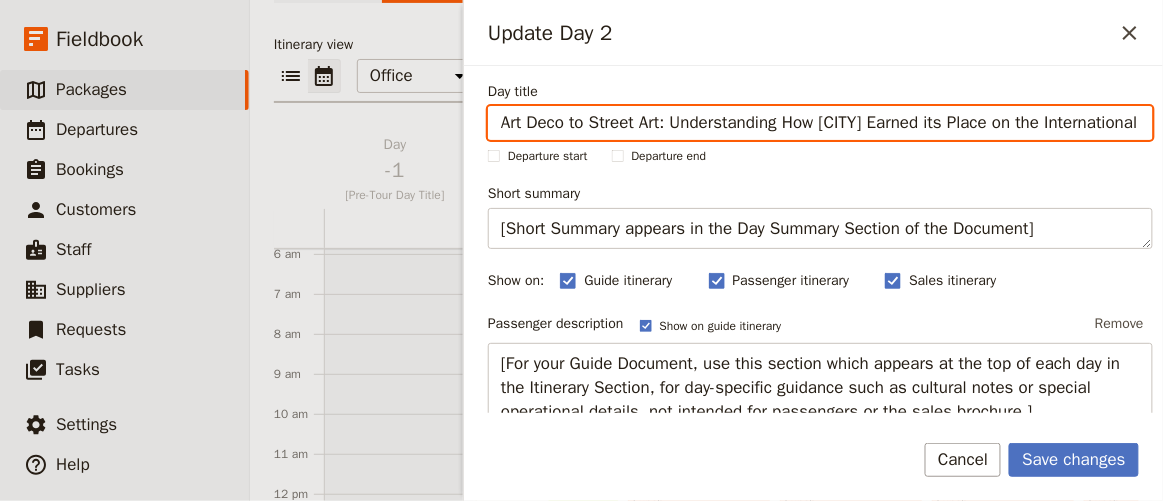 click at bounding box center (1129, 122) 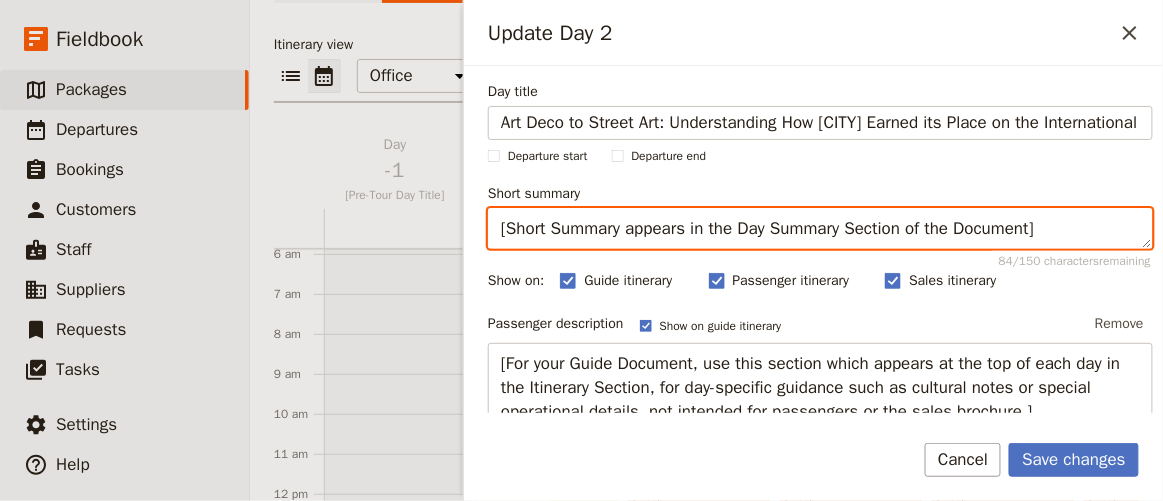 click on "[Short Summary appears in the Day Summary Section of the Document]" at bounding box center (820, 228) 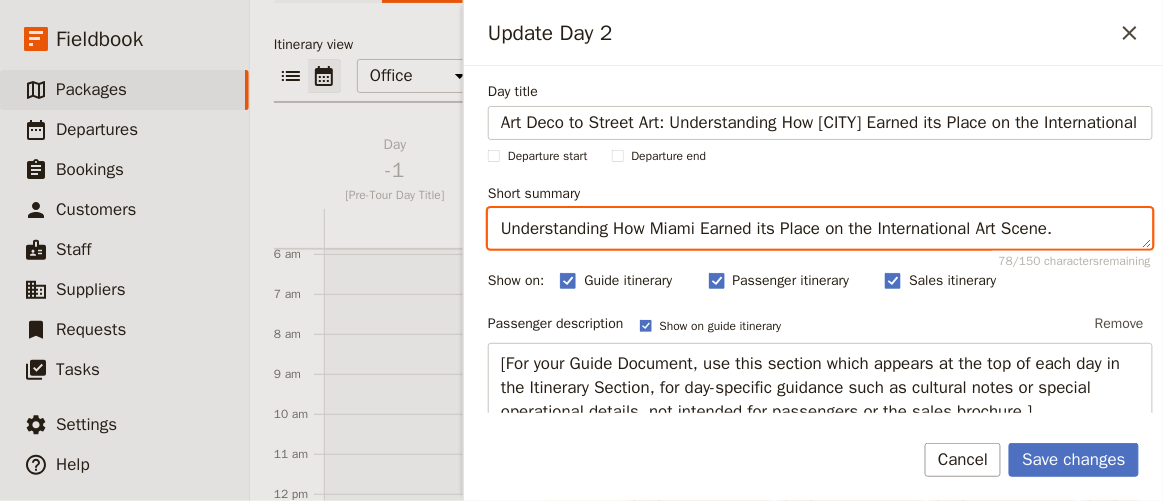 click on "Understanding How Miami Earned its Place on the International Art Scene." at bounding box center [820, 228] 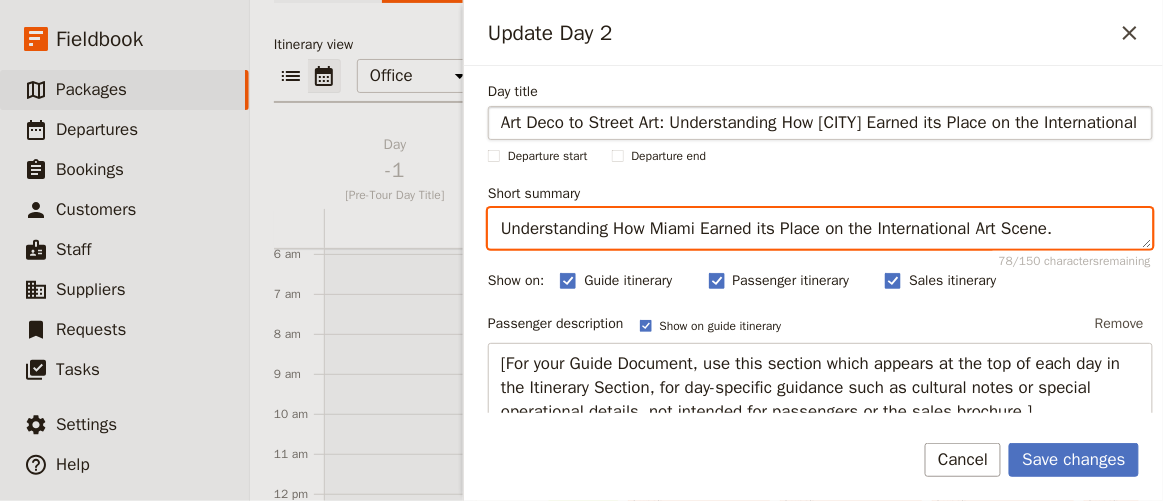 type on "Understanding How Miami Earned its Place on the International Art Scene." 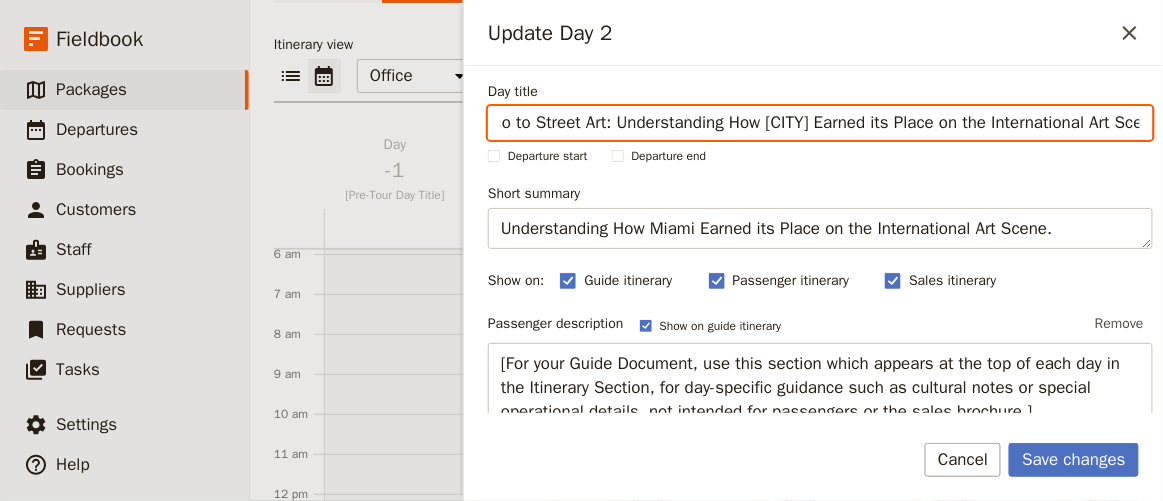 scroll, scrollTop: 0, scrollLeft: 100, axis: horizontal 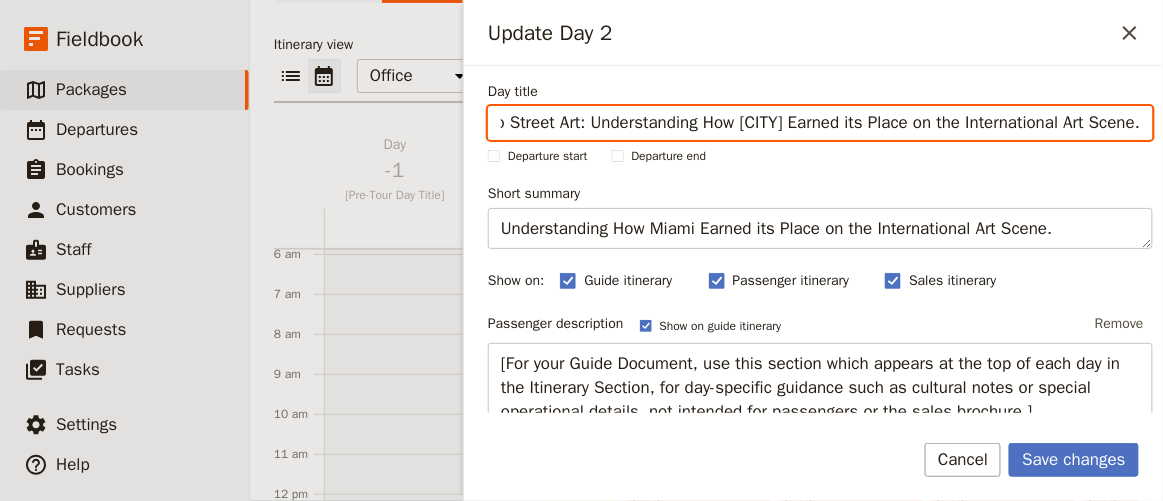 drag, startPoint x: 664, startPoint y: 122, endPoint x: 1130, endPoint y: 116, distance: 466.03864 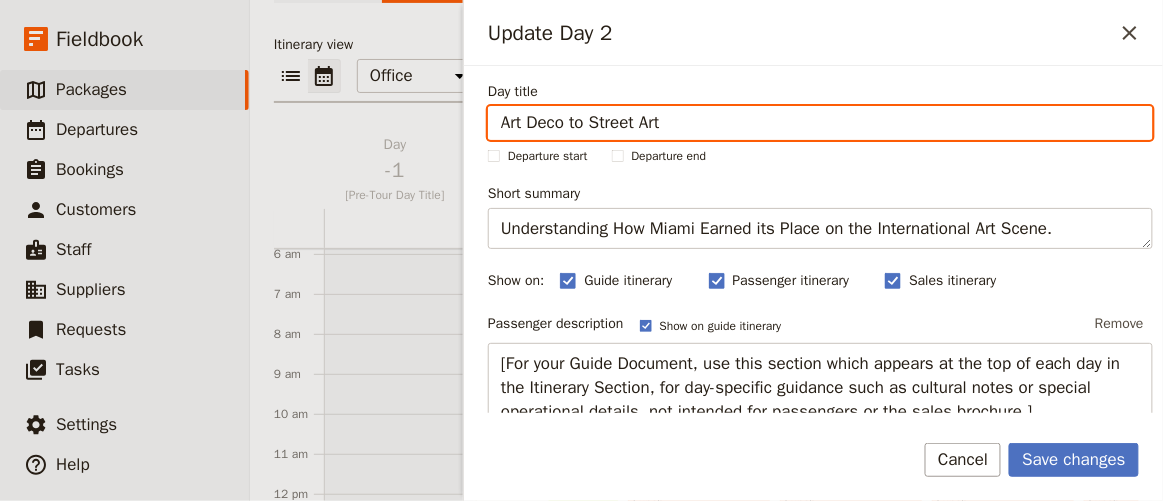 scroll, scrollTop: 0, scrollLeft: 0, axis: both 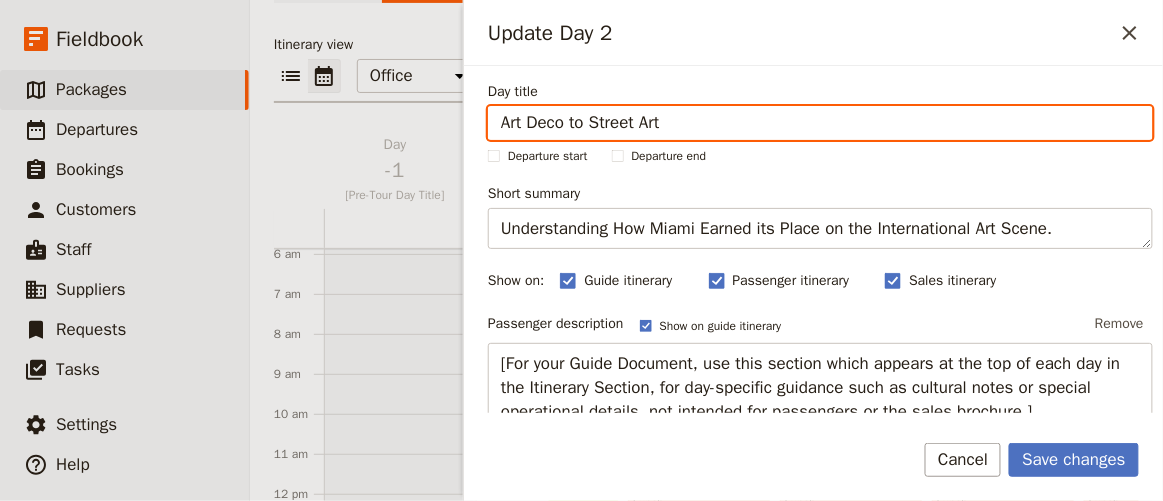 type on "Art Deco to Street Art" 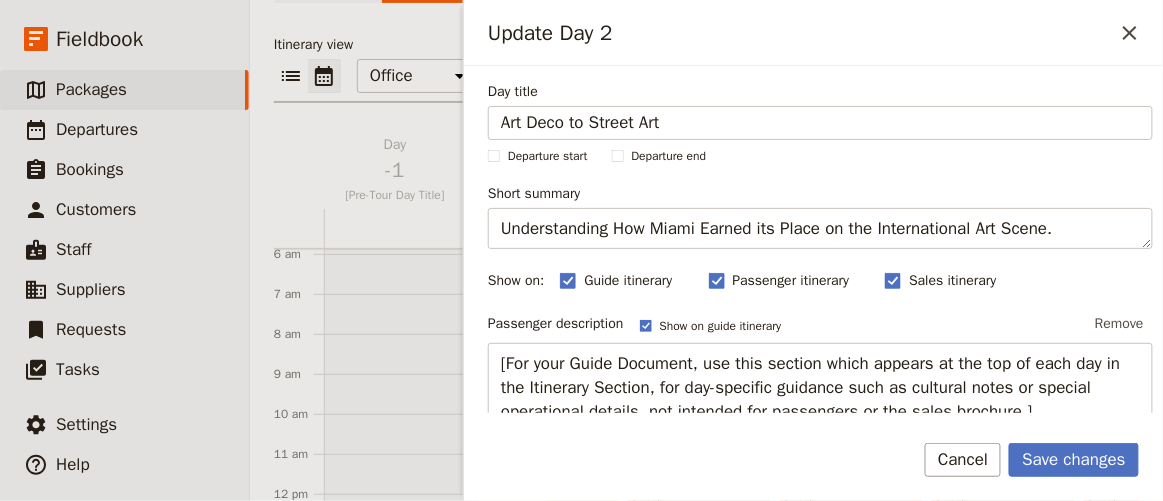 click on "Day title Art Deco to Street Art Departure start Departure end Short summary Understanding How Miami Earned its Place on the International Art Scene. 78 / 150   characters  remaining Show on: Guide itinerary ​ Passenger itinerary ​ Sales itinerary ​ Passenger description Show on guide itinerary Remove [Use this section, which appears at the top of each day in the Itinerary Section of the Document, for a clear, engaging description of the day’s activities. Add an image below to capture the essence of the day. Each day has its own page.] Sales description Remove [For your Sales Brochure, include a top-level description that highlights the key experiences of the tour. Focus on the unique selling points, key attractions, and the overall value the tour offers. This should capture the attention of potential customers and entice them to learn more about the tour.] Guide description Remove Cover image The recommended dimensions for the cover image are 1240x1240. Image must be .jpg or .png and 2mb or less. ​" at bounding box center (820, 615) 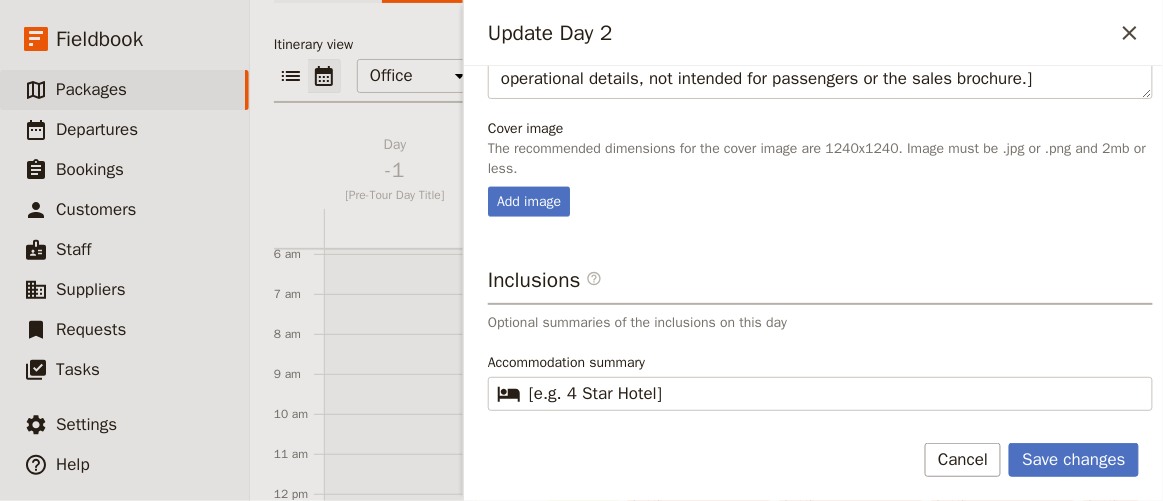 scroll, scrollTop: 727, scrollLeft: 0, axis: vertical 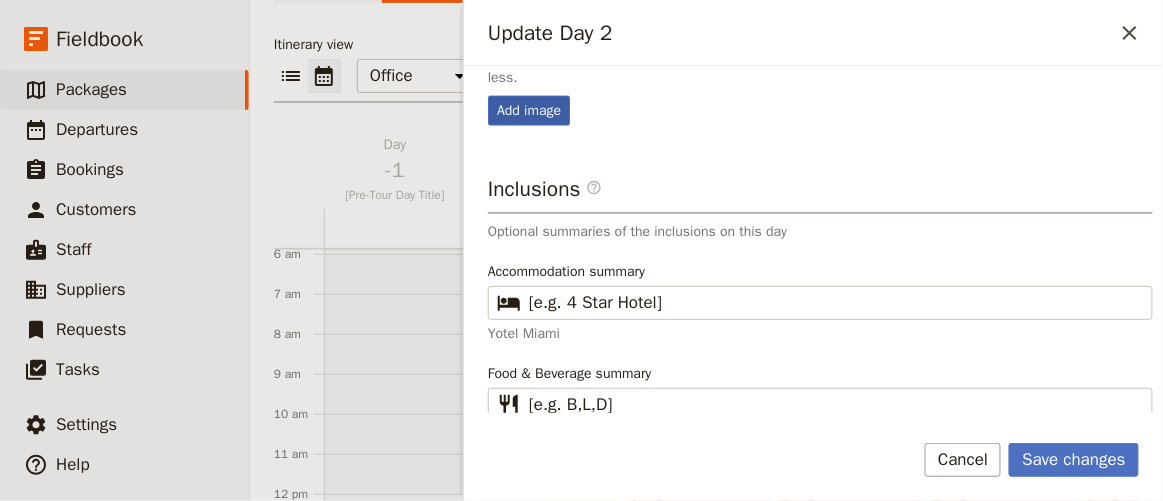 click on "Add image" at bounding box center [529, 111] 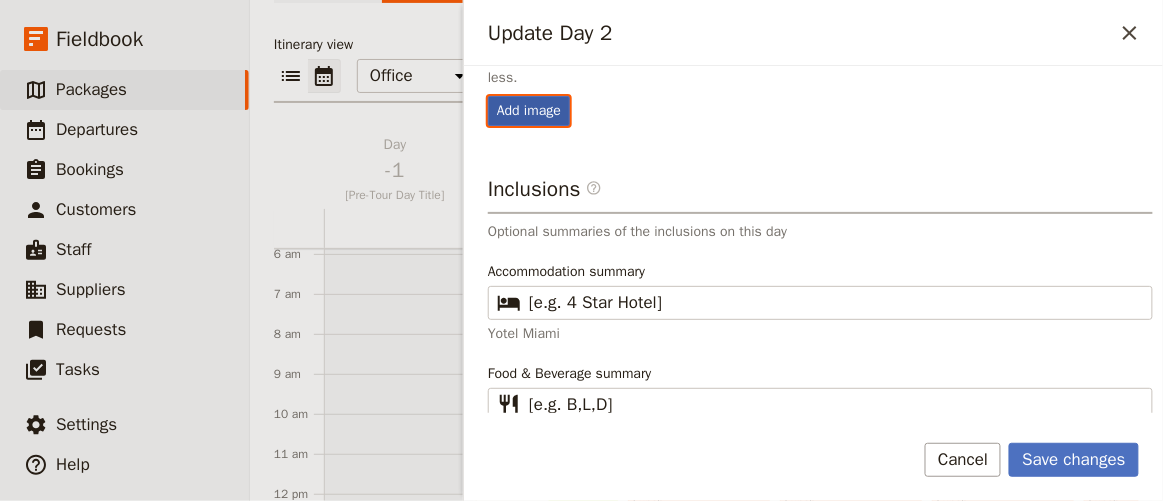 click on "Add image" at bounding box center [487, 95] 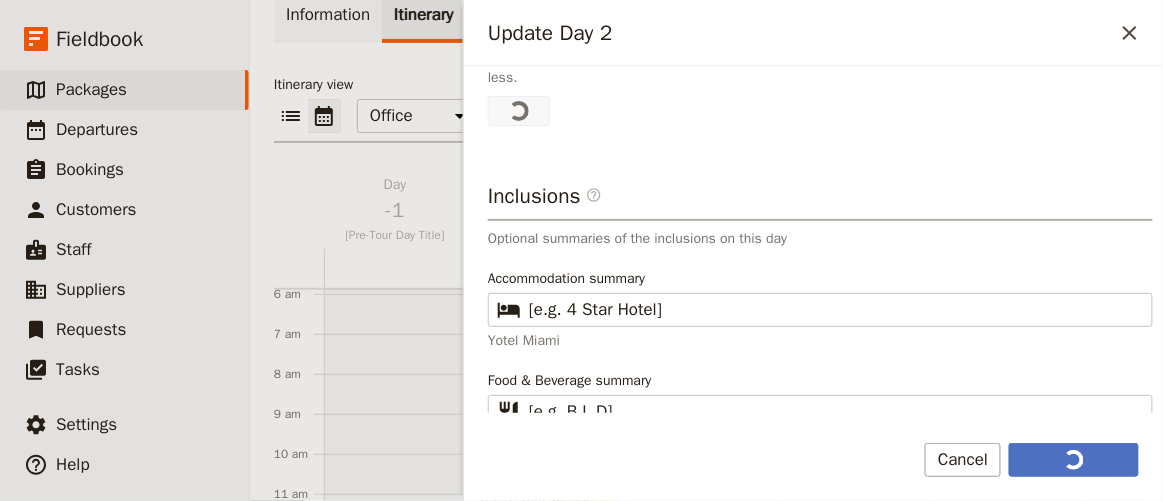 scroll, scrollTop: 0, scrollLeft: 0, axis: both 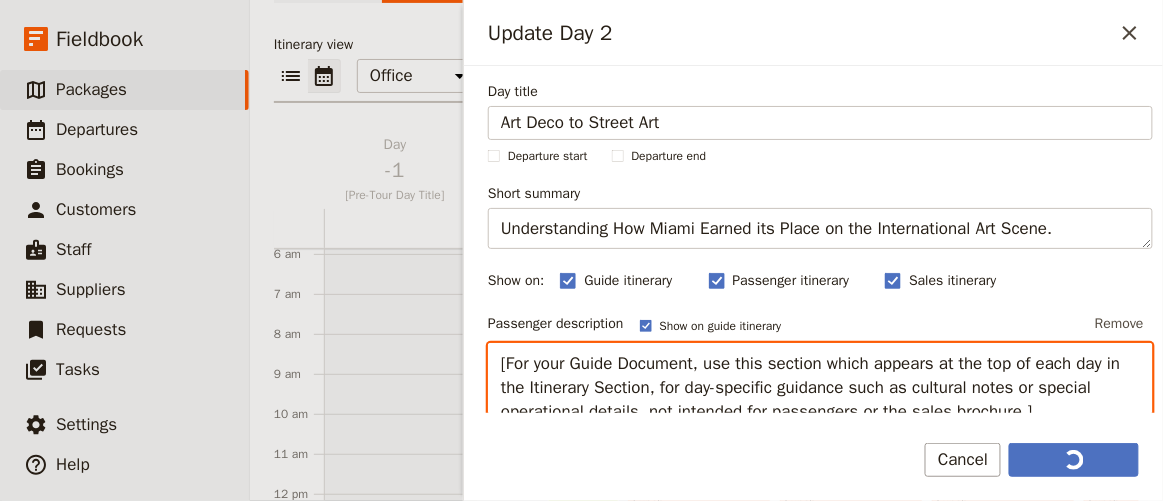 click on "[For your Guide Document, use this section which appears at the top of each day in the Itinerary Section, for day-specific guidance such as cultural notes or special operational details, not intended for passengers or the sales brochure.]" at bounding box center [820, 387] 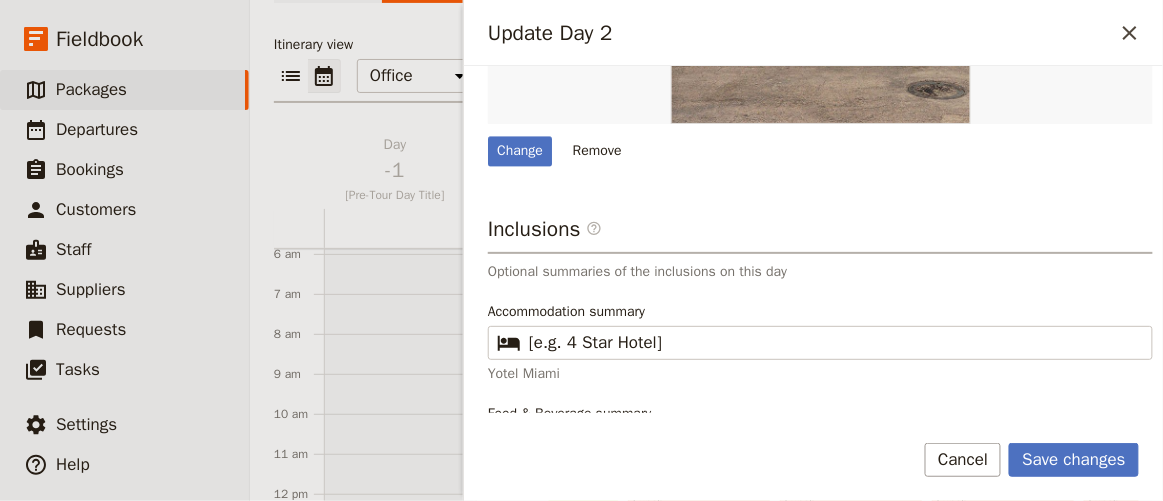 scroll, scrollTop: 1041, scrollLeft: 0, axis: vertical 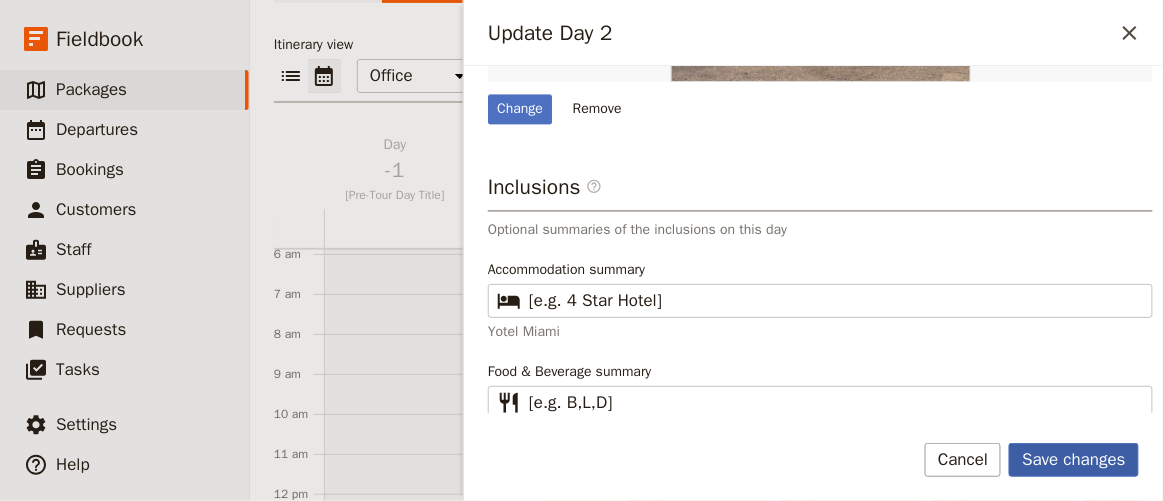 click on "Save changes" at bounding box center [1074, 460] 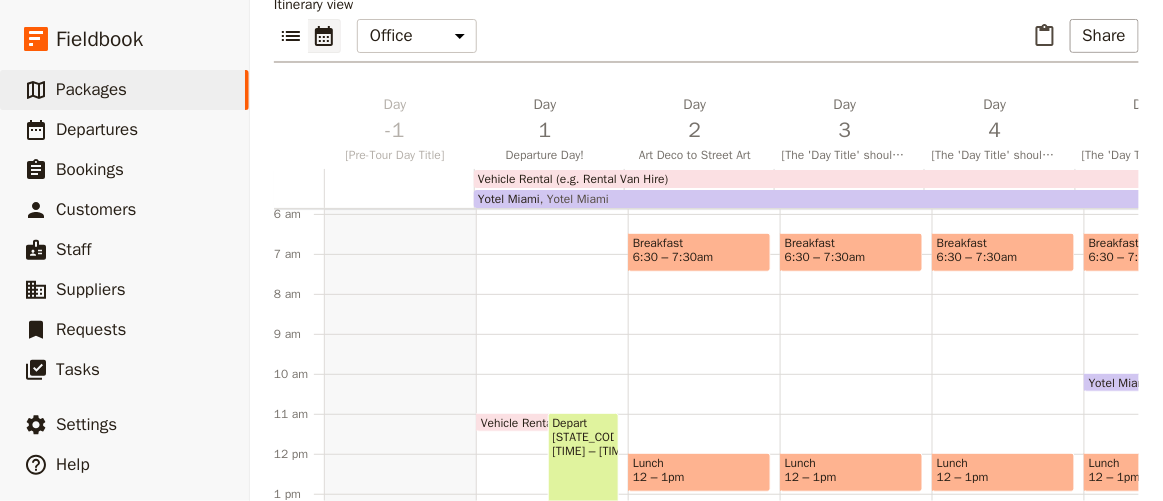 scroll, scrollTop: 181, scrollLeft: 0, axis: vertical 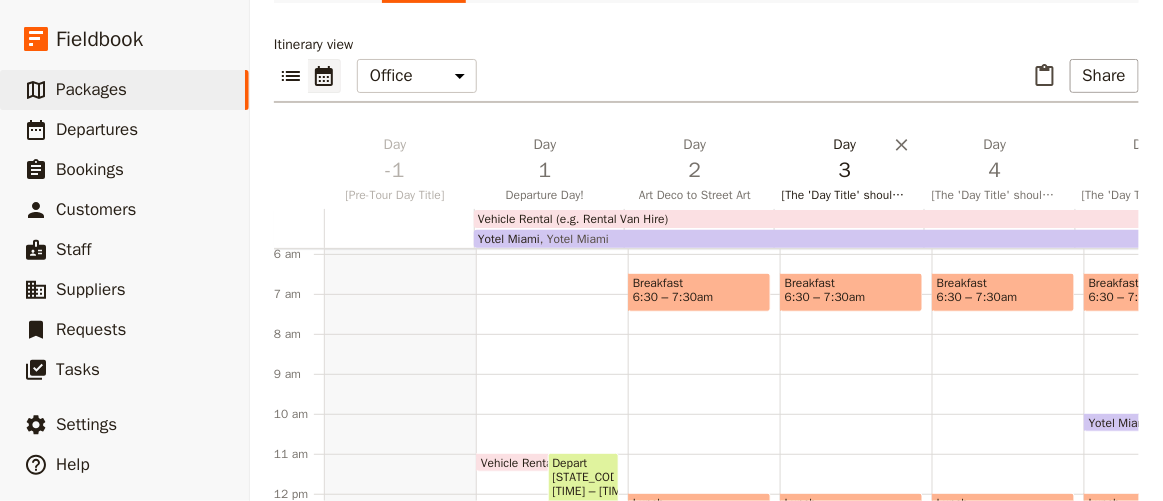 click on "[The 'Day Title' should be a short, engaging phrase that highlights the main experience of the day.]" at bounding box center [845, 195] 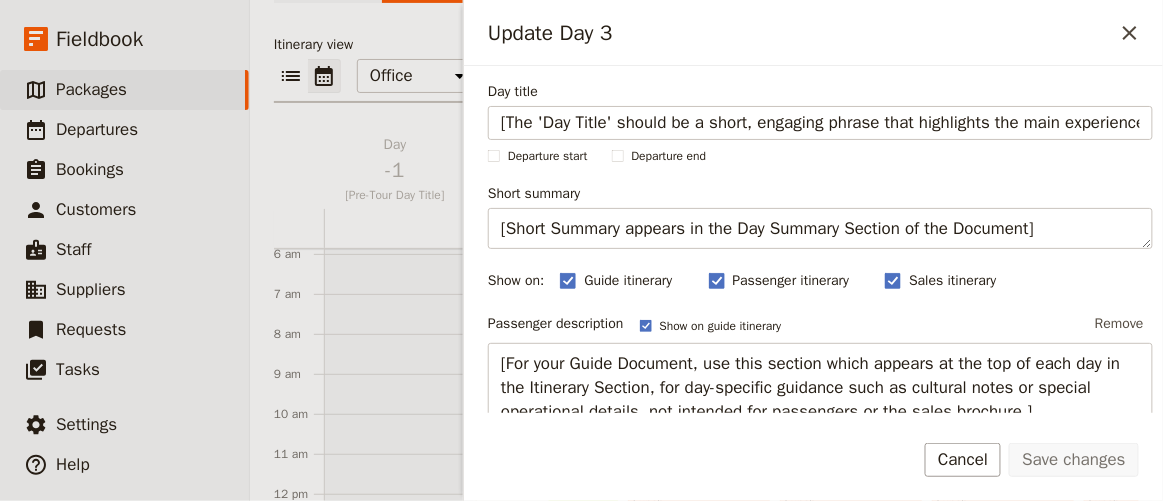 scroll, scrollTop: 0, scrollLeft: 112, axis: horizontal 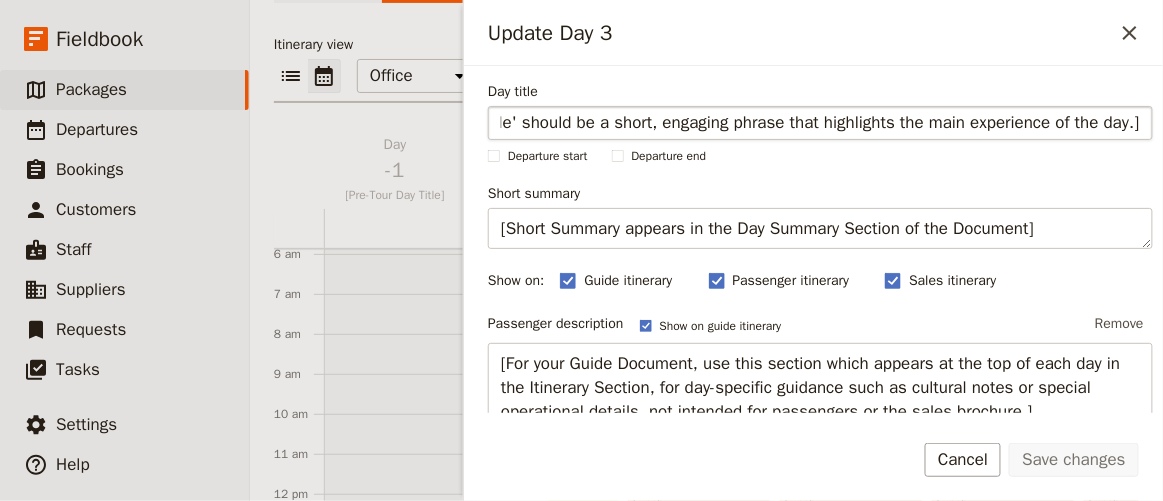click on "[The 'Day Title' should be a short, engaging phrase that highlights the main experience of the day.]" at bounding box center (820, 123) 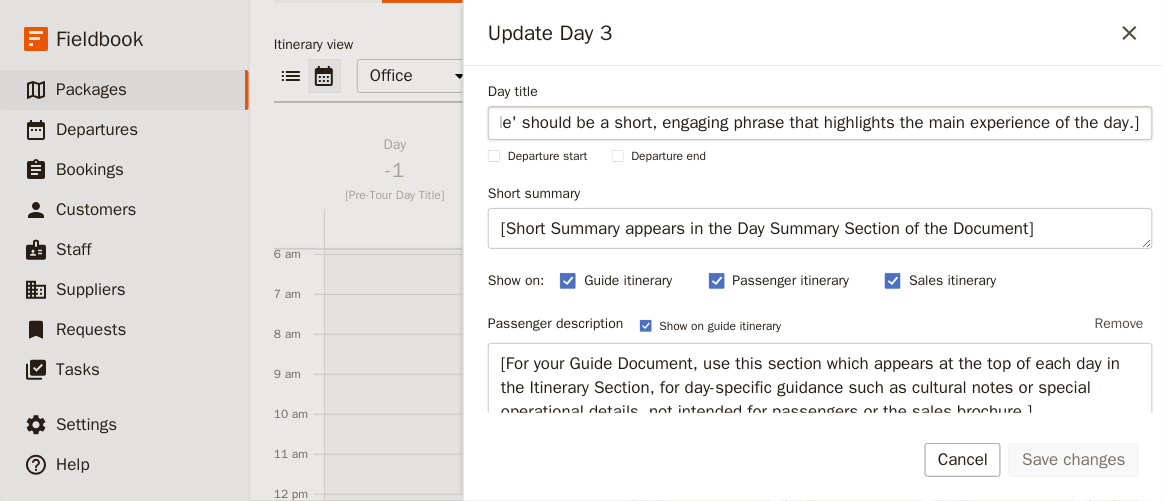 click on "[The 'Day Title' should be a short, engaging phrase that highlights the main experience of the day.]" at bounding box center (820, 123) 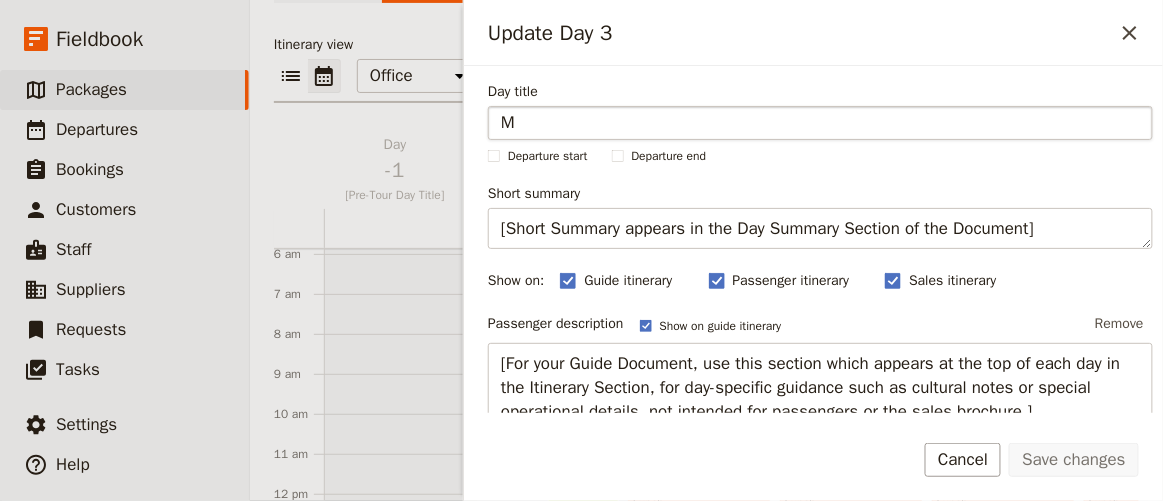 scroll, scrollTop: 0, scrollLeft: 0, axis: both 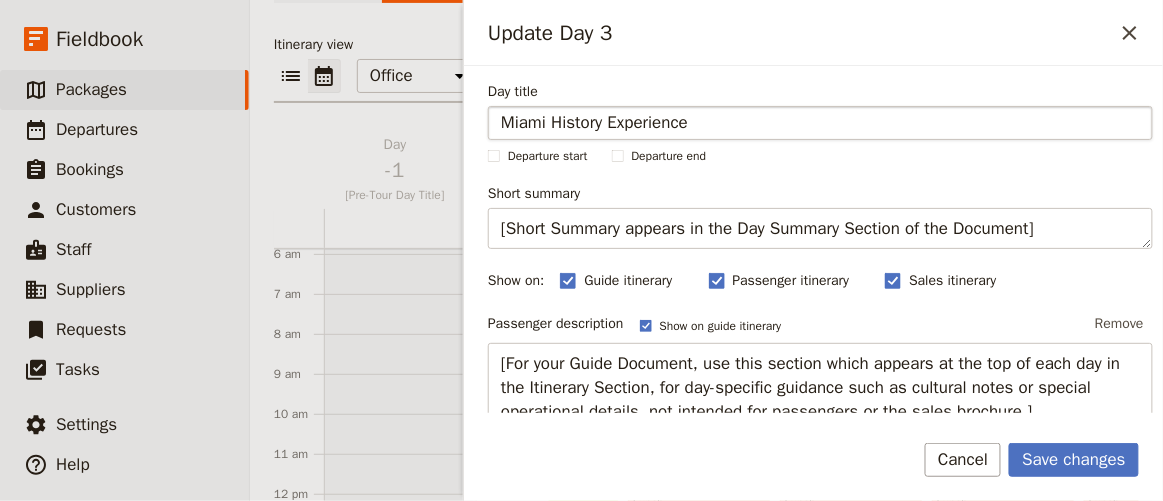 type on "Miami History Experience" 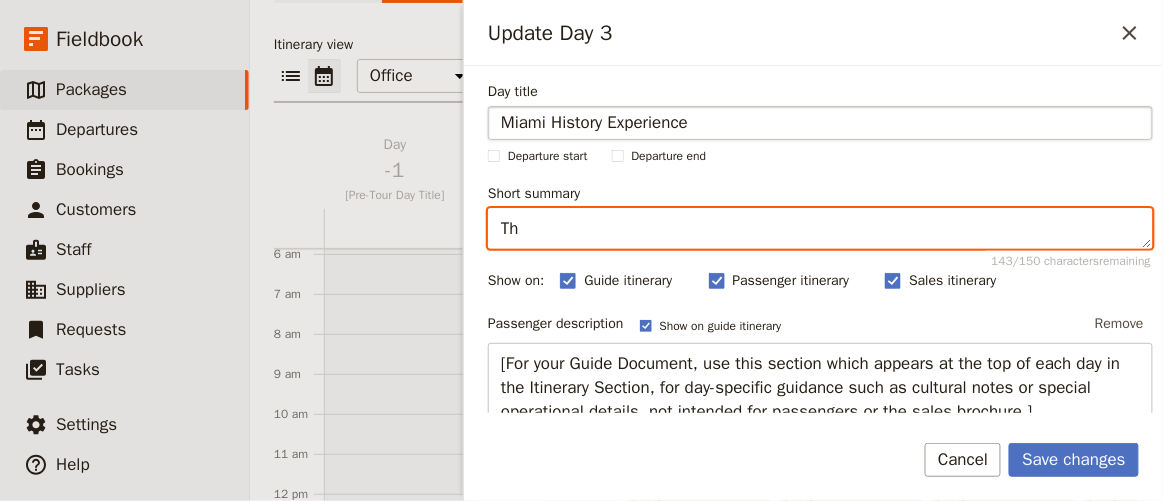 type on "T" 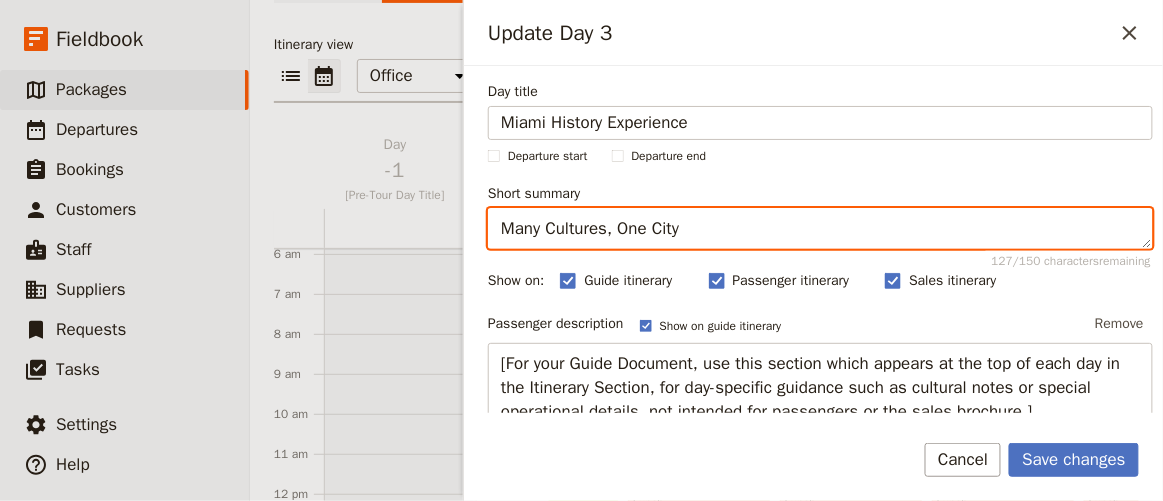 scroll, scrollTop: 90, scrollLeft: 0, axis: vertical 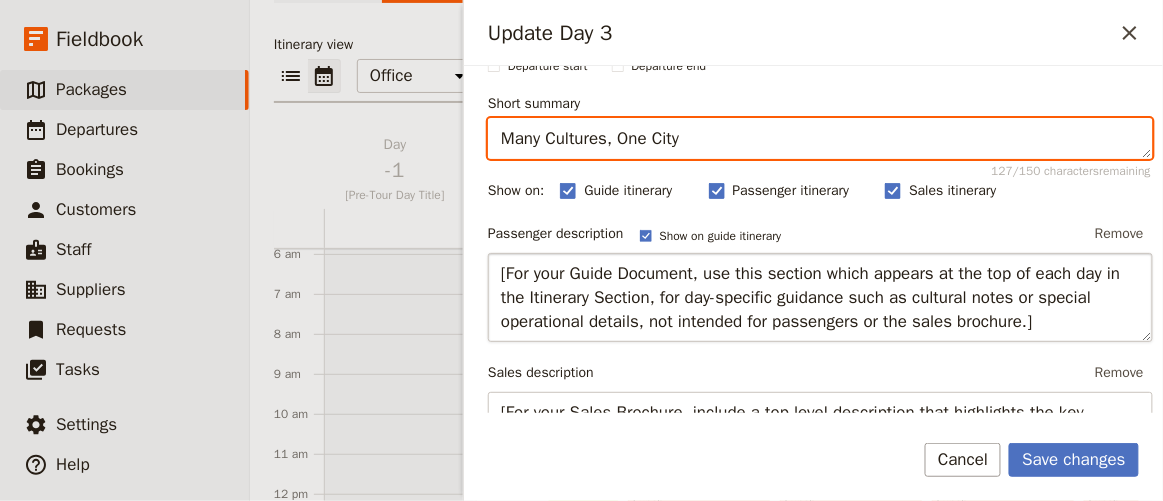 type on "Many Cultures, One City" 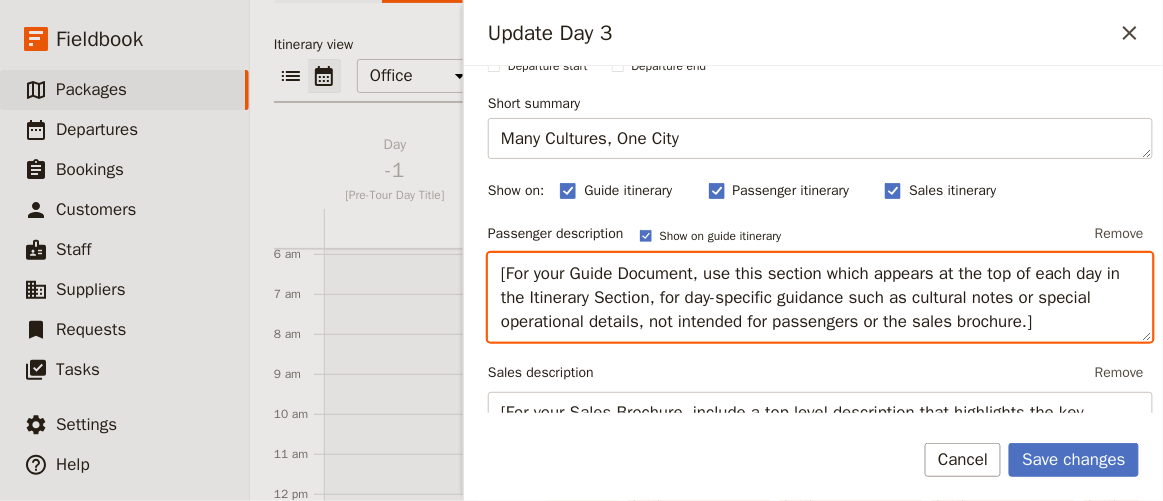 click on "[For your Guide Document, use this section which appears at the top of each day in the Itinerary Section, for day-specific guidance such as cultural notes or special operational details, not intended for passengers or the sales brochure.]" at bounding box center [820, 297] 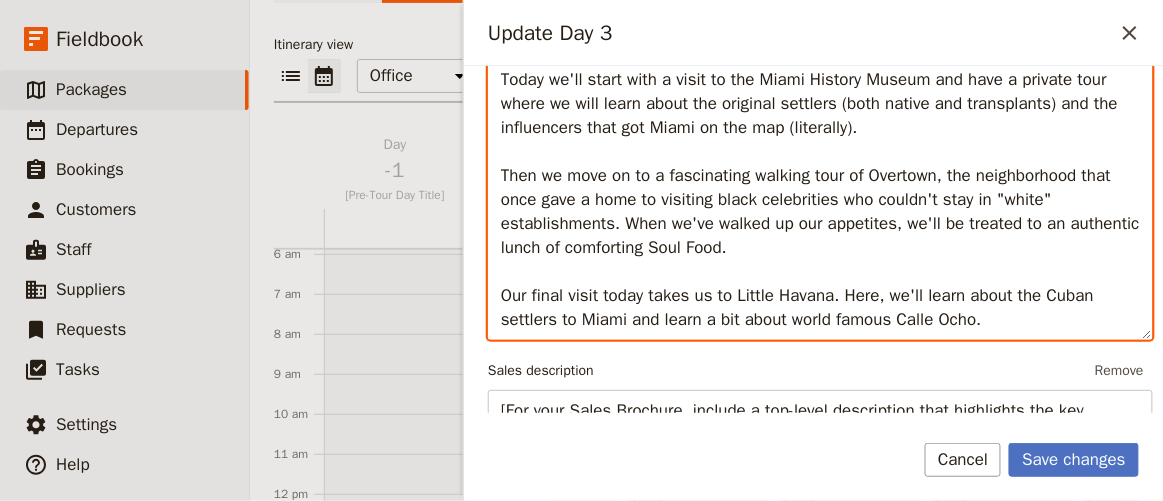 scroll, scrollTop: 375, scrollLeft: 0, axis: vertical 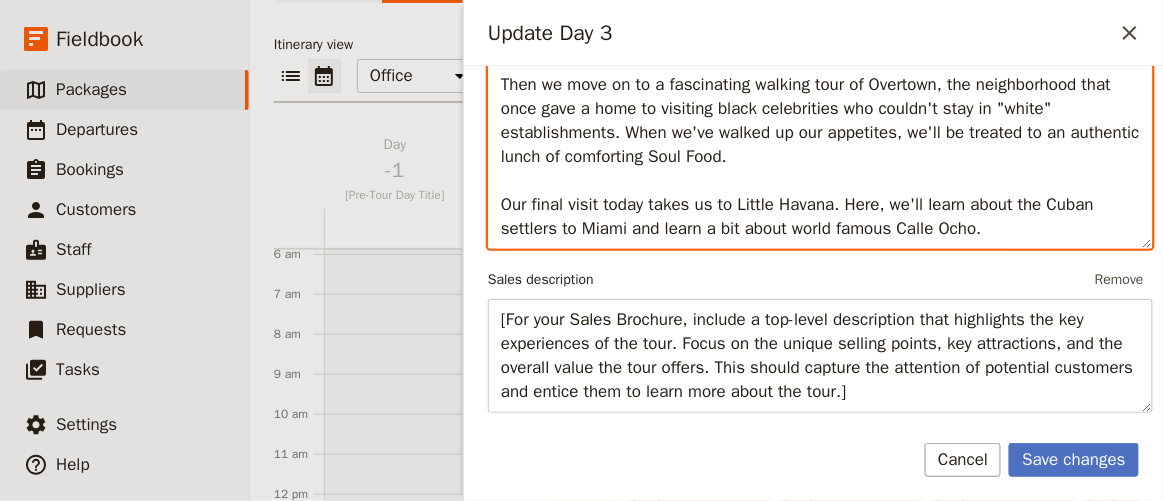 click on "Today we'll start with a visit to the Miami History Museum and have a private tour where we will learn about the original settlers (both native and transplants) and the influencers that got Miami on the map (literally).
Then we move on to a fascinating walking tour of Overtown, the neighborhood that once gave a home to visiting black celebrities who couldn't stay in "white" establishments. When we've walked up our appetites, we'll be treated to an authentic lunch of comforting Soul Food.
Our final visit today takes us to Little Havana. Here, we'll learn about the Cuban settlers to Miami and learn a bit about world famous Calle Ocho." at bounding box center (820, 108) 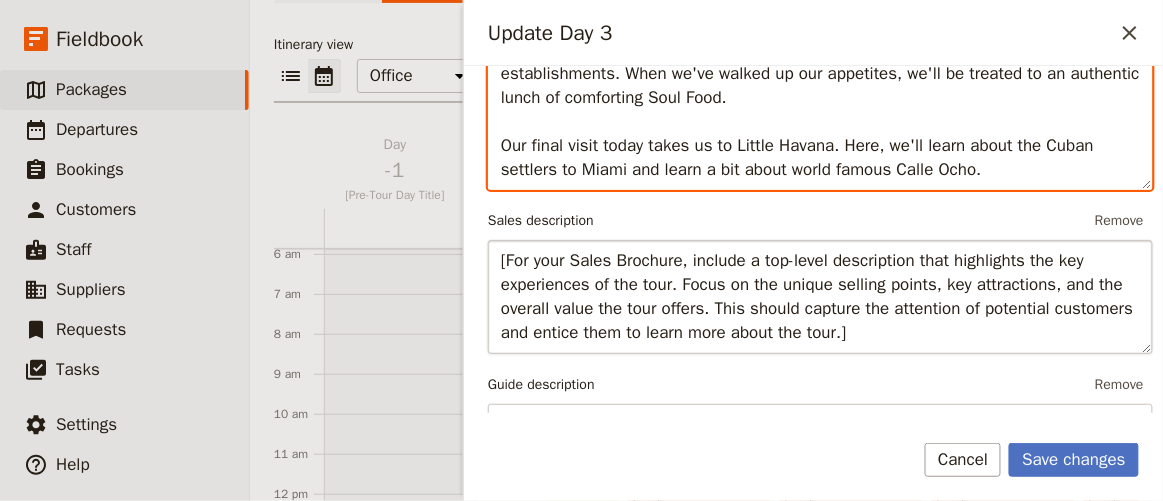 scroll, scrollTop: 461, scrollLeft: 0, axis: vertical 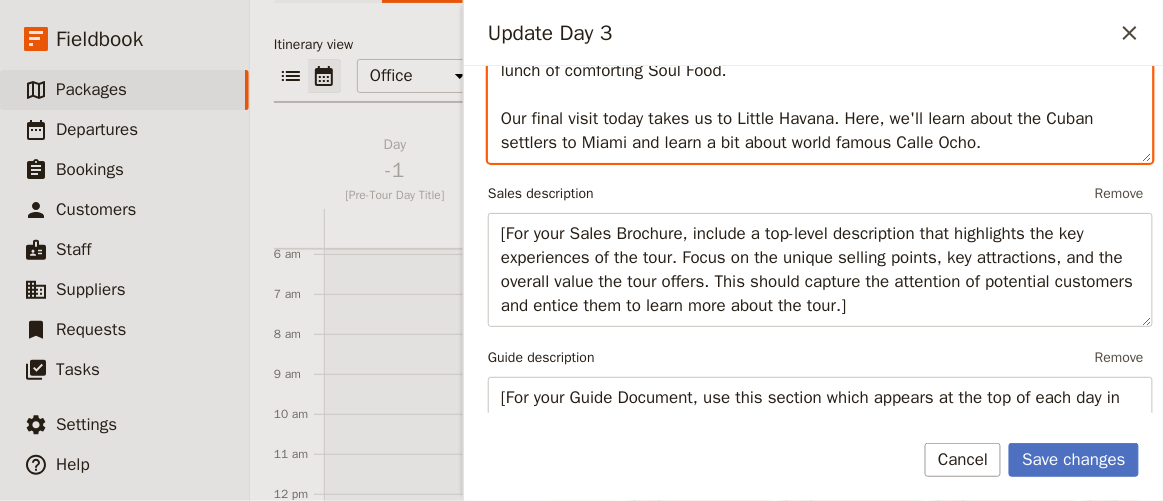 drag, startPoint x: 498, startPoint y: 168, endPoint x: 1036, endPoint y: 150, distance: 538.301 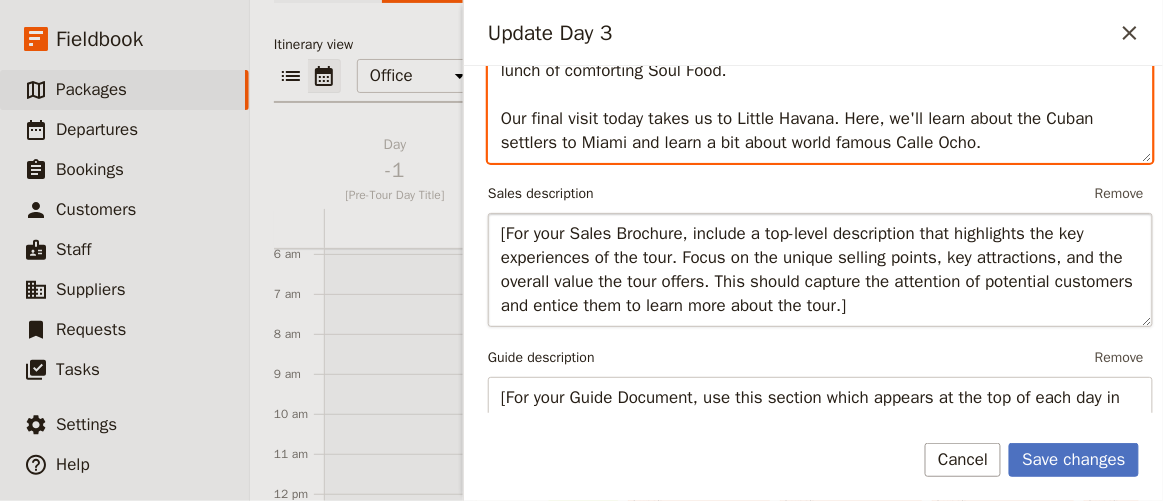 type on "Today we'll start with a visit to the Miami History Museum and have a private tour where we will learn about the original settlers (both native and transplants) and the influencers that got Miami on the map (literally).
Then we move on to a fascinating walking tour of Overtown, the neighborhood that once gave a home to visiting black celebrities who couldn't stay in "white" establishments. When we've walked up our appetites, we'll be treated to an authentic lunch of comforting Soul Food.
Our final visit today takes us to Little Havana. Here, we'll learn about the Cuban settlers to Miami and learn a bit about world famous Calle Ocho." 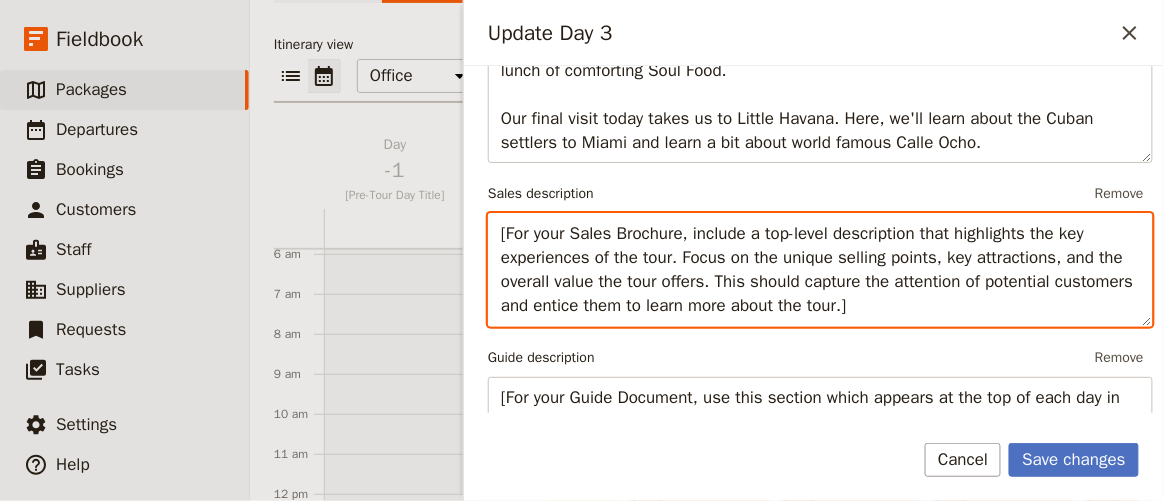 click on "[For your Sales Brochure, include a top-level description that highlights the key experiences of the tour. Focus on the unique selling points, key attractions, and the overall value the tour offers. This should capture the attention of potential customers and entice them to learn more about the tour.]" at bounding box center (820, 269) 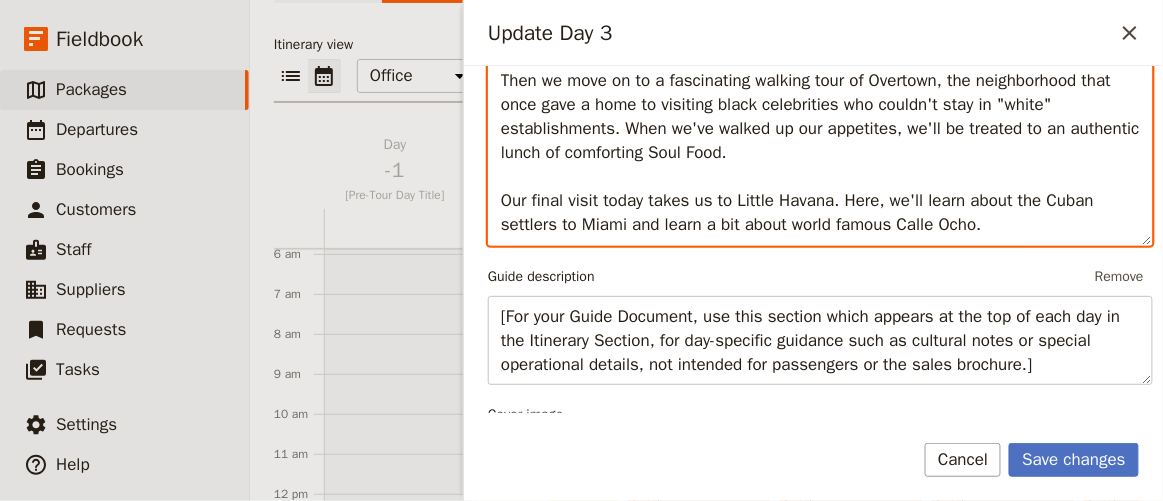 scroll, scrollTop: 801, scrollLeft: 0, axis: vertical 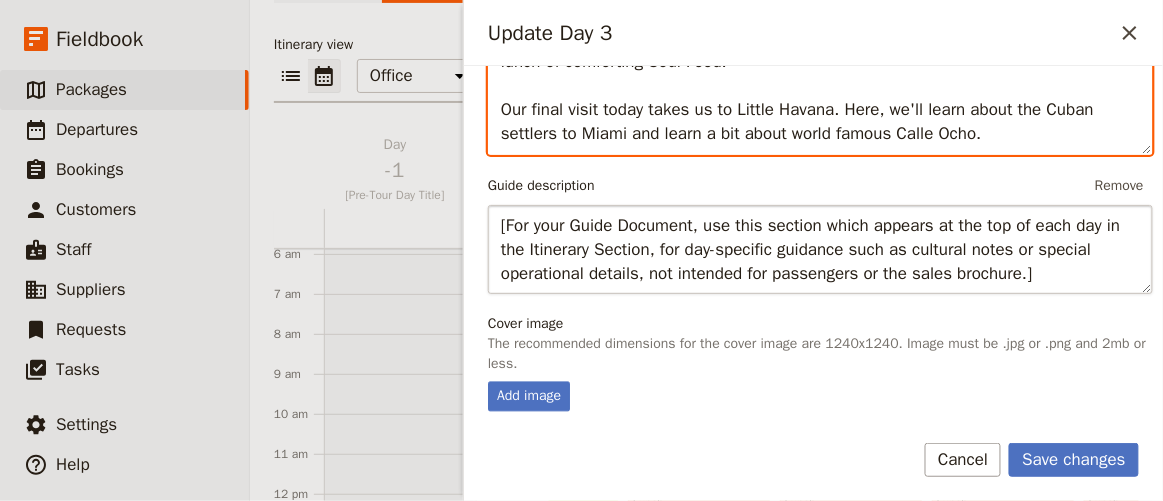type on "Today we'll start with a visit to the Miami History Museum and have a private tour where we will learn about the original settlers (both native and transplants) and the influencers that got Miami on the map (literally).
Then we move on to a fascinating walking tour of Overtown, the neighborhood that once gave a home to visiting black celebrities who couldn't stay in "white" establishments. When we've walked up our appetites, we'll be treated to an authentic lunch of comforting Soul Food.
Our final visit today takes us to Little Havana. Here, we'll learn about the Cuban settlers to Miami and learn a bit about world famous Calle Ocho." 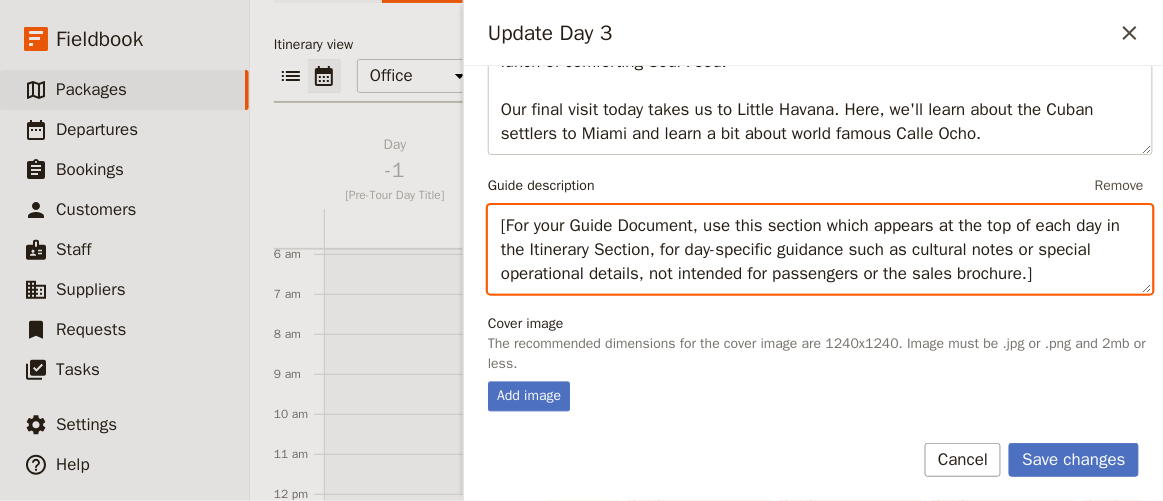 click on "[For your Guide Document, use this section which appears at the top of each day in the Itinerary Section, for day-specific guidance such as cultural notes or special operational details, not intended for passengers or the sales brochure.]" at bounding box center [820, 249] 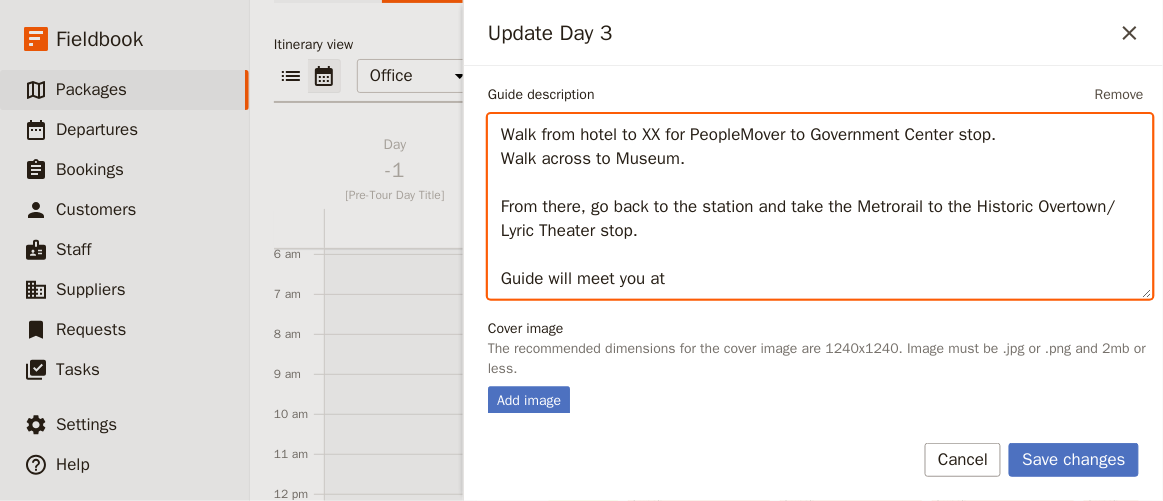 scroll, scrollTop: 983, scrollLeft: 0, axis: vertical 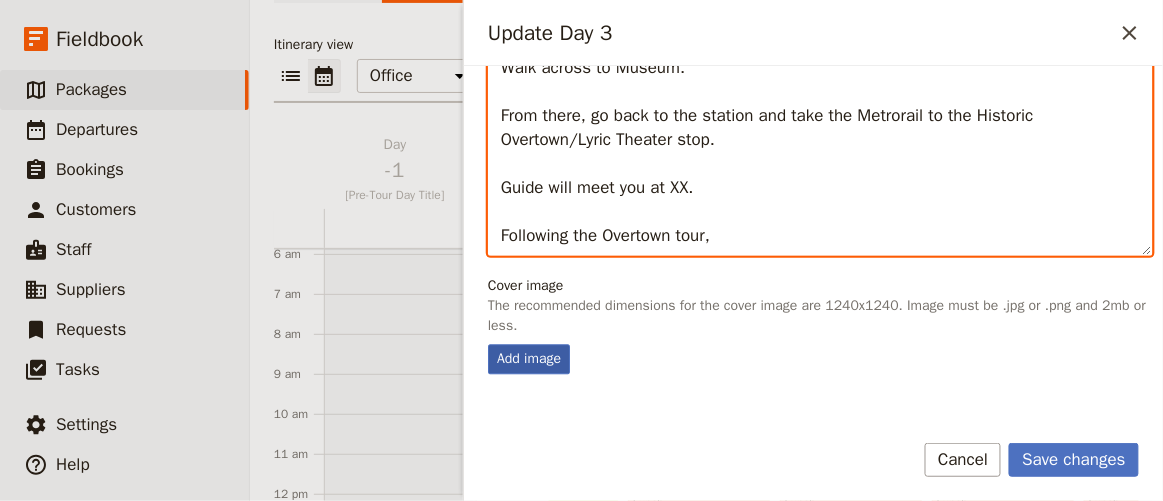 type on "Walk from hotel to XX for PeopleMover to Government Center stop.
Walk across to Museum.
From there, go back to the station and take the Metrorail to the Historic Overtown/Lyric Theater stop.
Guide will meet you at XX.
Following the Overtown tour," 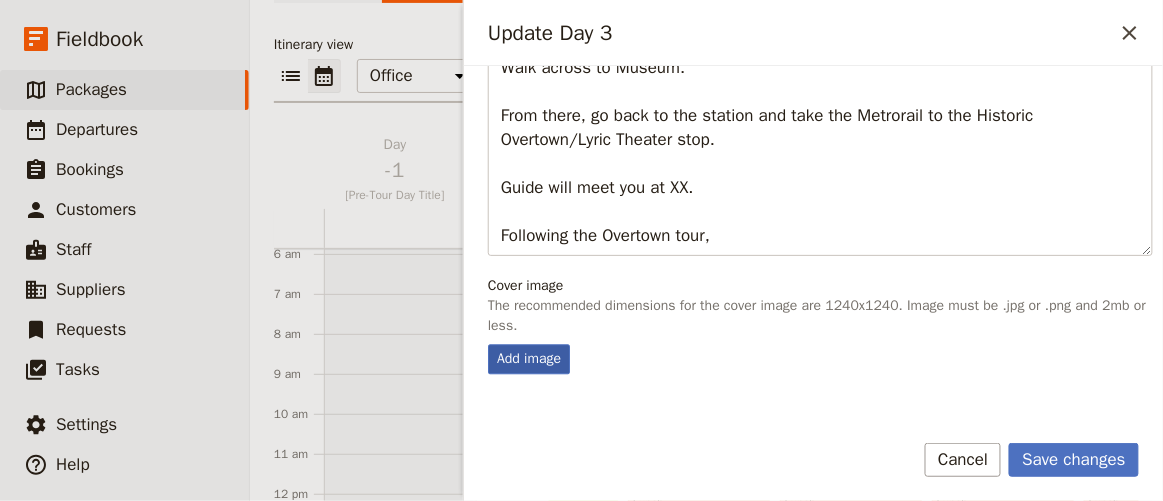 click on "Add image" at bounding box center (529, 359) 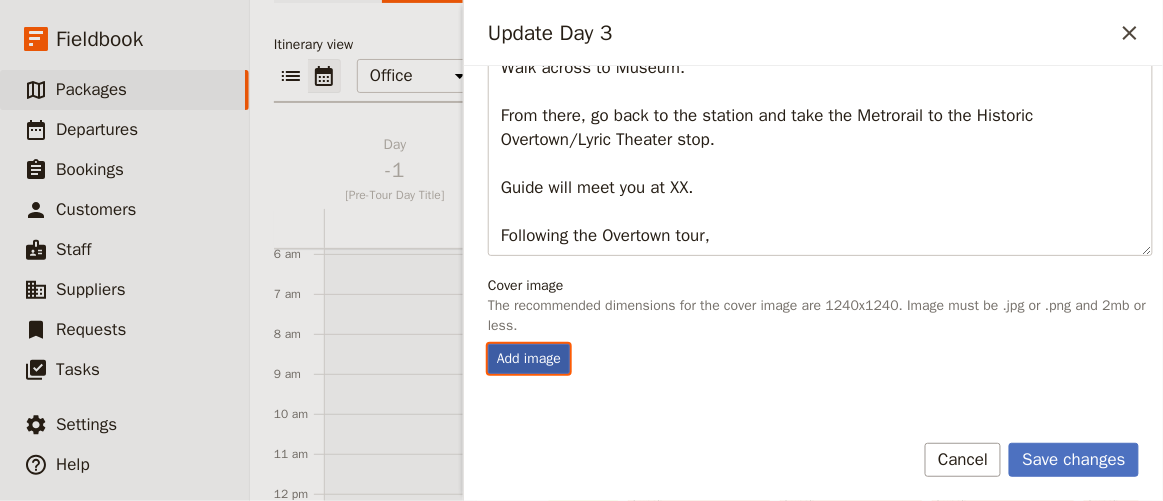 click on "Add image" at bounding box center [487, 343] 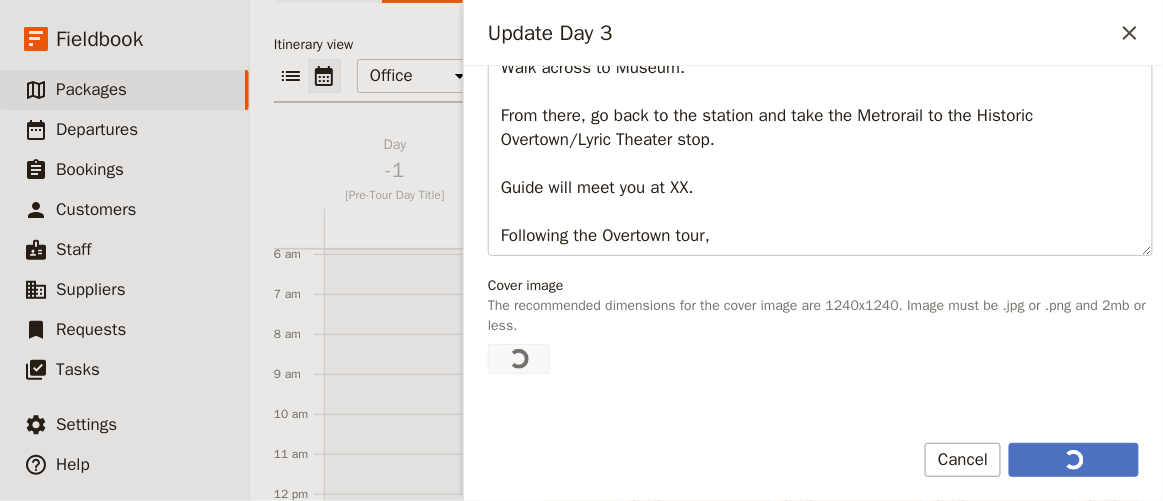 scroll, scrollTop: 0, scrollLeft: 0, axis: both 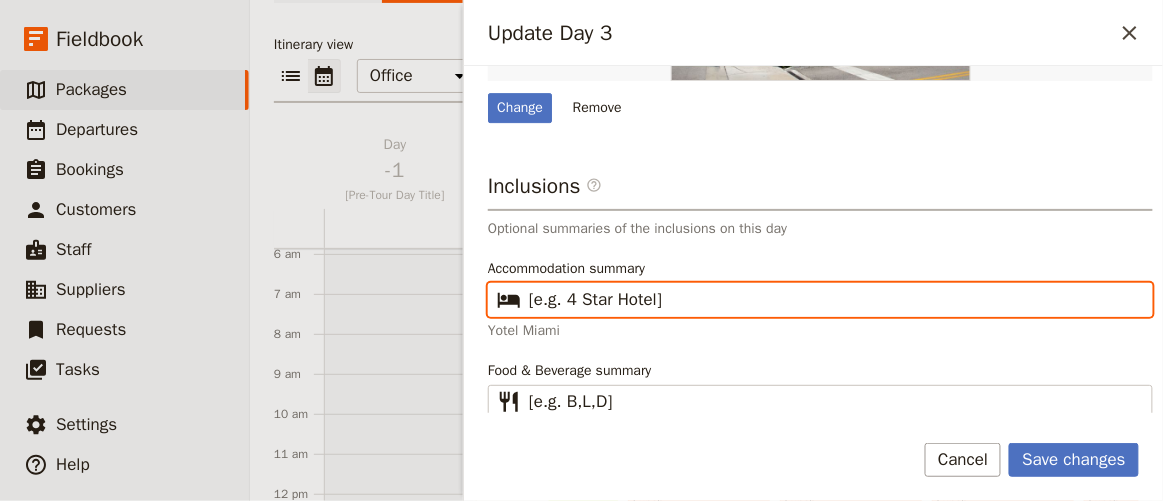 click on "[e.g. 4 Star Hotel]" at bounding box center (834, 300) 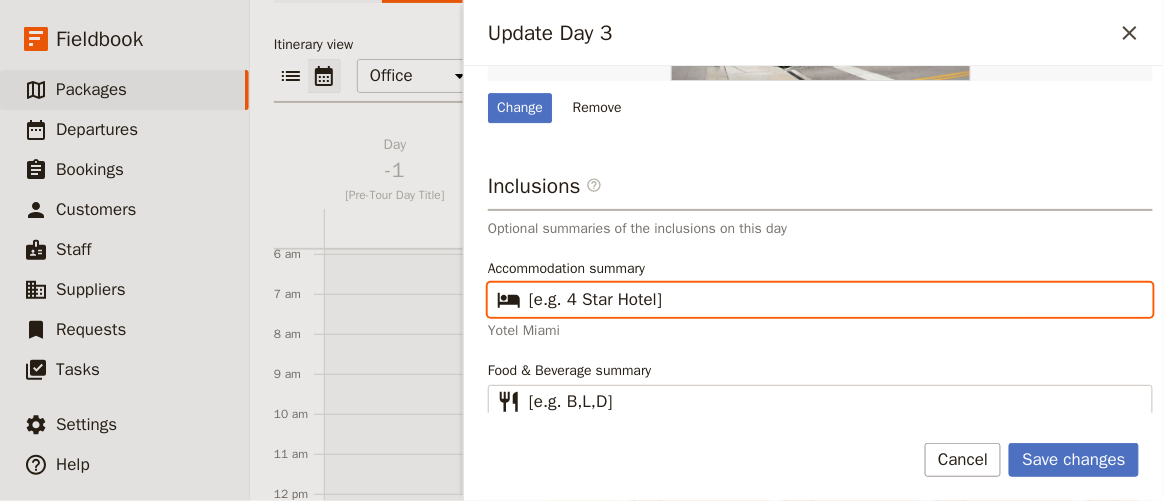 click on "[e.g. 4 Star Hotel]" at bounding box center (834, 300) 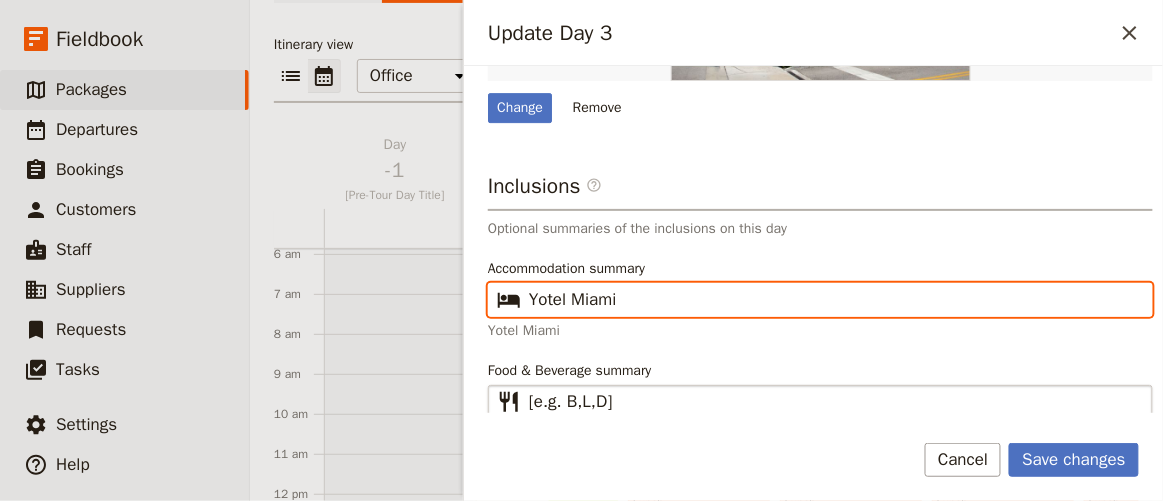 type on "Yotel Miami" 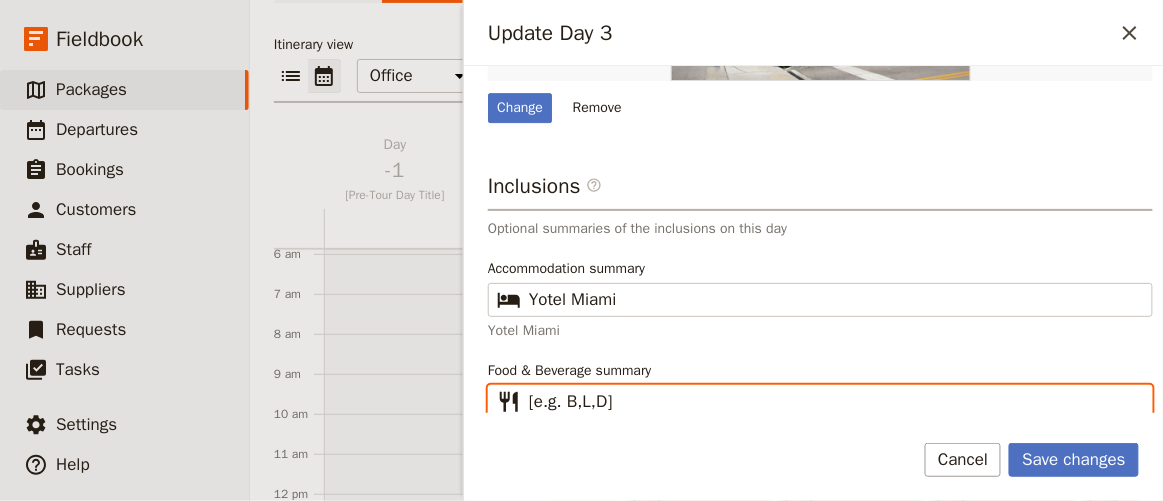 click on "[e.g. B,L,D]" at bounding box center [834, 402] 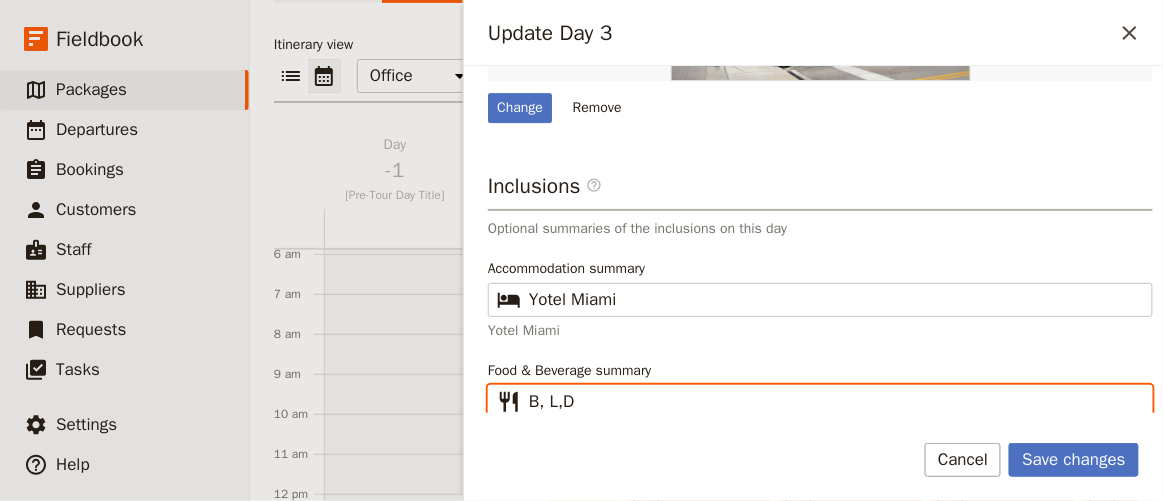 click on "B, L,D" at bounding box center [834, 402] 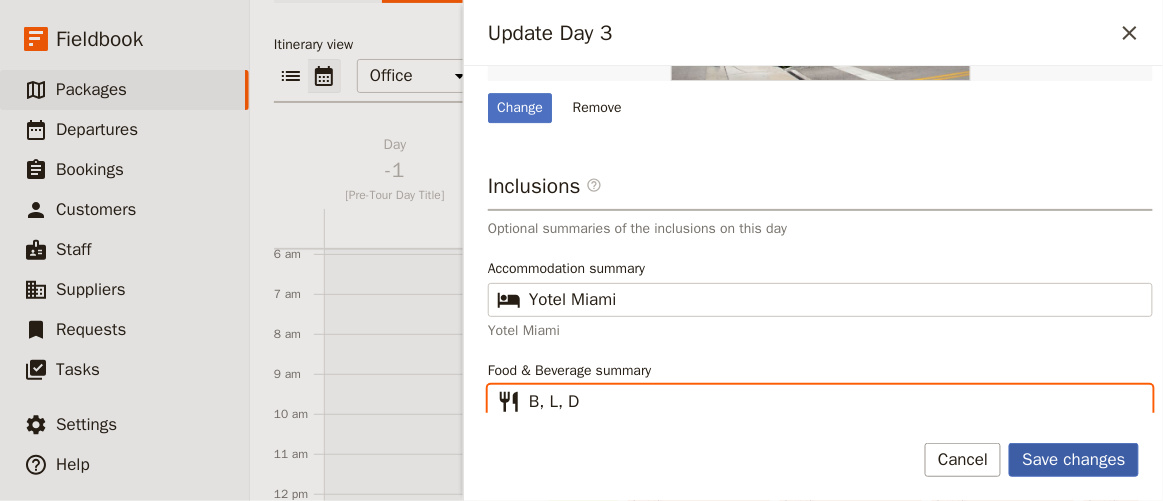 type on "B, L, D" 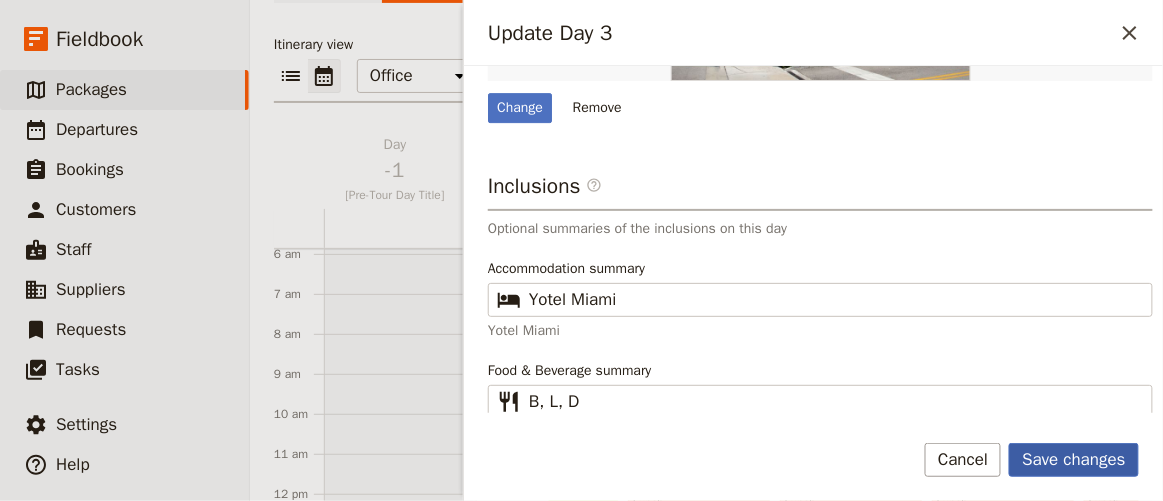 click on "Save changes" at bounding box center (1074, 460) 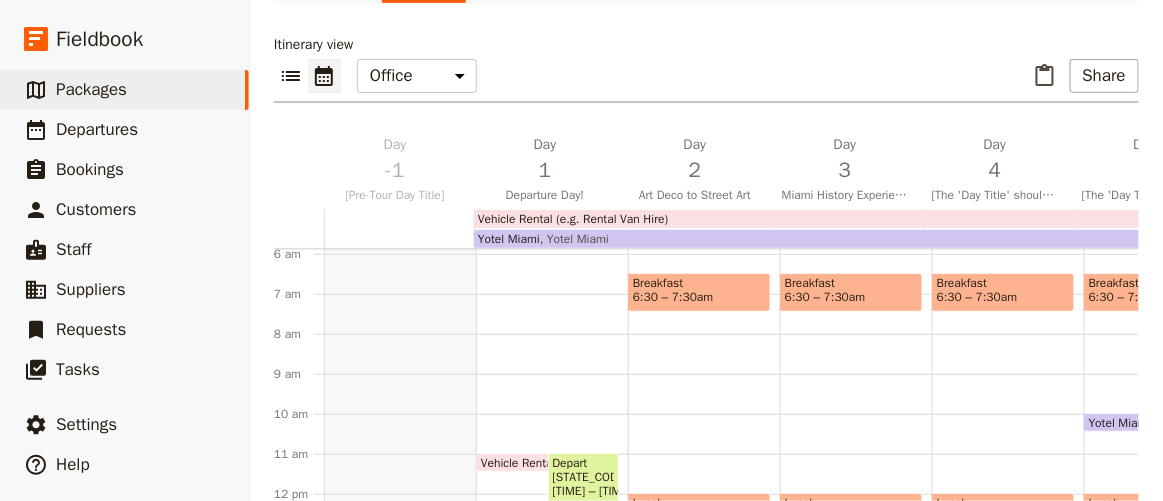 scroll, scrollTop: 181, scrollLeft: 0, axis: vertical 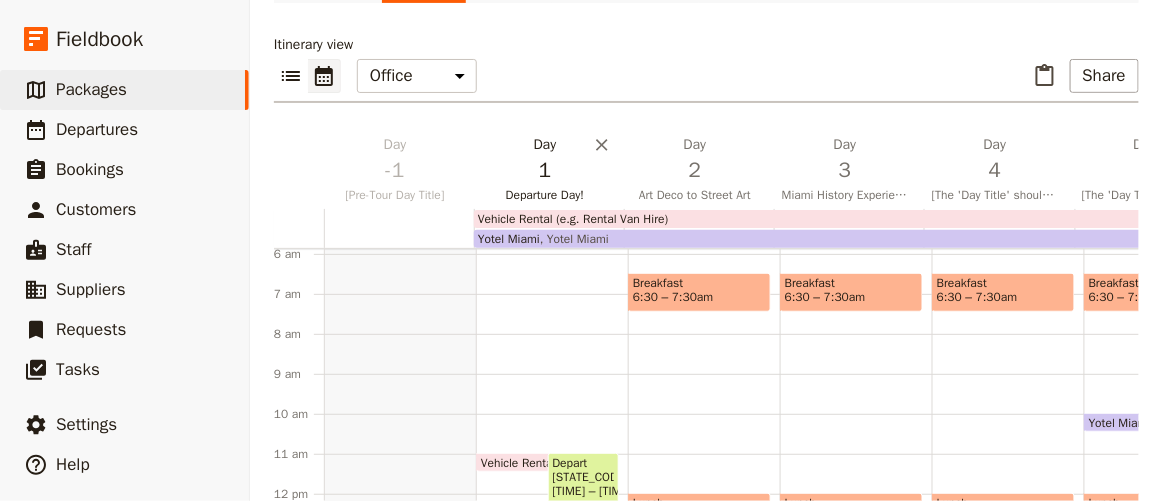 click on "Departure Day!" at bounding box center (545, 195) 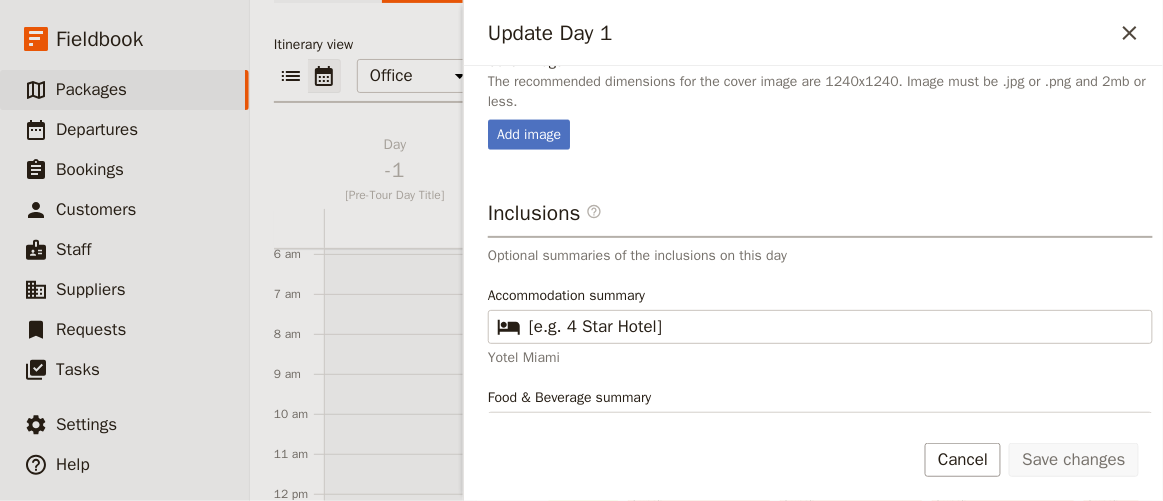 scroll, scrollTop: 753, scrollLeft: 0, axis: vertical 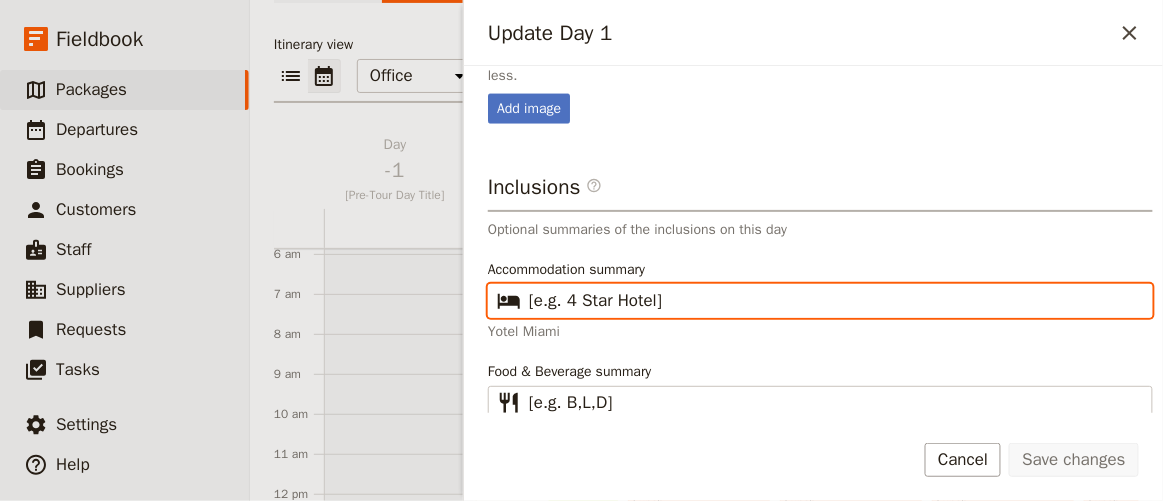 click on "[e.g. 4 Star Hotel]" at bounding box center (834, 301) 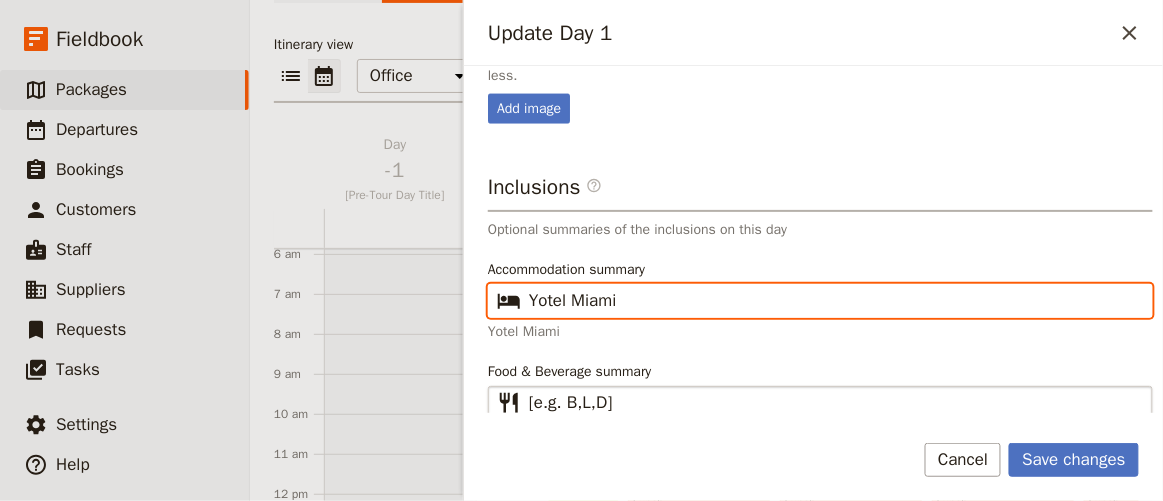 type on "Yotel Miami" 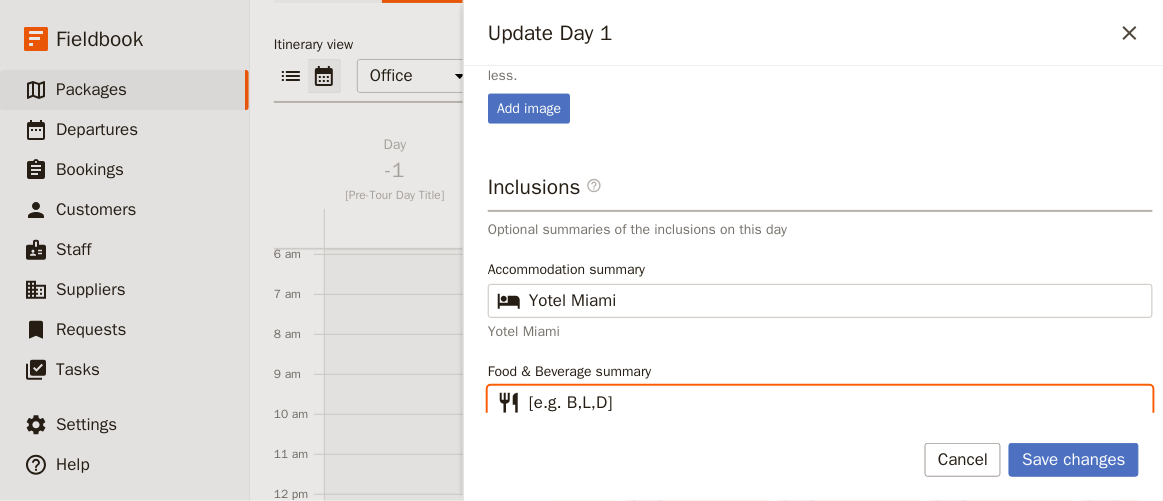 click on "[e.g. B,L,D]" at bounding box center (834, 403) 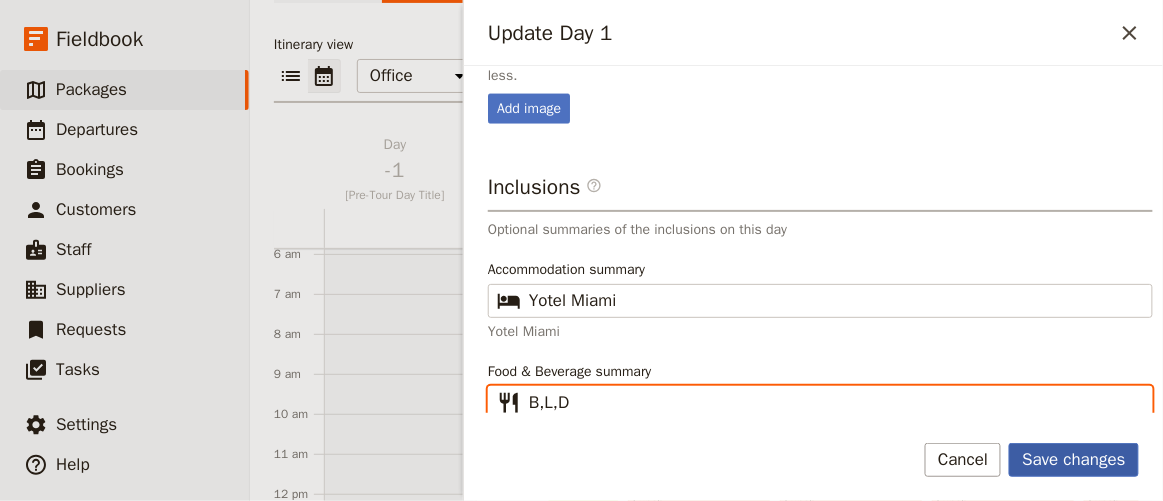 type on "B,L,D" 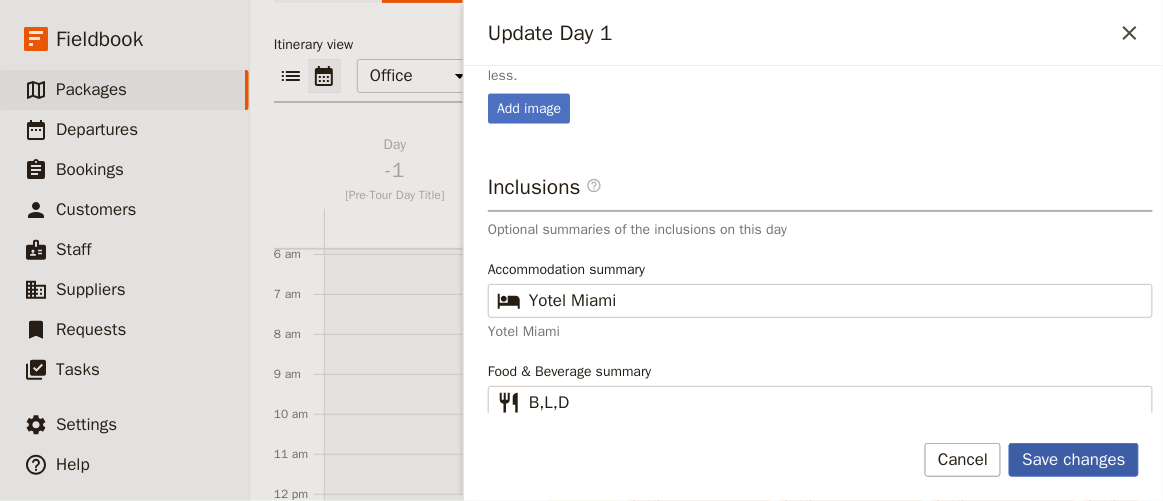 click on "Save changes" at bounding box center [1074, 460] 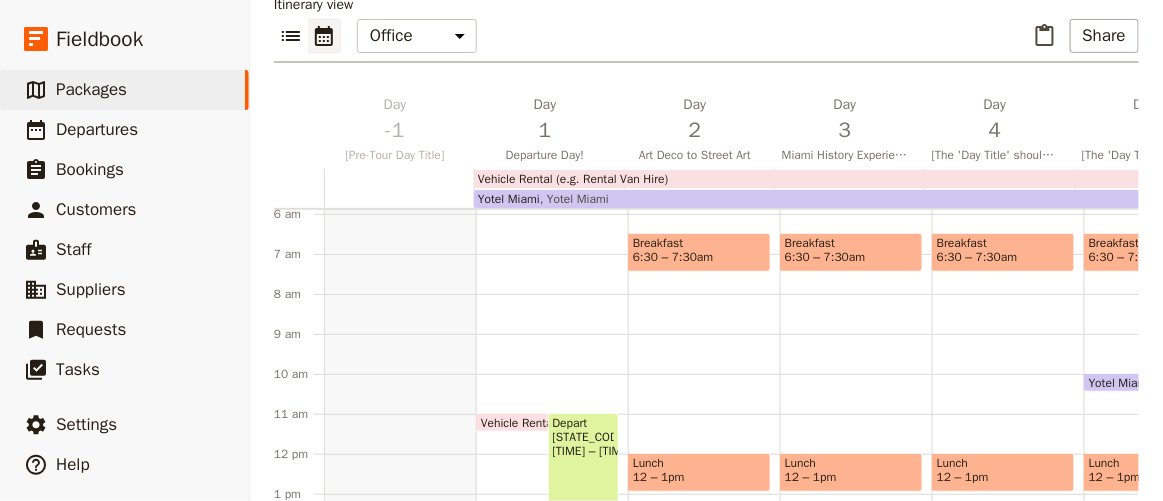 scroll, scrollTop: 181, scrollLeft: 0, axis: vertical 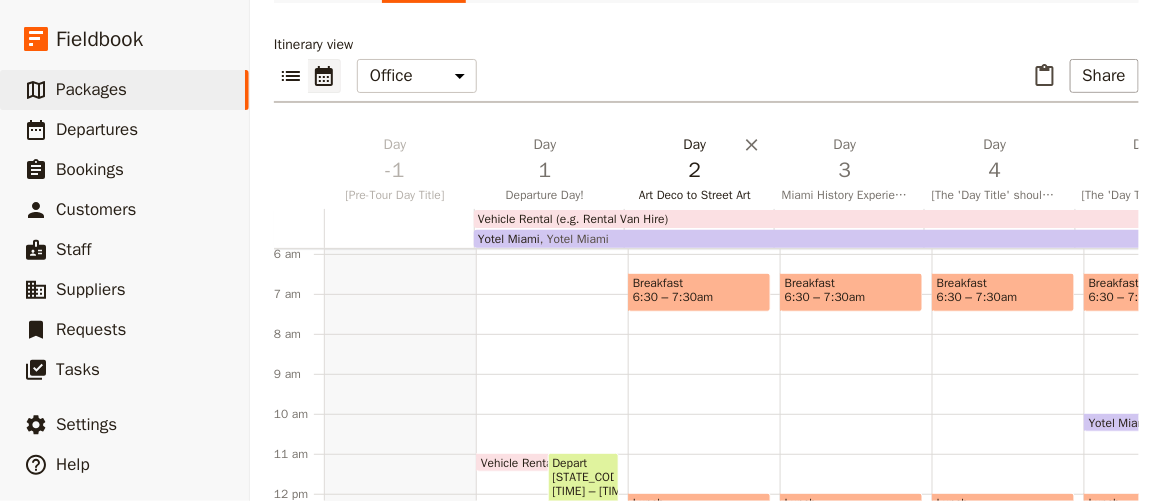 click on "Art Deco to Street Art" at bounding box center [695, 195] 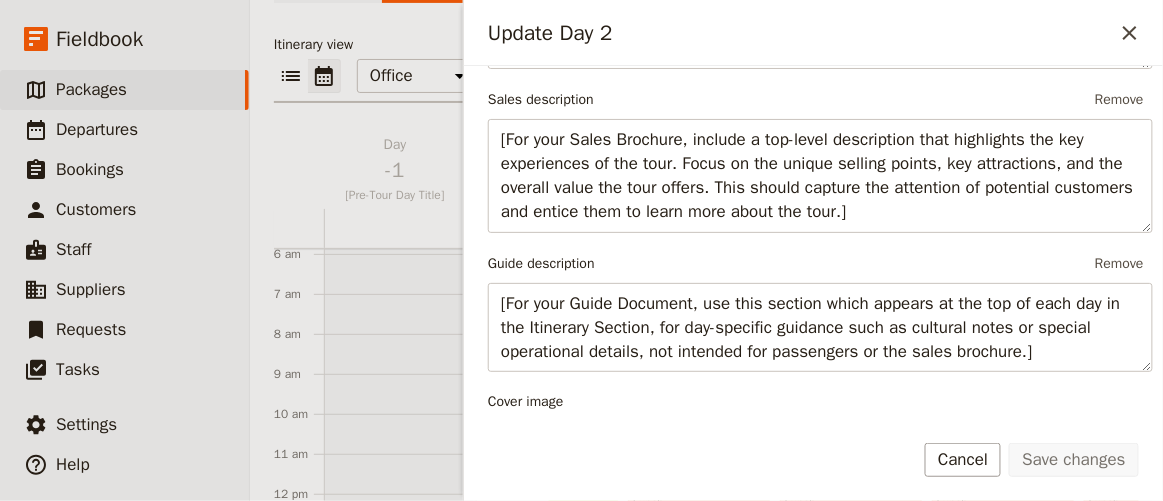 scroll, scrollTop: 454, scrollLeft: 0, axis: vertical 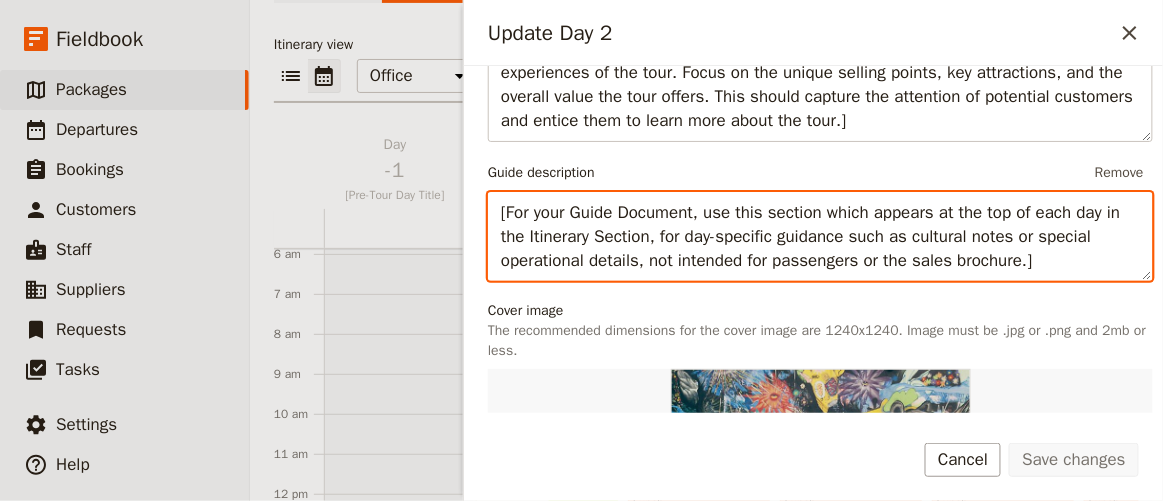 click on "[For your Guide Document, use this section which appears at the top of each day in the Itinerary Section, for day-specific guidance such as cultural notes or special operational details, not intended for passengers or the sales brochure.]" at bounding box center [820, 236] 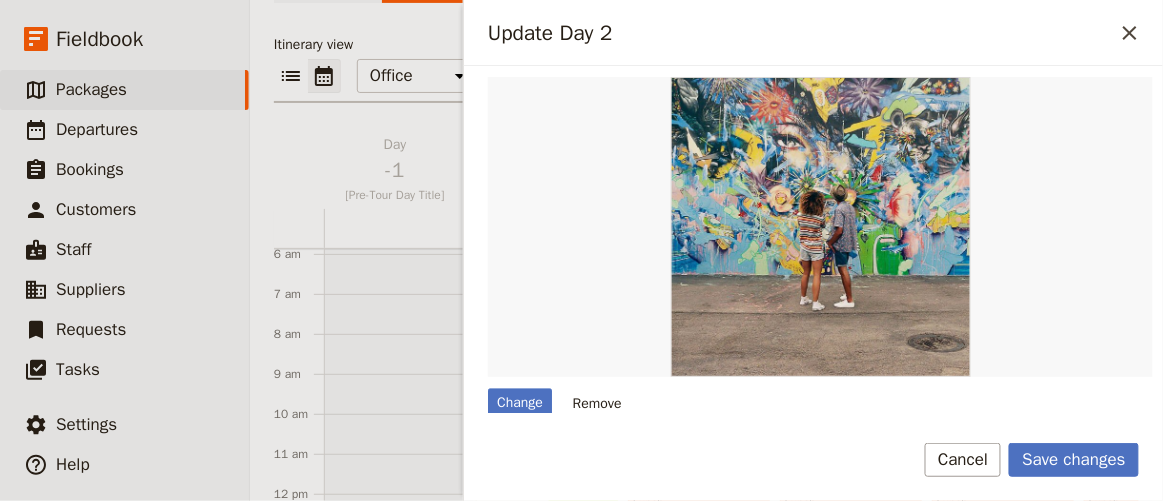 scroll, scrollTop: 636, scrollLeft: 0, axis: vertical 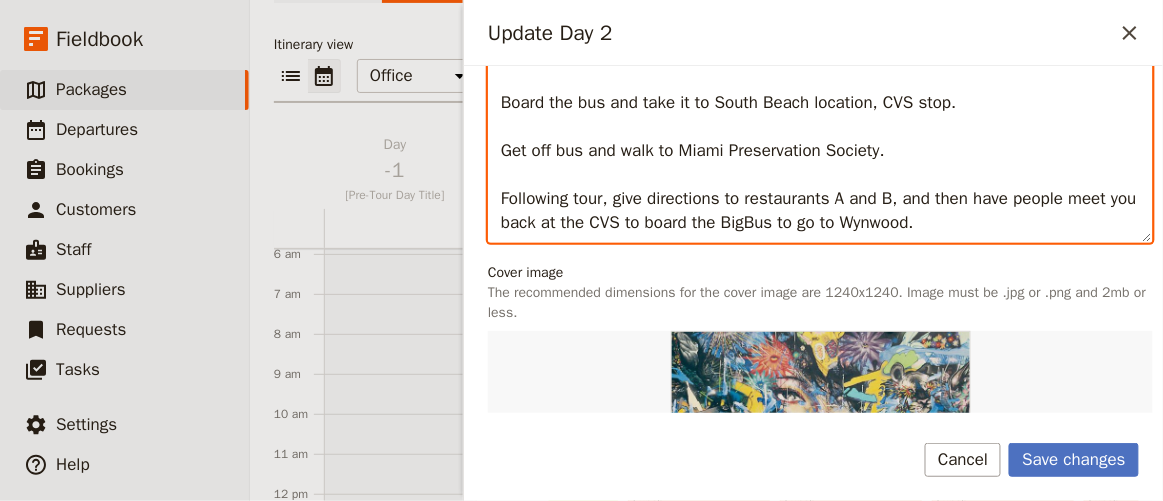 type on "Walk out of hotel, cross Biscayne Blvd., and look for the Miami BigBus sign at the xx stop.
Board the bus and take it to South Beach location, CVS stop.
Get off bus and walk to Miami Preservation Society.
Following tour, give directions to restaurants A and B, and then have people meet you back at the CVS to board the BigBus to go to Wynwood." 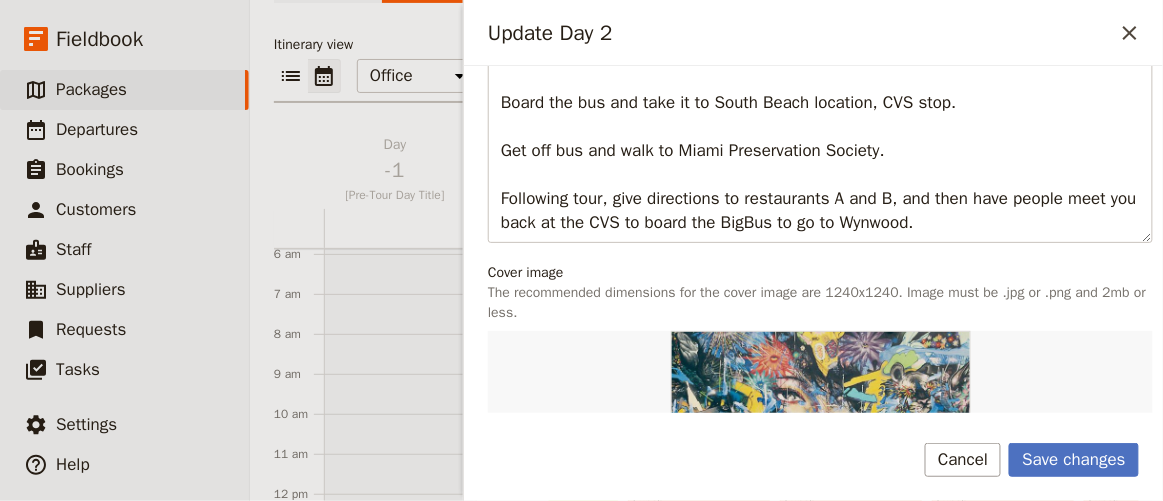 click on "Save changes Cancel" at bounding box center (813, 472) 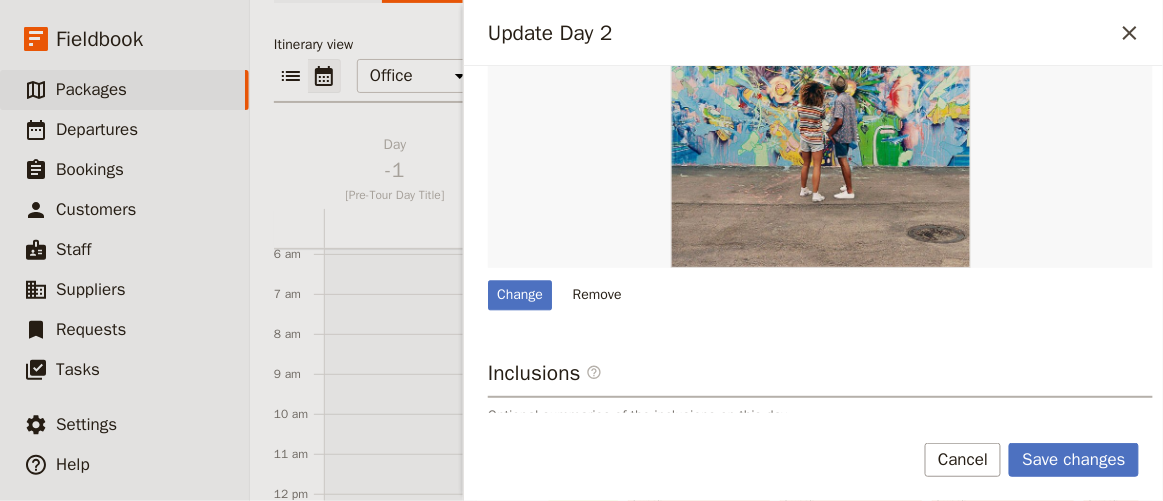 scroll, scrollTop: 1186, scrollLeft: 0, axis: vertical 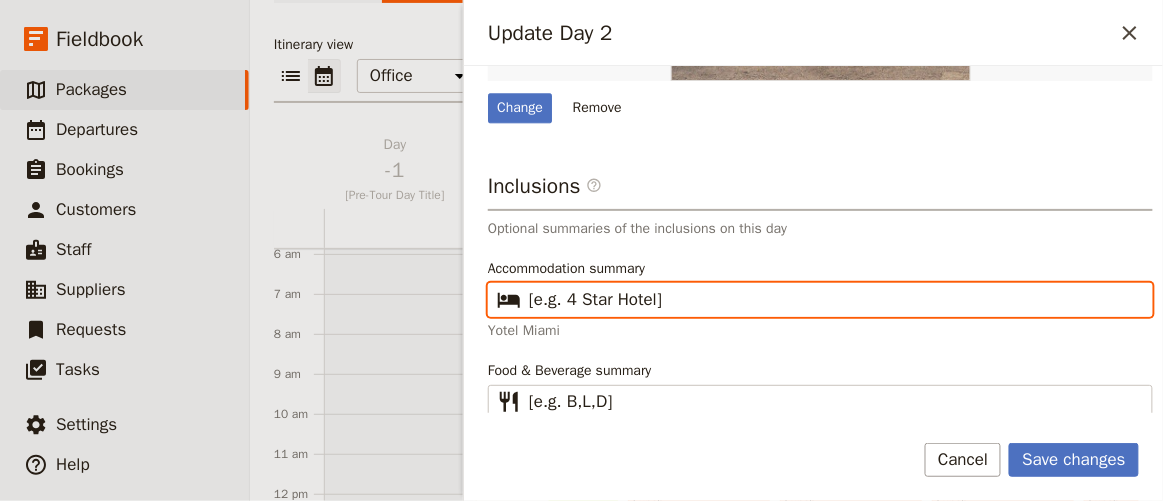 click on "[e.g. 4 Star Hotel]" at bounding box center (834, 300) 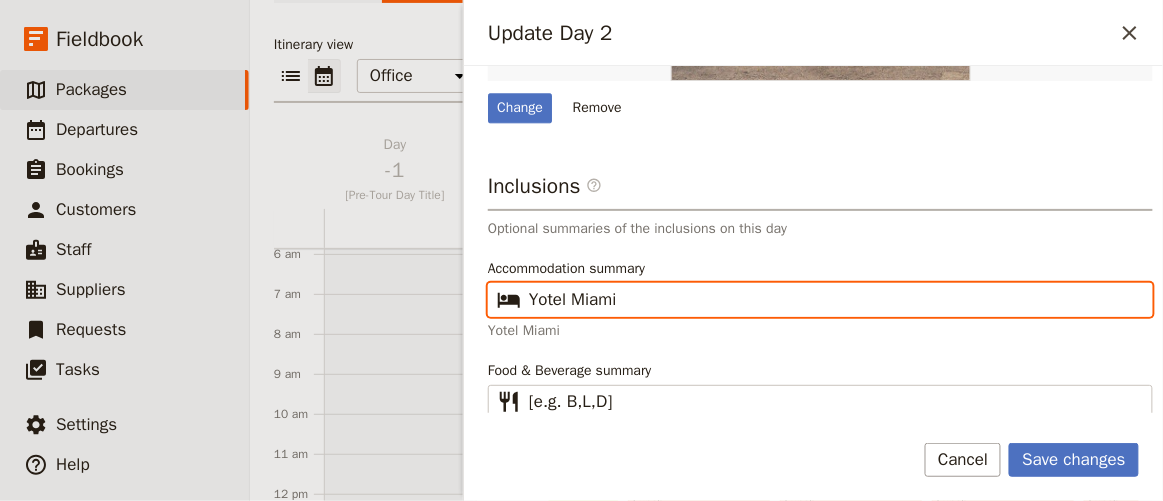 type on "Yotel Miami" 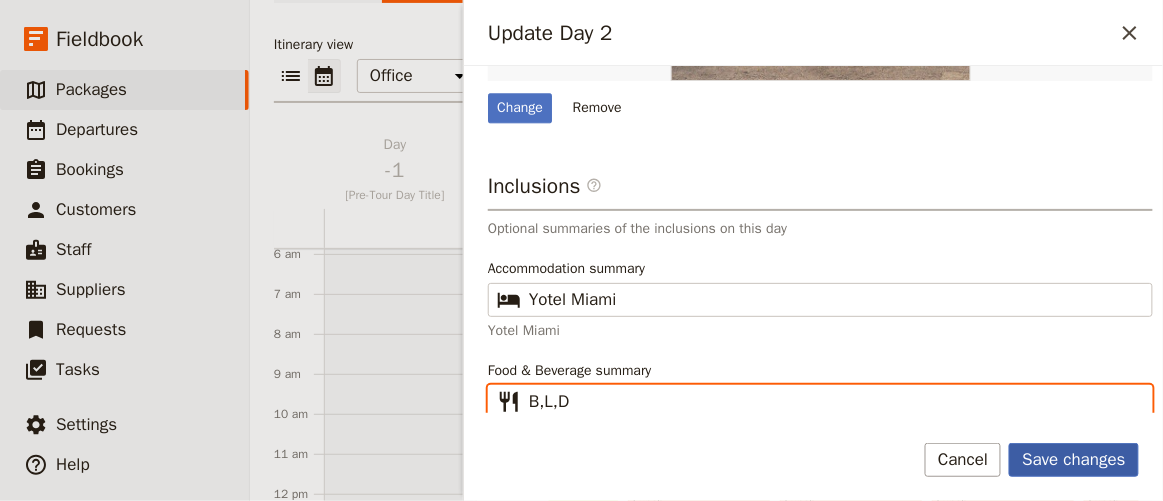 type on "B,L,D" 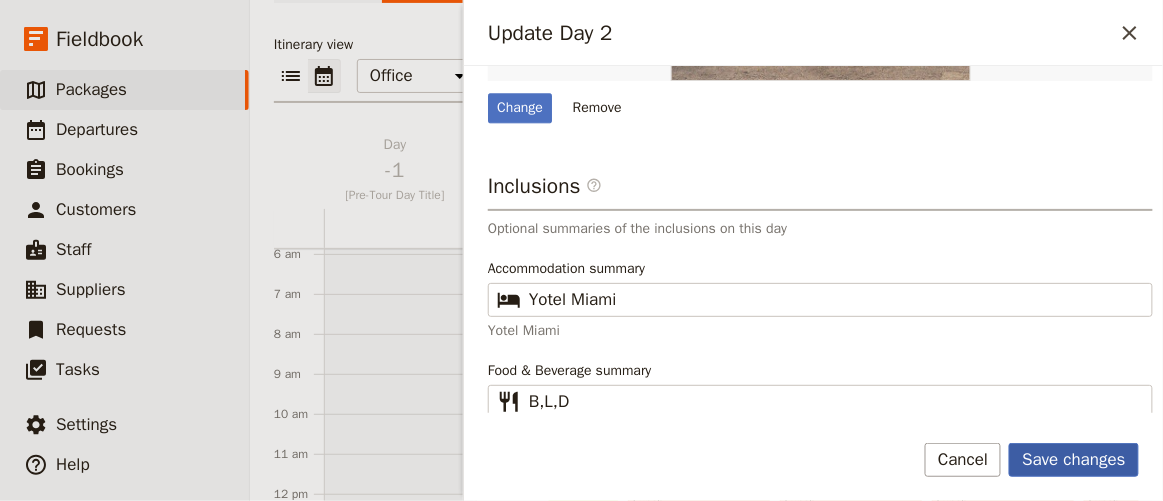click on "Save changes" at bounding box center (1074, 460) 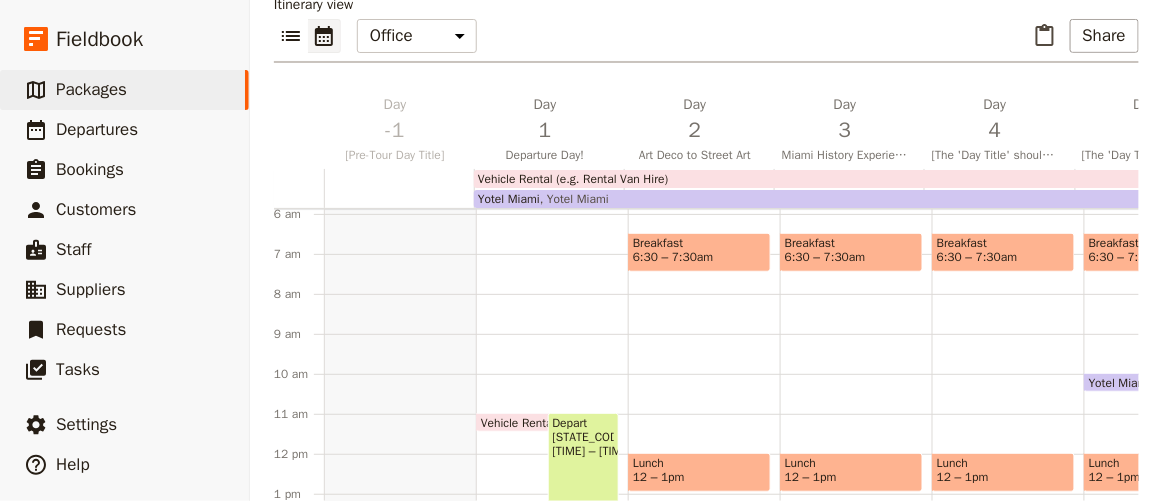 scroll, scrollTop: 181, scrollLeft: 0, axis: vertical 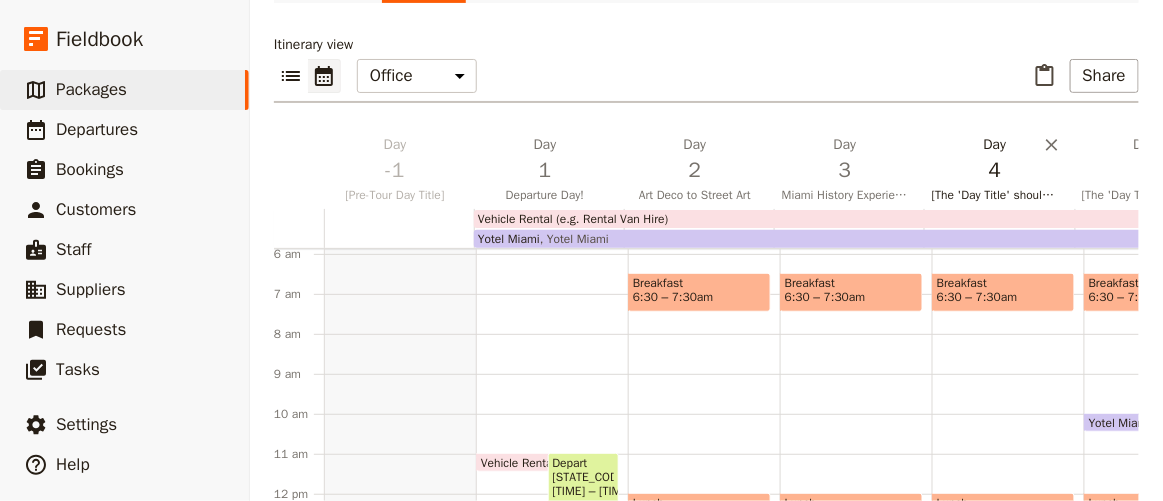 click on "[The 'Day Title' should be a short, engaging phrase that highlights the main experience of the day.]" at bounding box center [995, 195] 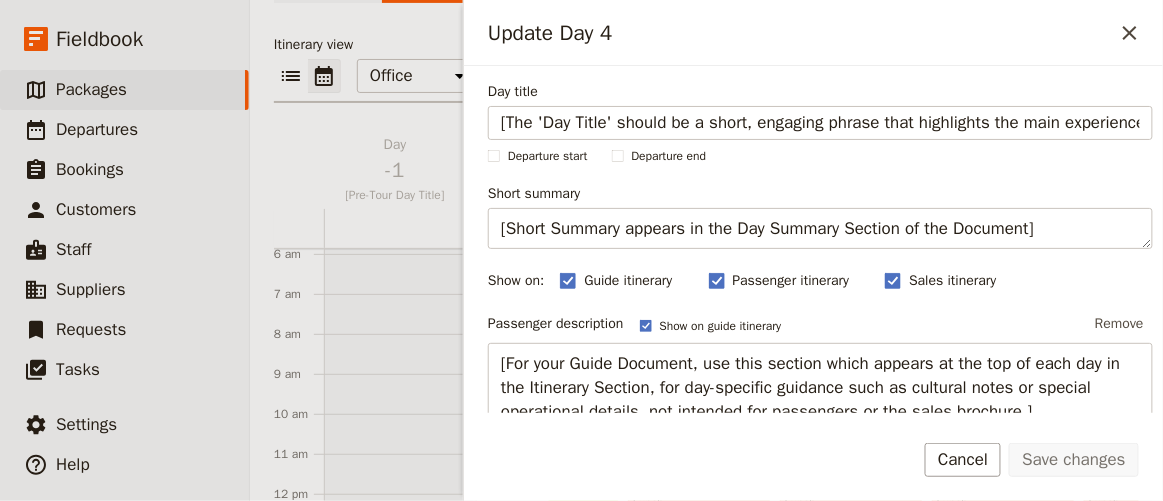 scroll, scrollTop: 0, scrollLeft: 112, axis: horizontal 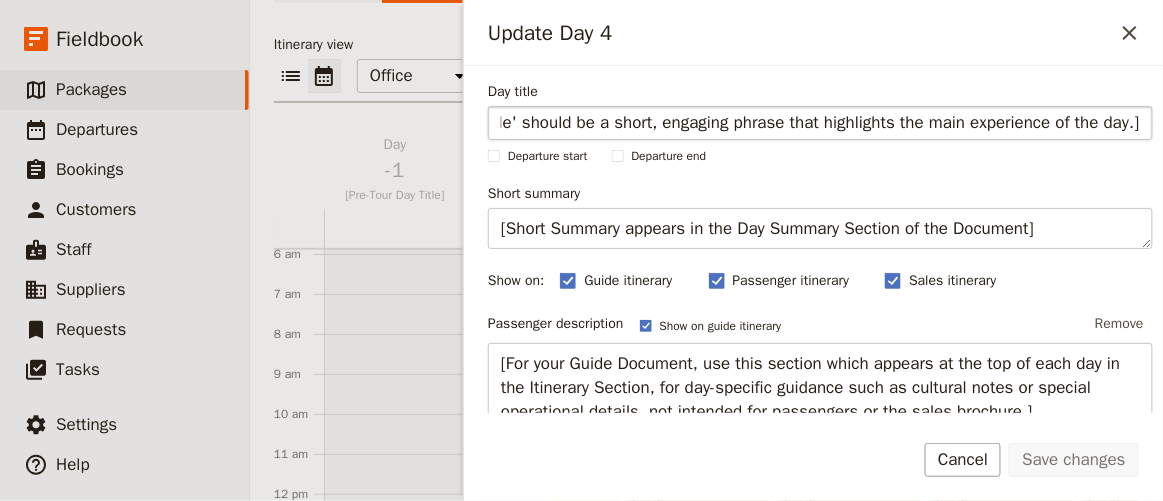 click on "[The 'Day Title' should be a short, engaging phrase that highlights the main experience of the day.]" at bounding box center (820, 123) 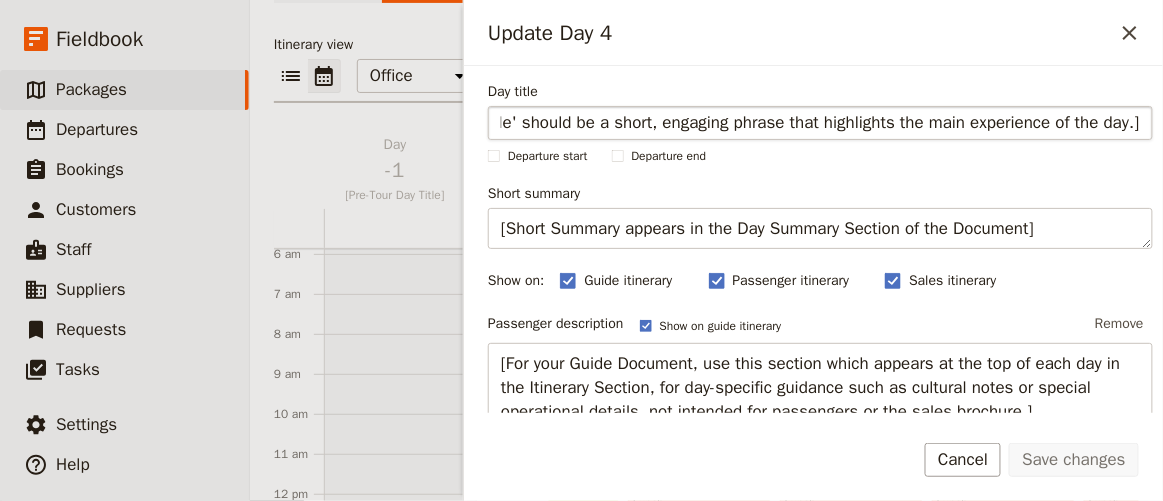 click on "[The 'Day Title' should be a short, engaging phrase that highlights the main experience of the day.]" at bounding box center [820, 123] 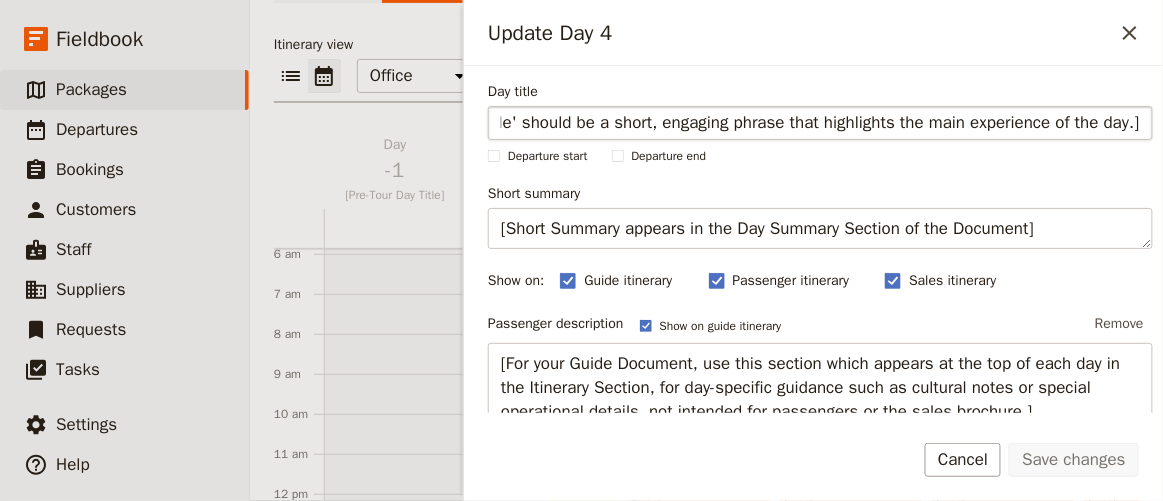 click on "[The 'Day Title' should be a short, engaging phrase that highlights the main experience of the day.]" at bounding box center [820, 123] 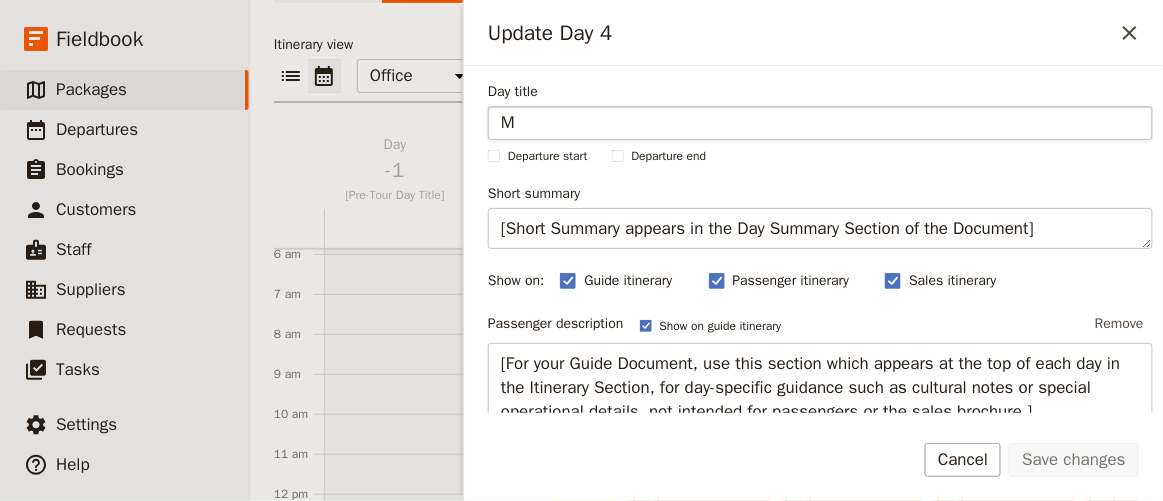 scroll, scrollTop: 0, scrollLeft: 0, axis: both 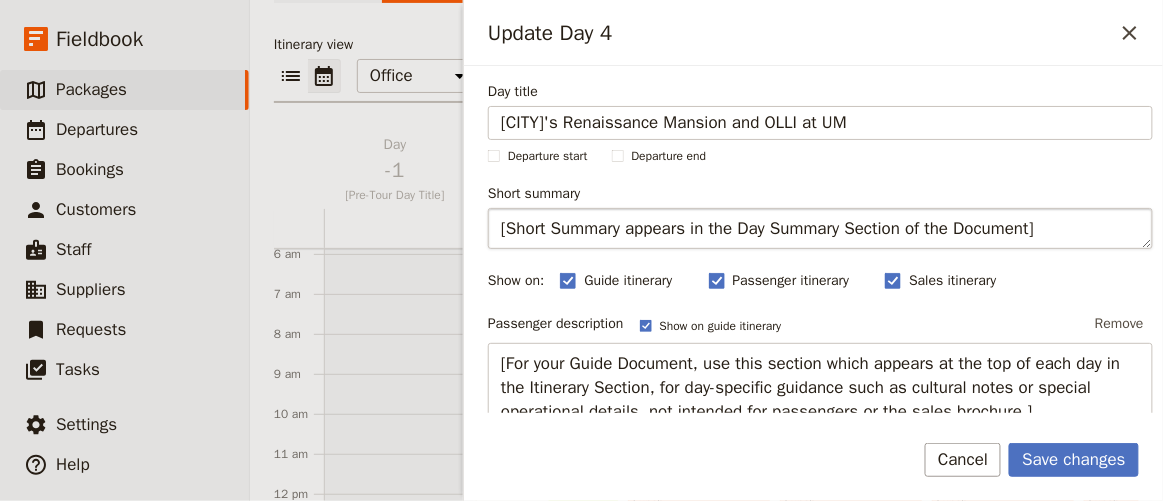 type on "[CITY]'s Renaissance Mansion and OLLI at UM" 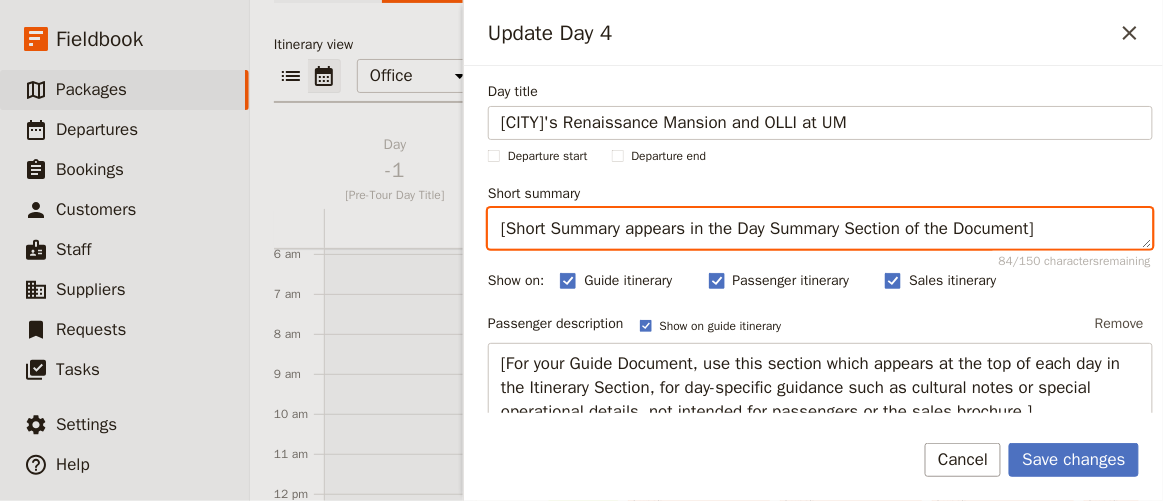 click on "[Short Summary appears in the Day Summary Section of the Document]" at bounding box center (820, 228) 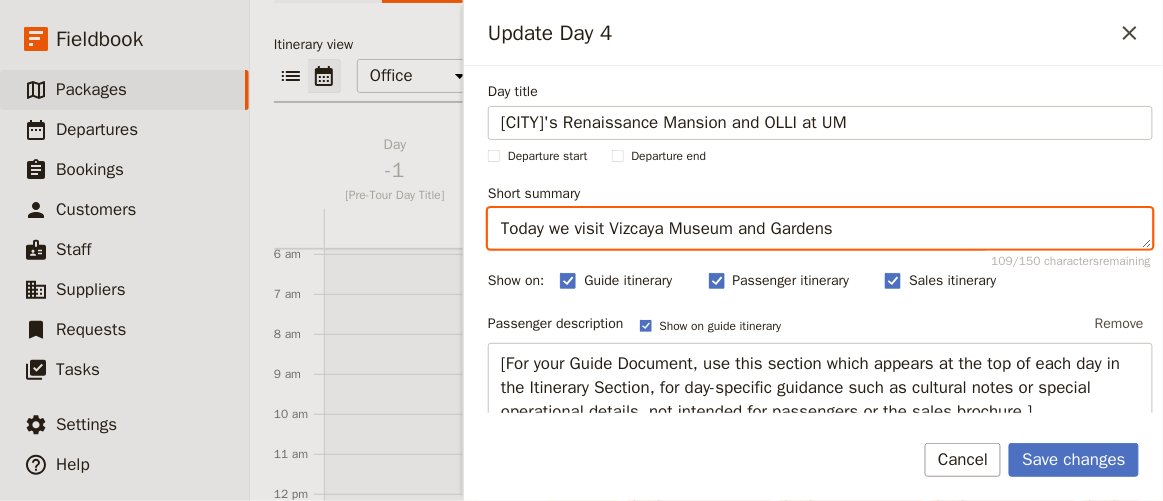click on "Today we visit Vizcaya Museum and Gardens" at bounding box center (820, 228) 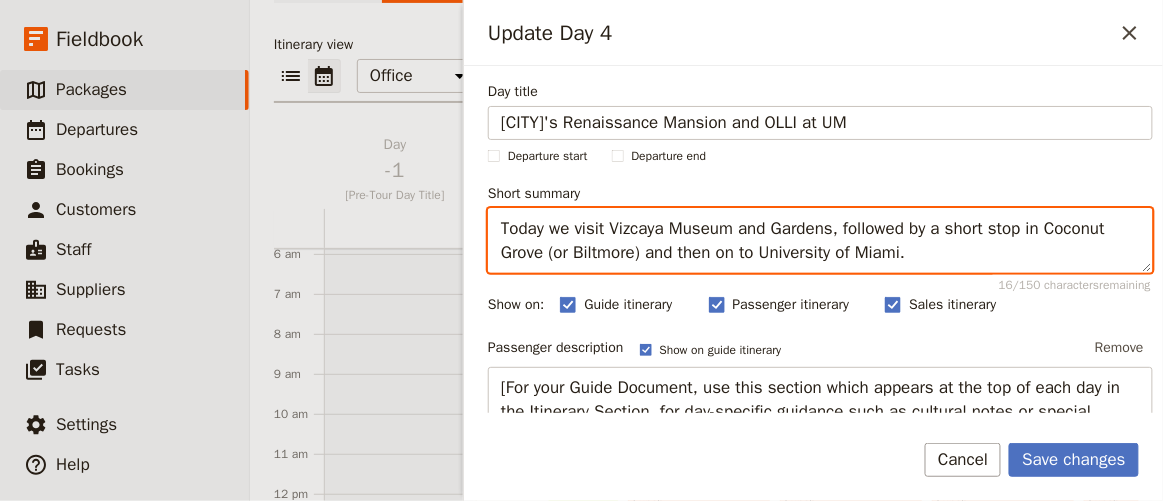 scroll, scrollTop: 90, scrollLeft: 0, axis: vertical 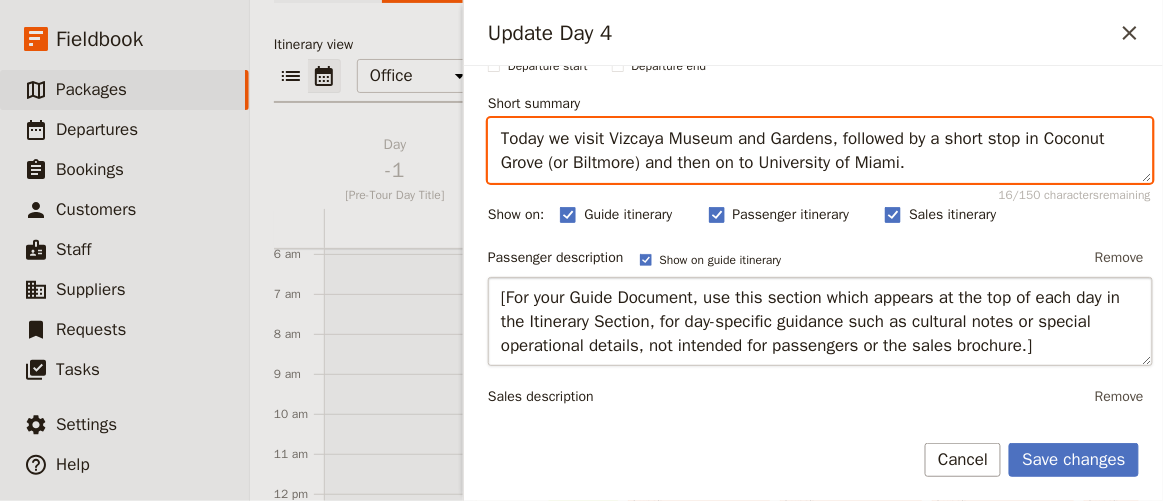 type on "Today we visit Vizcaya Museum and Gardens, followed by a short stop in Coconut Grove (or Biltmore) and then on to University of Miami." 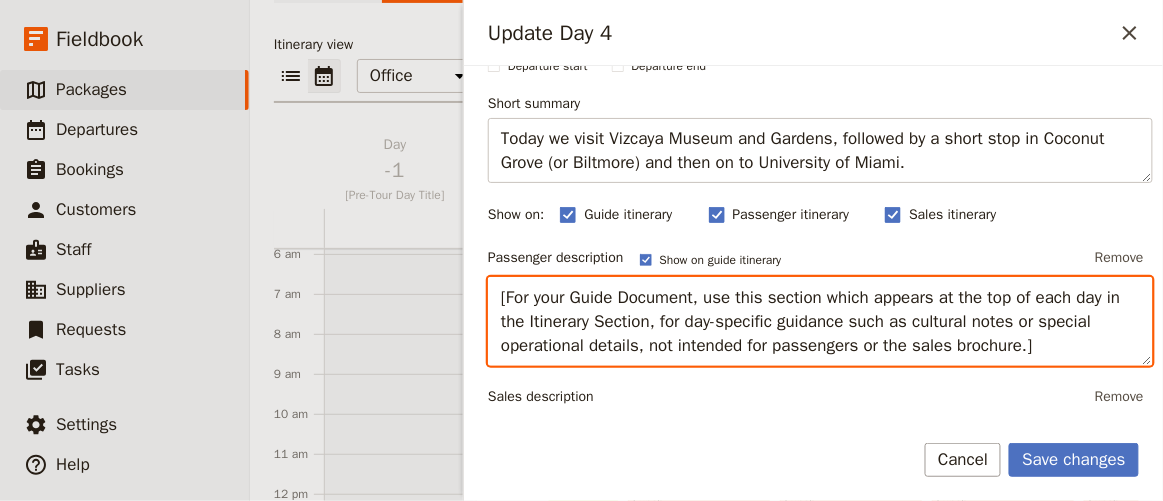 click on "[For your Guide Document, use this section which appears at the top of each day in the Itinerary Section, for day-specific guidance such as cultural notes or special operational details, not intended for passengers or the sales brochure.]" at bounding box center (820, 321) 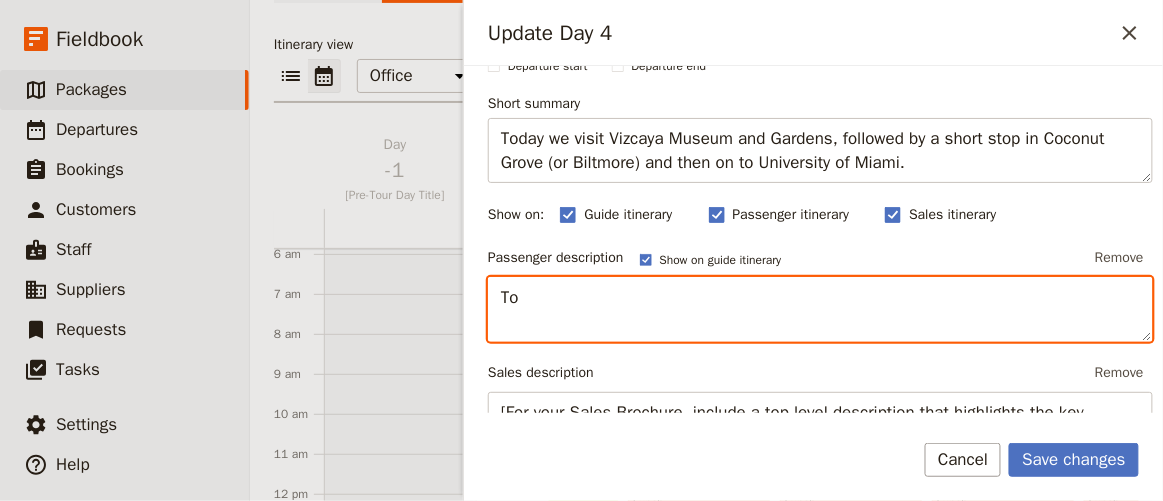 type on "T" 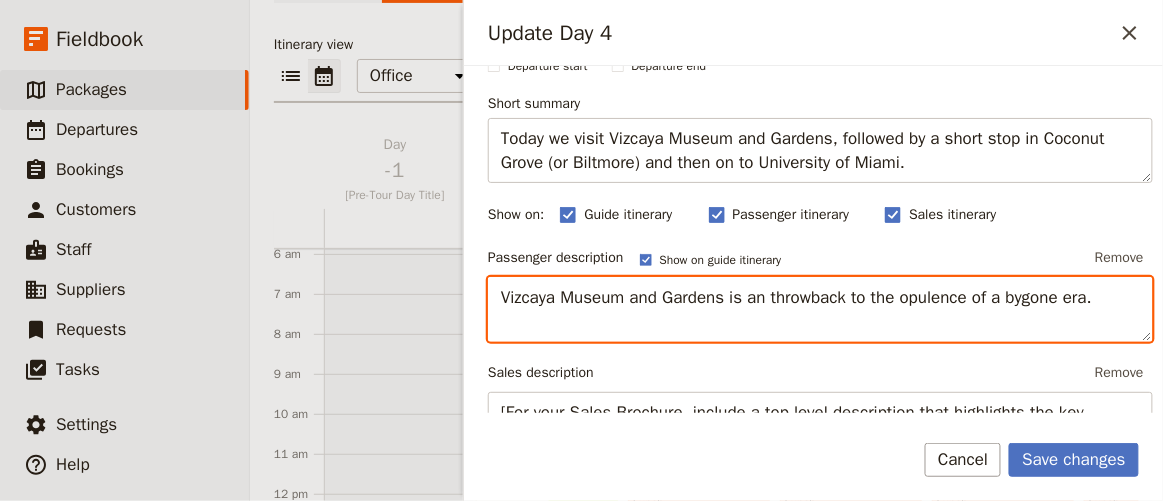 click on "Vizcaya Museum and Gardens is an throwback to the opulence of a bygone era." at bounding box center (820, 309) 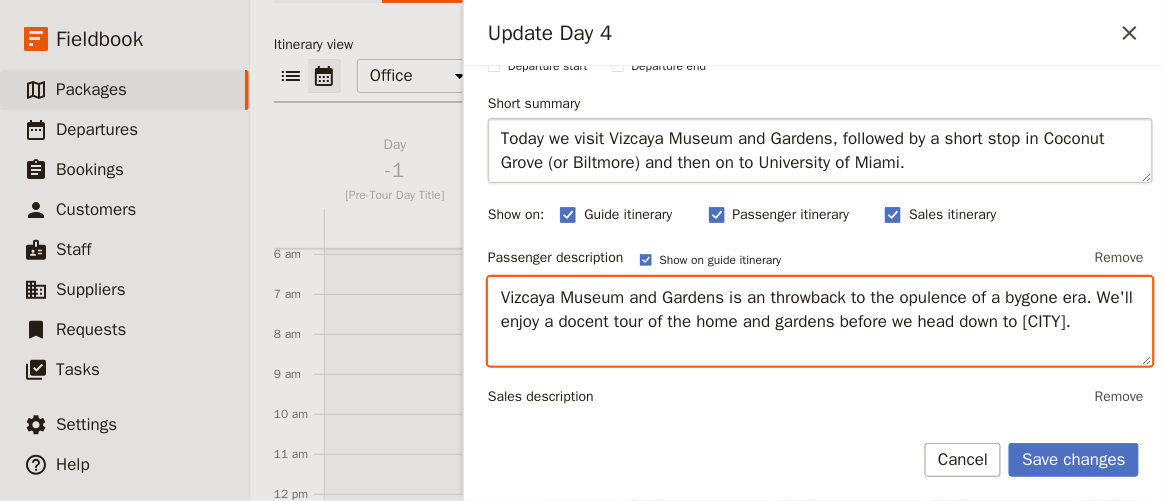 type on "Vizcaya Museum and Gardens is an throwback to the opulence of a bygone era. We'll enjoy a docent tour of the home and gardens before we head down to [CITY]." 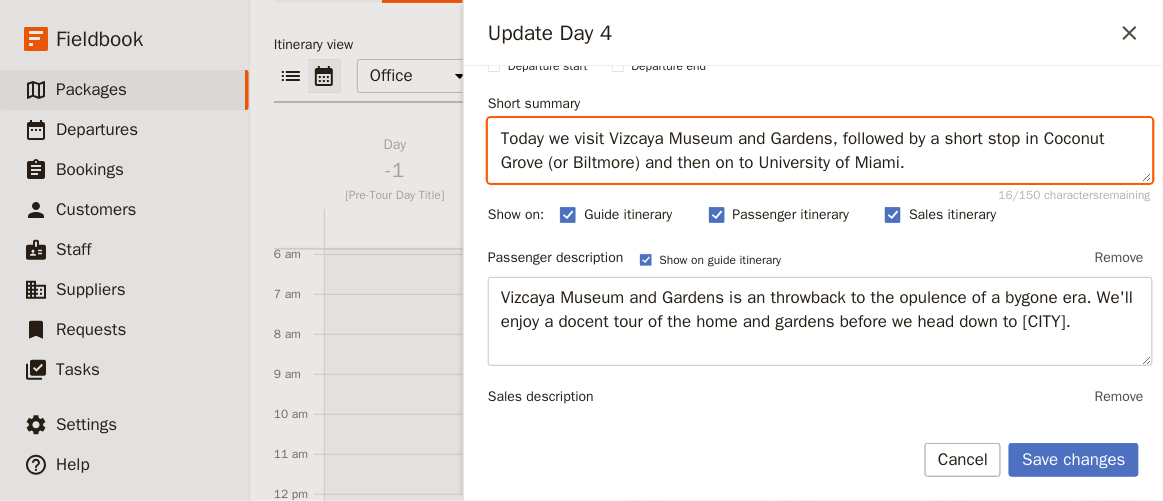 drag, startPoint x: 550, startPoint y: 162, endPoint x: 650, endPoint y: 159, distance: 100.04499 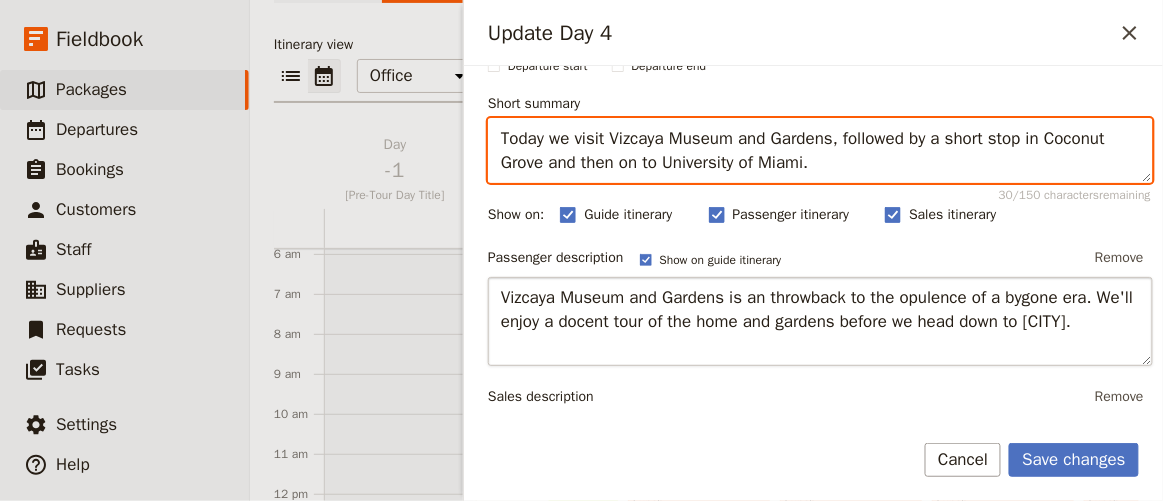 type on "Today we visit Vizcaya Museum and Gardens, followed by a short stop in Coconut Grove and then on to University of Miami." 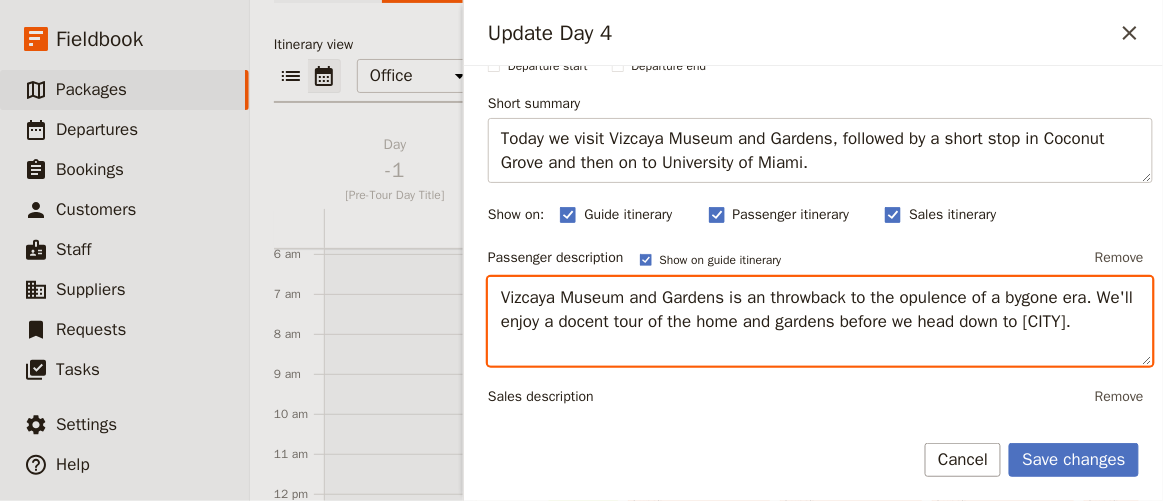 click on "Vizcaya Museum and Gardens is an throwback to the opulence of a bygone era. We'll enjoy a docent tour of the home and gardens before we head down to [CITY]." at bounding box center (820, 321) 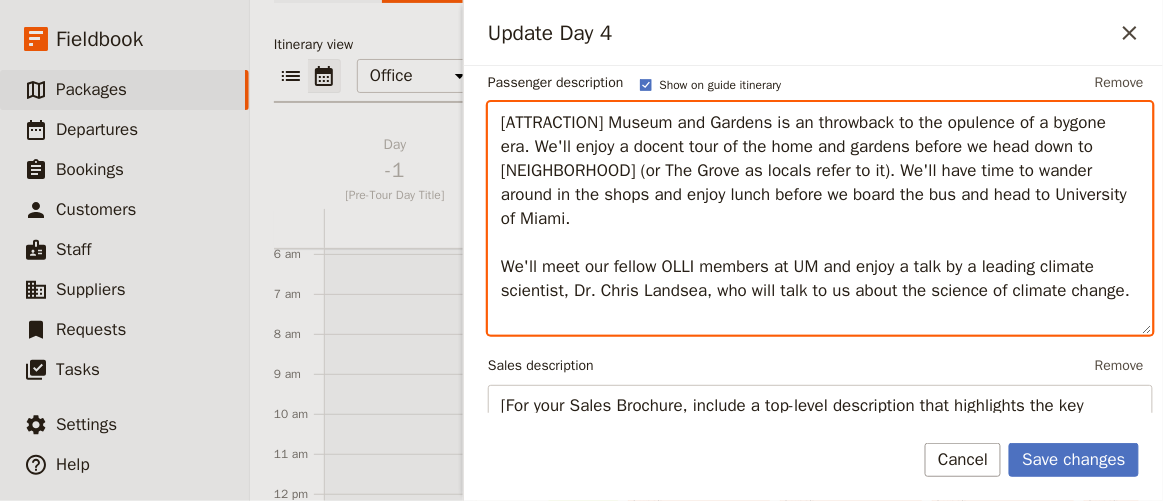 scroll, scrollTop: 174, scrollLeft: 0, axis: vertical 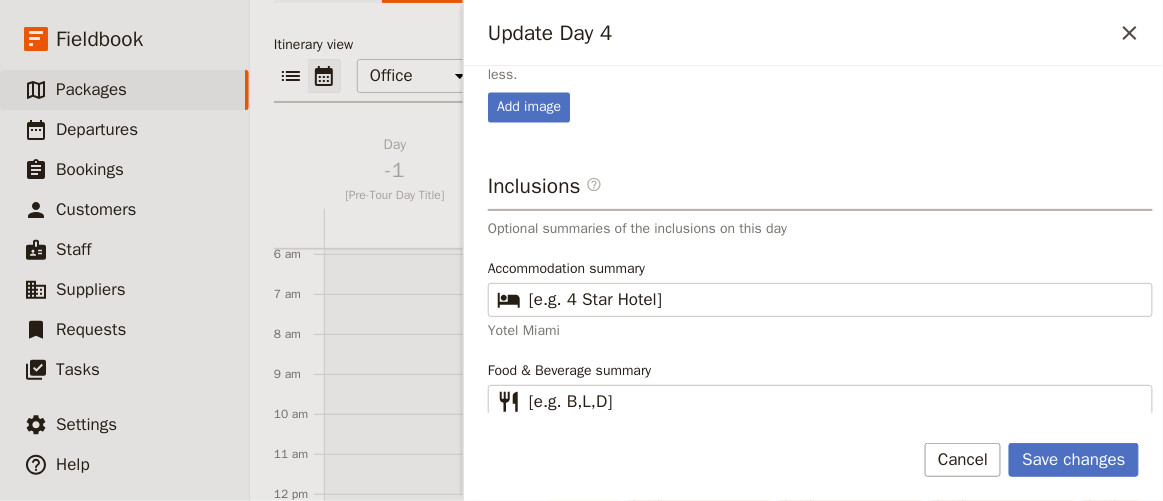drag, startPoint x: 502, startPoint y: 205, endPoint x: 802, endPoint y: 30, distance: 347.3111 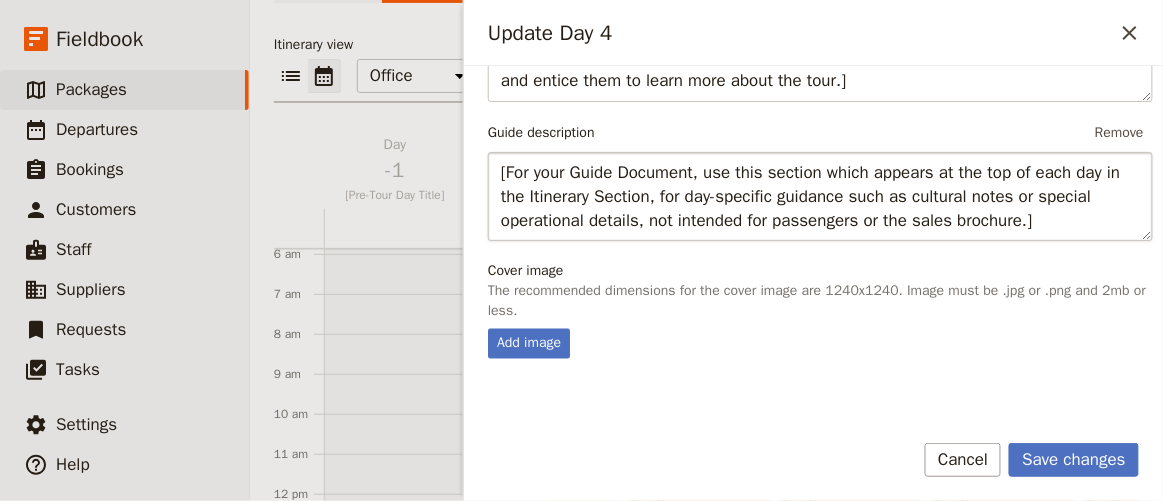 scroll, scrollTop: 389, scrollLeft: 0, axis: vertical 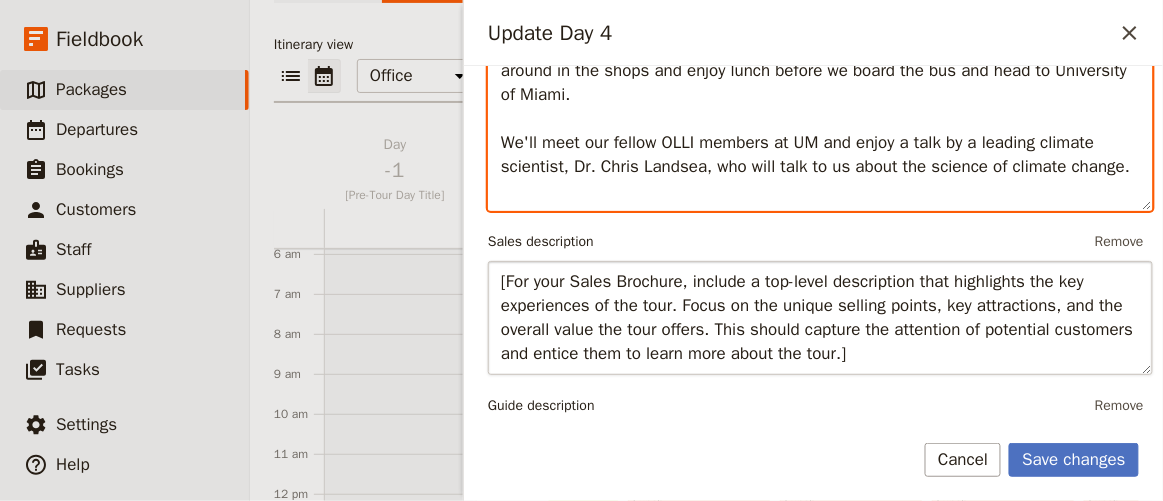 type on "[ATTRACTION] Museum and Gardens is an throwback to the opulence of a bygone era. We'll enjoy a docent tour of the home and gardens before we head down to [NEIGHBORHOOD] (or The Grove as locals refer to it). We'll have time to wander around in the shops and enjoy lunch before we board the bus and head to University of Miami.
We'll meet our fellow OLLI members at UM and enjoy a talk by a leading climate scientist, Dr. Chris Landsea, who will talk to us about the science of climate change." 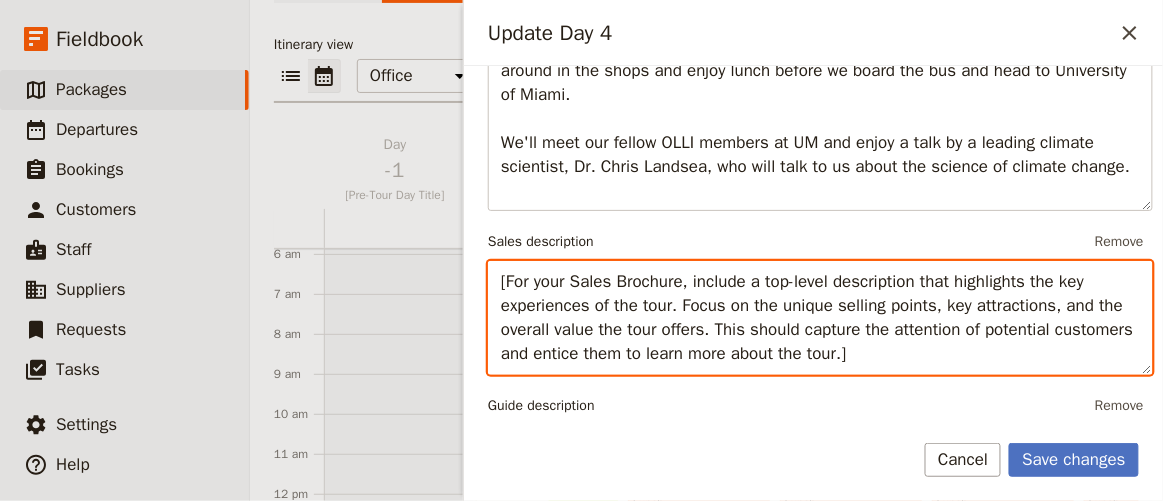 click on "[For your Sales Brochure, include a top-level description that highlights the key experiences of the tour. Focus on the unique selling points, key attractions, and the overall value the tour offers. This should capture the attention of potential customers and entice them to learn more about the tour.]" at bounding box center (820, 317) 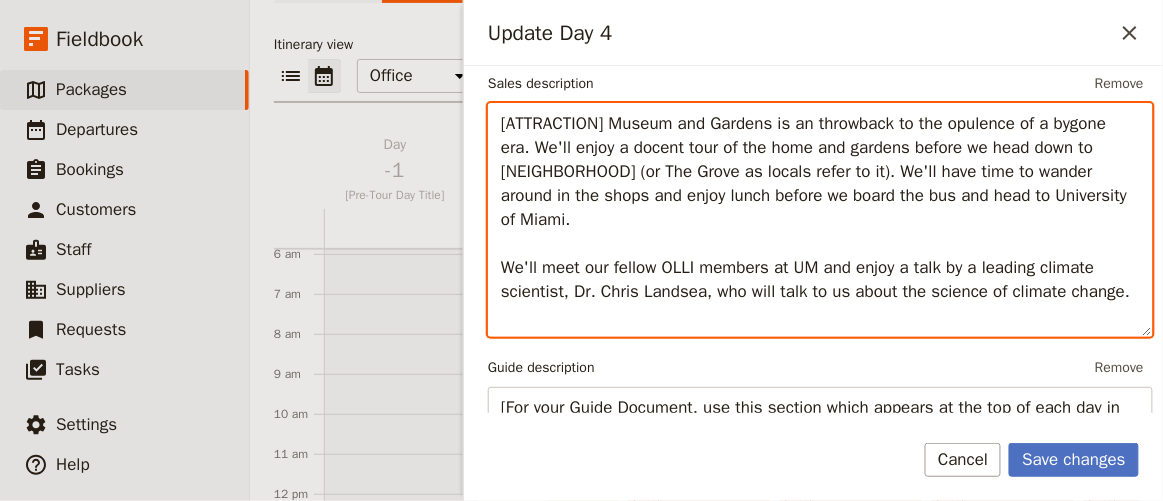 scroll, scrollTop: 638, scrollLeft: 0, axis: vertical 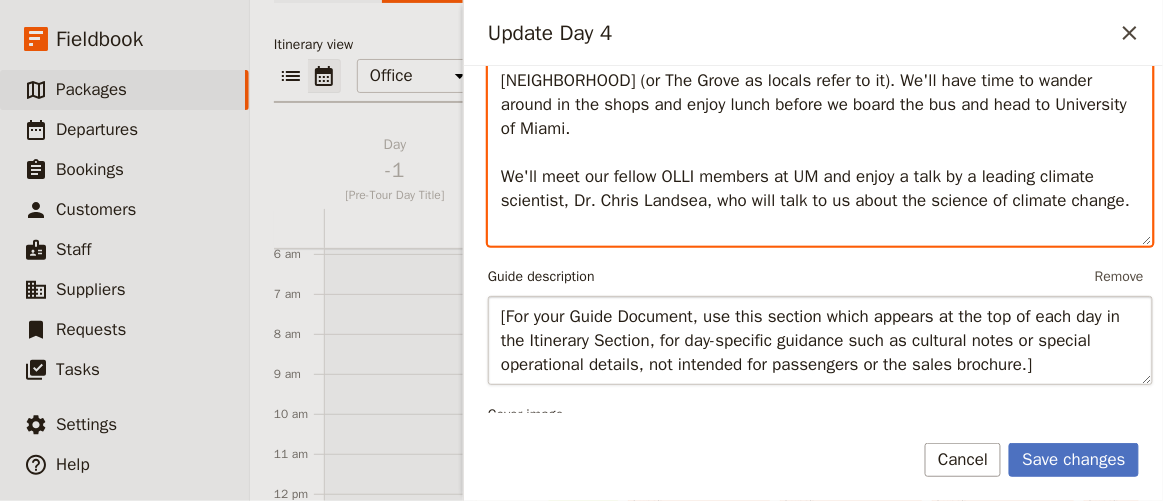 type on "[ATTRACTION] Museum and Gardens is an throwback to the opulence of a bygone era. We'll enjoy a docent tour of the home and gardens before we head down to [NEIGHBORHOOD] (or The Grove as locals refer to it). We'll have time to wander around in the shops and enjoy lunch before we board the bus and head to University of Miami.
We'll meet our fellow OLLI members at UM and enjoy a talk by a leading climate scientist, Dr. Chris Landsea, who will talk to us about the science of climate change." 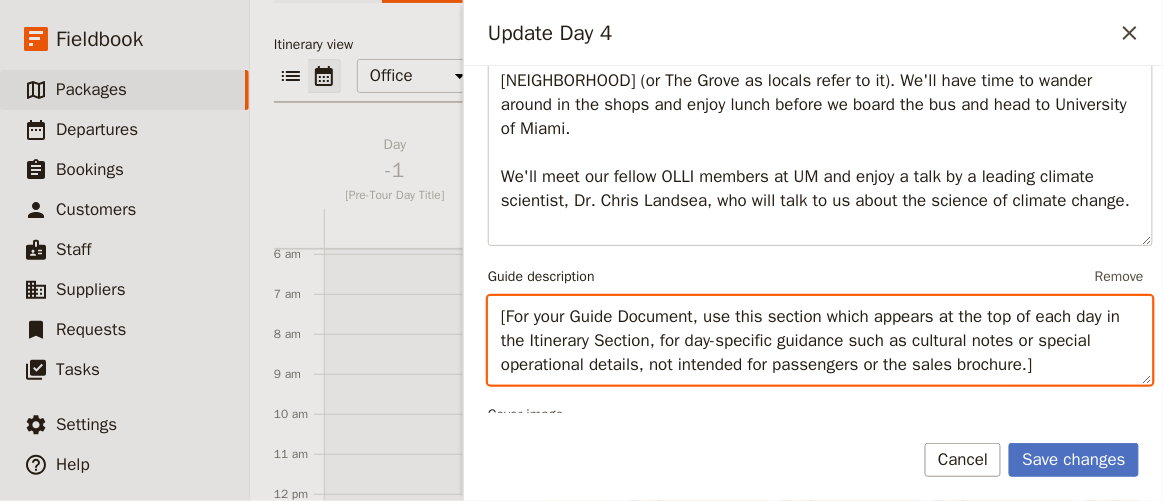 click on "[For your Guide Document, use this section which appears at the top of each day in the Itinerary Section, for day-specific guidance such as cultural notes or special operational details, not intended for passengers or the sales brochure.]" at bounding box center [820, 340] 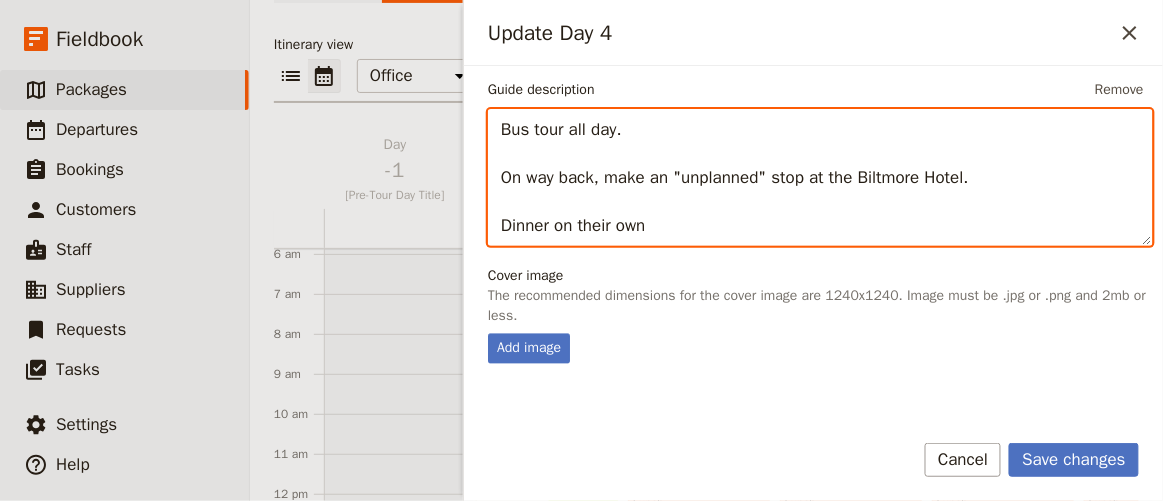 scroll, scrollTop: 916, scrollLeft: 0, axis: vertical 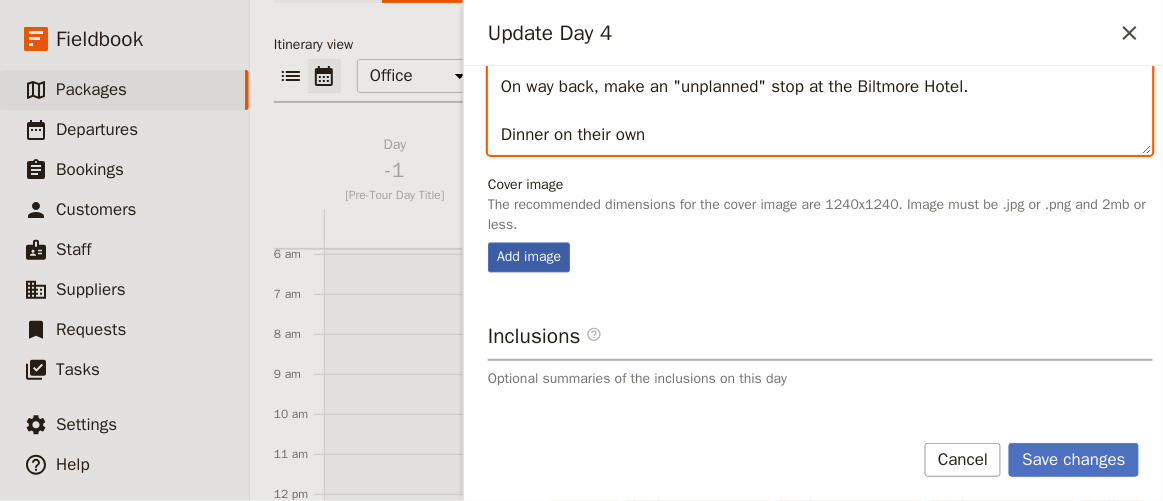 type on "Bus tour all day.
On way back, make an "unplanned" stop at the Biltmore Hotel.
Dinner on their own" 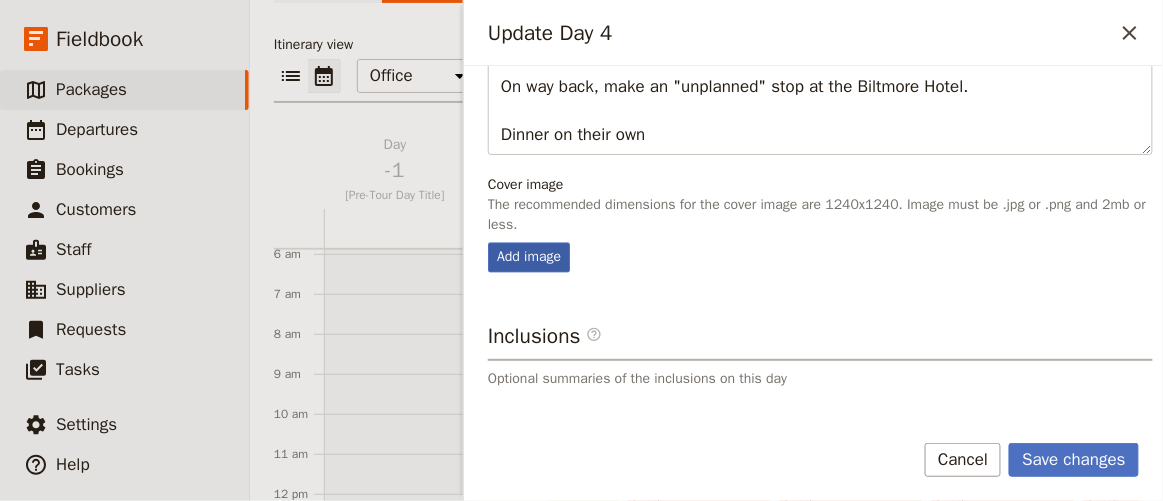 click on "Add image" at bounding box center [529, 258] 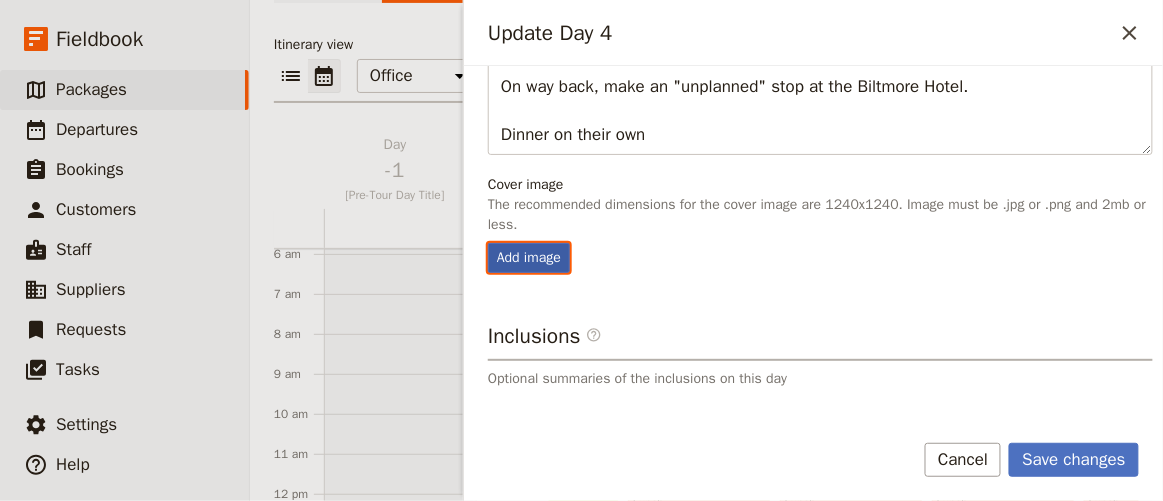 click on "Add image" at bounding box center [487, 242] 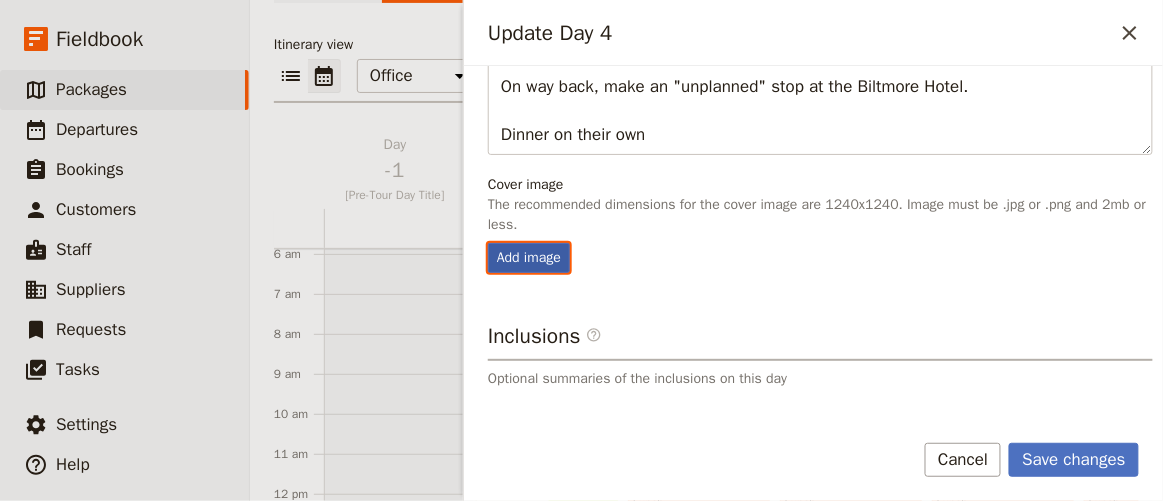 type on "C:\fakepath\House from Garden - Vizcaya Museum & Gardens - [CITY].jpg" 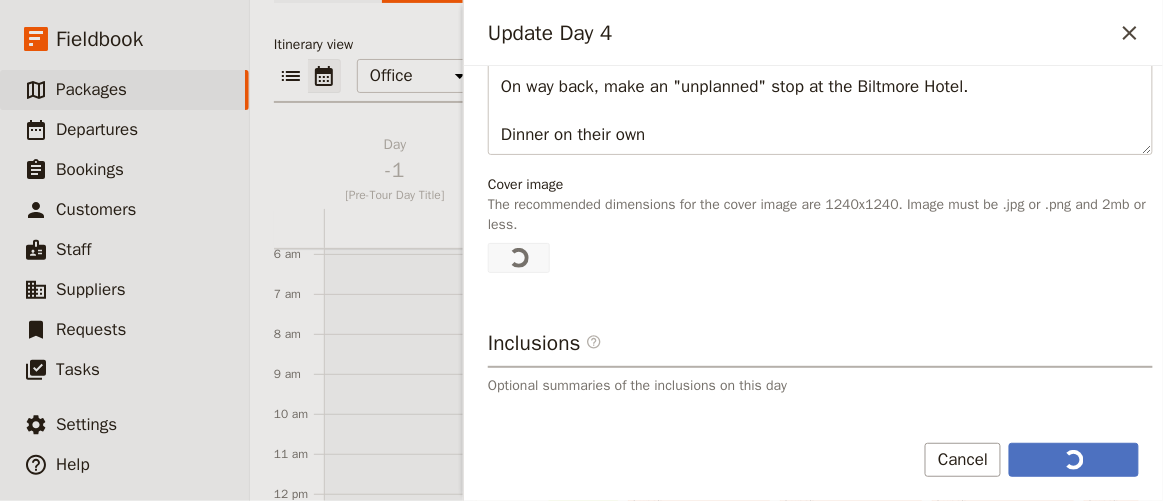 scroll, scrollTop: 0, scrollLeft: 0, axis: both 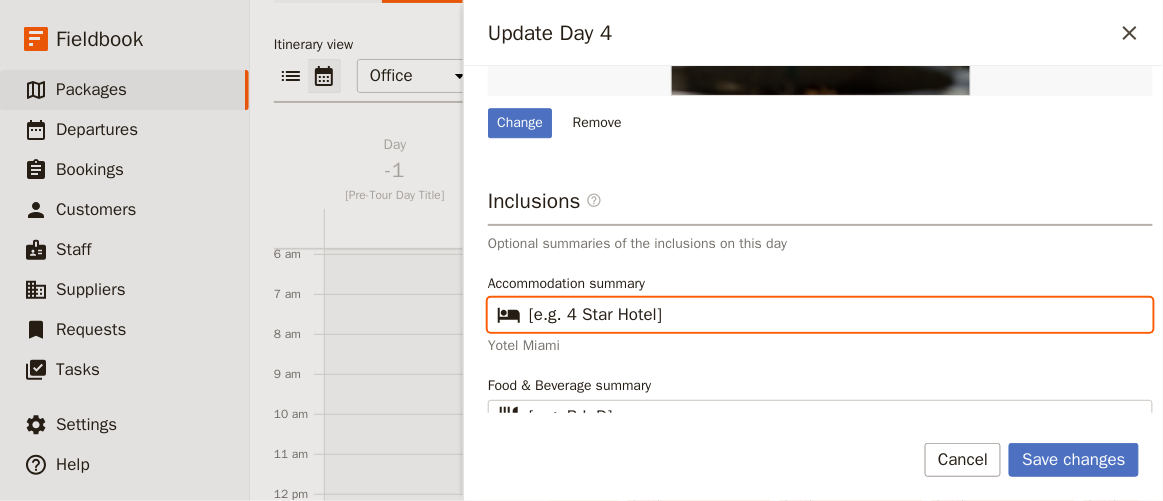 click on "[e.g. 4 Star Hotel]" at bounding box center [834, 315] 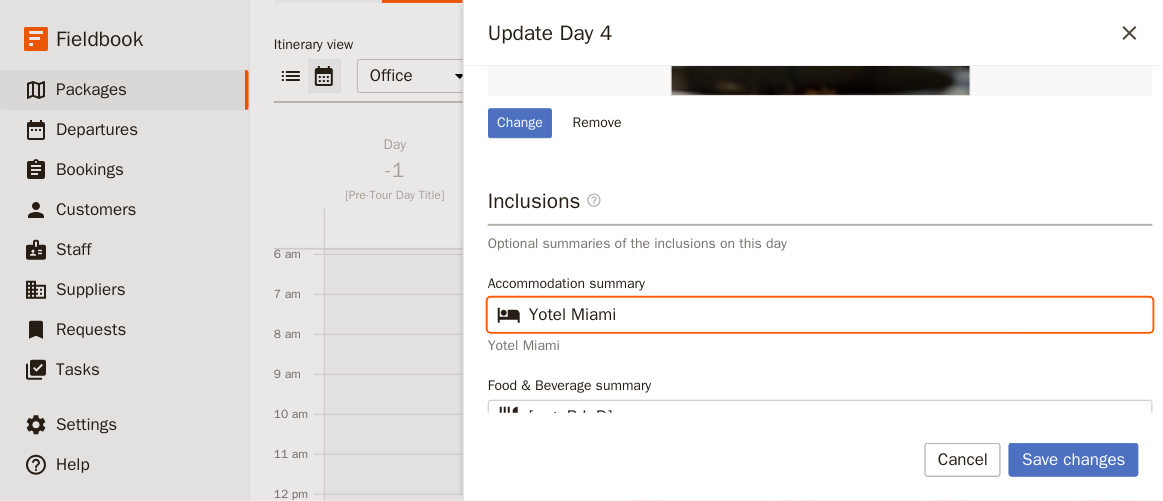 scroll, scrollTop: 1378, scrollLeft: 0, axis: vertical 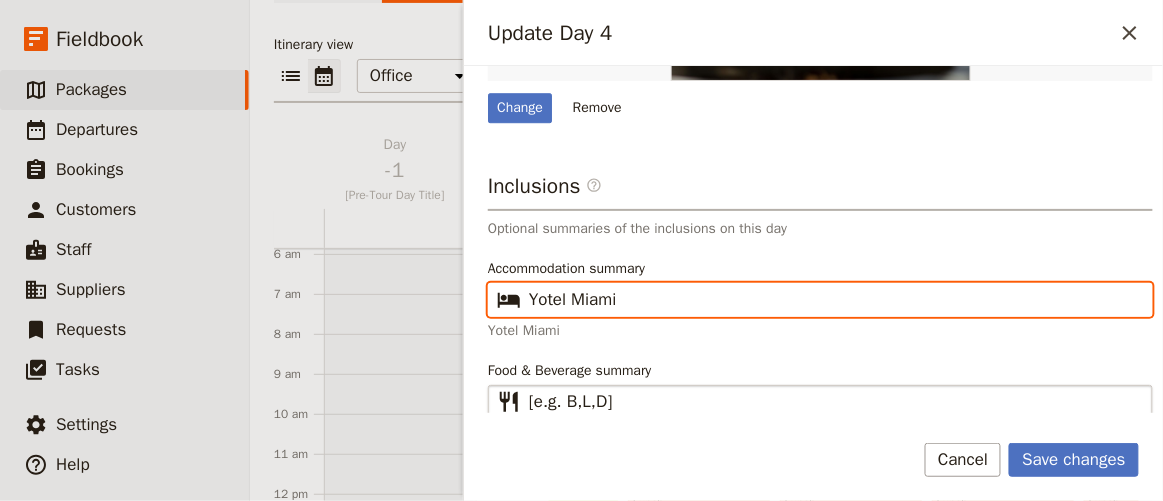 type on "Yotel Miami" 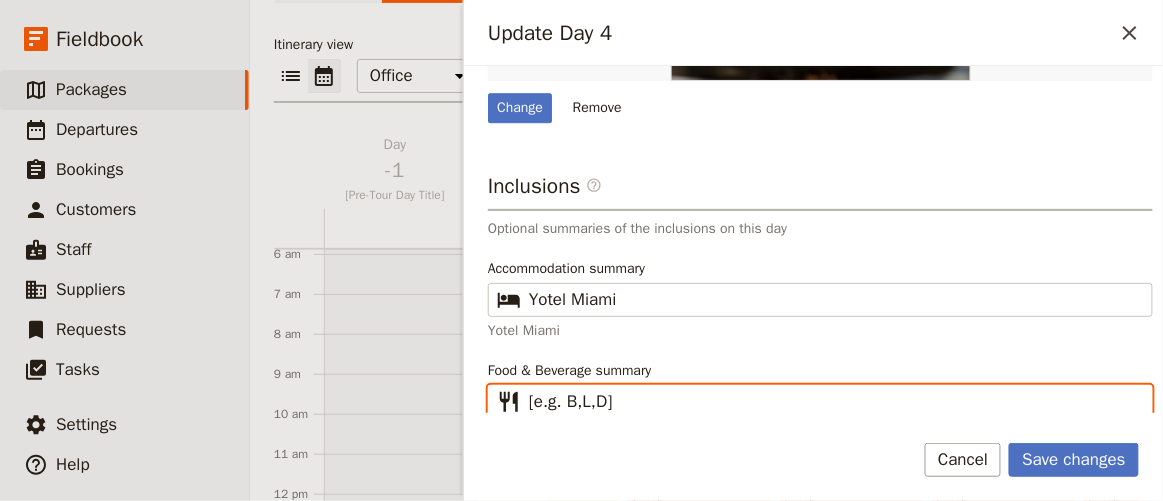 click on "[e.g. B,L,D]" at bounding box center (834, 402) 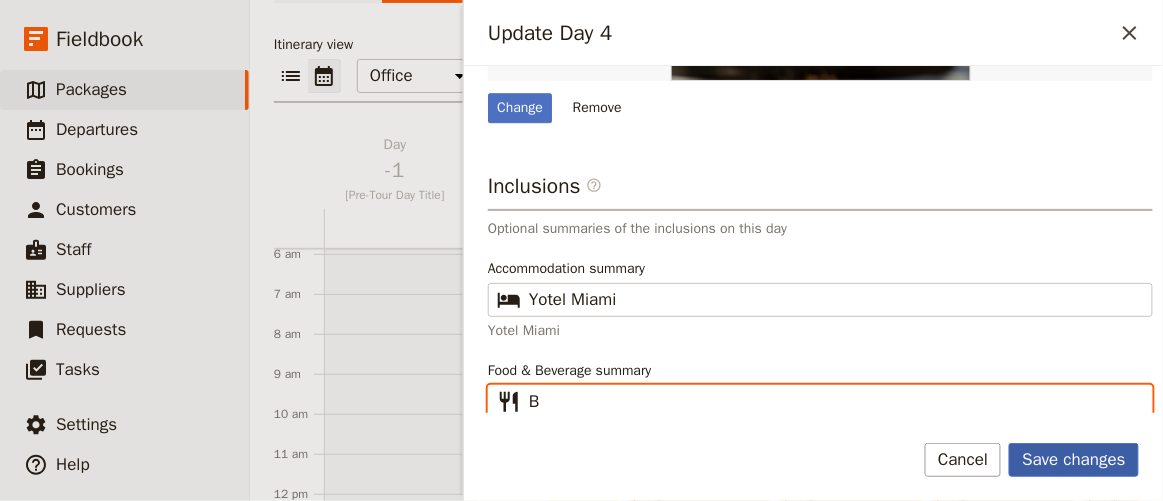 type on "B" 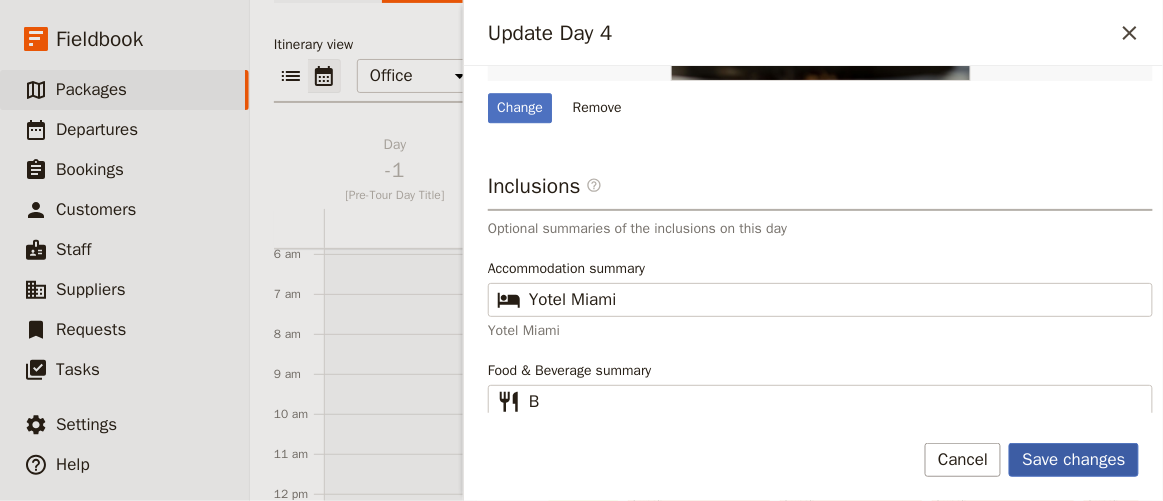 click on "Save changes" at bounding box center [1074, 460] 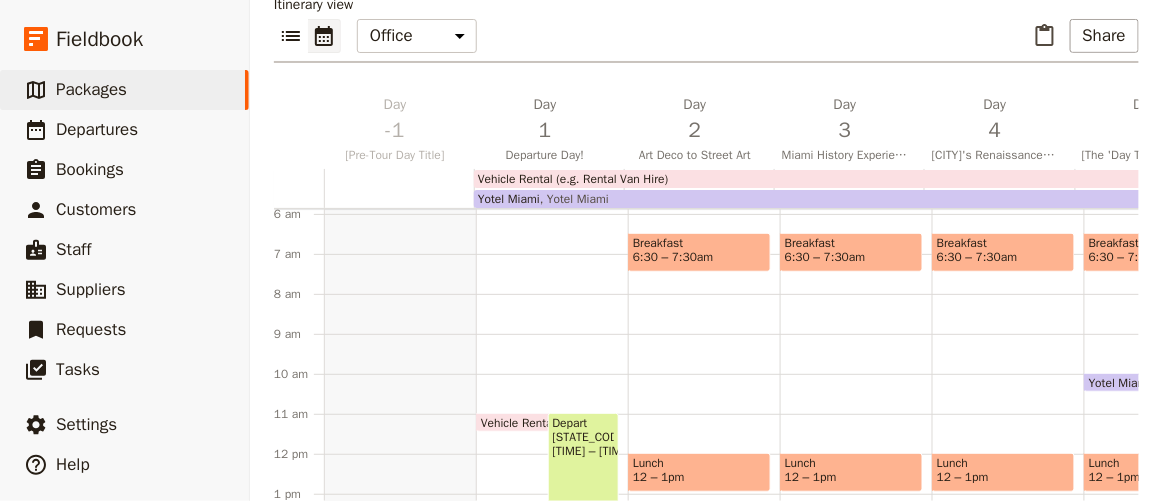 scroll, scrollTop: 181, scrollLeft: 0, axis: vertical 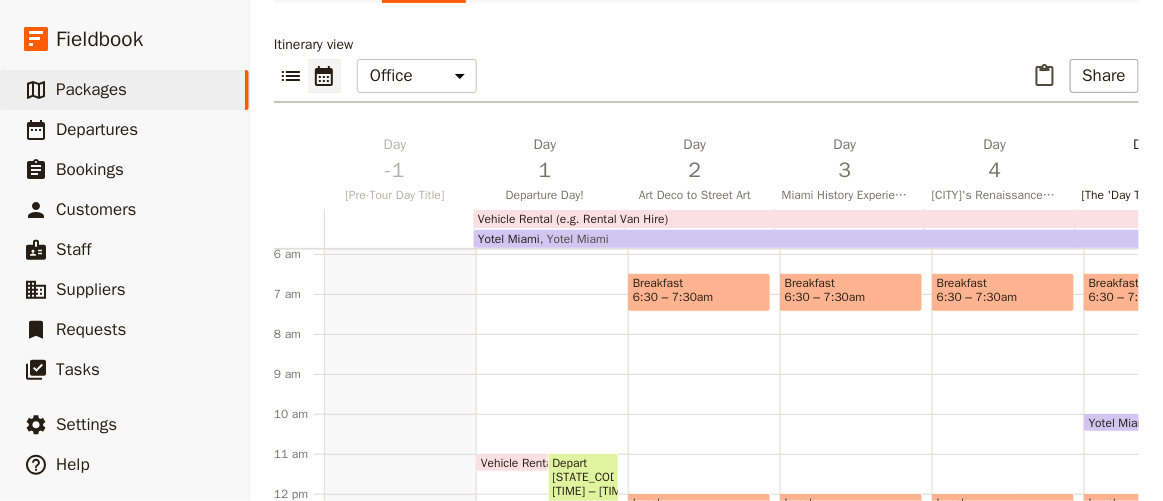 click on "[The 'Day Title' should be a short, engaging phrase that highlights the main experience of the day.]" at bounding box center [1145, 195] 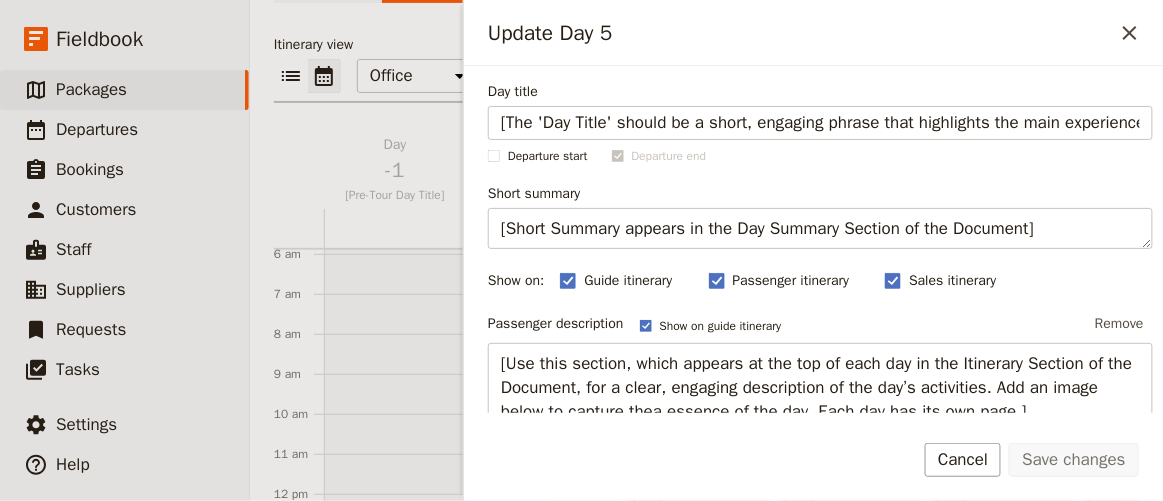 scroll, scrollTop: 0, scrollLeft: 112, axis: horizontal 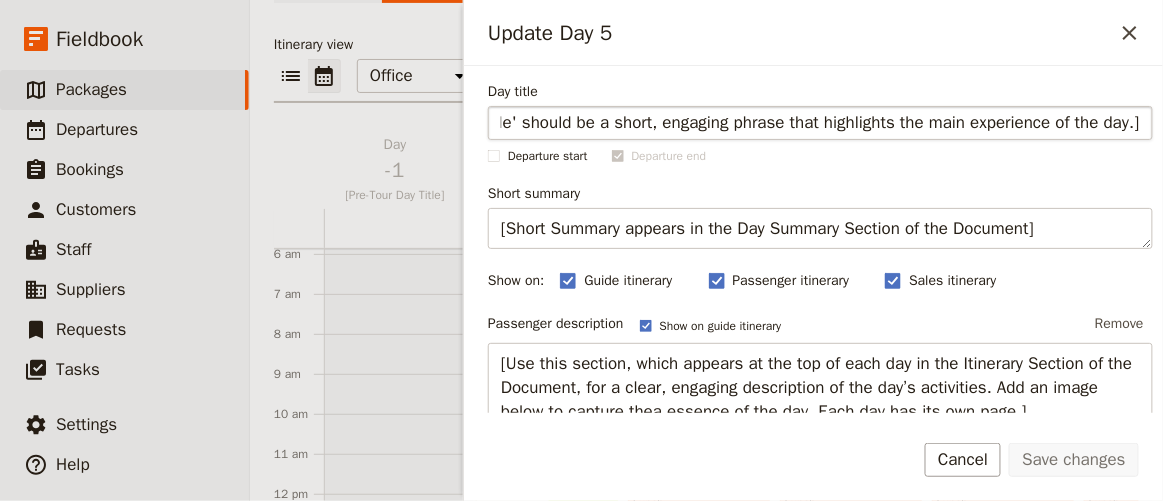 click on "[The 'Day Title' should be a short, engaging phrase that highlights the main experience of the day.]" at bounding box center [820, 123] 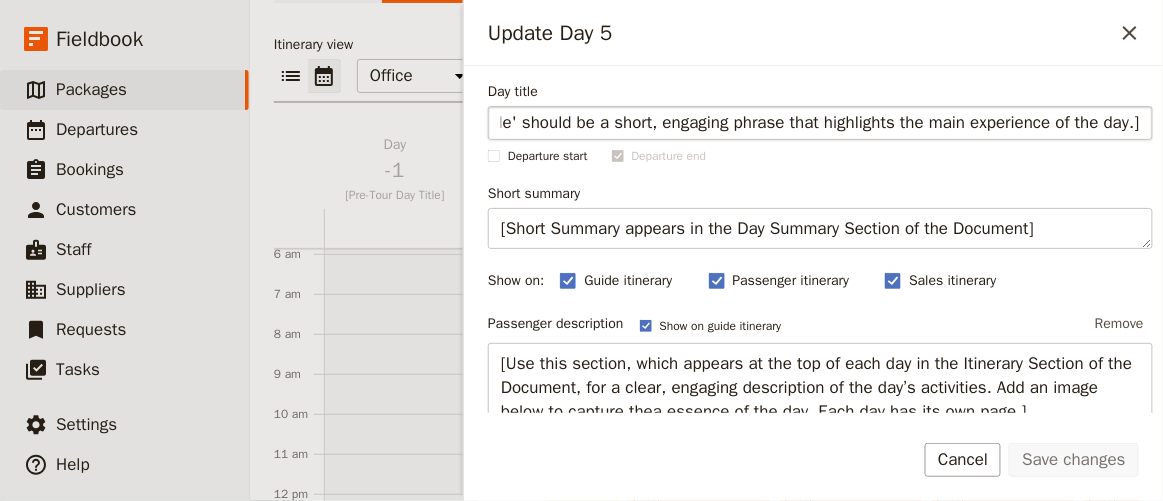 click on "[The 'Day Title' should be a short, engaging phrase that highlights the main experience of the day.]" at bounding box center [820, 123] 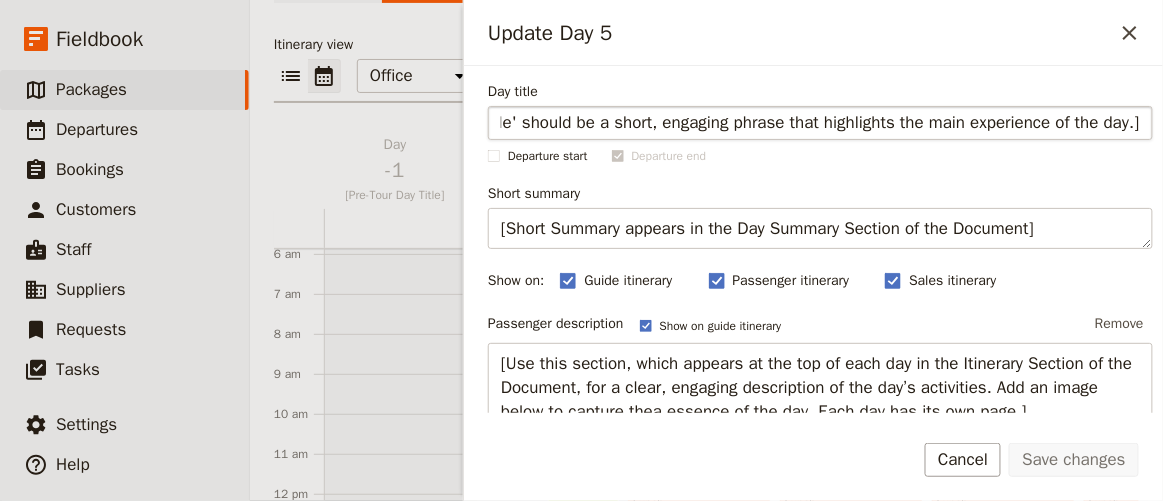 click on "[The 'Day Title' should be a short, engaging phrase that highlights the main experience of the day.]" at bounding box center (820, 123) 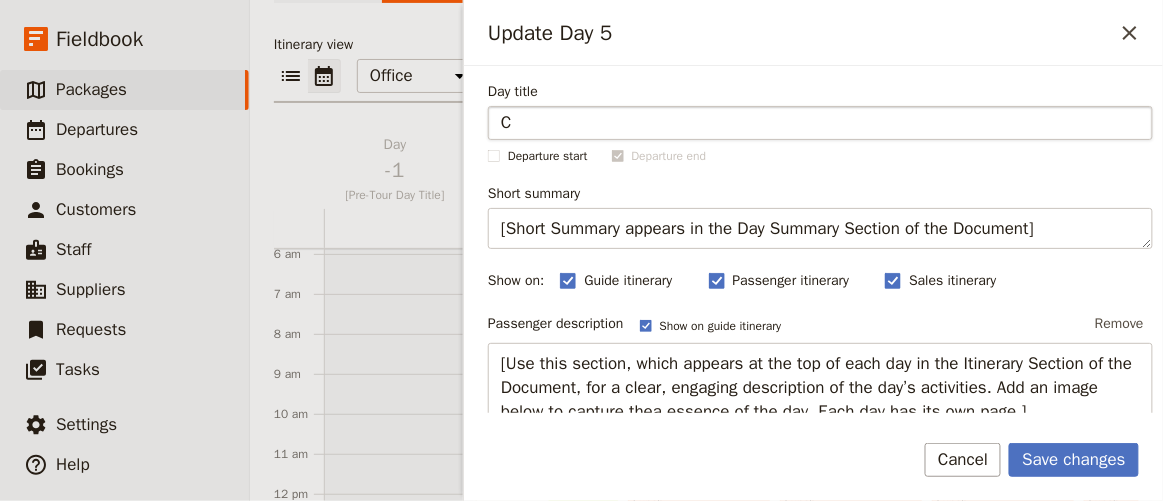 scroll, scrollTop: 0, scrollLeft: 0, axis: both 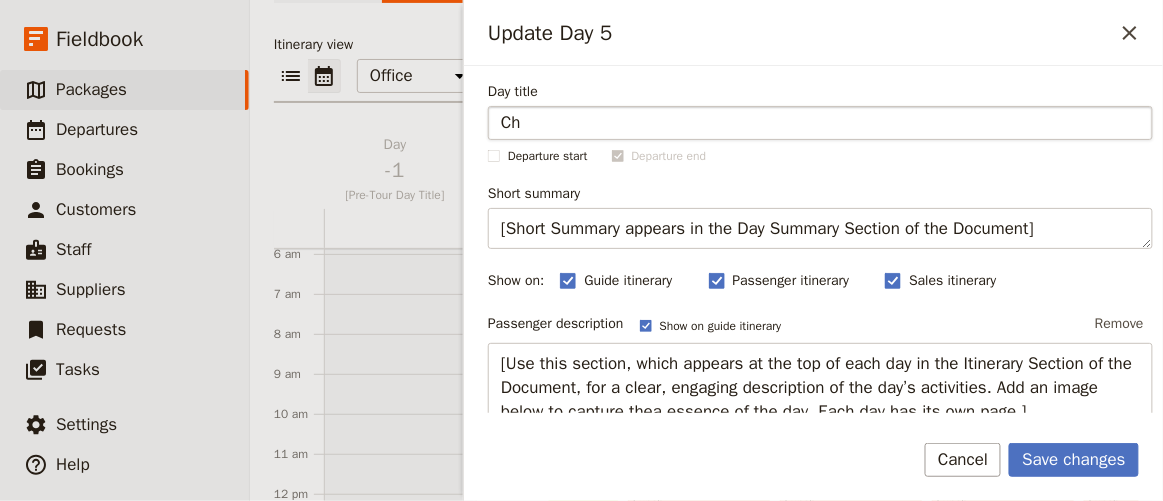 type on "C" 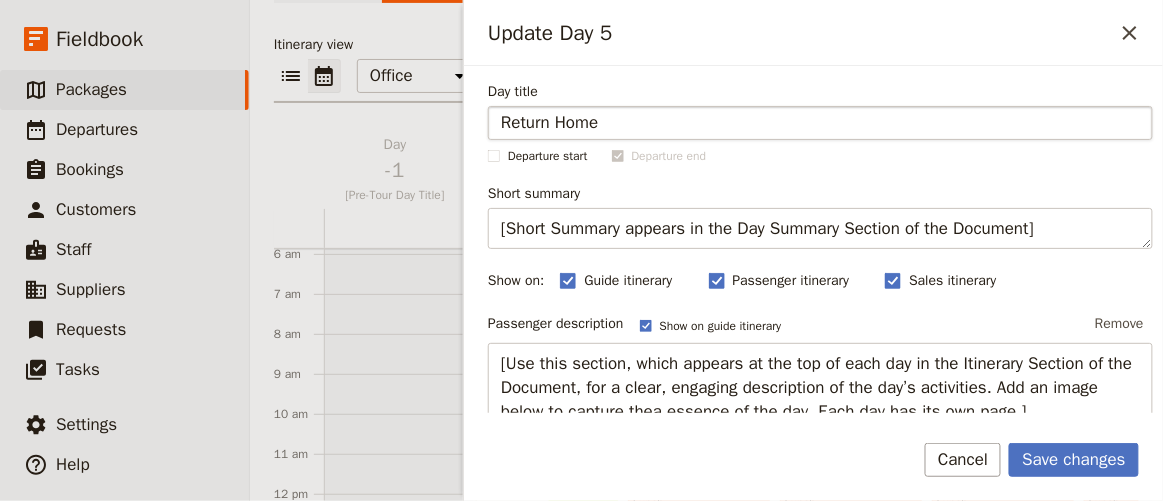 type on "Return Home" 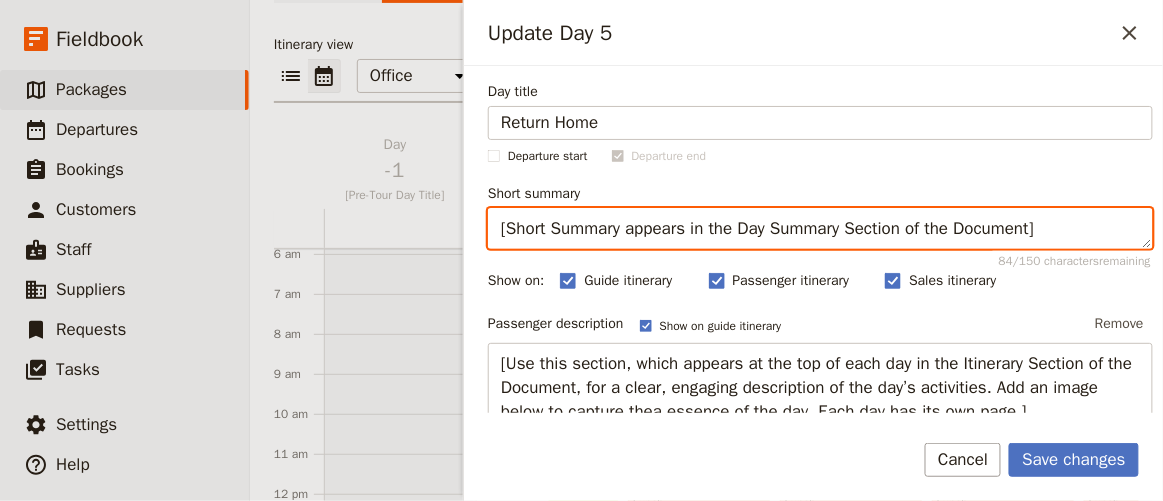 click on "[Short Summary appears in the Day Summary Section of the Document]" at bounding box center (820, 228) 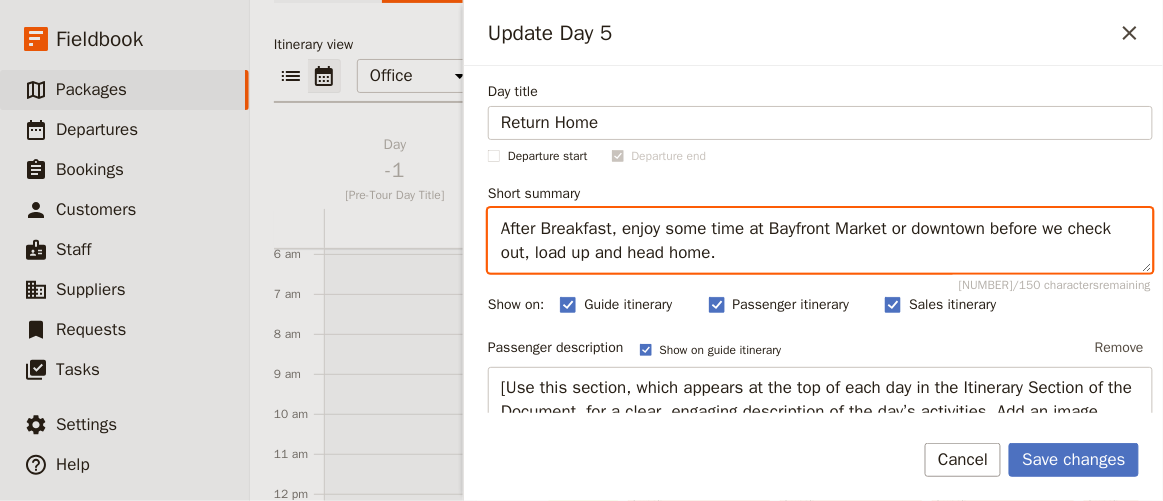 scroll, scrollTop: 90, scrollLeft: 0, axis: vertical 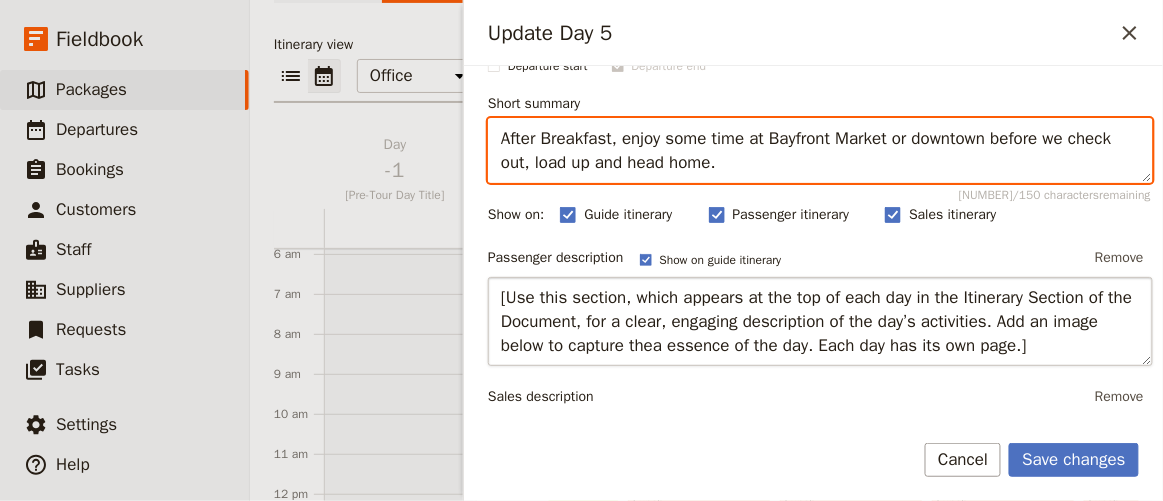 type on "After Breakfast, enjoy some time at Bayfront Market or downtown before we check out, load up and head home." 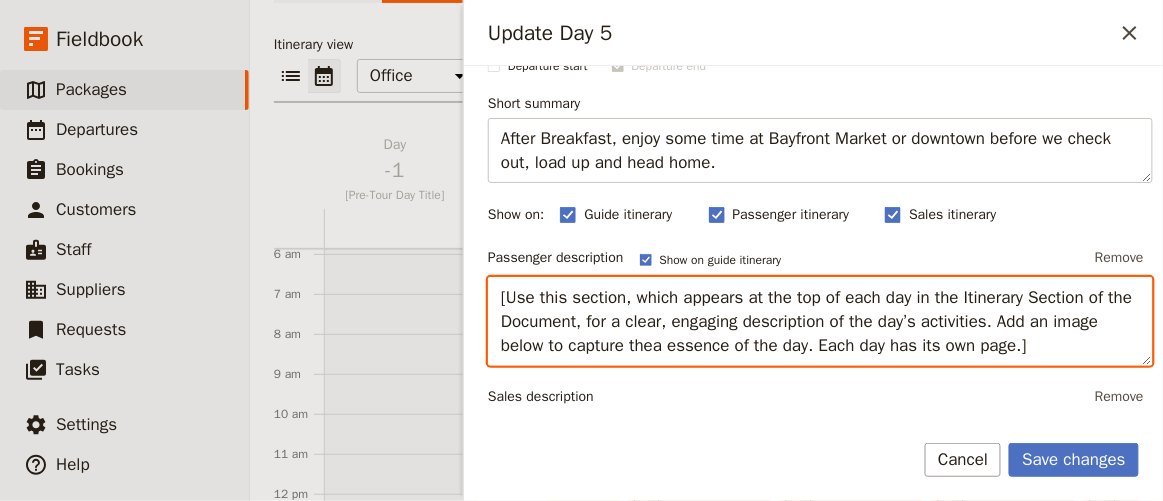 drag, startPoint x: 502, startPoint y: 293, endPoint x: 1084, endPoint y: 339, distance: 583.81506 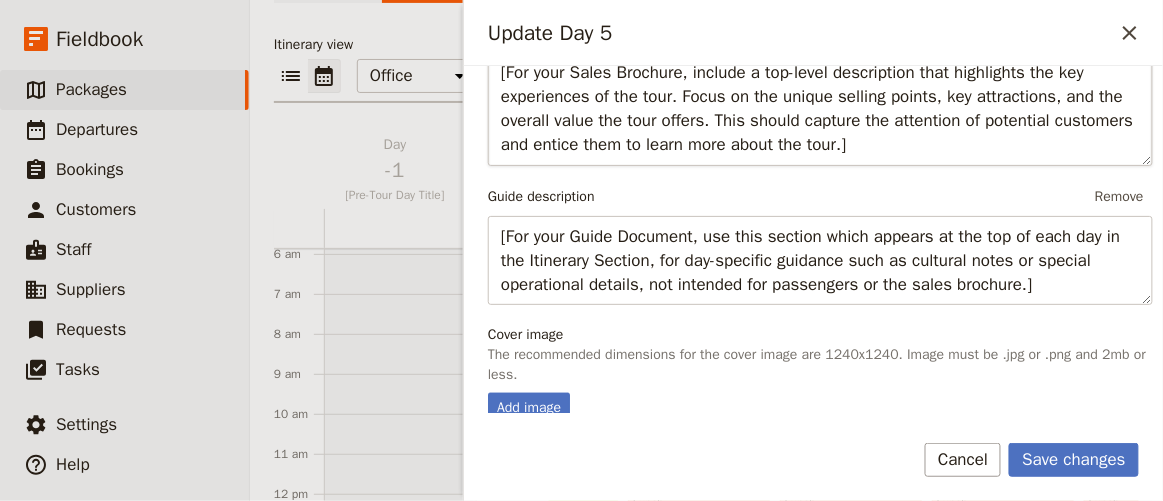 scroll, scrollTop: 545, scrollLeft: 0, axis: vertical 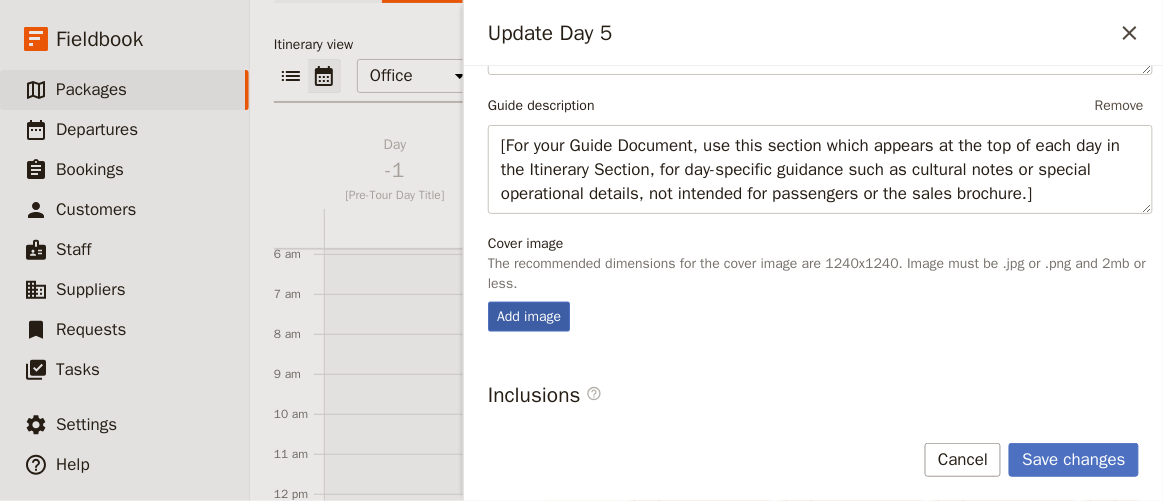 type on "You'll have some free time this morning before we depart.
You may wish to explore. . ." 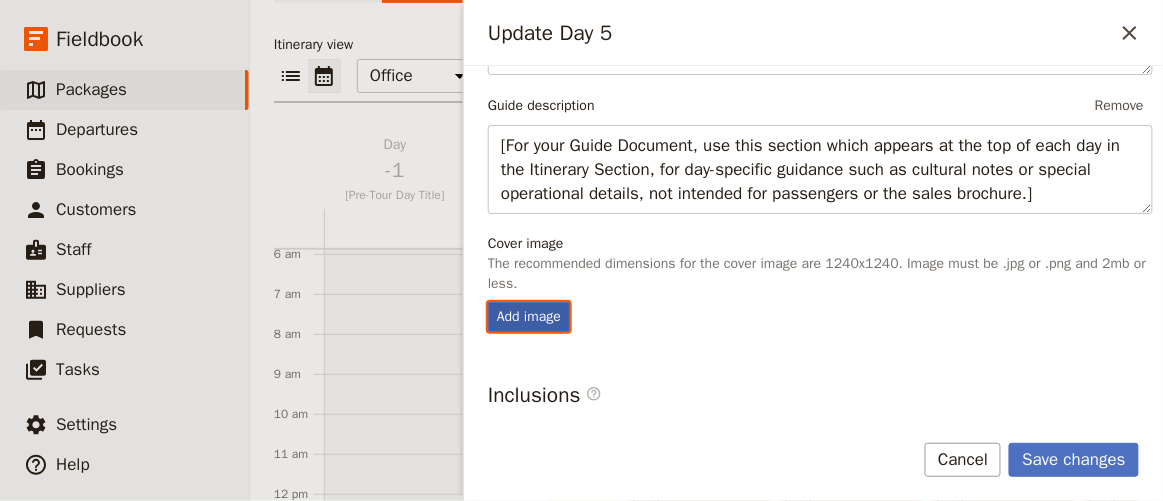 click on "Add image" at bounding box center (487, 301) 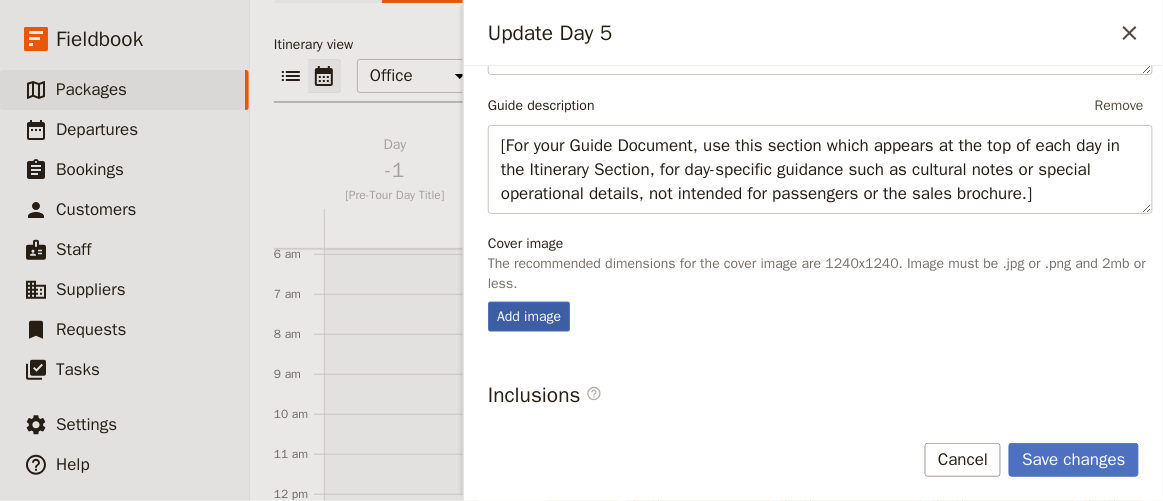 scroll, scrollTop: 0, scrollLeft: 0, axis: both 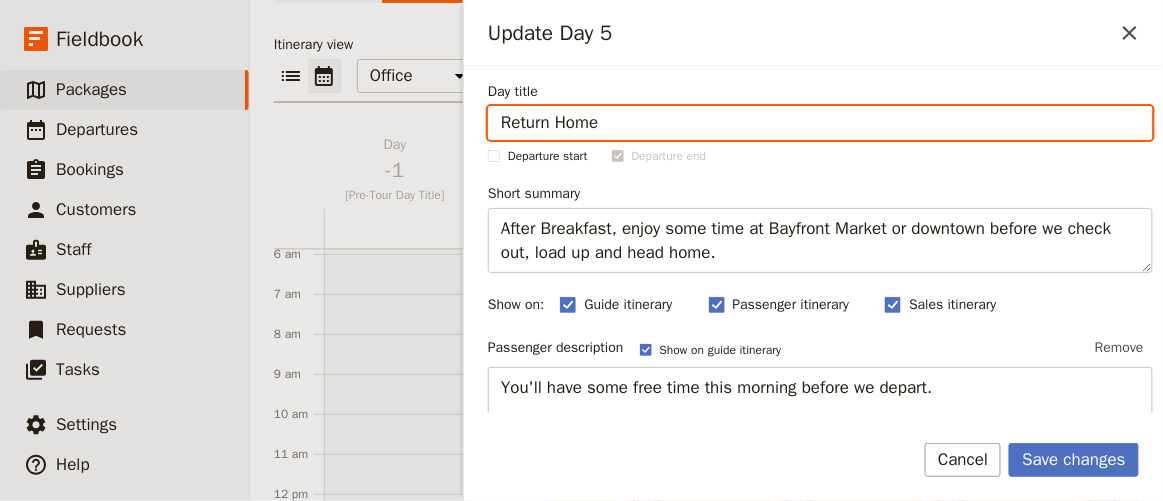 drag, startPoint x: 630, startPoint y: 134, endPoint x: 486, endPoint y: 123, distance: 144.41953 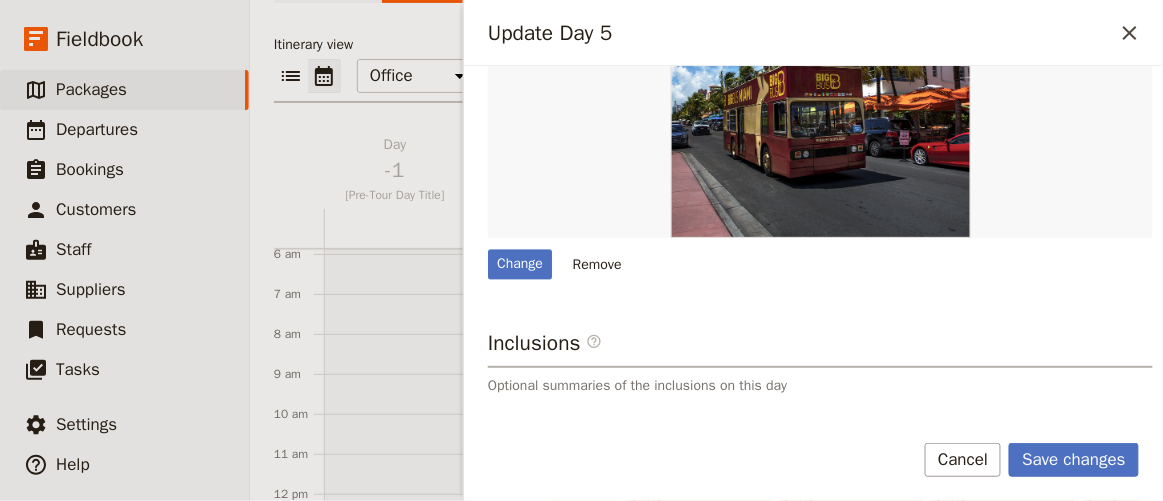 scroll, scrollTop: 1066, scrollLeft: 0, axis: vertical 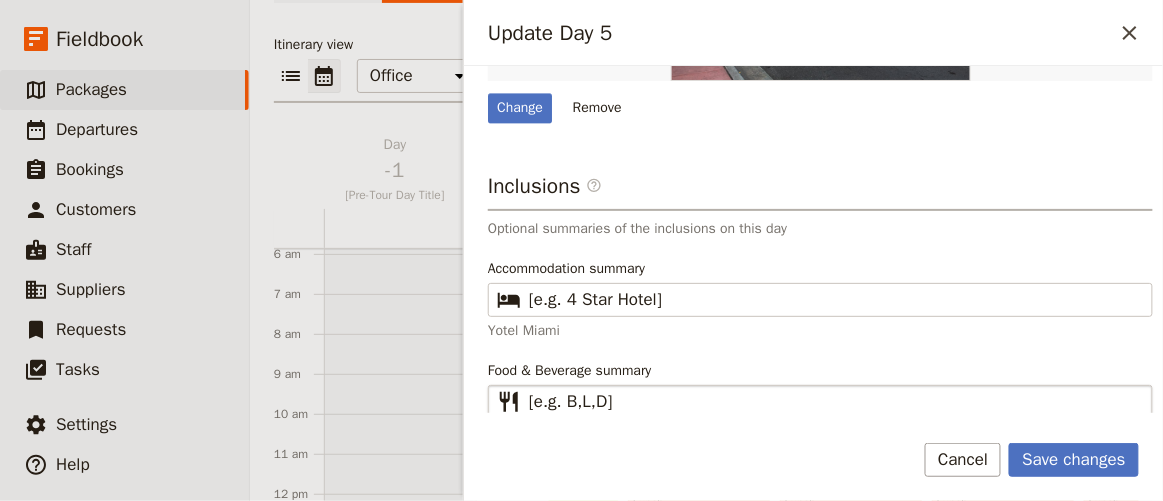 type on "Audios Miami" 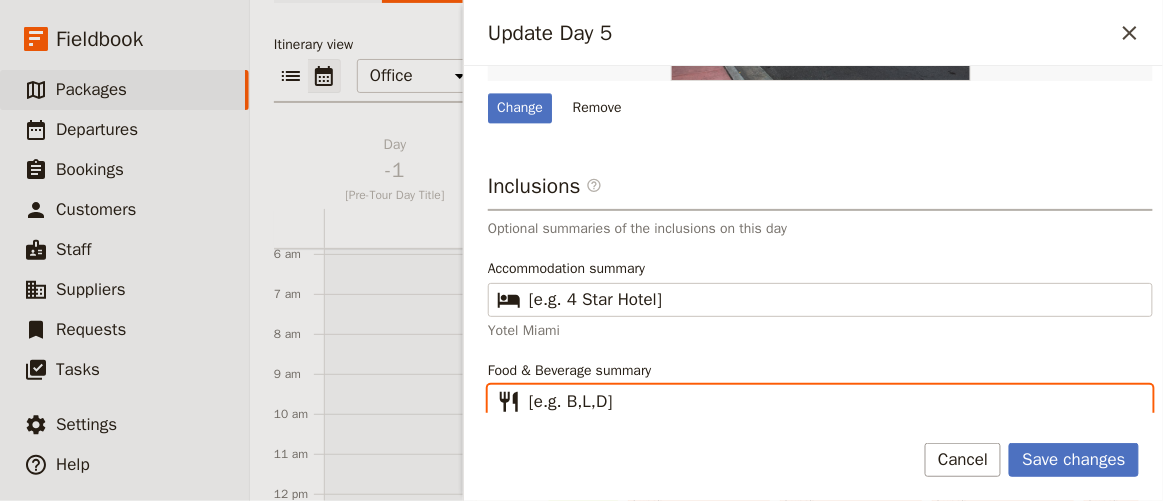 drag, startPoint x: 616, startPoint y: 403, endPoint x: 515, endPoint y: 392, distance: 101.597244 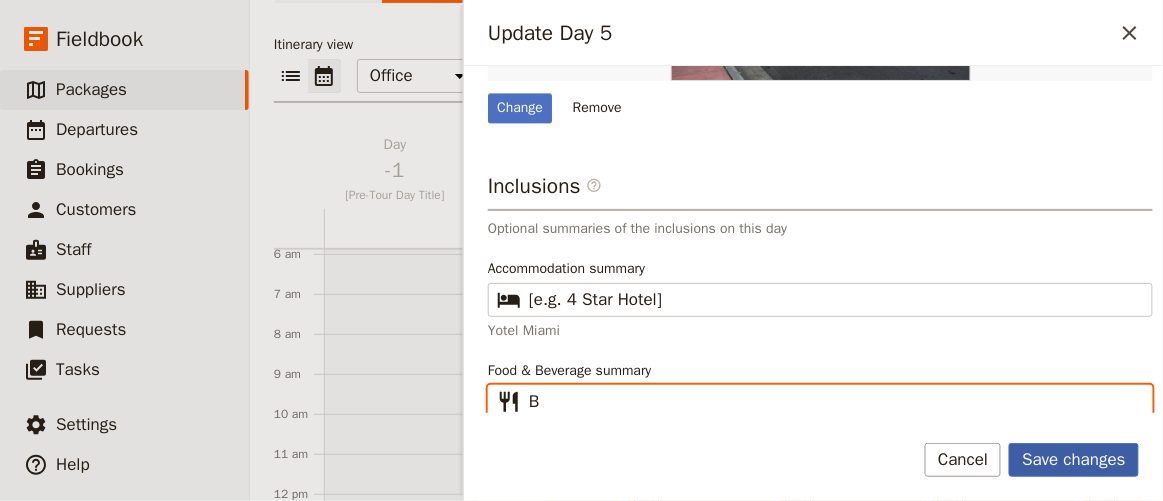 type on "B" 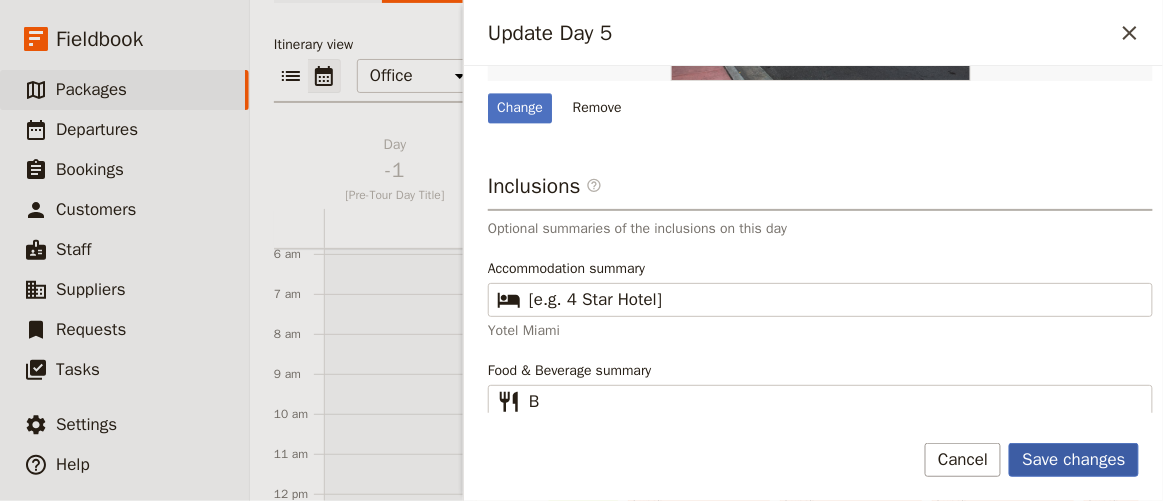 click on "Save changes" at bounding box center (1074, 460) 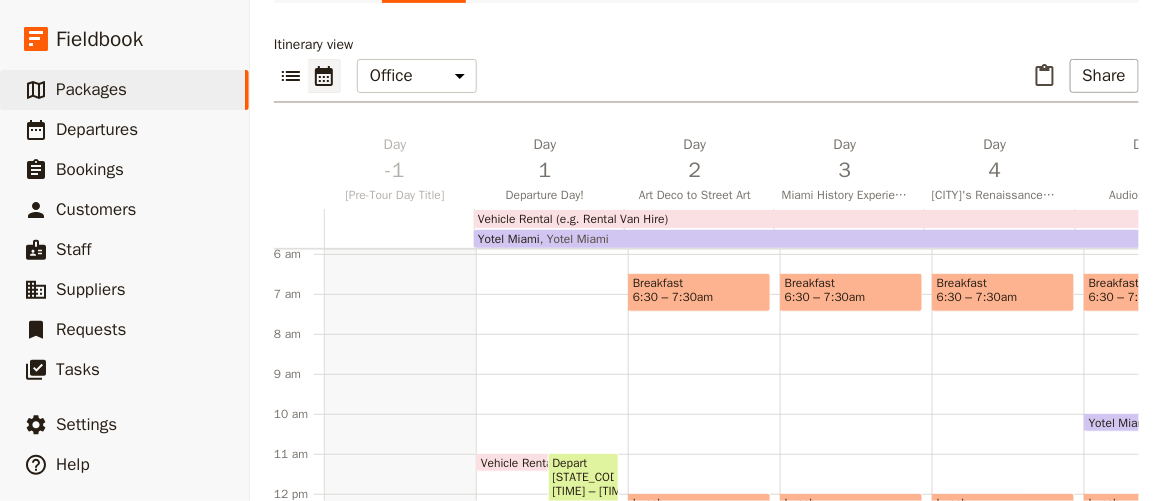 scroll, scrollTop: 181, scrollLeft: 0, axis: vertical 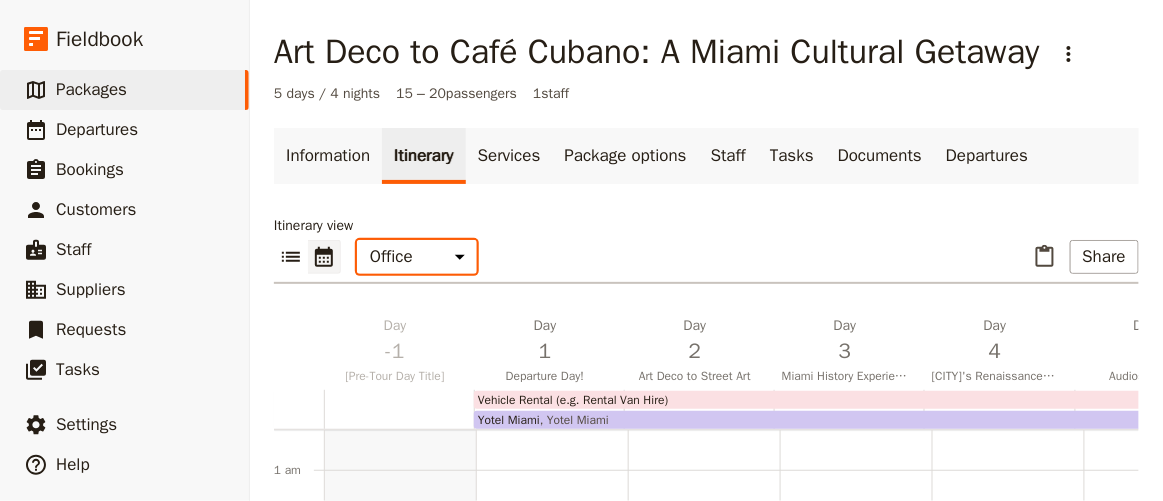 click on "Office Guide Passenger Sales" at bounding box center (417, 257) 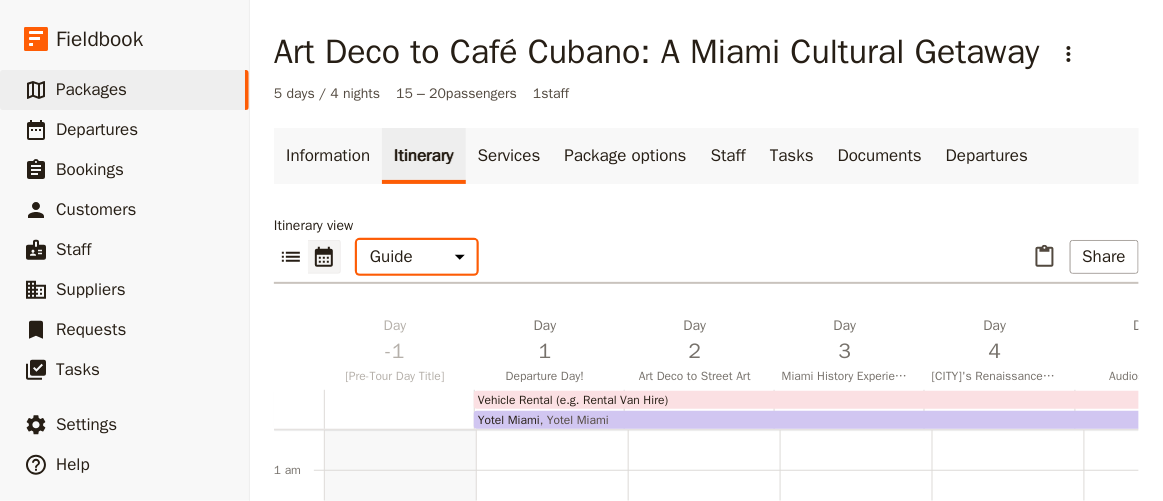 click on "Office Guide Passenger Sales" at bounding box center (417, 257) 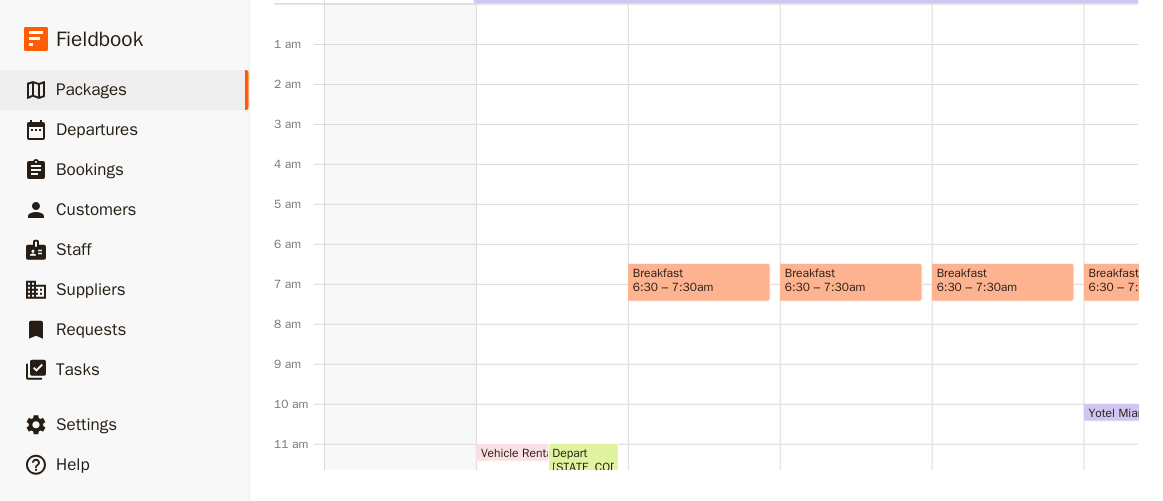 scroll, scrollTop: 0, scrollLeft: 0, axis: both 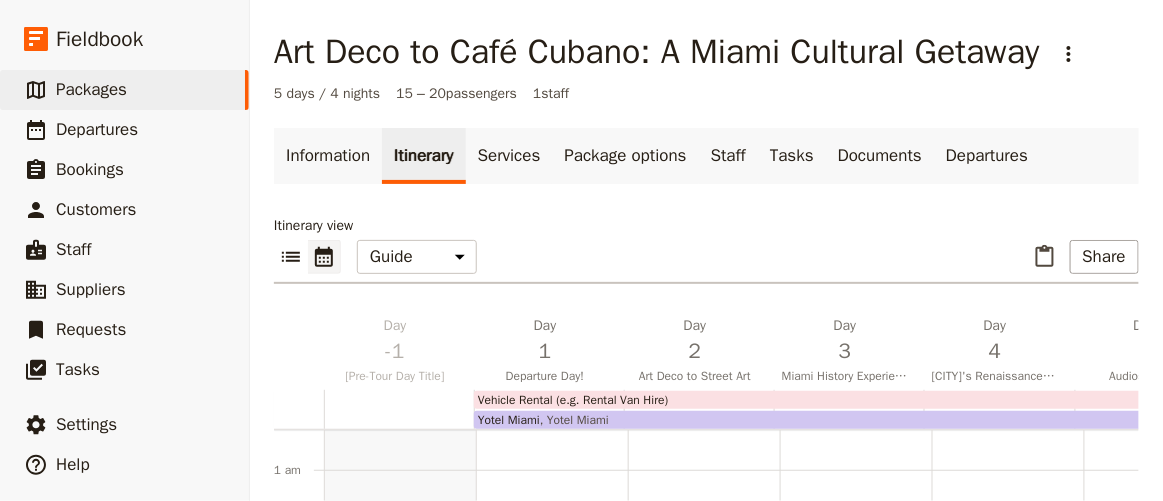 click on "Itinerary view ​ ​ Office Guide Passenger Sales ​ Share Day -1 [Pre-Tour Day Title] Day 1 Departure Day!  Day 2 Art Deco to Street Art Day 3 Miami History Experience  Day 4 Miami's Renaissance Mansion and OLLI at UM  Day 5 Audios Miami Day +1 [Post-Tour Day Title] Yotel Miami Yotel Miami Vehicle Rental (e.g. Rental Van Hire) 1 am 2 am 3 am 4 am 5 am 6 am 7 am 8 am 9 am 10 am 11 am 12 pm 1 pm 2 pm 3 pm 4 pm 5 pm 6 pm 7 pm 8 pm 9 pm 10 pm 11 pm Guide Pre-Tour Dinner 7:30 – 8:30pm Vehicle Rental (e.g. Rental Van Hire) 11am – 3:30pm Depart St. Petersburg 11am – 4pm Yotel Miami 4pm – 10am Yotel Miami Free Time 4:30 – 7:30pm Welcome Dinner 7:30 – 8:30pm Guide End of Day Wrap Up 9 – 9:30pm Breakfast 6:30 – 7:30am Lunch 12 – 1pm Activity 1:30 – 3:30pm Guide End of Day Wrap Up 9 – 9:30pm Breakfast 6:30 – 7:30am Lunch 12 – 1pm Guide End of Day Wrap Up 9 – 9:30pm Breakfast 6:30 – 7:30am Lunch 12 – 1pm Guide End of Day Wrap Up 9 – 9:30pm Breakfast 6:30 – 7:30am Yotel Miami Lunch" at bounding box center [706, 556] 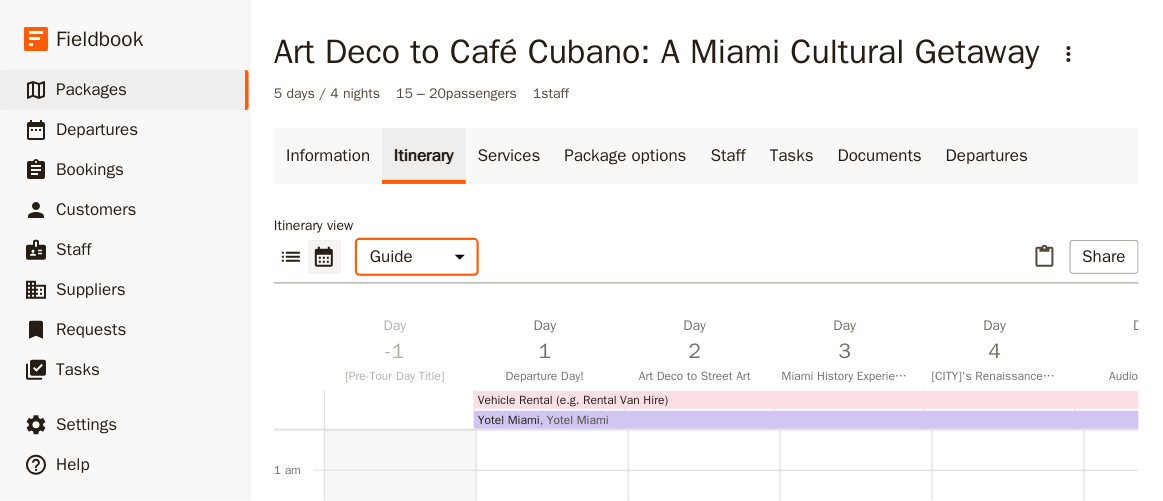 click on "Office Guide Passenger Sales" at bounding box center (417, 257) 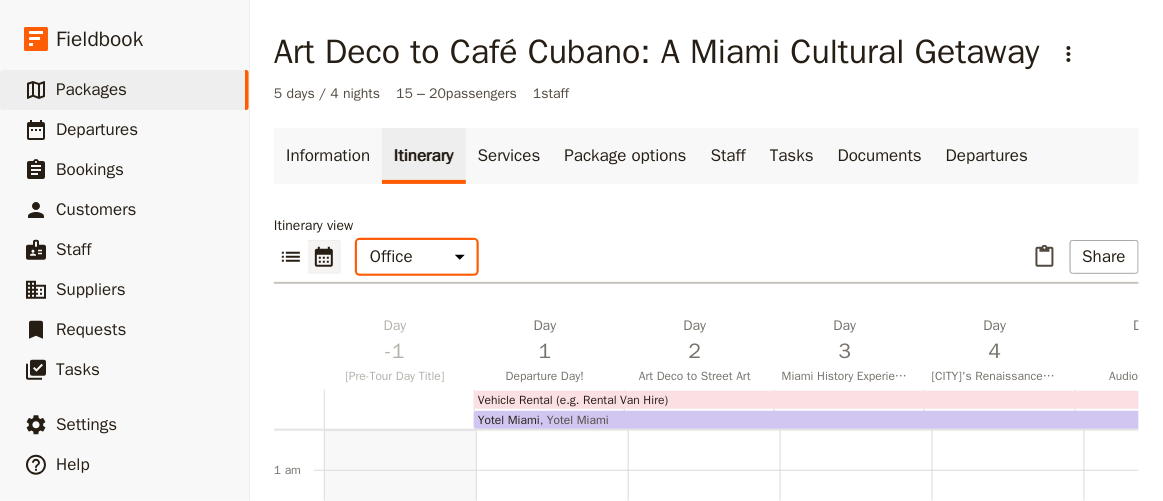 click on "Office Guide Passenger Sales" at bounding box center (417, 257) 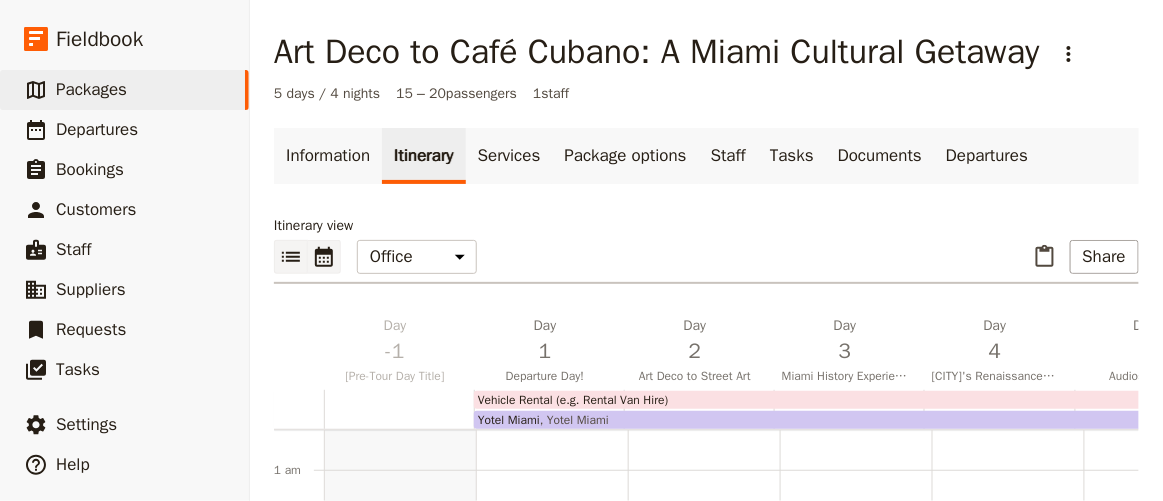 click 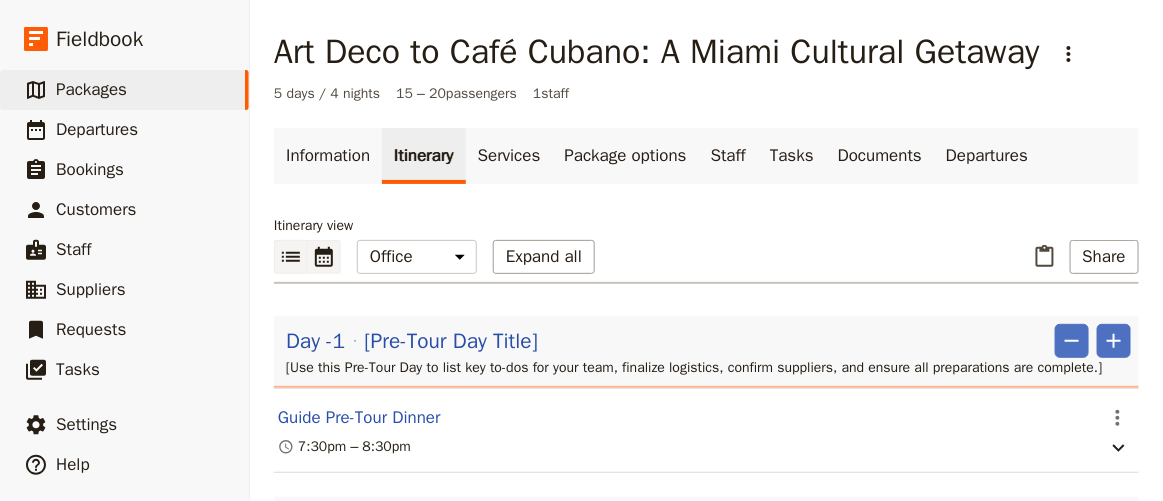 click 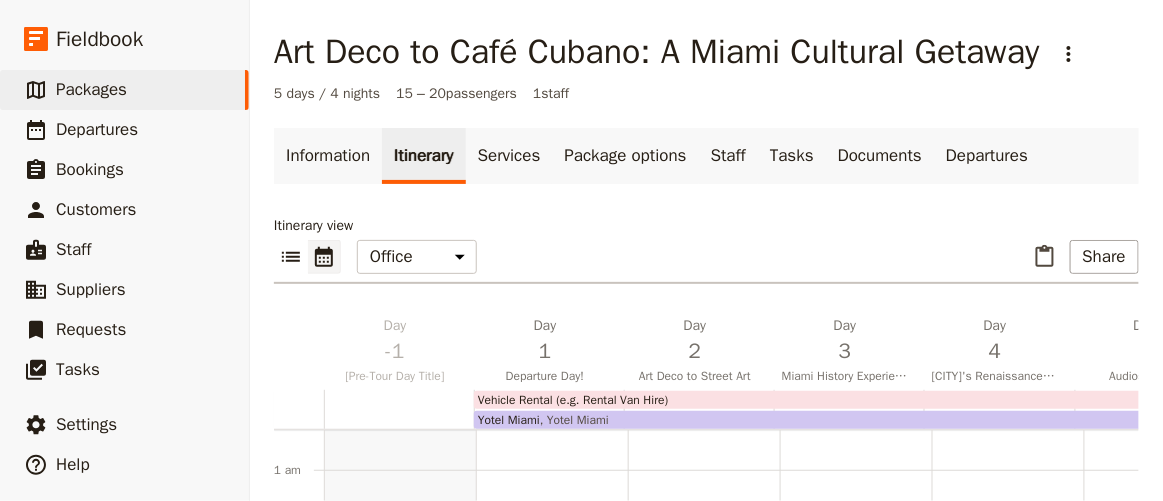 scroll, scrollTop: 239, scrollLeft: 0, axis: vertical 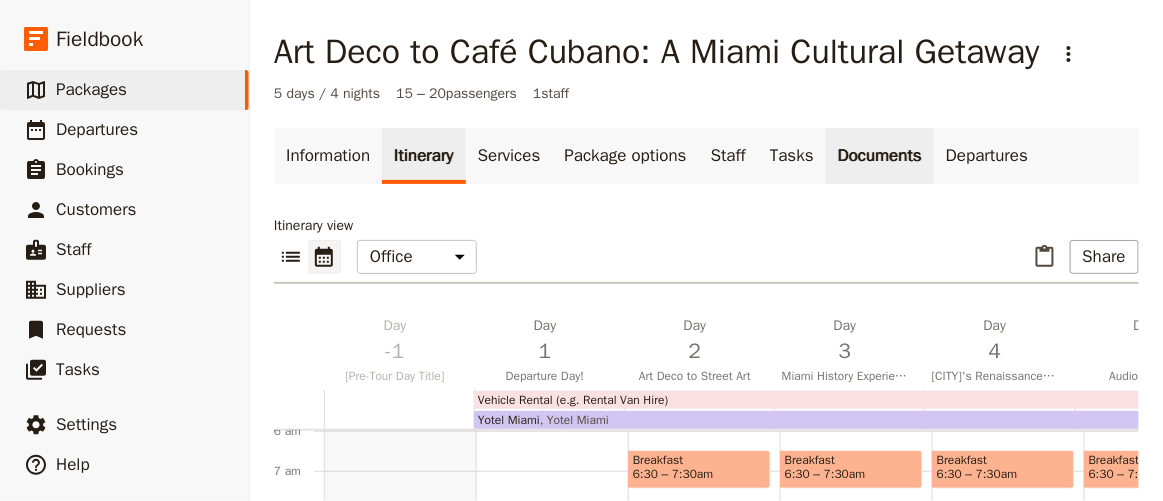 click on "Documents" at bounding box center [880, 156] 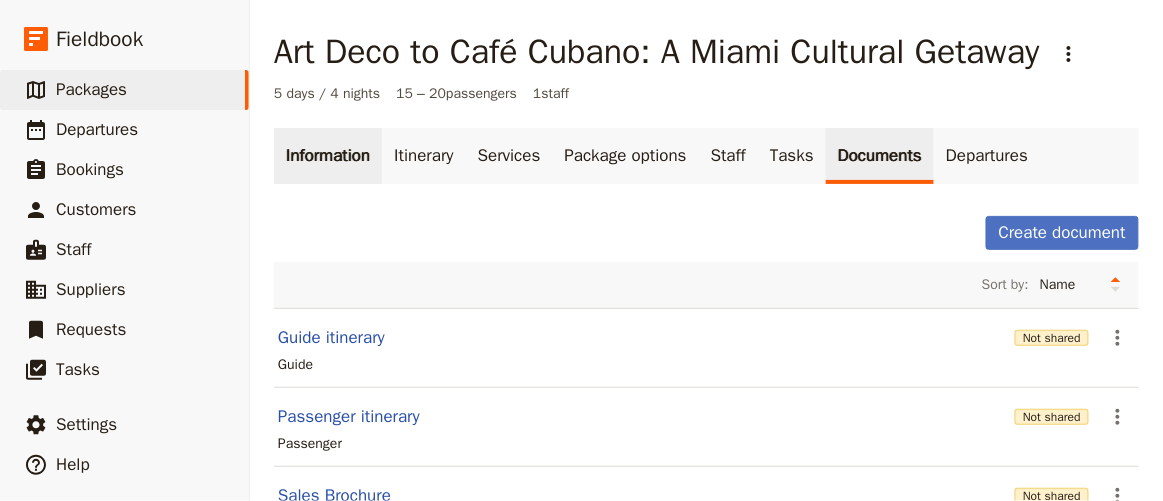 click on "Information" at bounding box center [328, 156] 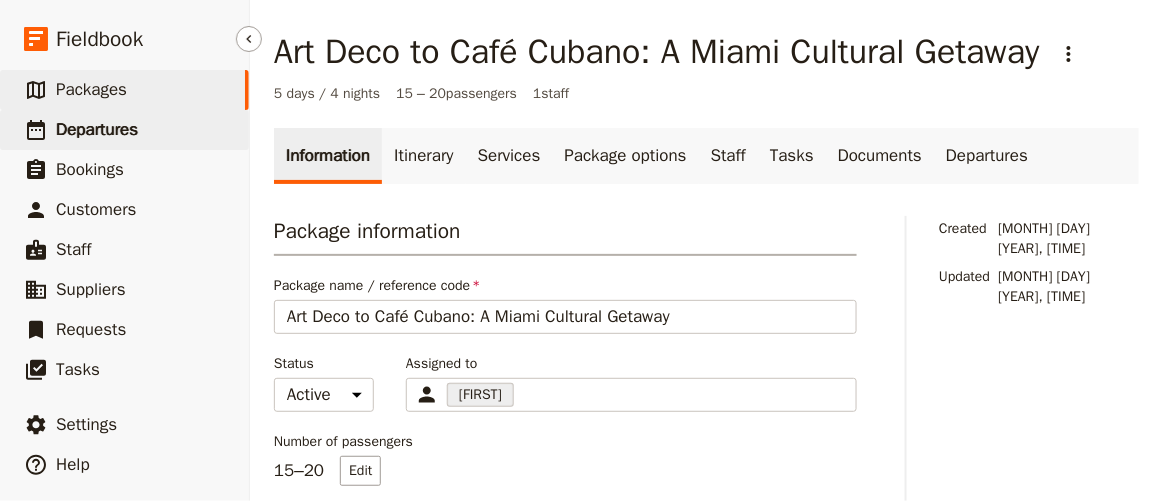 click on "Departures" at bounding box center [97, 129] 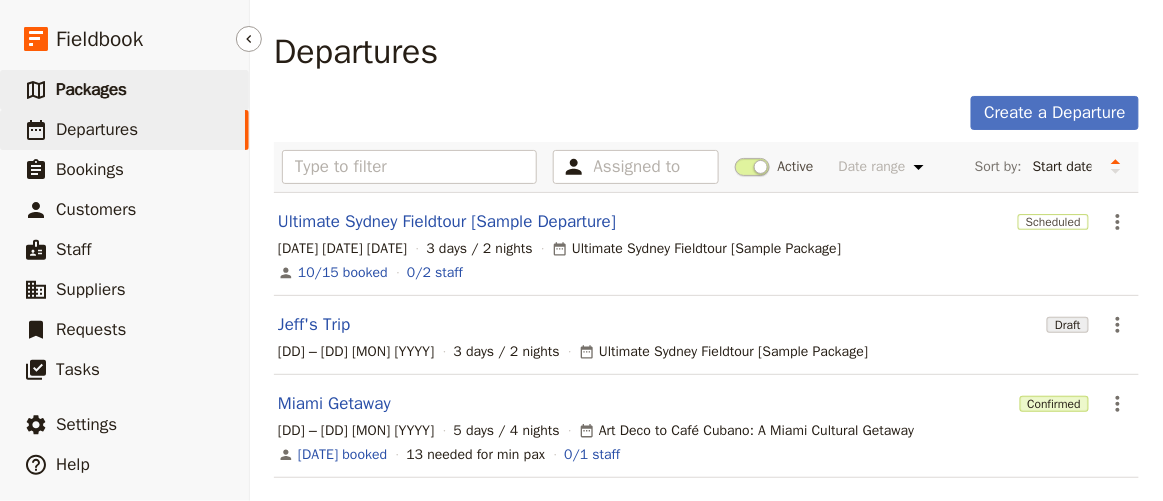 click on "Packages" at bounding box center (91, 89) 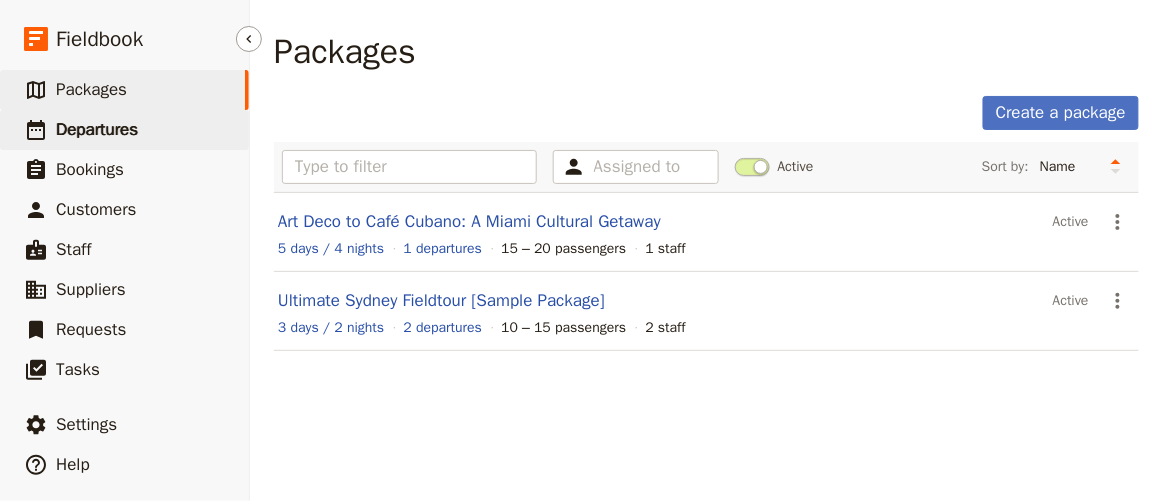 click on "Departures" at bounding box center [97, 129] 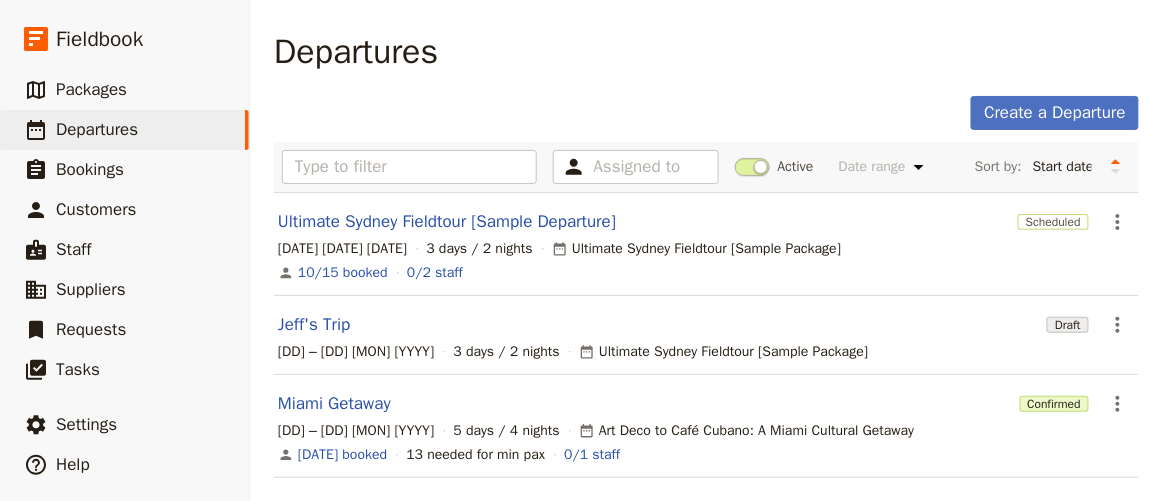 scroll, scrollTop: 45, scrollLeft: 0, axis: vertical 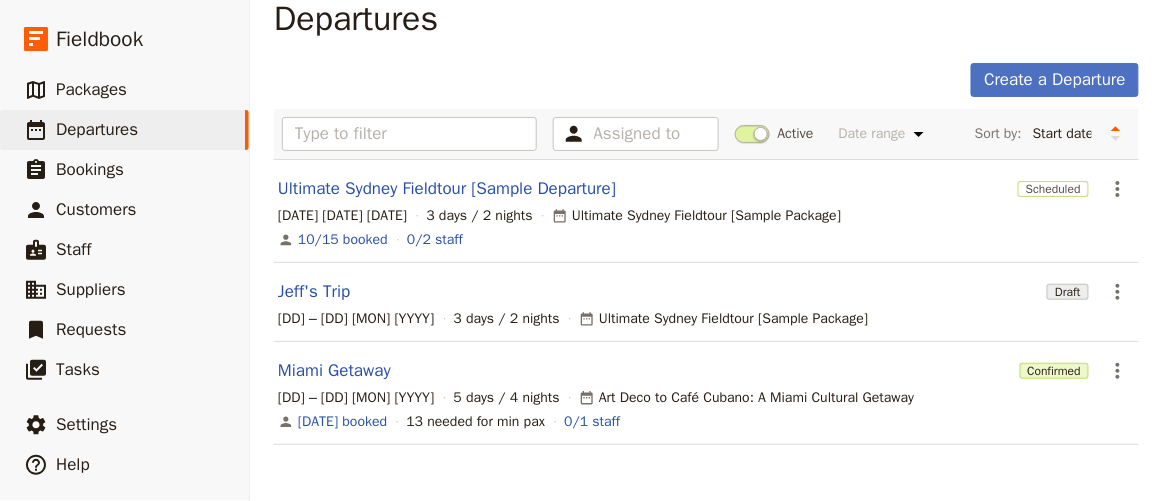 click on "[CITY] Getaway Confirmed ​ [DAY] – [DAY] [YEAR] [DURATION]   /   [DURATION] nights Art Deco to Café Cubano: A [CITY] Cultural Getaway [BOOKED]/[NEEDED] booked [NEEDED] needed for min pax [STAFF]/[STAFF] staff" at bounding box center (706, 393) 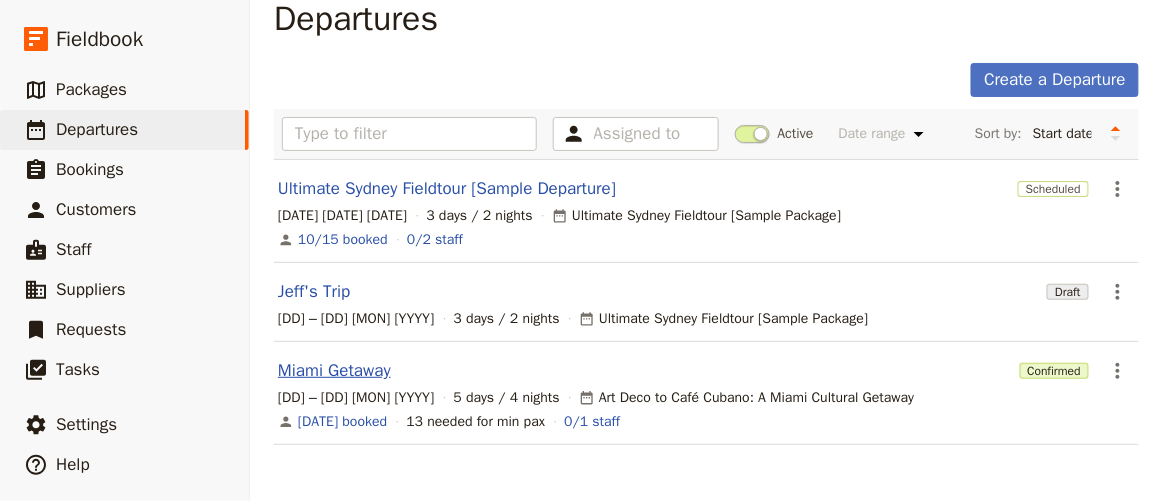 click on "Miami Getaway" at bounding box center (334, 371) 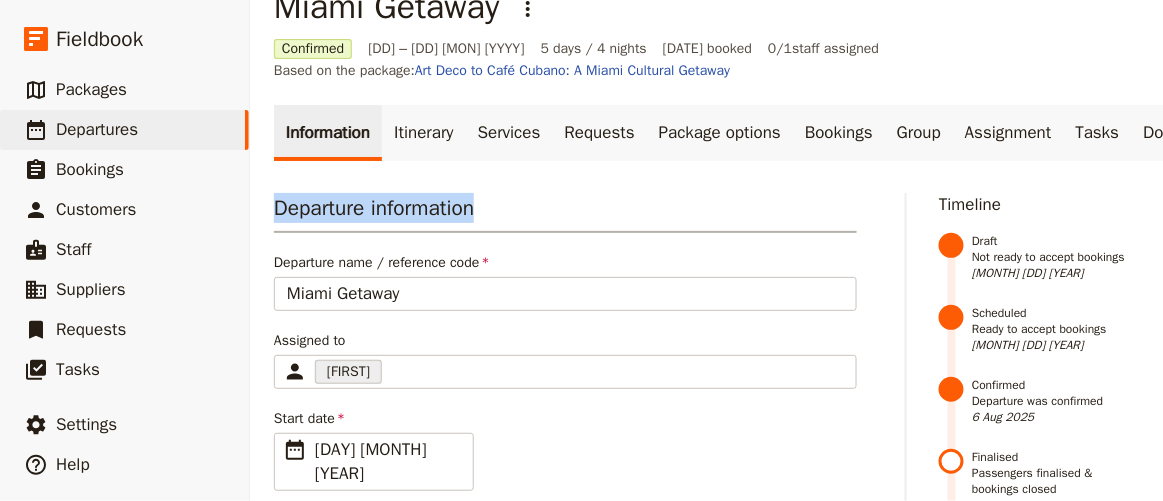 drag, startPoint x: 834, startPoint y: 169, endPoint x: 952, endPoint y: 169, distance: 118 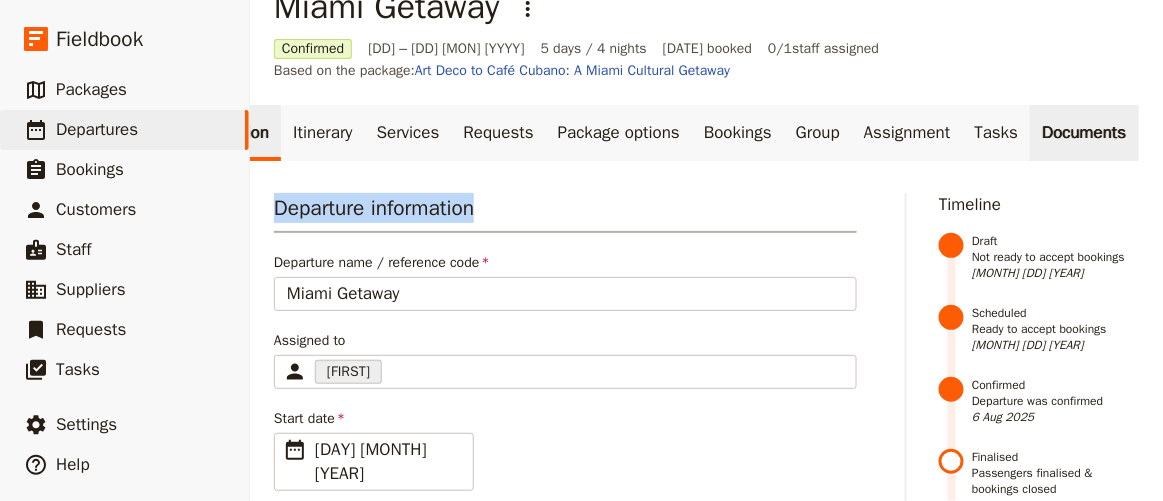 click on "Documents" at bounding box center [1084, 133] 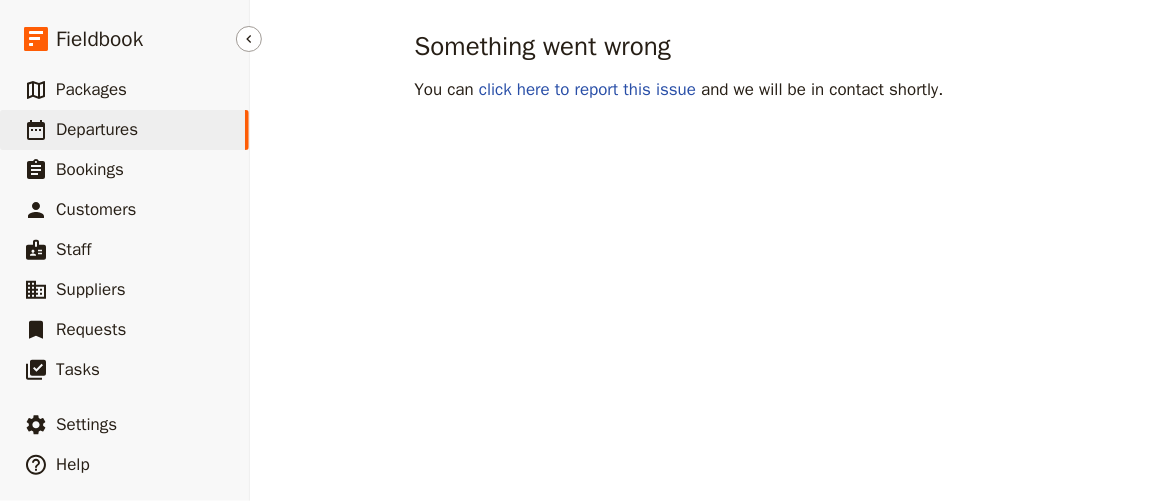 click on "Departures" at bounding box center (97, 129) 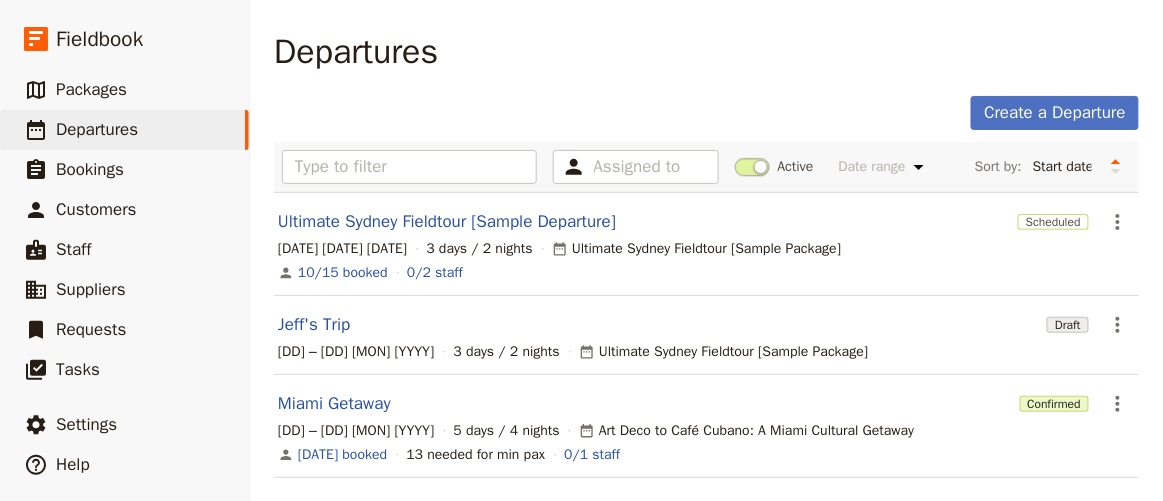 scroll, scrollTop: 45, scrollLeft: 0, axis: vertical 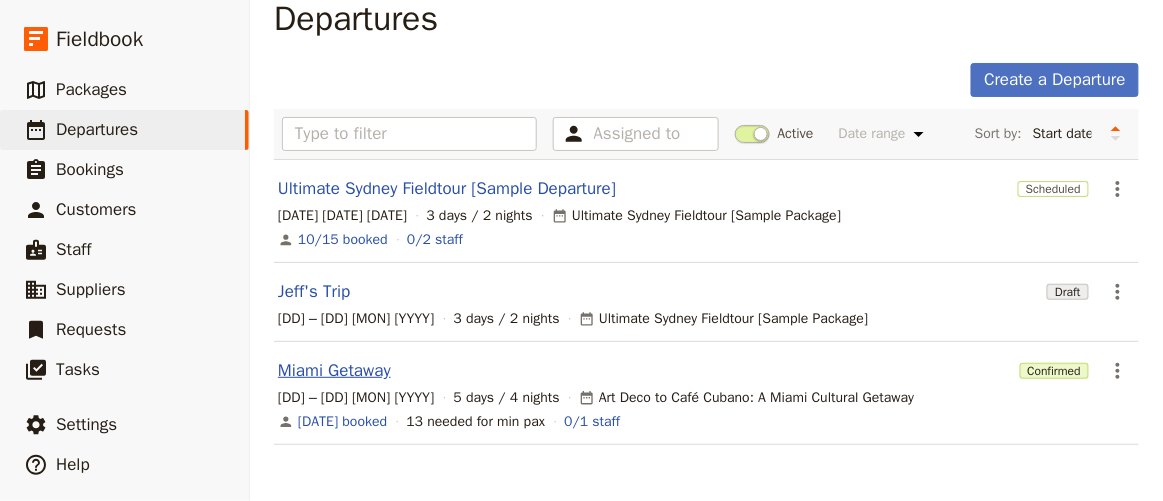click on "Miami Getaway" at bounding box center (334, 371) 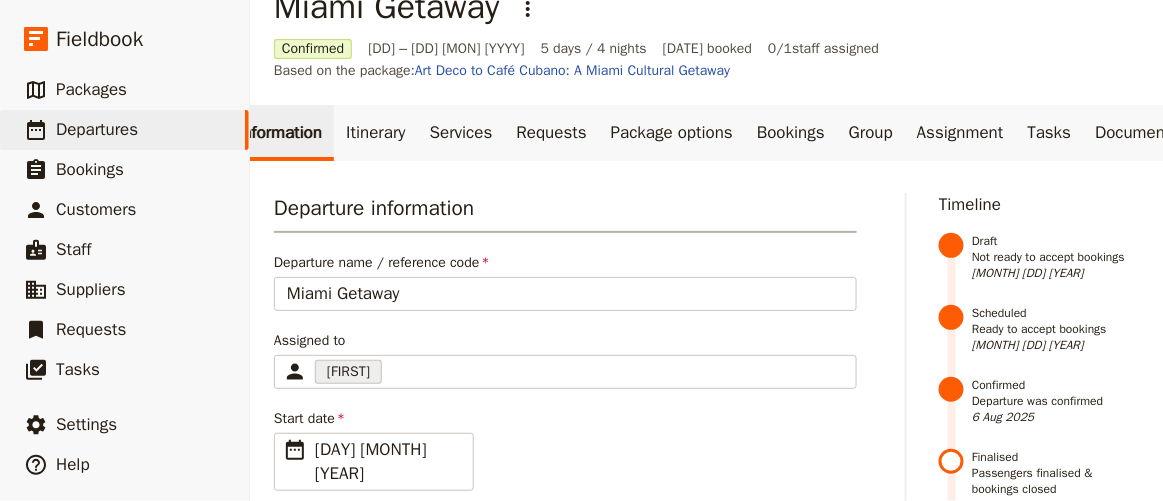 scroll, scrollTop: 0, scrollLeft: 115, axis: horizontal 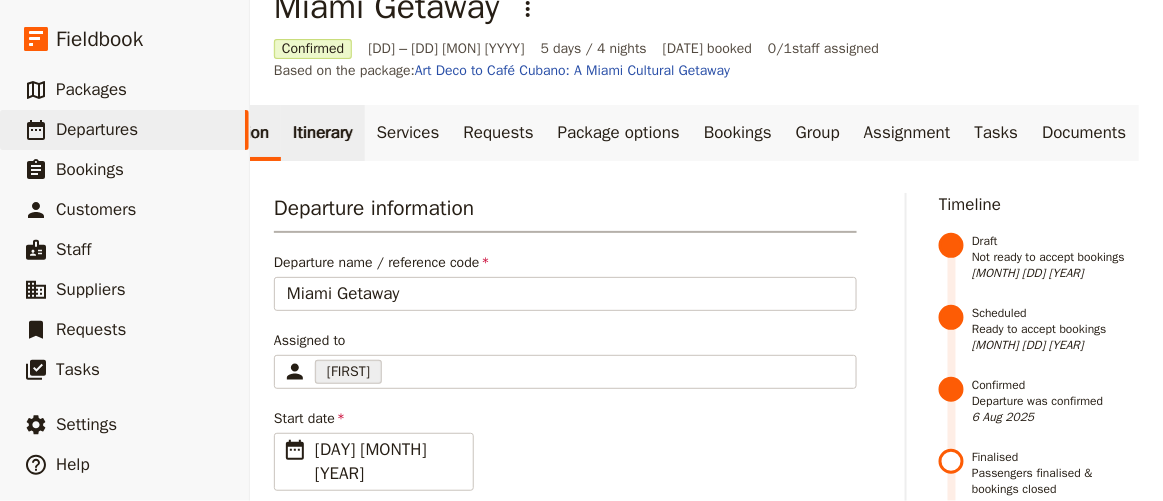 click on "Itinerary" at bounding box center (322, 133) 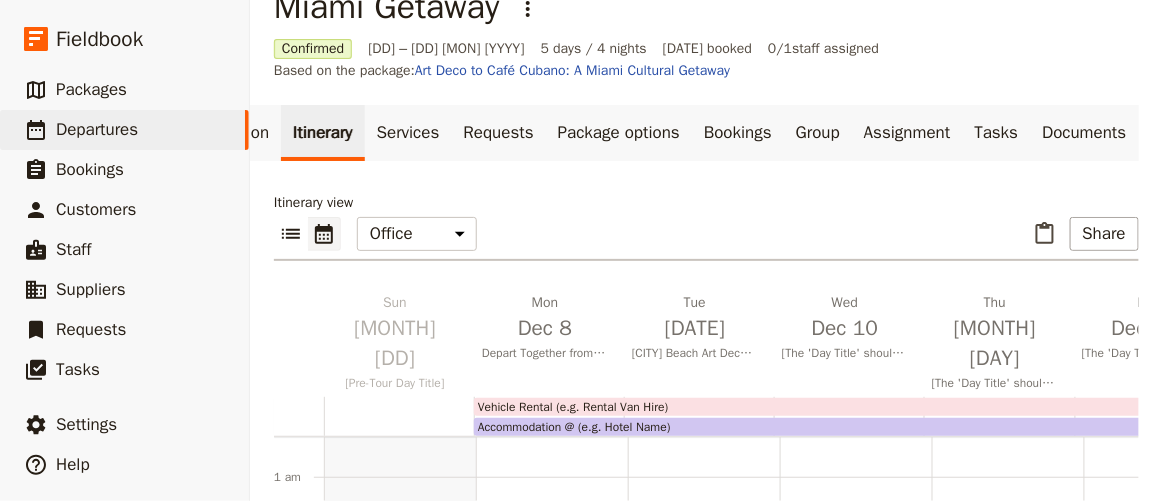 scroll, scrollTop: 239, scrollLeft: 0, axis: vertical 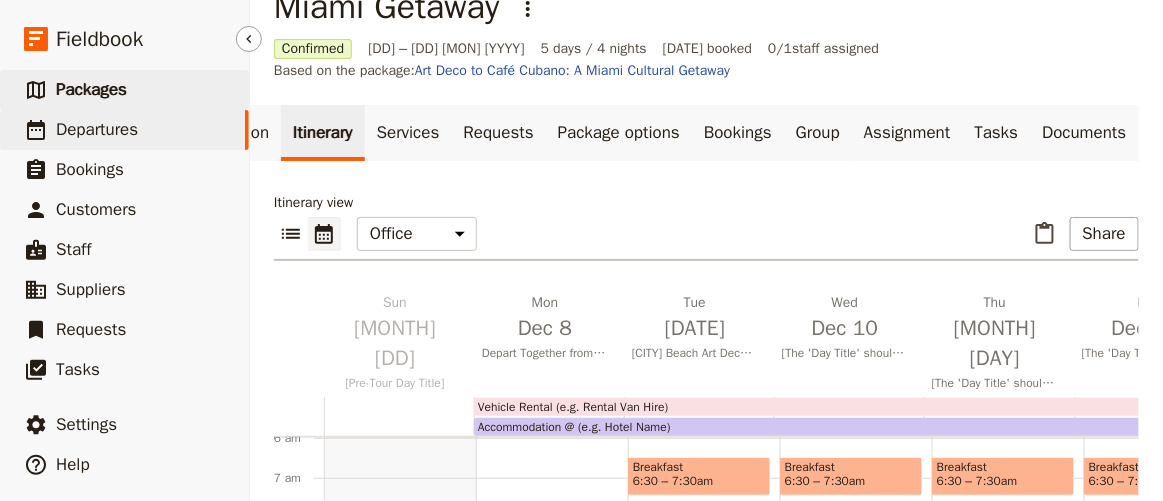 click on "Packages" at bounding box center [91, 89] 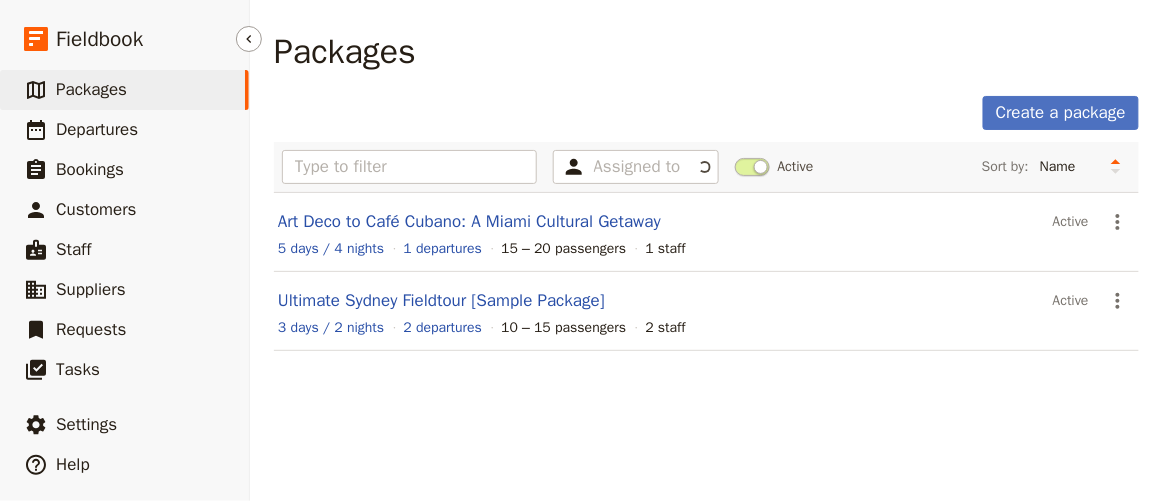 scroll, scrollTop: 0, scrollLeft: 0, axis: both 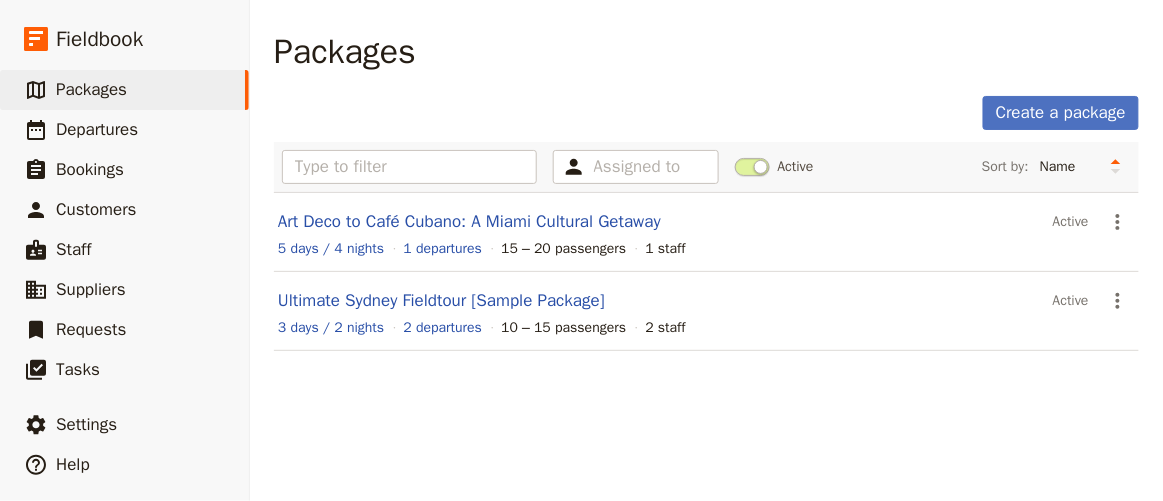 click on "Art Deco to Café Cubano: A Miami Cultural Getaway" at bounding box center [661, 222] 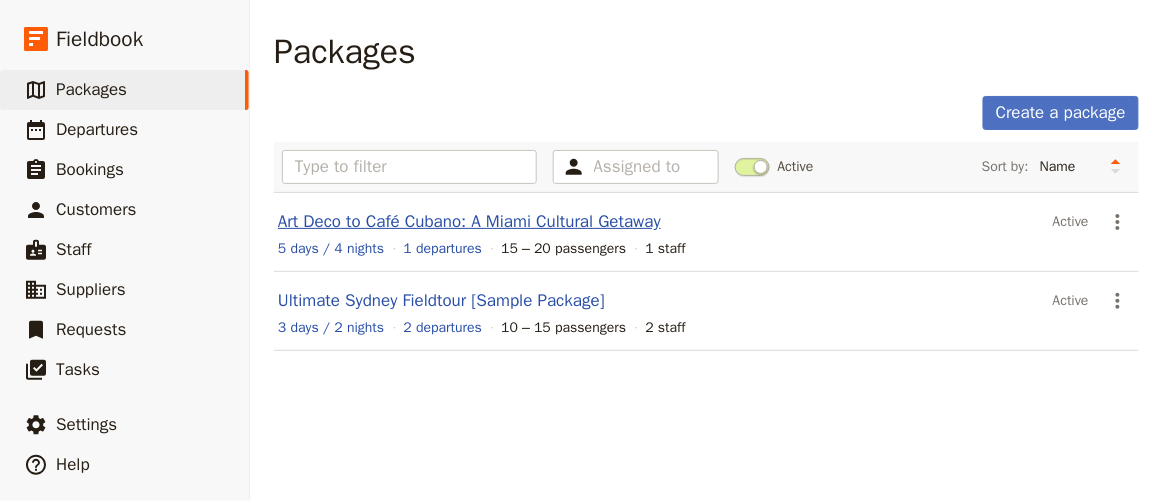 click on "Art Deco to Café Cubano: A Miami Cultural Getaway" at bounding box center (469, 221) 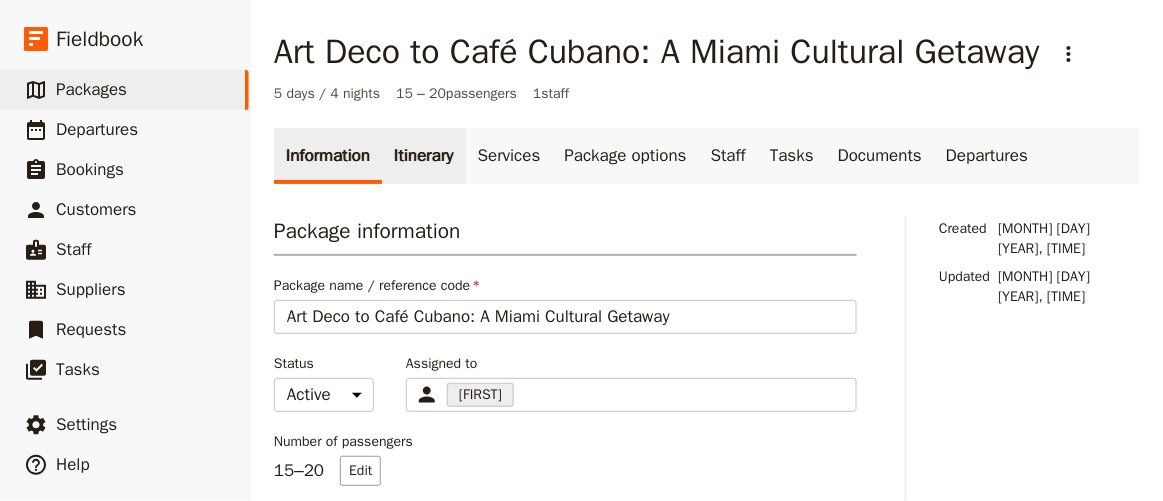 click on "Itinerary" at bounding box center [423, 156] 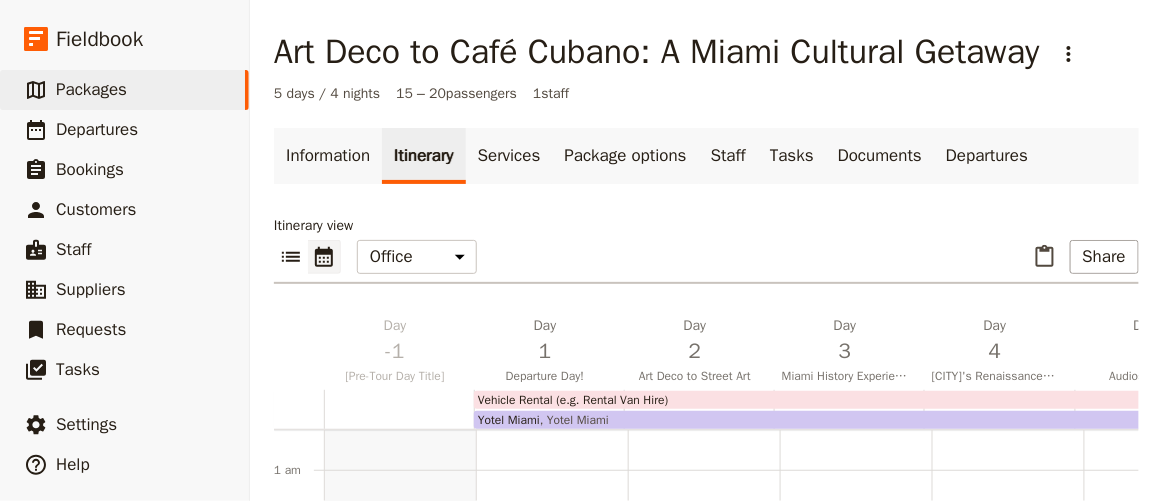 scroll, scrollTop: 239, scrollLeft: 0, axis: vertical 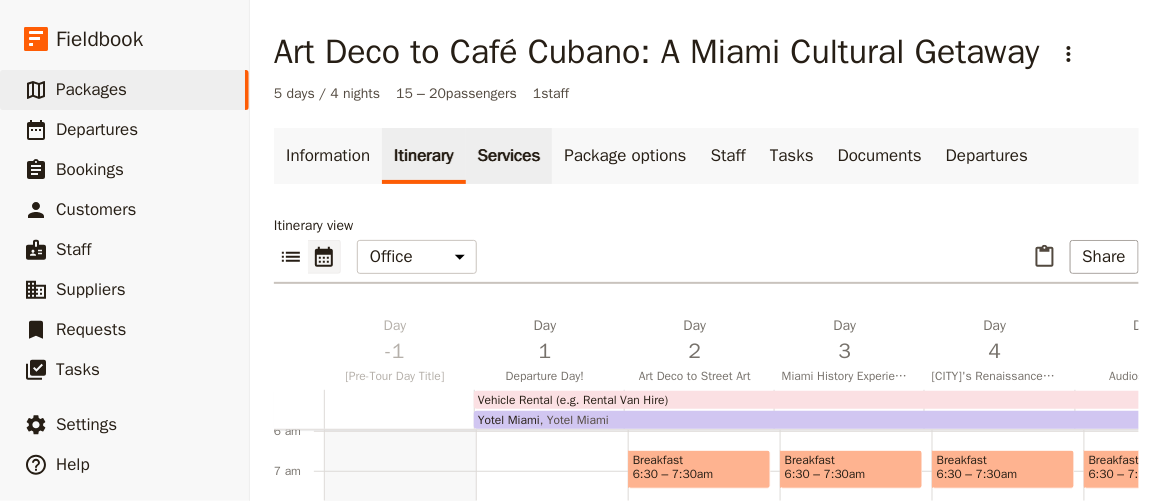 click on "Services" at bounding box center (509, 156) 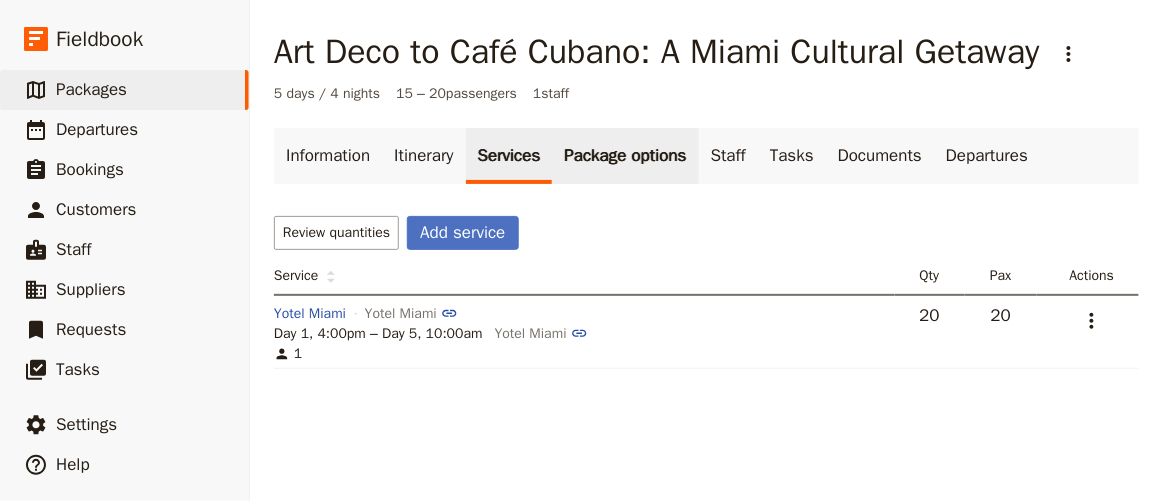 click on "Package options" at bounding box center (625, 156) 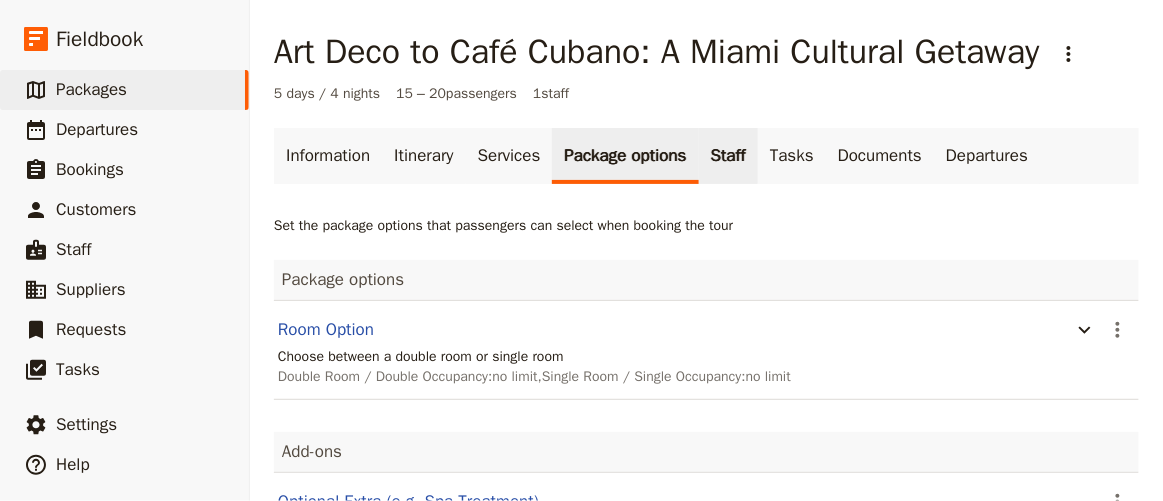 click on "Staff" at bounding box center [728, 156] 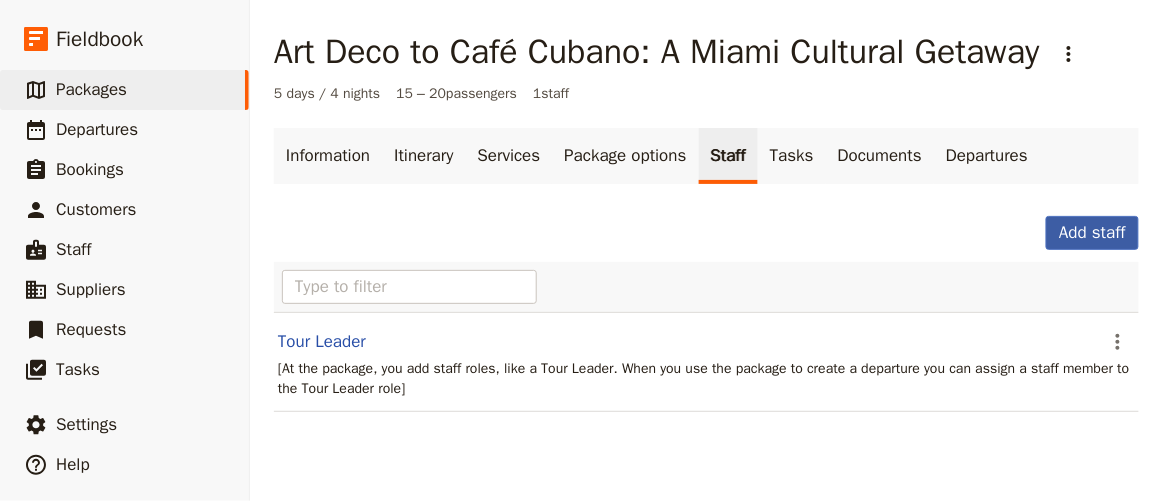 click on "Add staff" at bounding box center [1092, 233] 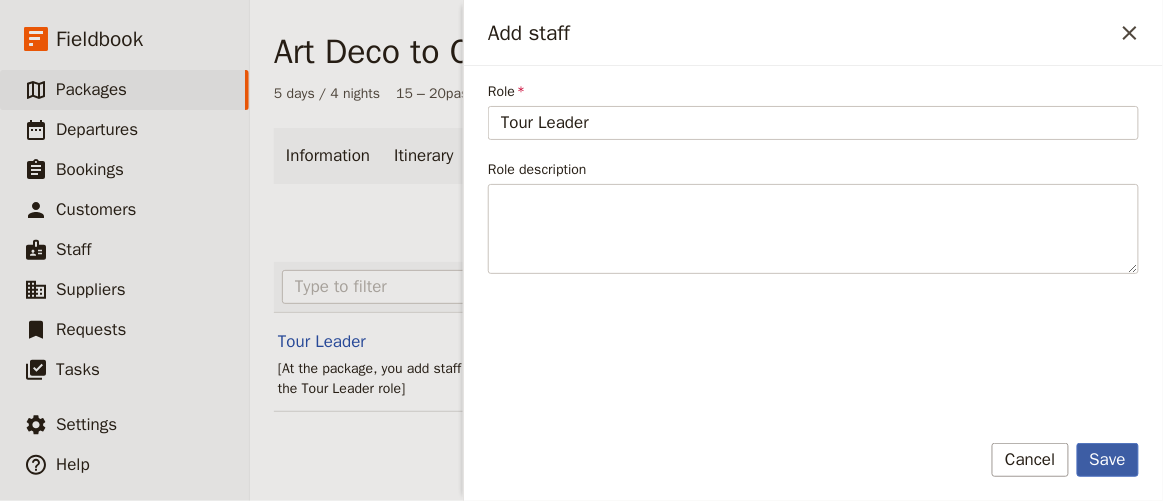 type on "Tour Leader" 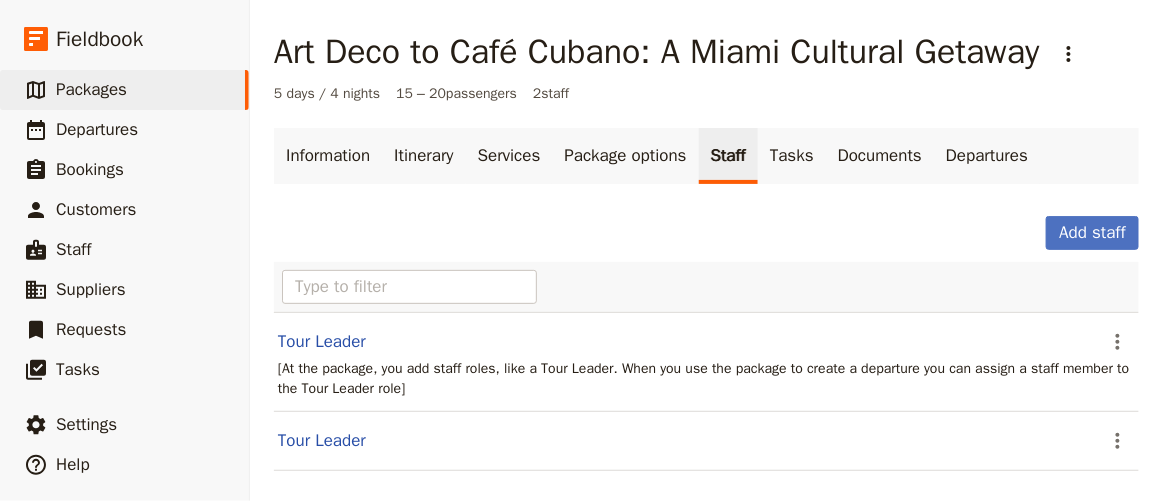 scroll, scrollTop: 21, scrollLeft: 0, axis: vertical 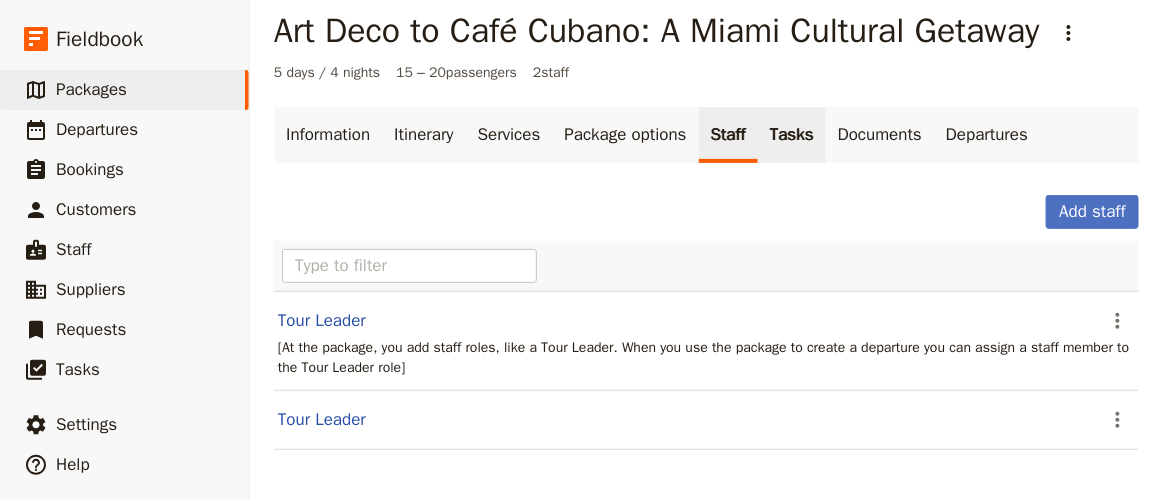 click on "Tasks" at bounding box center [792, 135] 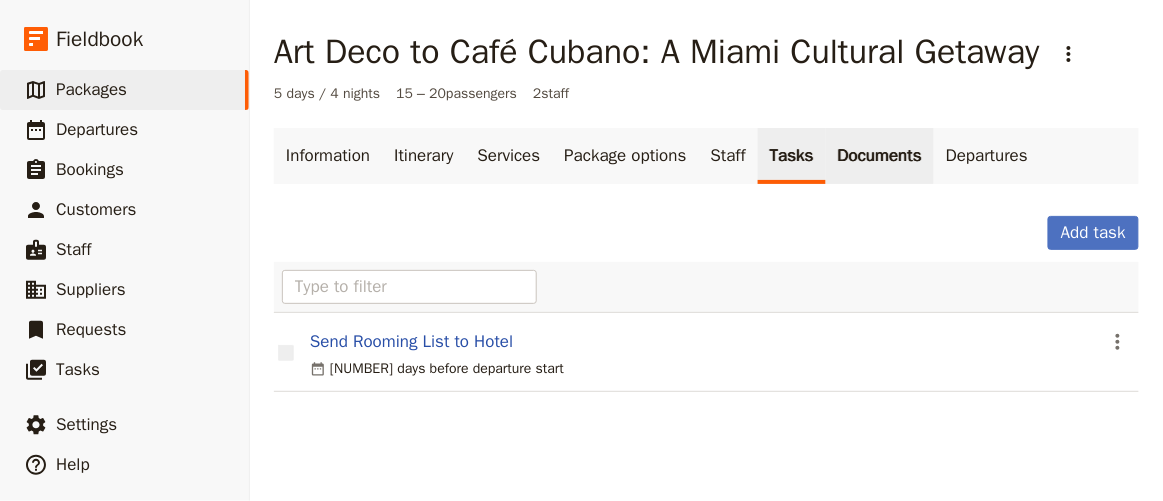 click on "Documents" at bounding box center [880, 156] 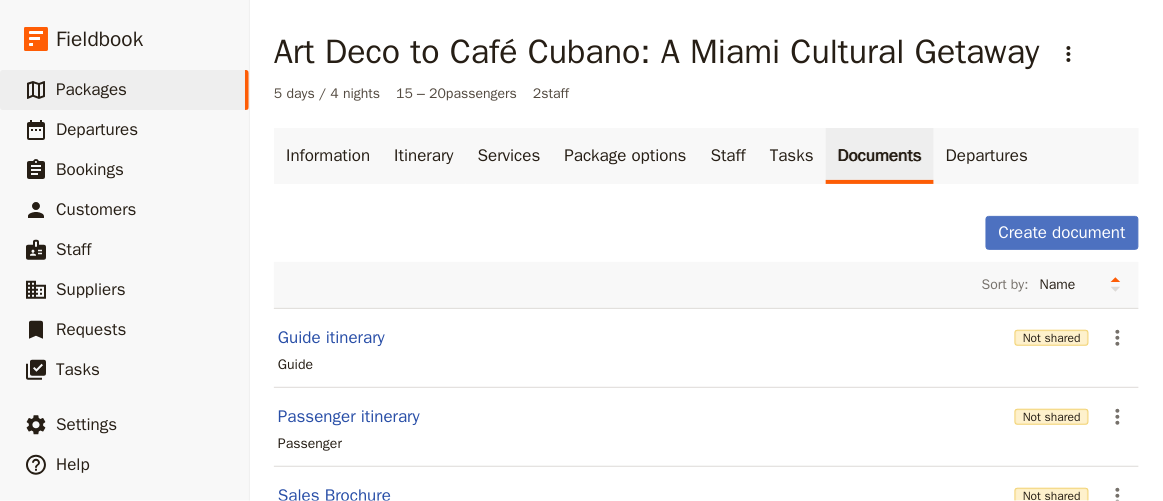 scroll, scrollTop: 90, scrollLeft: 0, axis: vertical 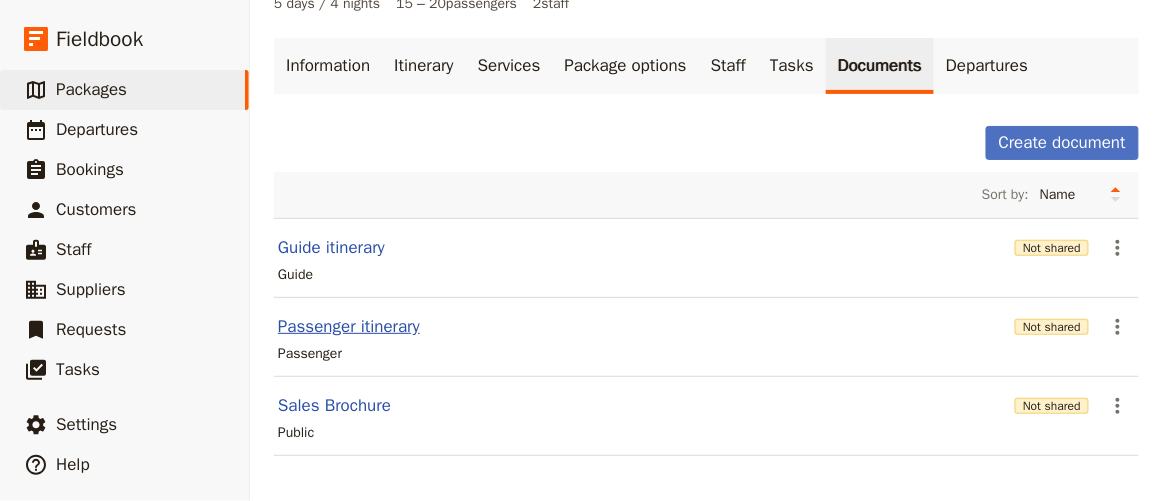 click on "Passenger itinerary" at bounding box center [349, 327] 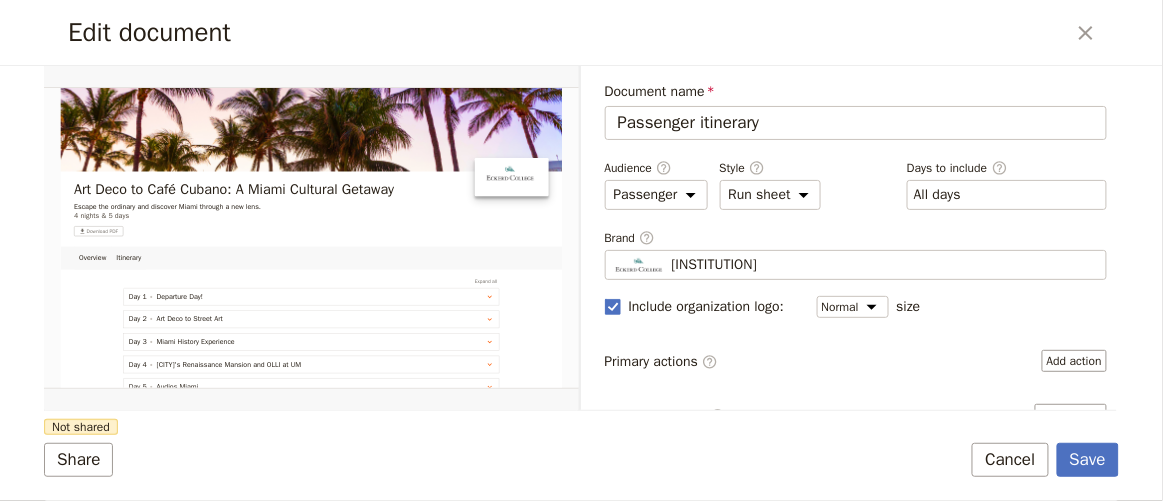 scroll, scrollTop: 0, scrollLeft: 0, axis: both 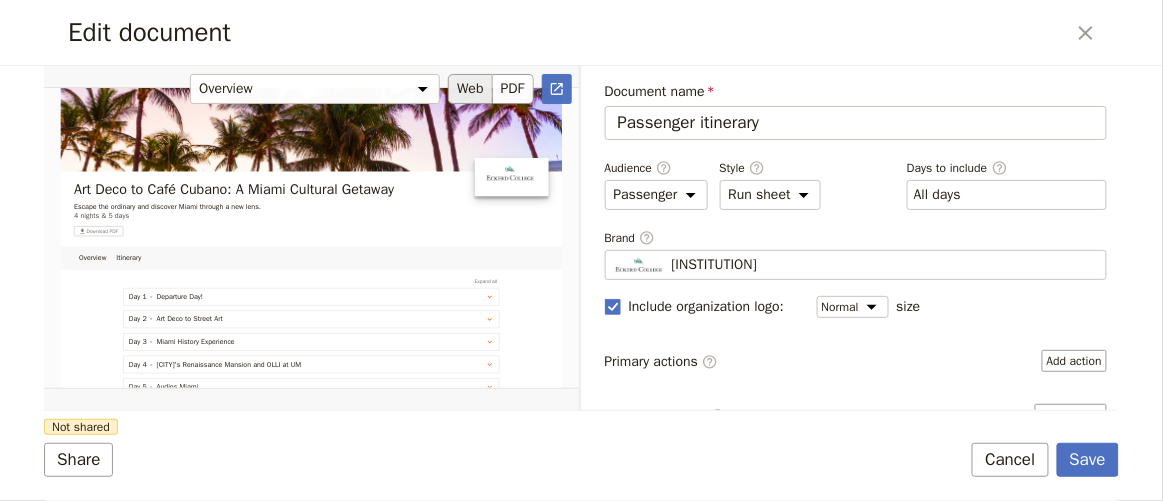 click on "Web" at bounding box center [470, 89] 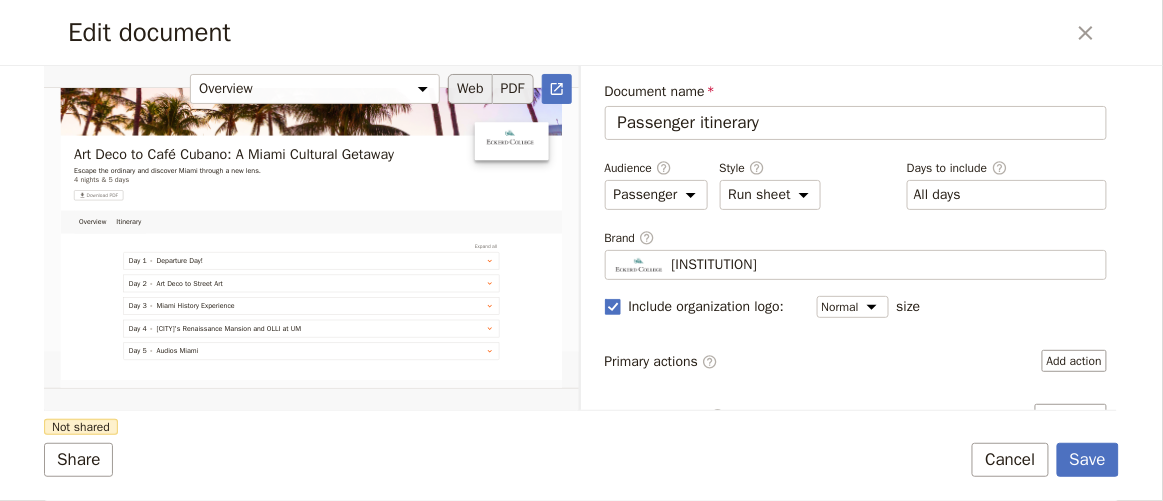 click on "PDF" at bounding box center (513, 89) 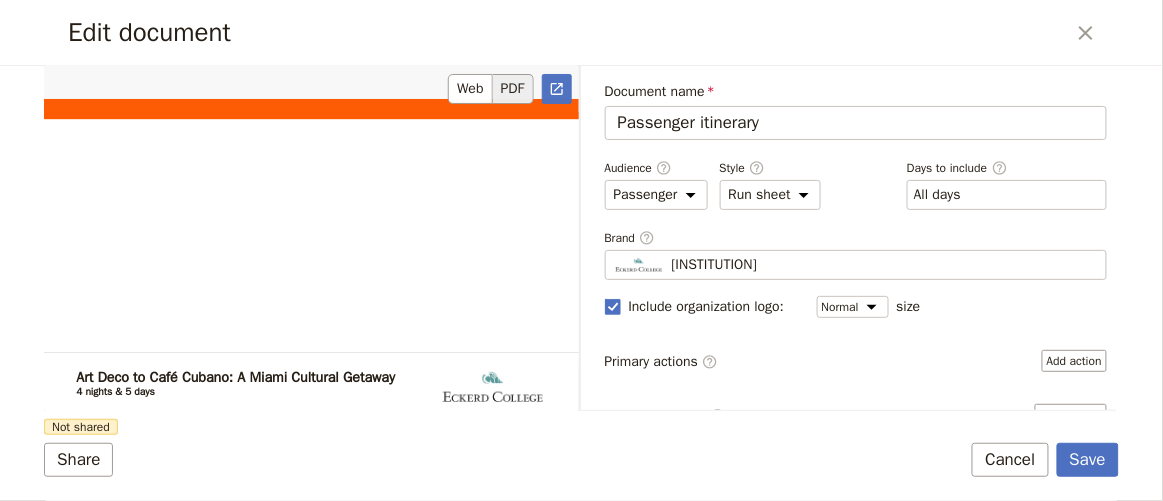 scroll, scrollTop: 1727, scrollLeft: 0, axis: vertical 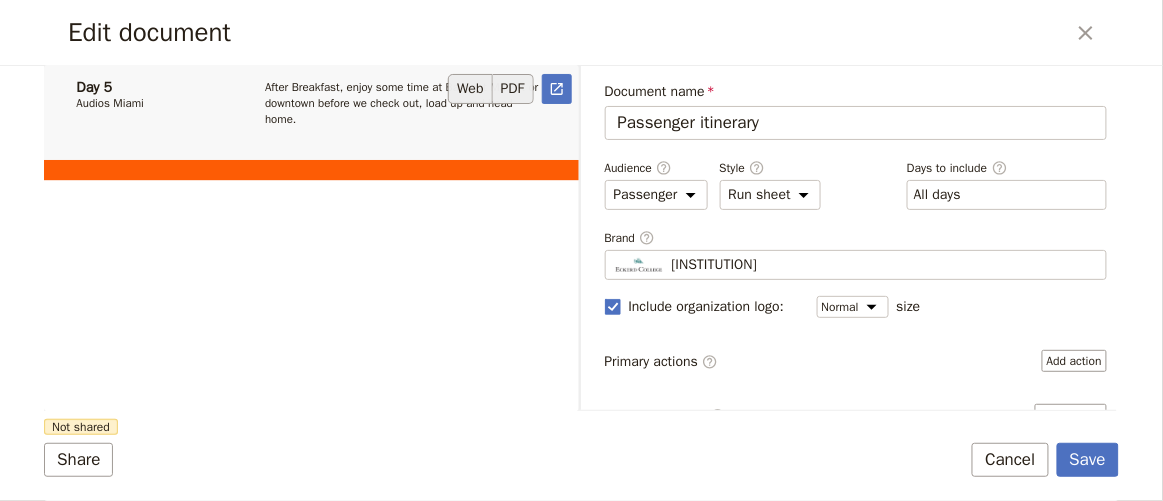 click on "Web" at bounding box center (470, 89) 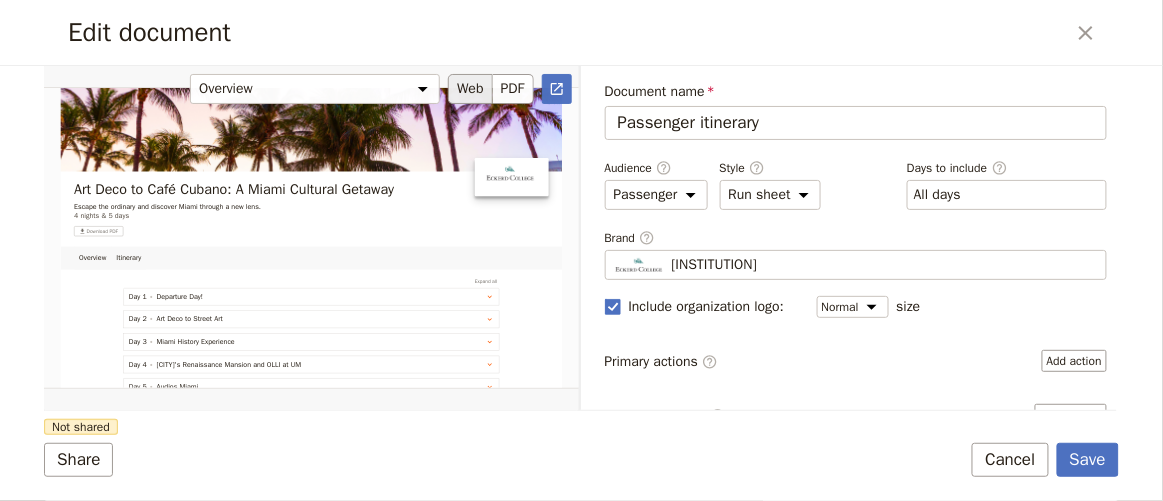 scroll, scrollTop: 86, scrollLeft: 0, axis: vertical 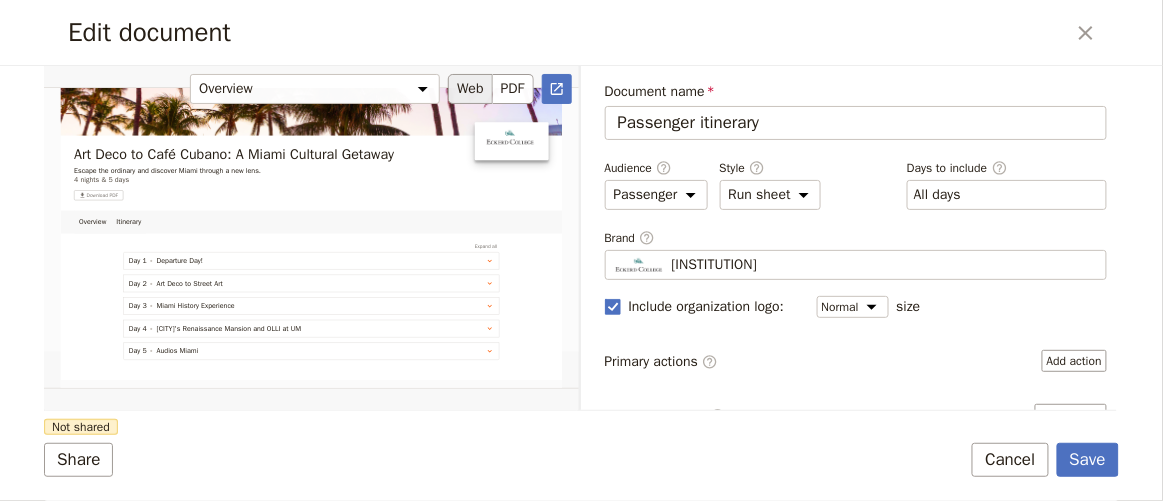click at bounding box center (311, 238) 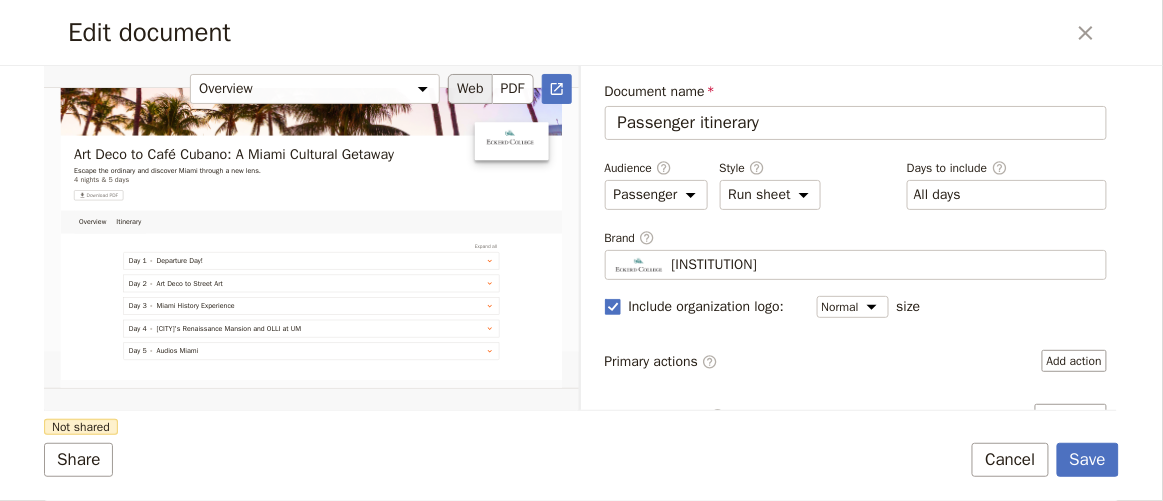 click at bounding box center (311, 238) 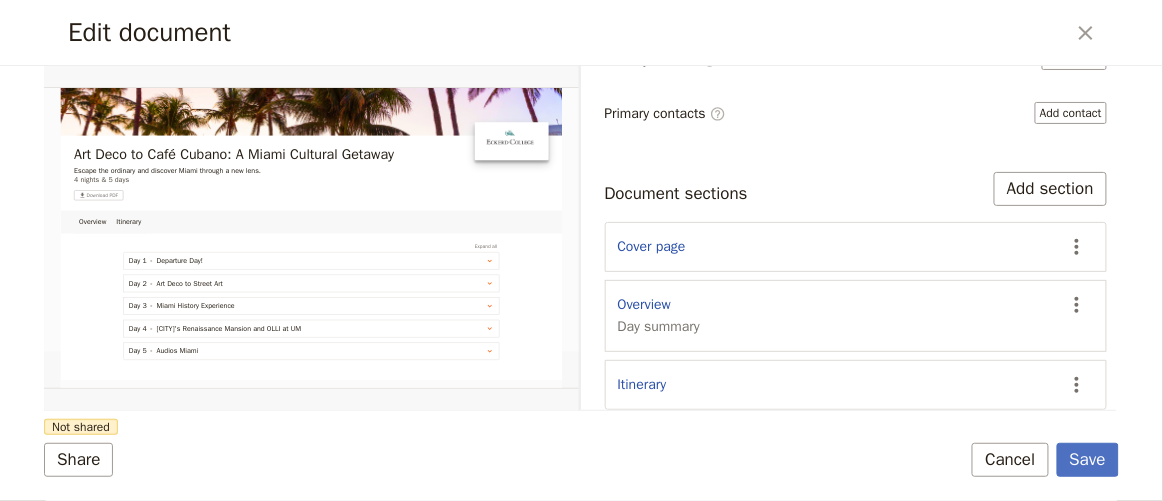 scroll, scrollTop: 29, scrollLeft: 0, axis: vertical 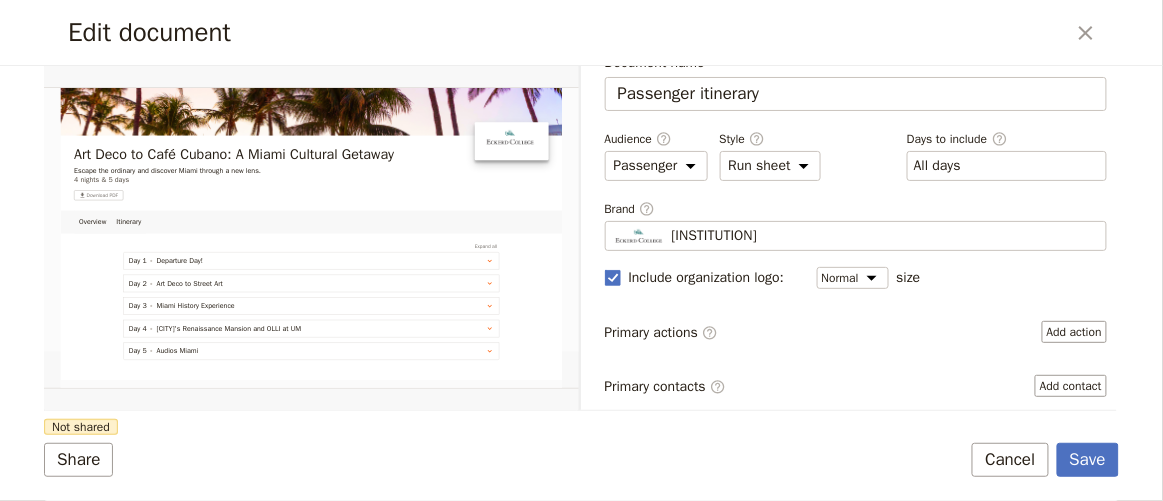 click on "Edit document ​" at bounding box center (581, 33) 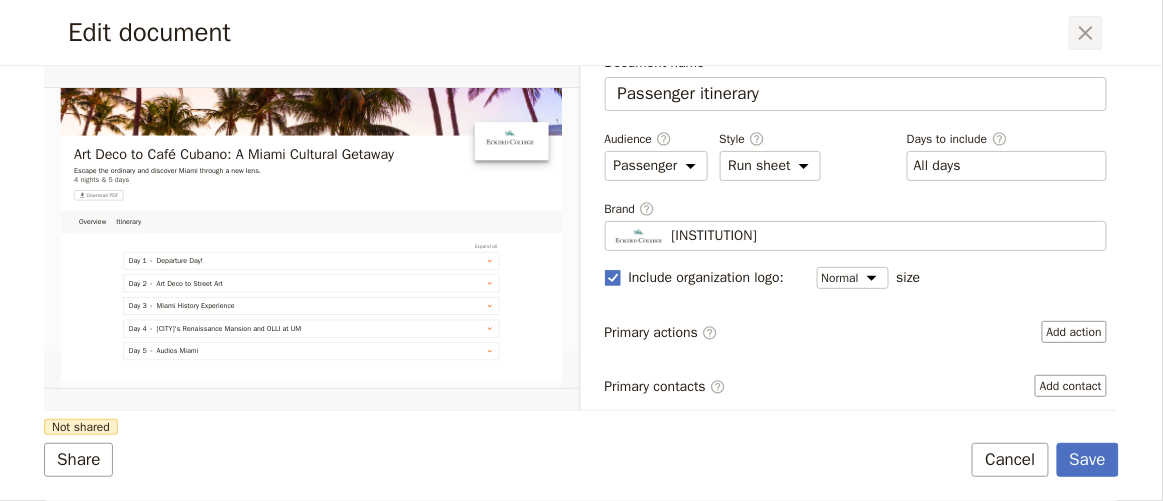 click 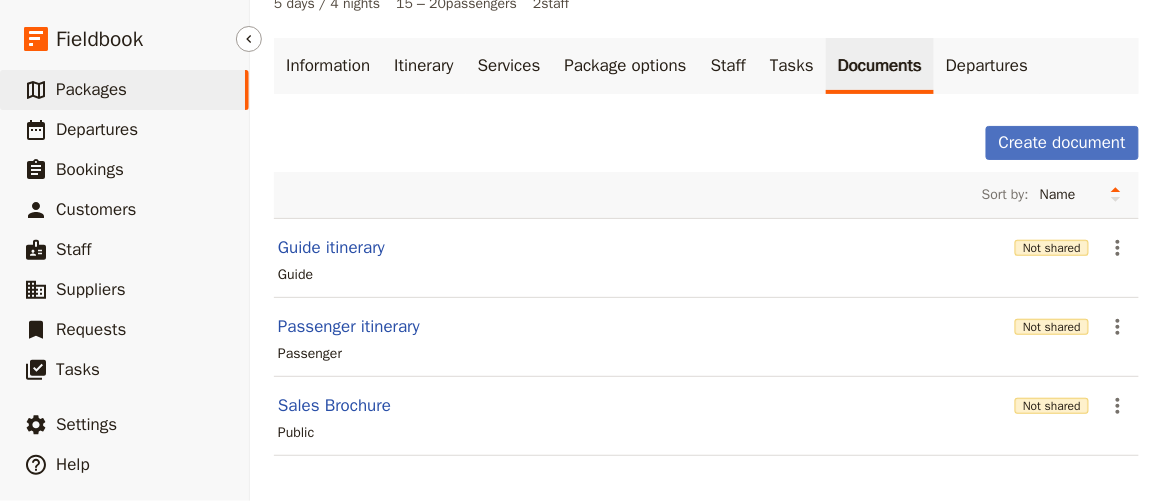 click on "Packages" at bounding box center (91, 89) 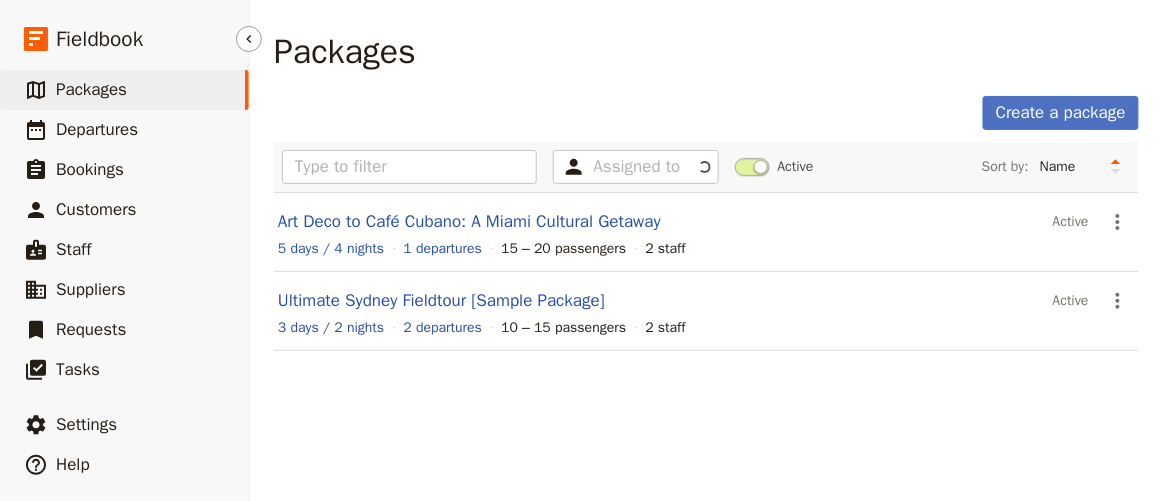 scroll, scrollTop: 0, scrollLeft: 0, axis: both 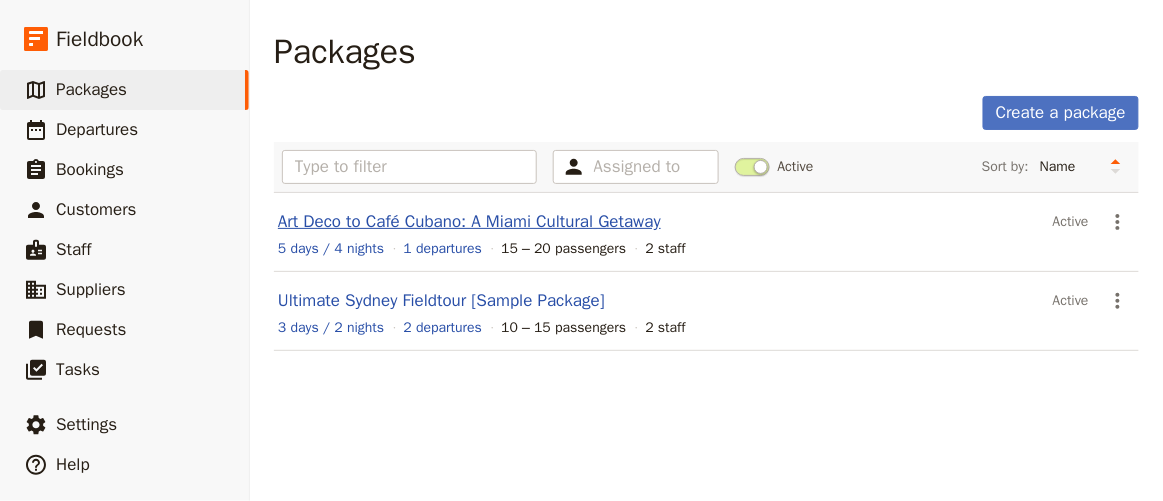 click on "Art Deco to Café Cubano: A Miami Cultural Getaway" at bounding box center [469, 221] 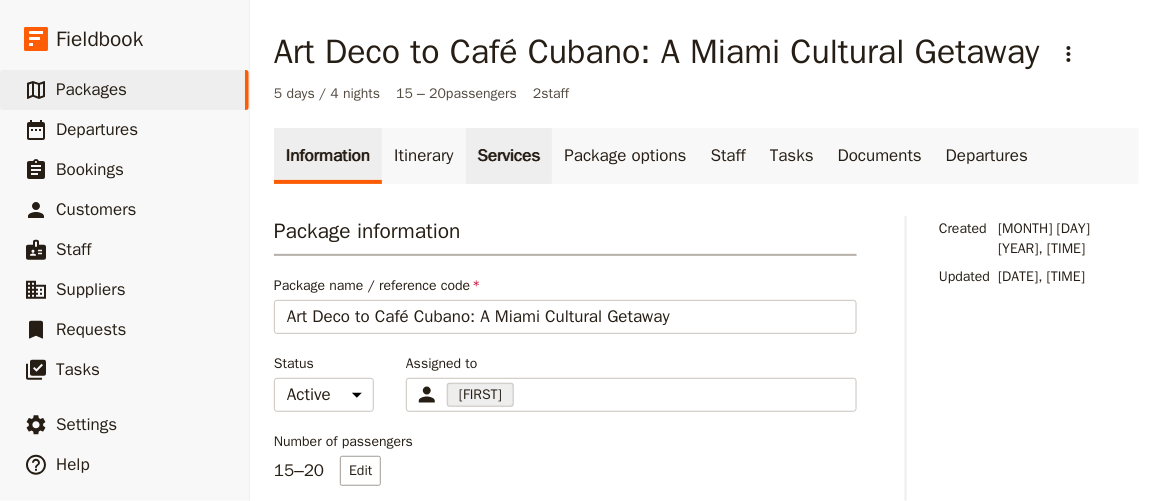 click on "Services" at bounding box center (509, 156) 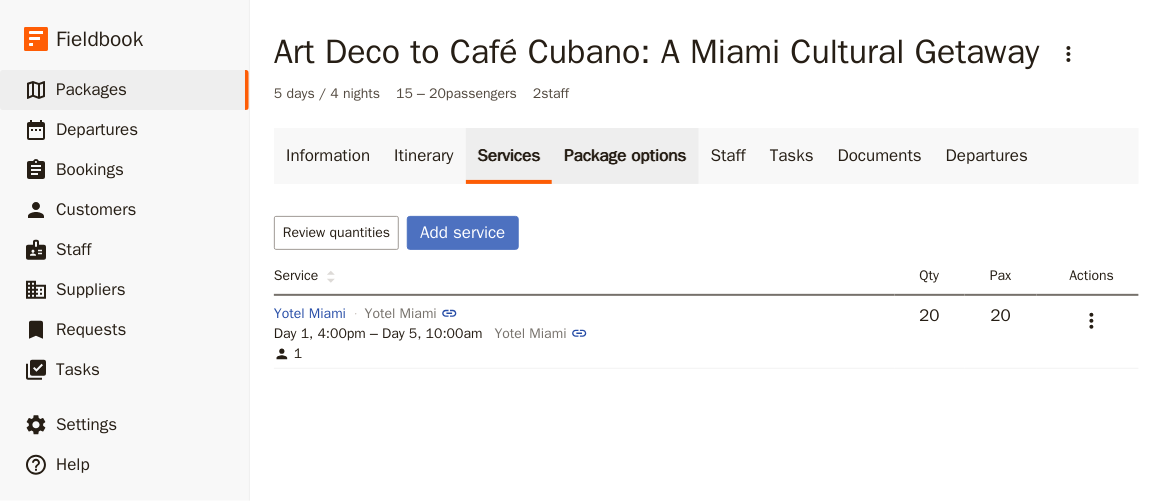 click on "Package options" at bounding box center [625, 156] 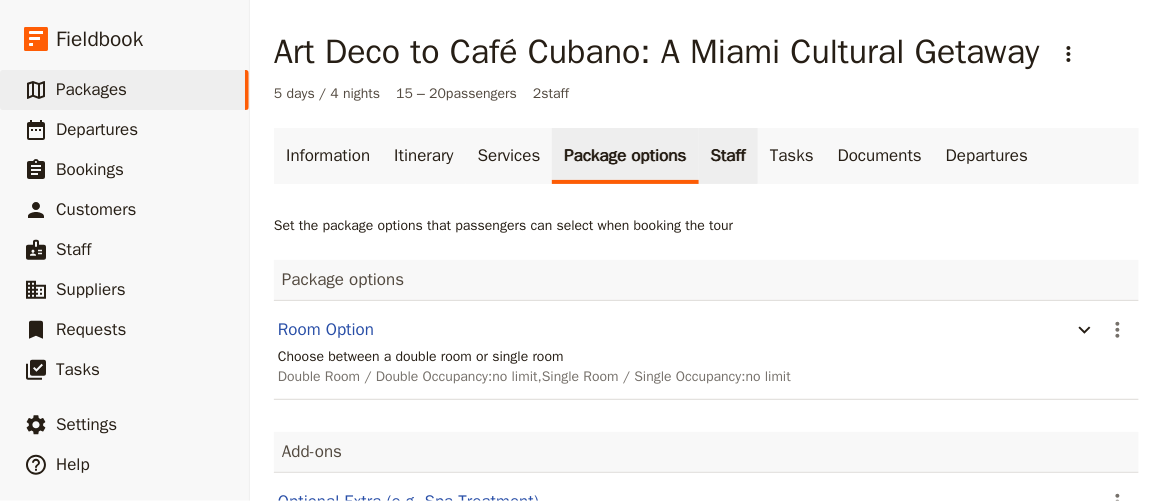 click on "Staff" at bounding box center [728, 156] 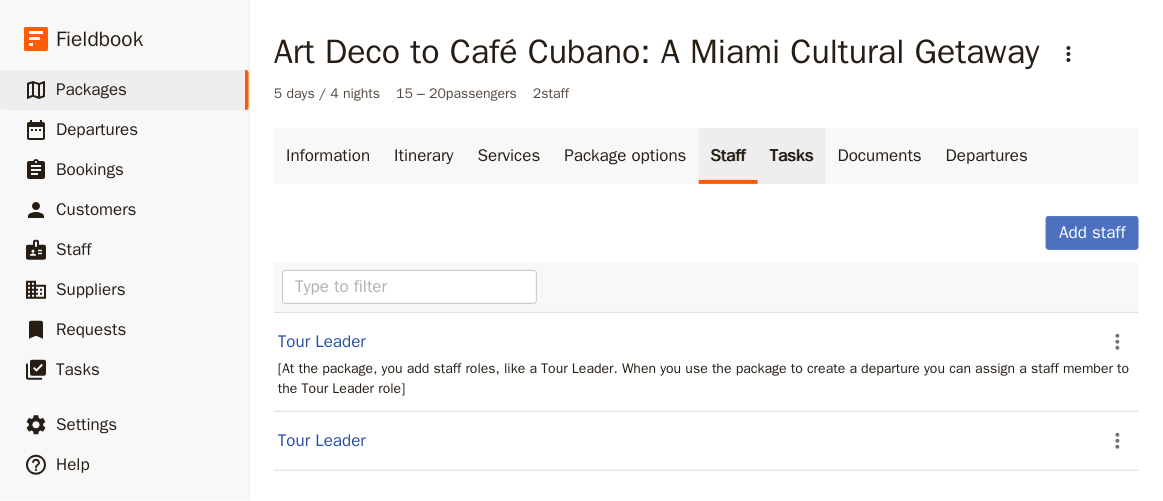 click on "Tasks" at bounding box center (792, 156) 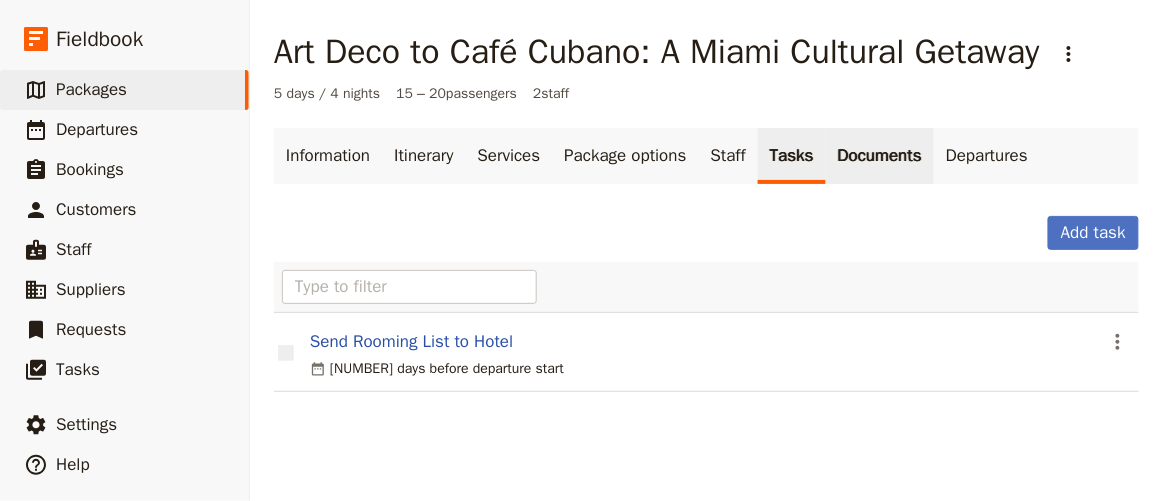 click on "Documents" at bounding box center (880, 156) 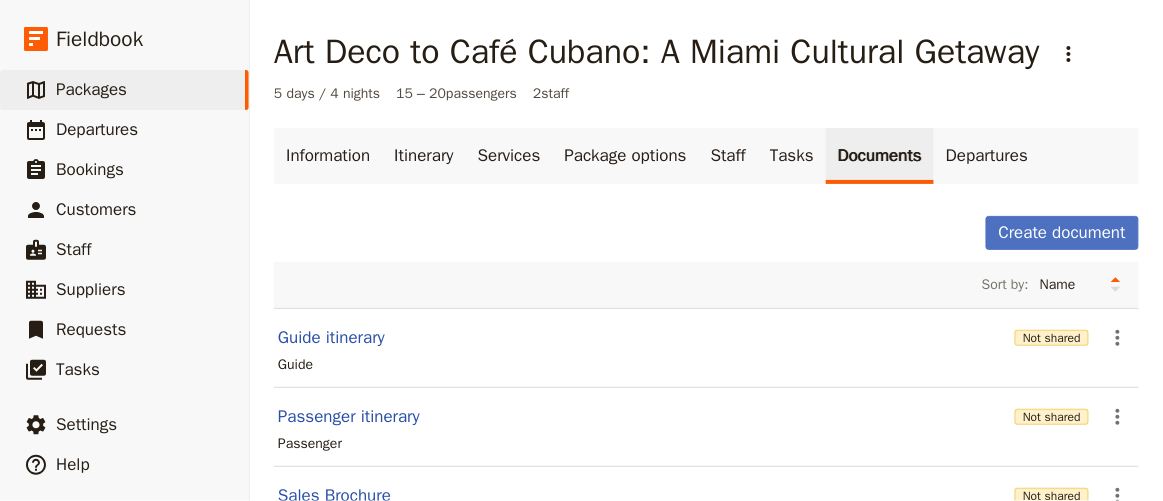 scroll, scrollTop: 90, scrollLeft: 0, axis: vertical 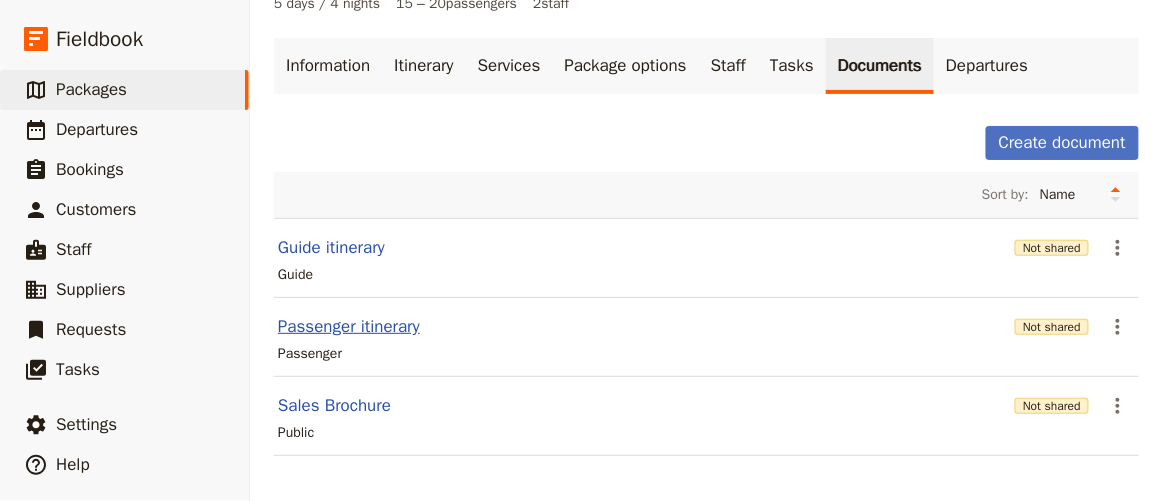 click on "Passenger itinerary" at bounding box center (349, 327) 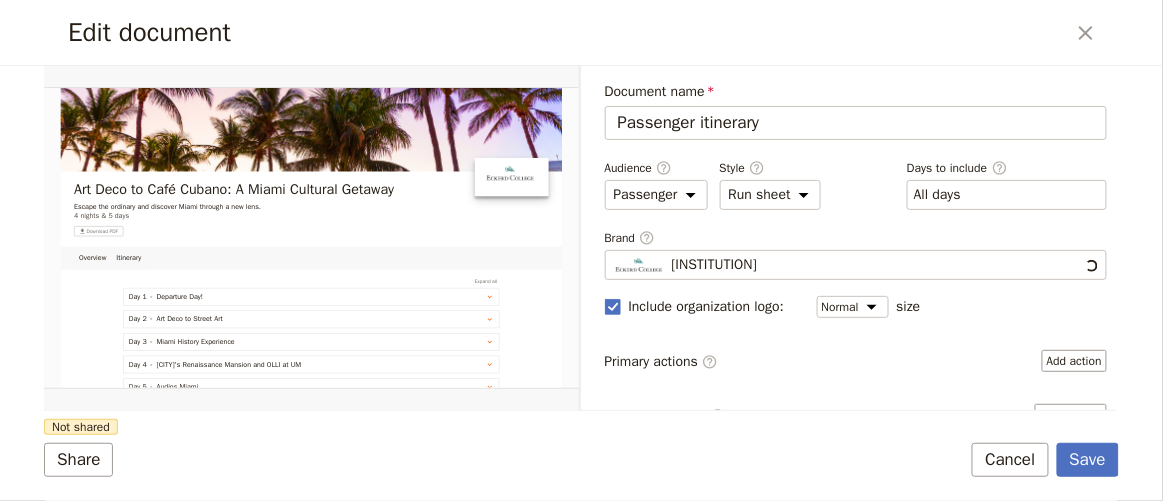 scroll, scrollTop: 0, scrollLeft: 0, axis: both 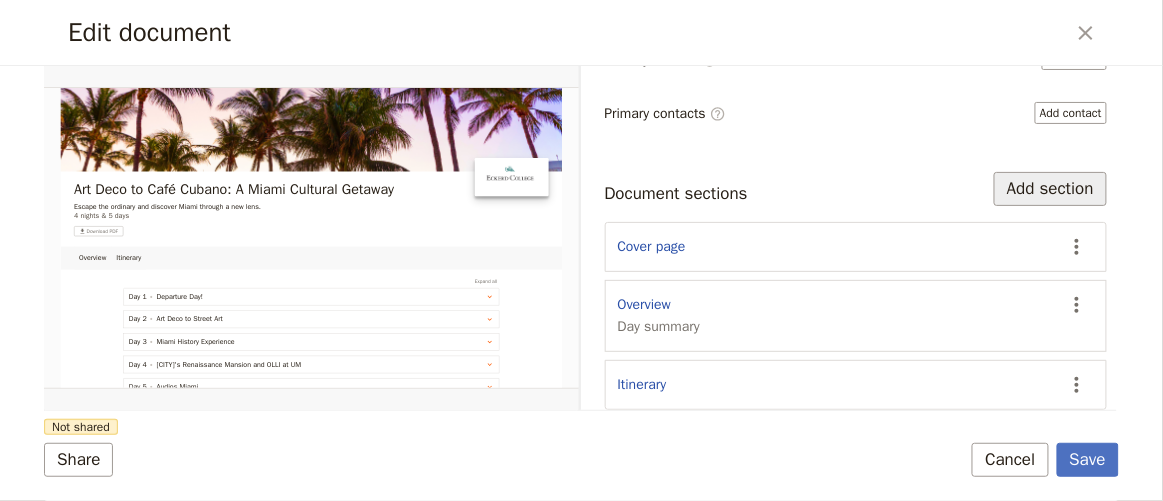 click on "Add section" at bounding box center [1050, 189] 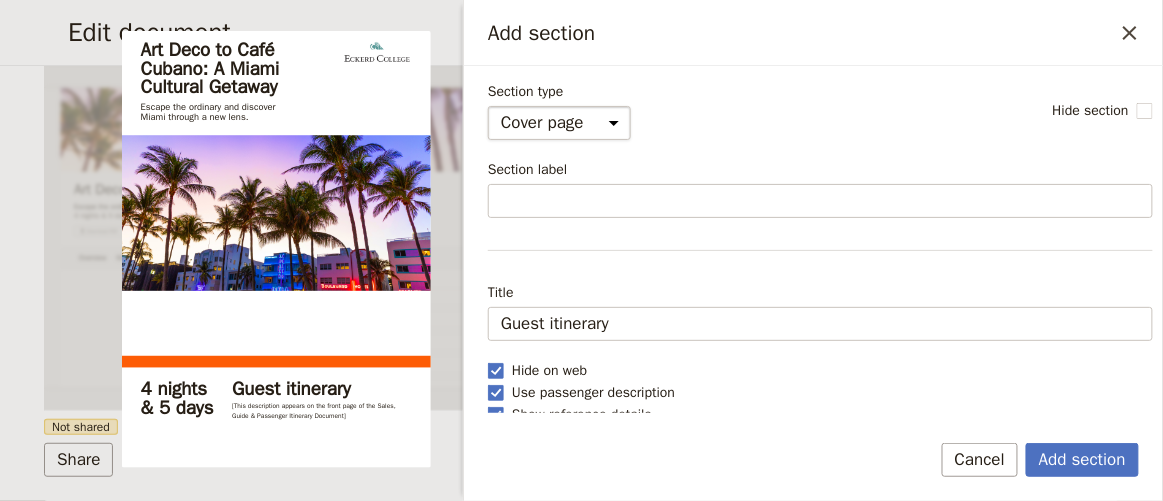 click on "Cover page Day summary Itinerary Custom" at bounding box center [559, 123] 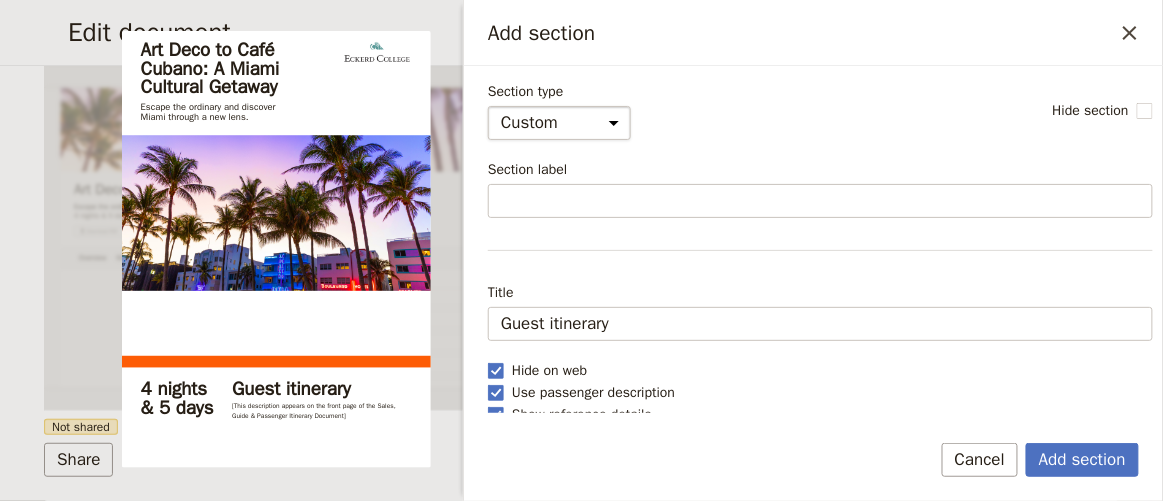 click on "Cover page Day summary Itinerary Custom" at bounding box center (559, 123) 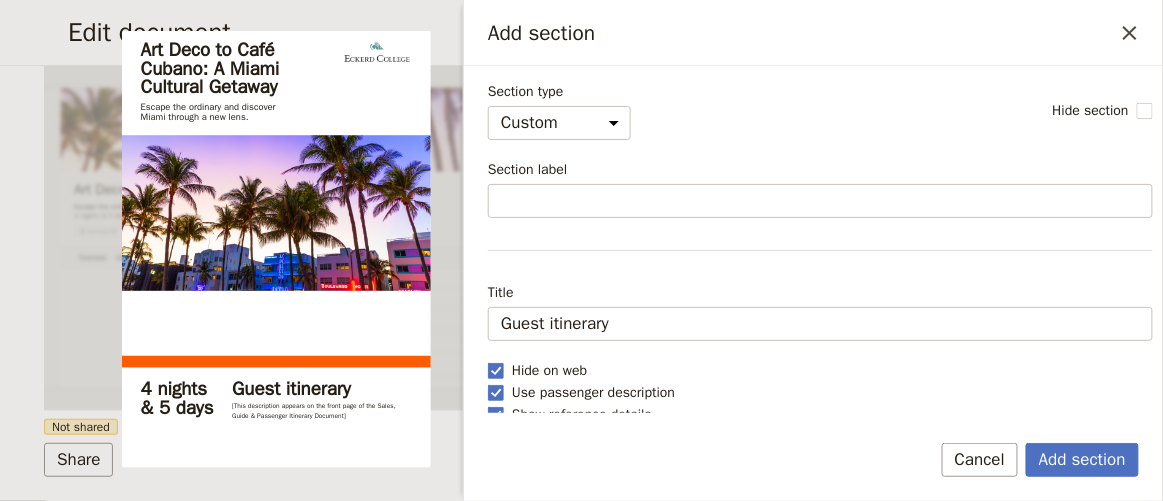 select on "default" 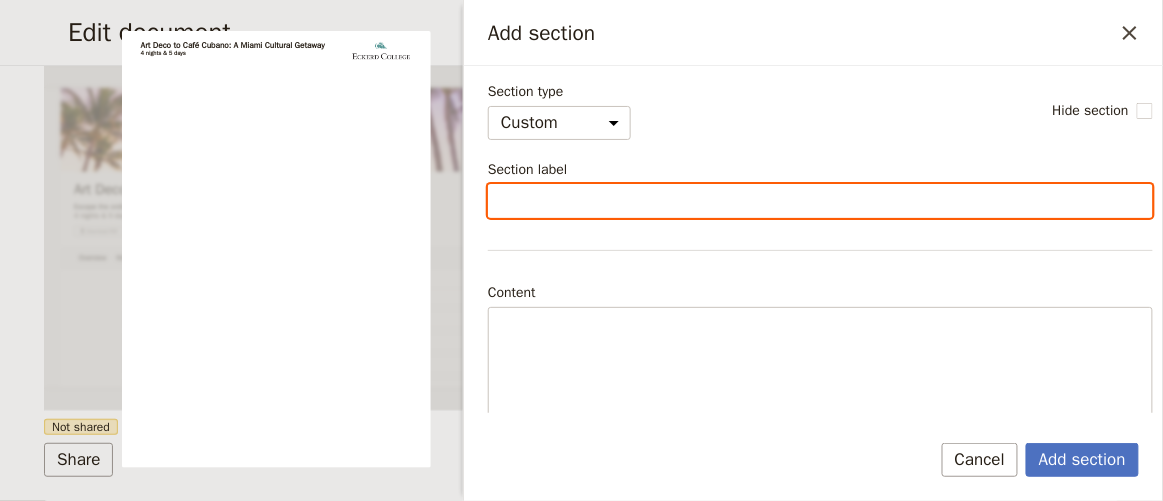 click on "Section label" at bounding box center (820, 201) 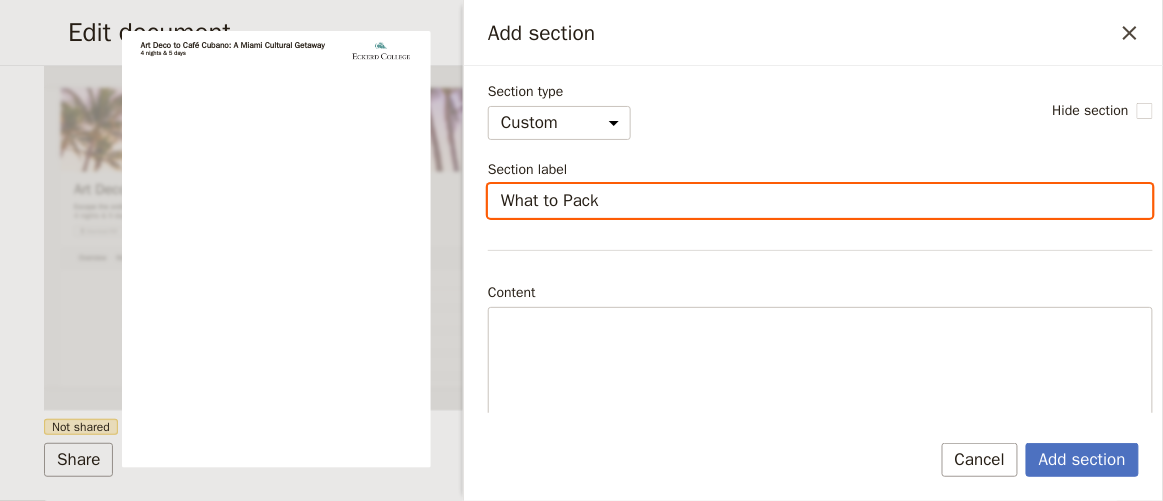 type on "What to Pack" 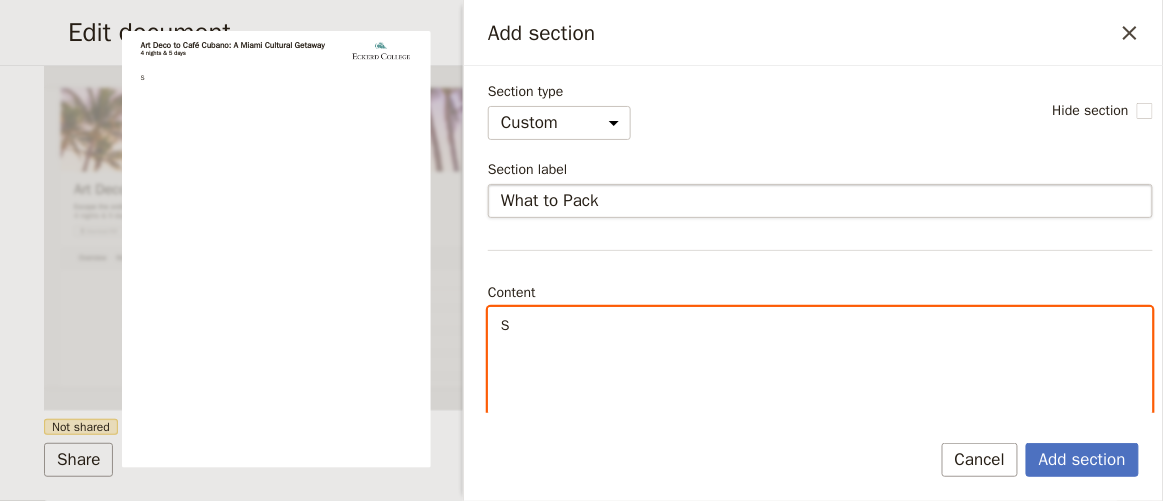 type 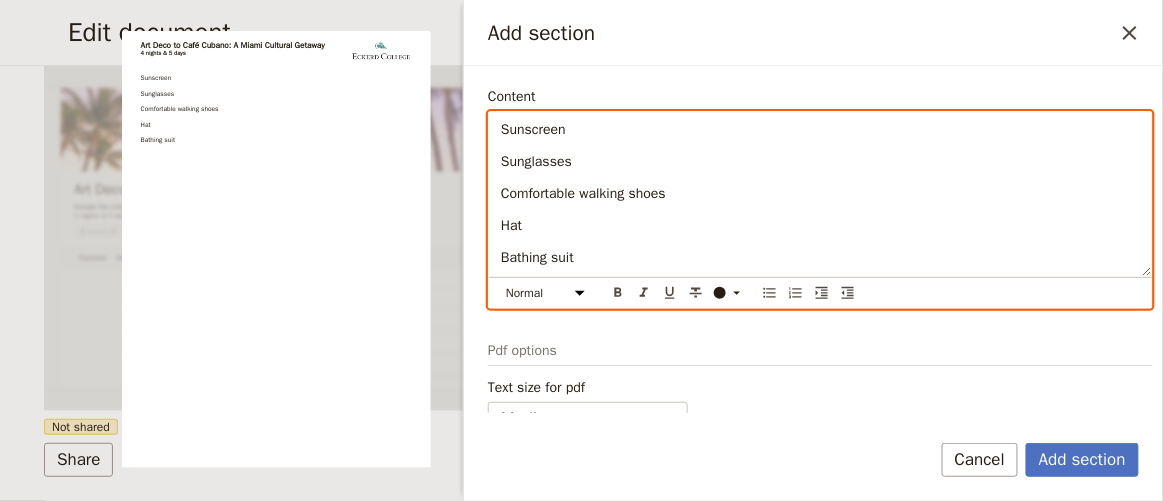 scroll, scrollTop: 213, scrollLeft: 0, axis: vertical 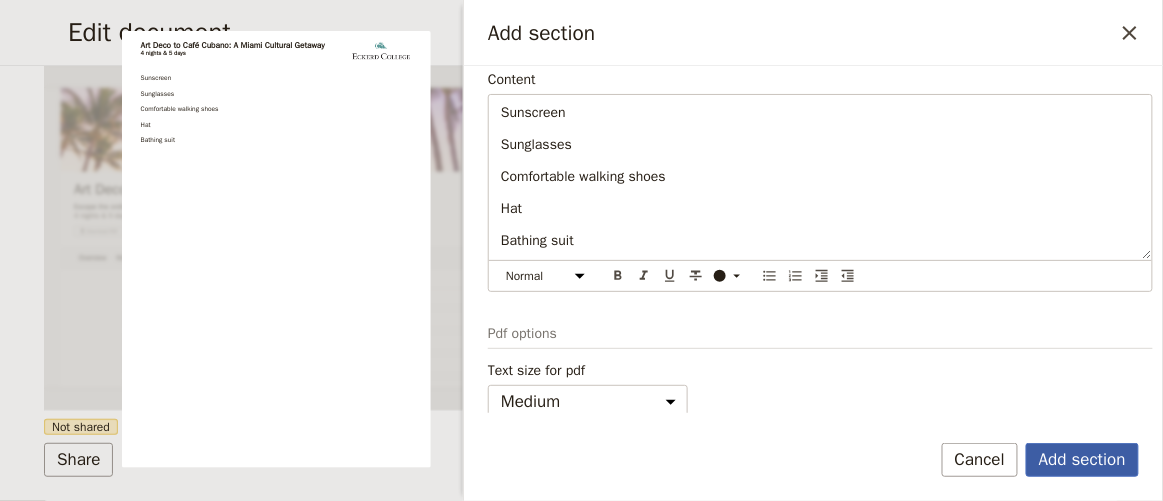 click on "Add section" at bounding box center (1082, 460) 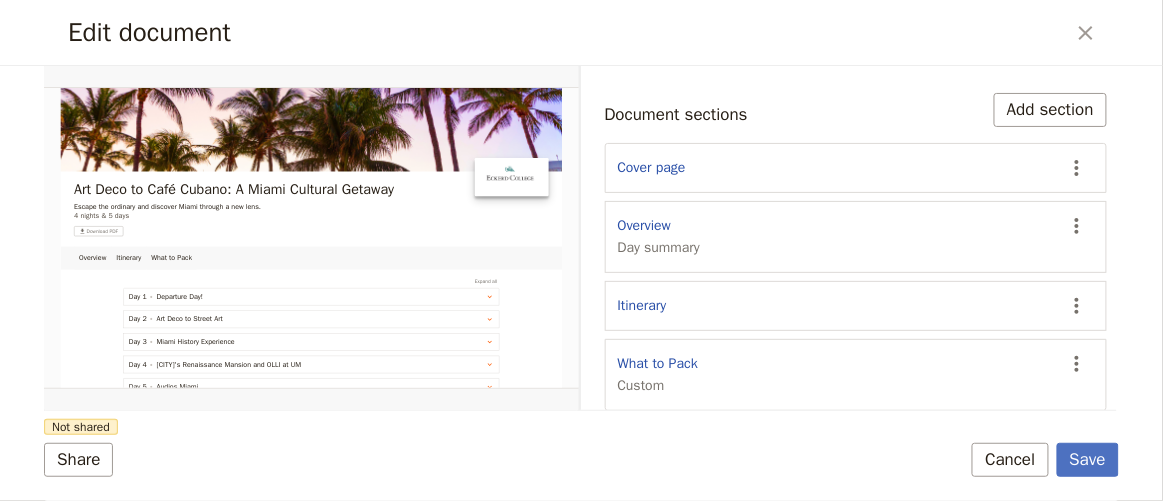 scroll, scrollTop: 0, scrollLeft: 0, axis: both 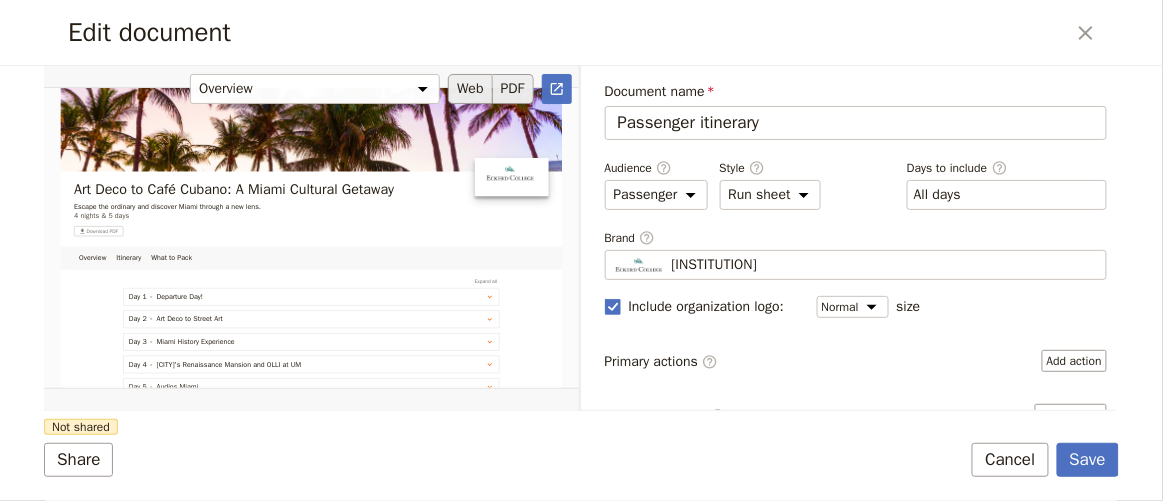 click on "PDF" at bounding box center [513, 89] 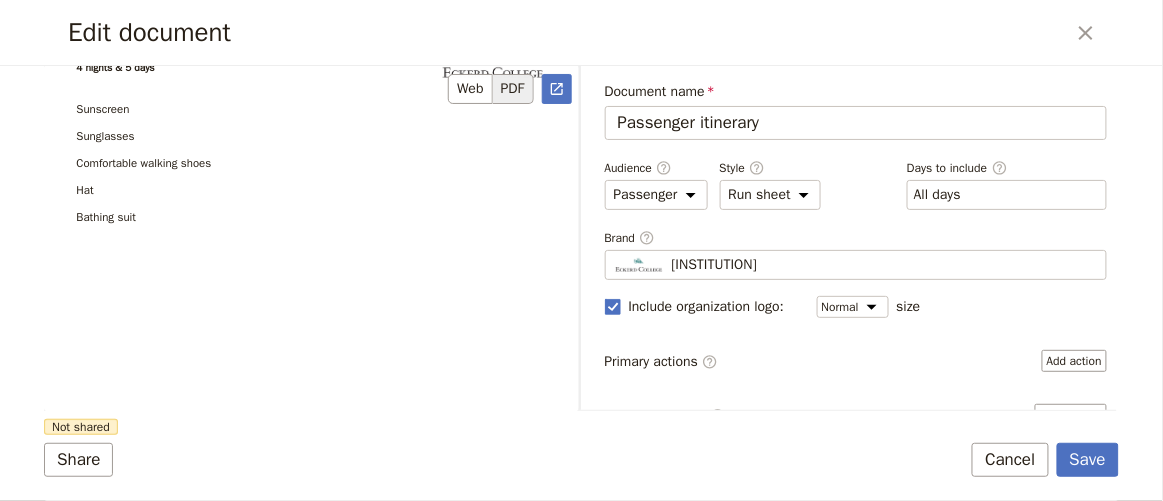 scroll, scrollTop: 7636, scrollLeft: 0, axis: vertical 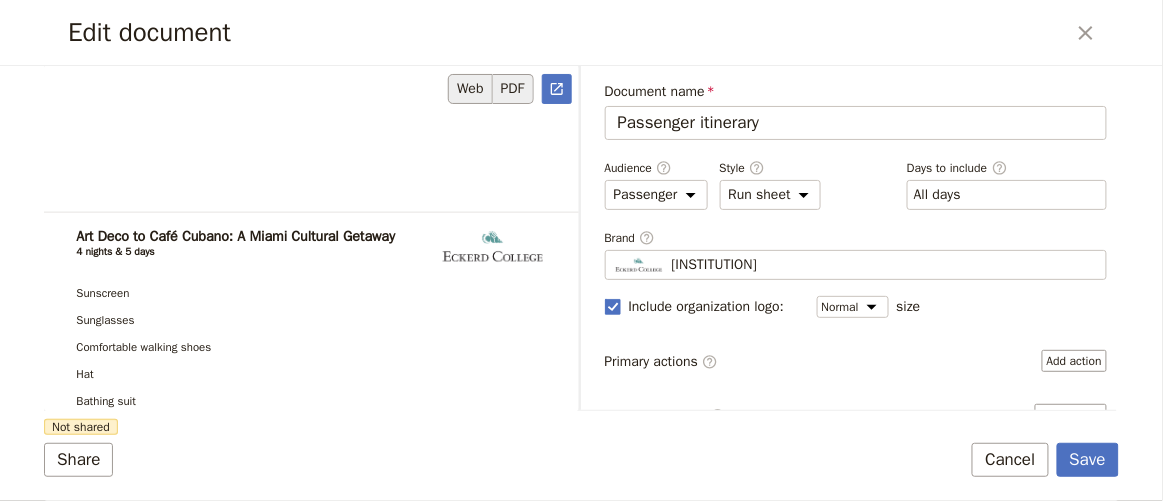 click on "Web" at bounding box center (470, 89) 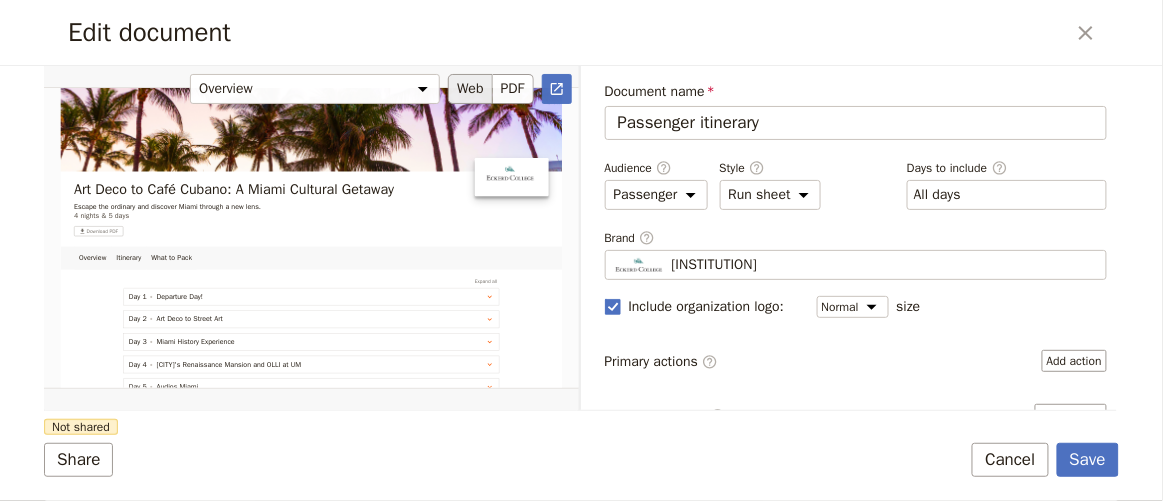 scroll, scrollTop: 0, scrollLeft: 0, axis: both 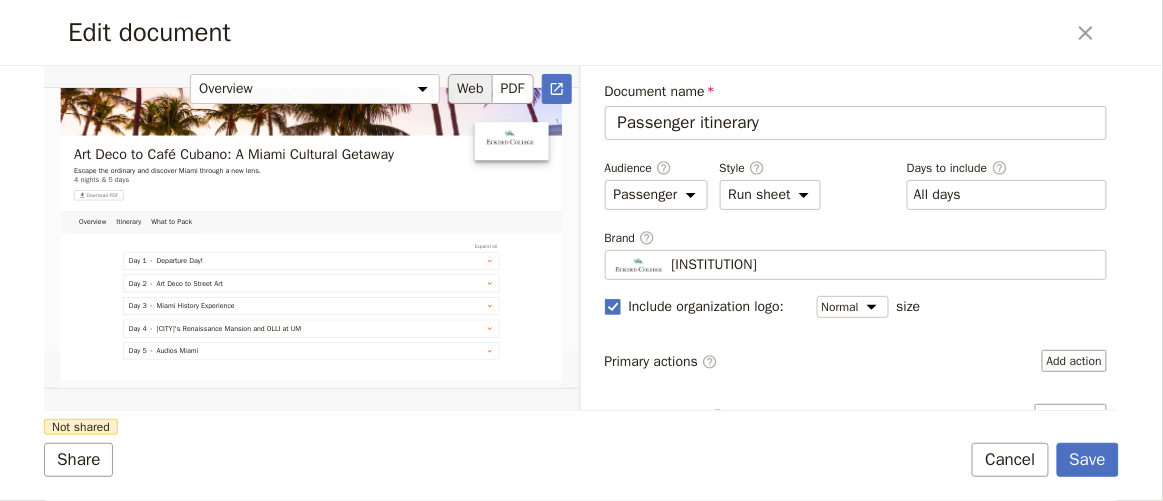 click at bounding box center [311, 238] 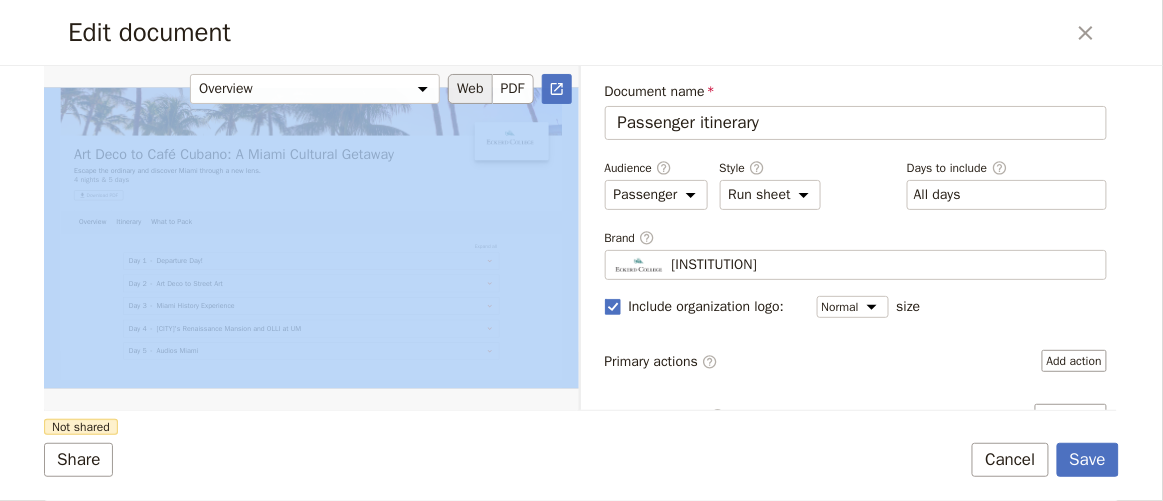 click at bounding box center (311, 238) 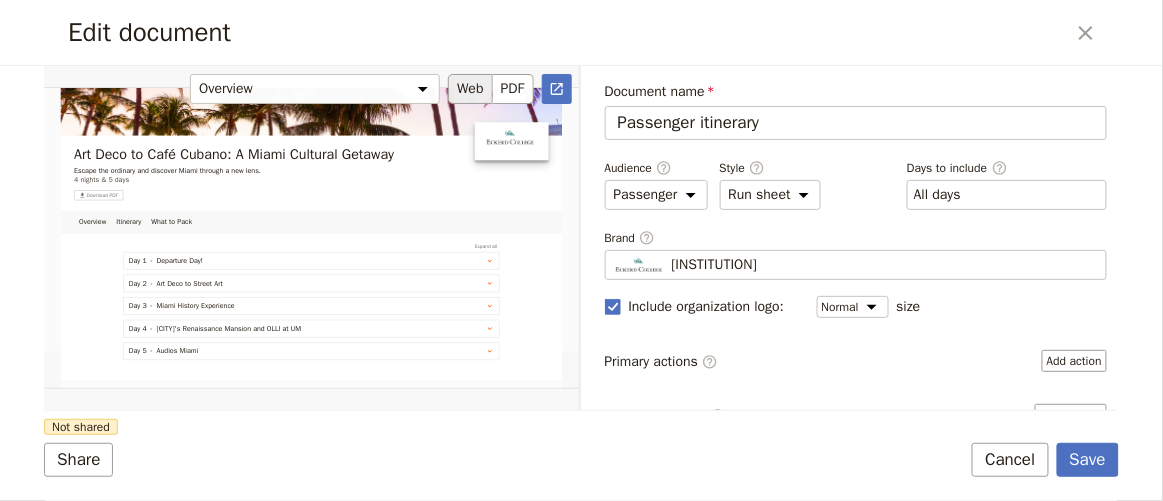click at bounding box center [311, 238] 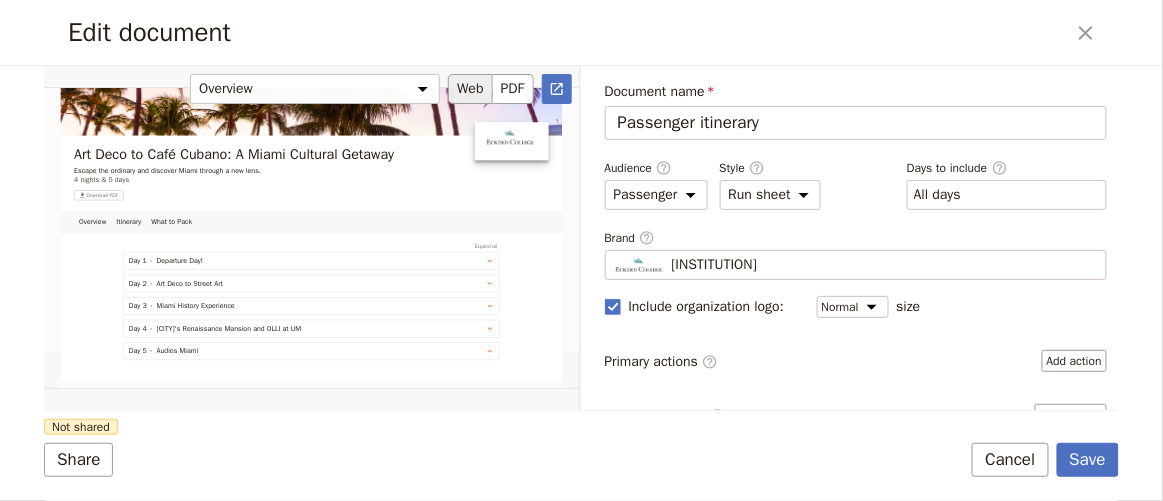scroll, scrollTop: 0, scrollLeft: 0, axis: both 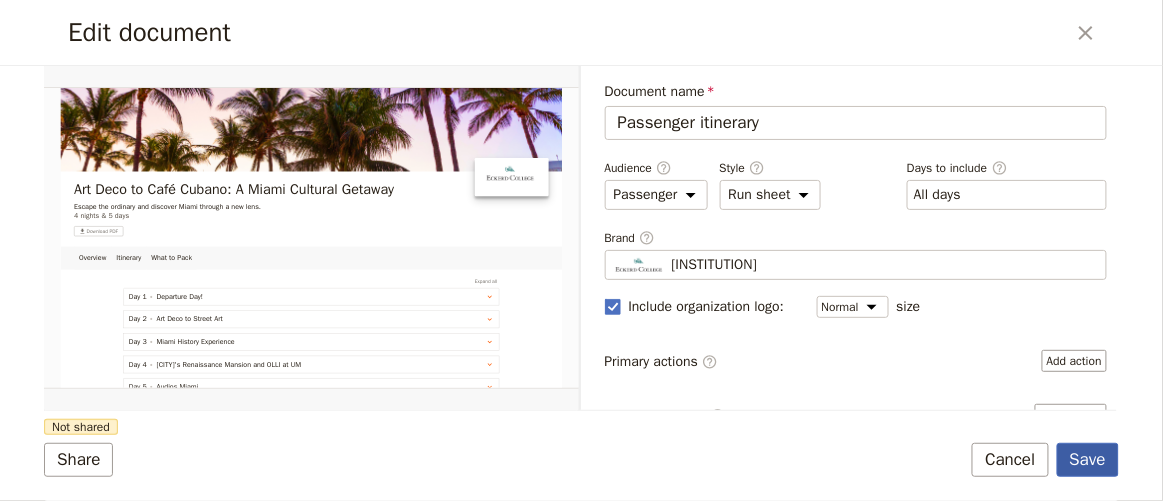 click on "Save" at bounding box center [1088, 460] 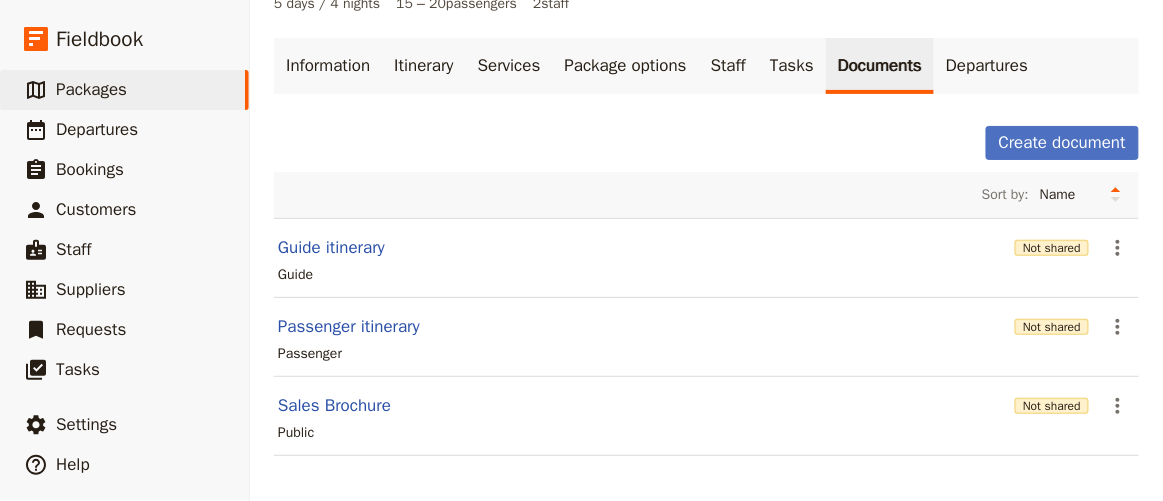 scroll, scrollTop: 97, scrollLeft: 0, axis: vertical 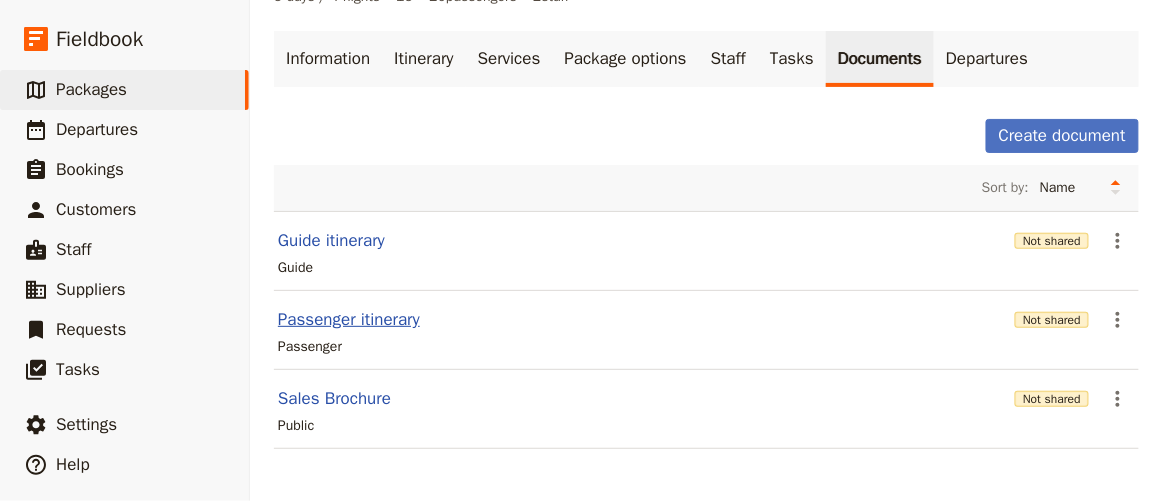 click on "Passenger itinerary" at bounding box center (349, 320) 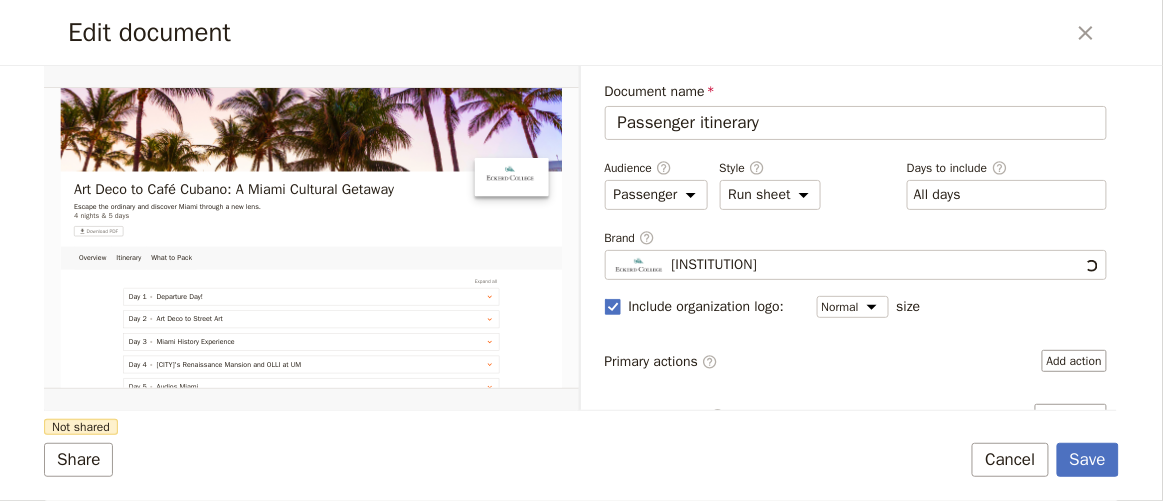 scroll, scrollTop: 0, scrollLeft: 0, axis: both 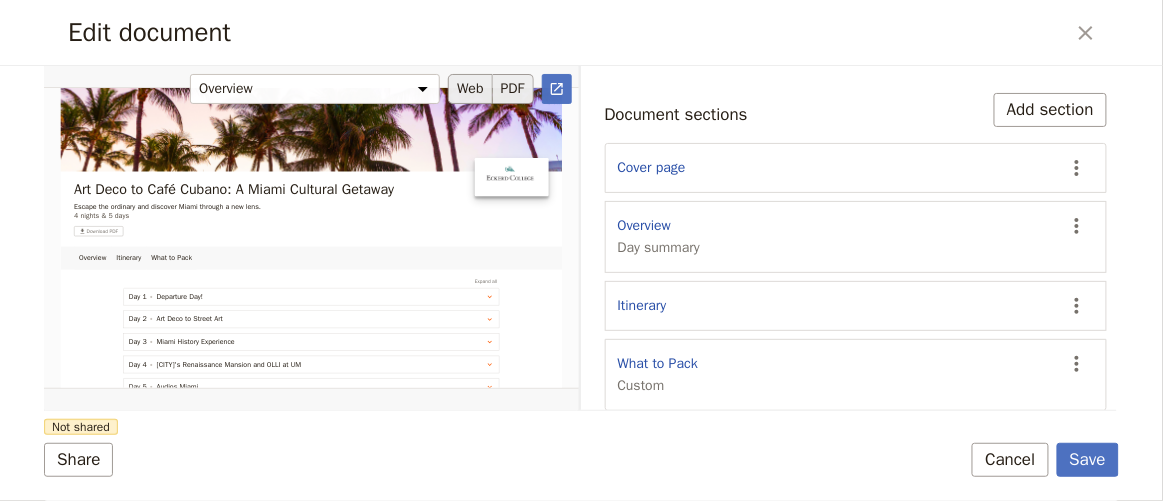 click on "PDF" at bounding box center (513, 89) 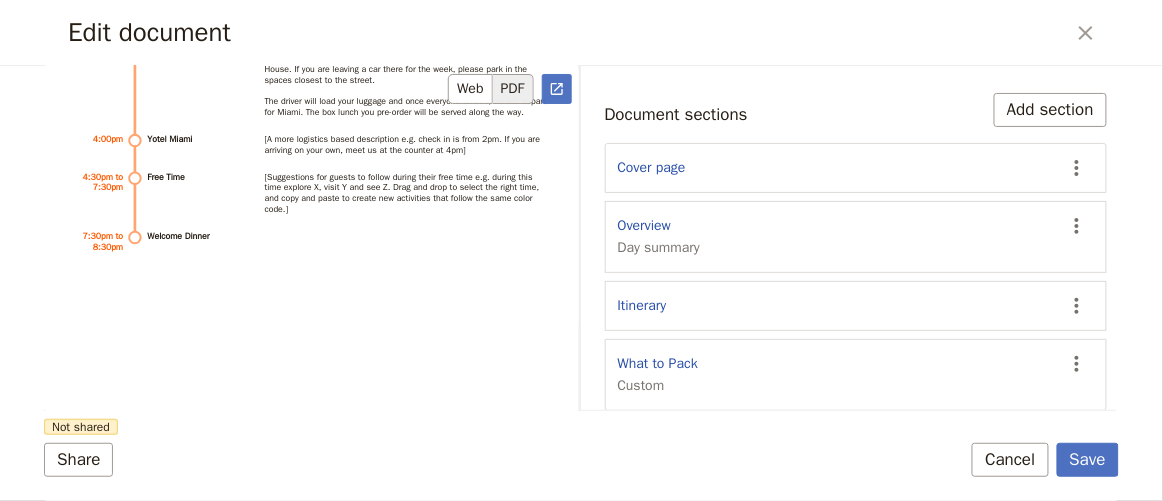 scroll, scrollTop: 2727, scrollLeft: 0, axis: vertical 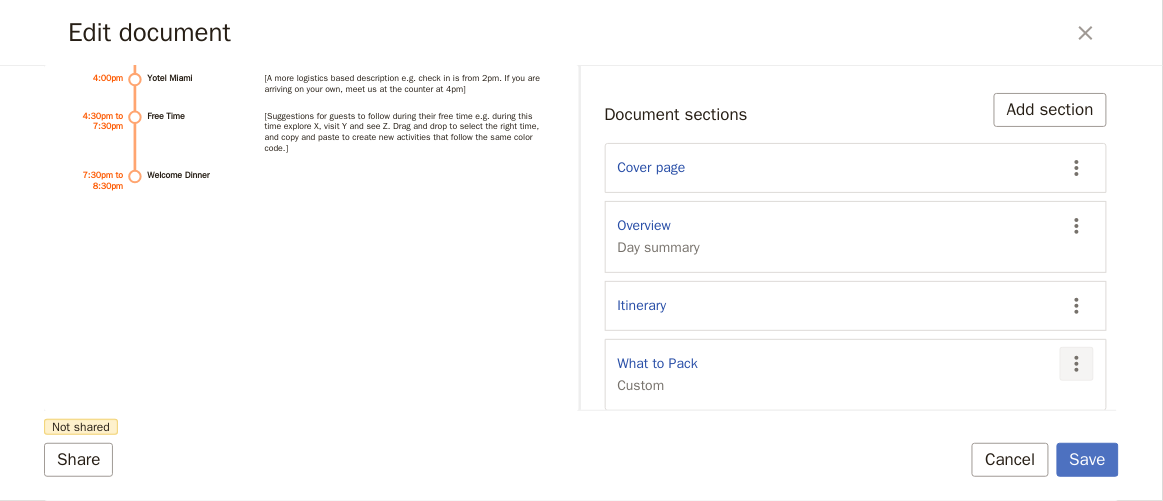 click 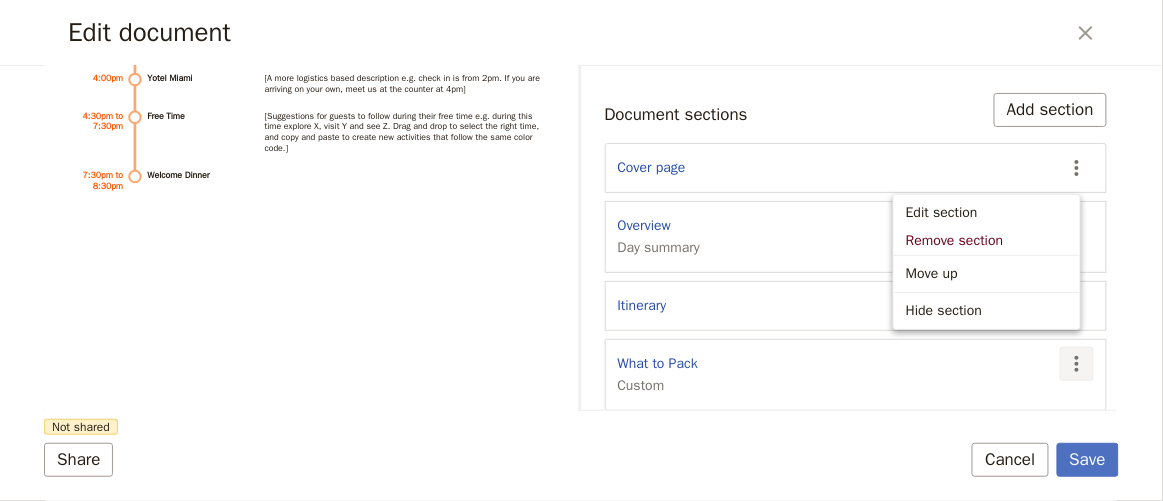 click on "What to Pack Custom" at bounding box center (835, 375) 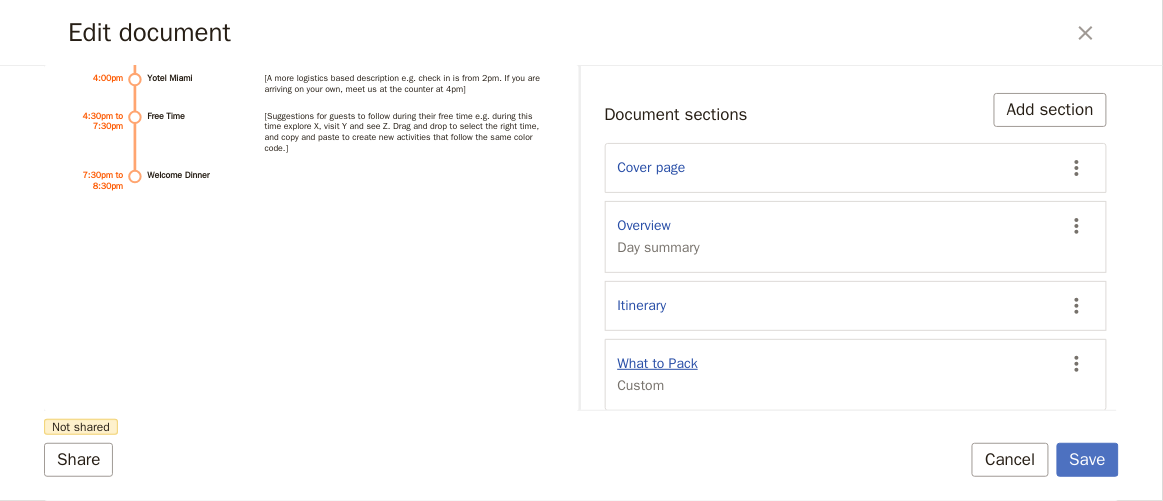 click on "What to Pack" at bounding box center [658, 364] 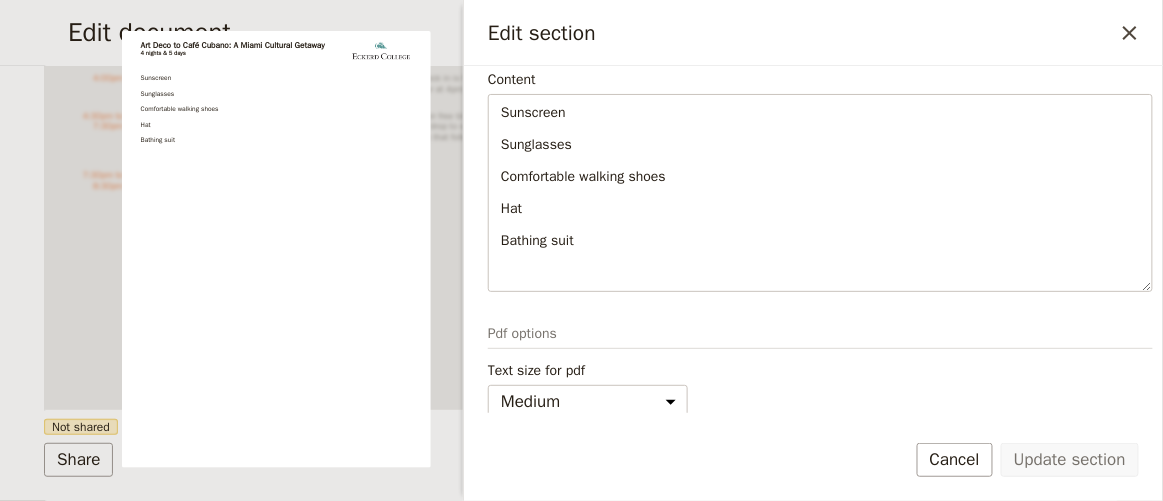 scroll, scrollTop: 0, scrollLeft: 0, axis: both 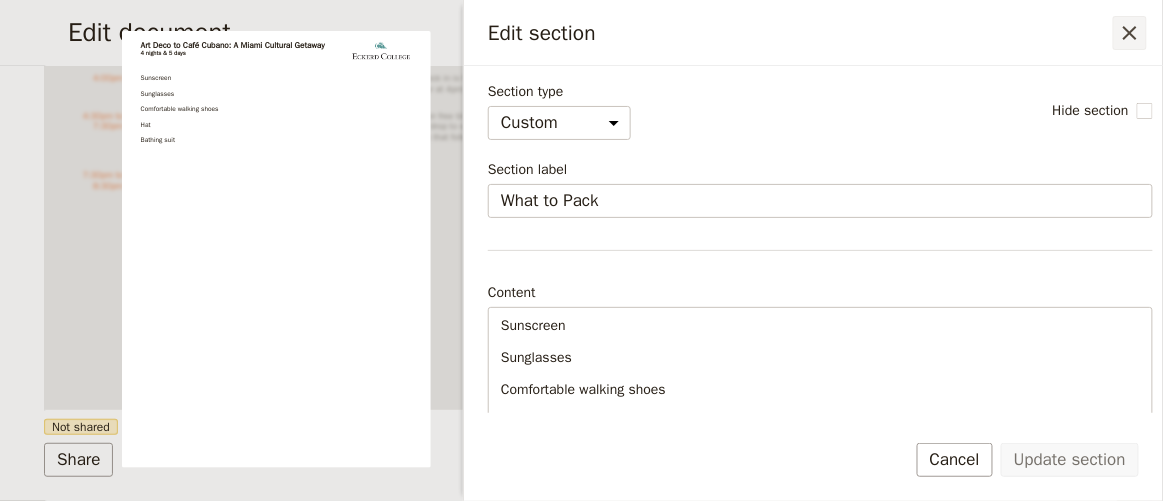 click 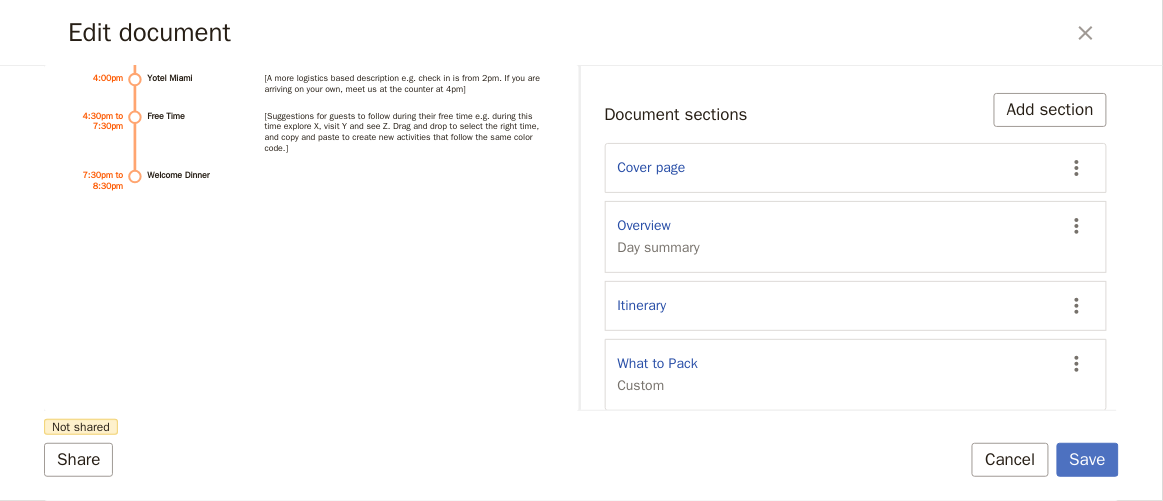 scroll, scrollTop: 0, scrollLeft: 0, axis: both 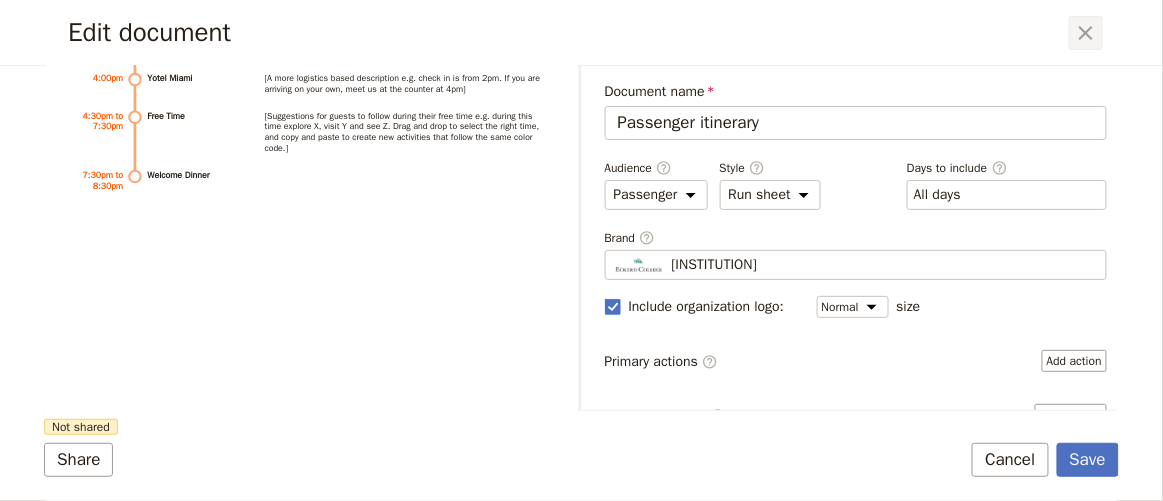 click 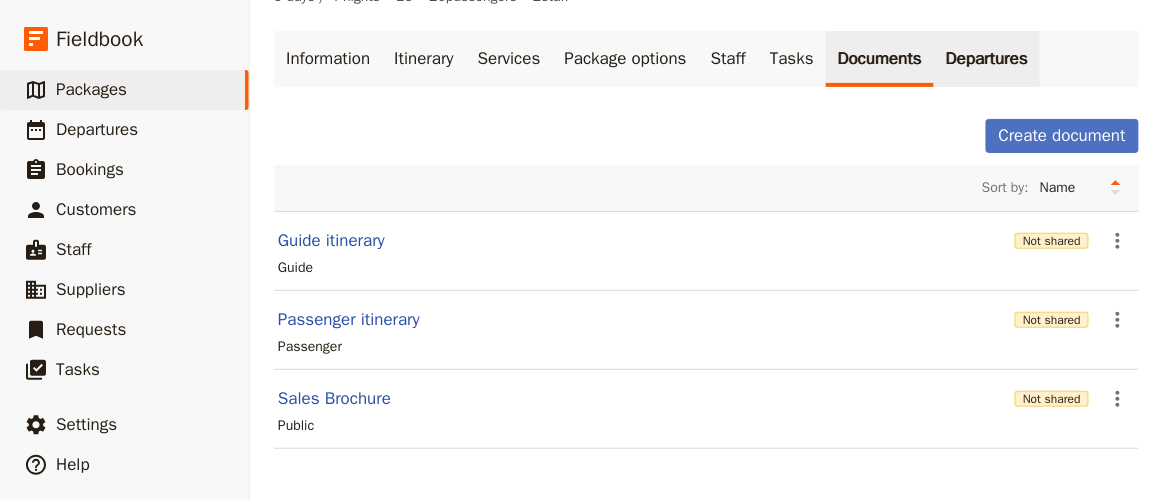 click on "Departures" at bounding box center (987, 59) 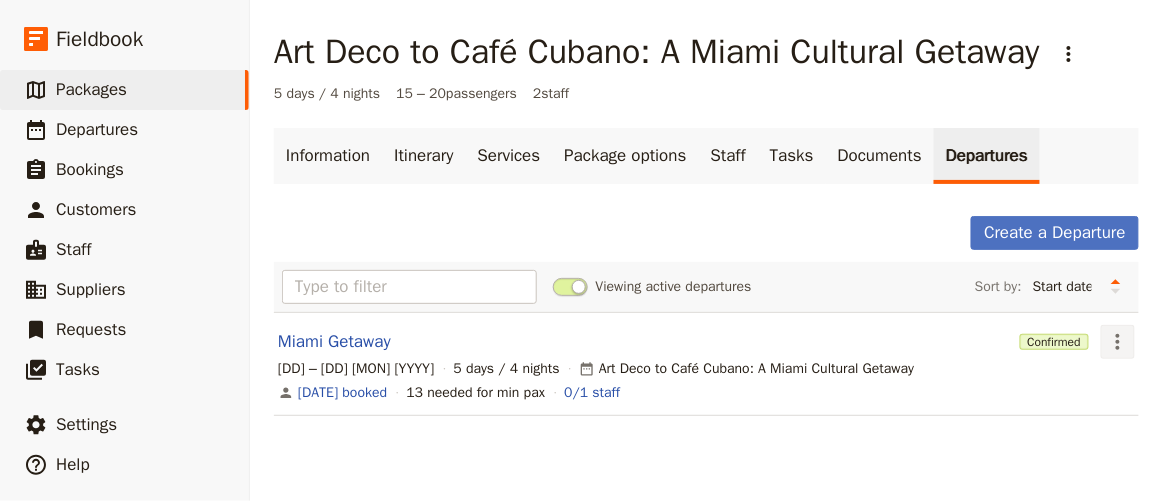 click 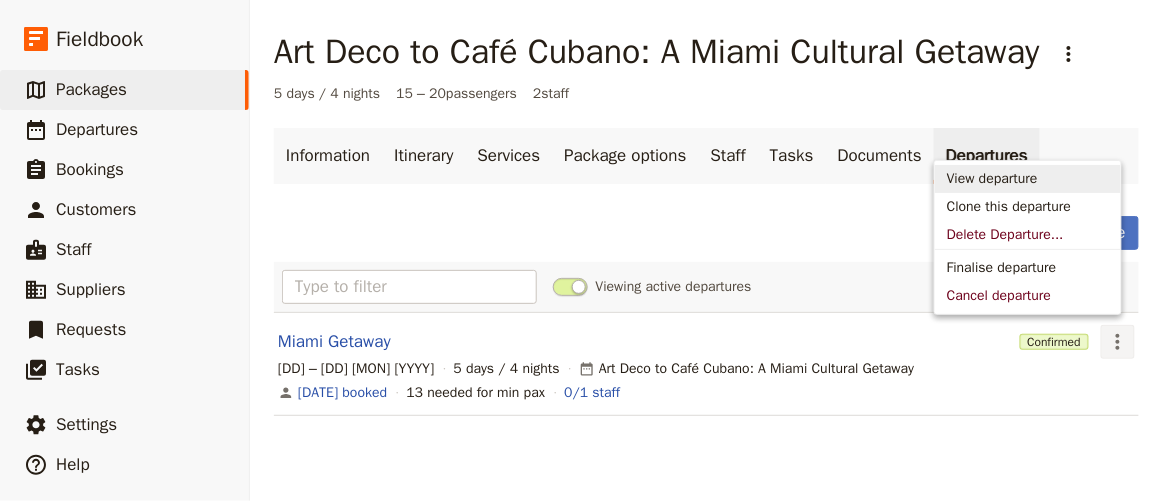 click on "View departure" at bounding box center [992, 179] 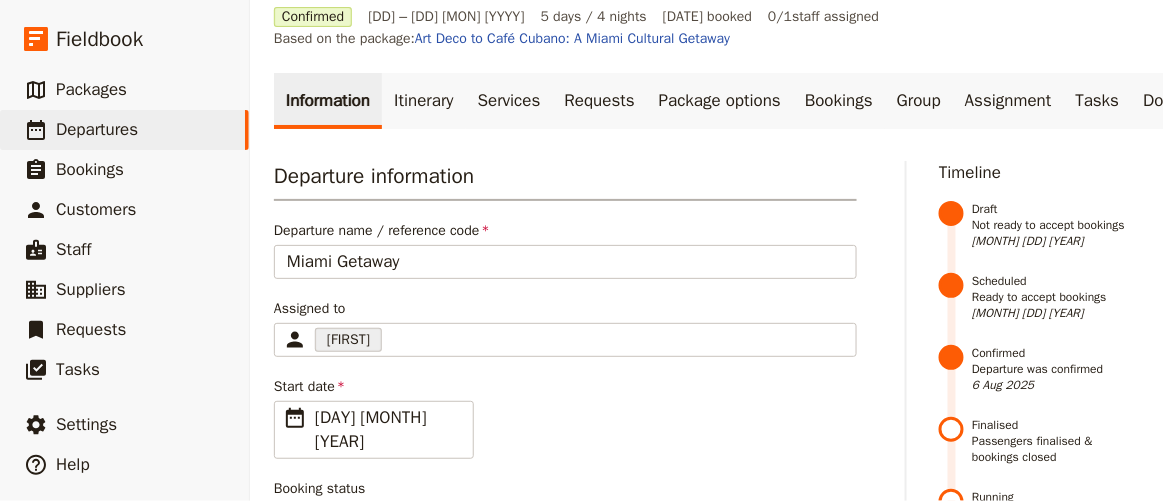 scroll, scrollTop: 0, scrollLeft: 0, axis: both 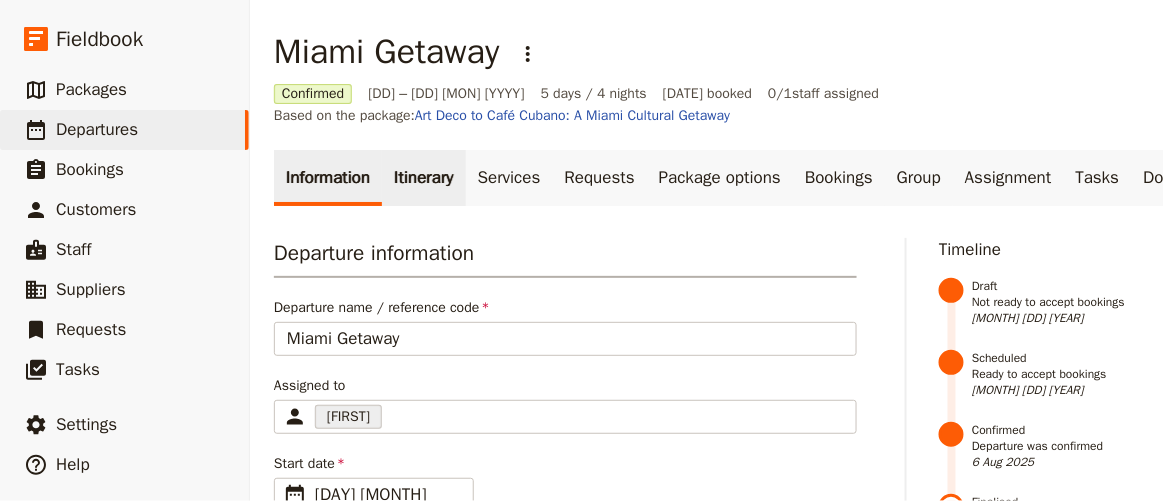 click on "Itinerary" at bounding box center [423, 178] 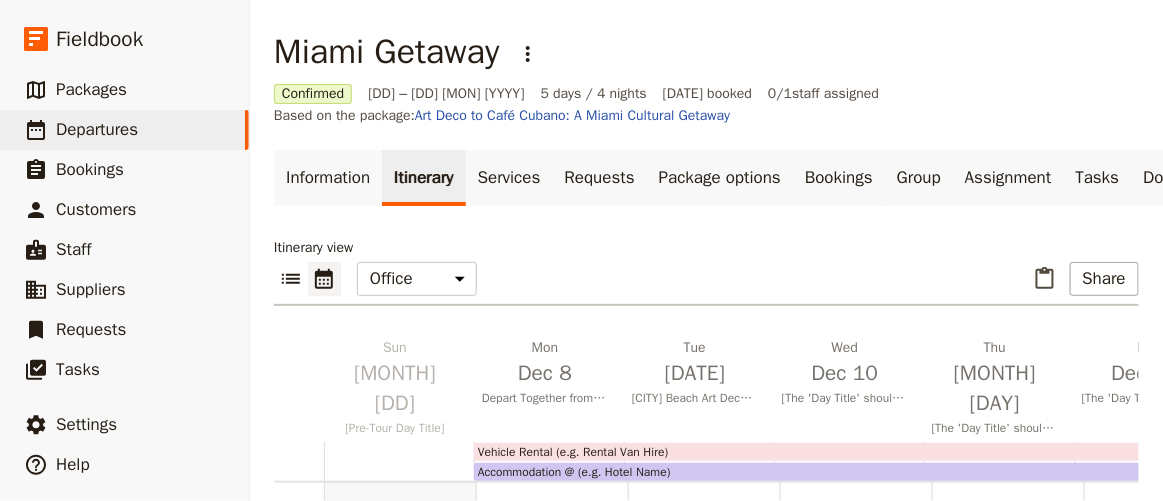 scroll, scrollTop: 239, scrollLeft: 0, axis: vertical 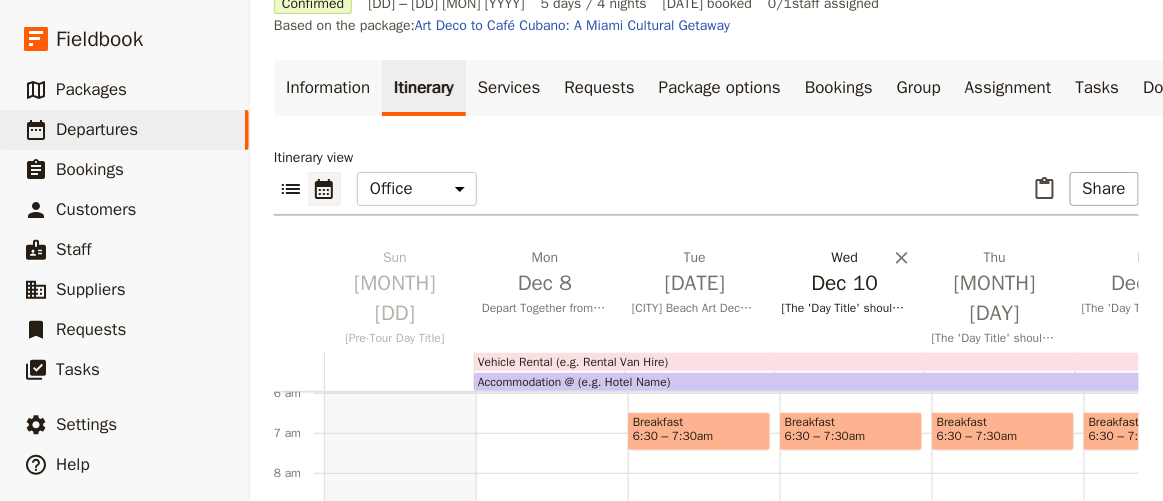 click on "Wed [MONTH] [DATE] [YEAR], [TIME] – [TIME] [The 'Day Title' should be a short, engaging phrase that highlights the main experience of the day.]" at bounding box center (849, 285) 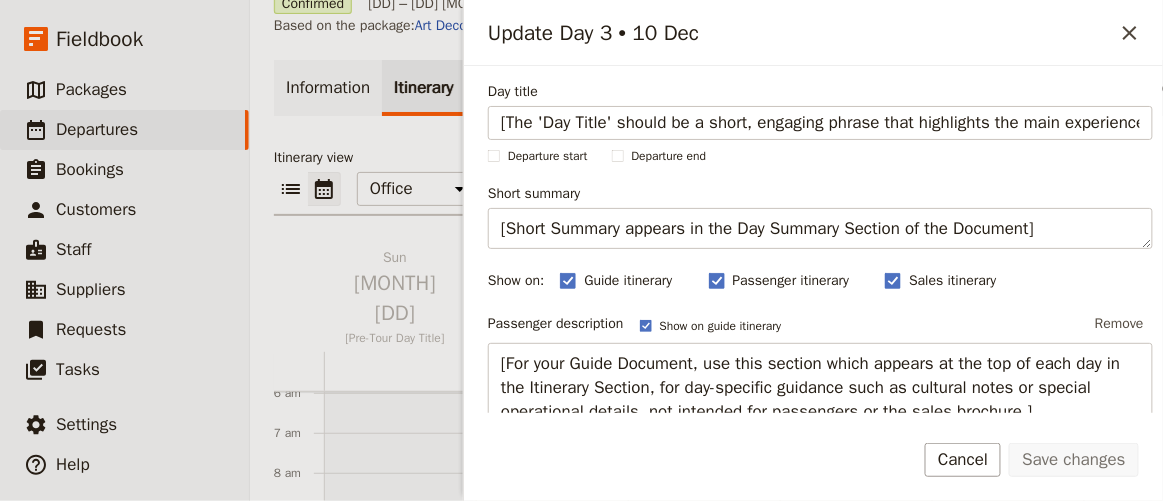 scroll, scrollTop: 0, scrollLeft: 112, axis: horizontal 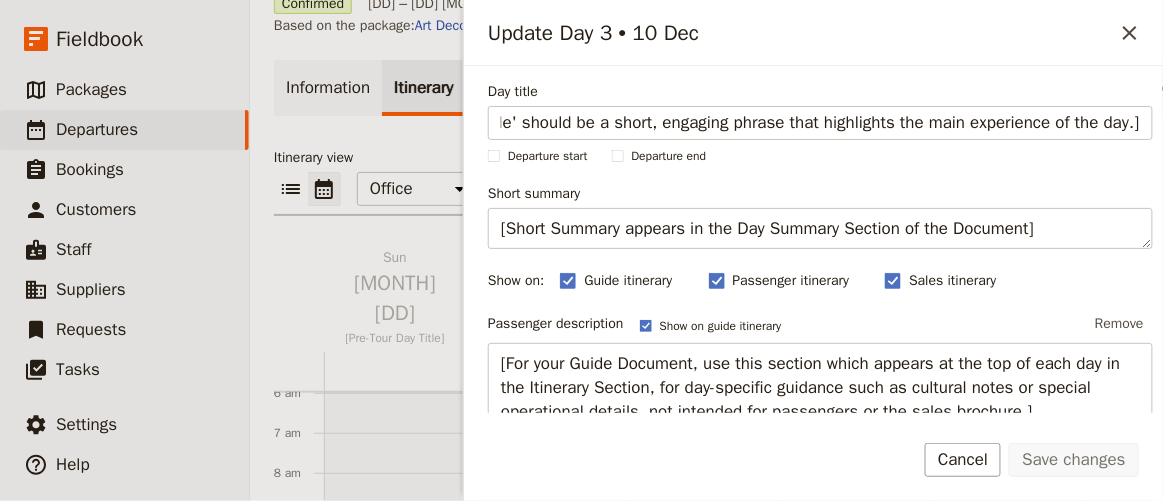 click at bounding box center (299, 300) 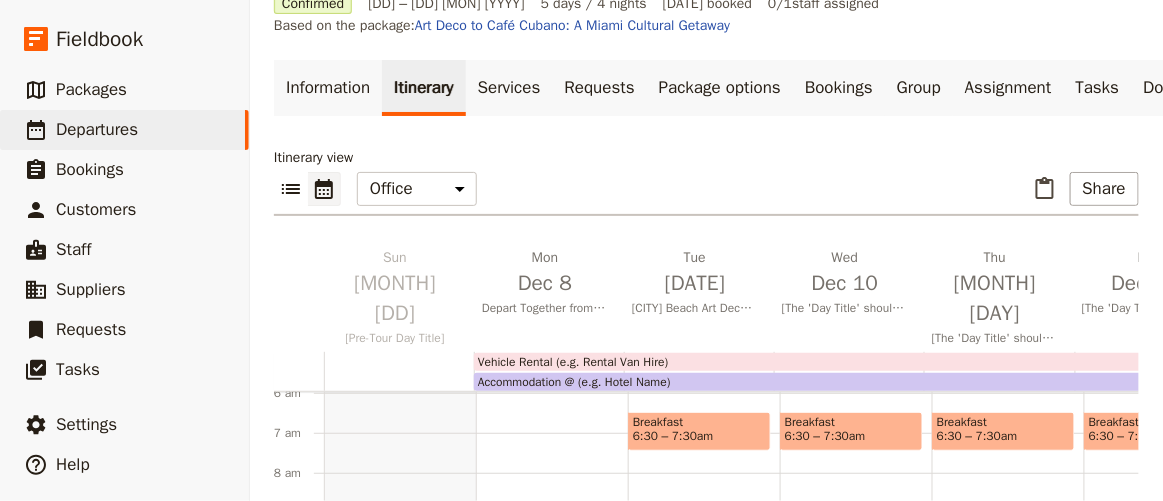 scroll, scrollTop: 0, scrollLeft: 0, axis: both 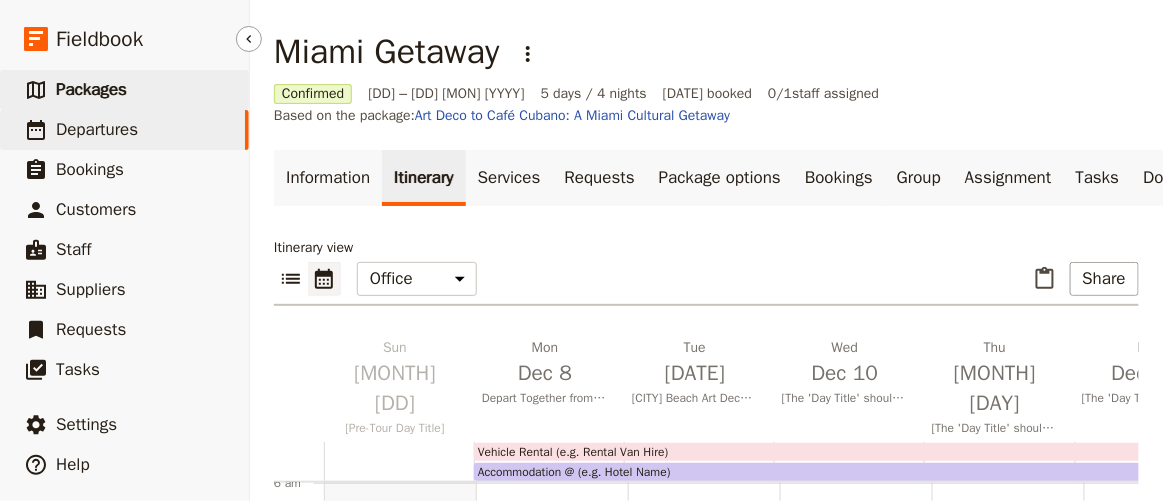 click on "Packages" at bounding box center [91, 89] 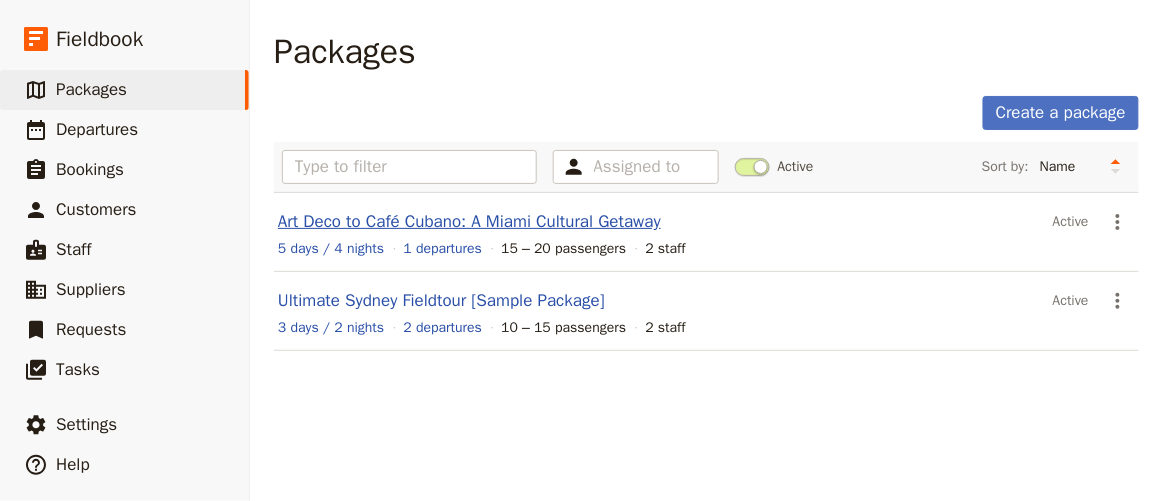 click on "Art Deco to Café Cubano: A Miami Cultural Getaway" at bounding box center [469, 221] 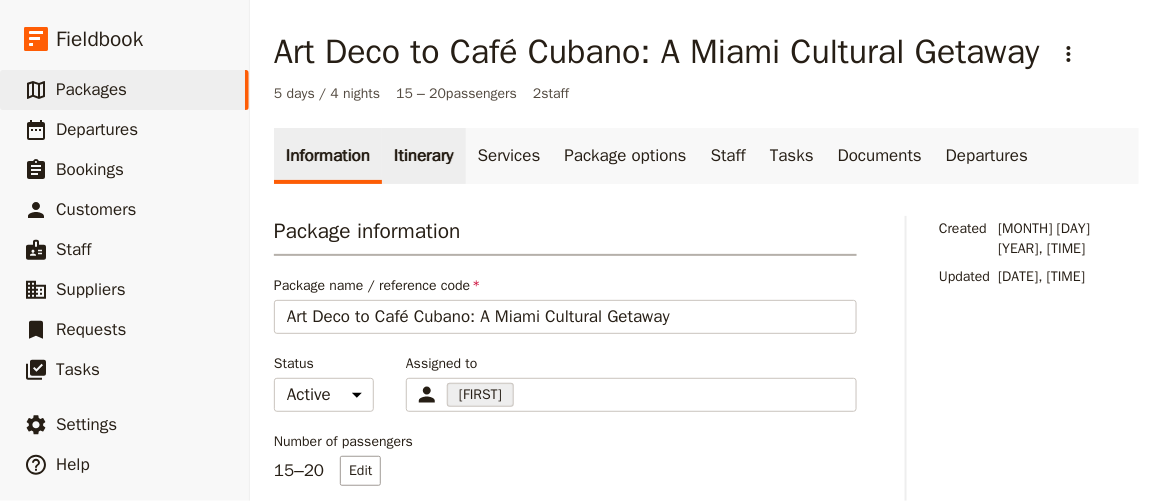 click on "Itinerary" at bounding box center (423, 156) 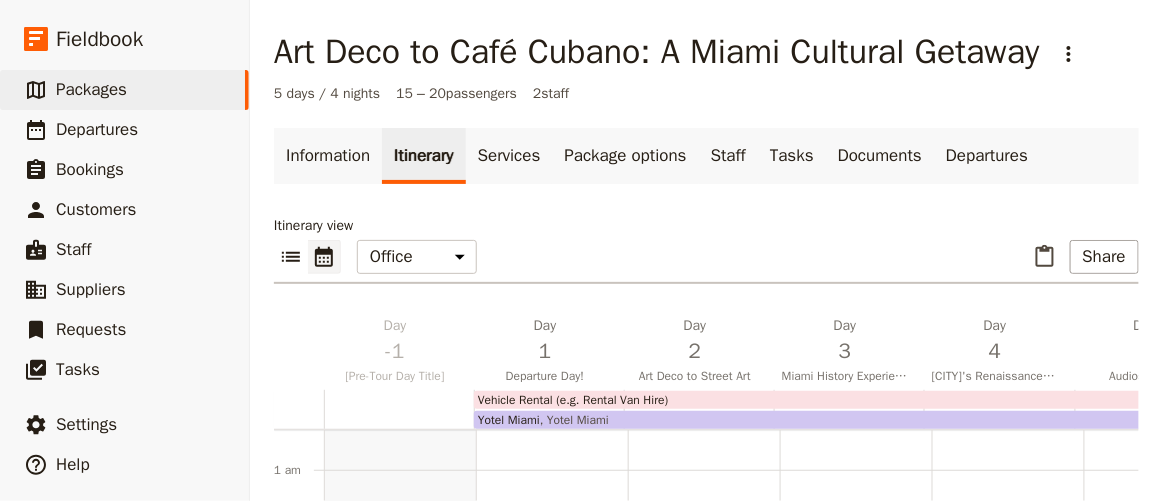 scroll, scrollTop: 239, scrollLeft: 0, axis: vertical 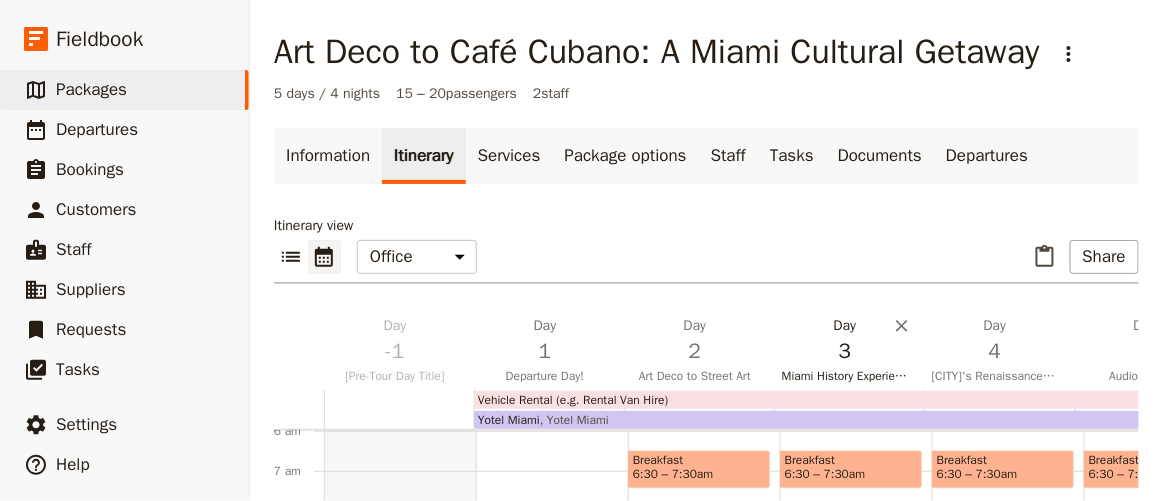 click on "[CITY]'s Renaisanc" at bounding box center [849, 353] 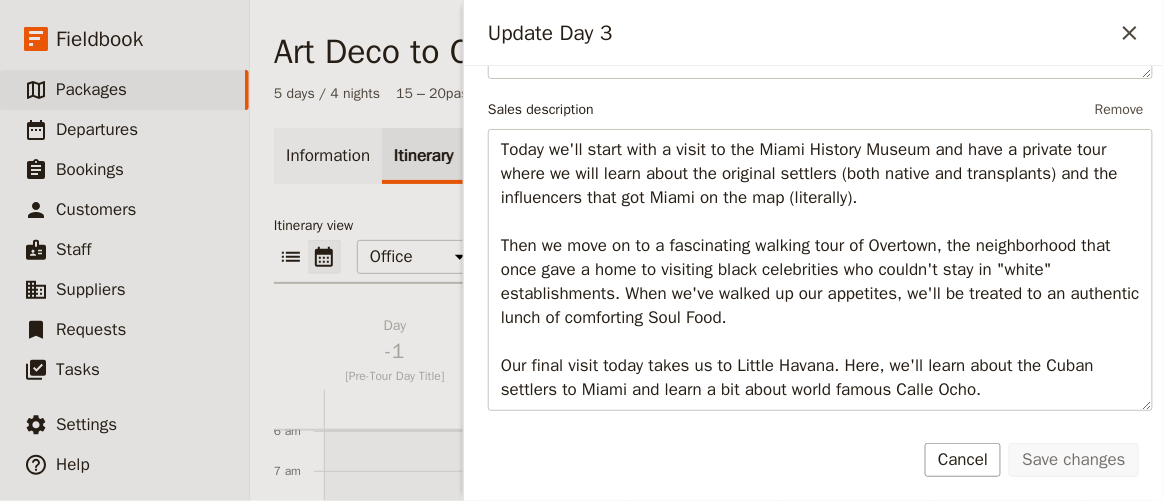 scroll, scrollTop: 727, scrollLeft: 0, axis: vertical 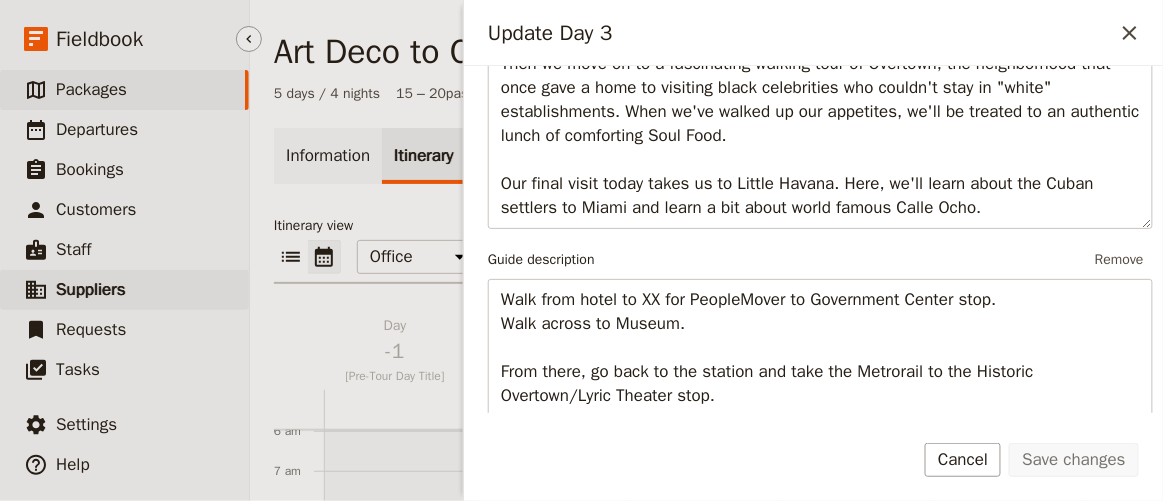 click on "​ Suppliers" at bounding box center (124, 290) 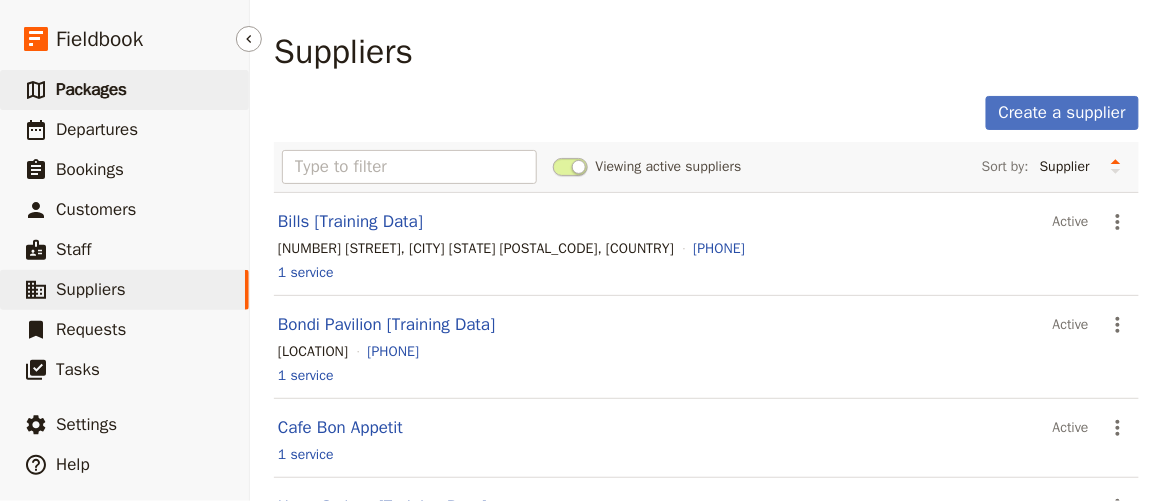click on "Packages" at bounding box center (91, 89) 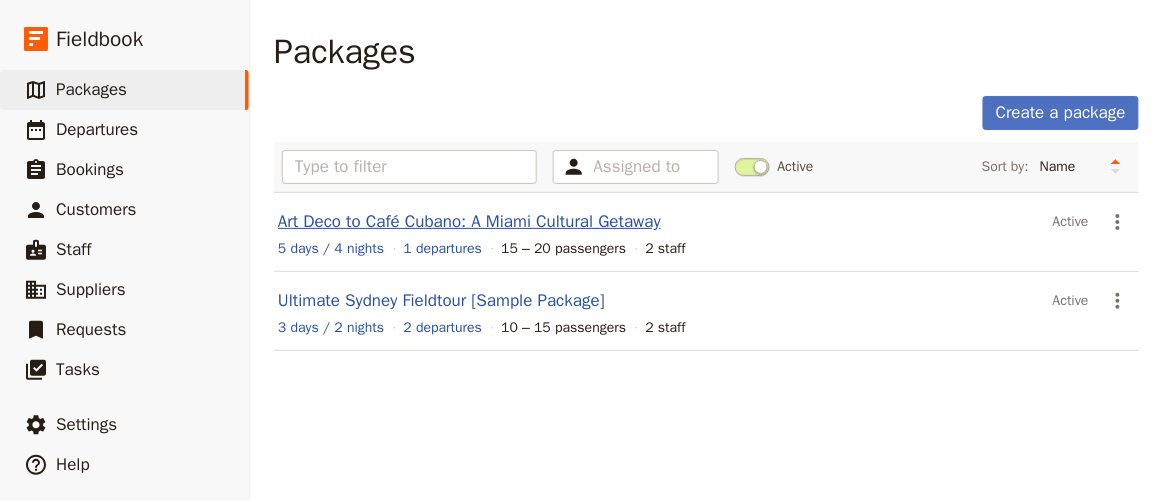 click on "Art Deco to Café Cubano: A Miami Cultural Getaway" at bounding box center (469, 221) 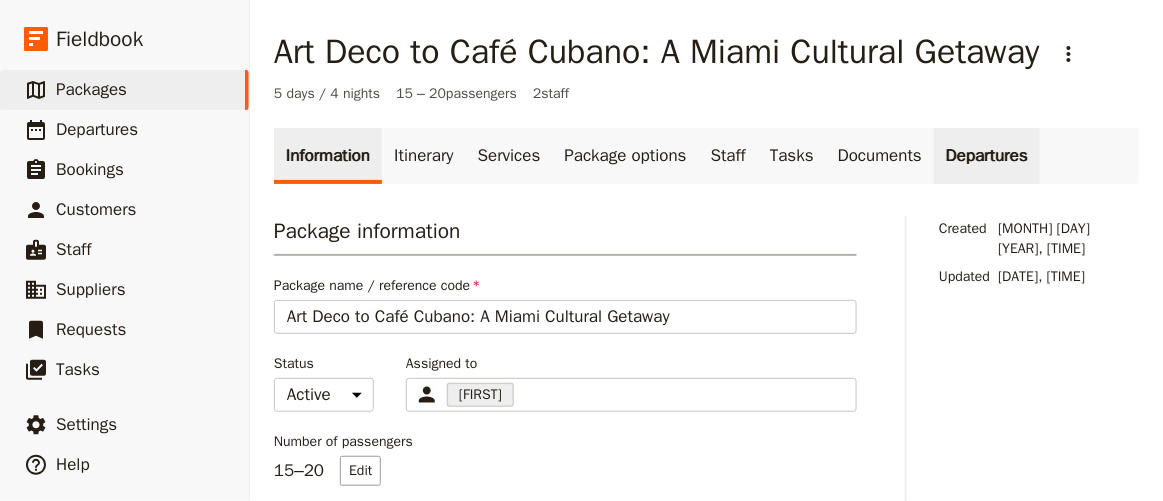 click on "Departures" at bounding box center (987, 156) 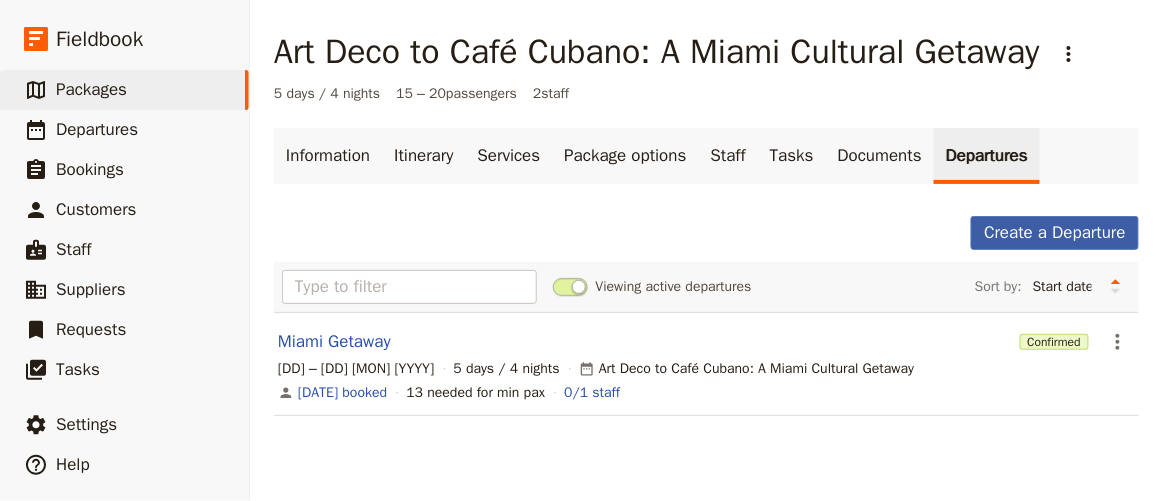 click on "Create a Departure" at bounding box center [1055, 233] 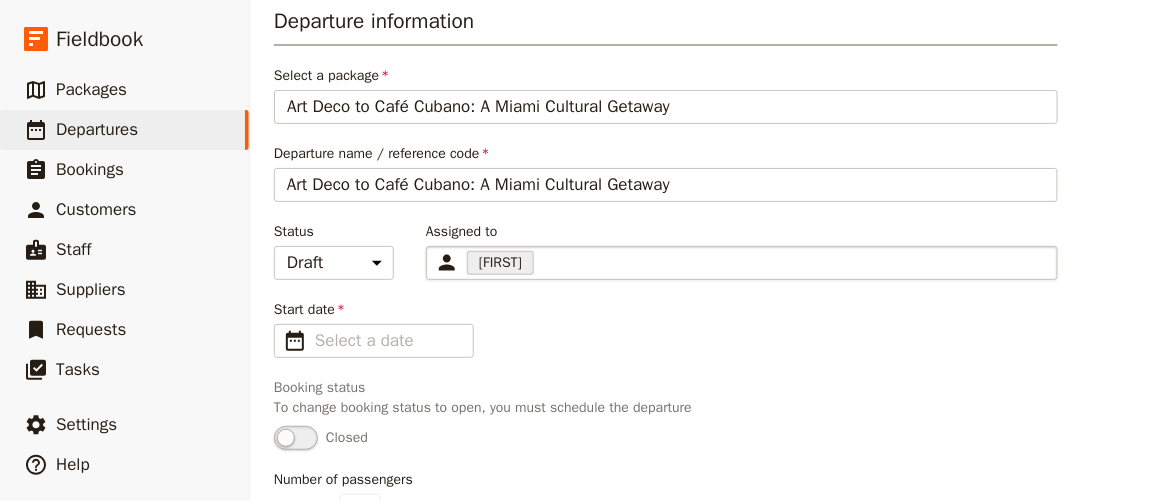 scroll, scrollTop: 181, scrollLeft: 0, axis: vertical 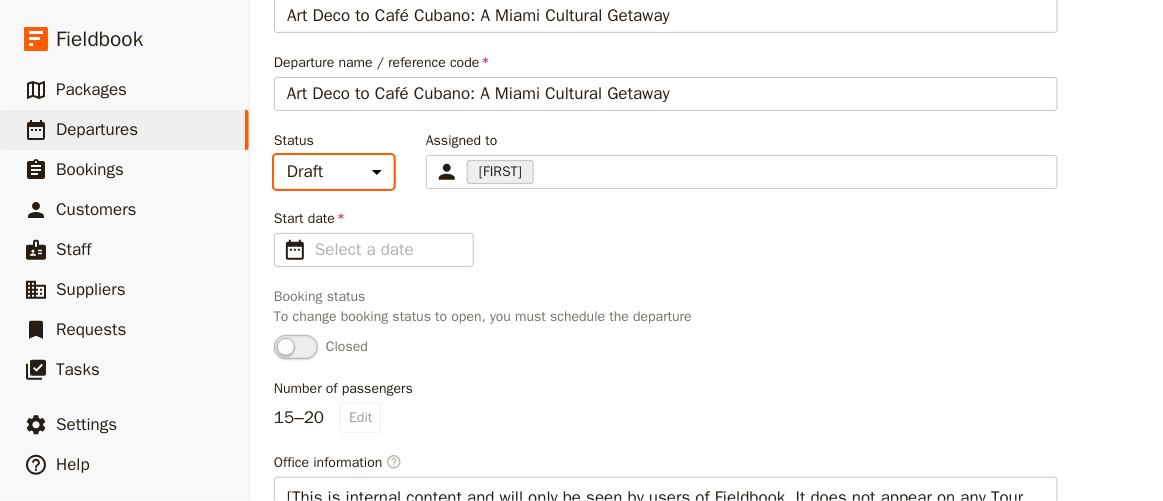 click on "Draft Scheduled Confirmed" at bounding box center (334, 172) 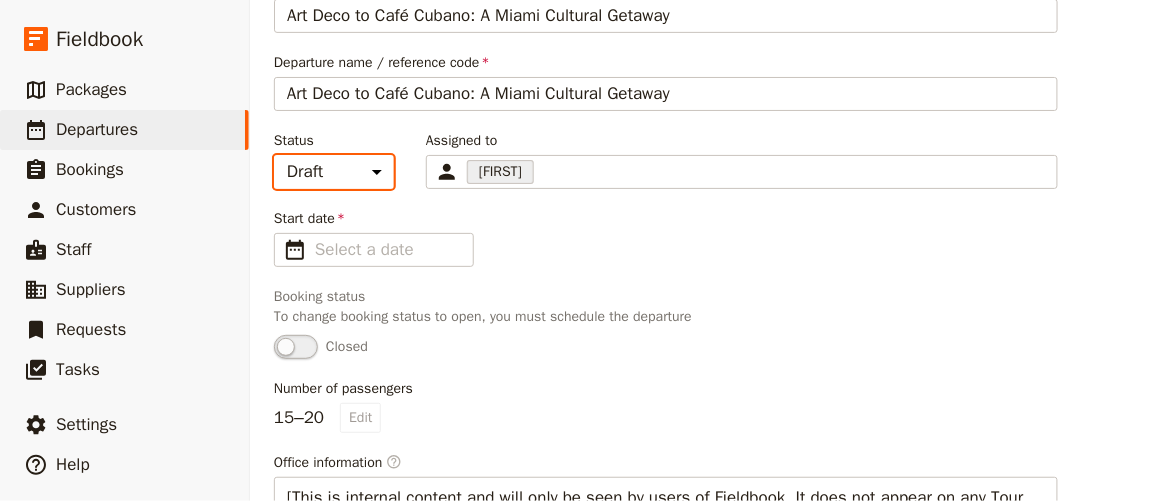 select on "SCHEDULED" 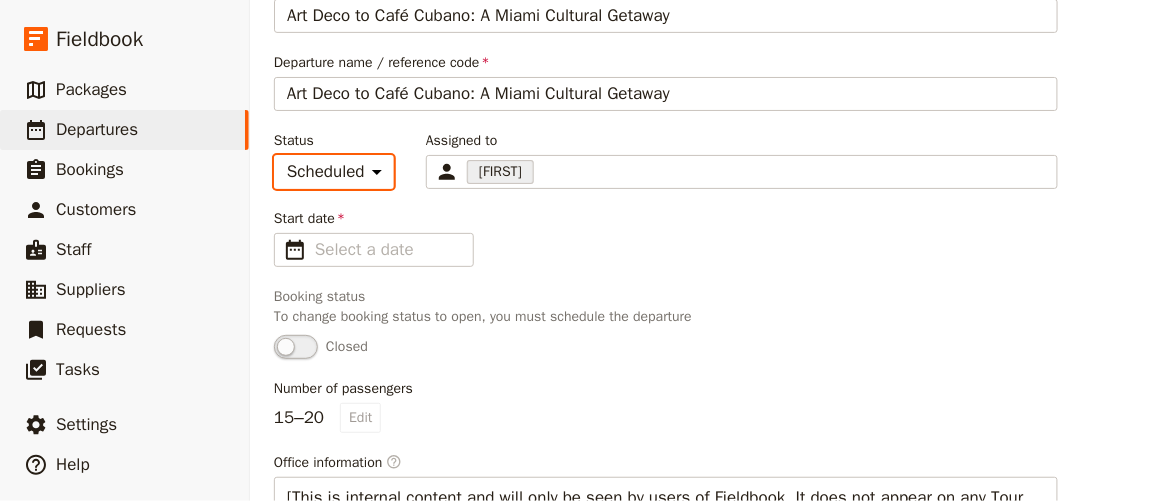 click on "Draft Scheduled Confirmed" at bounding box center [334, 172] 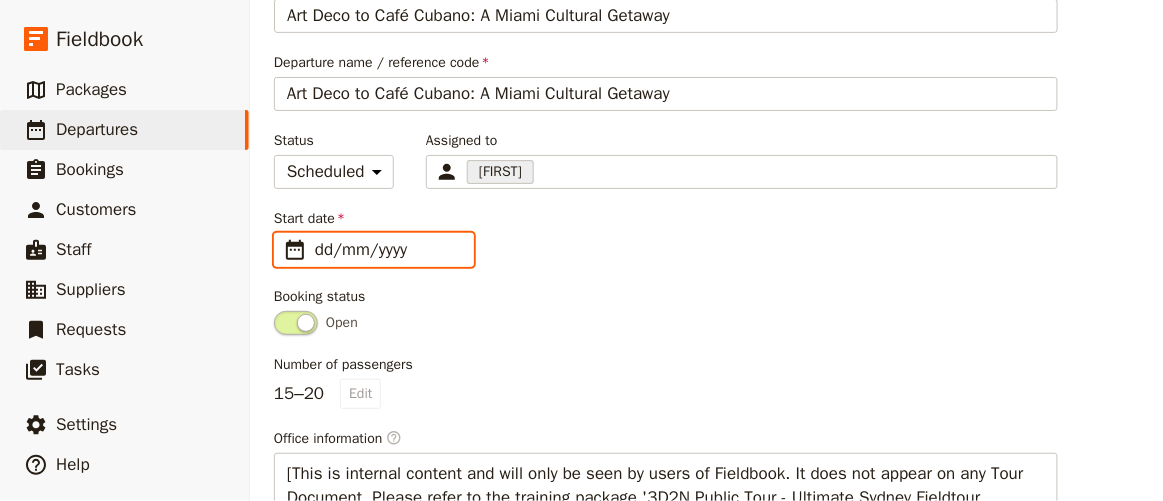 click on "dd/mm/yyyy" at bounding box center [388, 250] 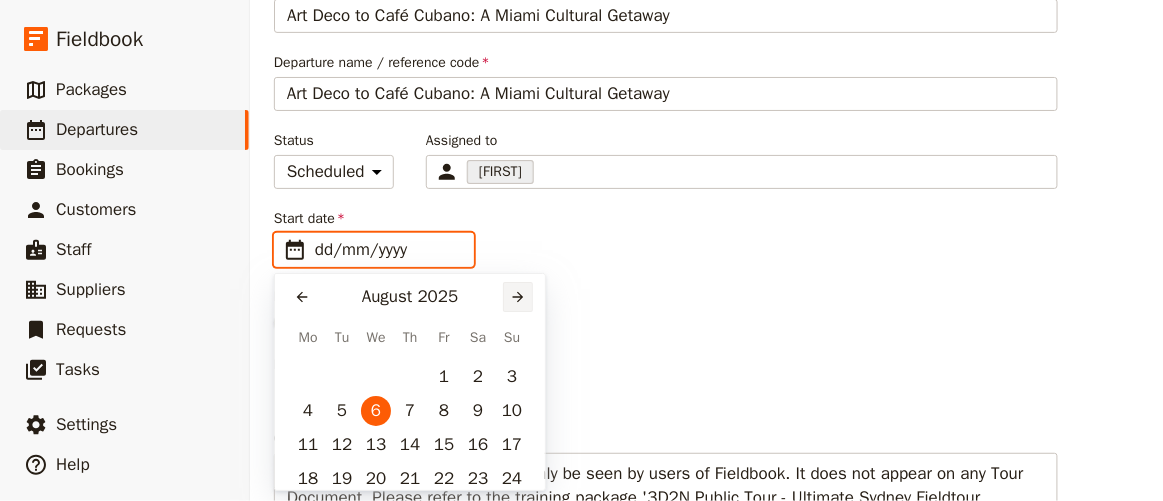 click 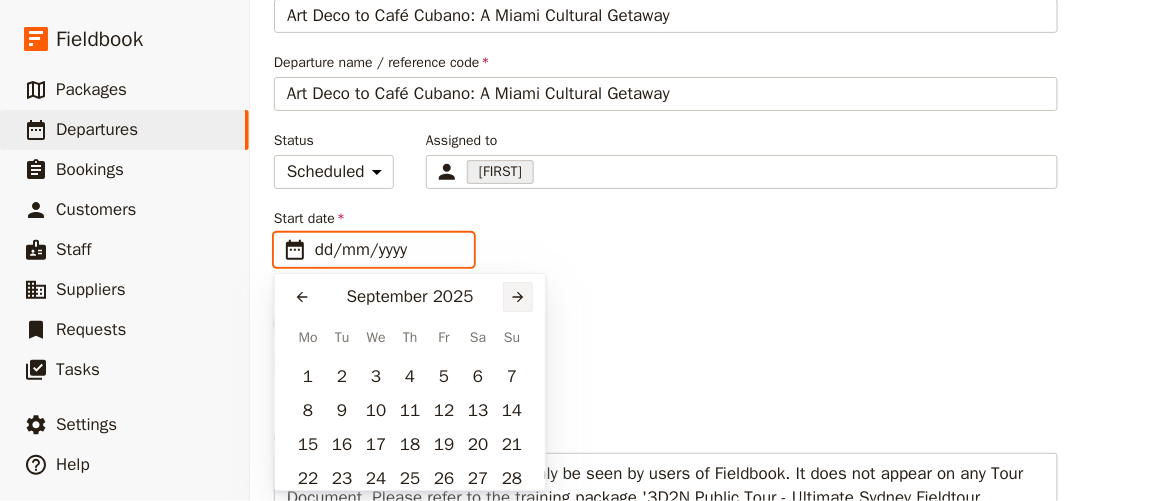click 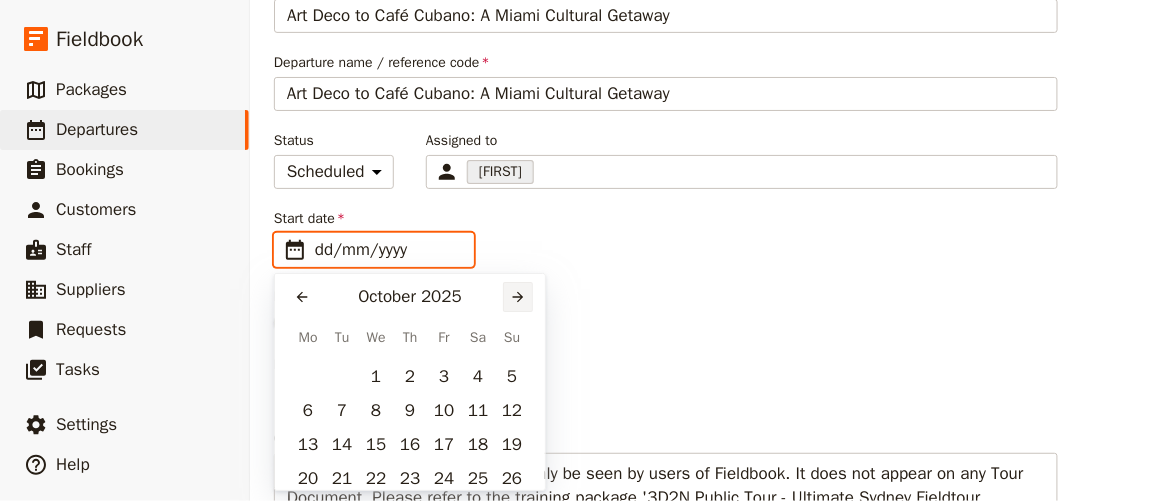click 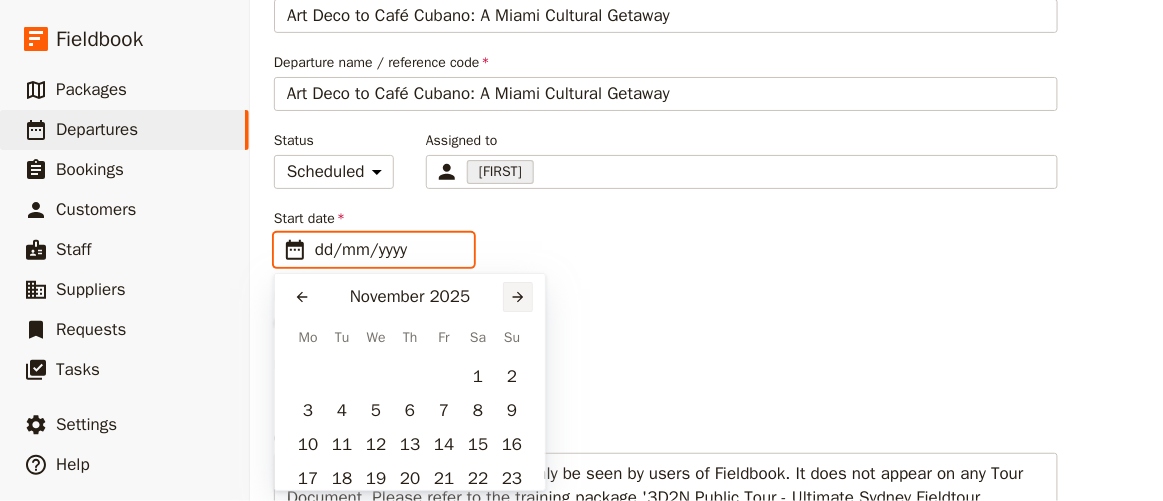 click 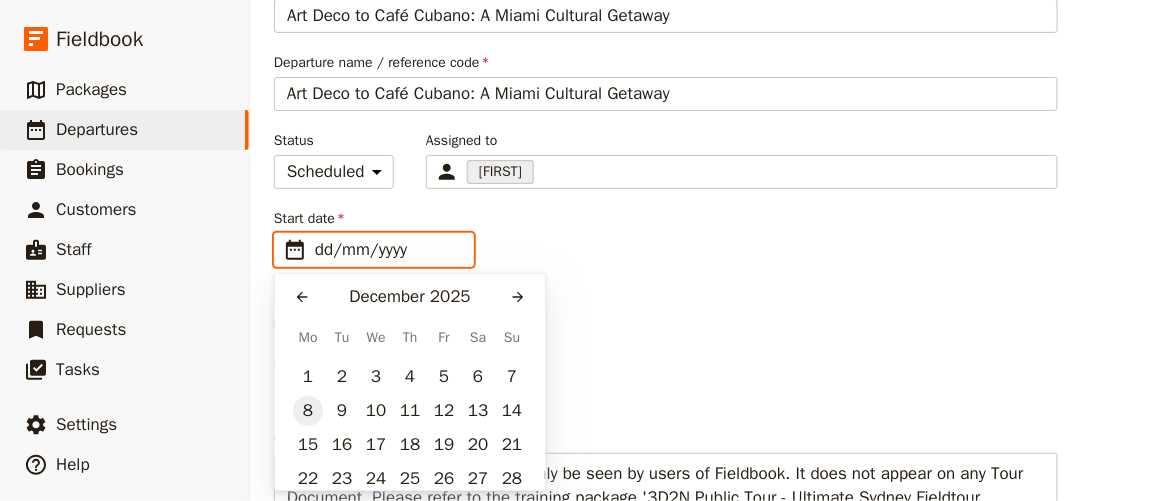 click on "8" at bounding box center (308, 411) 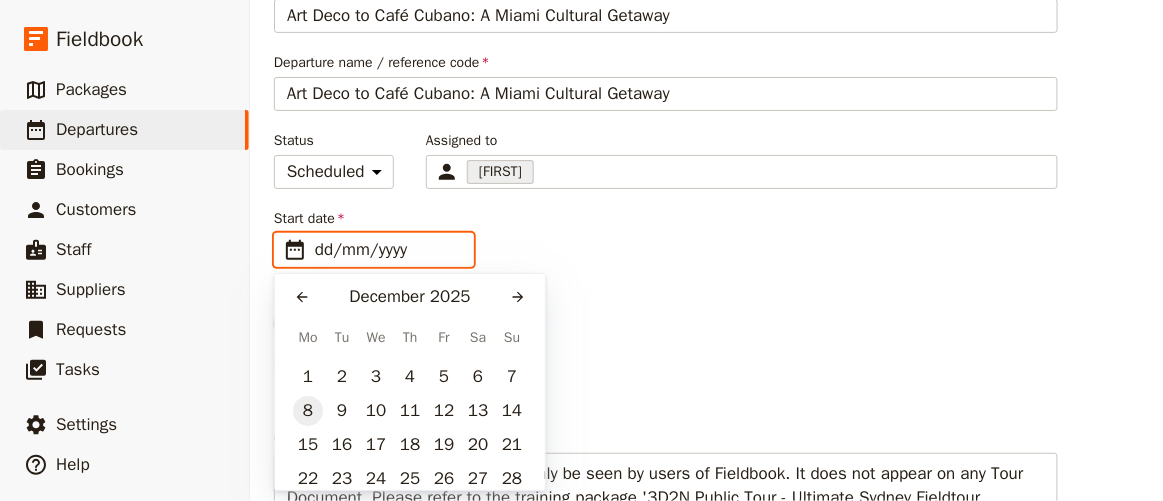 type on "[DATE]" 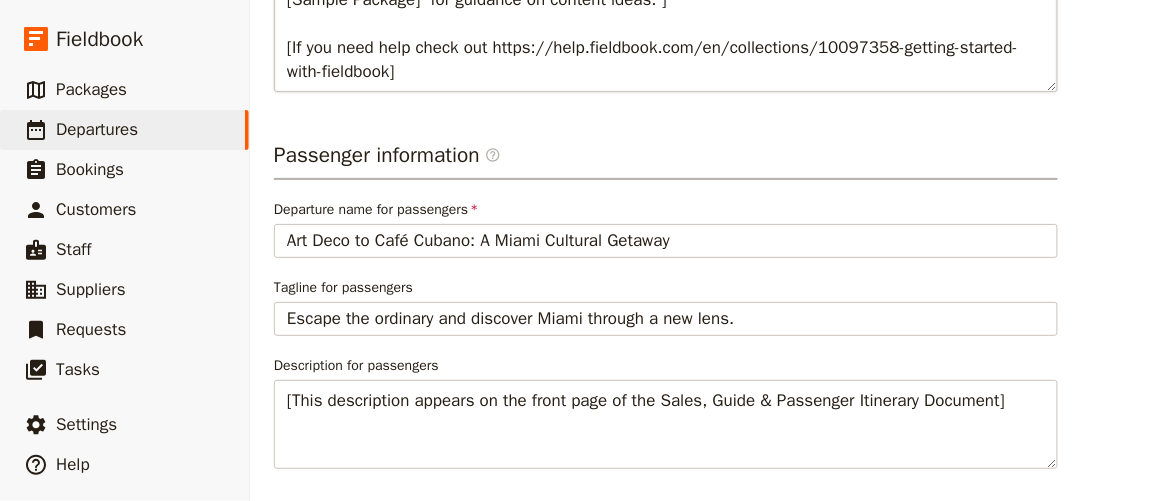 scroll, scrollTop: 784, scrollLeft: 0, axis: vertical 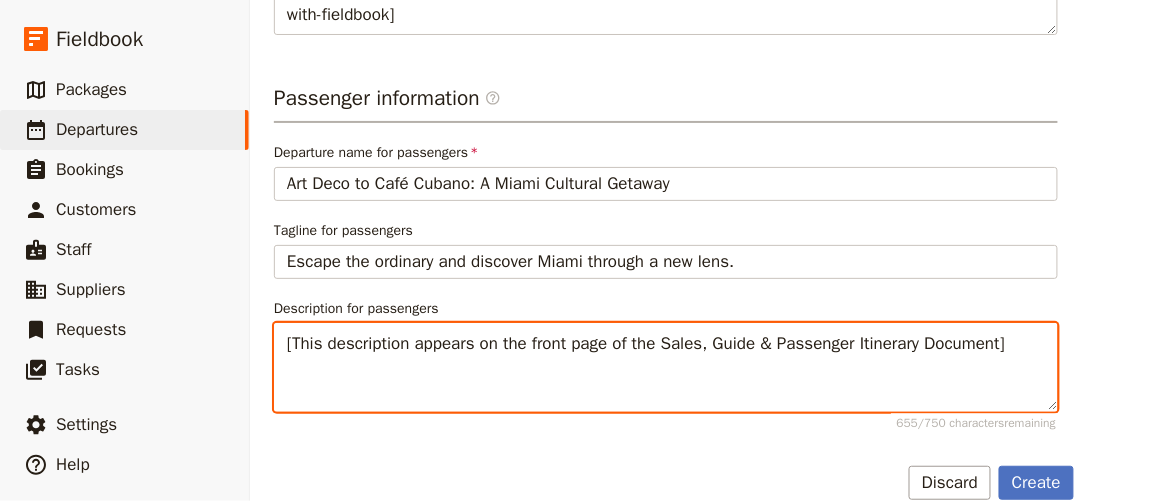 click on "[This description appears on the front page of the Sales, Guide & Passenger Itinerary Document]" at bounding box center [666, 367] 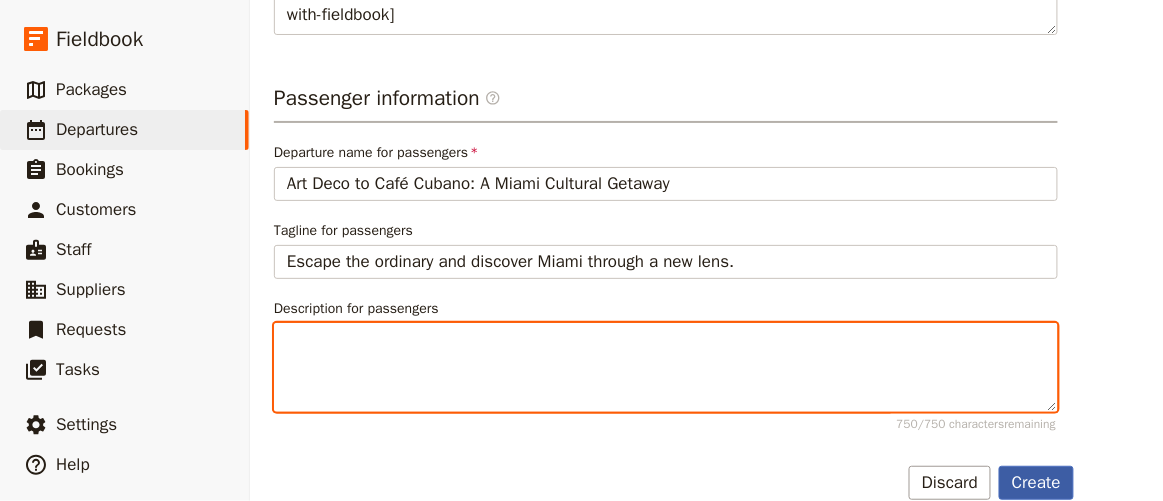 type 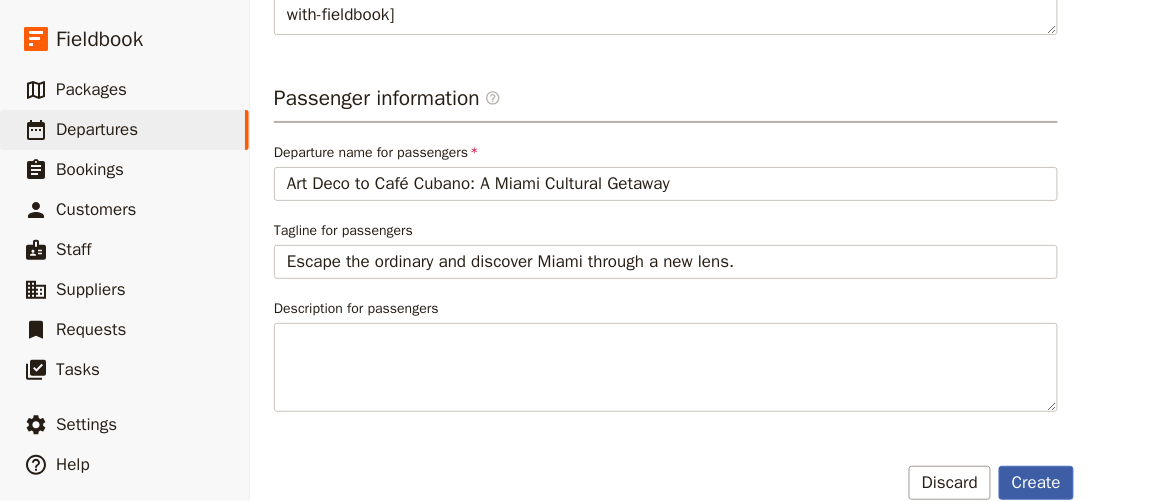 click on "Create" at bounding box center [1036, 483] 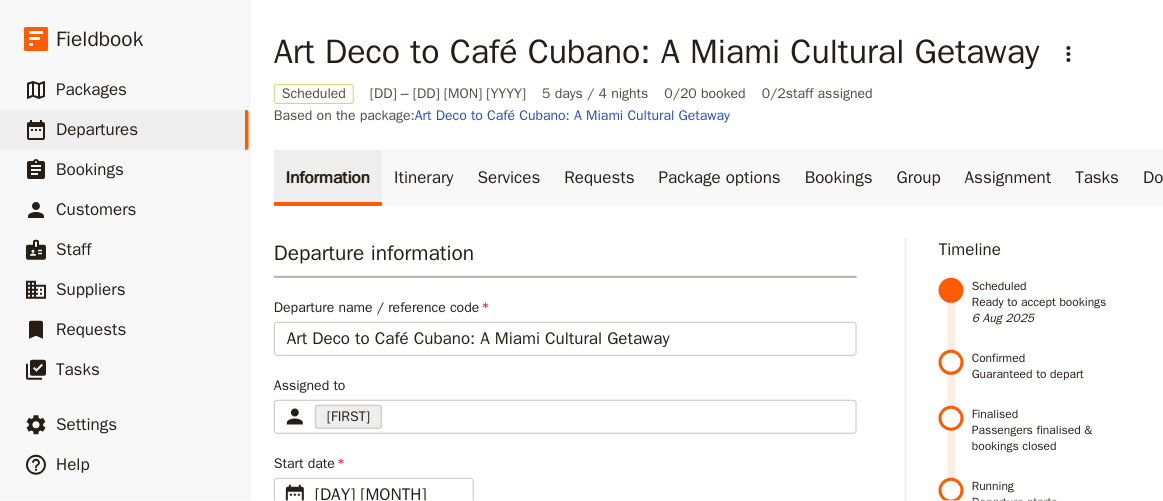 scroll, scrollTop: 0, scrollLeft: 0, axis: both 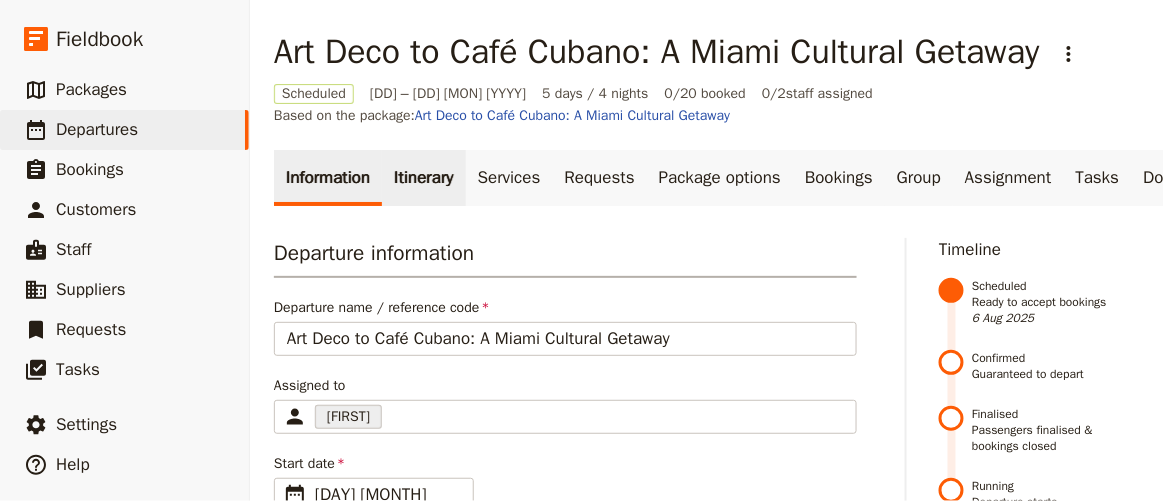 click on "Itinerary" at bounding box center [423, 178] 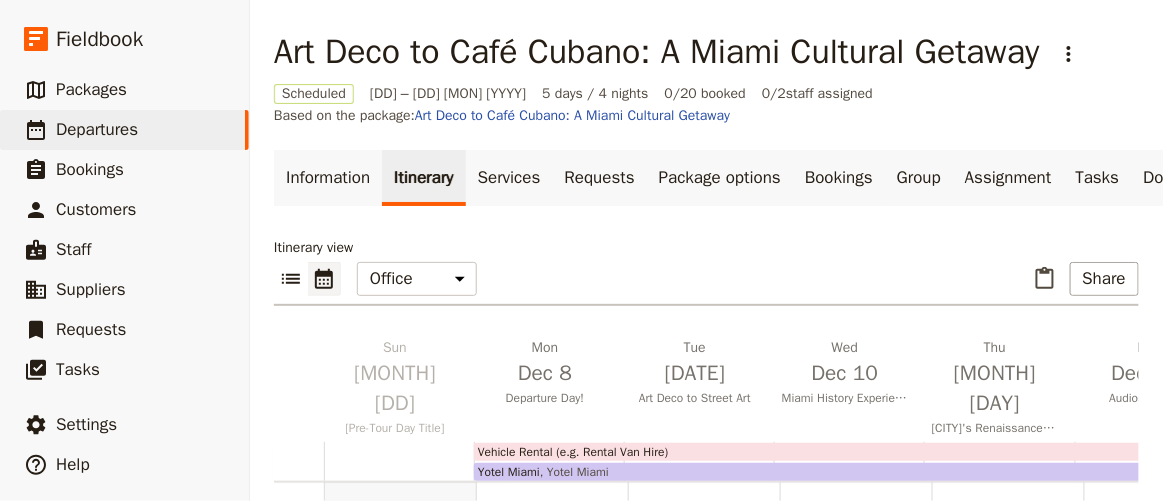 scroll, scrollTop: 239, scrollLeft: 0, axis: vertical 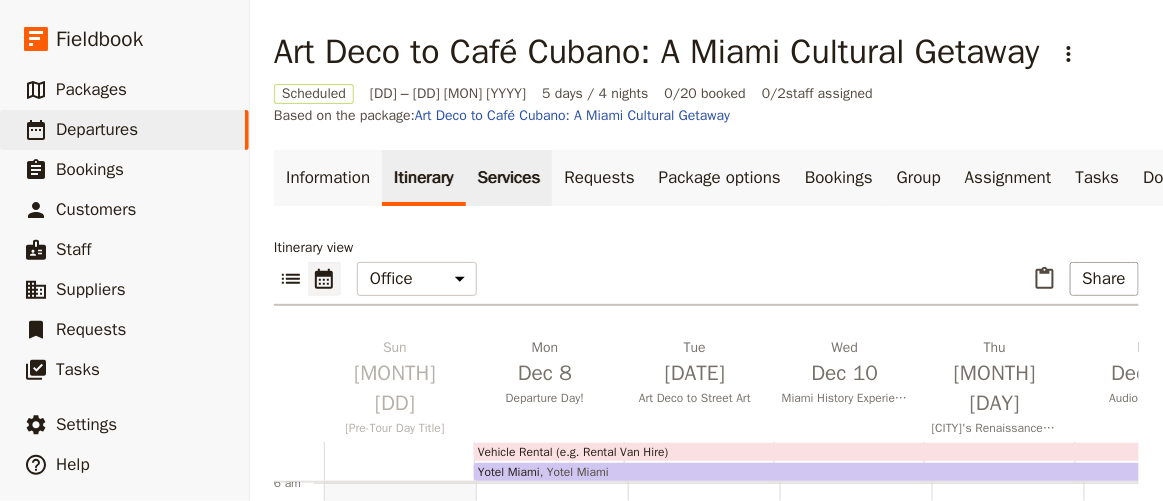 click on "Services" at bounding box center [509, 178] 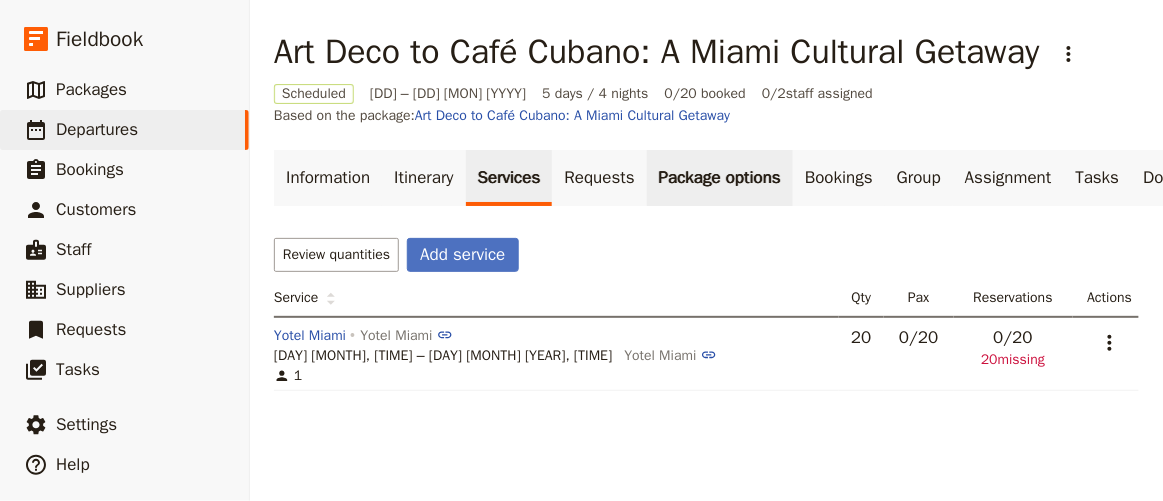 click on "Package options" at bounding box center (720, 178) 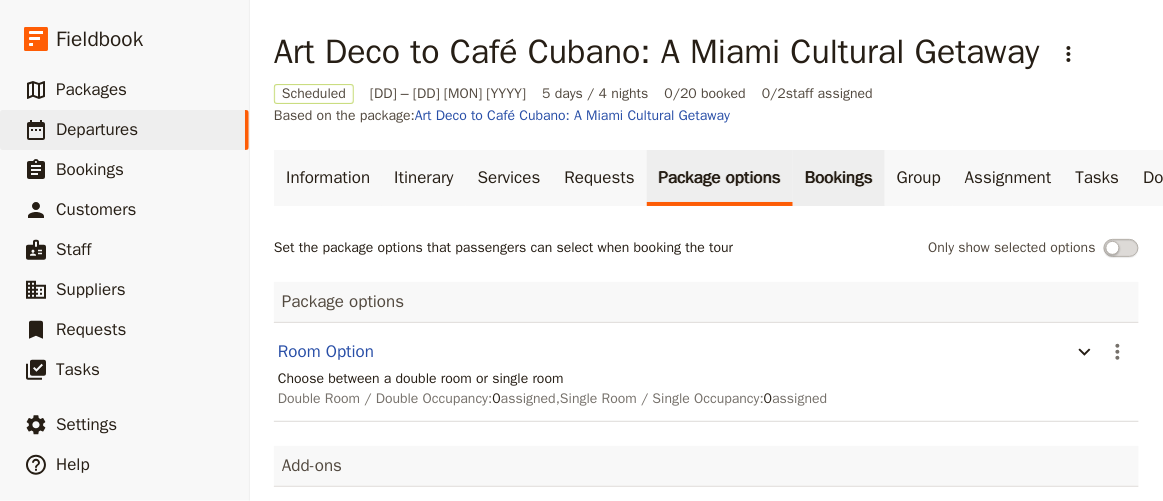 click on "Bookings" at bounding box center (839, 178) 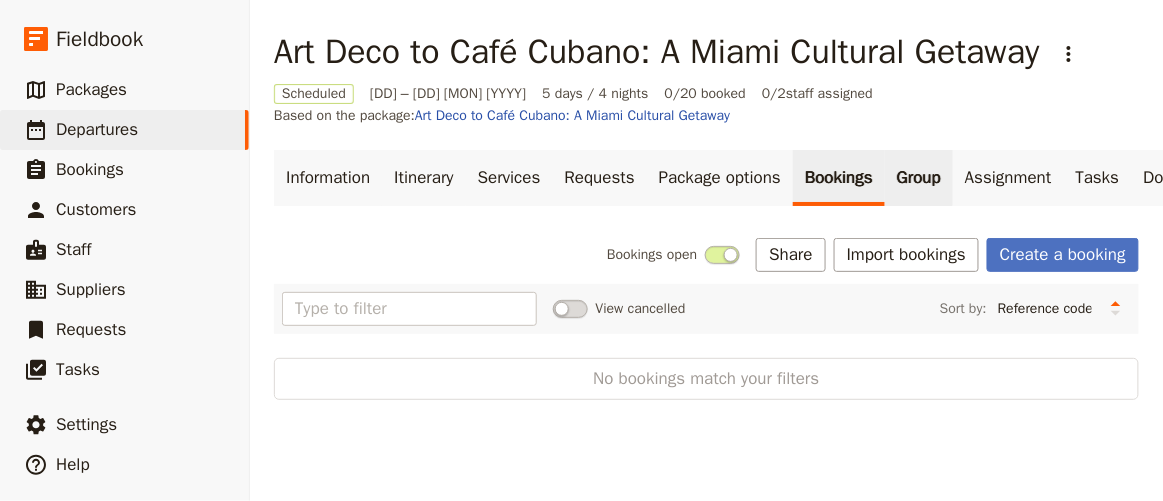click on "Group" at bounding box center [919, 178] 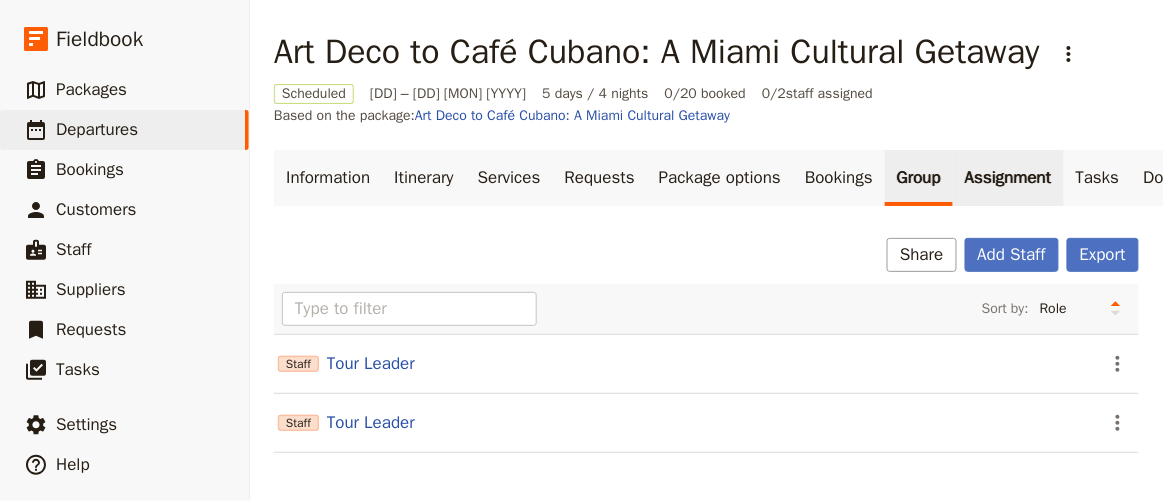 click on "Assignment" at bounding box center [1008, 178] 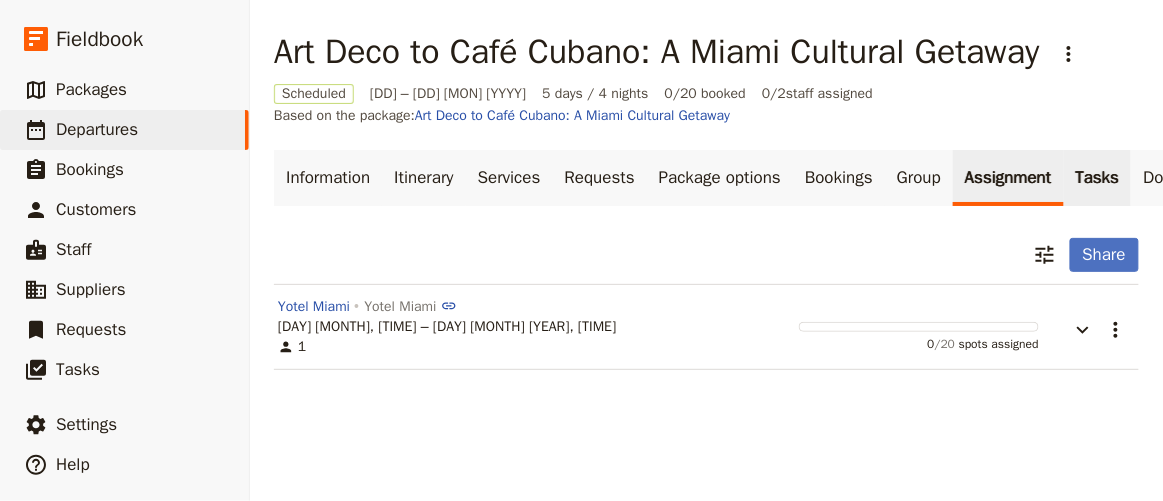 click on "Tasks" at bounding box center [1098, 178] 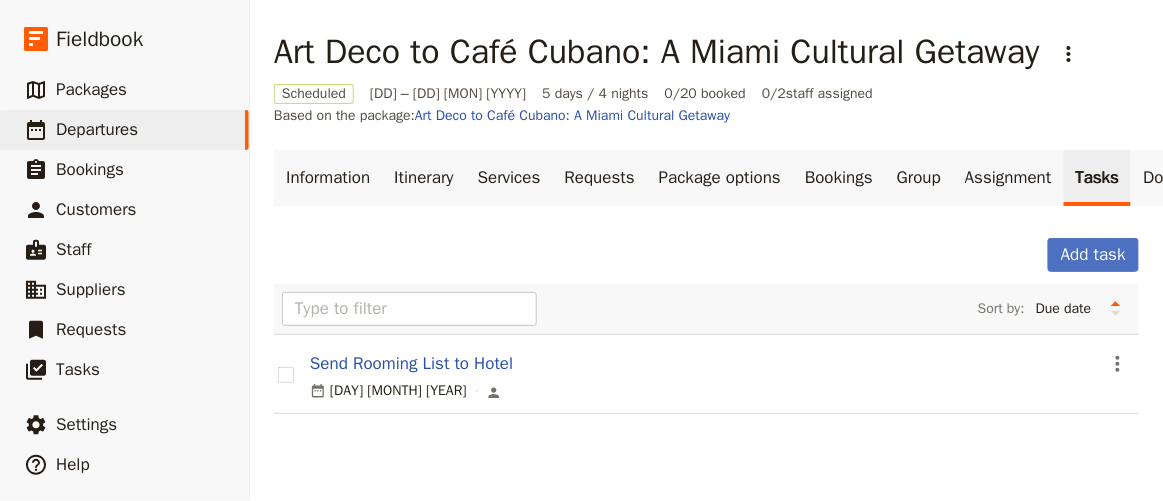 scroll, scrollTop: 0, scrollLeft: 115, axis: horizontal 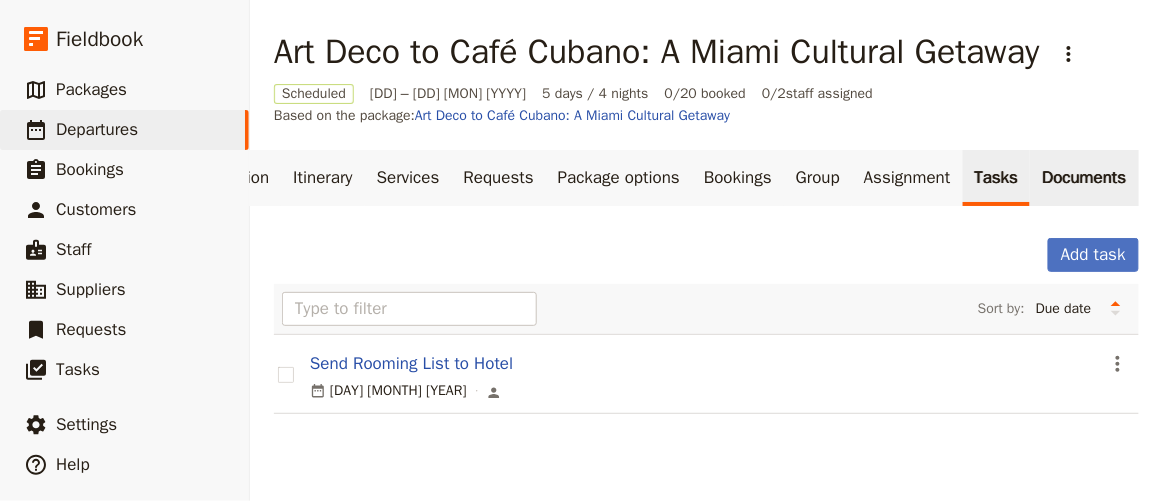 click on "Documents" at bounding box center [1084, 178] 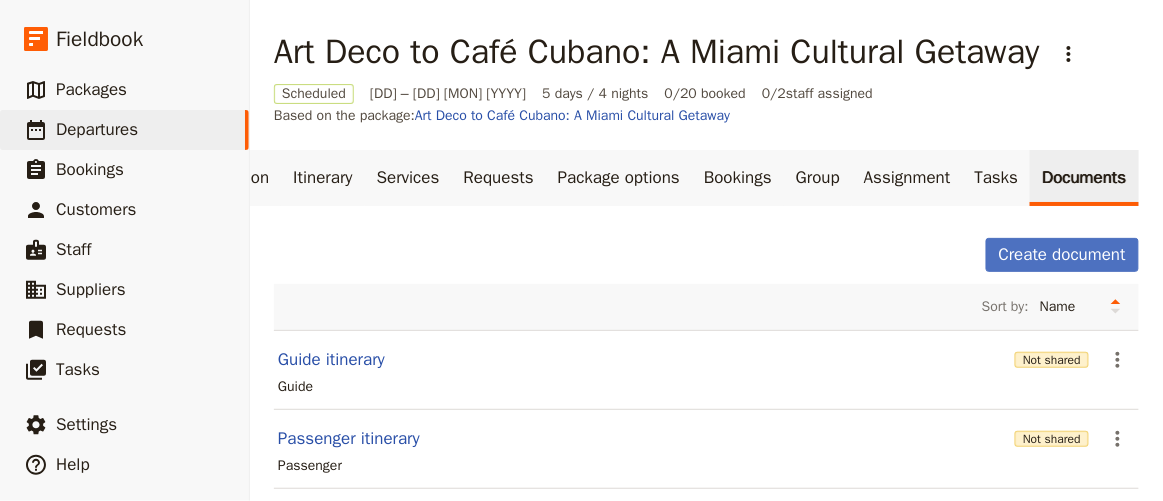 scroll, scrollTop: 128, scrollLeft: 0, axis: vertical 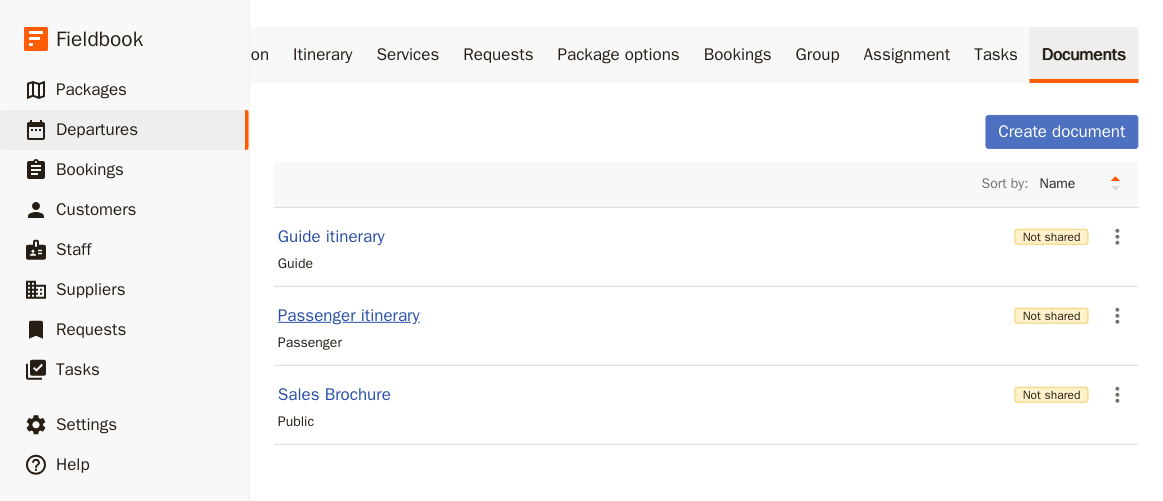 click on "Passenger itinerary" at bounding box center (349, 316) 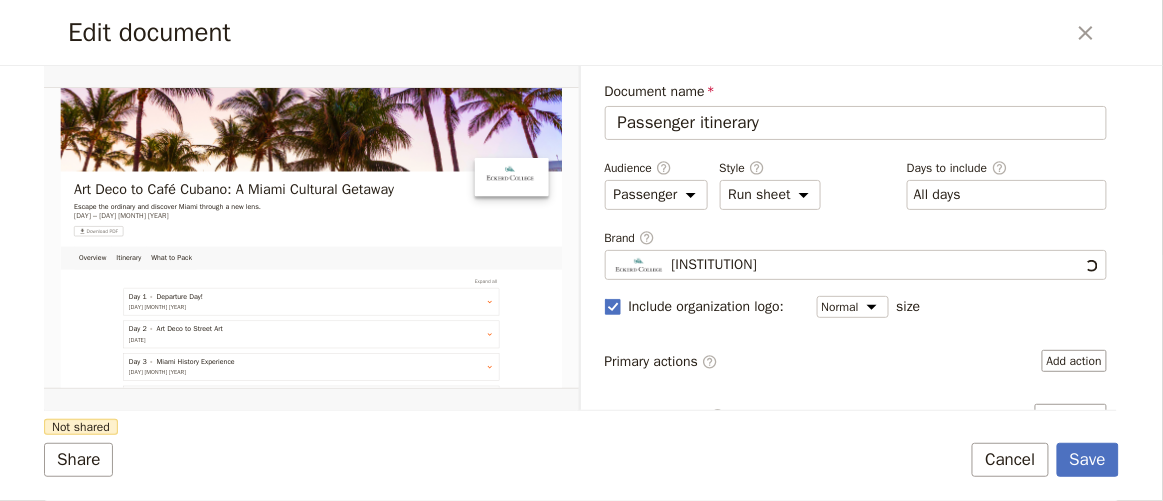scroll, scrollTop: 0, scrollLeft: 0, axis: both 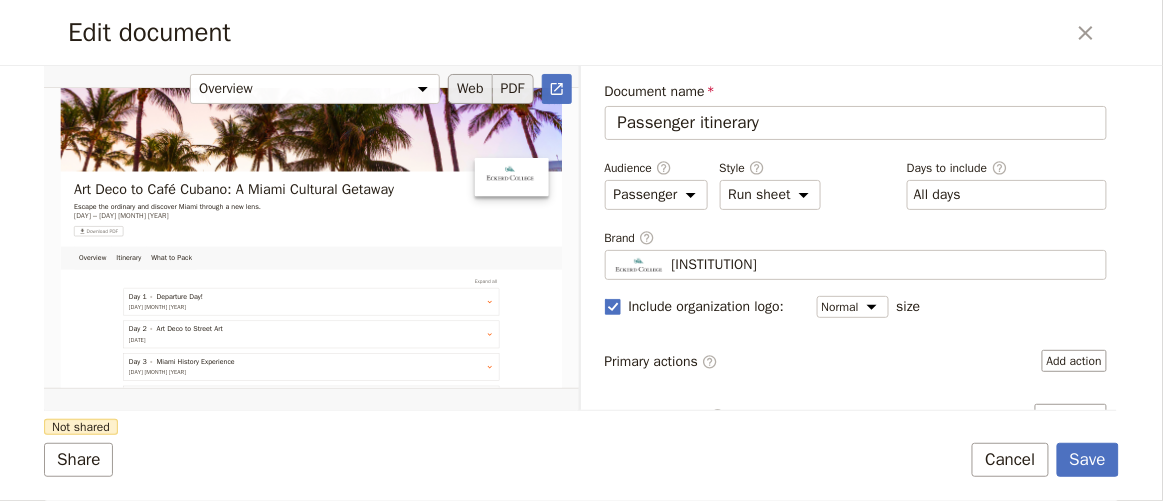click on "PDF" at bounding box center (513, 89) 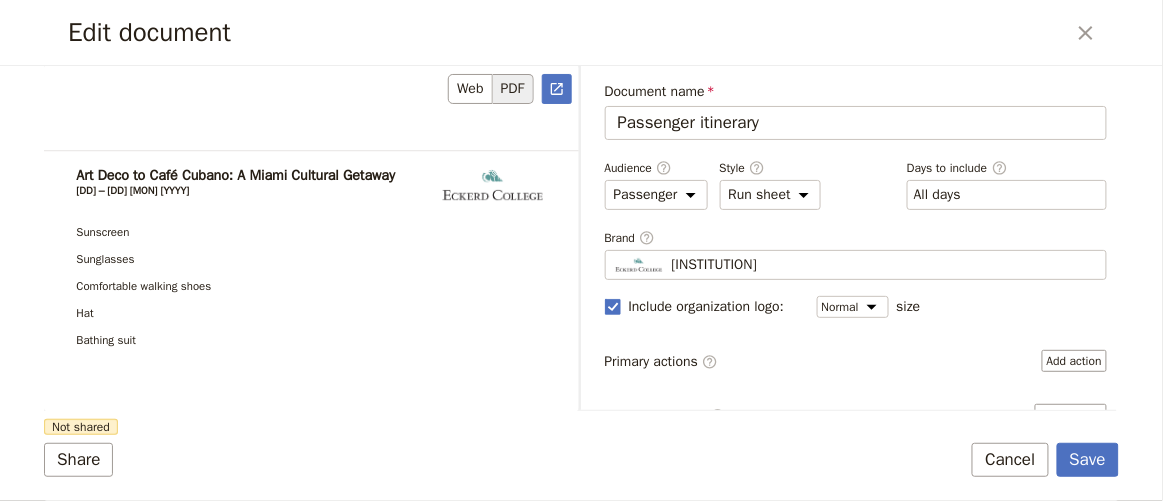 scroll, scrollTop: 7090, scrollLeft: 0, axis: vertical 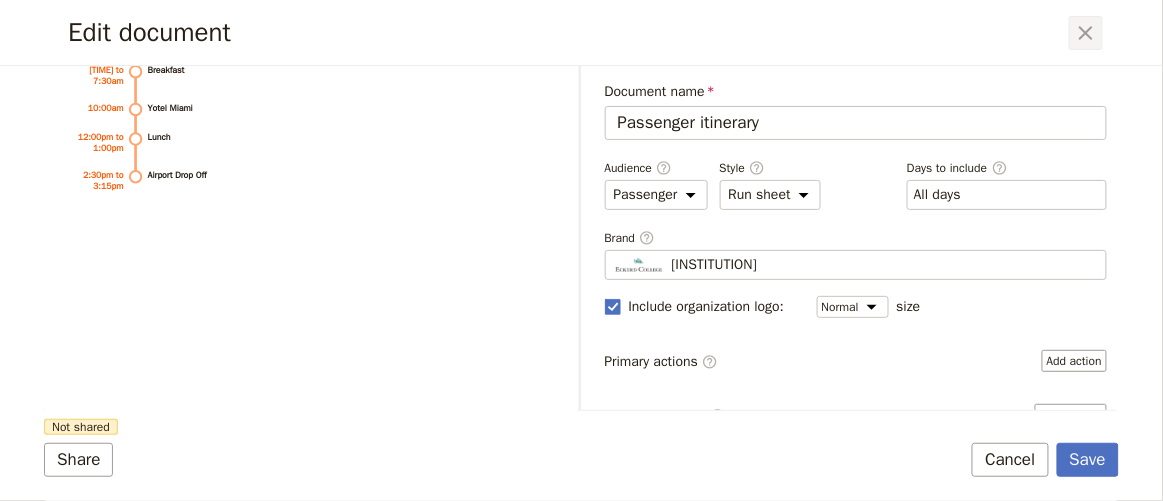click 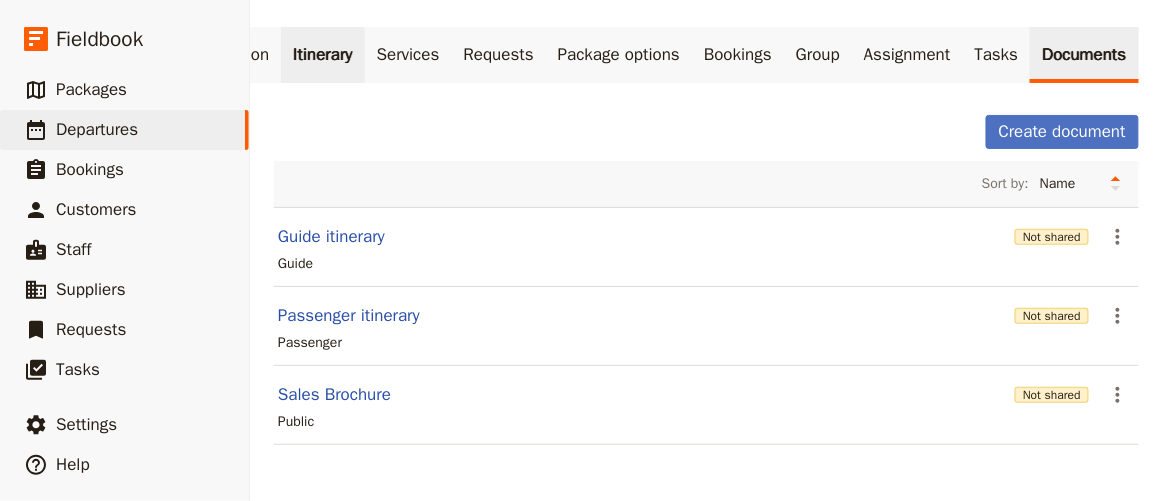 click on "Itinerary" at bounding box center [322, 55] 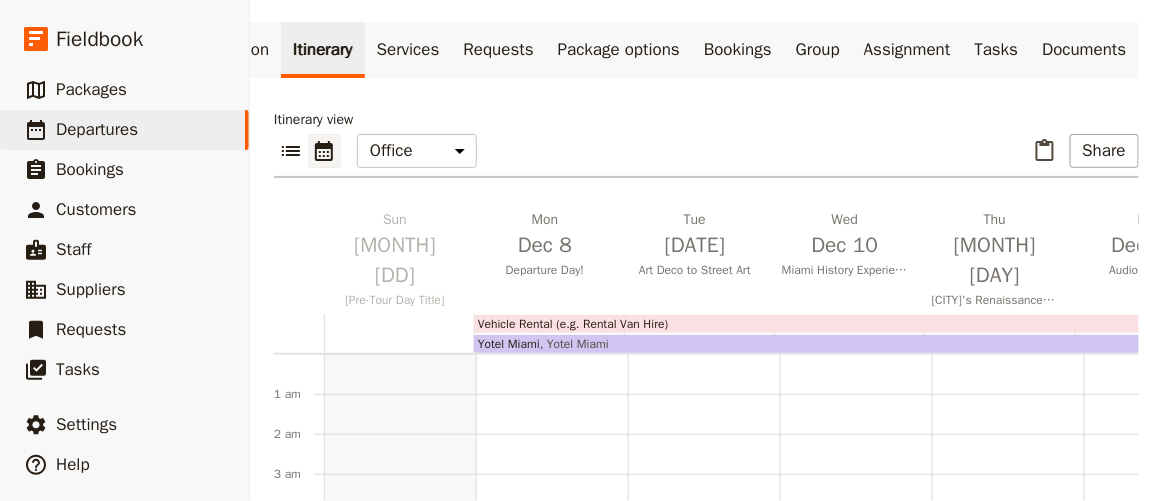 scroll, scrollTop: 239, scrollLeft: 0, axis: vertical 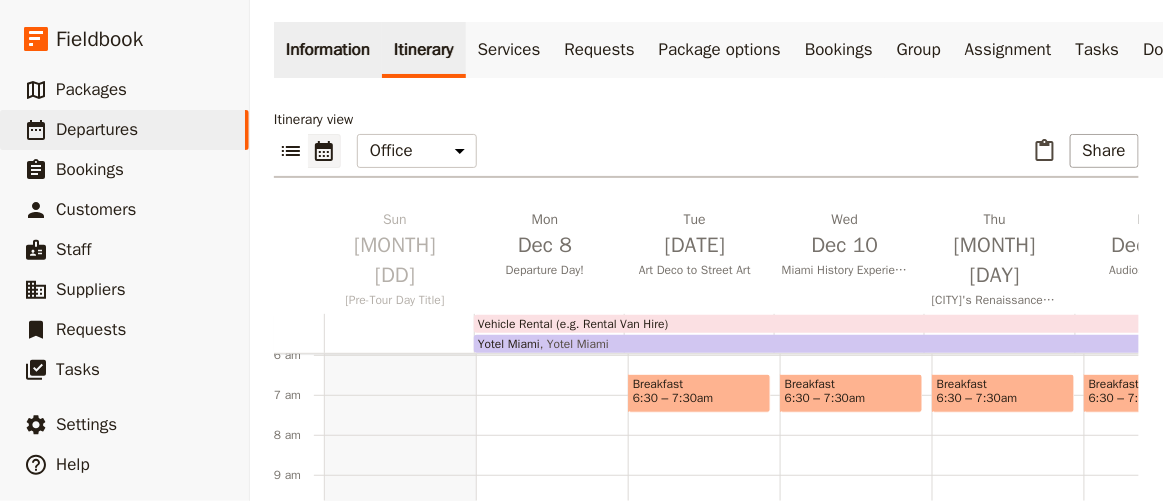 click on "Information" at bounding box center (328, 50) 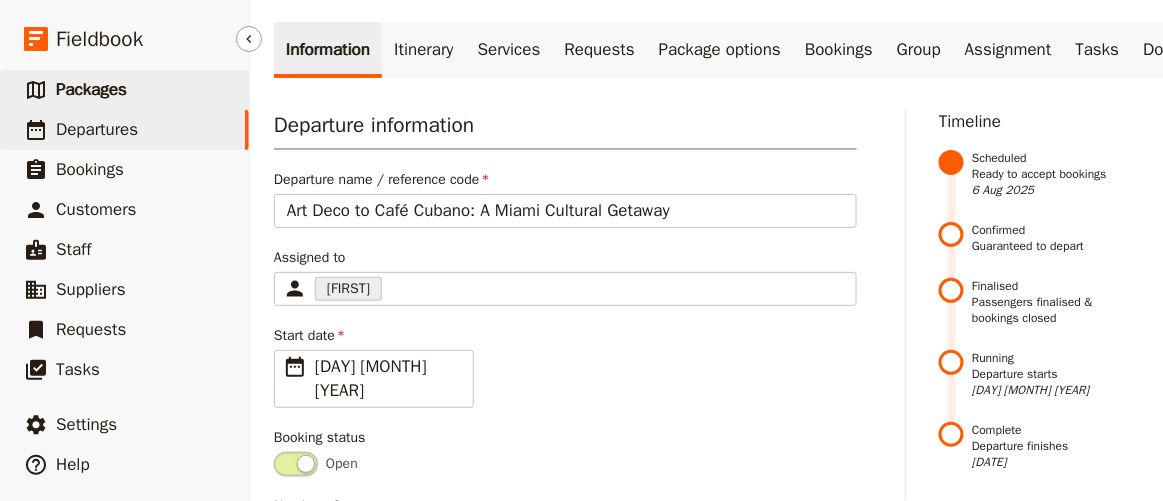 click on "Packages" at bounding box center (91, 89) 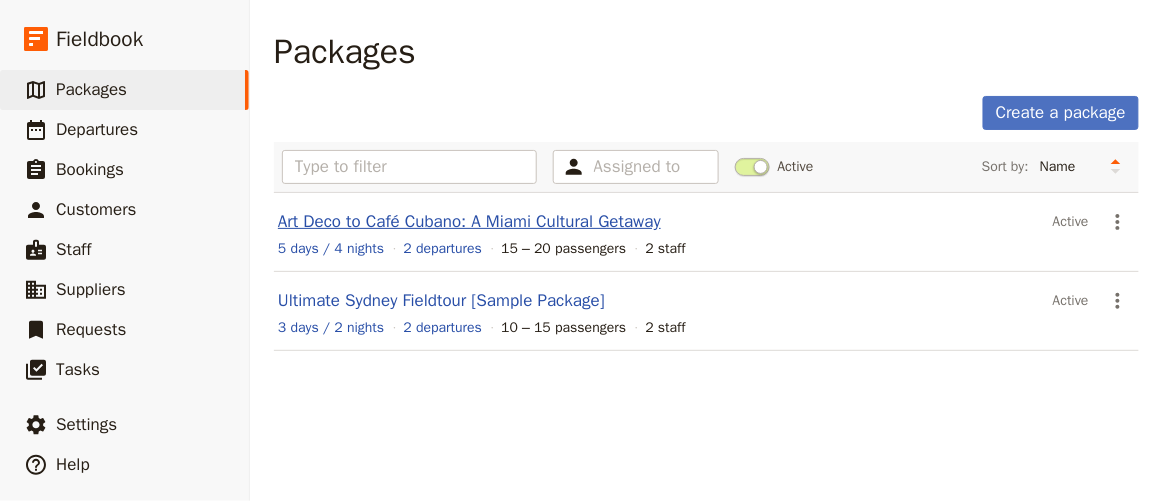 click on "Art Deco to Café Cubano: A Miami Cultural Getaway" at bounding box center [469, 221] 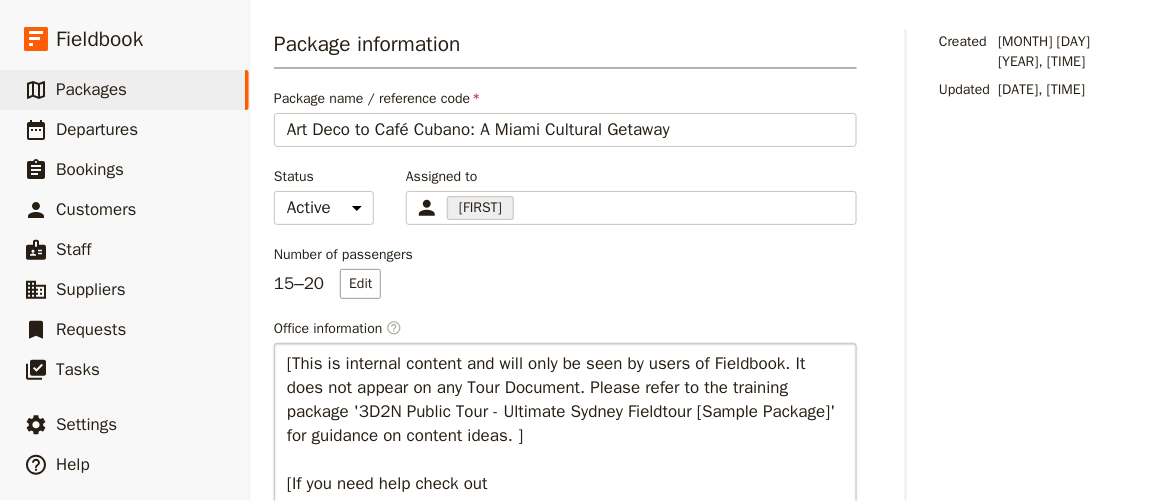 scroll, scrollTop: 6, scrollLeft: 0, axis: vertical 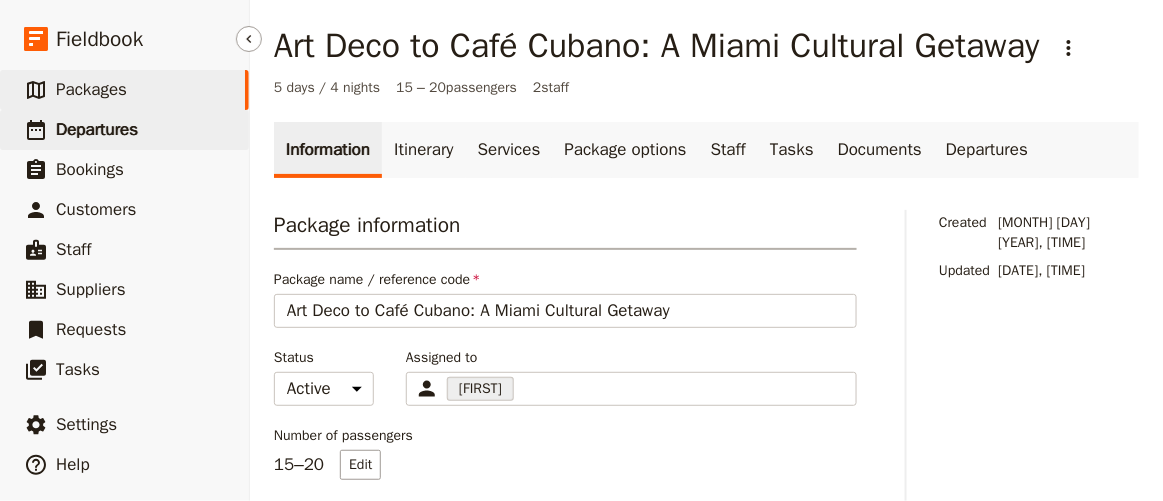 click on "Departures" at bounding box center (97, 129) 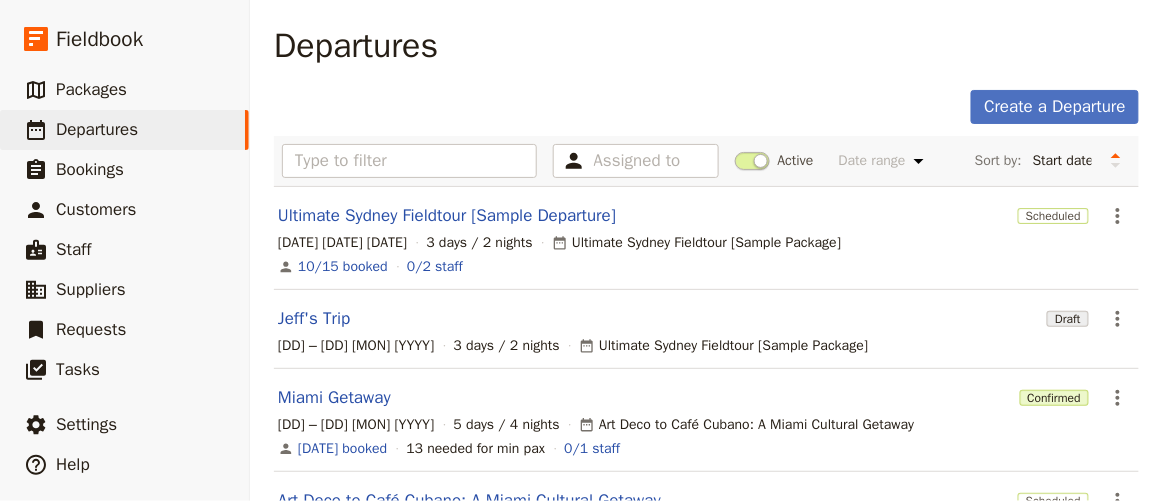 scroll, scrollTop: 147, scrollLeft: 0, axis: vertical 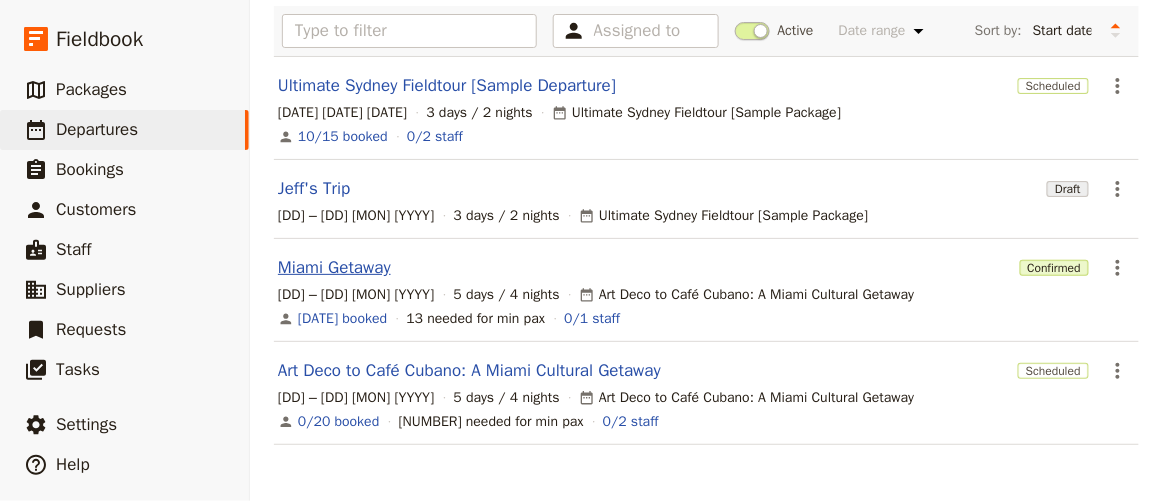 click on "Miami Getaway" at bounding box center [334, 268] 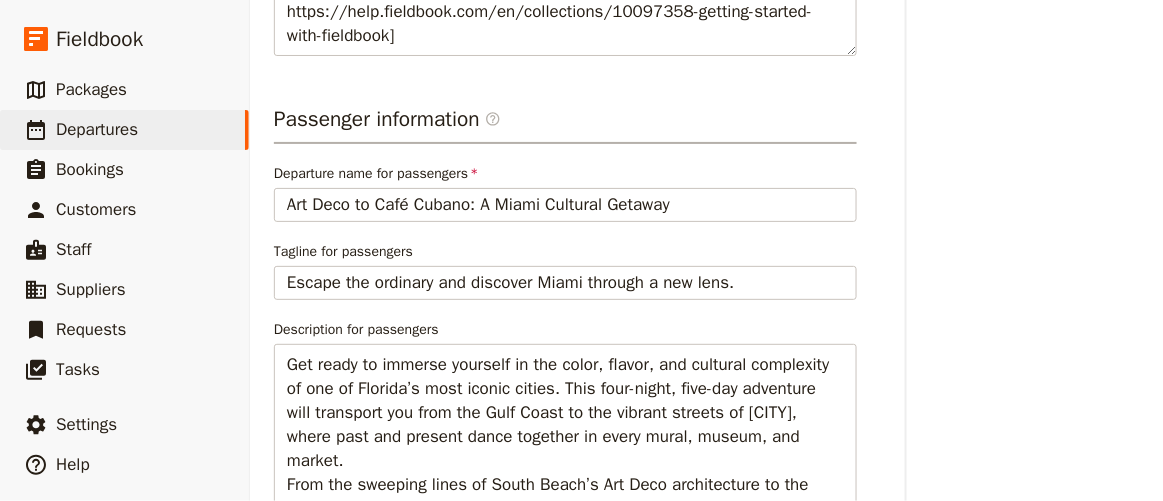 scroll, scrollTop: 1056, scrollLeft: 0, axis: vertical 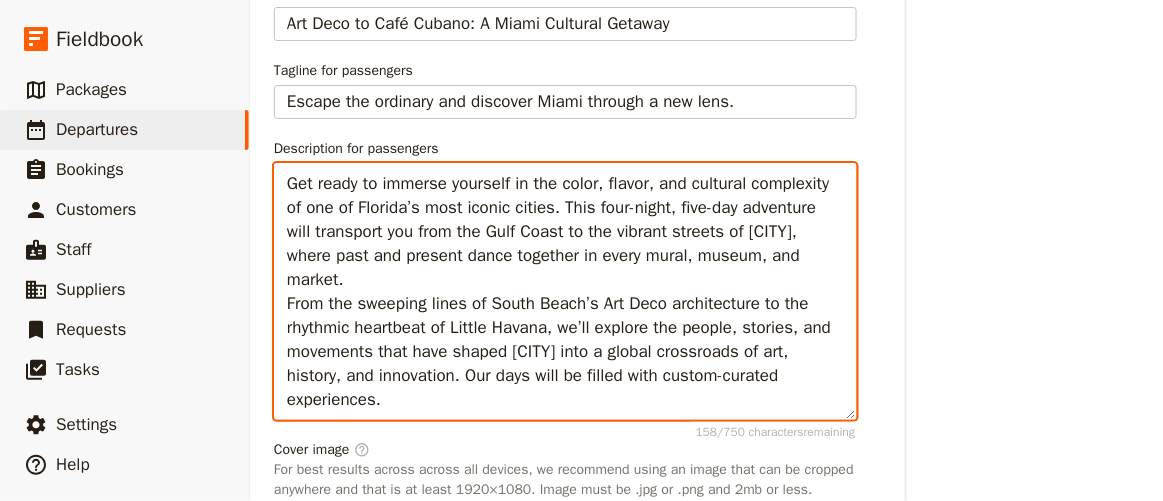 drag, startPoint x: 287, startPoint y: 170, endPoint x: 549, endPoint y: 399, distance: 347.9727 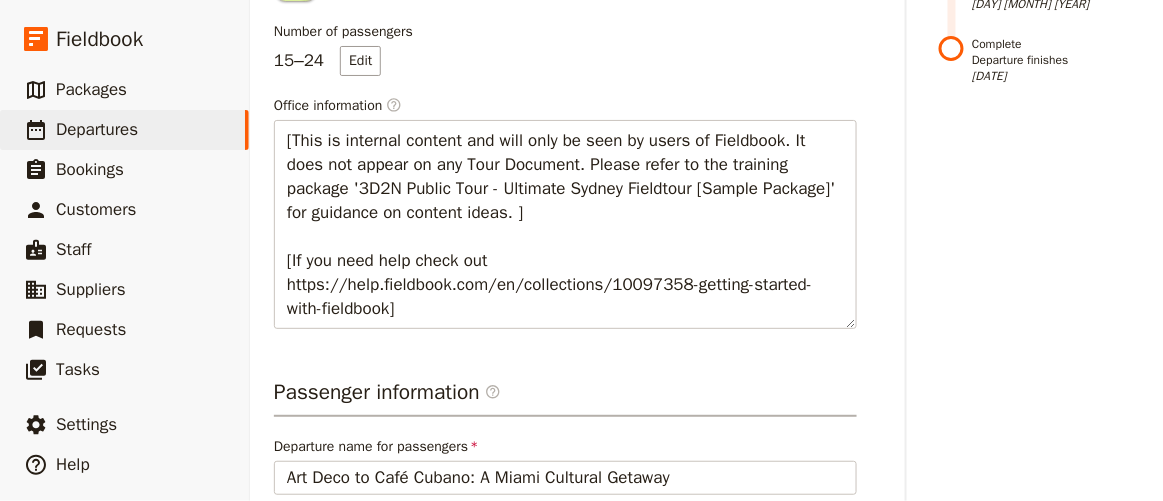 scroll, scrollTop: 0, scrollLeft: 0, axis: both 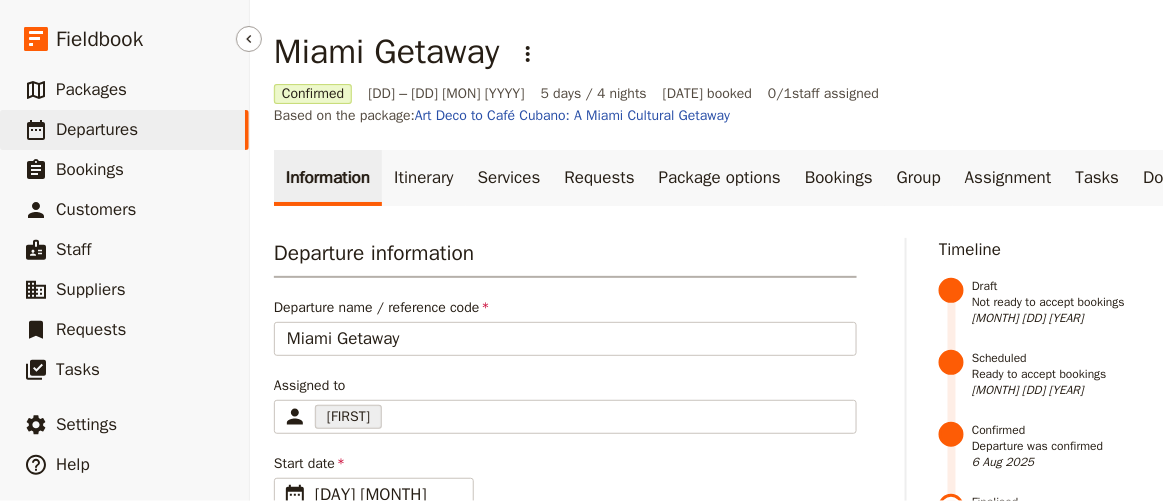 click on "​ Departures" at bounding box center [124, 130] 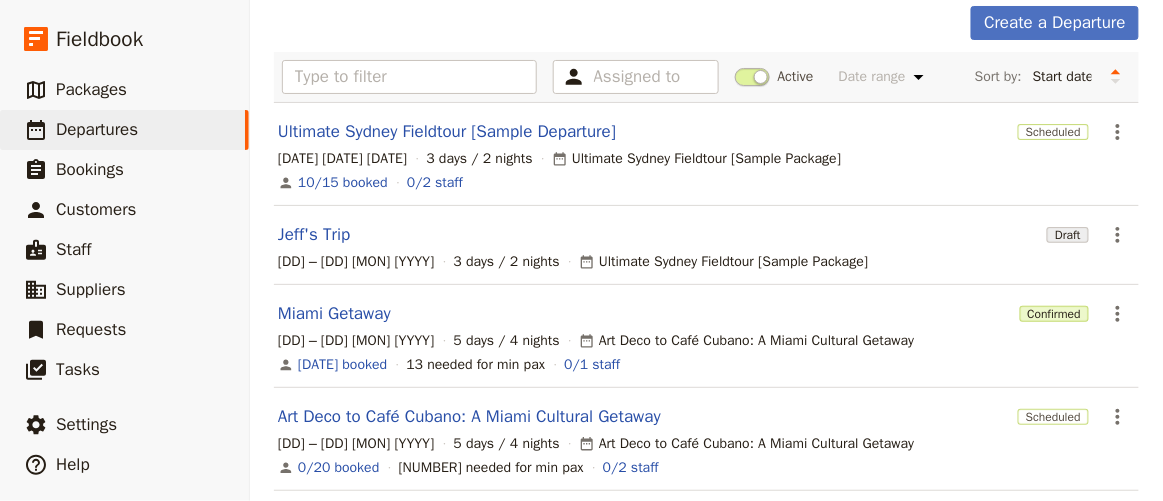 scroll, scrollTop: 147, scrollLeft: 0, axis: vertical 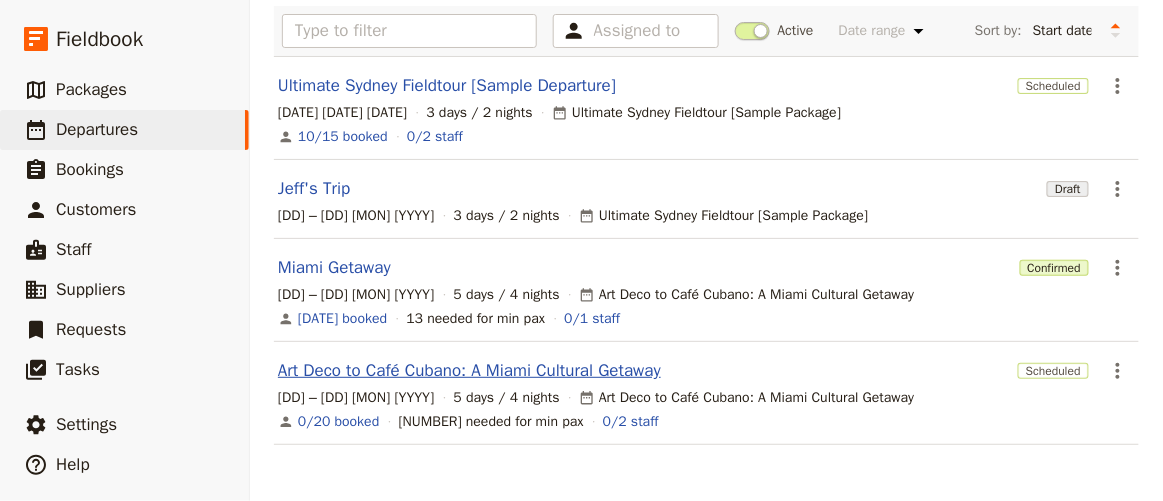 click on "Art Deco to Café Cubano: A Miami Cultural Getaway" at bounding box center [469, 371] 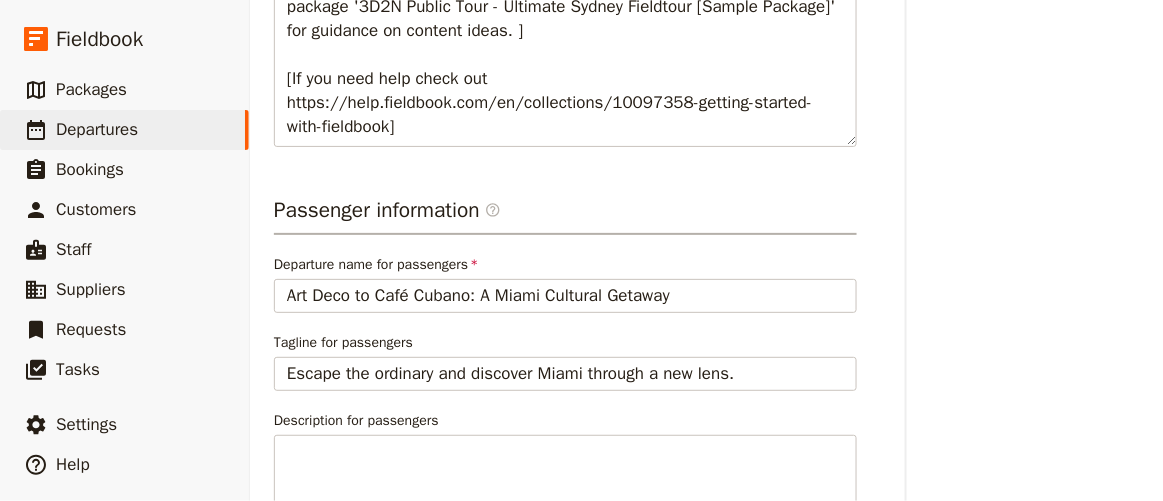 scroll, scrollTop: 966, scrollLeft: 0, axis: vertical 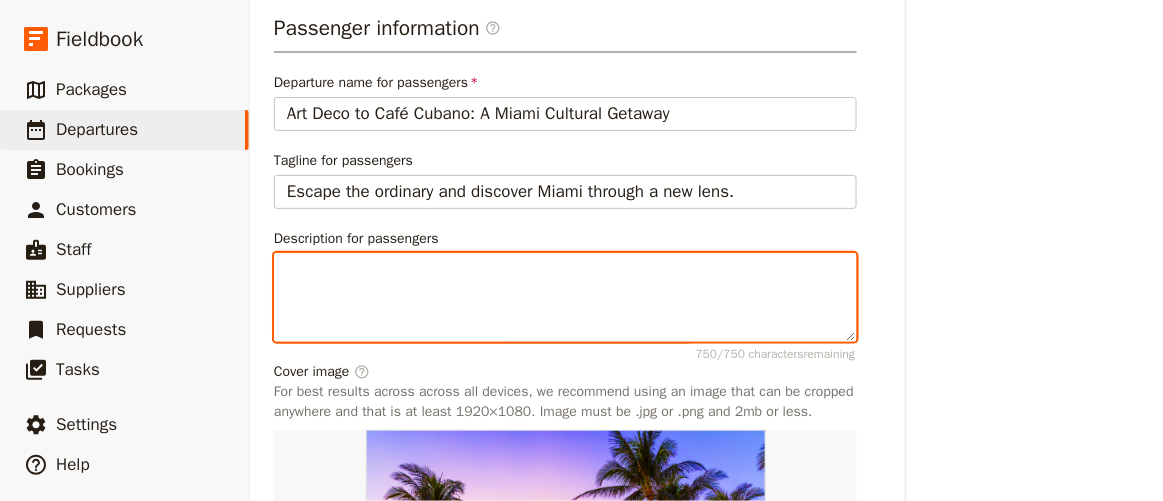 click on "Description for passengers 750 / 750   characters  remaining" at bounding box center [565, 297] 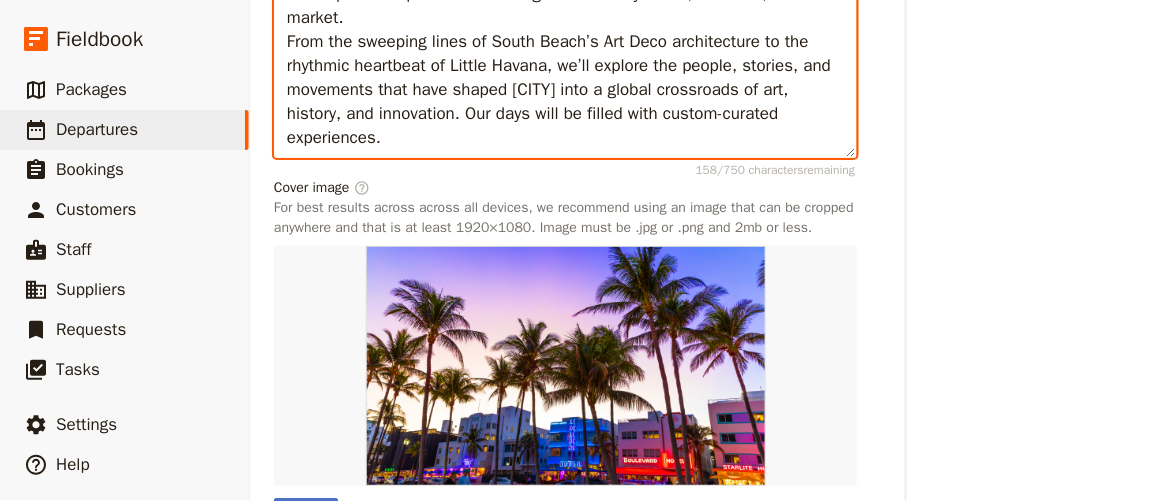 scroll, scrollTop: 1441, scrollLeft: 0, axis: vertical 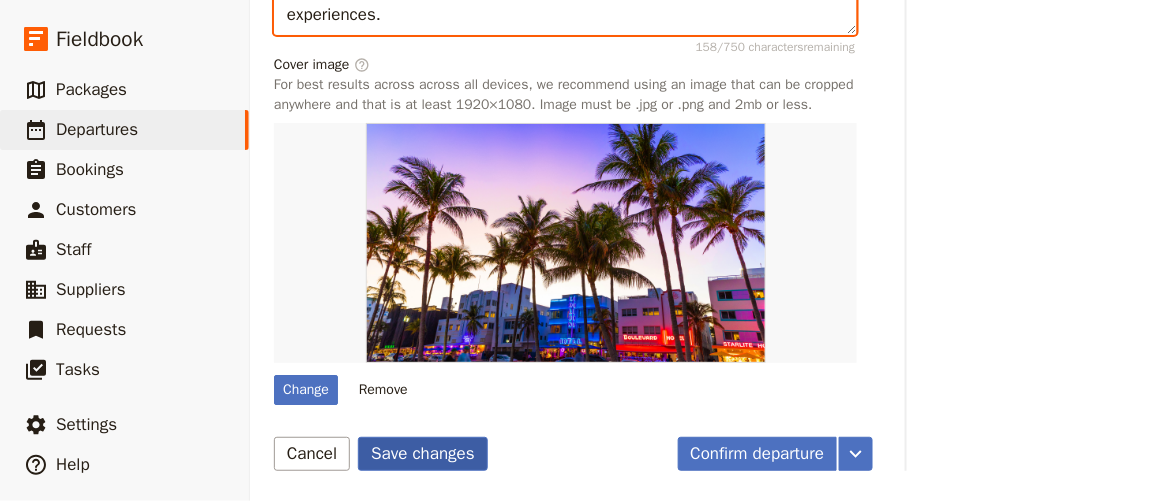 type on "Get ready to immerse yourself in the color, flavor, and cultural complexity of one of Florida’s most iconic cities. This four-night, five-day adventure will transport you from the Gulf Coast to the vibrant streets of [CITY], where past and present dance together in every mural, museum, and market.
From the sweeping lines of South Beach’s Art Deco architecture to the rhythmic heartbeat of Little Havana, we’ll explore the people, stories, and movements that have shaped [CITY] into a global crossroads of art, history, and innovation. Our days will be filled with custom-curated experiences." 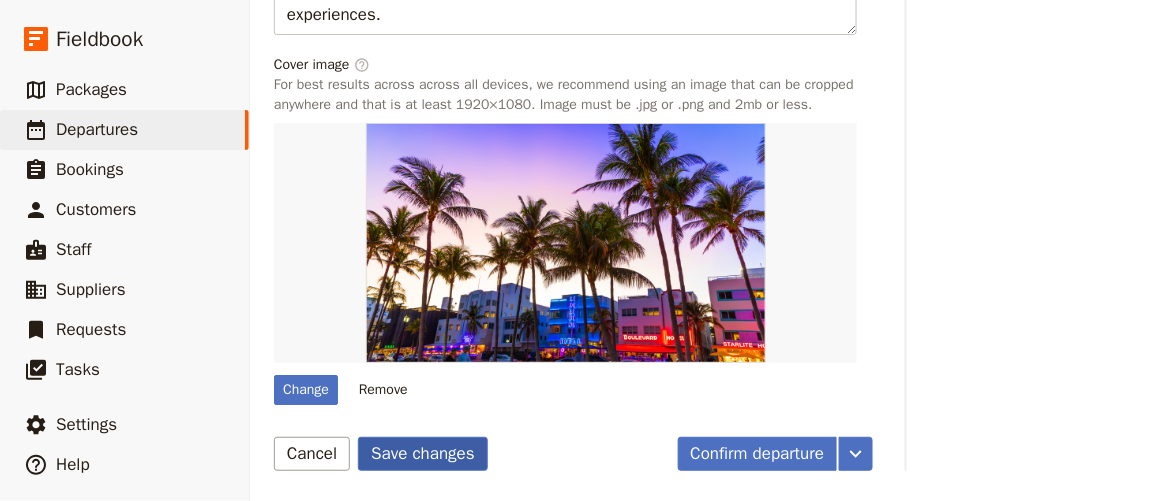 click on "Save changes" at bounding box center (423, 454) 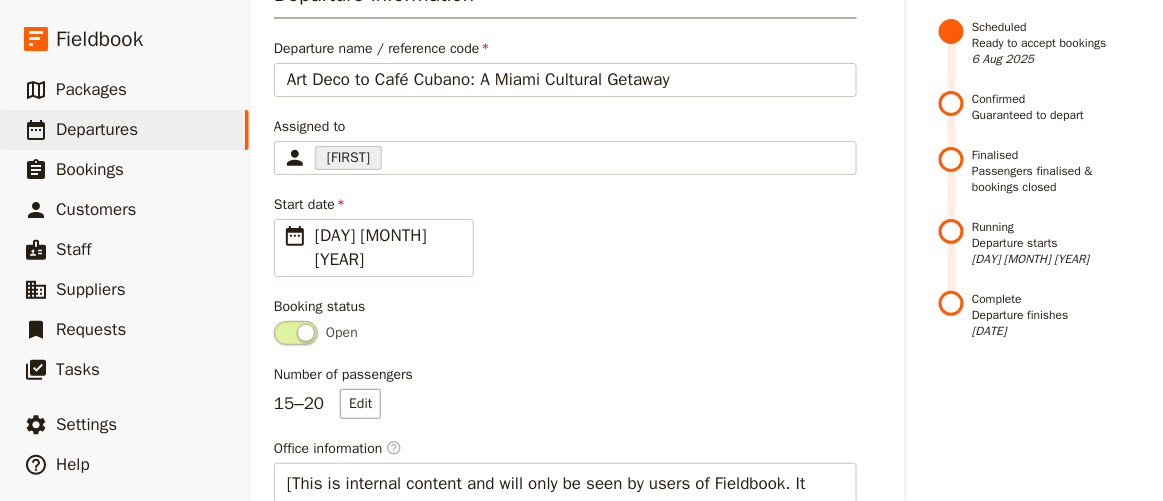 scroll, scrollTop: 0, scrollLeft: 0, axis: both 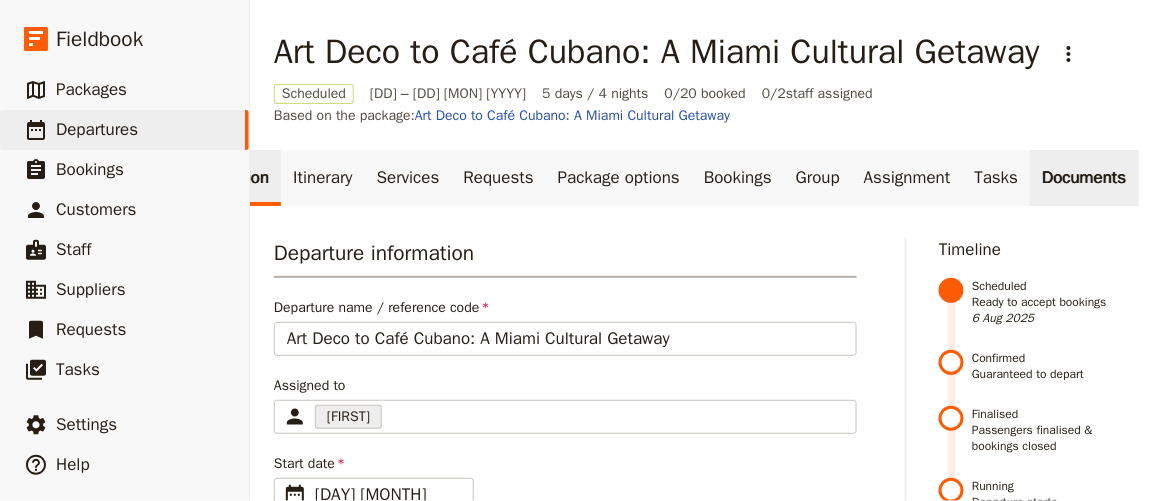 click on "Documents" at bounding box center (1084, 178) 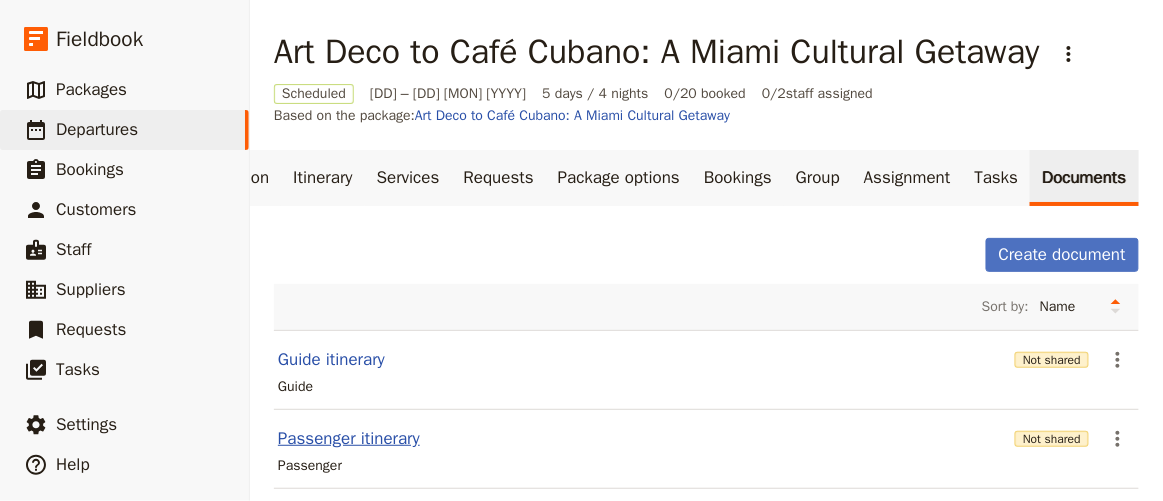 click on "Passenger itinerary" at bounding box center (349, 439) 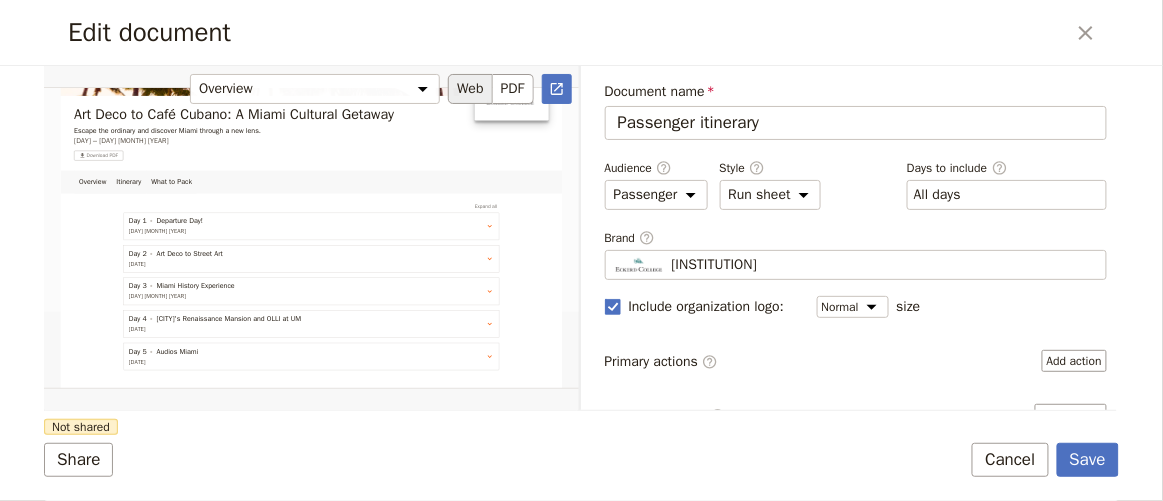 scroll, scrollTop: 206, scrollLeft: 0, axis: vertical 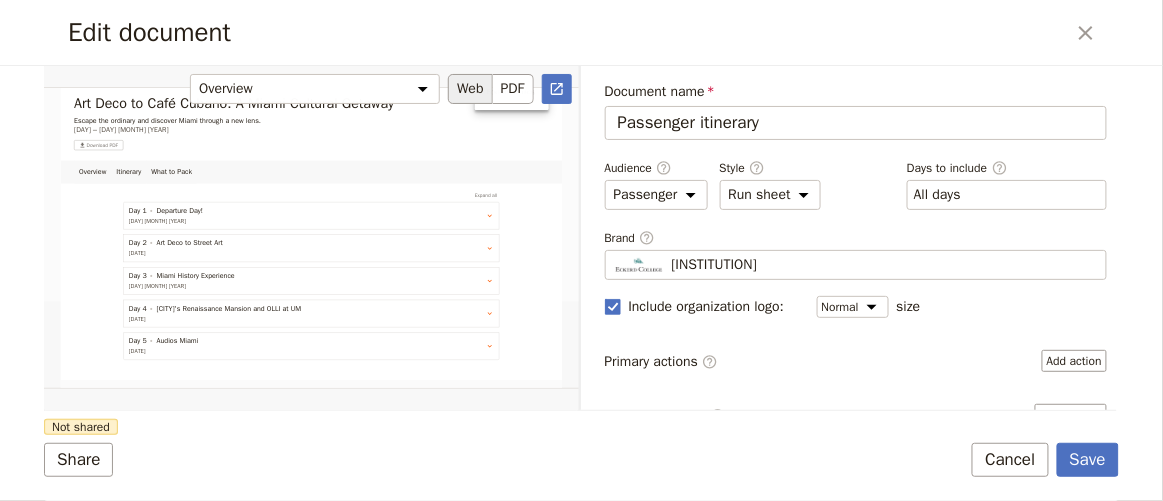 click at bounding box center [311, 238] 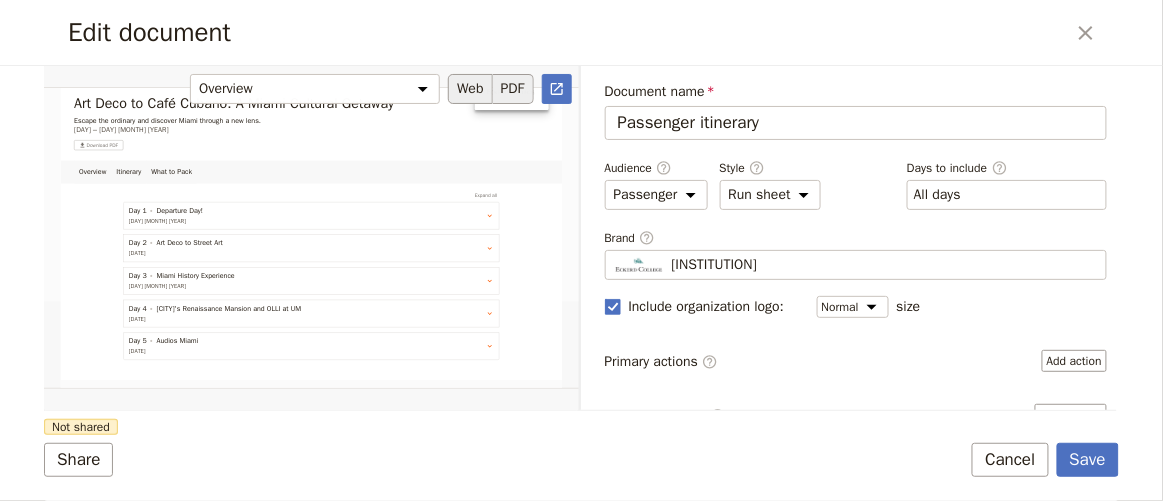 click on "PDF" at bounding box center (513, 89) 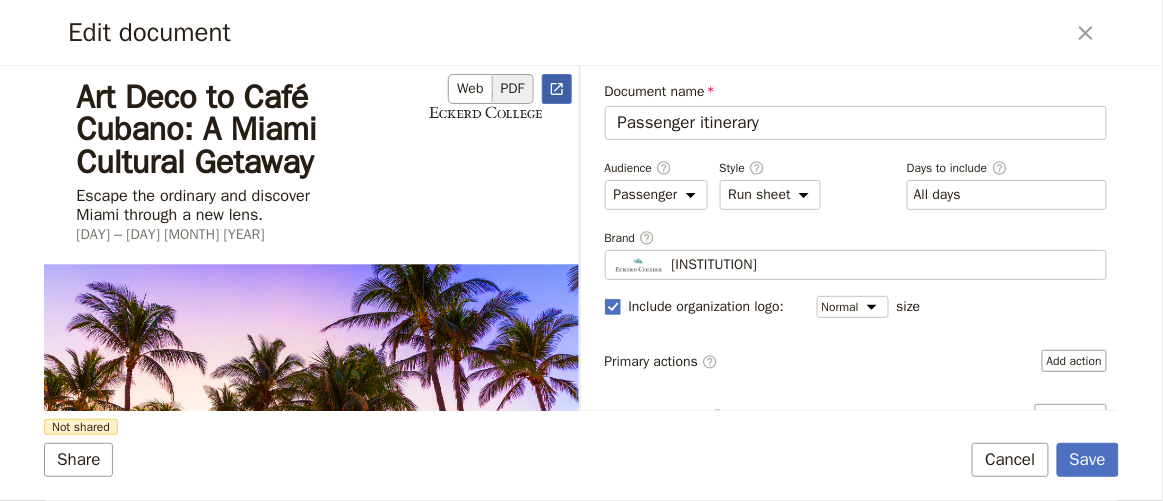 click 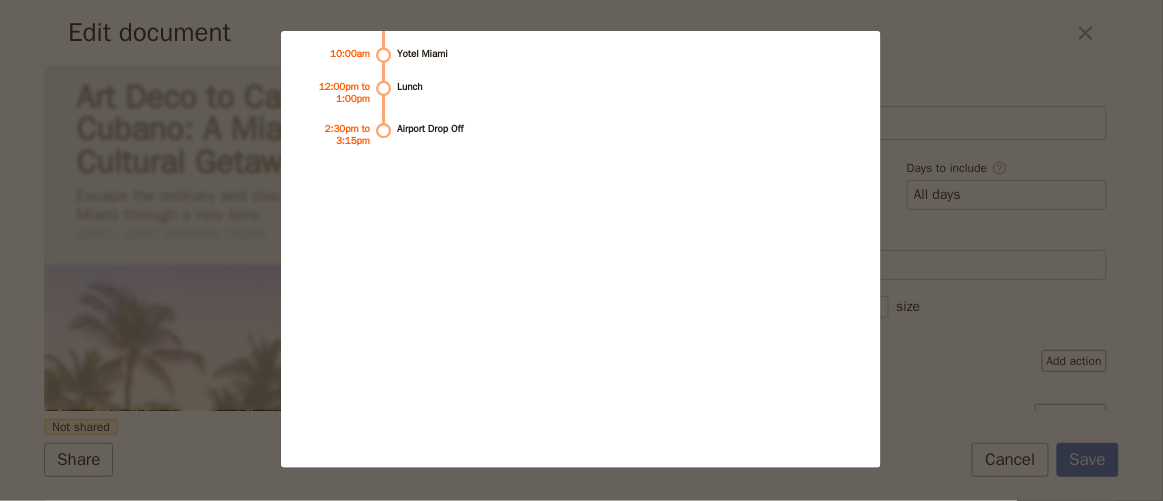 scroll, scrollTop: 7033, scrollLeft: 0, axis: vertical 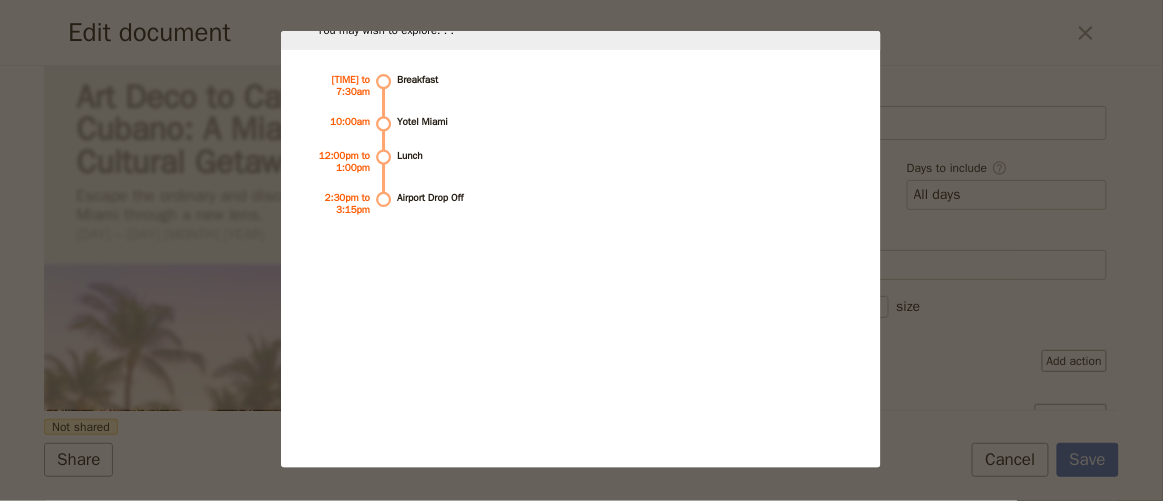 click on "Art Deco to Café Cubano: A Miami Cultural Getaway Escape the ordinary and discover Miami through a new lens. [DD] – [DD] [MON] [YYYY] Guest Itinerary Art Deco to Café Cubano:​ A Miami Cultural Getaway [DD] [MON] [YYYY] Itinerary overview Day 1 Departure Day!  Departure Day!  [DD] [MON] [YYYY] We'll enjoy a leisurely ride down on our private motorcoach,​ check in to our hotel and meet for a short orientation before dinner together tonight.​ Day 2 Art Deco to Street Art Art Deco to Street Art [DD] [MON] [YYYY] Understanding How Miami Earned its Place on the International Art Scene.​ Day 3 Miami History Experience  Miami History Experience  [DD] [MON] [YYYY] Many Cultures,​ One City Day 4 Miami's Renaissance Mansion and OLLI at UM  Miami's Renaissance Mansion and OLLI at UM  [DD] [MON] [YYYY] Today we visit Vizcaya Museum and Gardens,​ followed by a short stop in Coconut Grove and then on to University of Miami.​ Day 5 Audios Miami Audios Miami [DD] [MON] [YYYY] Art Deco to Café Cubano:​ A Miami Cultural Getaway Day 1 Monday" at bounding box center (581, 250) 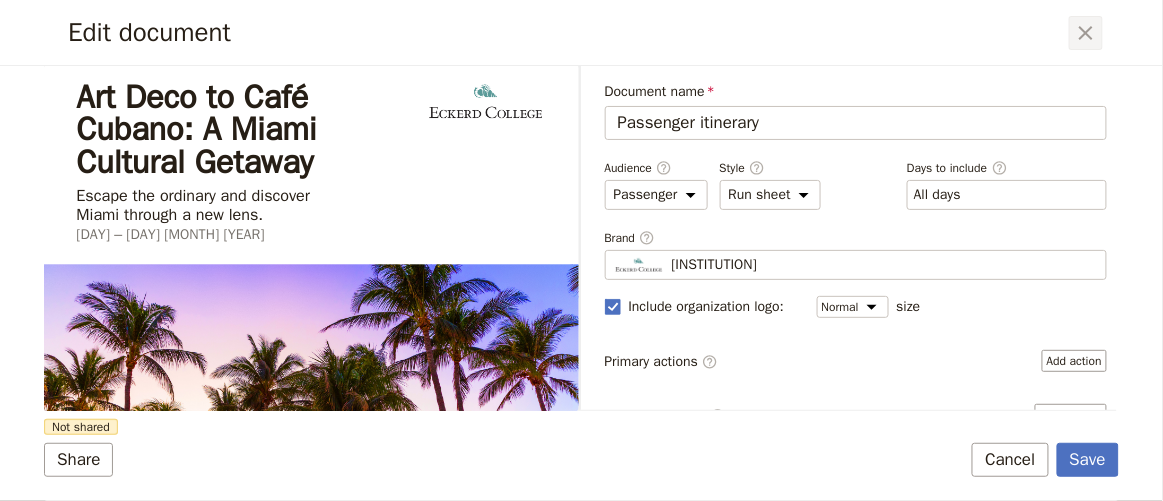 click 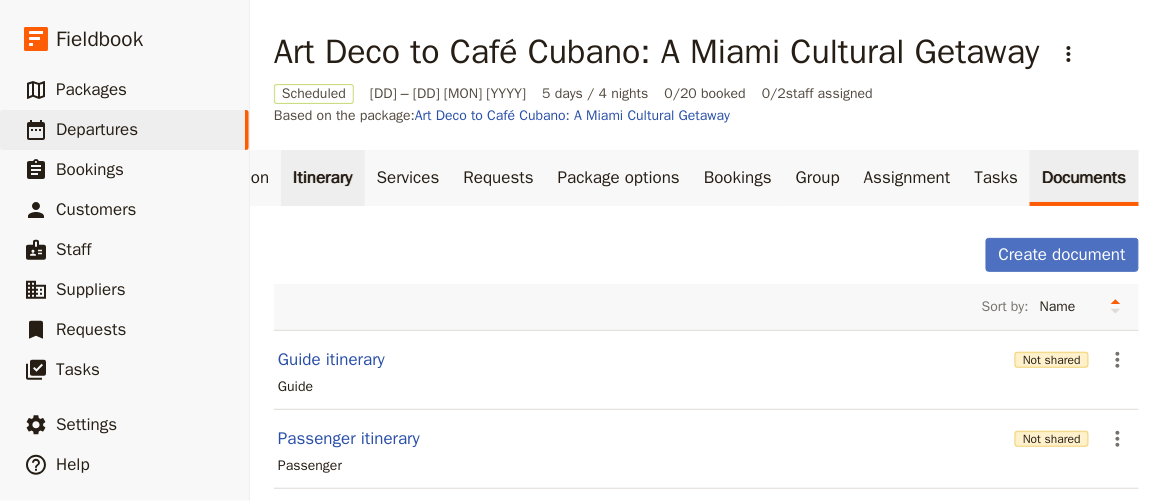 click on "Itinerary" at bounding box center (322, 178) 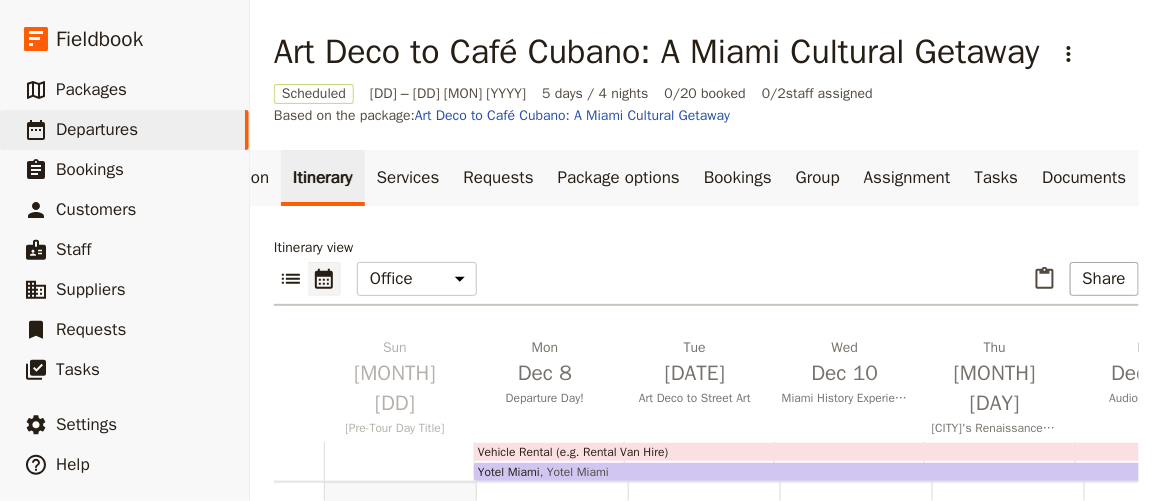 scroll, scrollTop: 239, scrollLeft: 0, axis: vertical 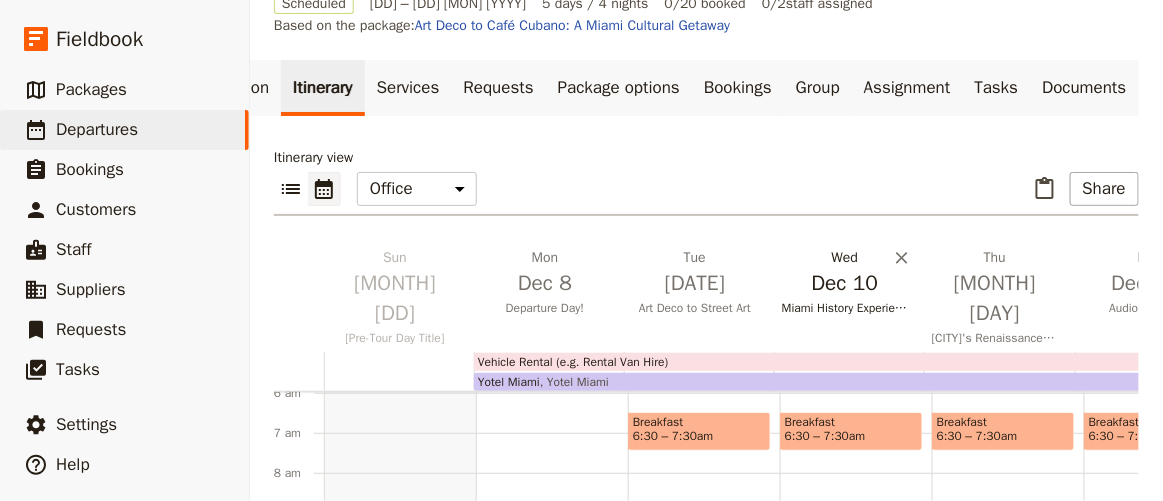 click on "Dec 10" at bounding box center [845, 283] 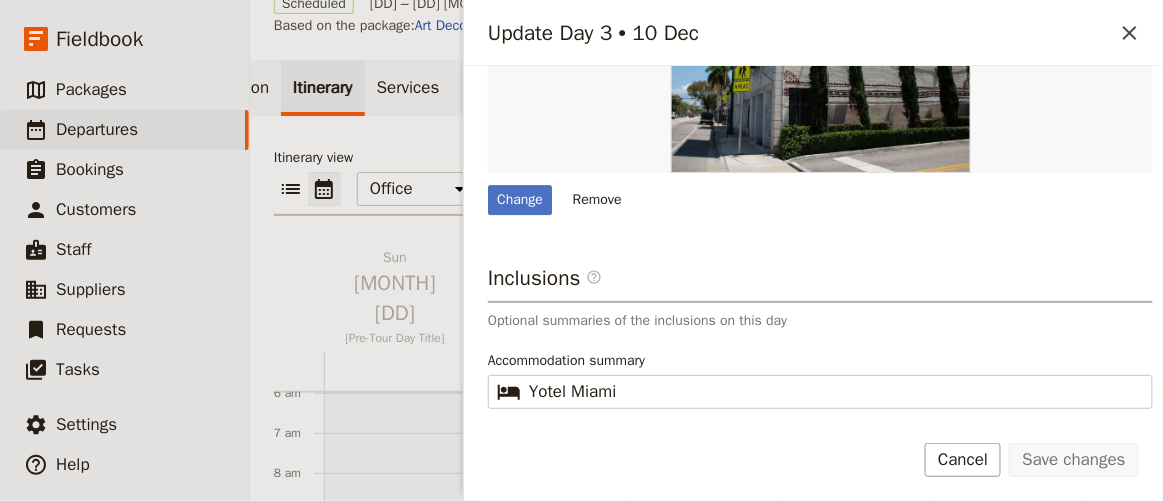 scroll, scrollTop: 1545, scrollLeft: 0, axis: vertical 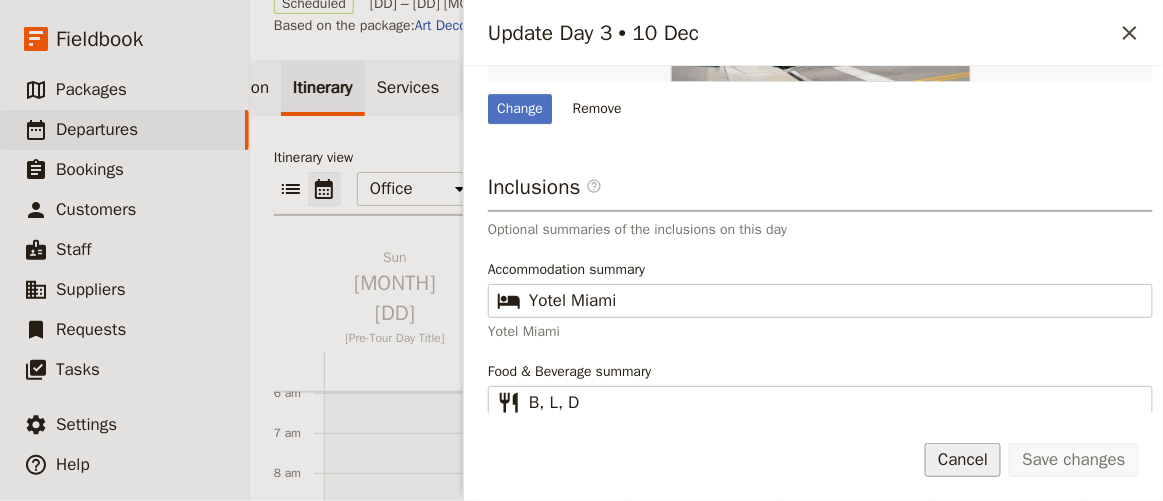 click on "Cancel" at bounding box center (963, 460) 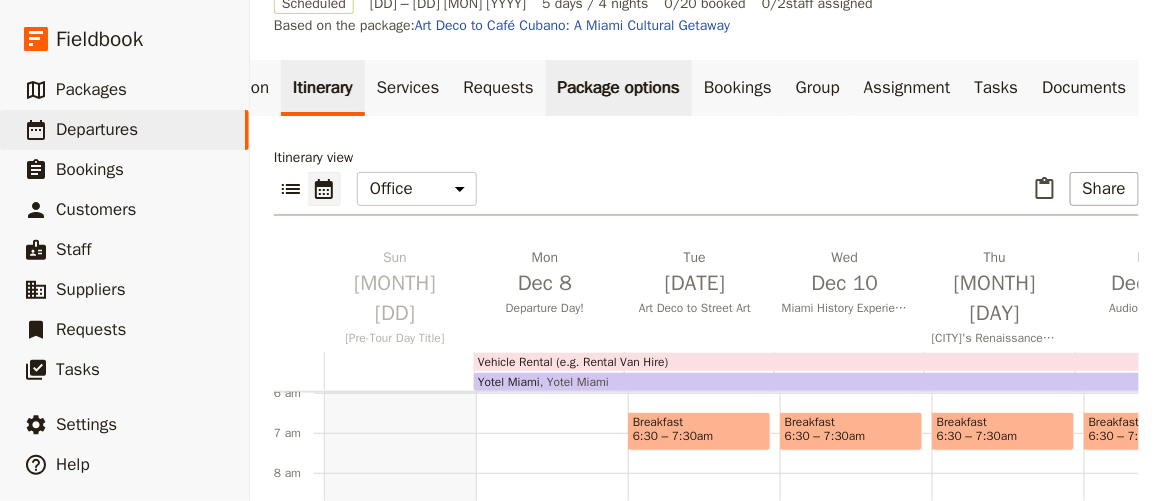 click on "Package options" at bounding box center (619, 88) 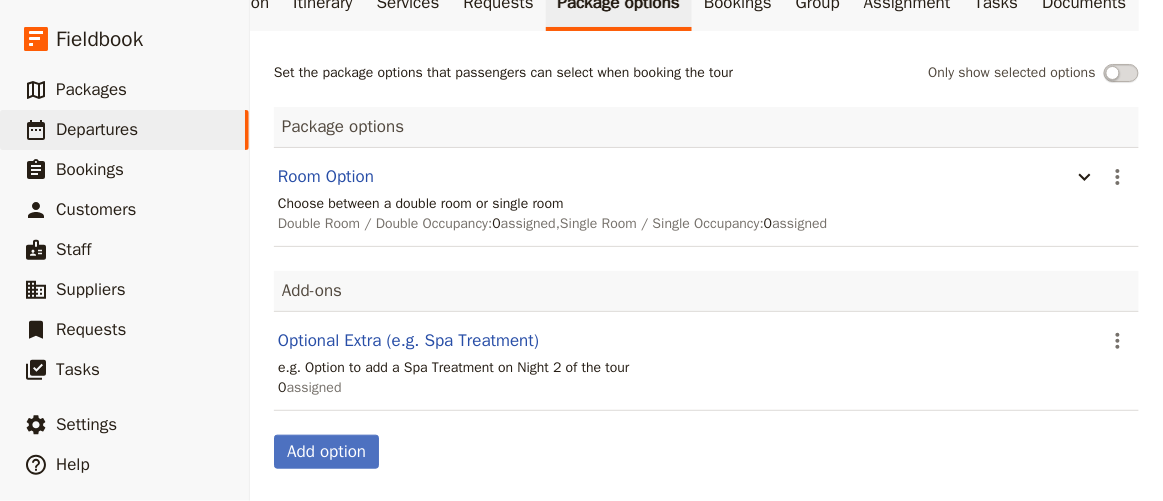scroll, scrollTop: 0, scrollLeft: 0, axis: both 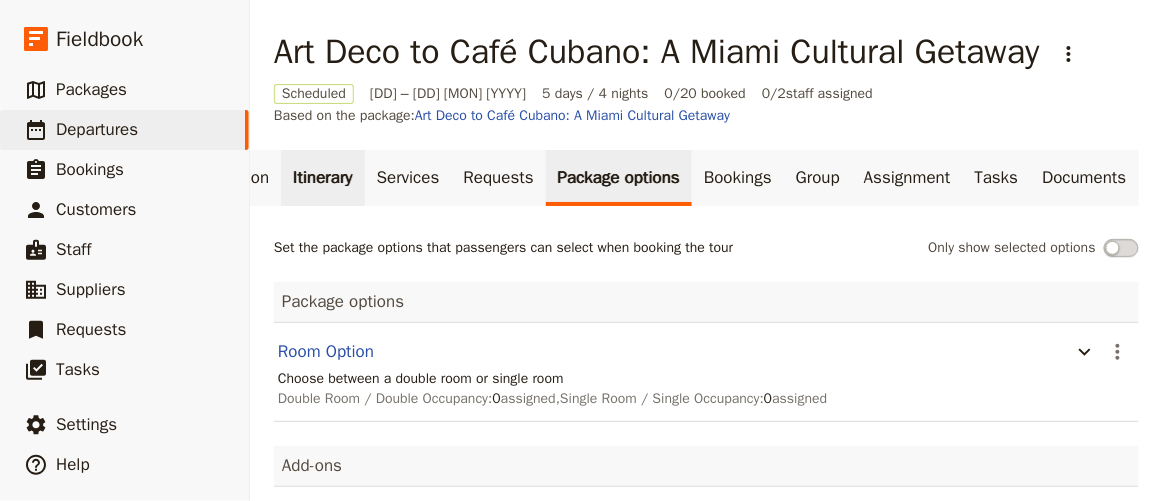 click on "Itinerary" at bounding box center [322, 178] 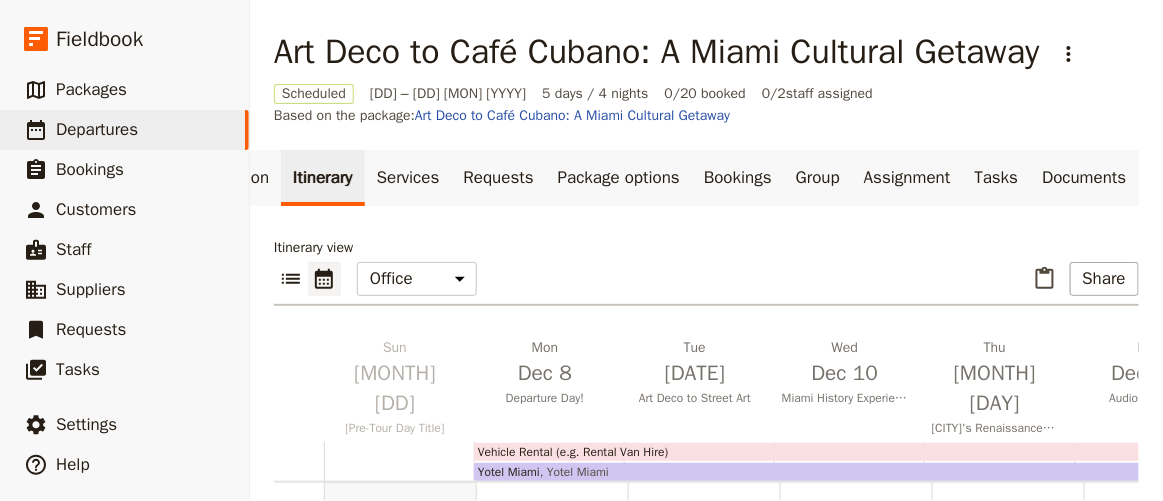 scroll, scrollTop: 239, scrollLeft: 0, axis: vertical 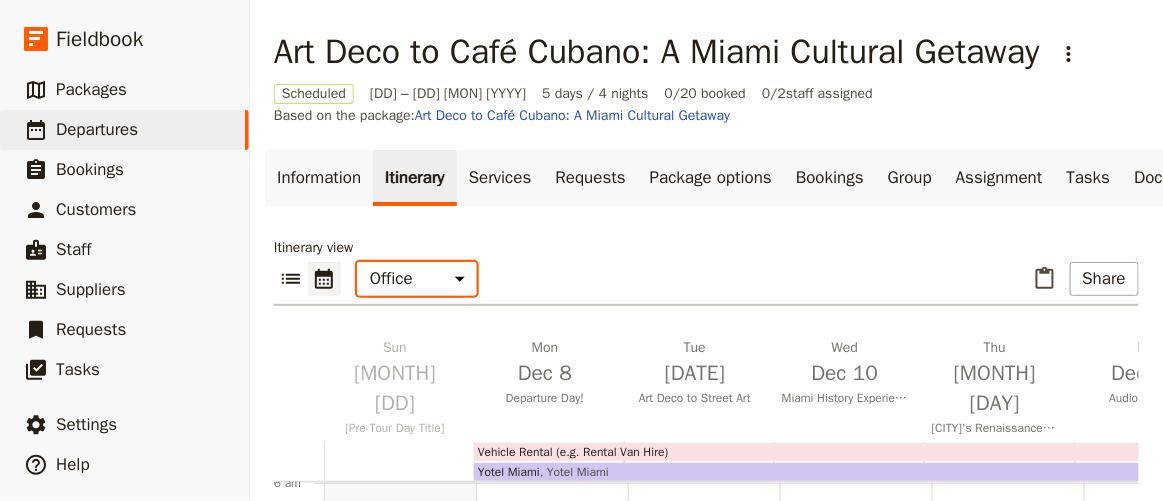 click on "Office Guide Passenger Sales" at bounding box center (417, 279) 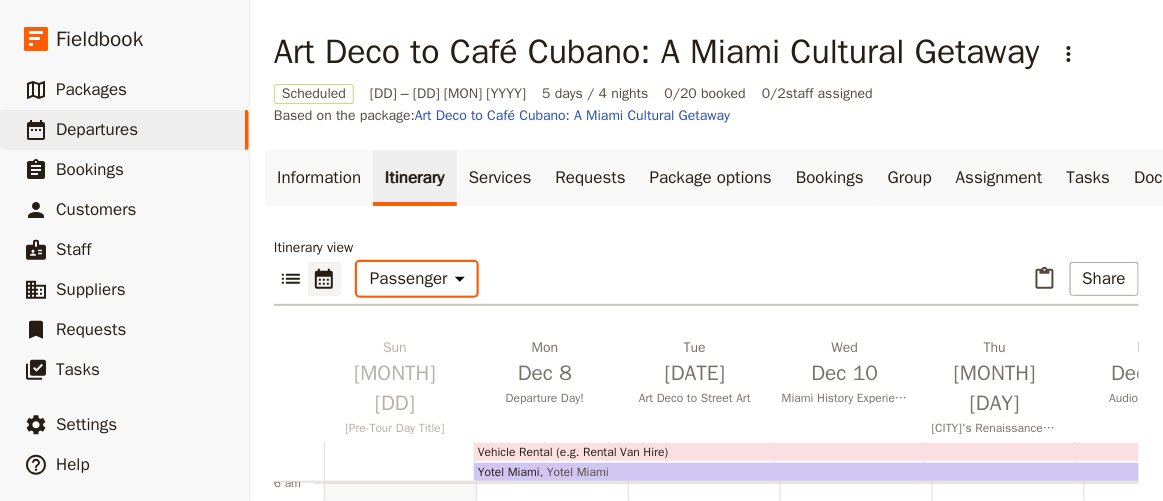 click on "Office Guide Passenger Sales" at bounding box center (417, 279) 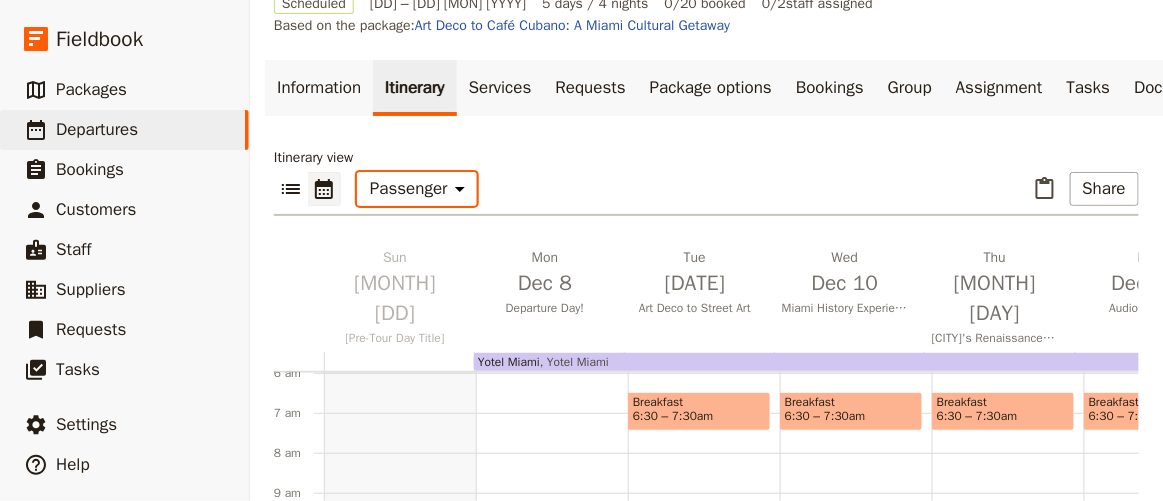 scroll, scrollTop: 272, scrollLeft: 0, axis: vertical 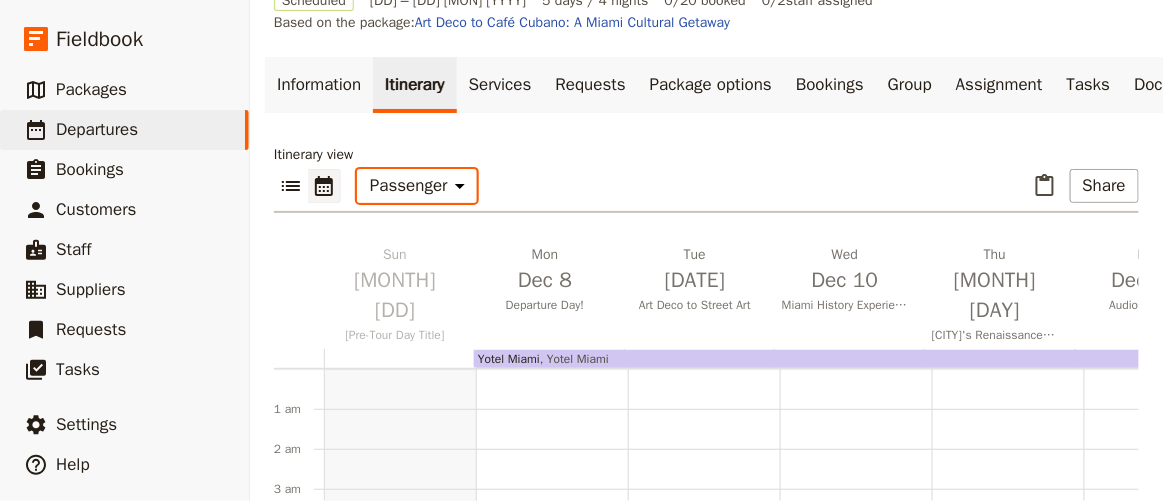 click on "Office Guide Passenger Sales" at bounding box center [417, 186] 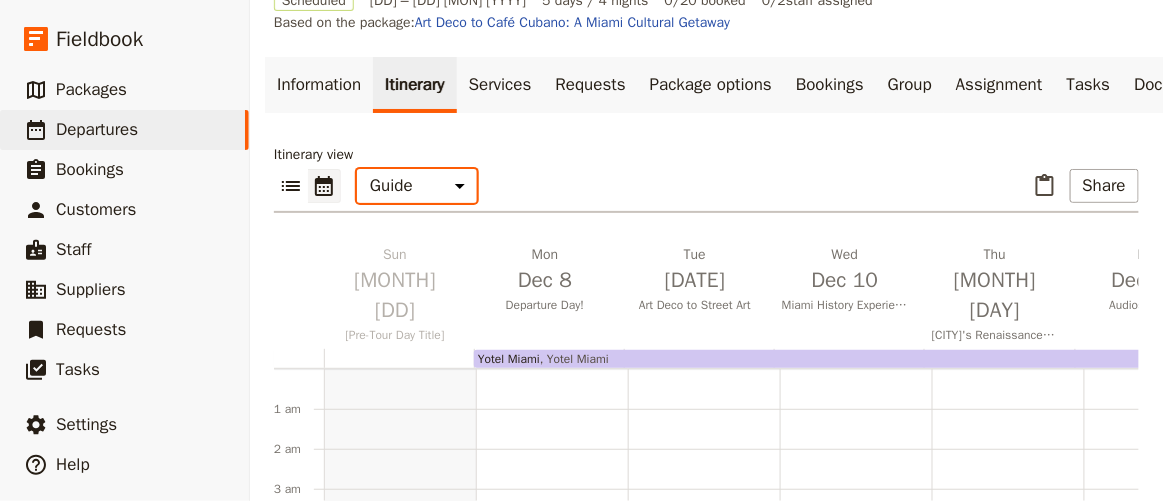 click on "Office Guide Passenger Sales" at bounding box center [417, 186] 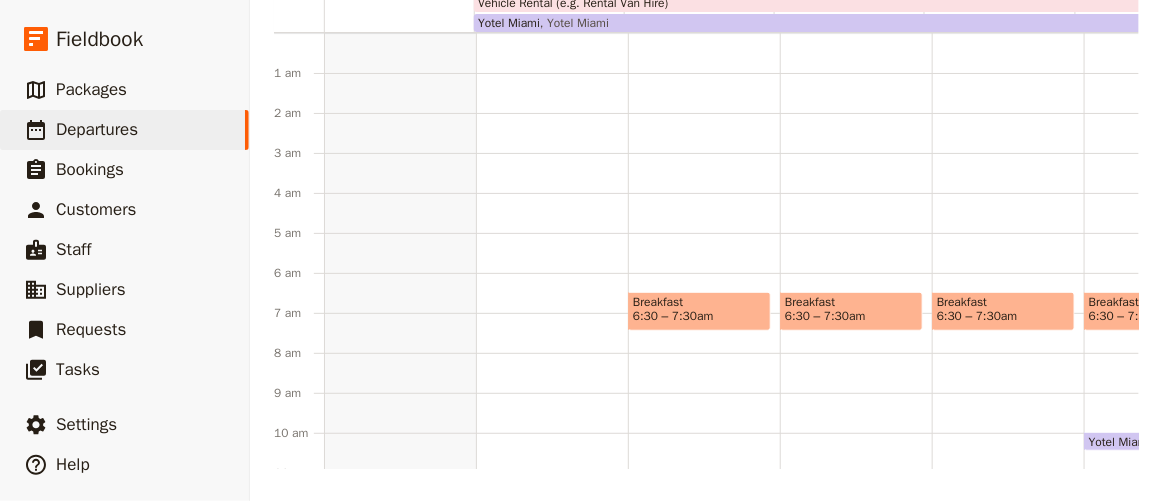 scroll, scrollTop: 0, scrollLeft: 0, axis: both 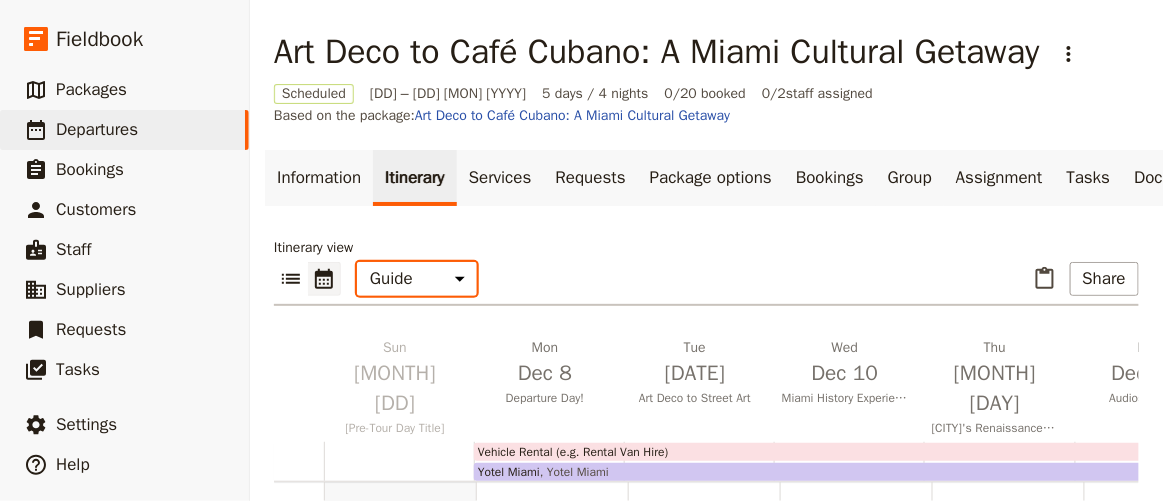 click on "Office Guide Passenger Sales" at bounding box center (417, 279) 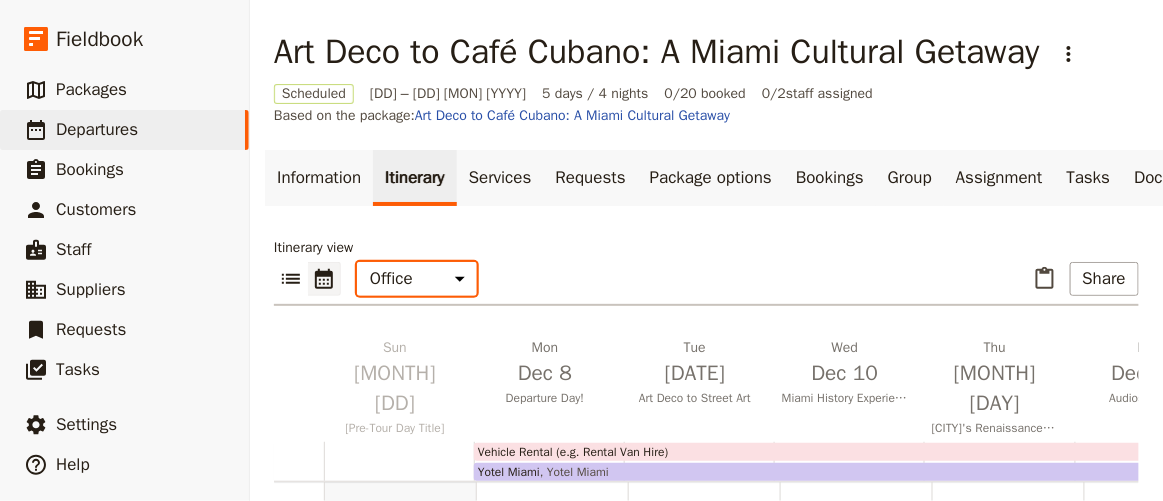 click on "Office Guide Passenger Sales" at bounding box center [417, 279] 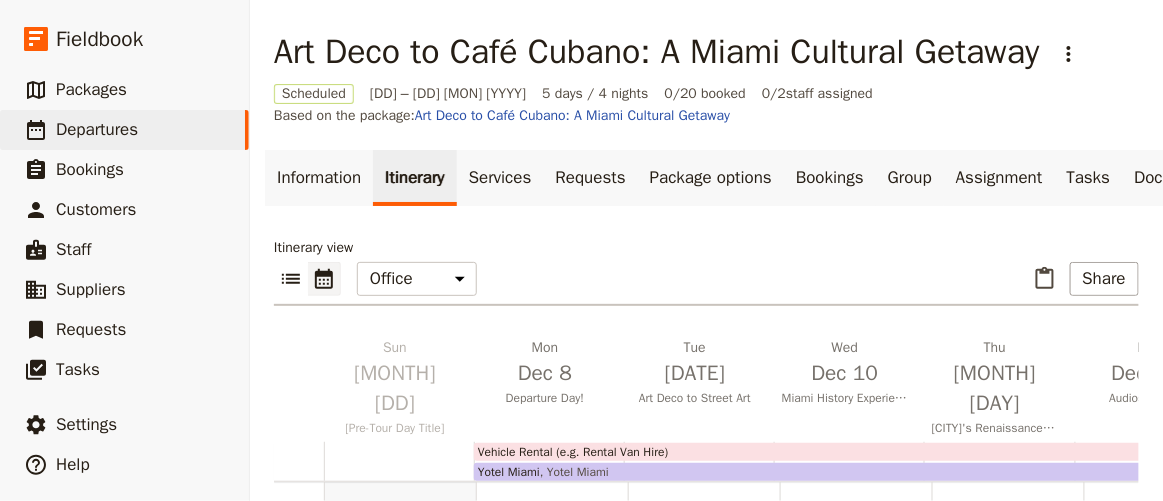 click on "Itinerary view ​ ​ Office Guide Passenger Sales ​ Share Sun   Dec 7 [Pre-Tour Day Title] Mon   Dec 8 Departure Day!  Tue   Dec 9 Art Deco to Street Art Wed   Dec 10 Miami History Experience  Thu   Dec 11 Miami's Renaissance Mansion and OLLI at UM  Fri   Dec 12 Audios Miami Sat   Dec 13 [Post-Tour Day Title] Yotel Miami Yotel Miami Vehicle Rental (e.g. Rental Van Hire) 1 am 2 am 3 am 4 am 5 am 6 am 7 am 8 am 9 am 10 am 11 am 12 pm 1 pm 2 pm 3 pm 4 pm 5 pm 6 pm 7 pm 8 pm 9 pm 10 pm 11 pm Guide Pre-Tour Dinner 7:30 – 8:30pm Vehicle Rental (e.g. Rental Van Hire) 11am – 3:30pm Depart St. Petersburg 11am – 4pm Yotel Miami 4pm – 10am Yotel Miami Free Time 4:30 – 7:30pm Welcome Dinner 7:30 – 8:30pm Guide End of Day Wrap Up 9 – 9:30pm Breakfast 6:30 – 7:30am Lunch 12 – 1pm Activity 1:30 – 3:30pm Guide End of Day Wrap Up 9 – 9:30pm Breakfast 6:30 – 7:30am Lunch 12 – 1pm Guide End of Day Wrap Up 9 – 9:30pm Breakfast 6:30 – 7:30am Lunch 12 – 1pm Guide End of Day Wrap Up 9 – 9:30pm" at bounding box center [706, 578] 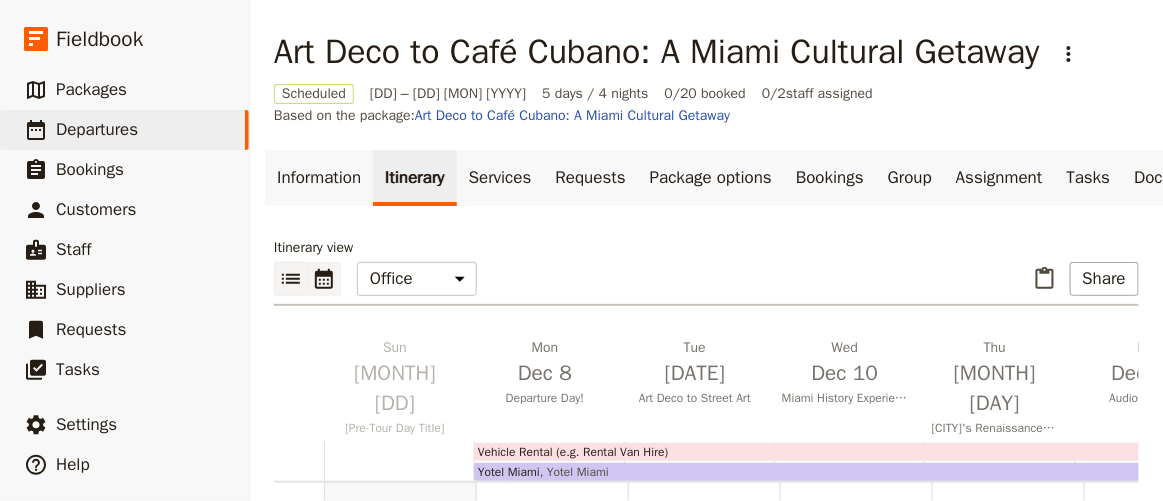 click 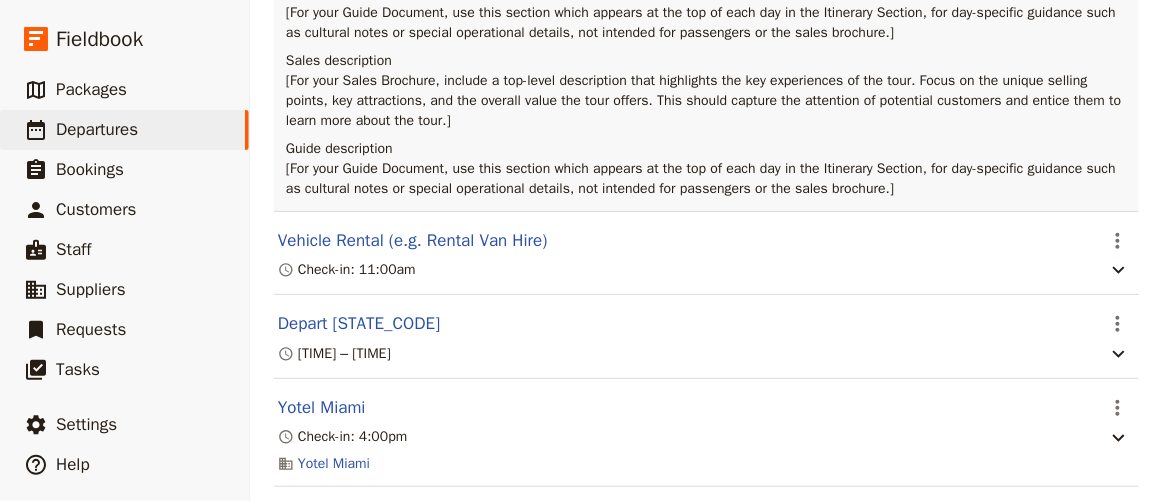 scroll, scrollTop: 727, scrollLeft: 0, axis: vertical 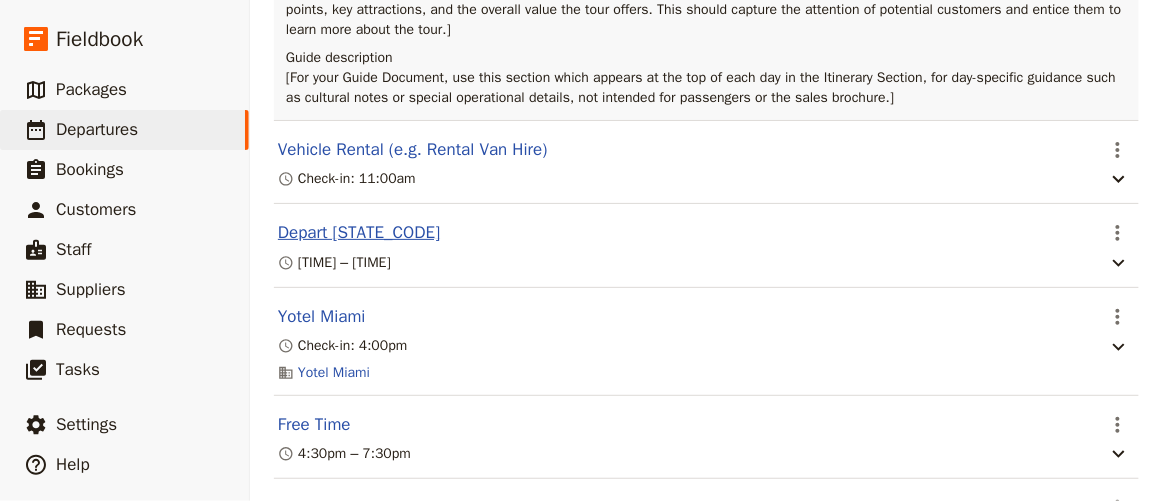 click on "Depart [STATE_CODE]" at bounding box center (359, 233) 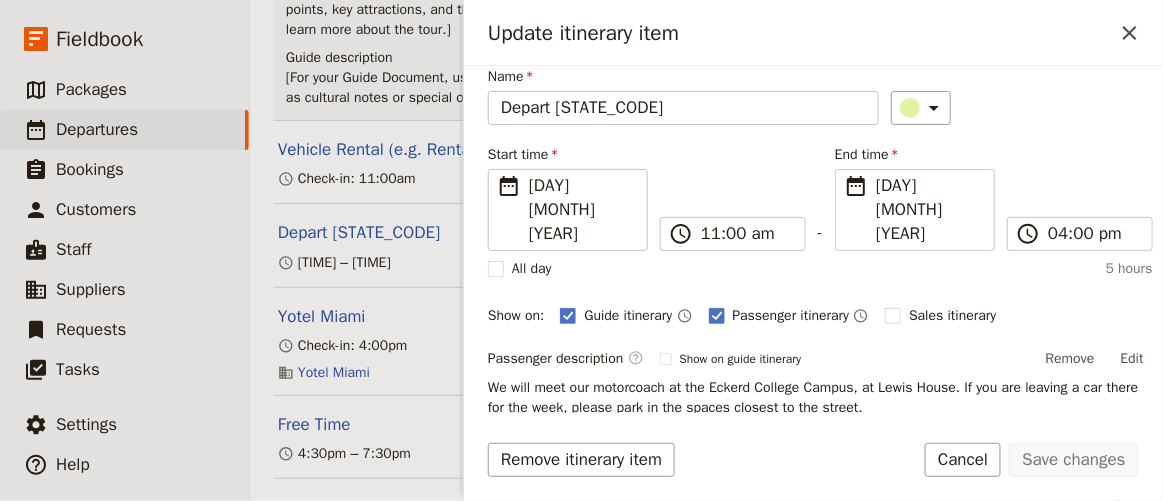 scroll, scrollTop: 0, scrollLeft: 0, axis: both 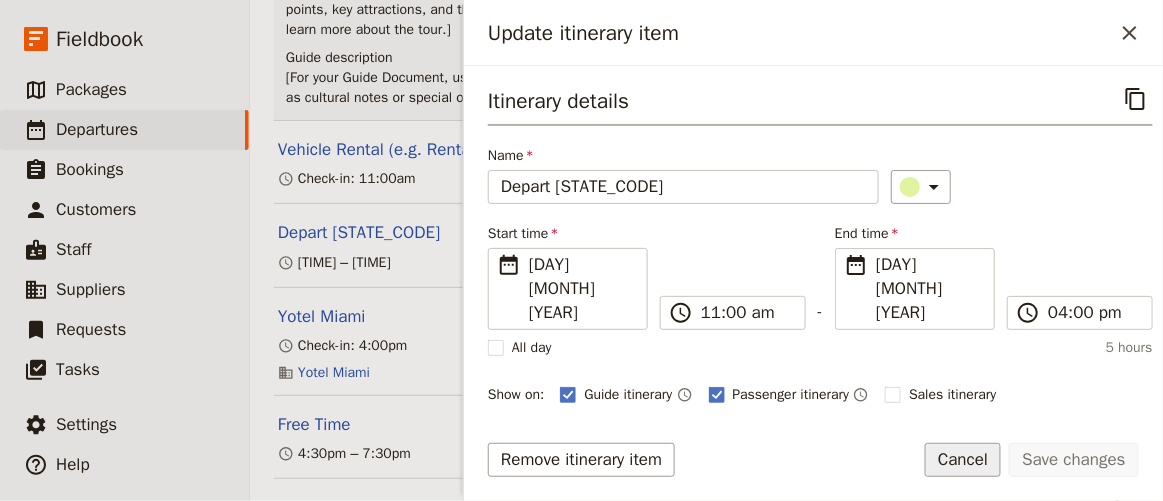 click on "Cancel" at bounding box center [963, 460] 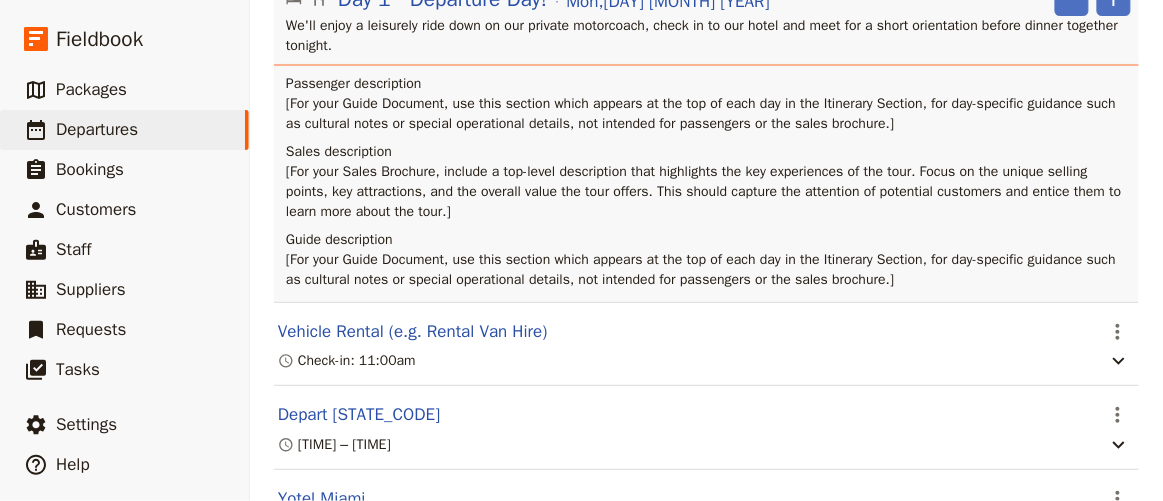 scroll, scrollTop: 454, scrollLeft: 0, axis: vertical 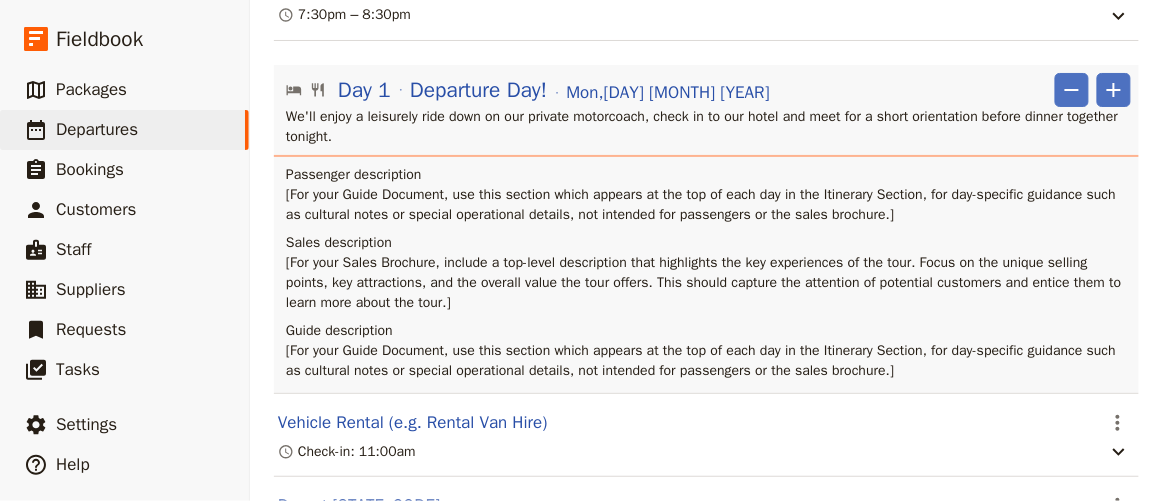 click on "Passenger description" at bounding box center [708, 175] 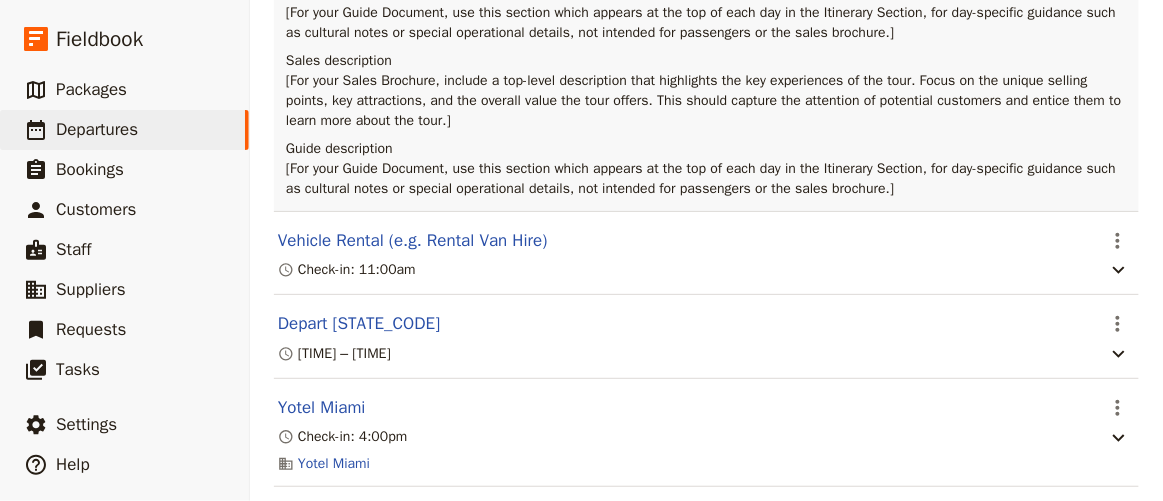 scroll, scrollTop: 727, scrollLeft: 0, axis: vertical 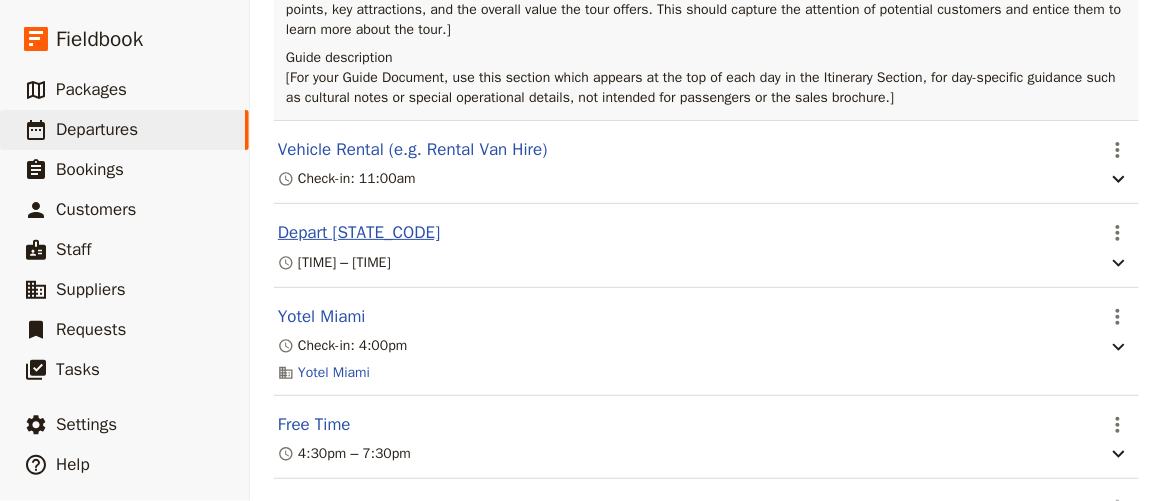 click on "Depart [STATE_CODE]" at bounding box center (359, 233) 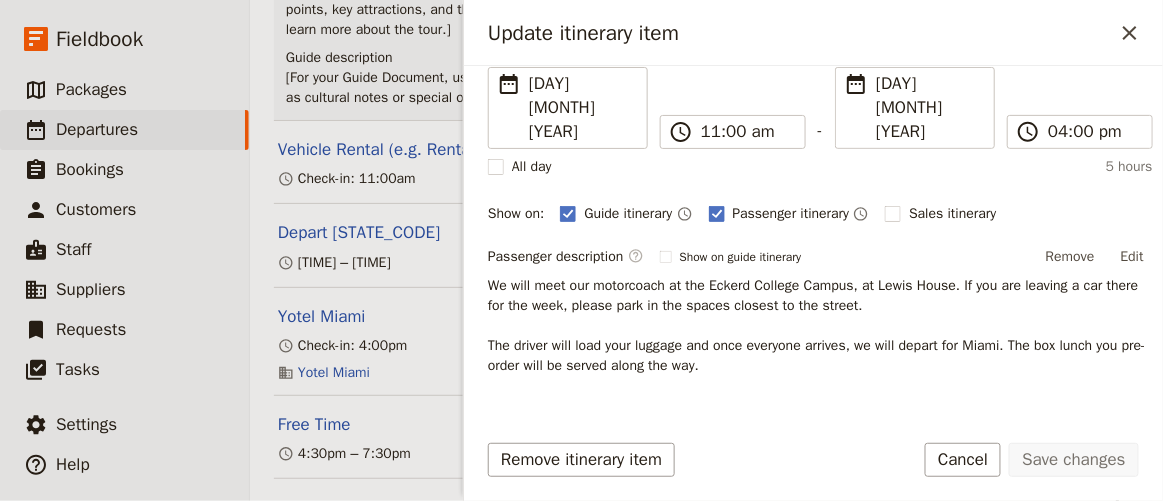 scroll, scrollTop: 272, scrollLeft: 0, axis: vertical 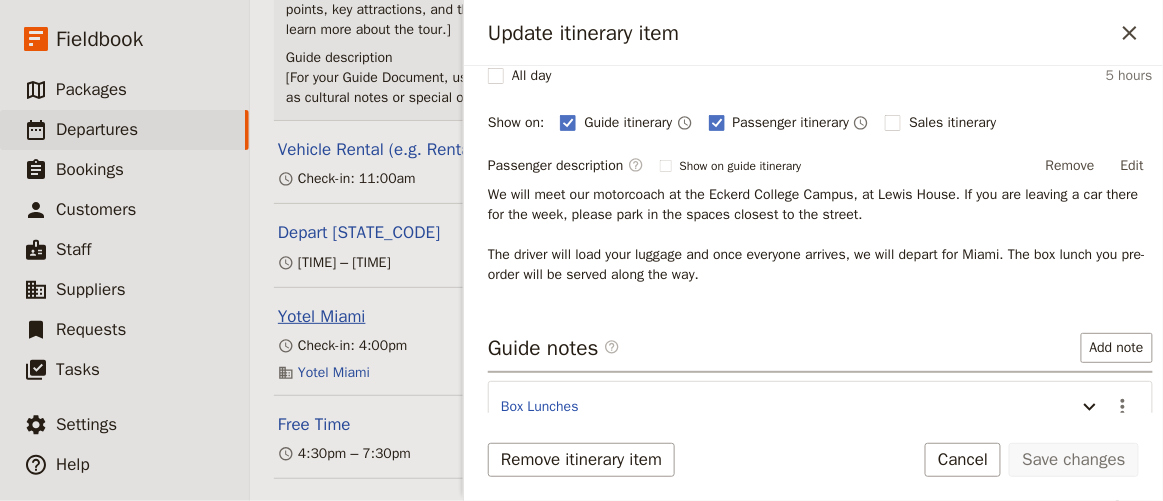 click on "Yotel Miami" at bounding box center [322, 317] 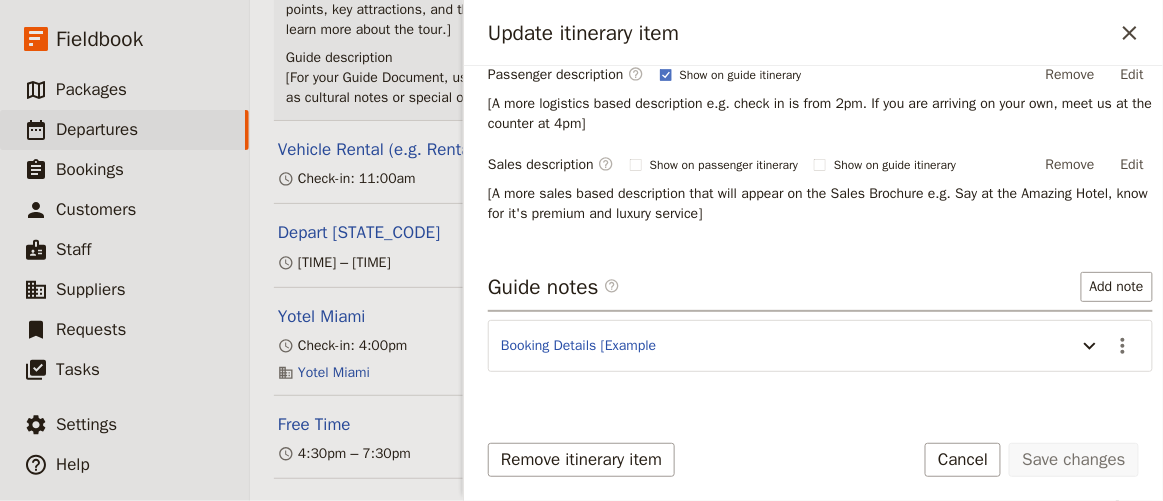 scroll, scrollTop: 423, scrollLeft: 0, axis: vertical 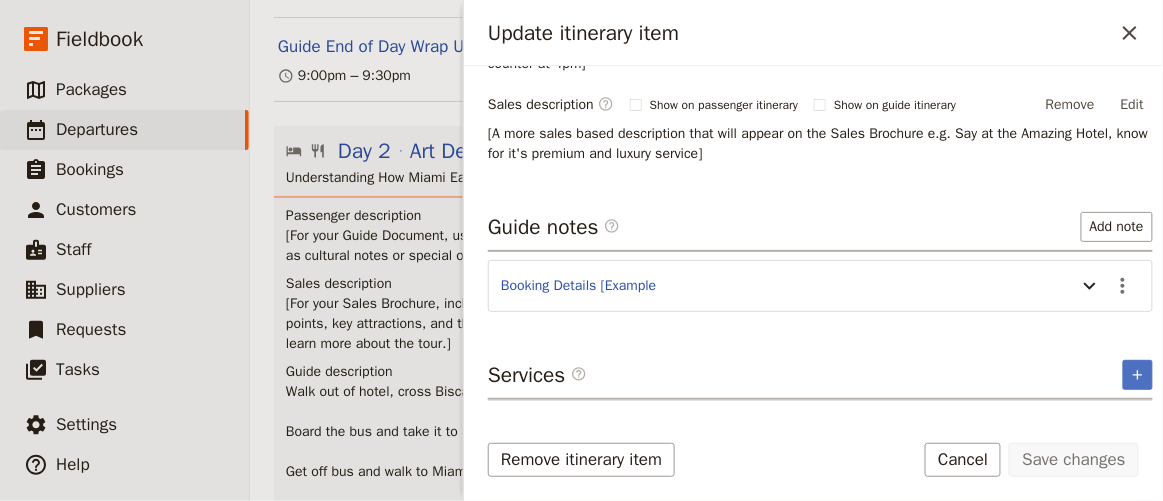click on "Passenger description" at bounding box center (708, 216) 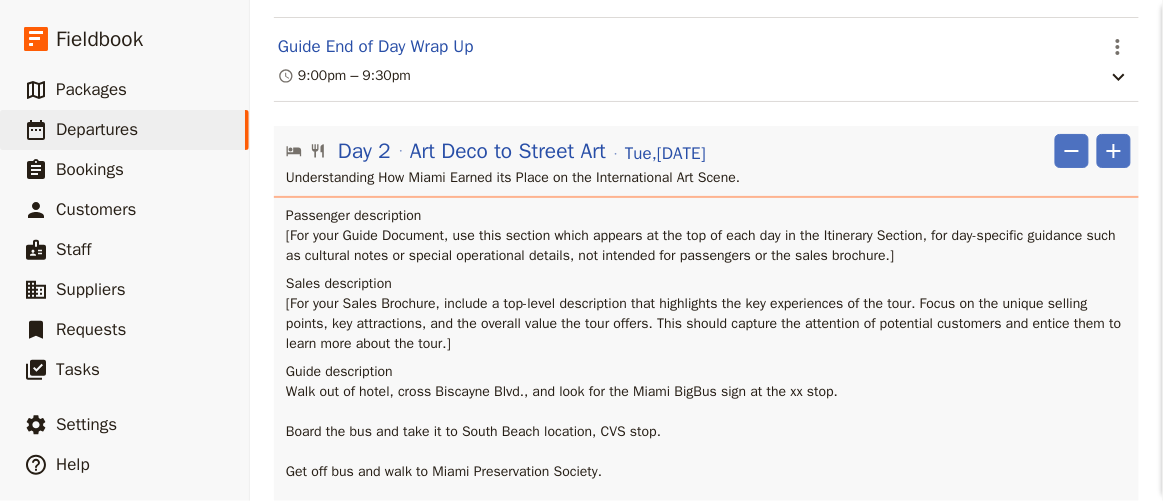 scroll, scrollTop: 0, scrollLeft: 0, axis: both 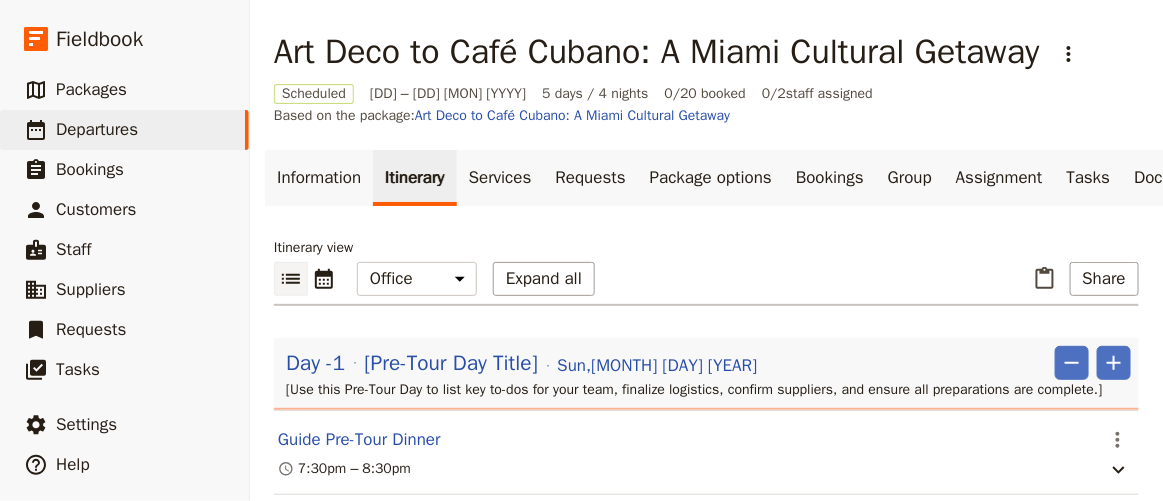 click on "Itinerary" at bounding box center (414, 178) 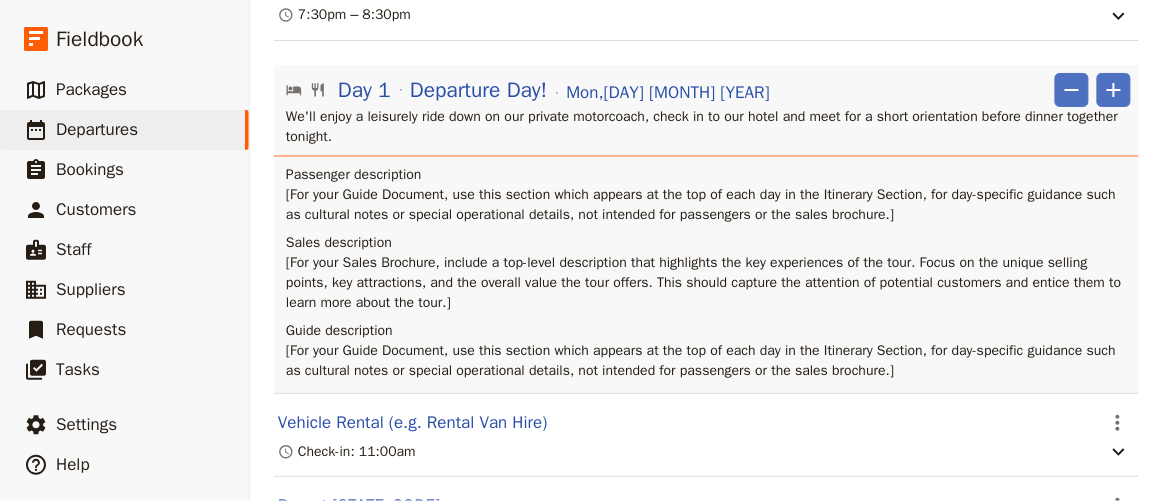 scroll, scrollTop: 363, scrollLeft: 0, axis: vertical 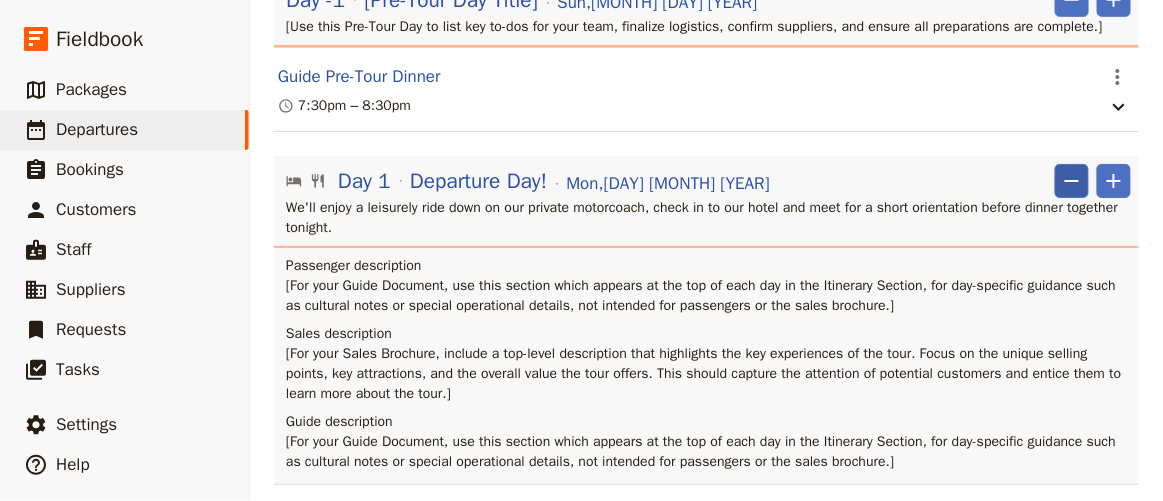click on "​" at bounding box center (1072, 181) 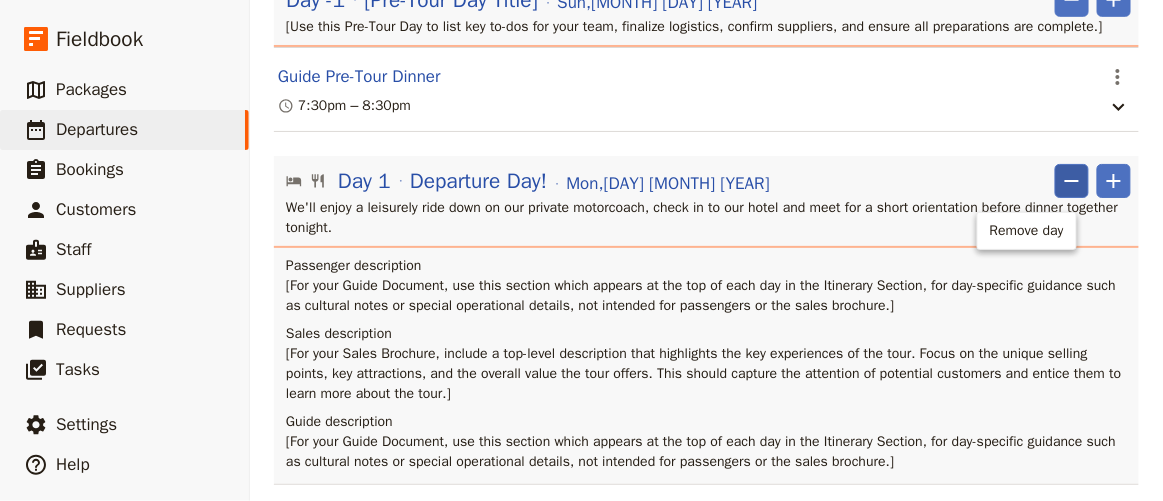 click on "Itinerary view ​ ​ Office Guide Passenger Sales Expand all ​ Share Day -1 [Pre-Tour Day Title] Sun ,  7 Dec 2025 ​ ​ [Use this Pre-Tour Day to list key to-dos for your team, finalize logistics, confirm suppliers, and ensure all preparations are complete.] Guide Pre-Tour Dinner ​ 7:30pm – 8:30pm Day 1 Departure Day!  Mon ,  8 Dec 2025 ​ ​ We'll enjoy a leisurely ride down on our private motorcoach, check in to our hotel and meet for a short orientation before dinner together tonight. Passenger description [Use this section, which appears at the top of each day in the Itinerary Section of the Document, for a clear, engaging description of the day’s activities. Add an image below to capture the essence of the day. Each day has its own page.] Sales description Guide description Vehicle Rental (e.g. Rental Van Hire) ​ Check-in: 11:00am Depart St. Petersburg ​ 11:00am – 4:00pm Yotel Miami ​ Check-in: 4:00pm Yotel Miami Free Time ​ 4:30pm – 7:30pm Welcome Dinner ​ 7:30pm – 8:30pm" at bounding box center (706, 2431) 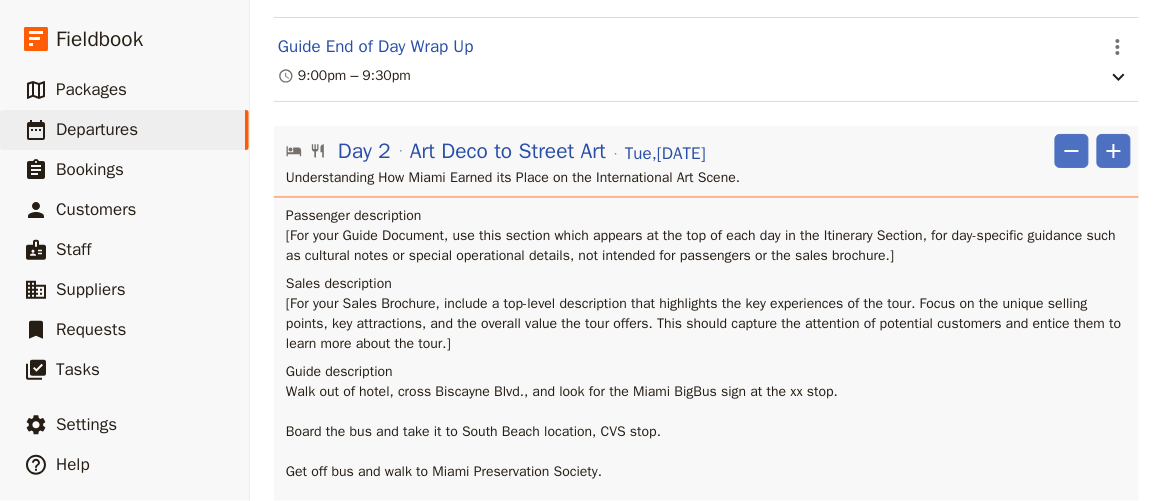 scroll, scrollTop: 1363, scrollLeft: 0, axis: vertical 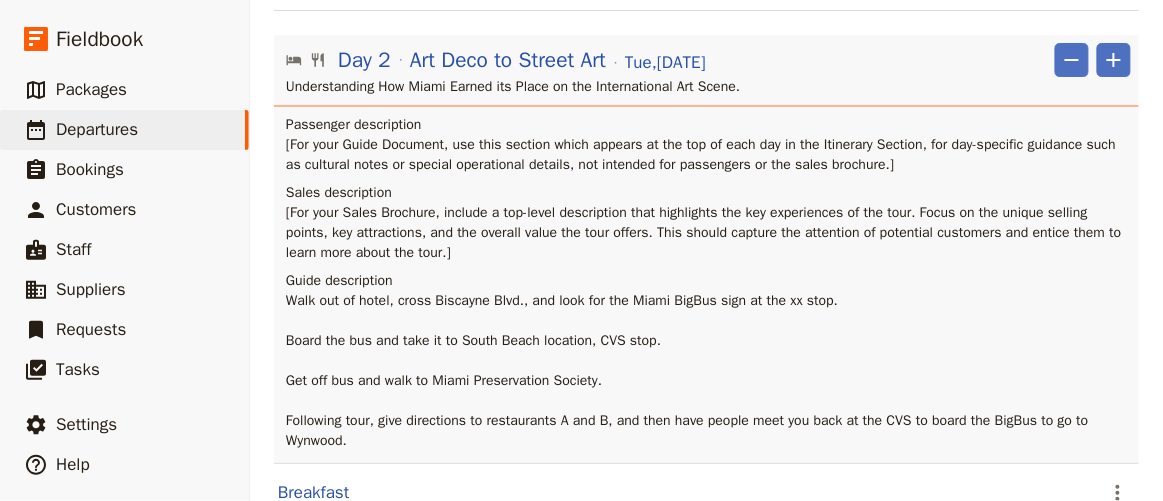 click on "[For your Guide Document, use this section which appears at the top of each day in the Itinerary Section, for day-specific guidance such as cultural notes or special operational details, not intended for passengers or the sales brochure.]" at bounding box center [708, 155] 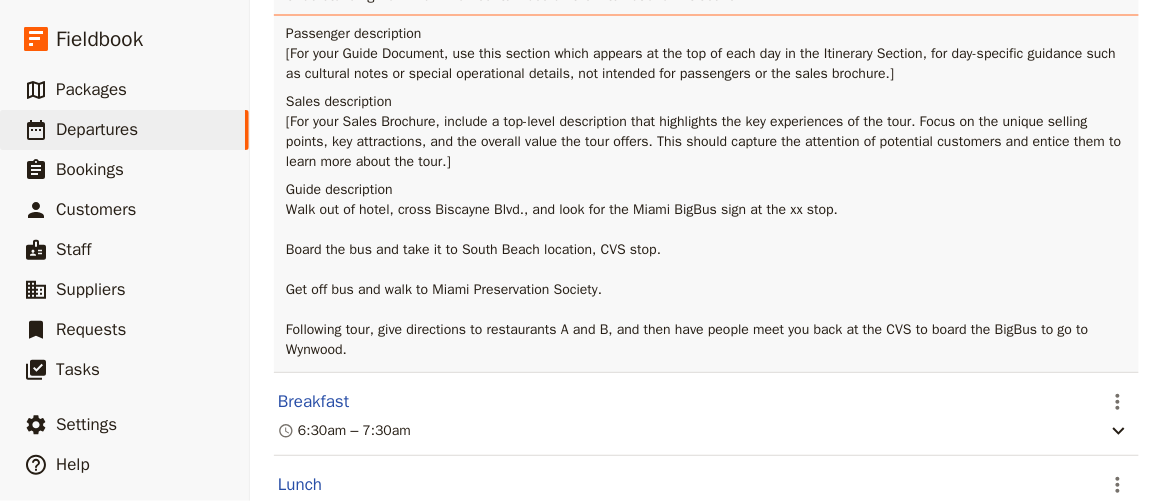 scroll, scrollTop: 1363, scrollLeft: 0, axis: vertical 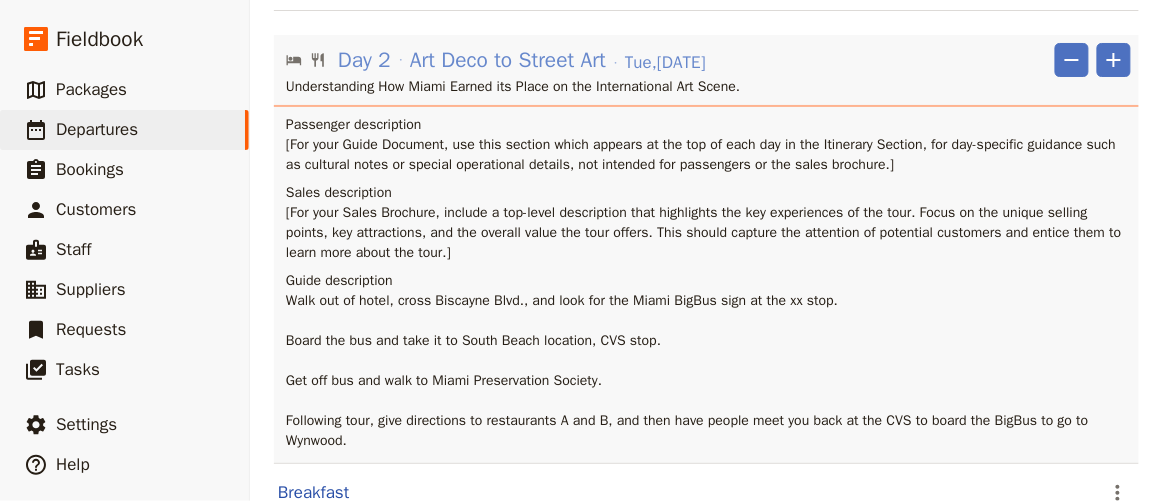 click on "Art Deco to Street Art" at bounding box center [508, 60] 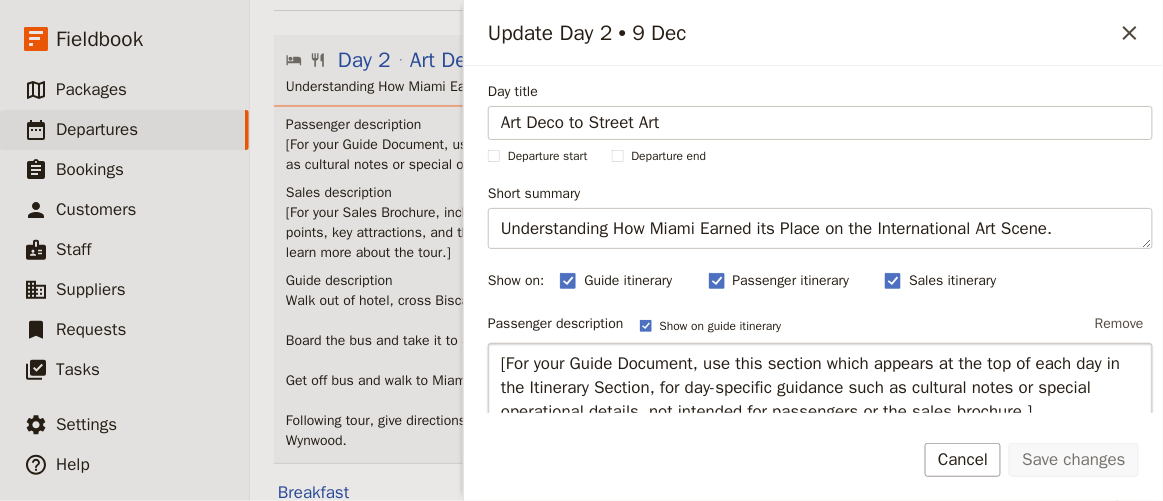scroll, scrollTop: 90, scrollLeft: 0, axis: vertical 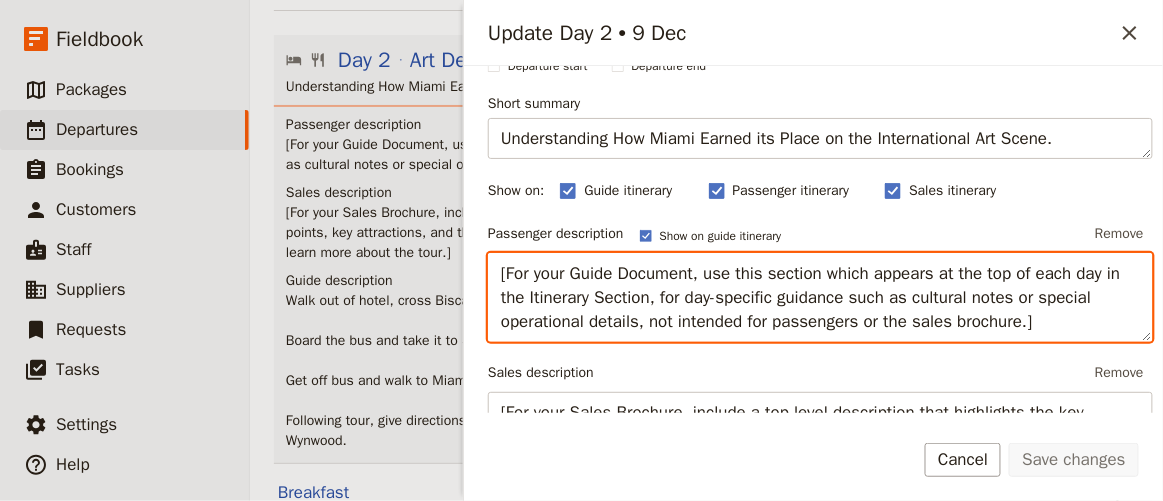 click on "[For your Guide Document, use this section which appears at the top of each day in the Itinerary Section, for day-specific guidance such as cultural notes or special operational details, not intended for passengers or the sales brochure.]" at bounding box center (820, 297) 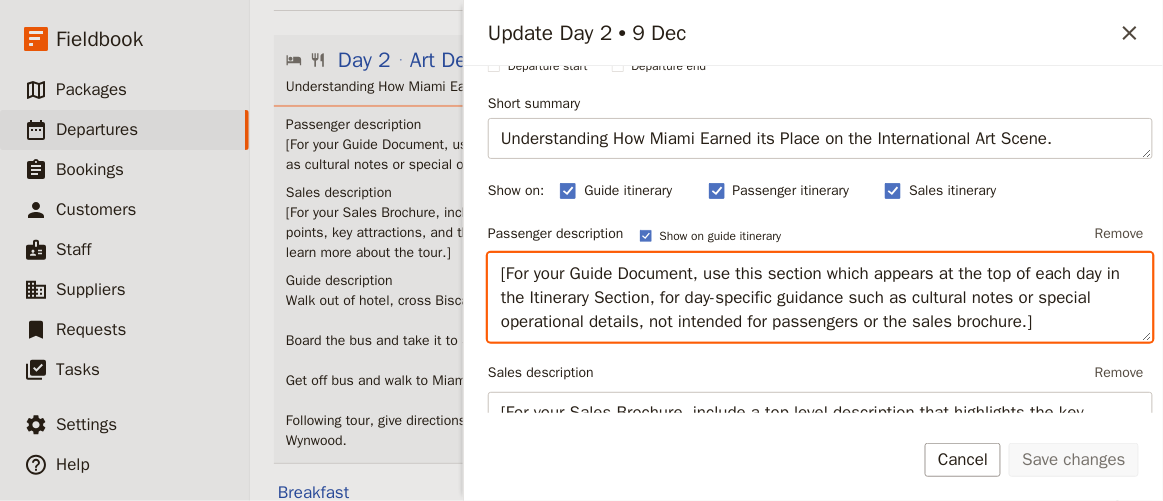 scroll, scrollTop: 0, scrollLeft: 0, axis: both 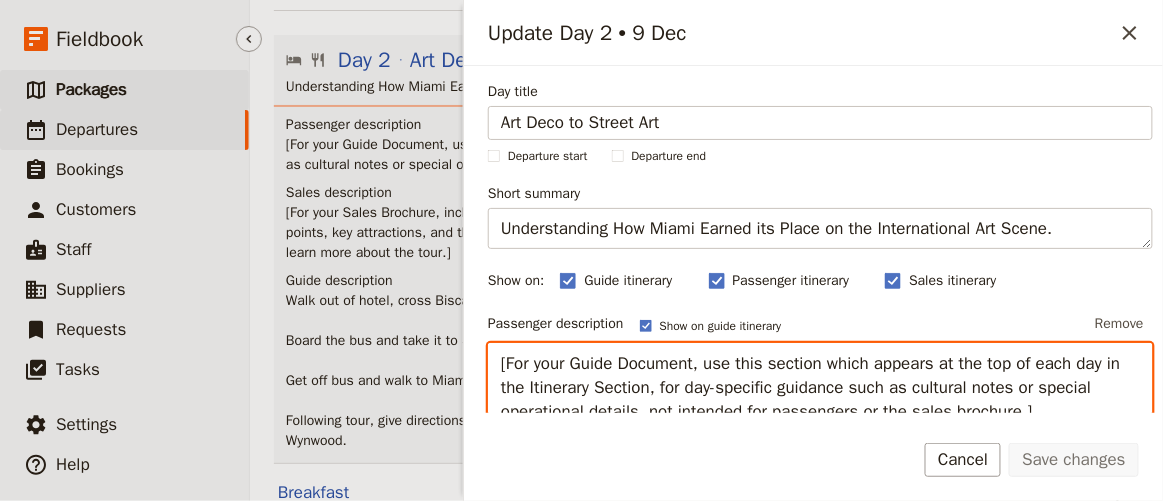 click on "Packages" at bounding box center (91, 89) 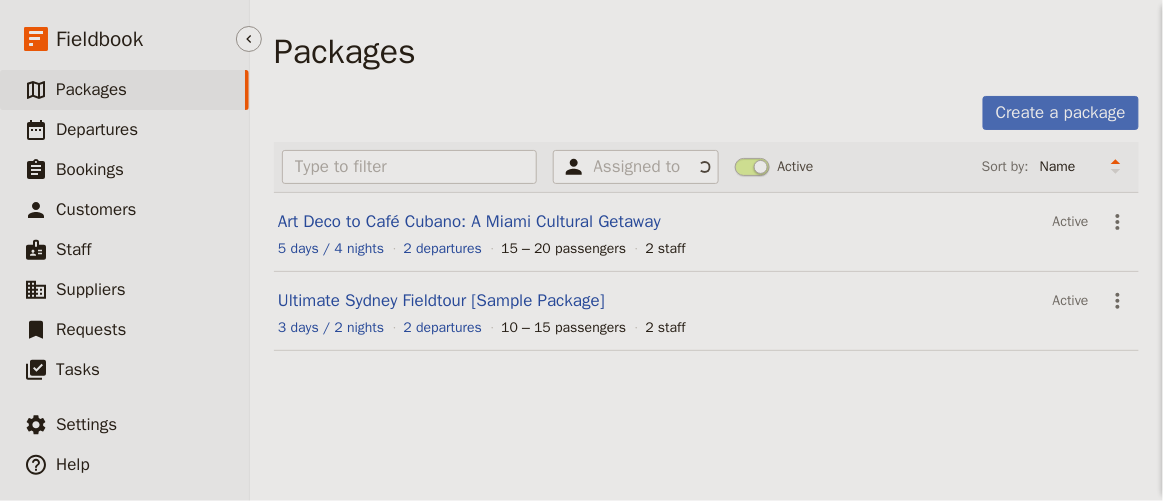 scroll, scrollTop: 0, scrollLeft: 0, axis: both 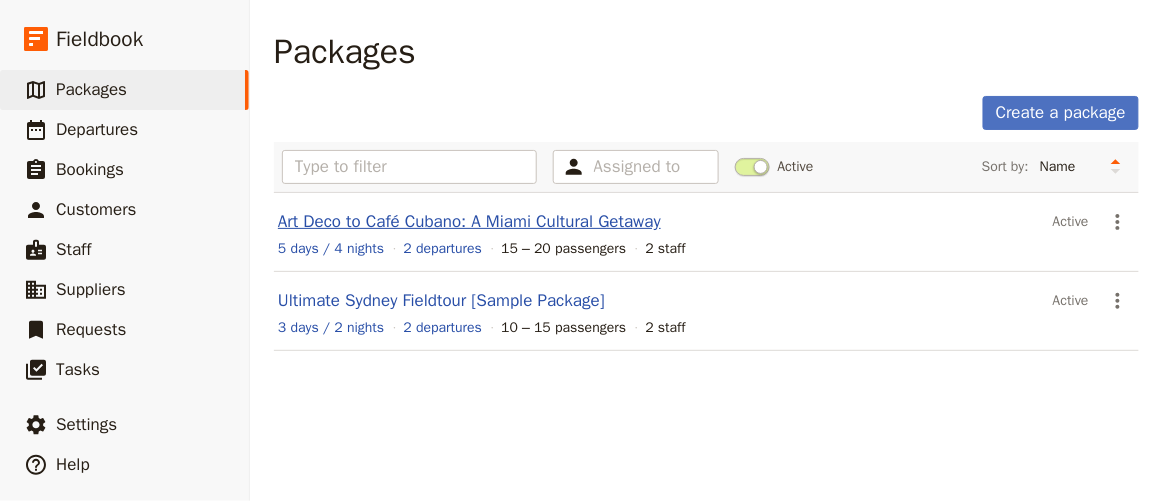 click on "Art Deco to Café Cubano: A Miami Cultural Getaway" at bounding box center (469, 221) 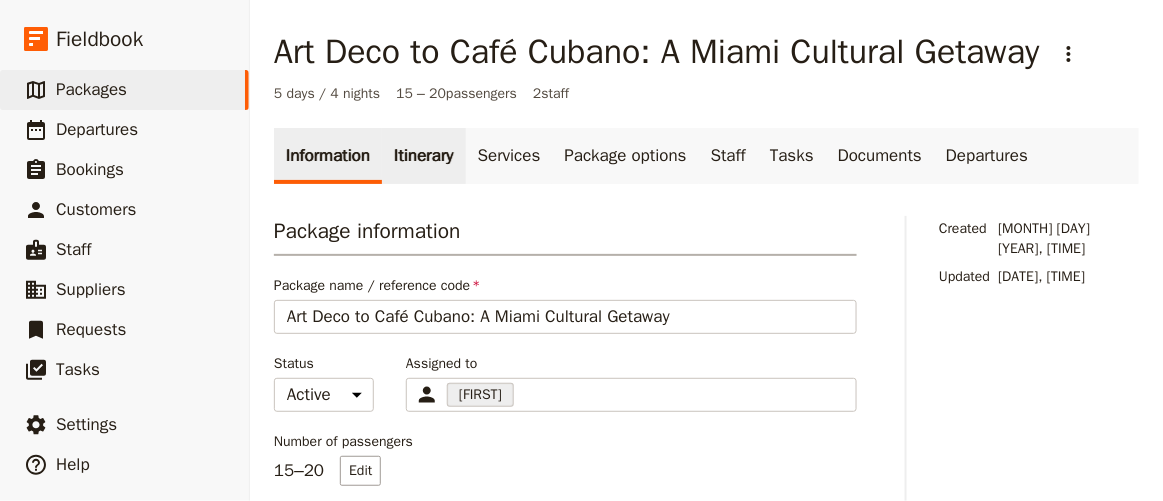 click on "Itinerary" at bounding box center (423, 156) 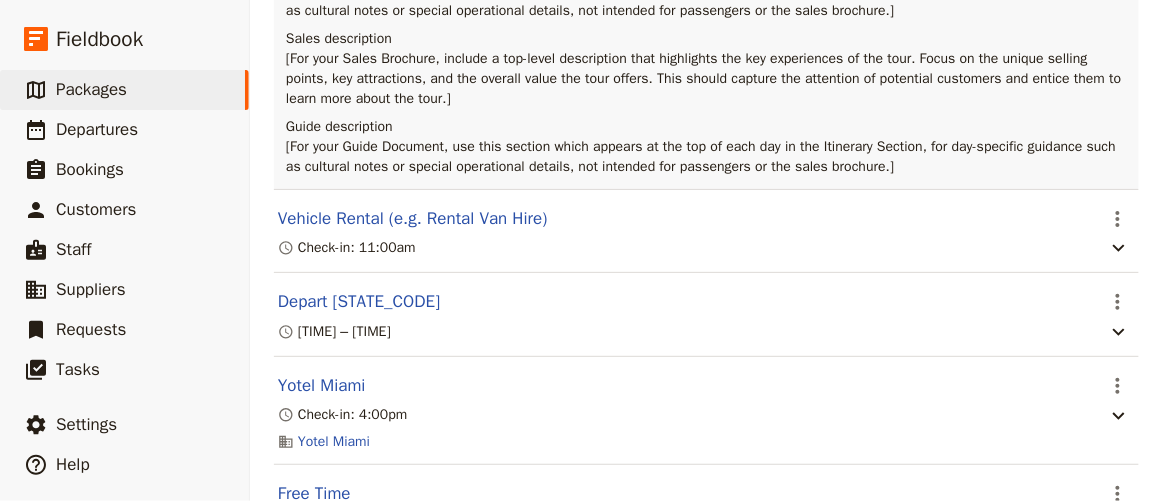 scroll, scrollTop: 0, scrollLeft: 0, axis: both 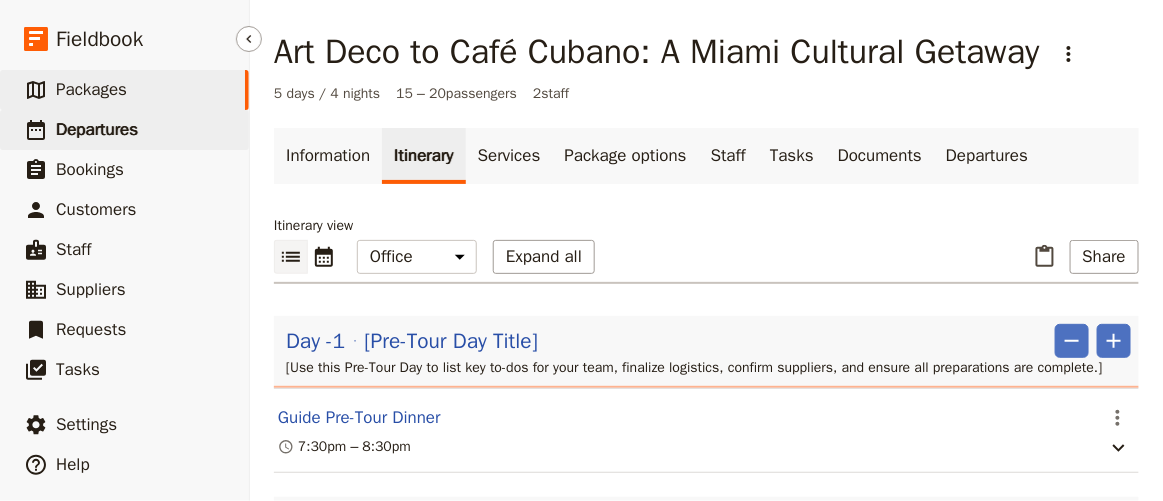 click on "Departures" at bounding box center [97, 129] 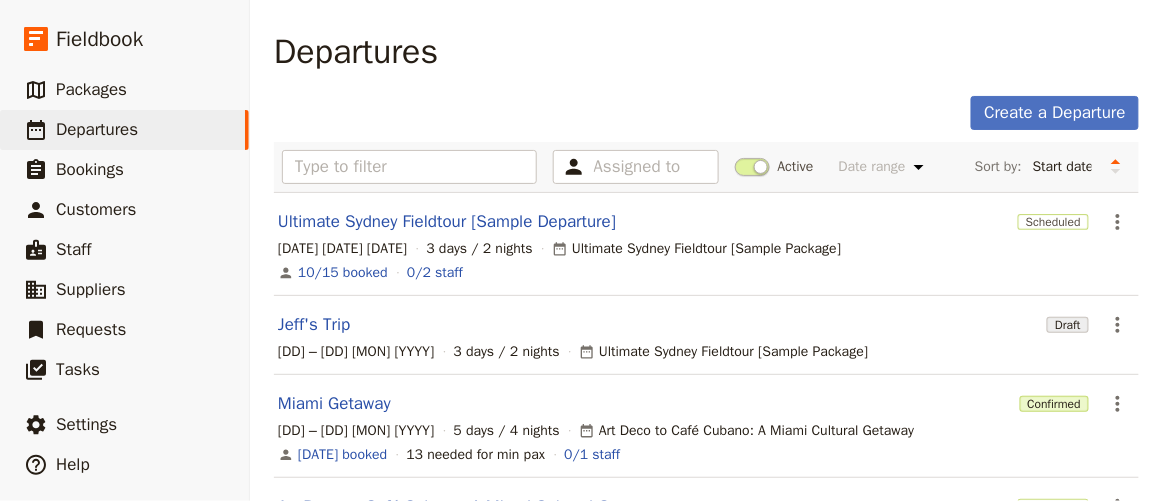 scroll, scrollTop: 147, scrollLeft: 0, axis: vertical 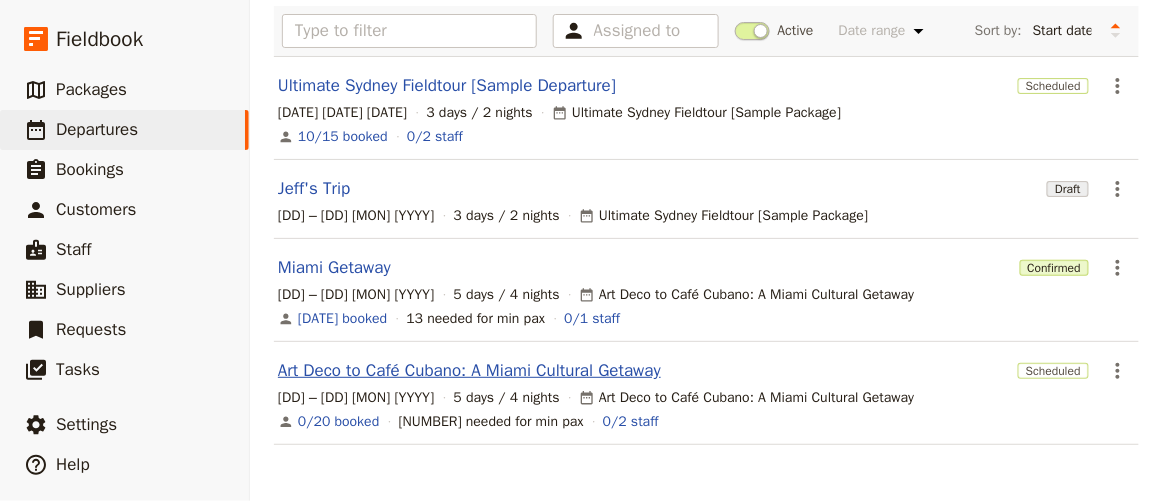 click on "Art Deco to Café Cubano: A Miami Cultural Getaway" at bounding box center (469, 371) 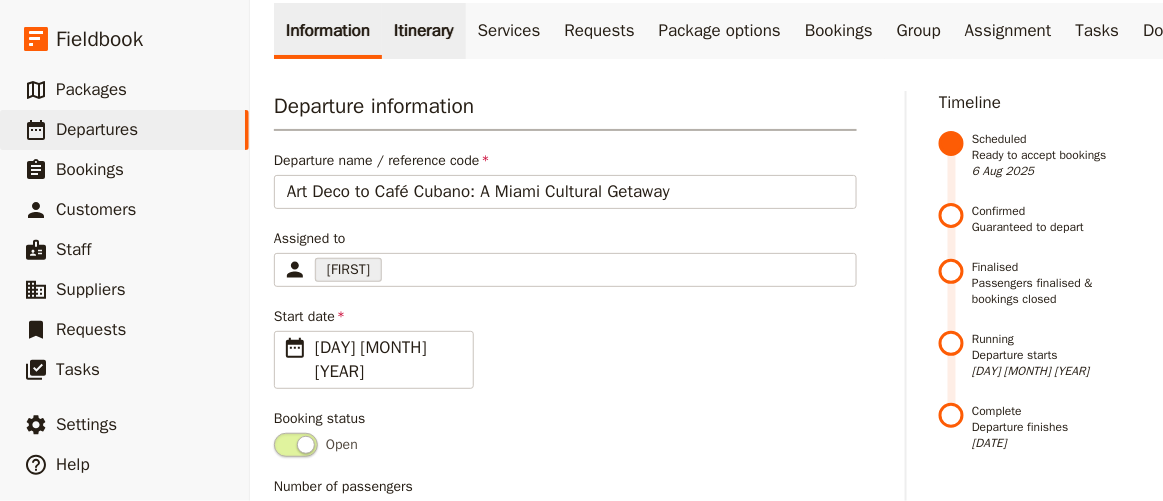 click on "Itinerary" at bounding box center (423, 31) 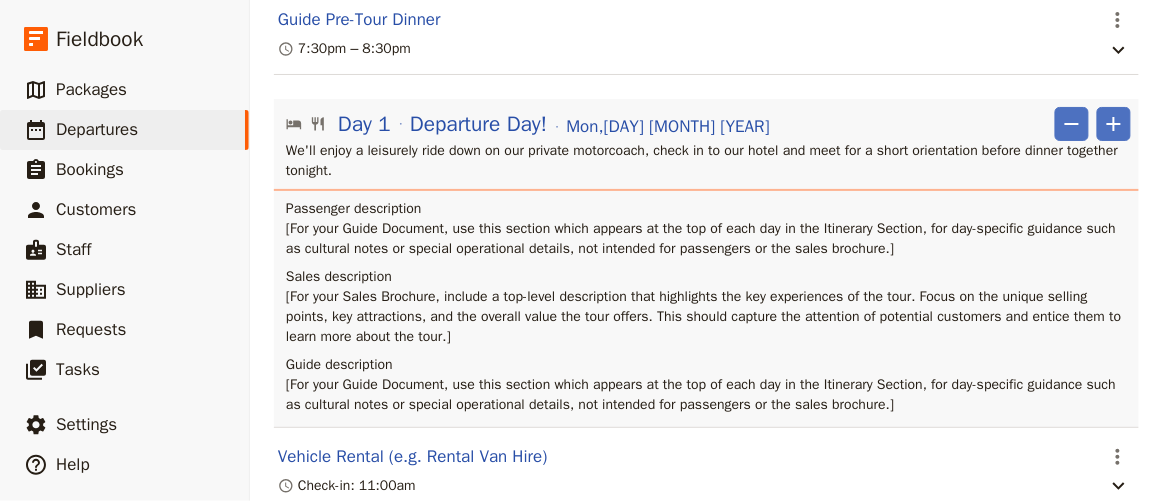scroll, scrollTop: 0, scrollLeft: 0, axis: both 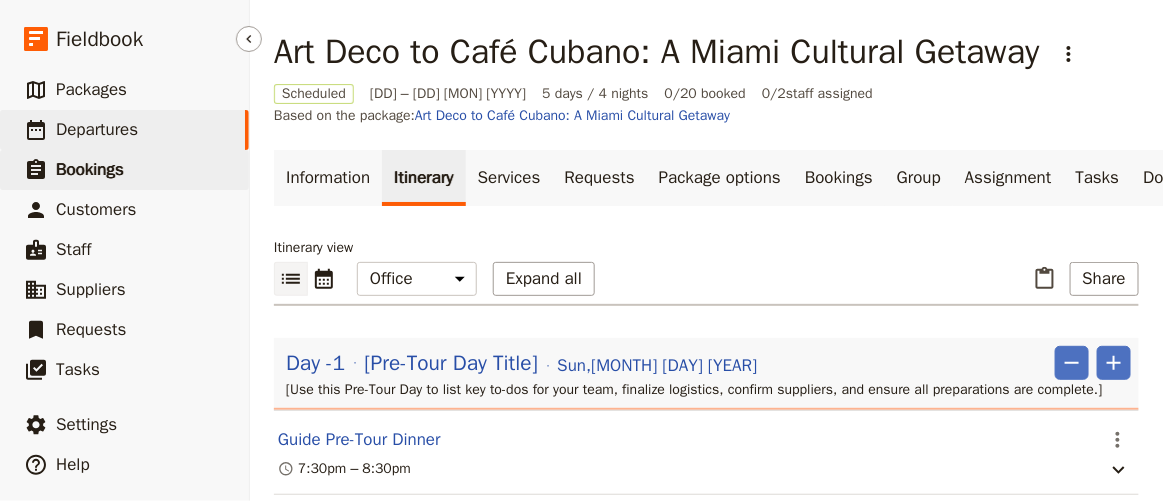 click on "Bookings" at bounding box center (90, 169) 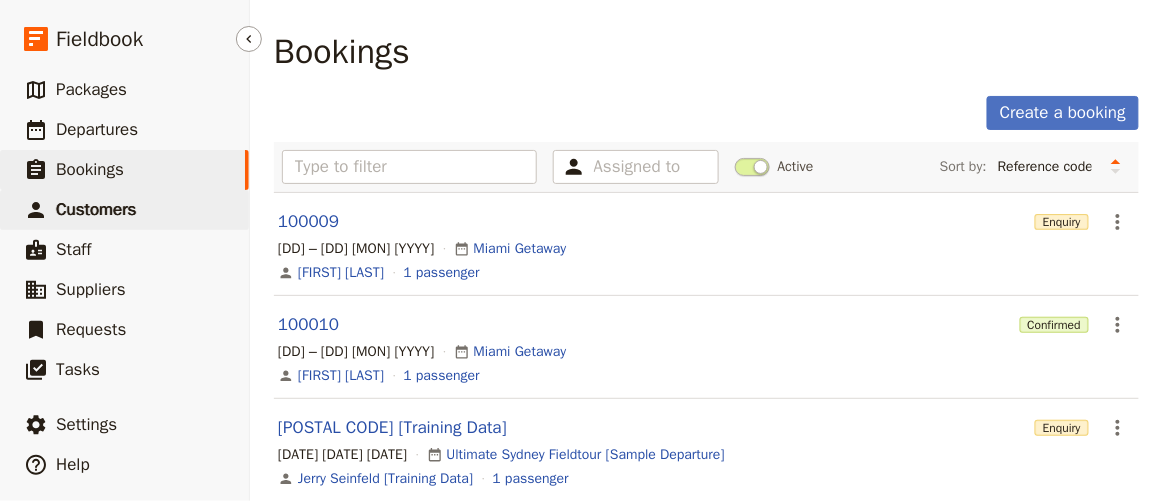 click on "Customers" at bounding box center [96, 209] 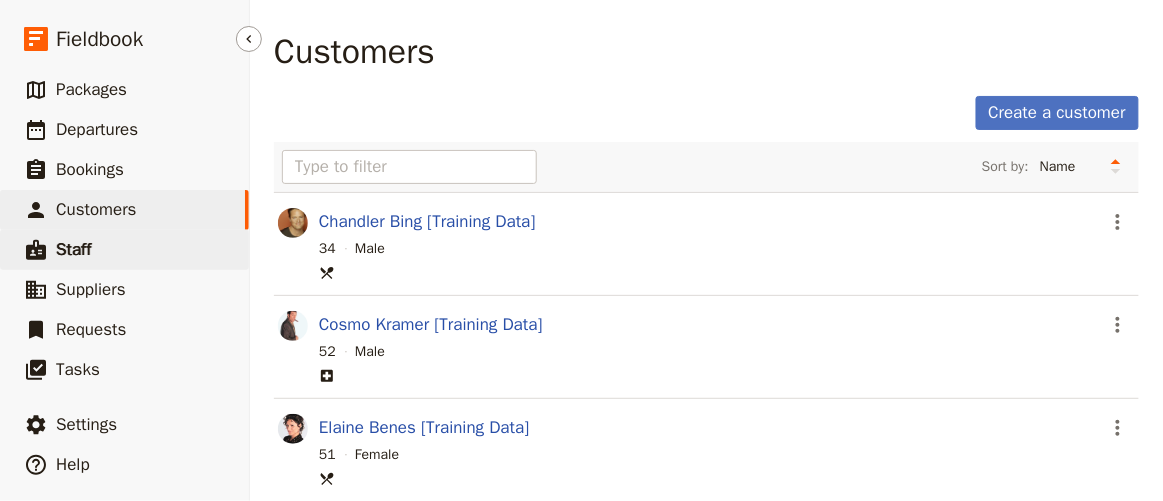 click on "​ Staff" at bounding box center [124, 250] 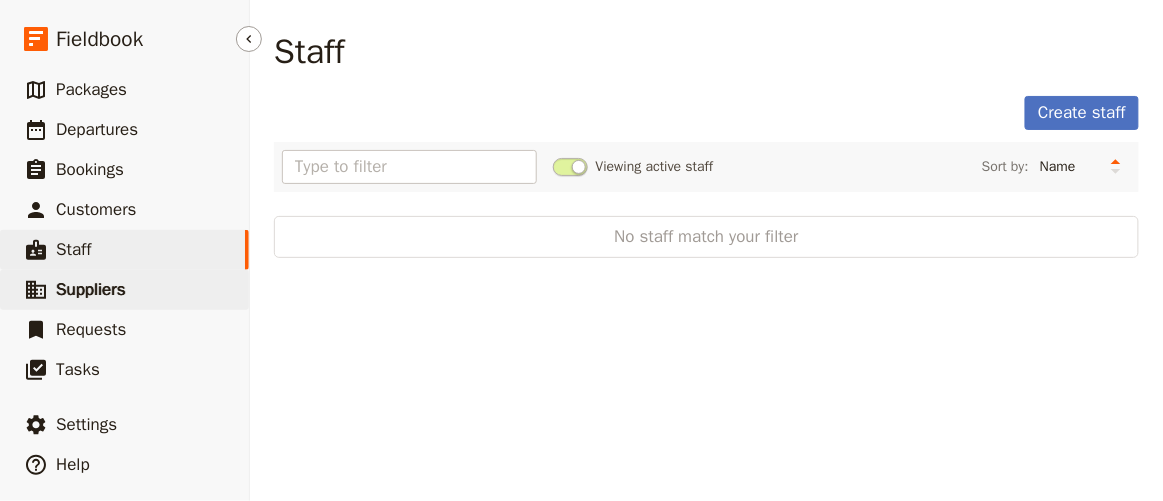 click on "Suppliers" at bounding box center [91, 289] 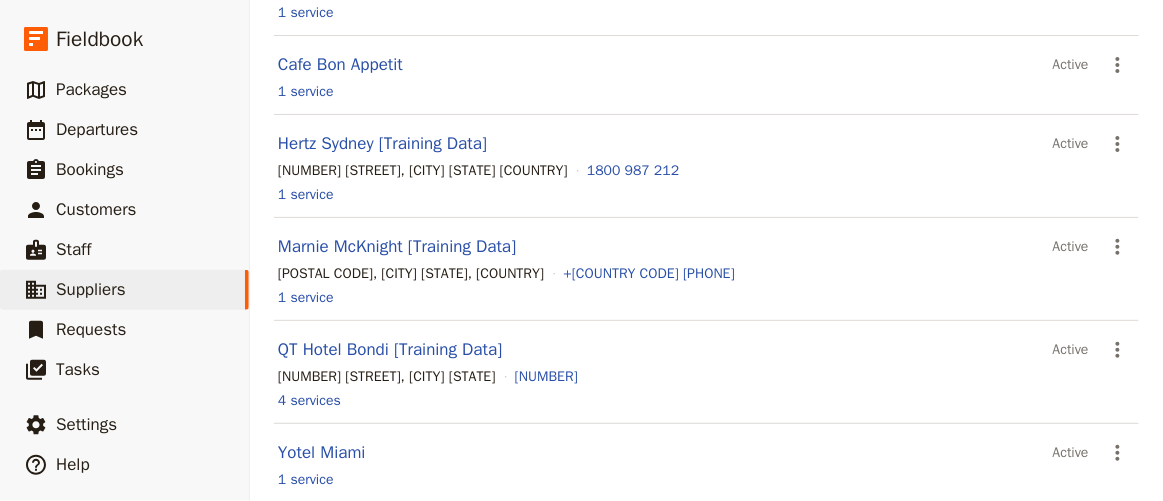 scroll, scrollTop: 415, scrollLeft: 0, axis: vertical 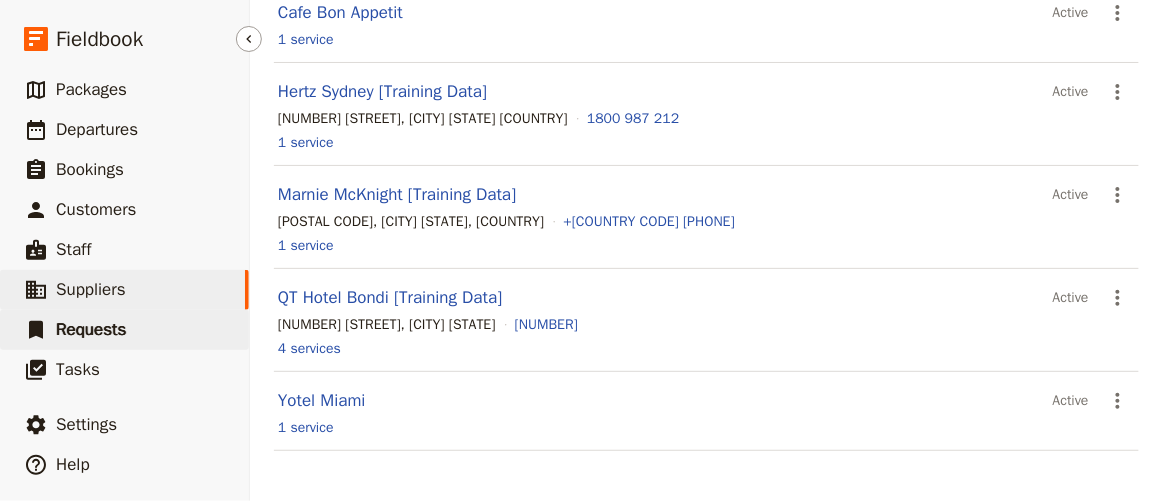 click on "Requests" at bounding box center (91, 329) 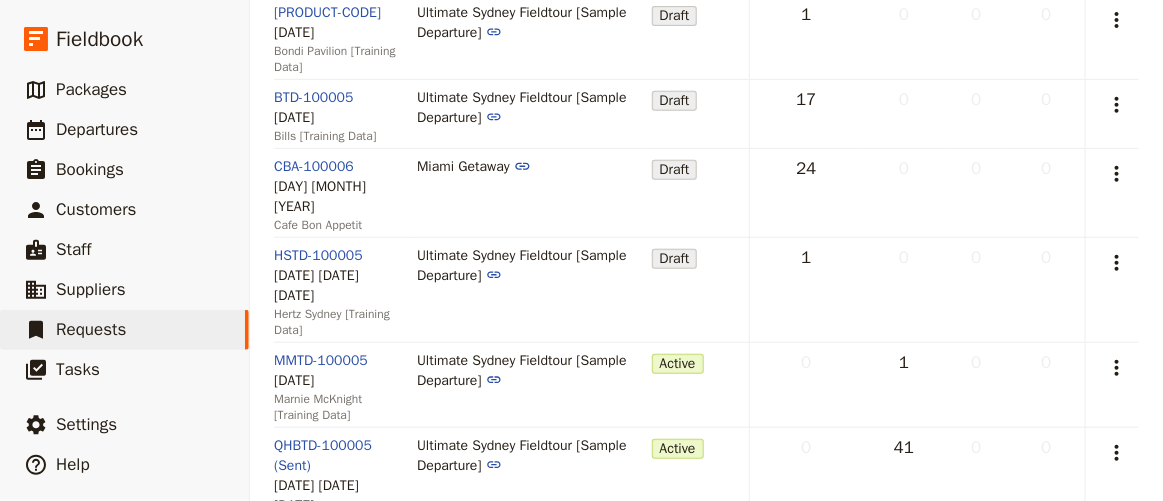 scroll, scrollTop: 239, scrollLeft: 0, axis: vertical 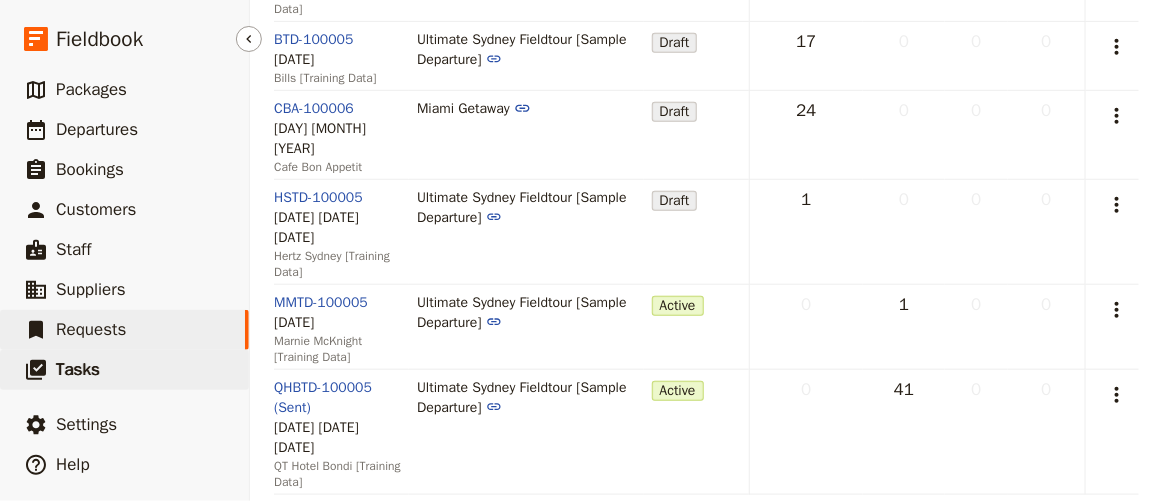 click on "​ Tasks" at bounding box center [124, 370] 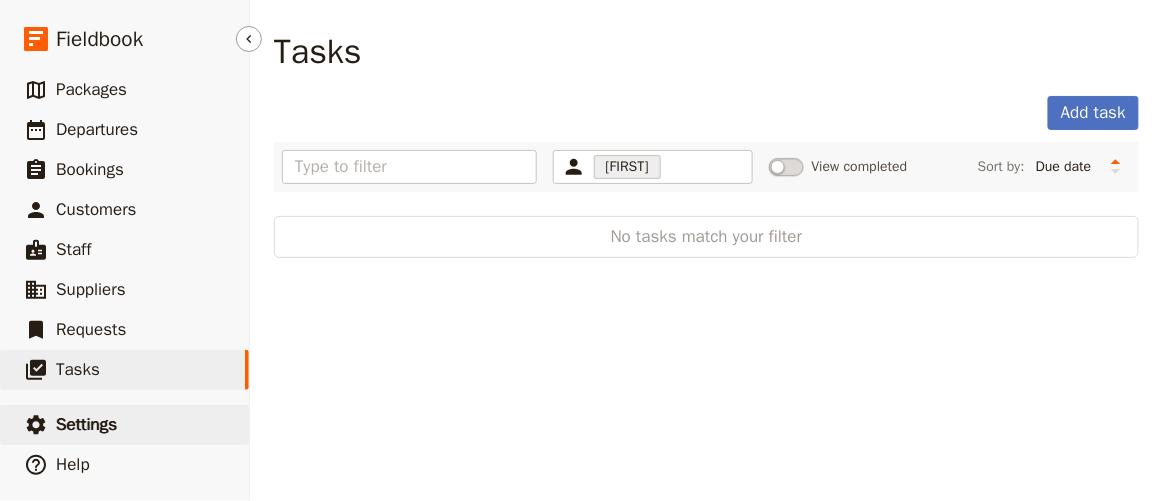 click on "Settings" at bounding box center [86, 424] 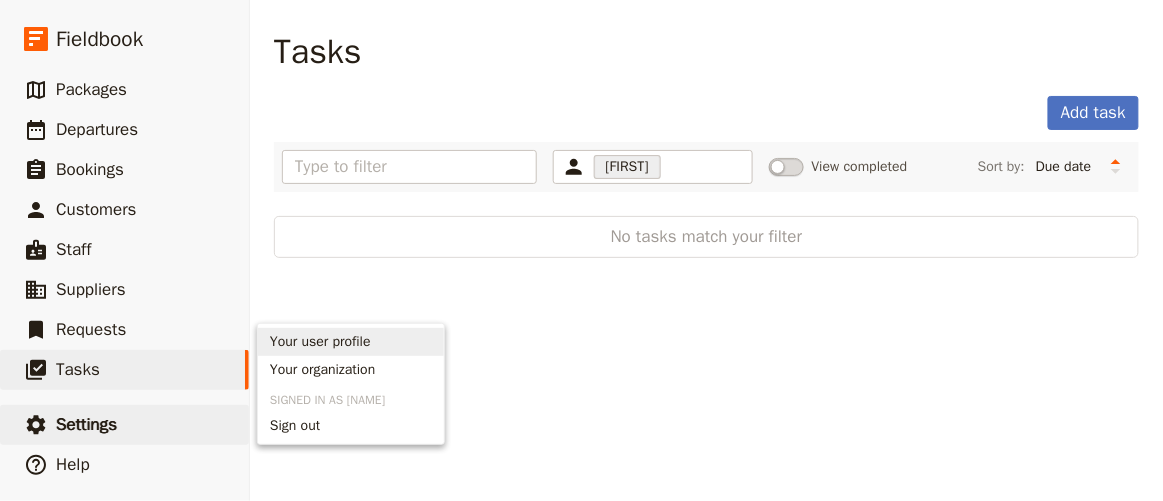 click on "Your user profile" at bounding box center (320, 342) 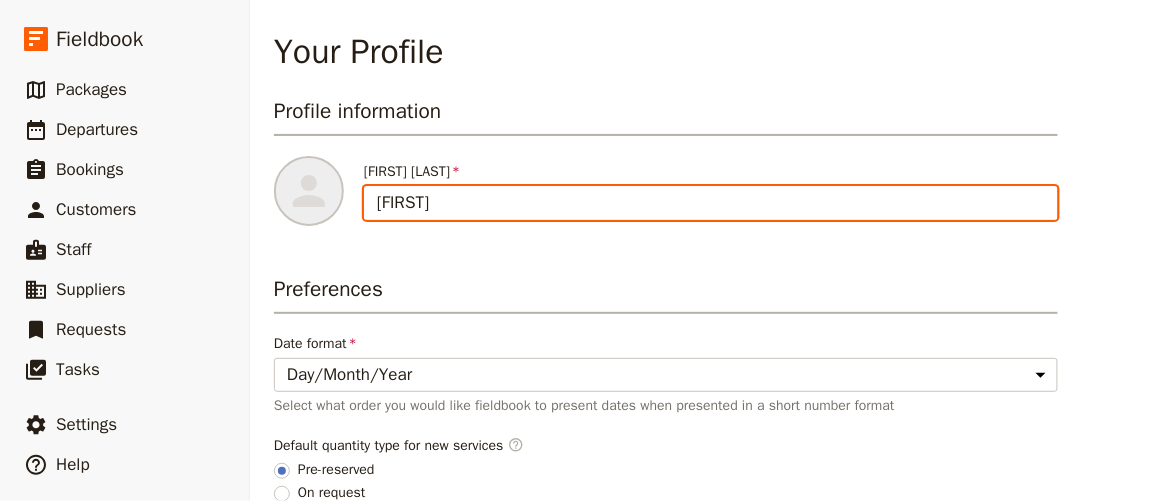 click on "[FIRST]" at bounding box center [711, 203] 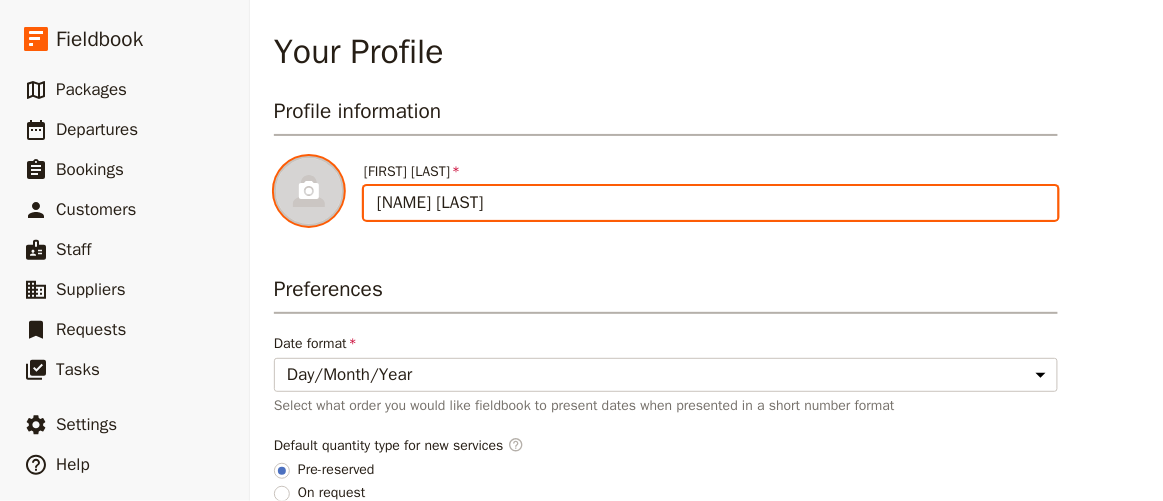 type on "[NAME] [LAST]" 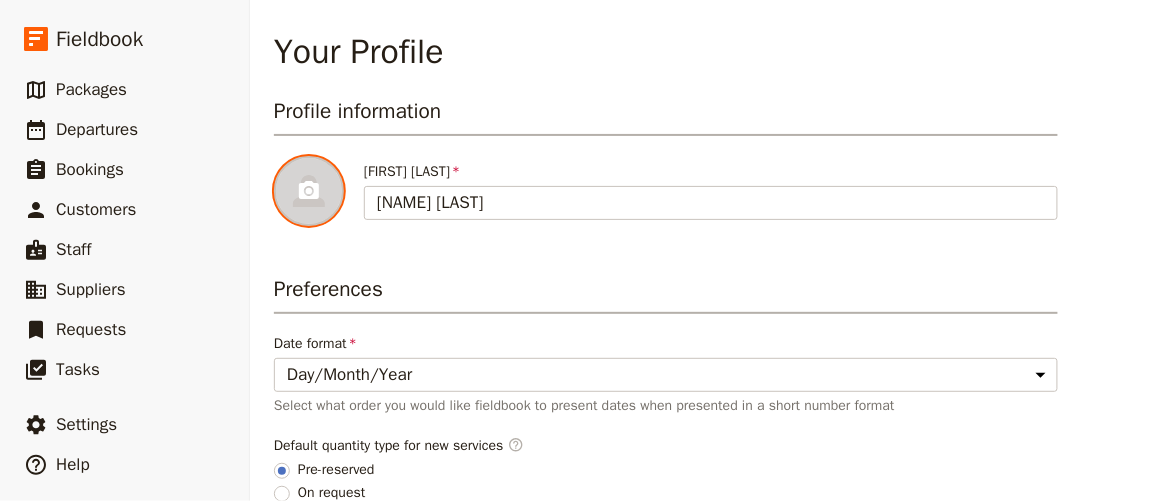 click 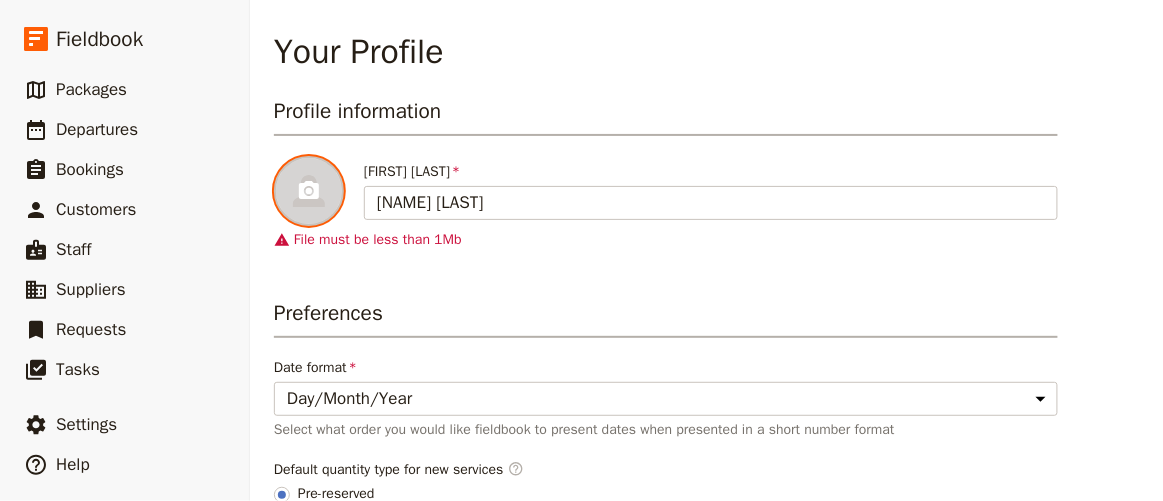 click 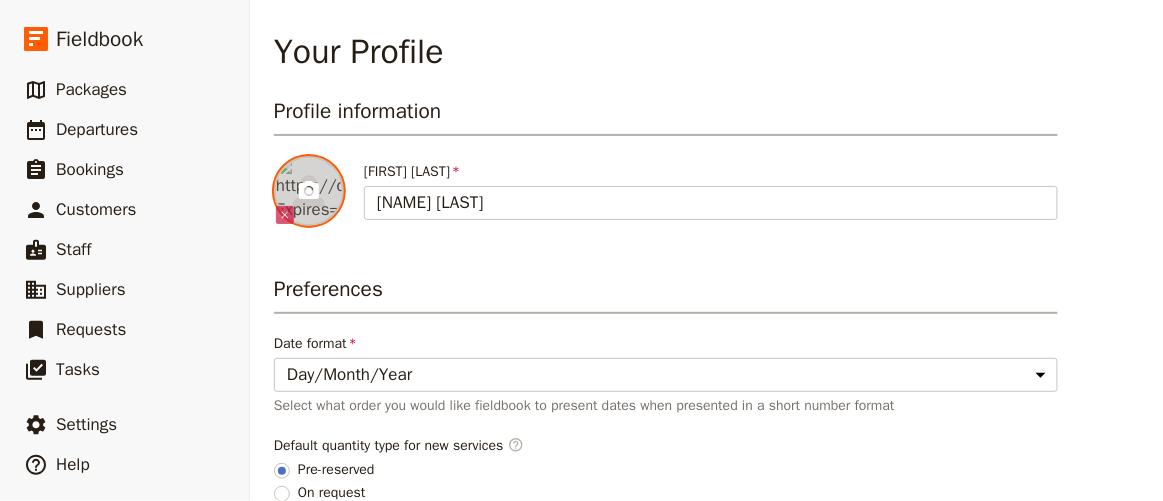 drag, startPoint x: 308, startPoint y: 213, endPoint x: 329, endPoint y: 206, distance: 22.135944 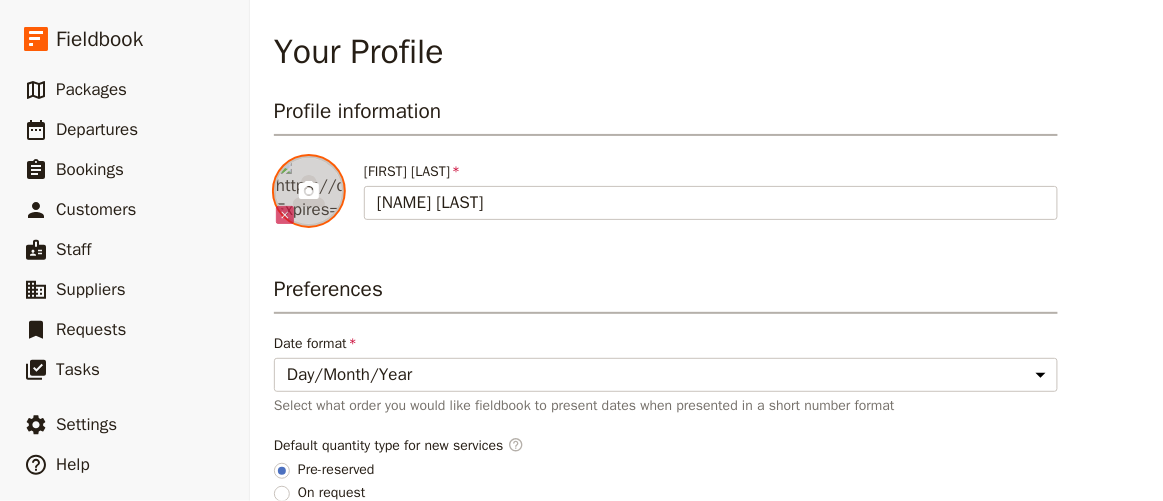 type on "C:\fakepath\IMG_3998.JPG" 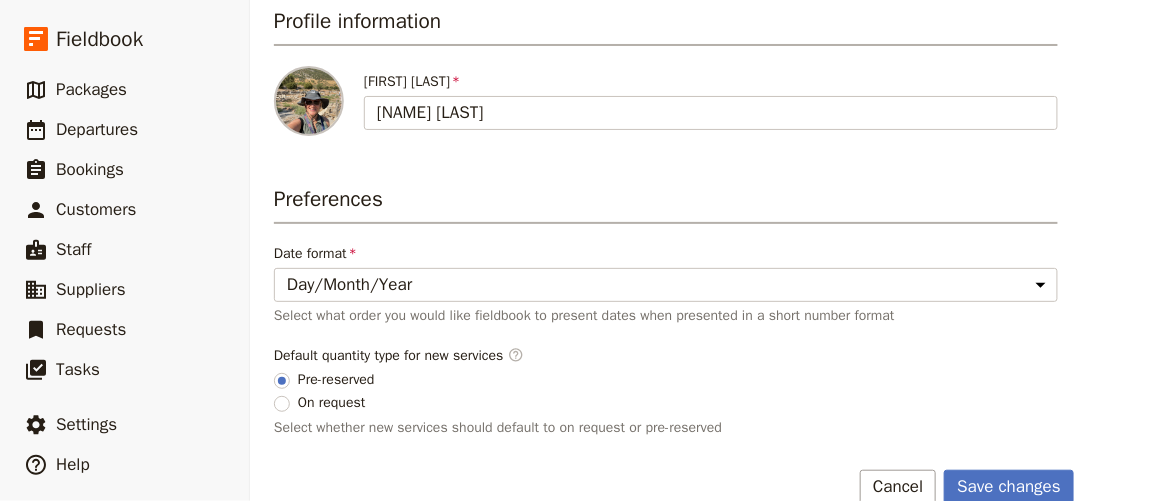 scroll, scrollTop: 122, scrollLeft: 0, axis: vertical 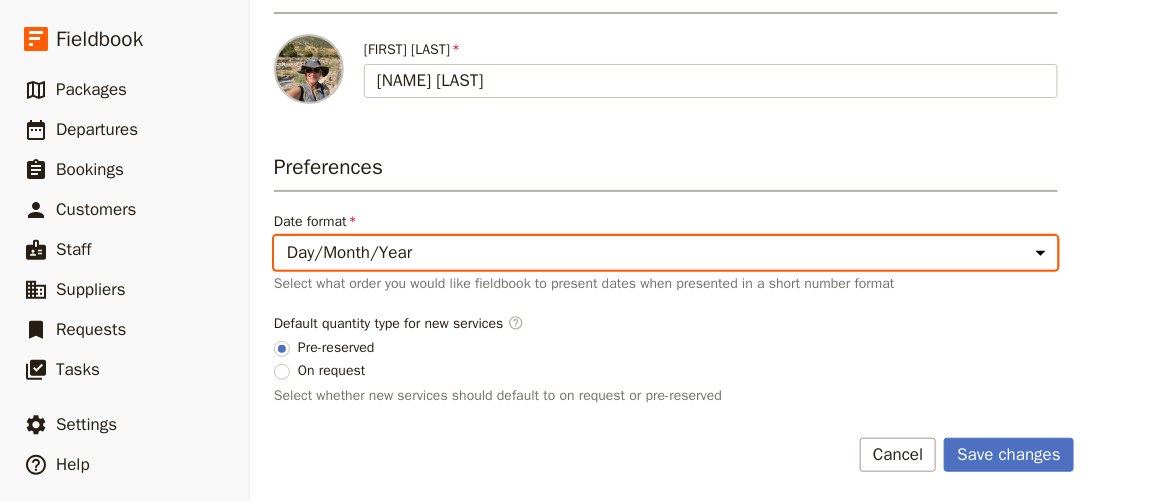 click on "[DATE]/[DATE]/[DATE] [DATE]/[DATE]/[DATE] [DATE]/[DATE]/[DATE]" at bounding box center [666, 253] 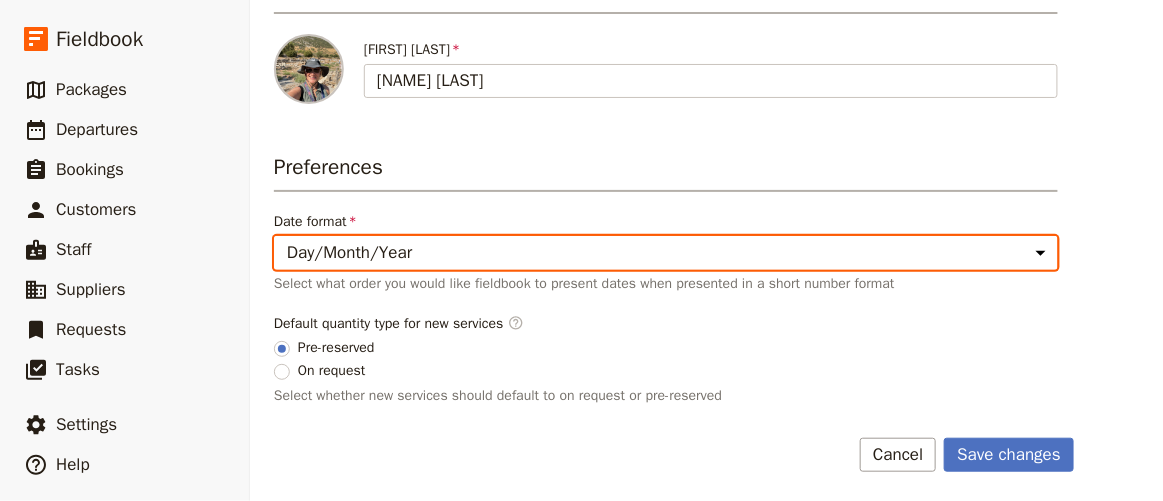 select on "MDY" 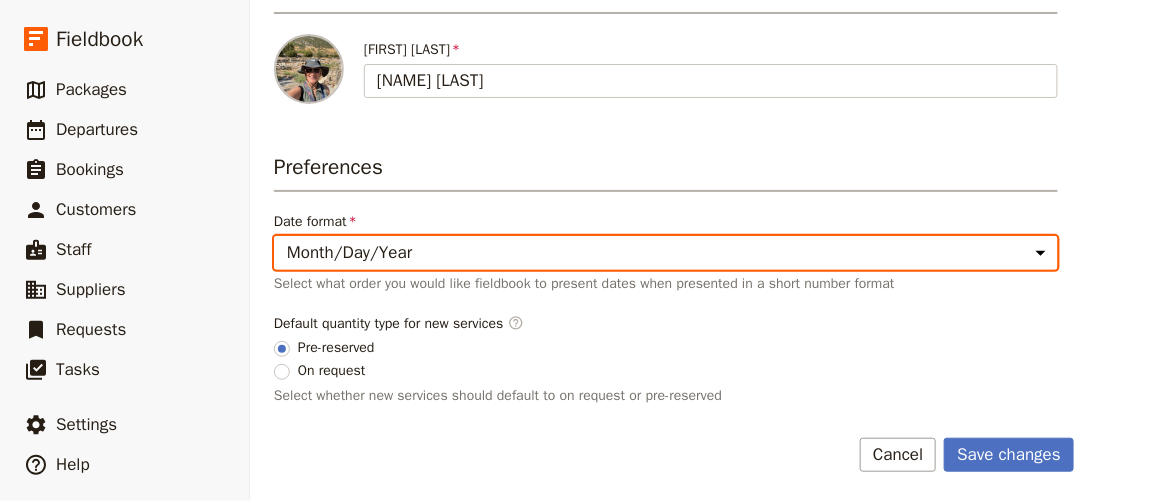 click on "[DATE]/[DATE]/[DATE] [DATE]/[DATE]/[DATE] [DATE]/[DATE]/[DATE]" at bounding box center [666, 253] 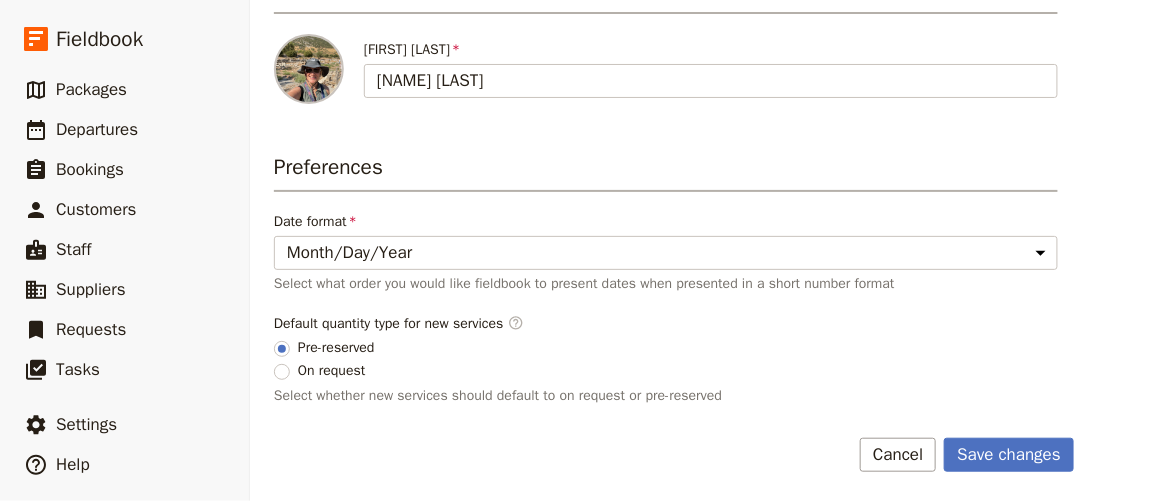 click on "Select what order you would like fieldbook to present dates when presented in a short number format" at bounding box center [666, 284] 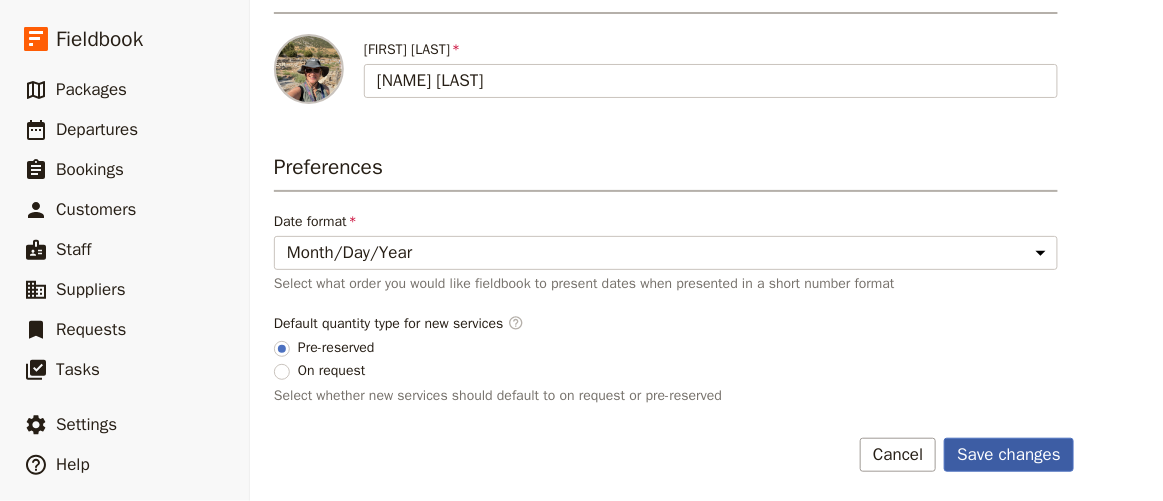 click on "Save changes" at bounding box center (1009, 455) 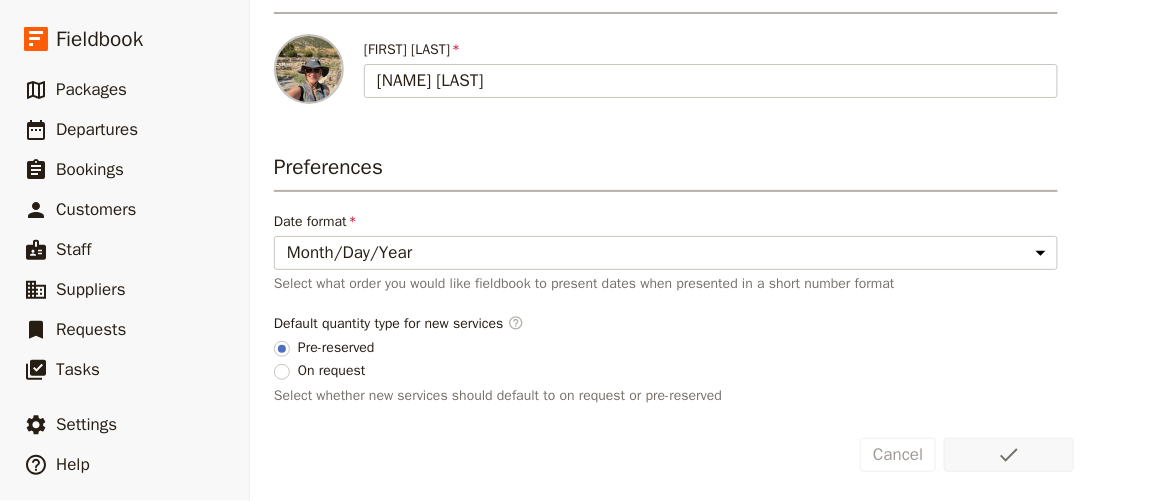 scroll, scrollTop: 0, scrollLeft: 0, axis: both 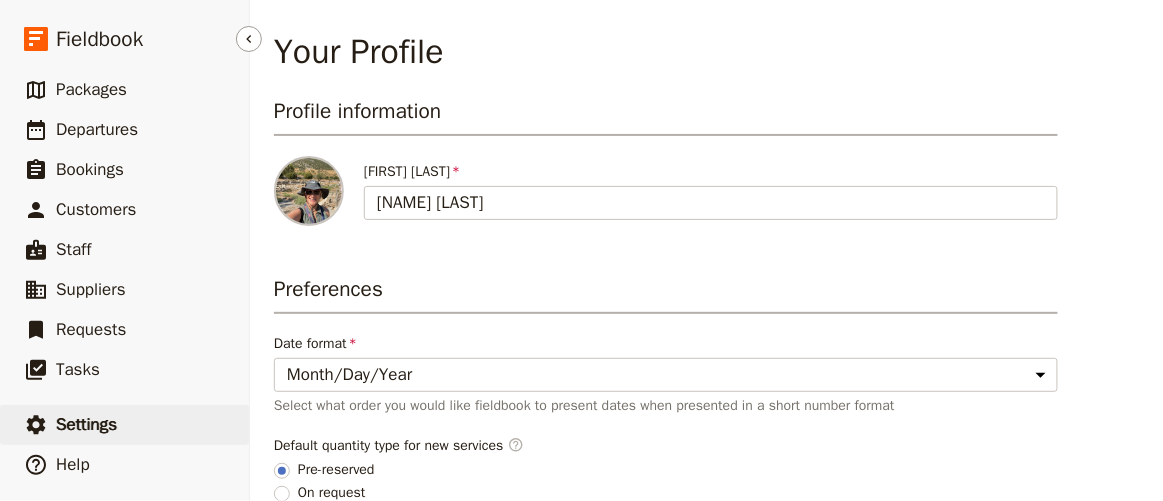 click on "Settings" at bounding box center (86, 424) 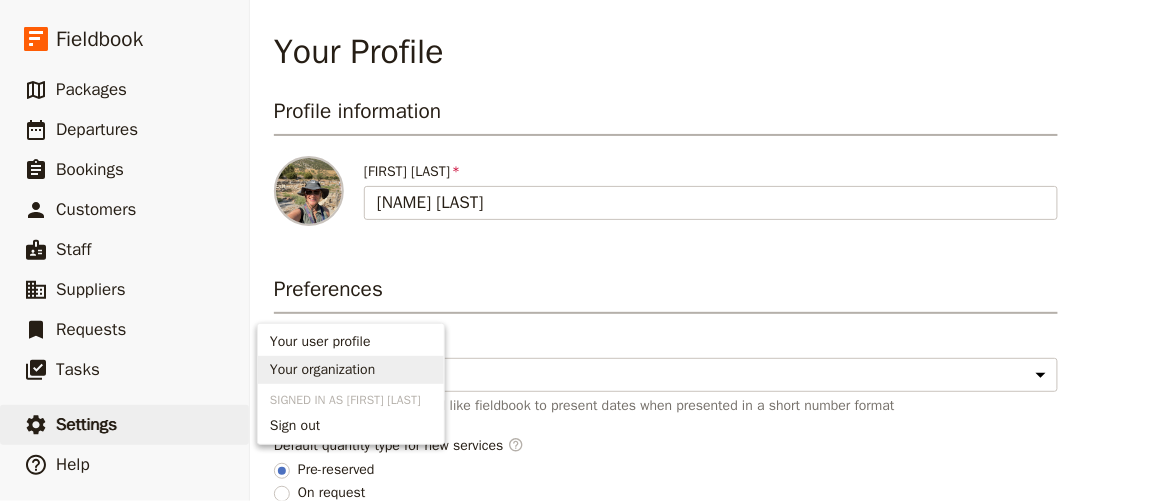 click on "Your organization" at bounding box center [322, 370] 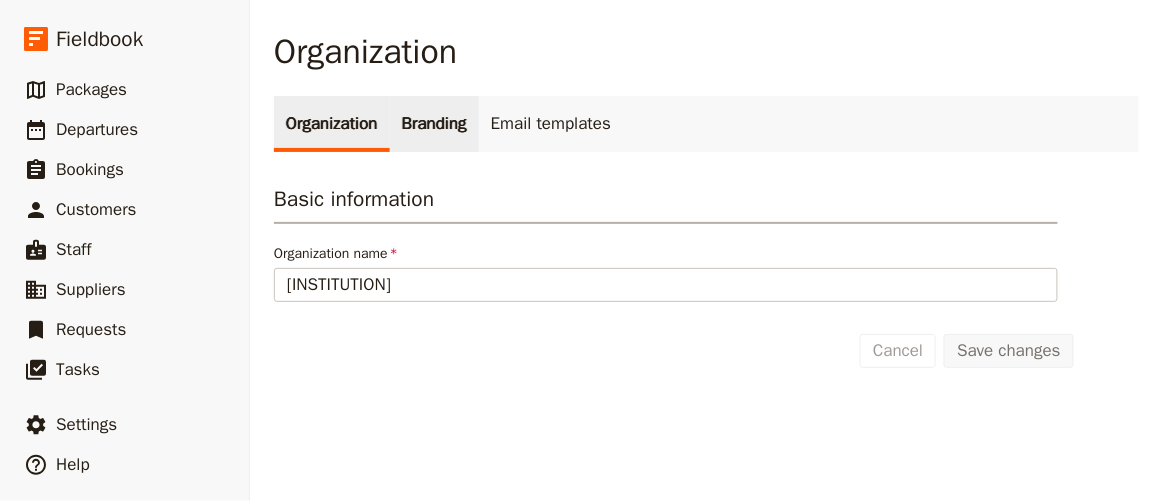 click on "Branding" at bounding box center (434, 124) 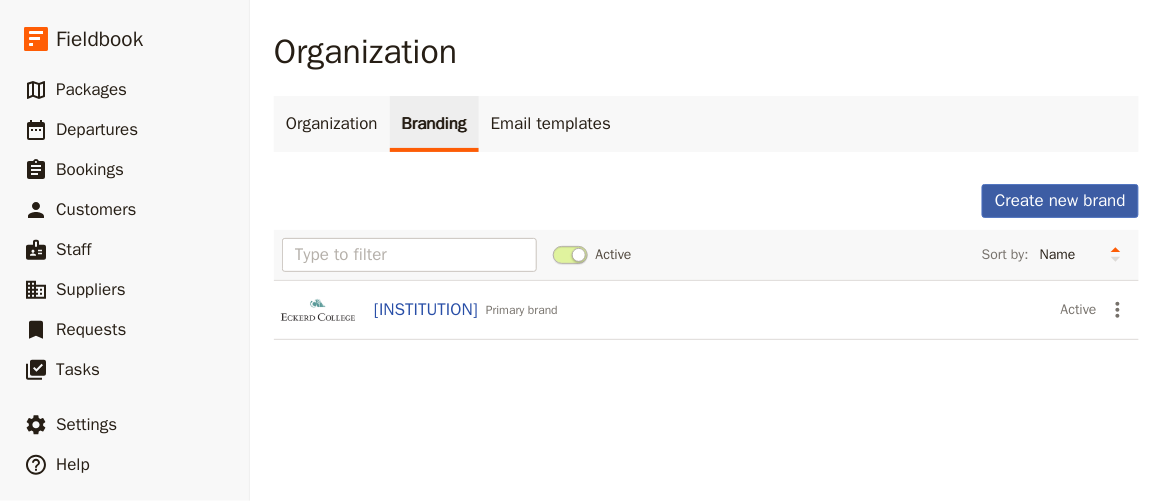 click on "Create new brand" at bounding box center (1060, 201) 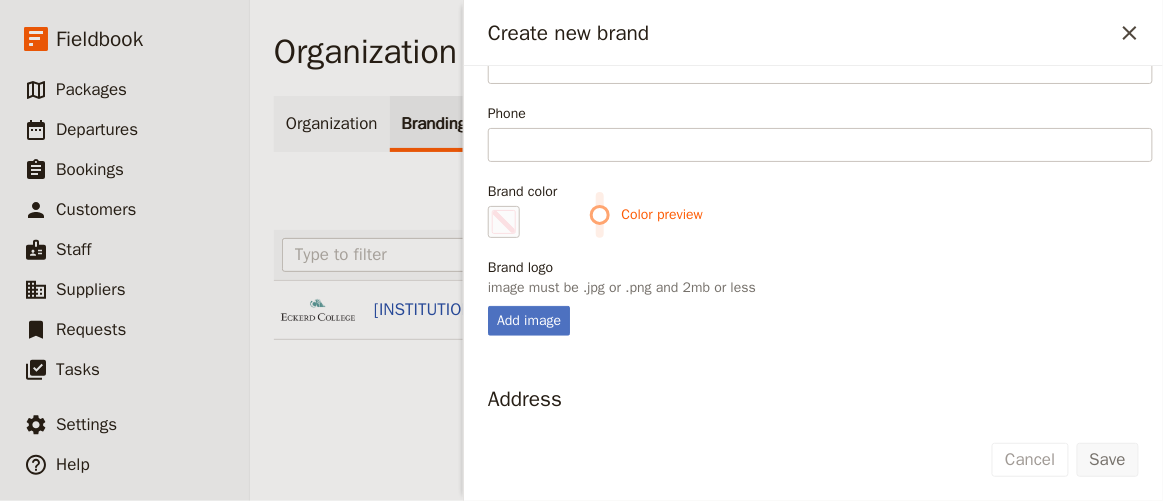 scroll, scrollTop: 0, scrollLeft: 0, axis: both 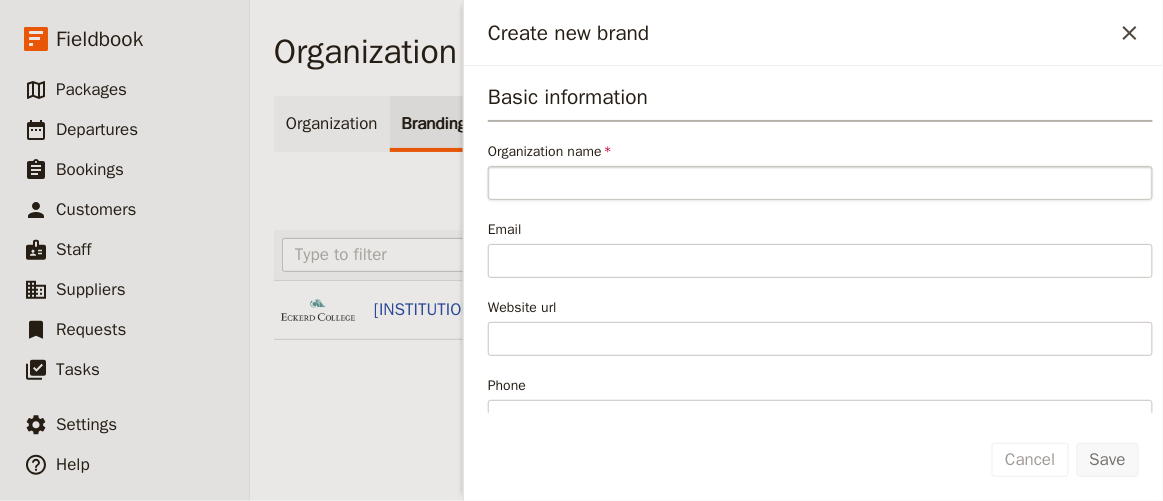 type on "O" 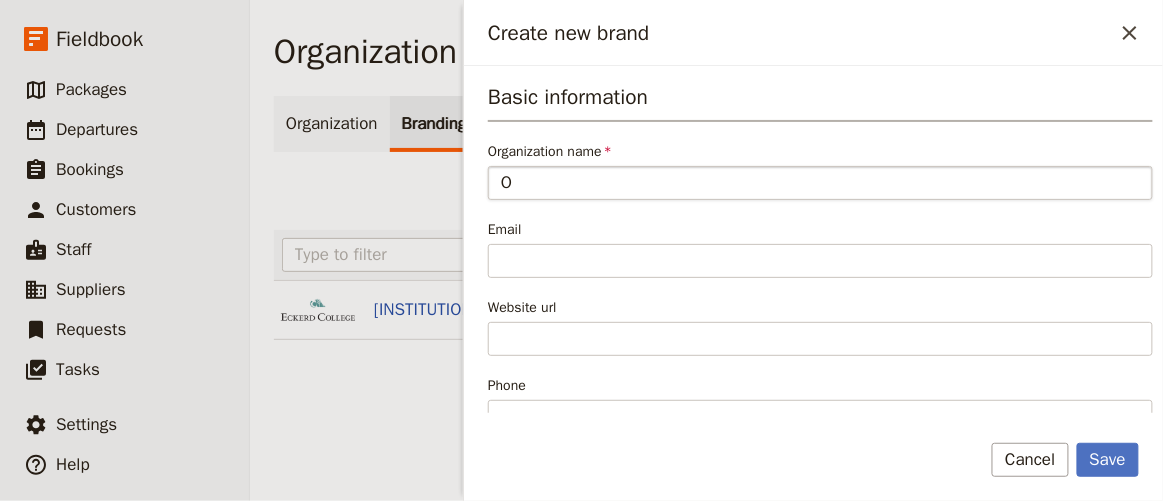 type on "OL" 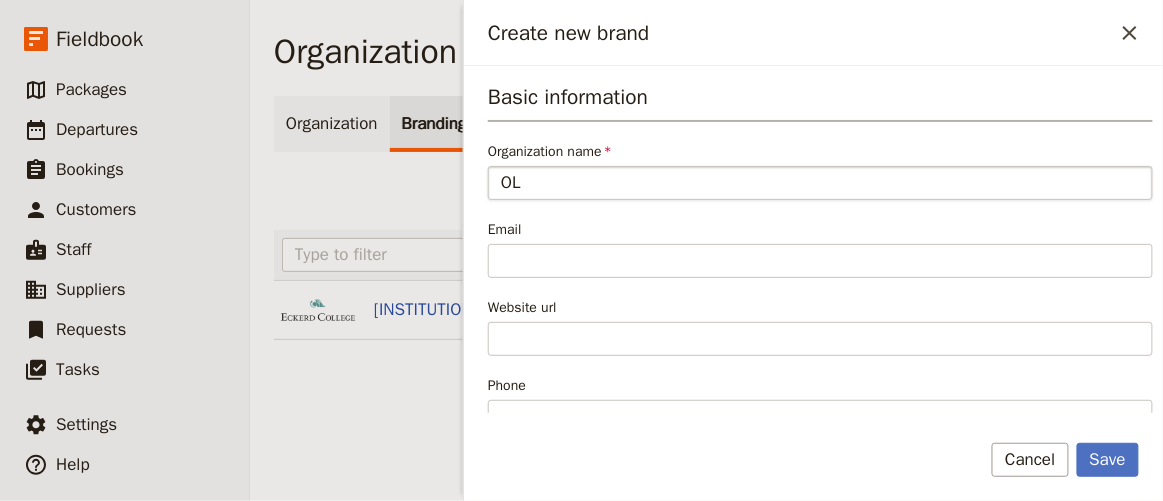 type on "OLL" 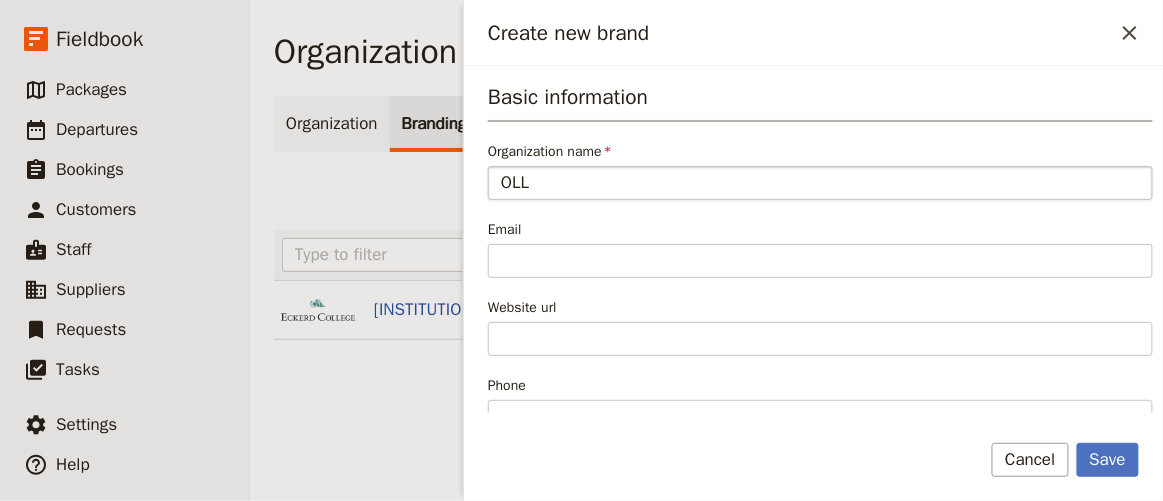 type on "OLLI" 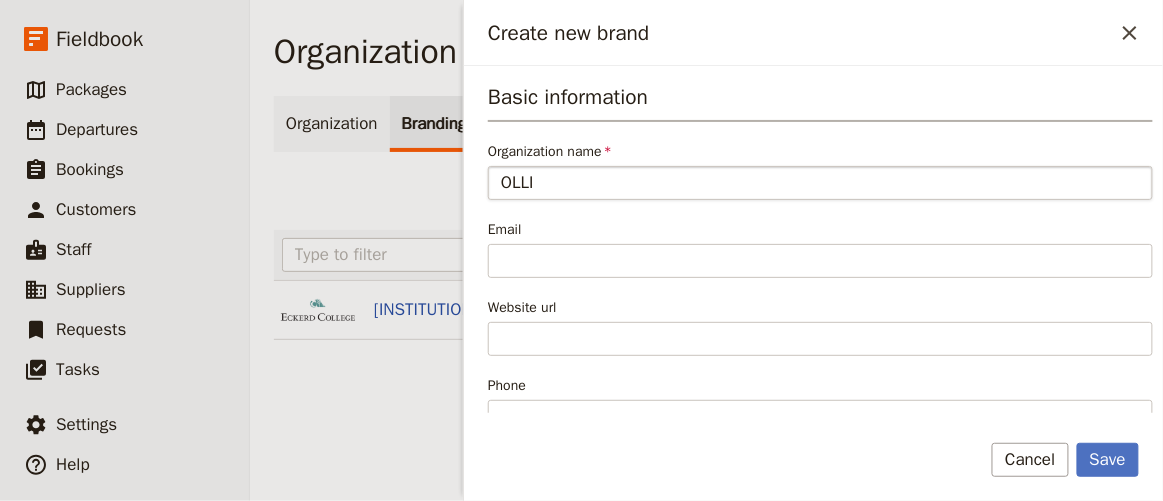 type on "OLLI" 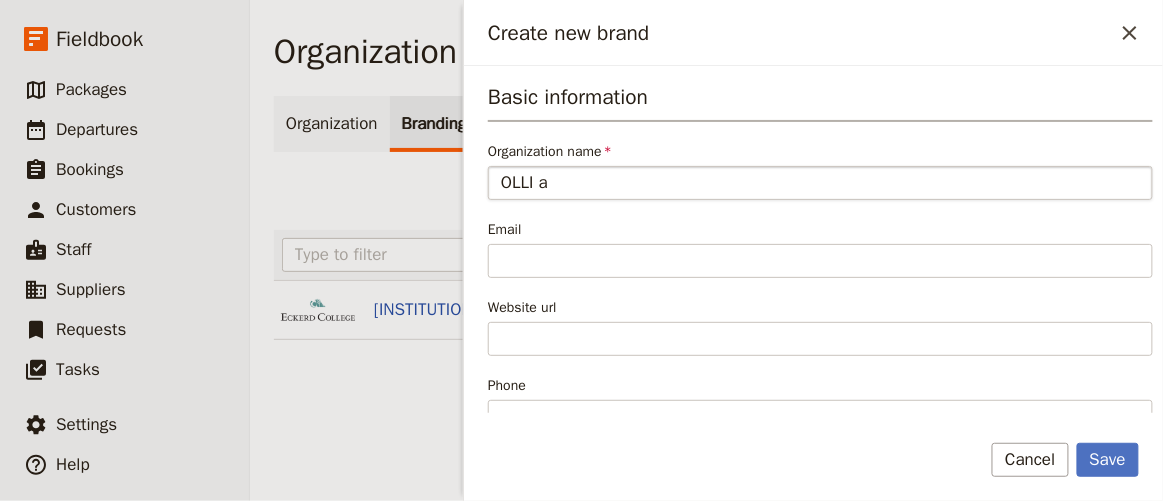 type on "OLLI at" 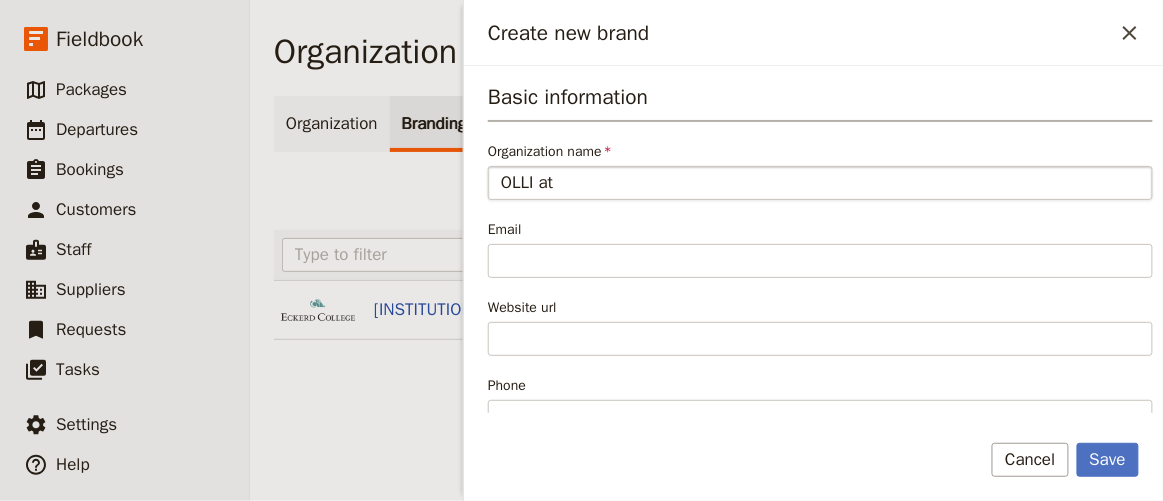 type on "OLLI at" 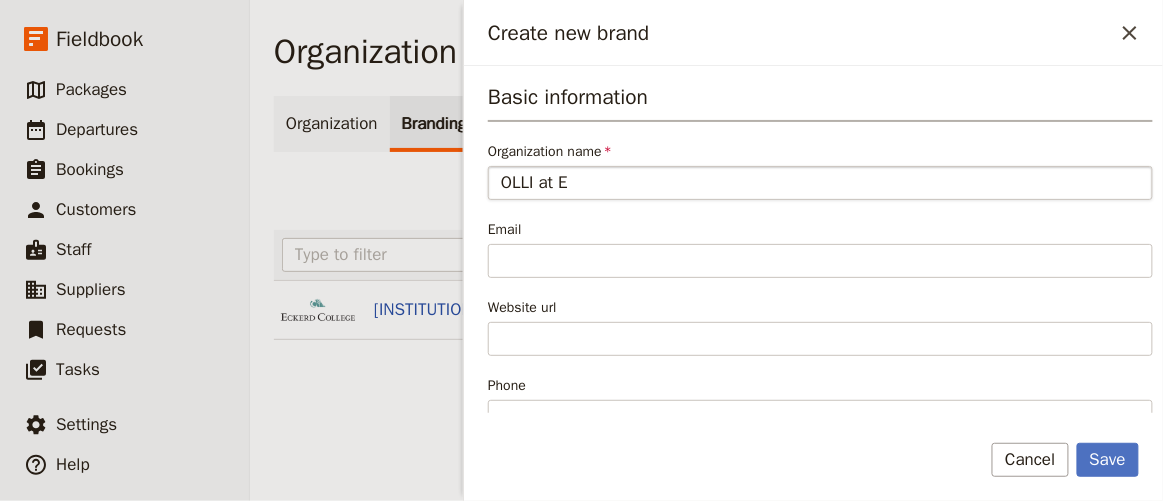 type on "OLLI at Ec" 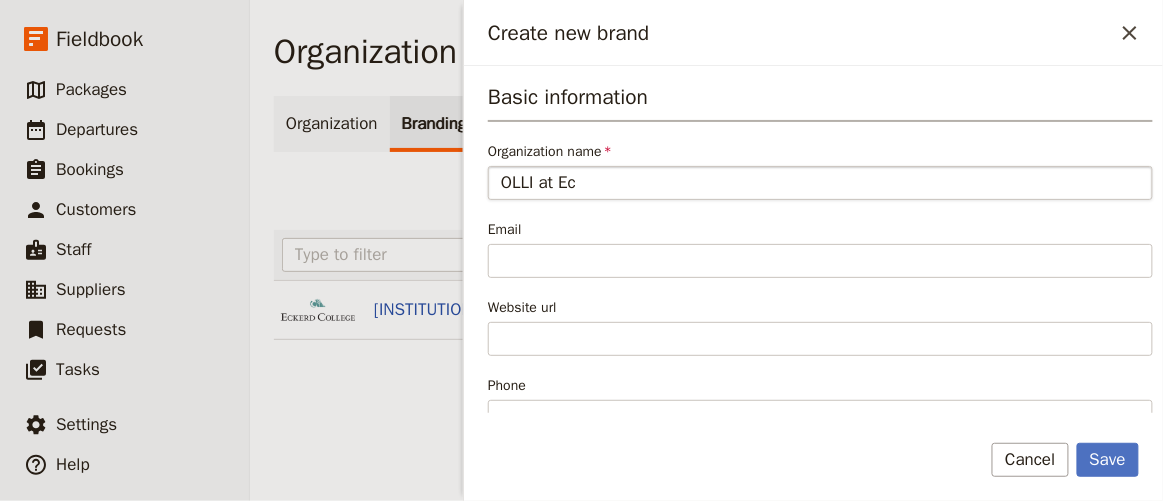 type on "OLLI at Eck" 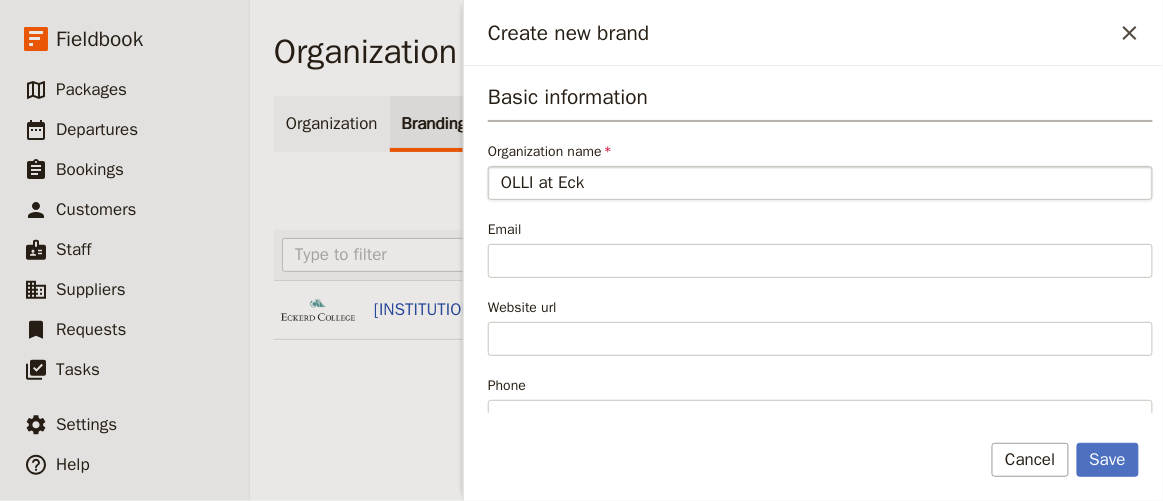 type on "OLLI at Ecke" 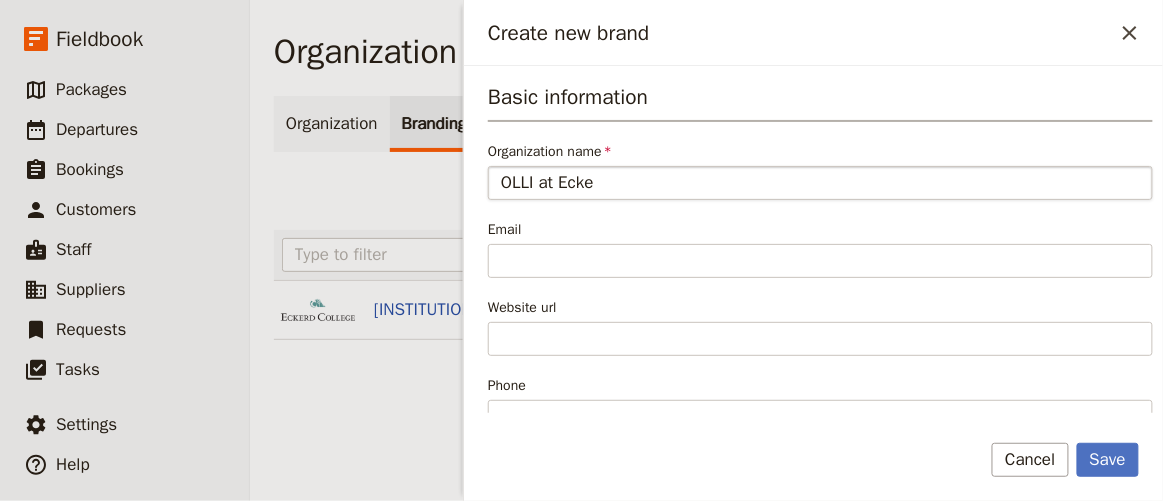 type on "OLLI at Ecker" 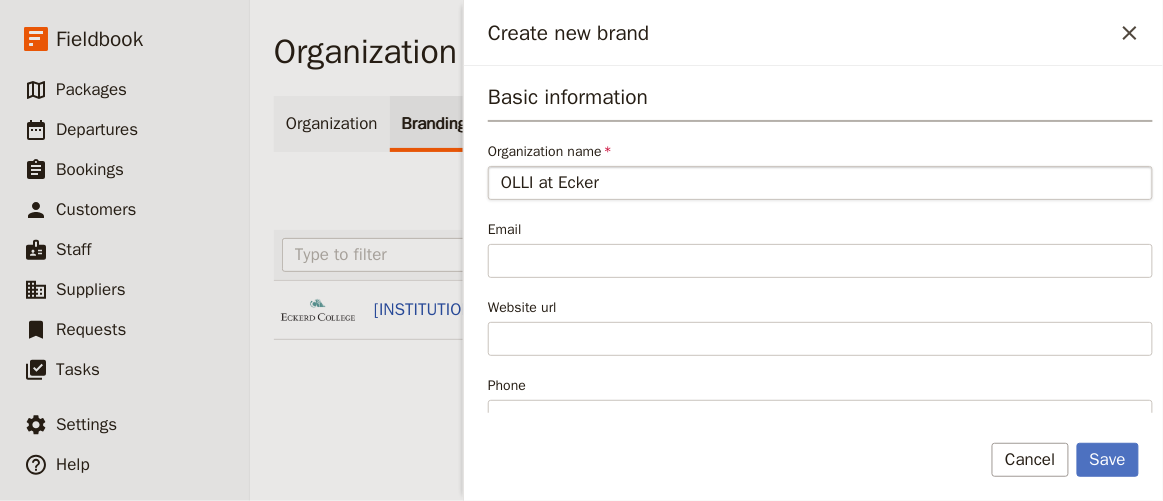 type on "#000000" 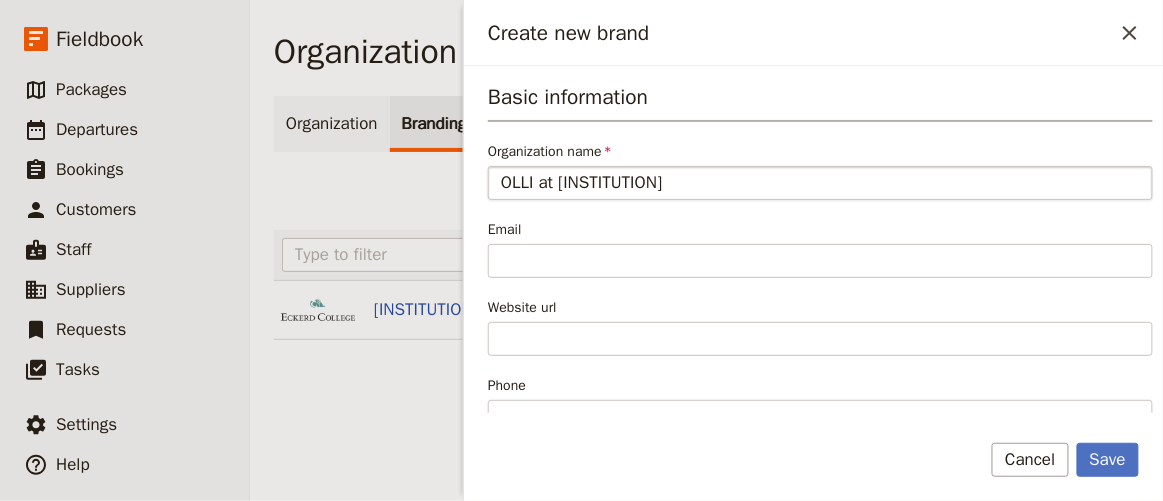 type 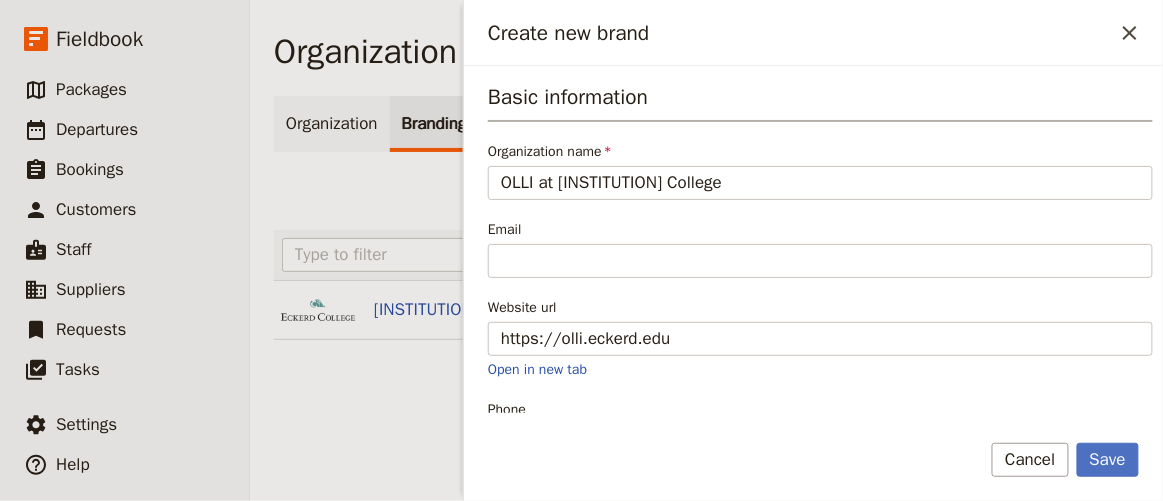 scroll, scrollTop: 197, scrollLeft: 0, axis: vertical 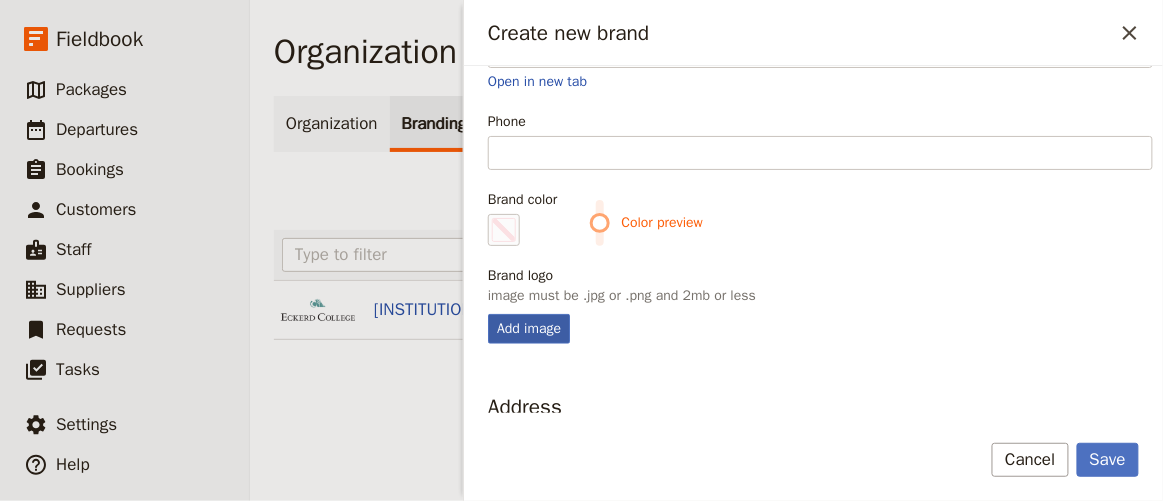 click on "Add image" at bounding box center (529, 329) 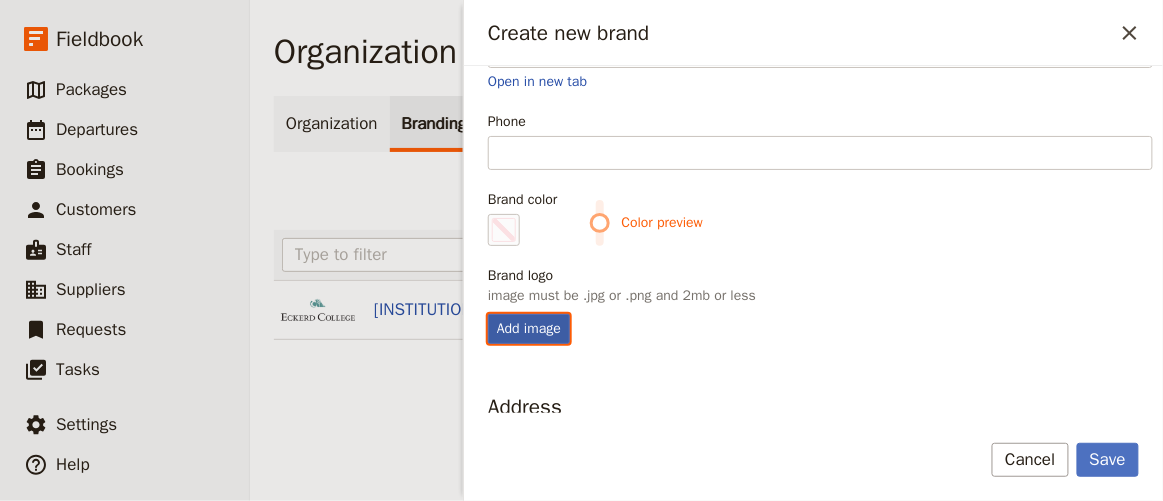 click on "Add image" at bounding box center [487, 313] 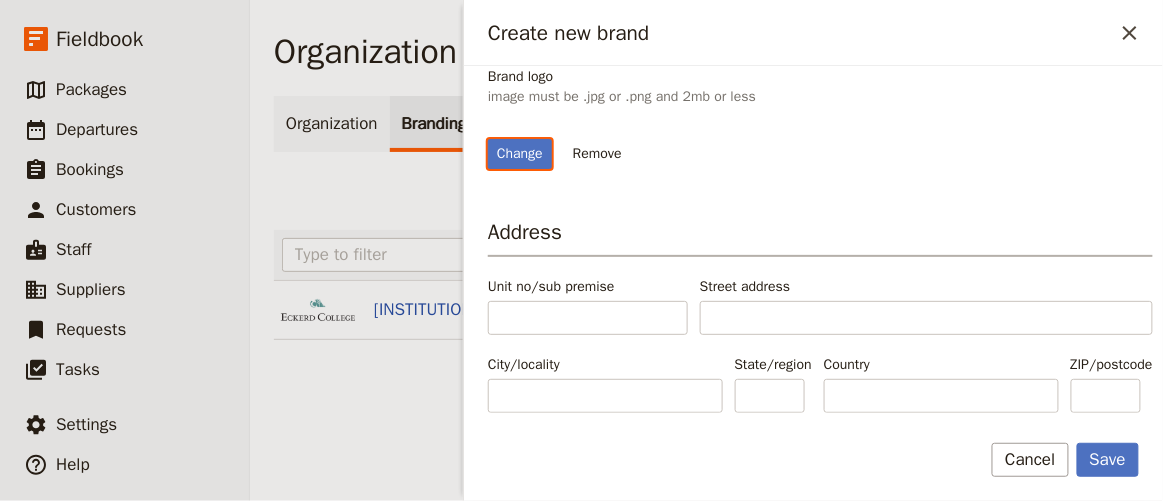 scroll, scrollTop: 607, scrollLeft: 0, axis: vertical 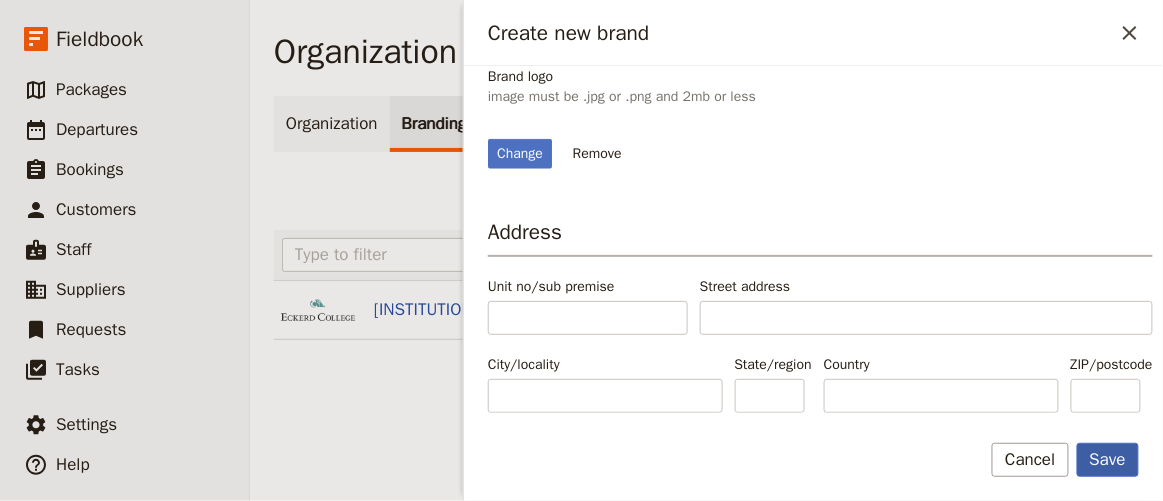 click on "Save" at bounding box center [1108, 460] 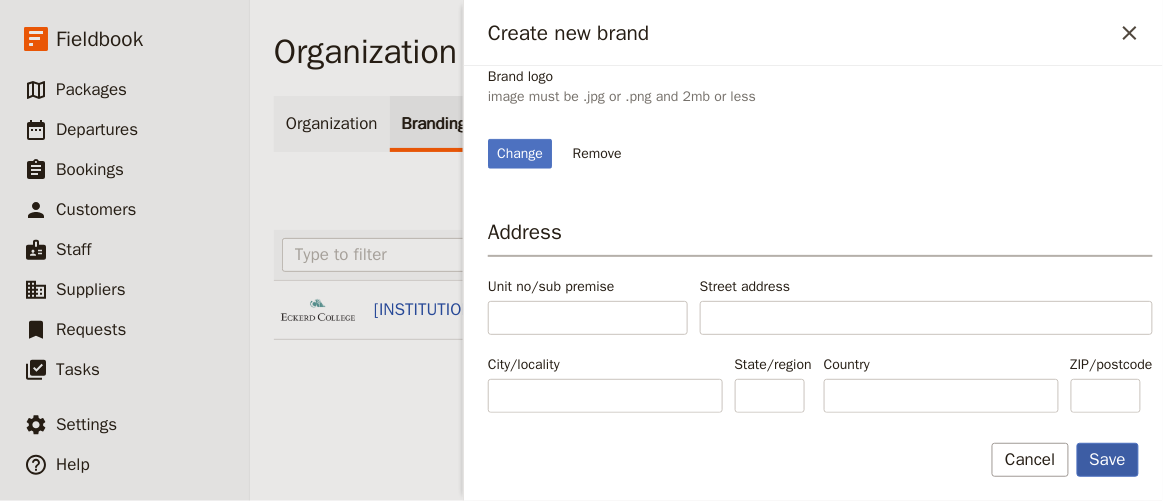 scroll, scrollTop: 0, scrollLeft: 0, axis: both 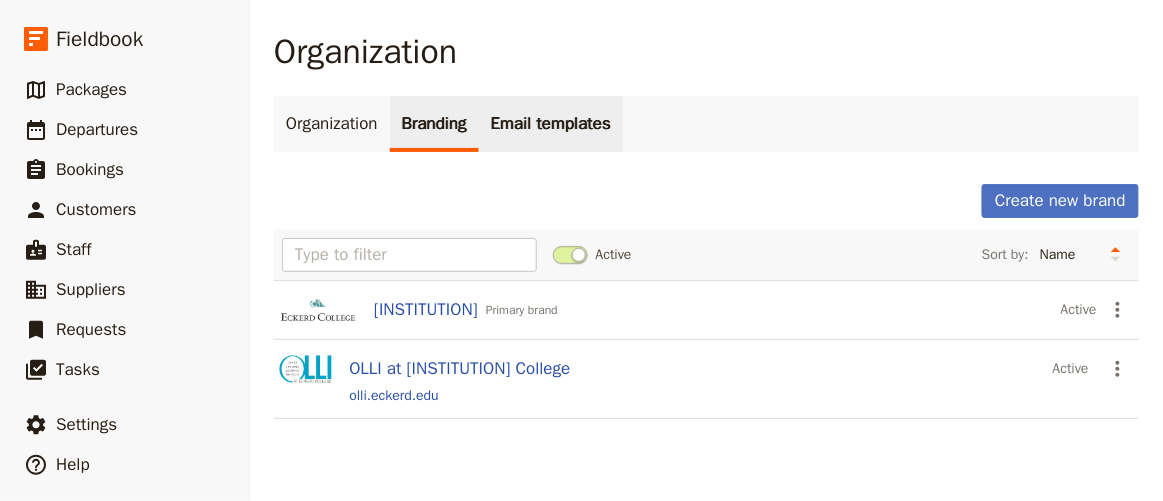 click on "Email templates" at bounding box center (551, 124) 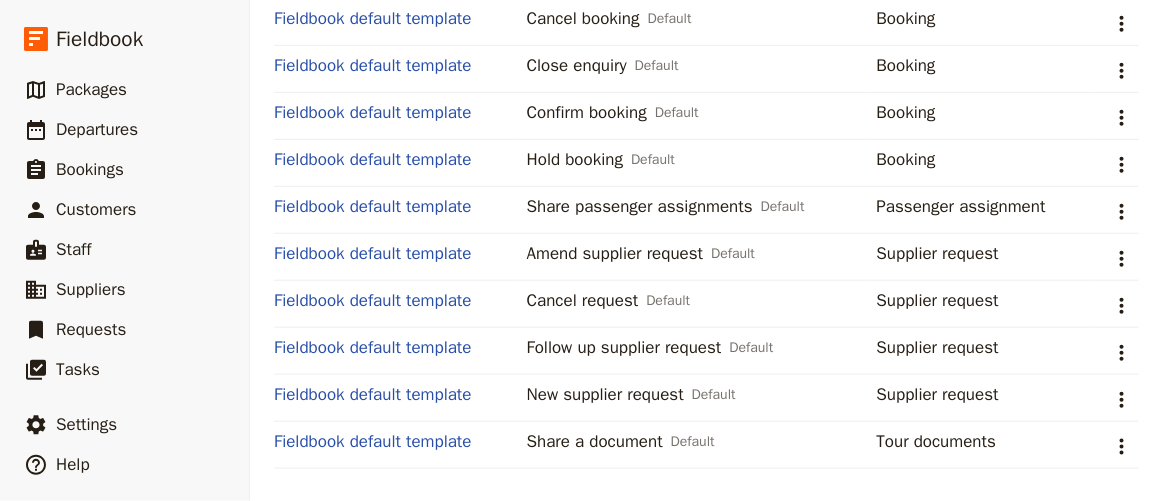 scroll, scrollTop: 0, scrollLeft: 0, axis: both 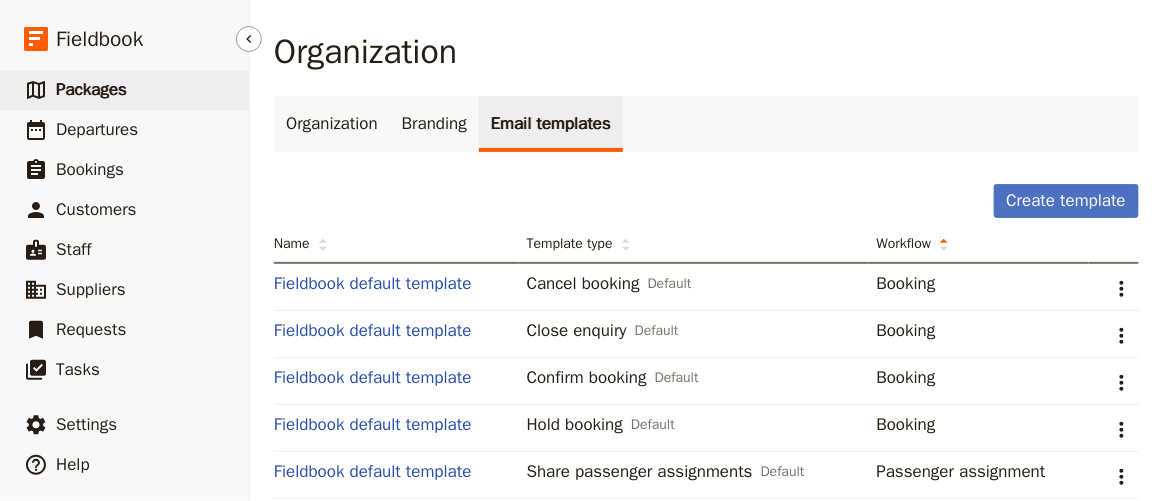 click on "Packages" at bounding box center [91, 89] 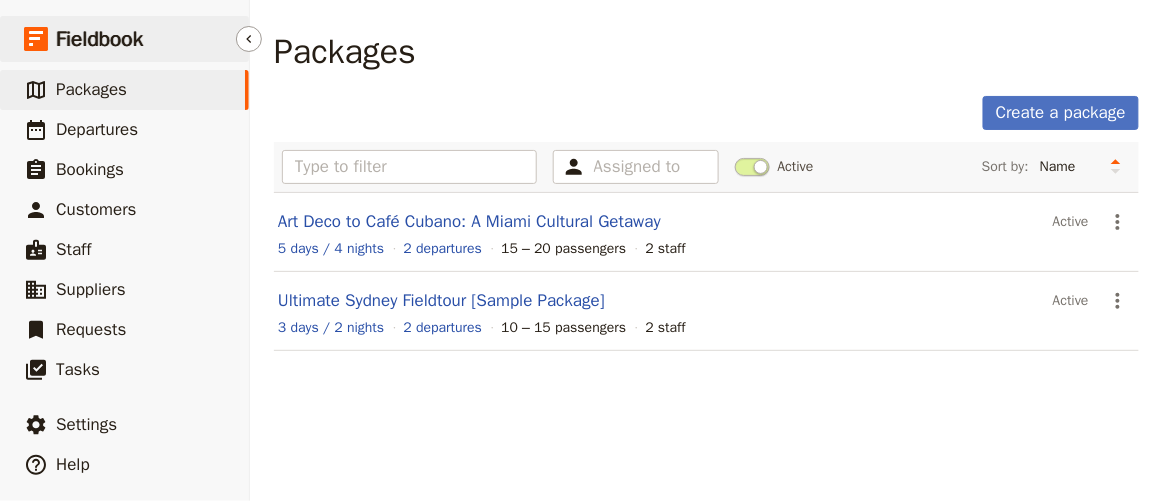click on "Fieldbook" at bounding box center (99, 39) 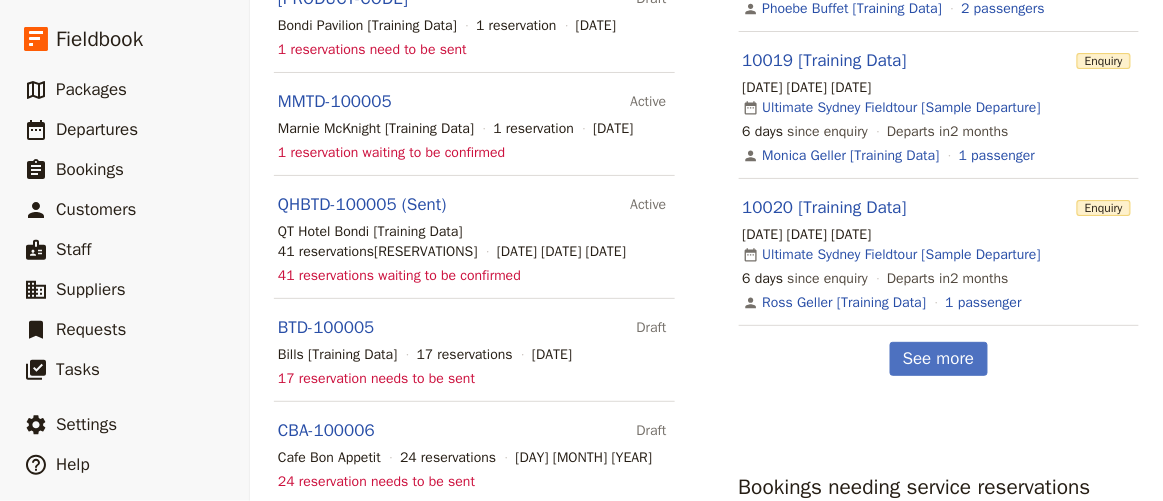 scroll, scrollTop: 1363, scrollLeft: 0, axis: vertical 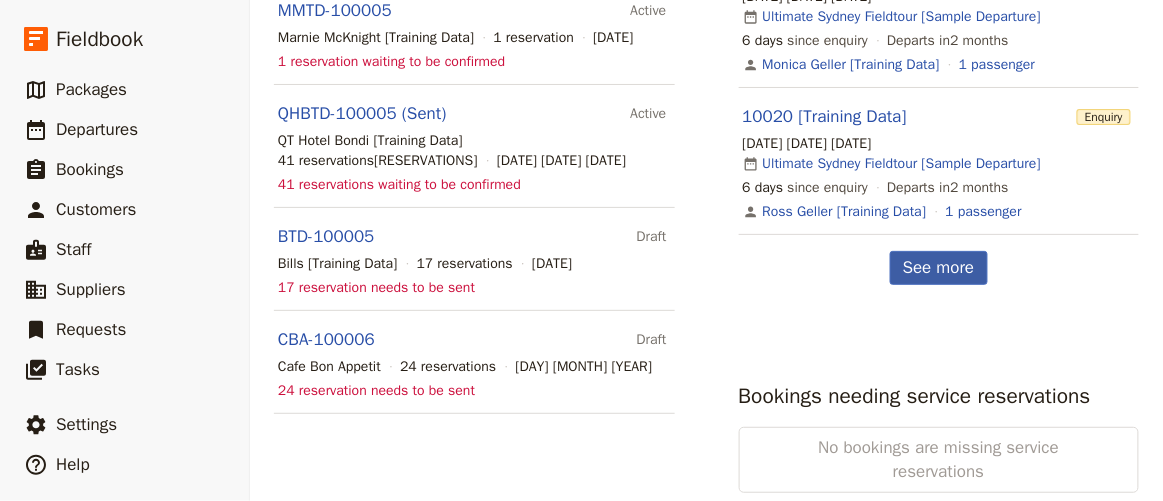 click on "See more" at bounding box center (939, 268) 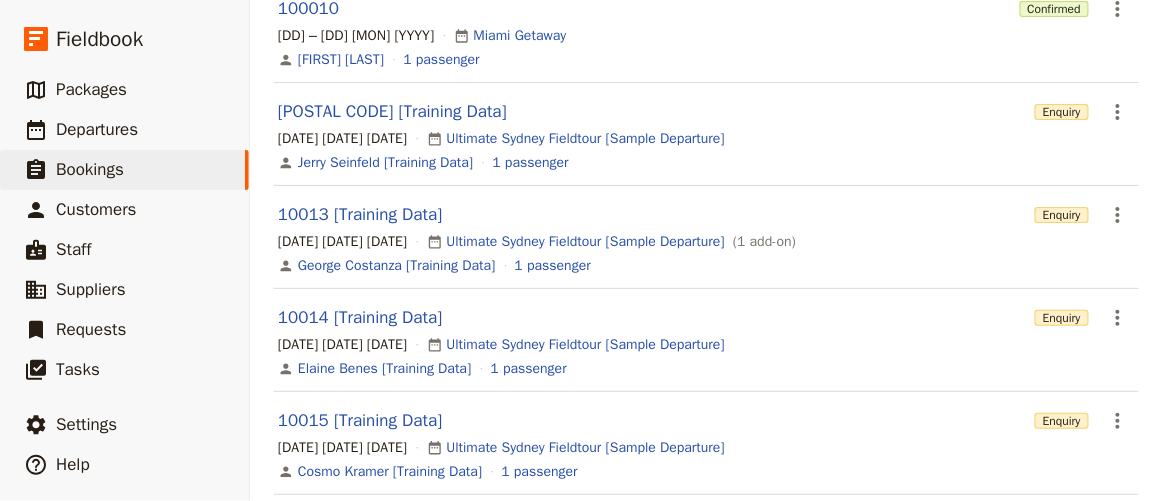 scroll, scrollTop: 0, scrollLeft: 0, axis: both 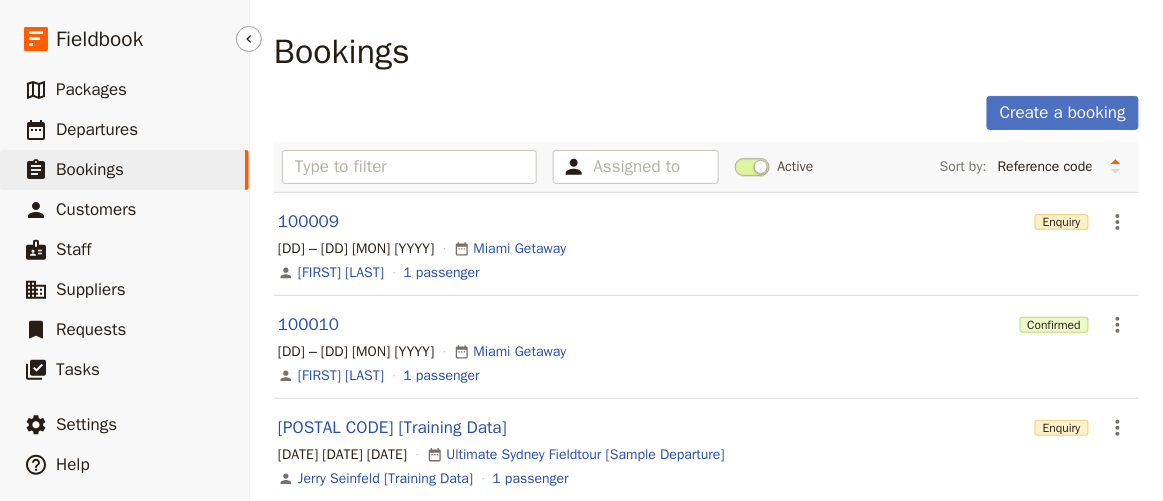 click on "Bookings" at bounding box center [90, 169] 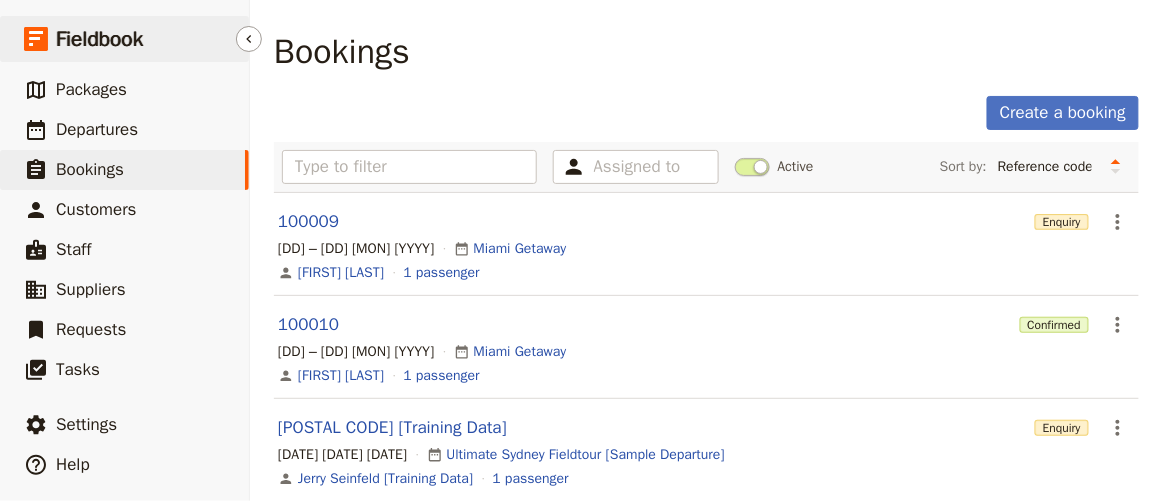 click on "​ Fieldbook" at bounding box center (124, 39) 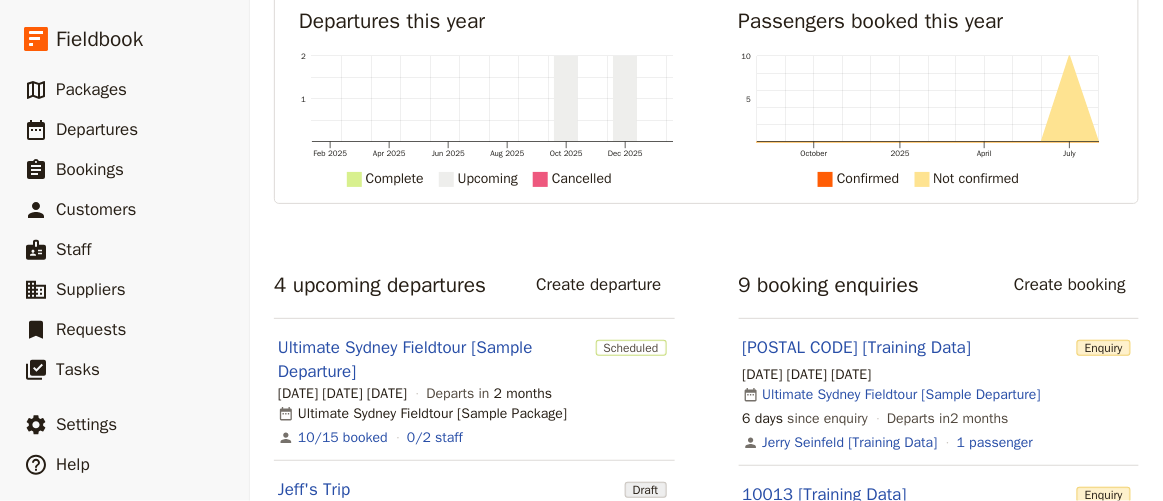 scroll, scrollTop: 0, scrollLeft: 0, axis: both 